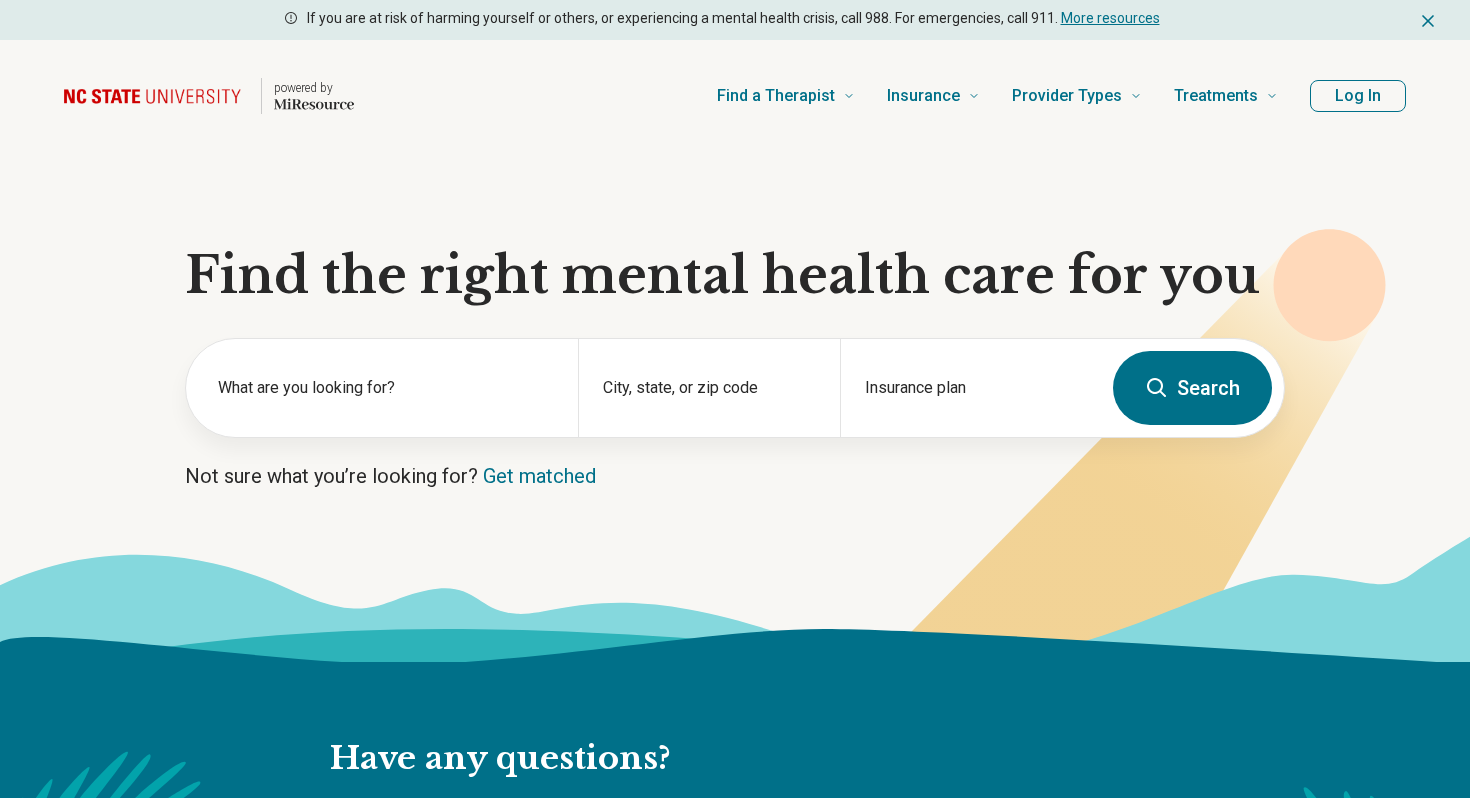 scroll, scrollTop: 0, scrollLeft: 0, axis: both 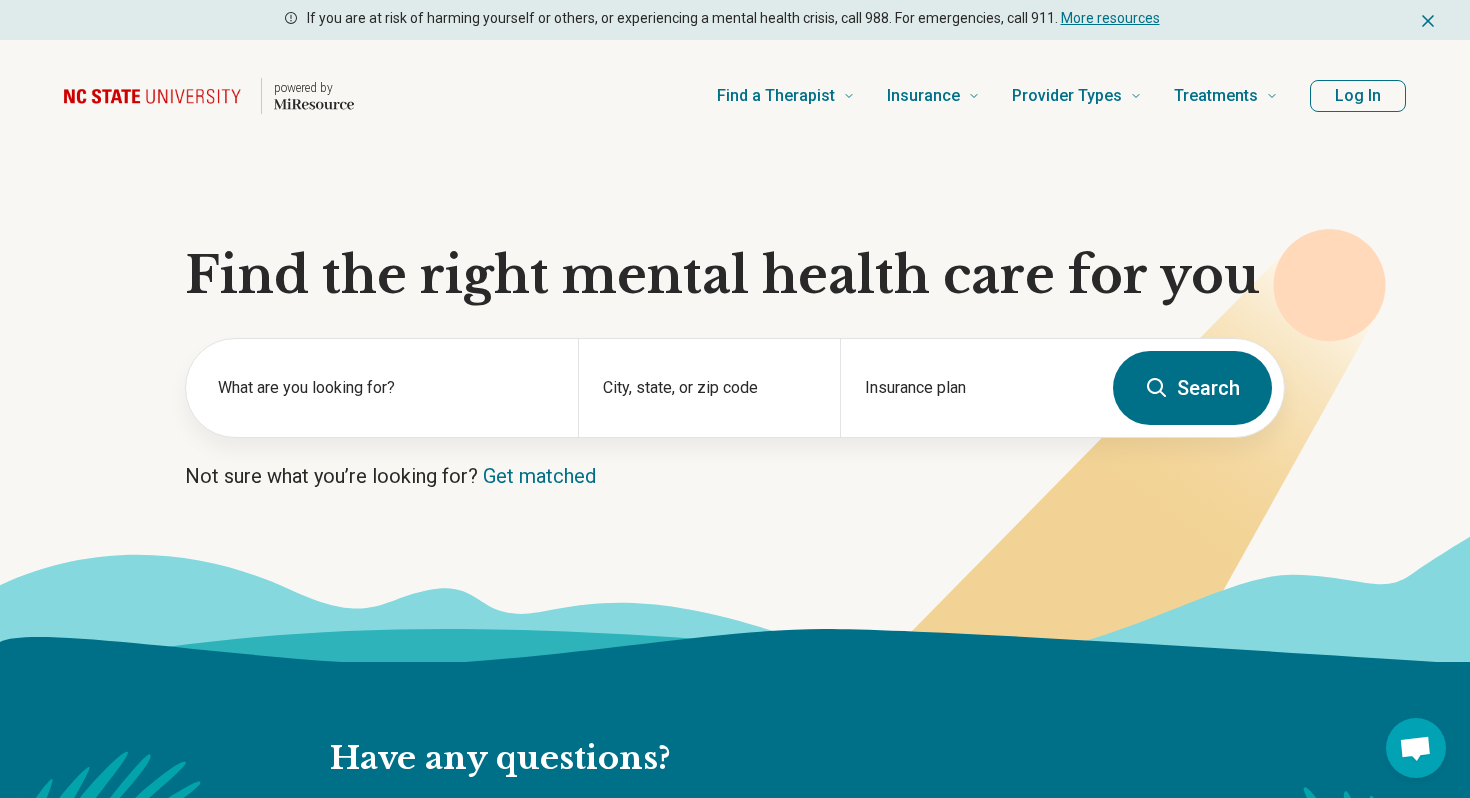 click on "Find the right mental health care for you What are you looking for? City, state, or zip code Insurance plan Search Not sure what you’re looking for?   Get matched" at bounding box center [735, 407] 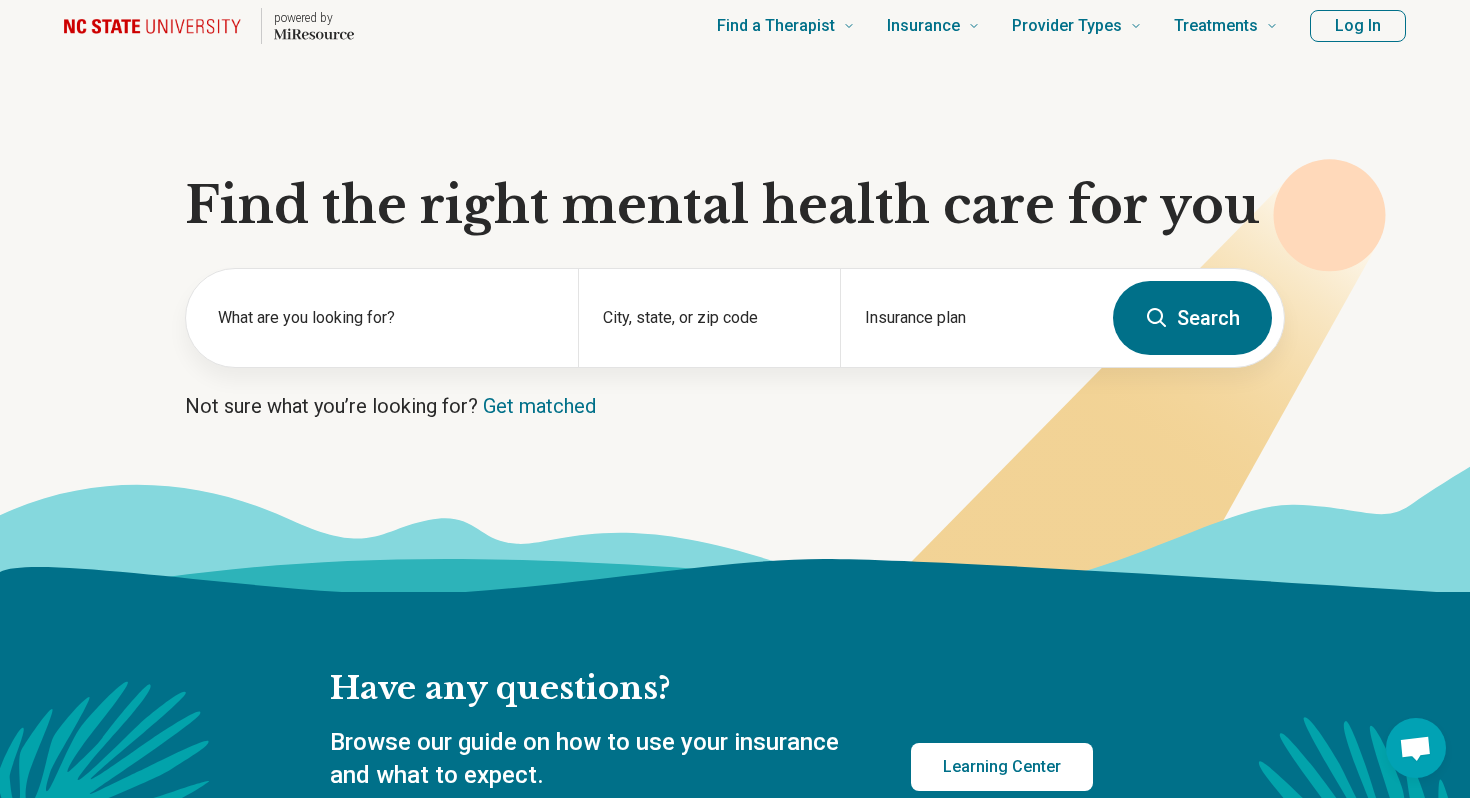 scroll, scrollTop: 0, scrollLeft: 0, axis: both 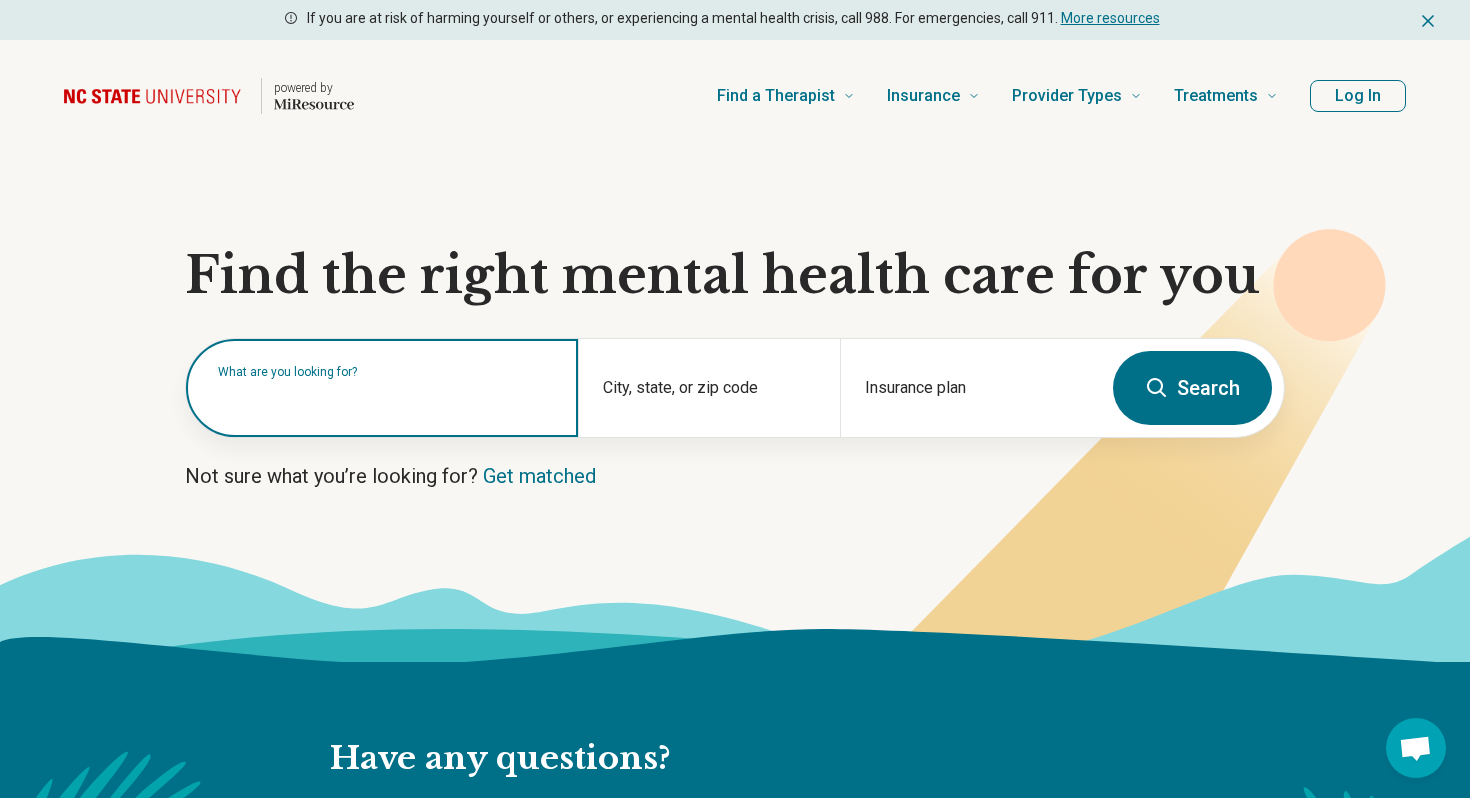 click at bounding box center [386, 398] 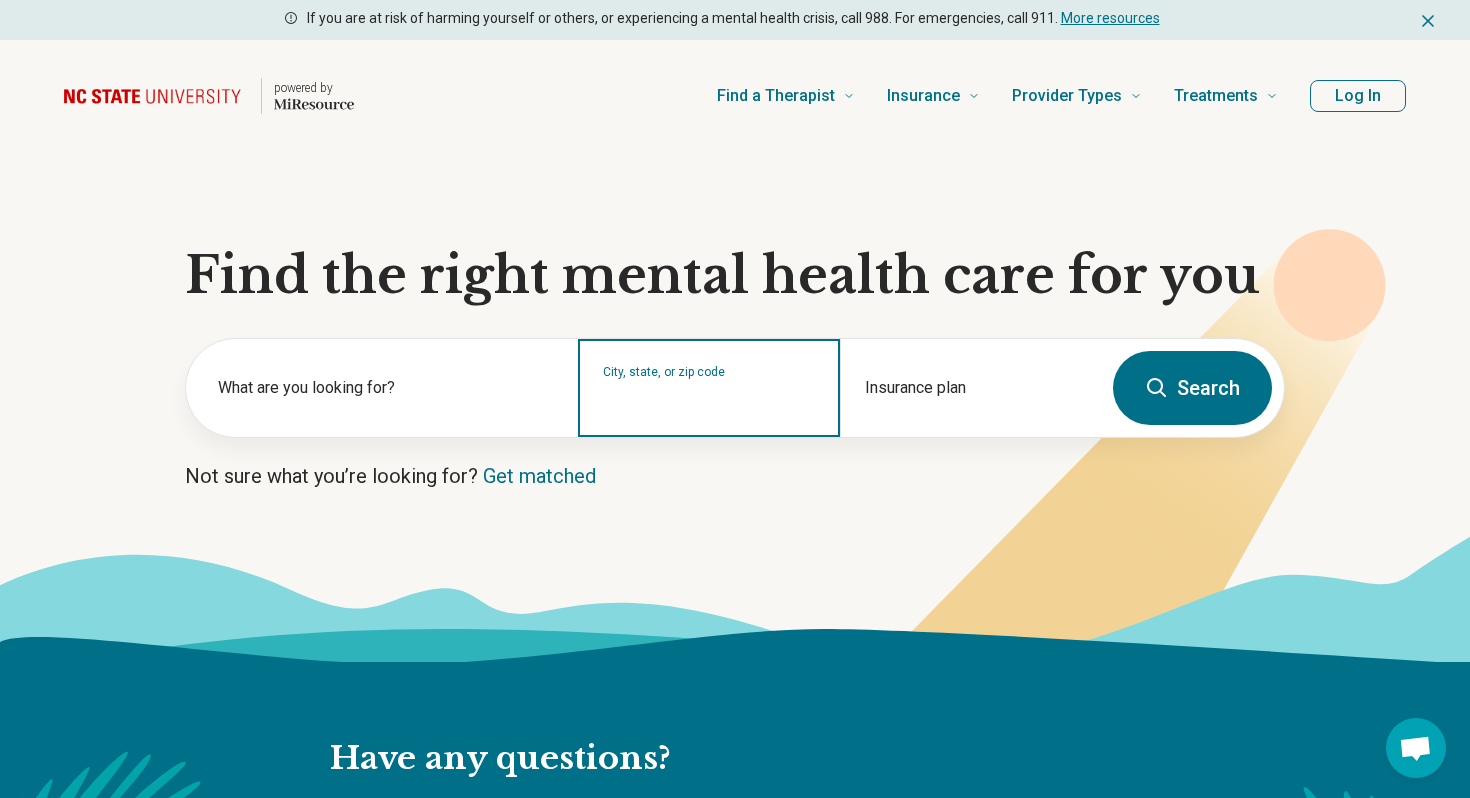 click on "City, state, or zip code" at bounding box center [709, 401] 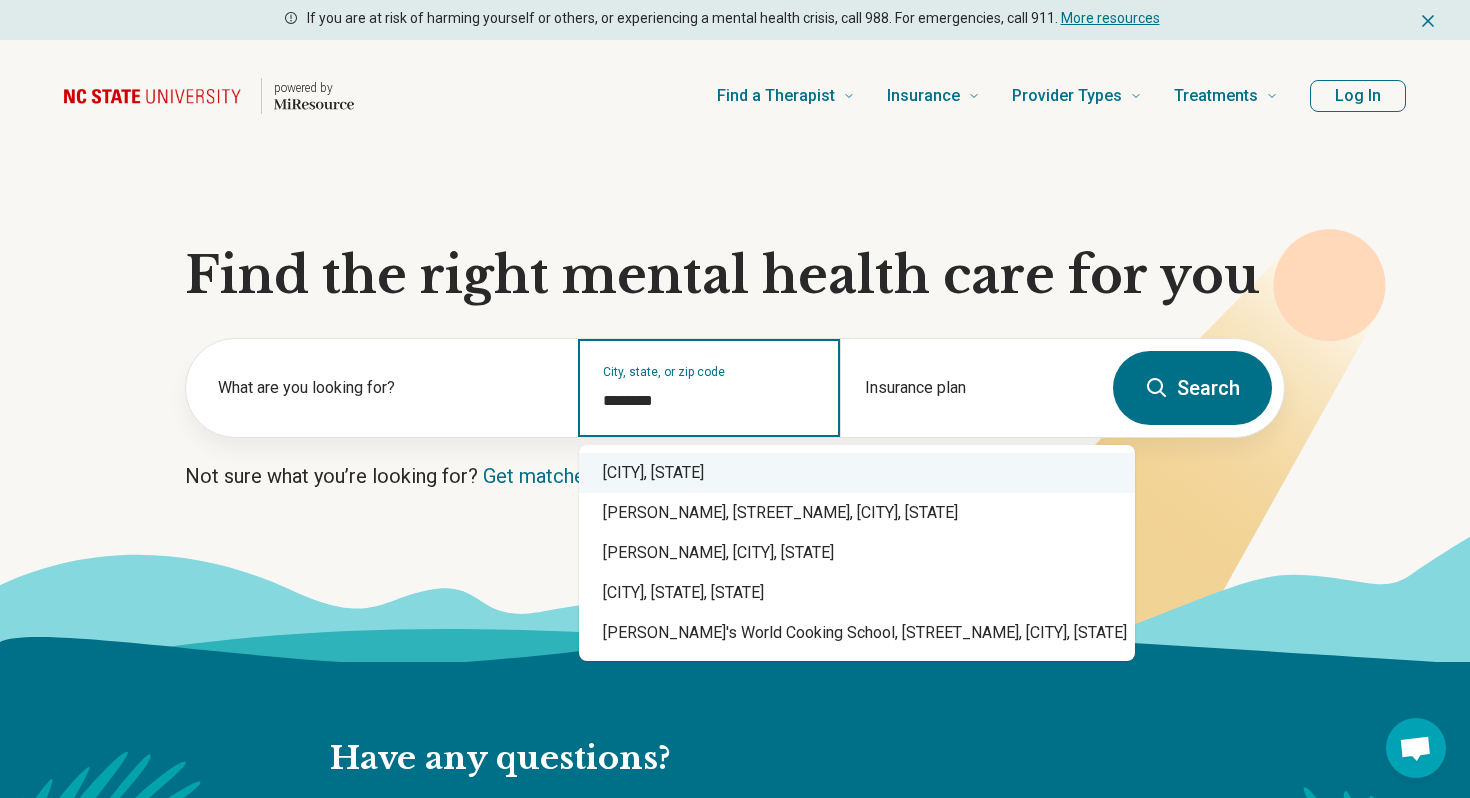 click on "Winston-Salem, NC" at bounding box center [857, 473] 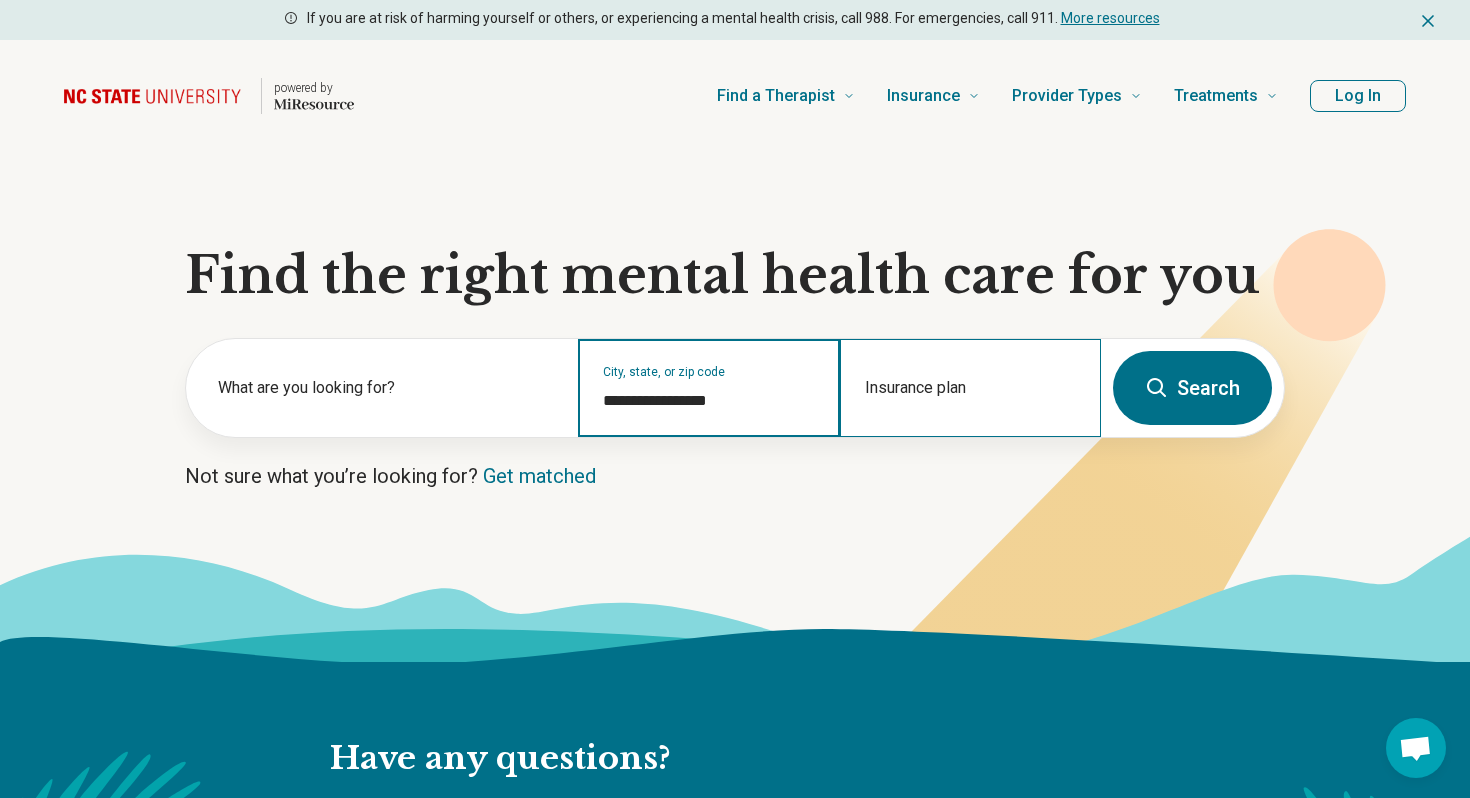 type on "**********" 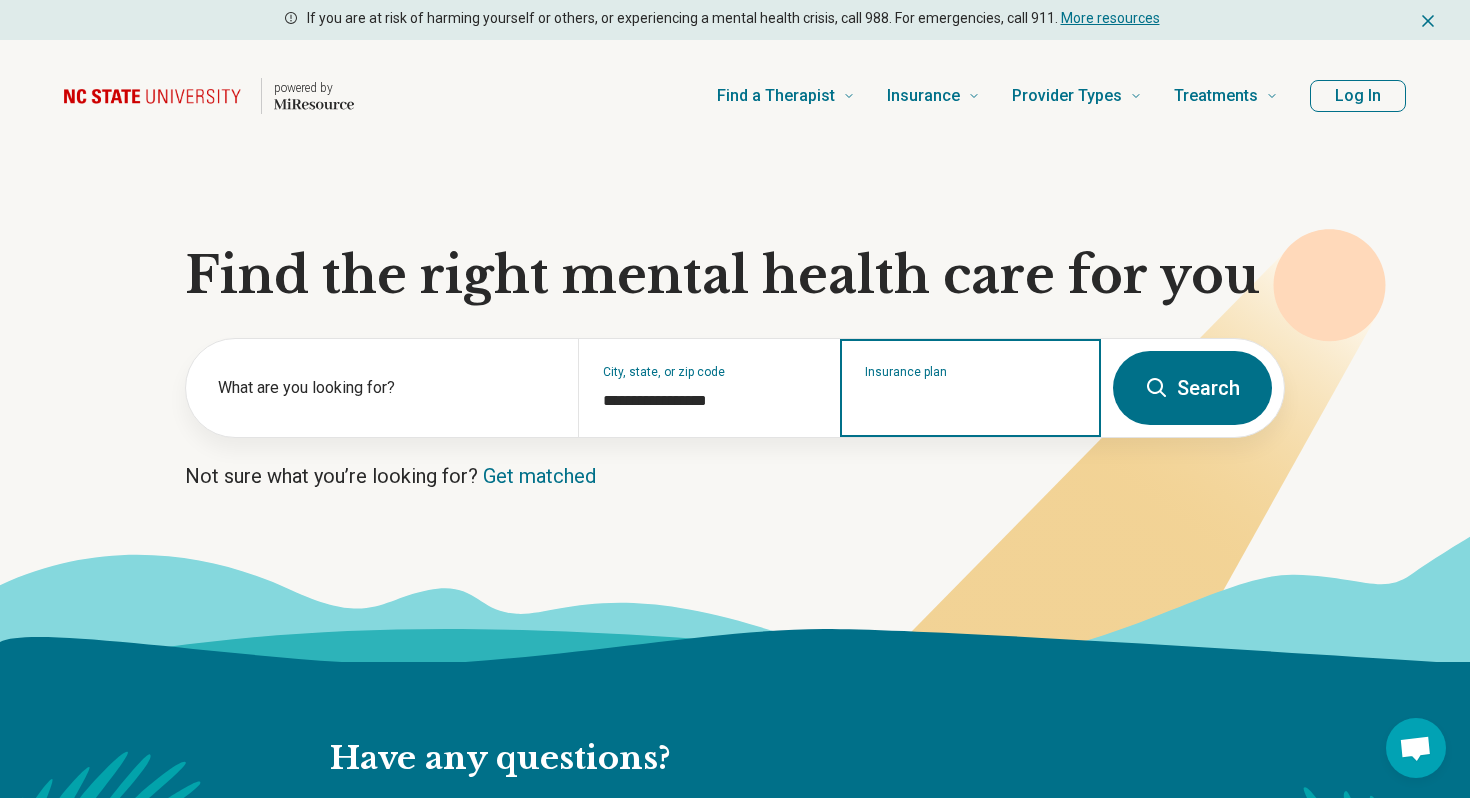 click on "Insurance plan" at bounding box center [971, 401] 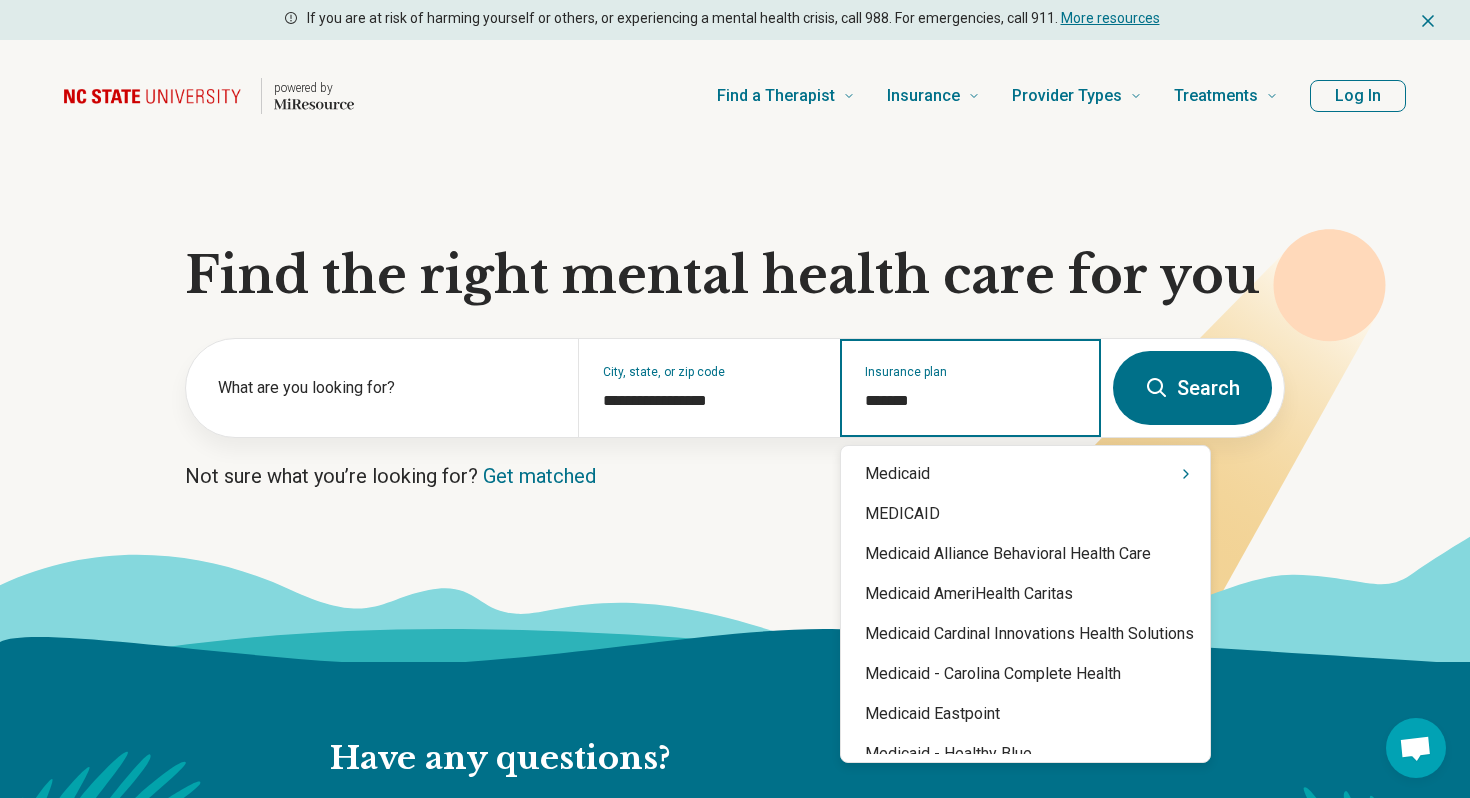 type on "********" 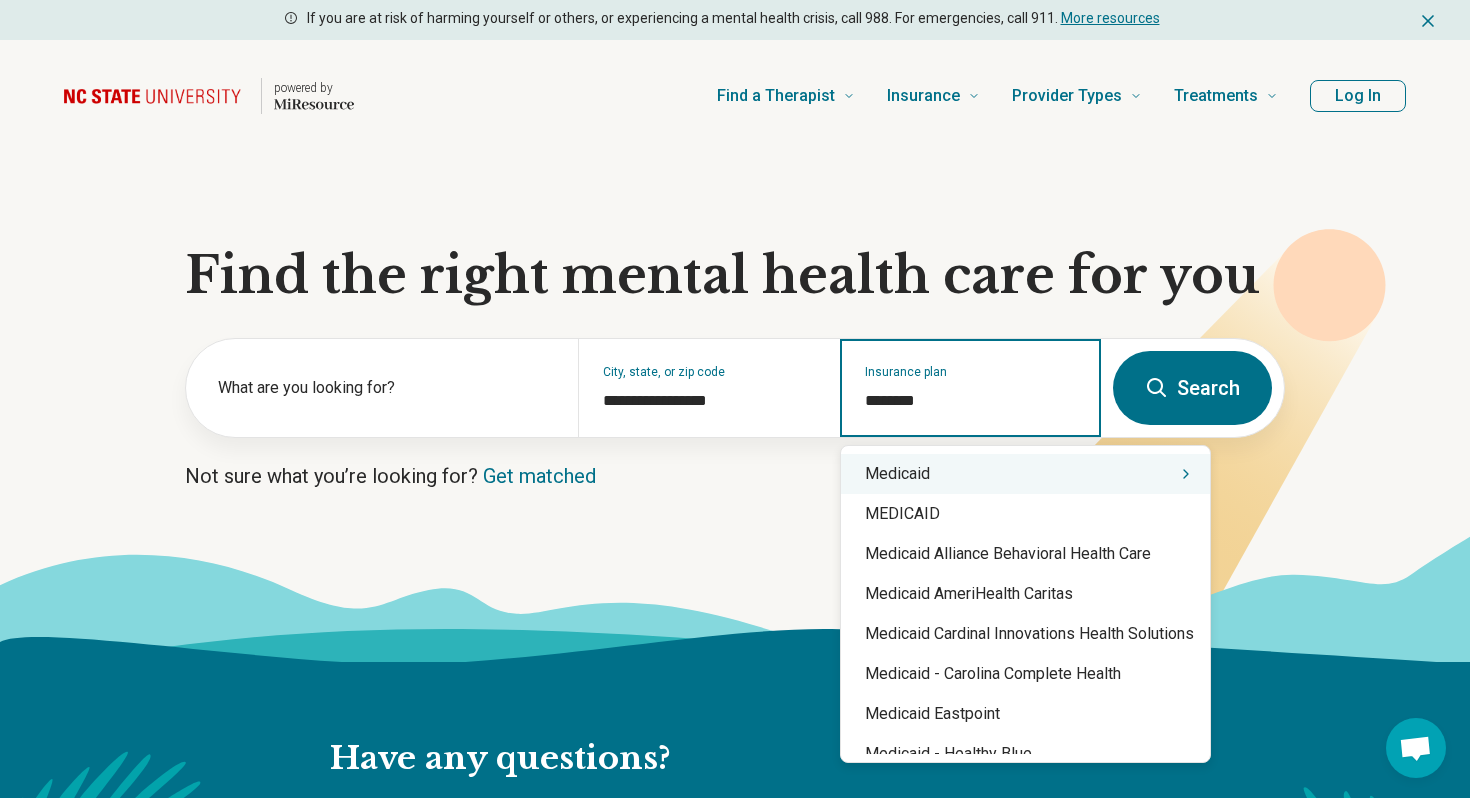 click on "Medicaid" at bounding box center (1025, 474) 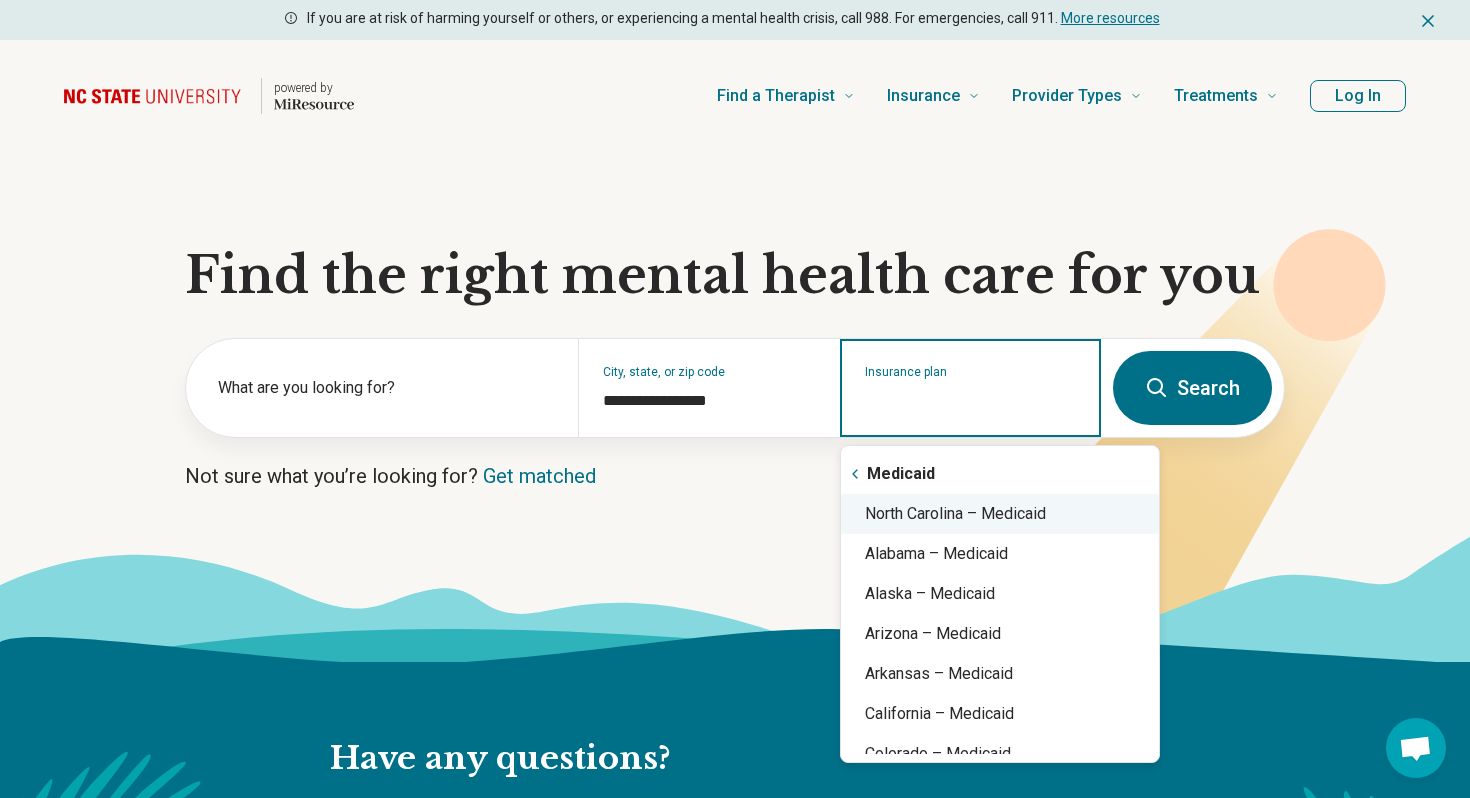 scroll, scrollTop: 26, scrollLeft: 0, axis: vertical 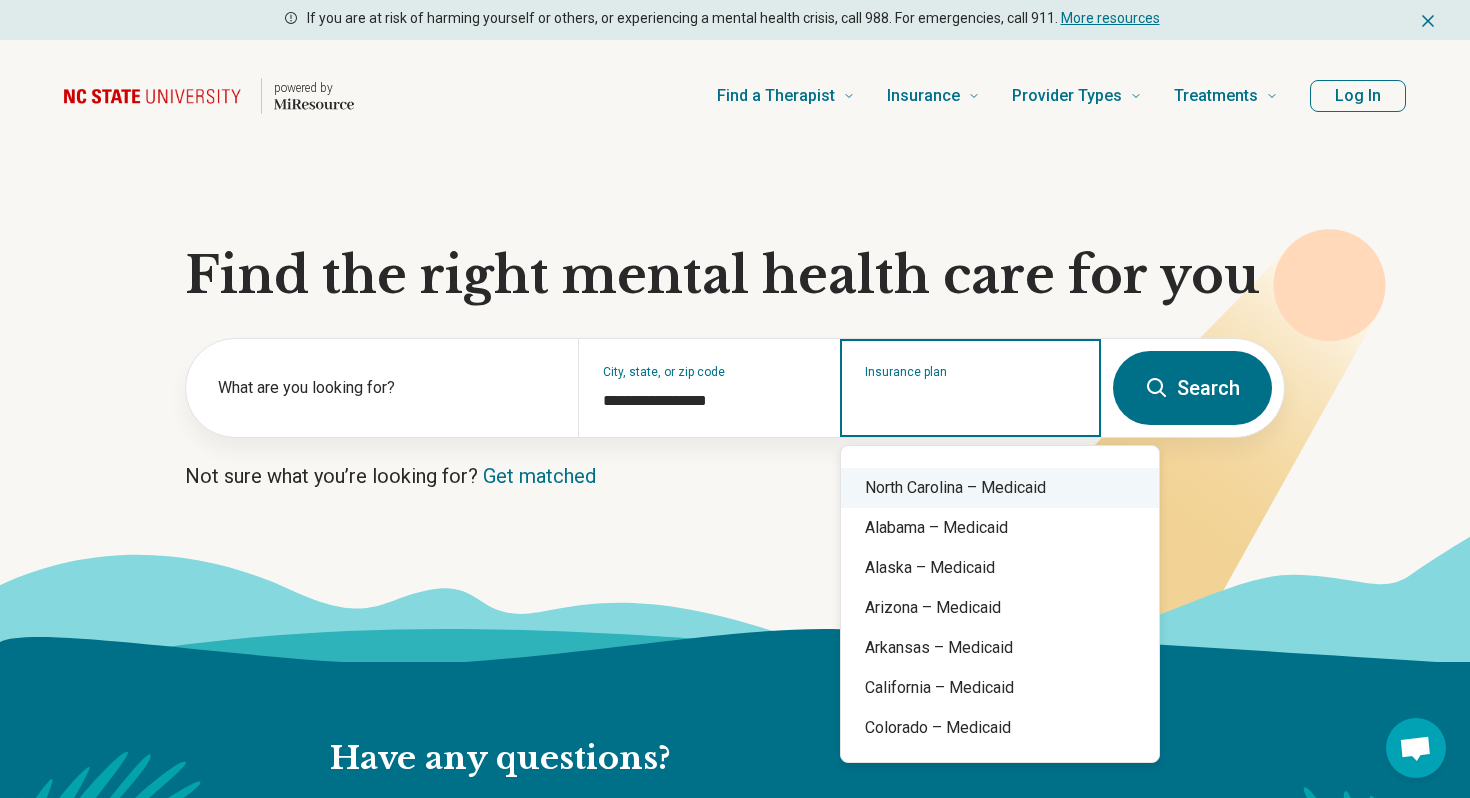 click on "North Carolina – Medicaid" at bounding box center [1000, 488] 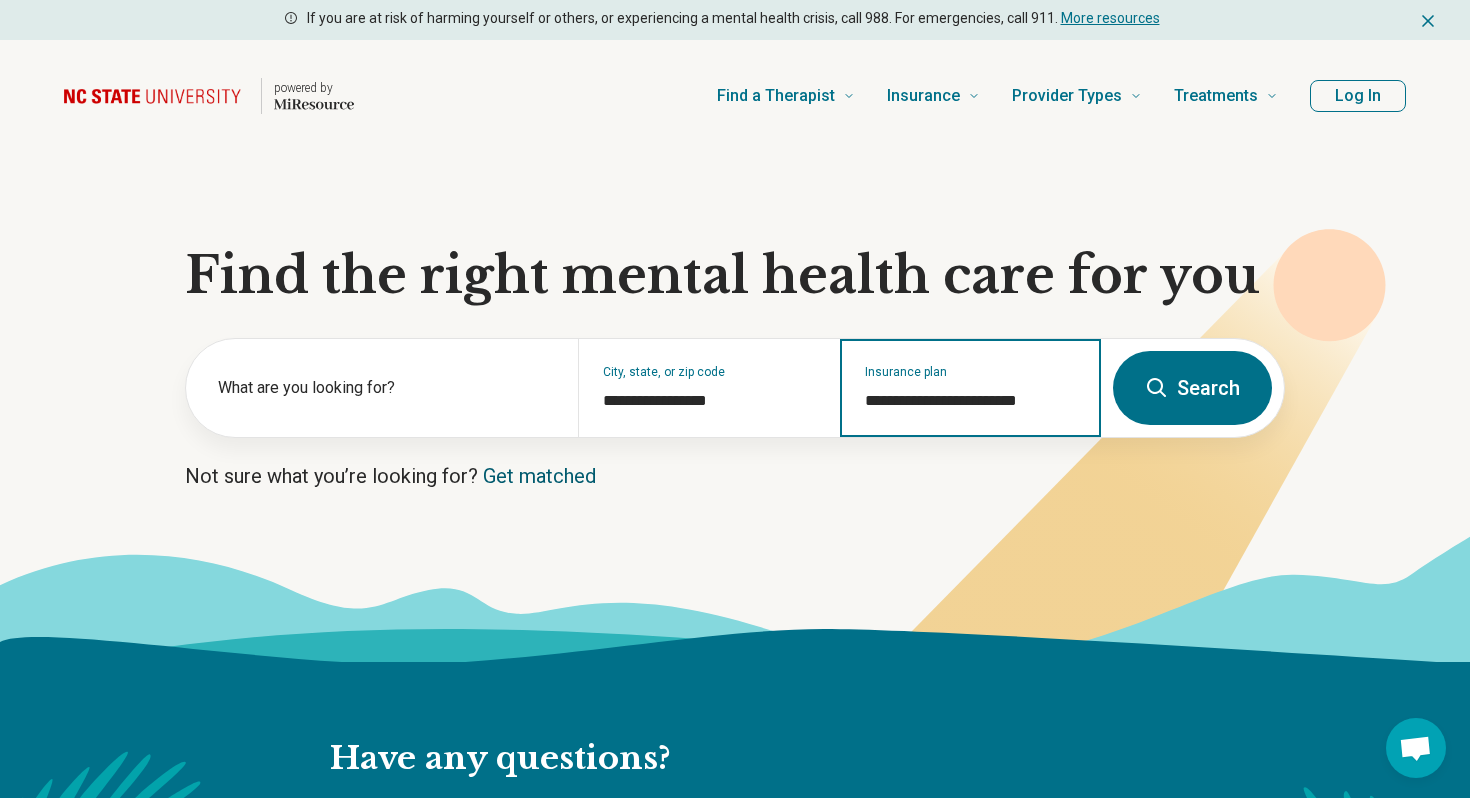 type on "**********" 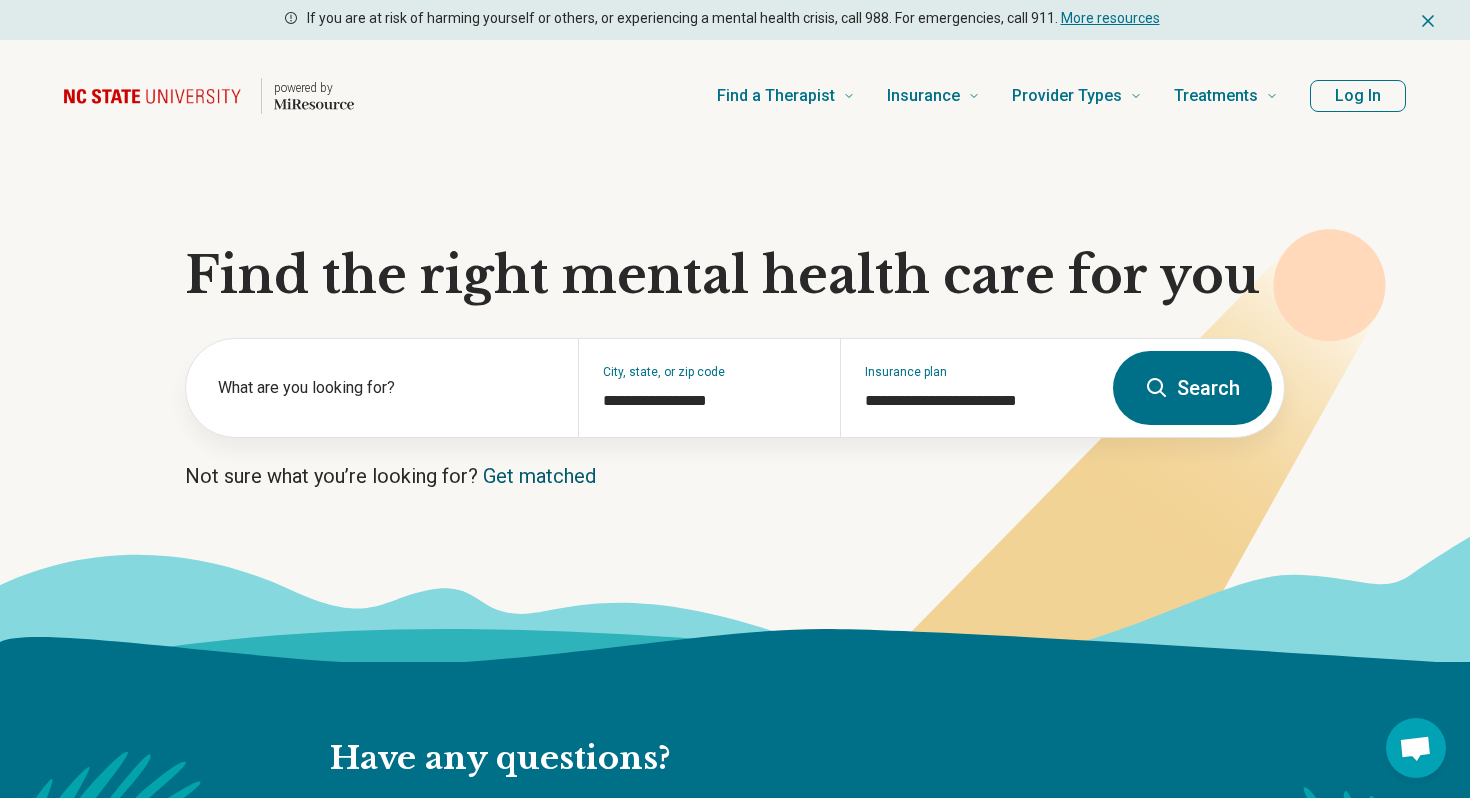 click on "Get matched" at bounding box center (539, 476) 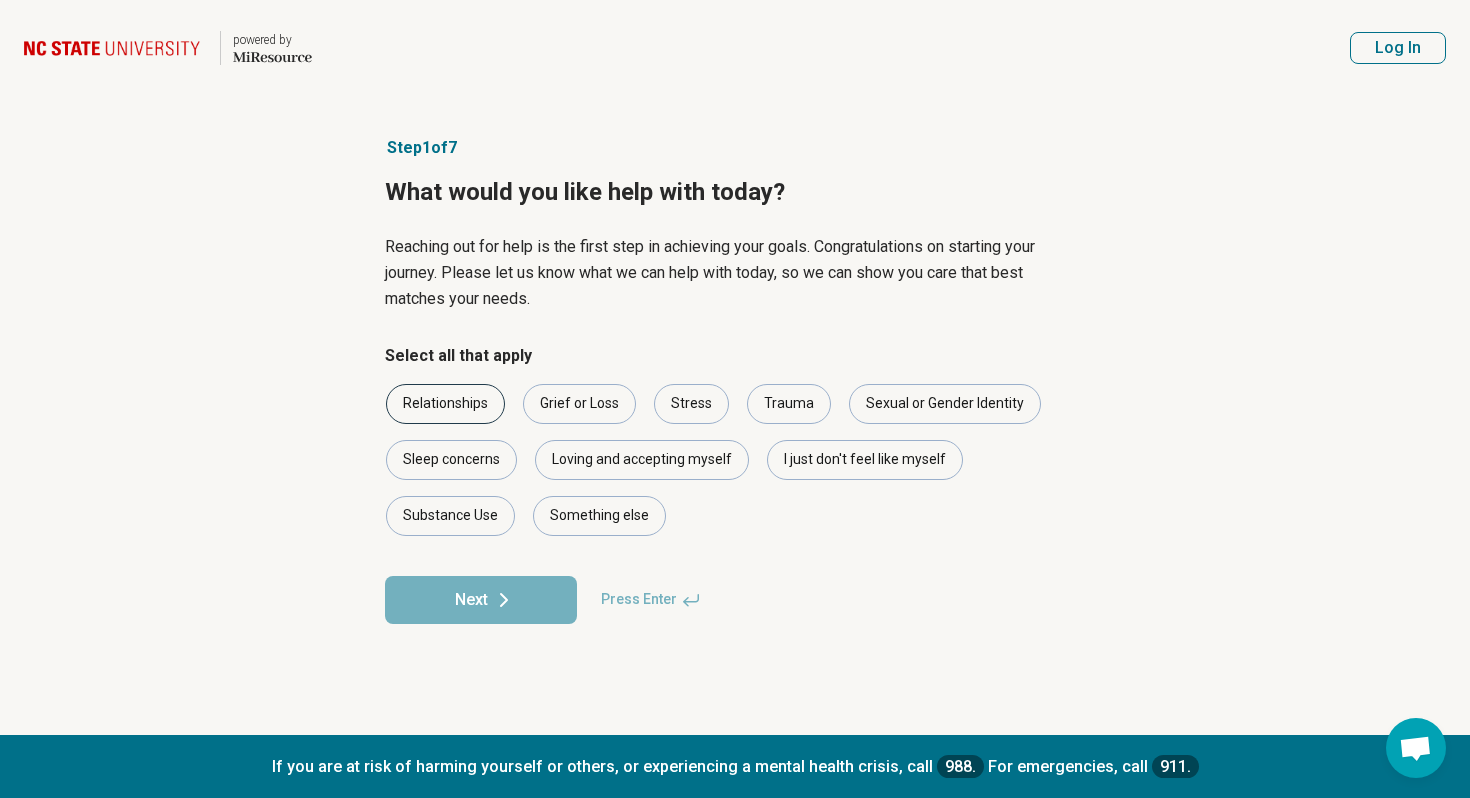 click on "Relationships" at bounding box center (445, 404) 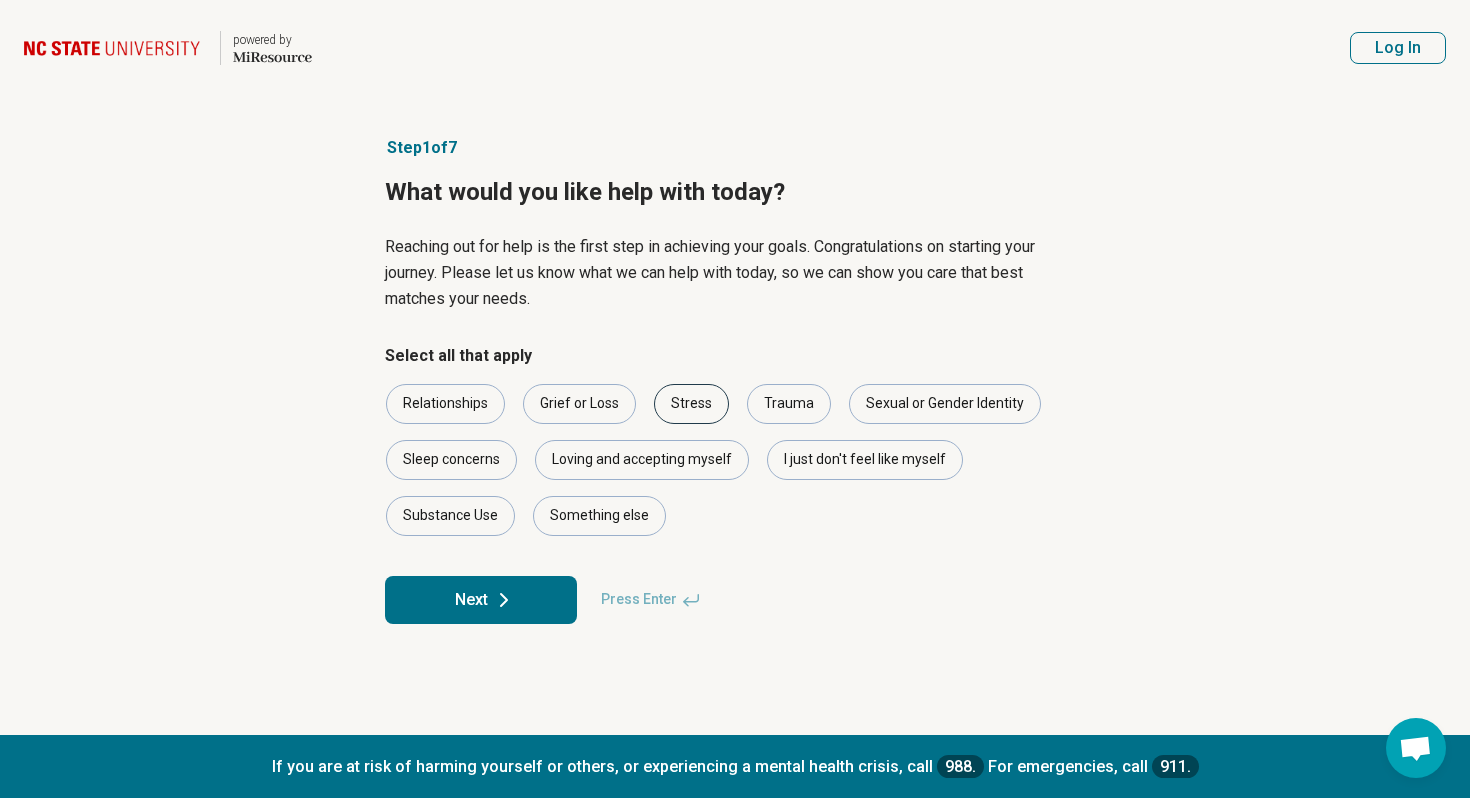 click on "Stress" at bounding box center [691, 404] 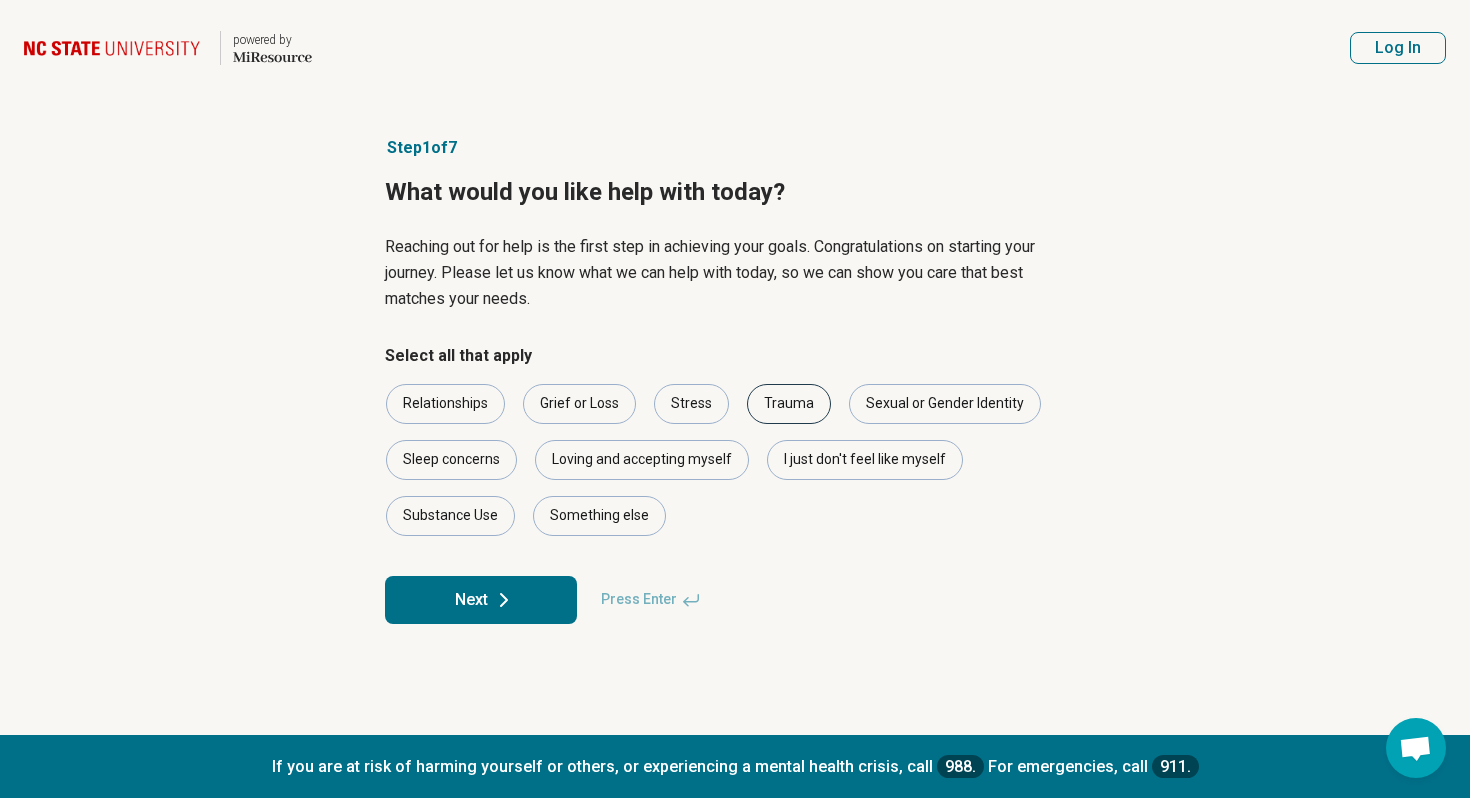 click on "Trauma" at bounding box center [789, 404] 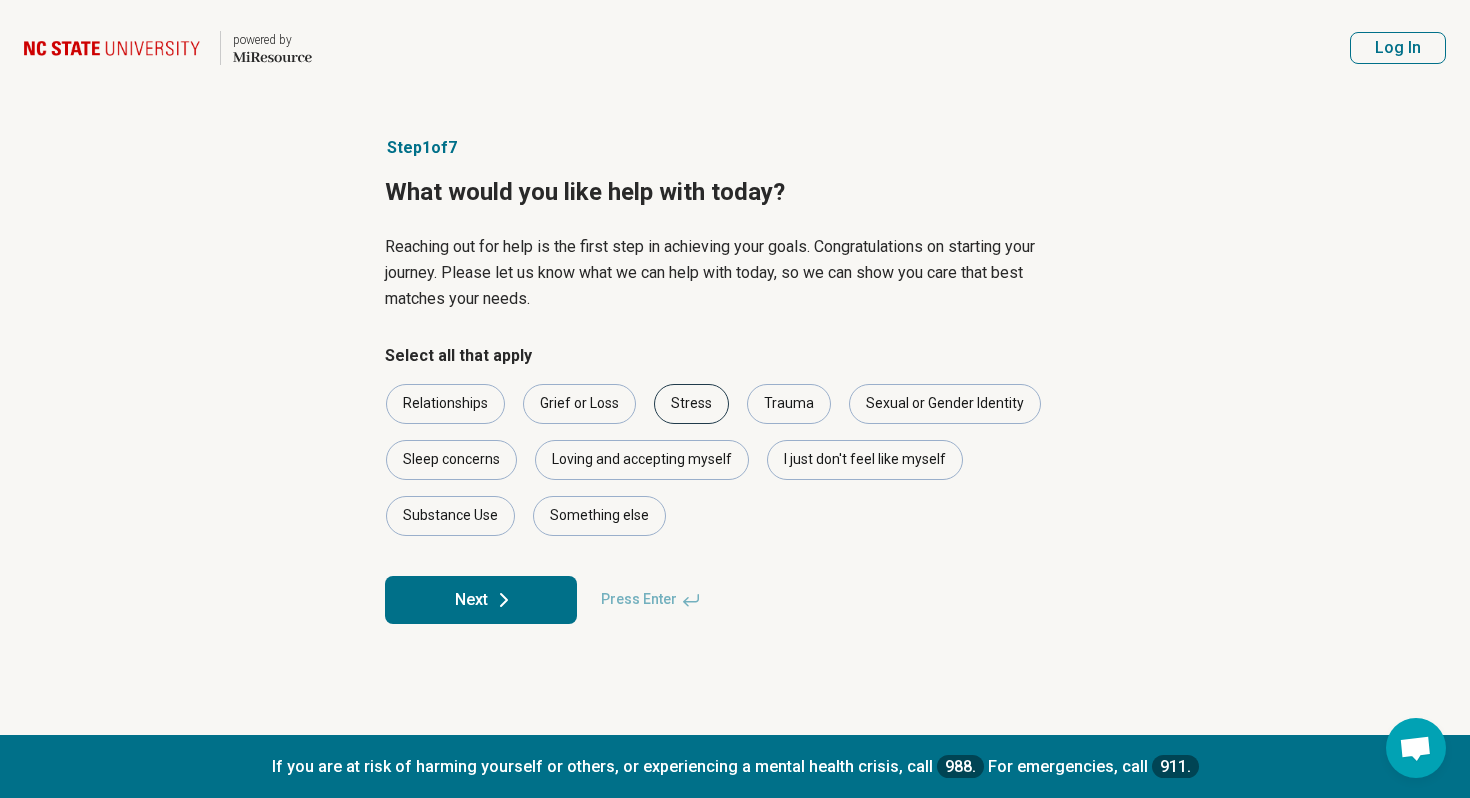 click on "Stress" at bounding box center [691, 404] 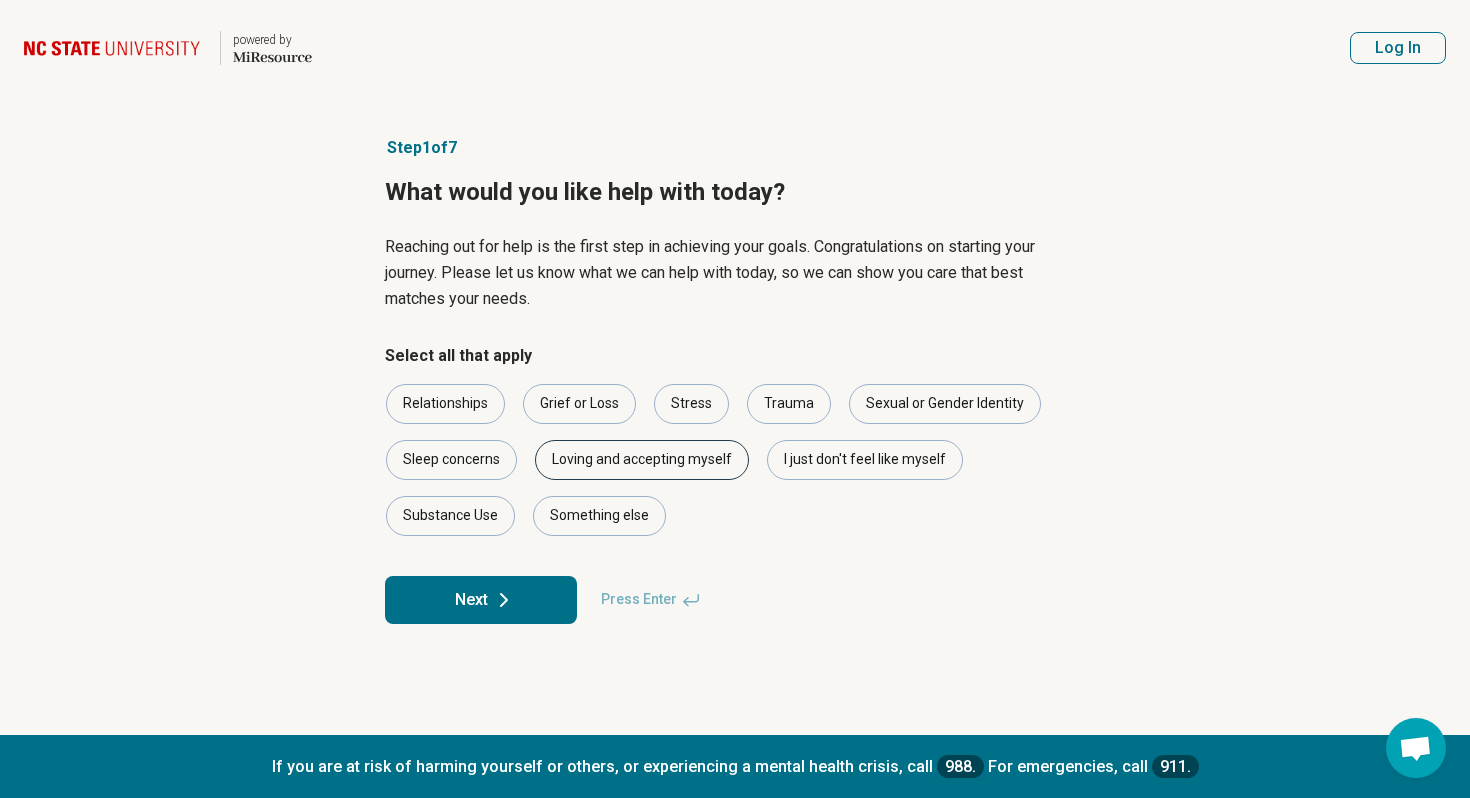 click on "Loving and accepting myself" at bounding box center (642, 460) 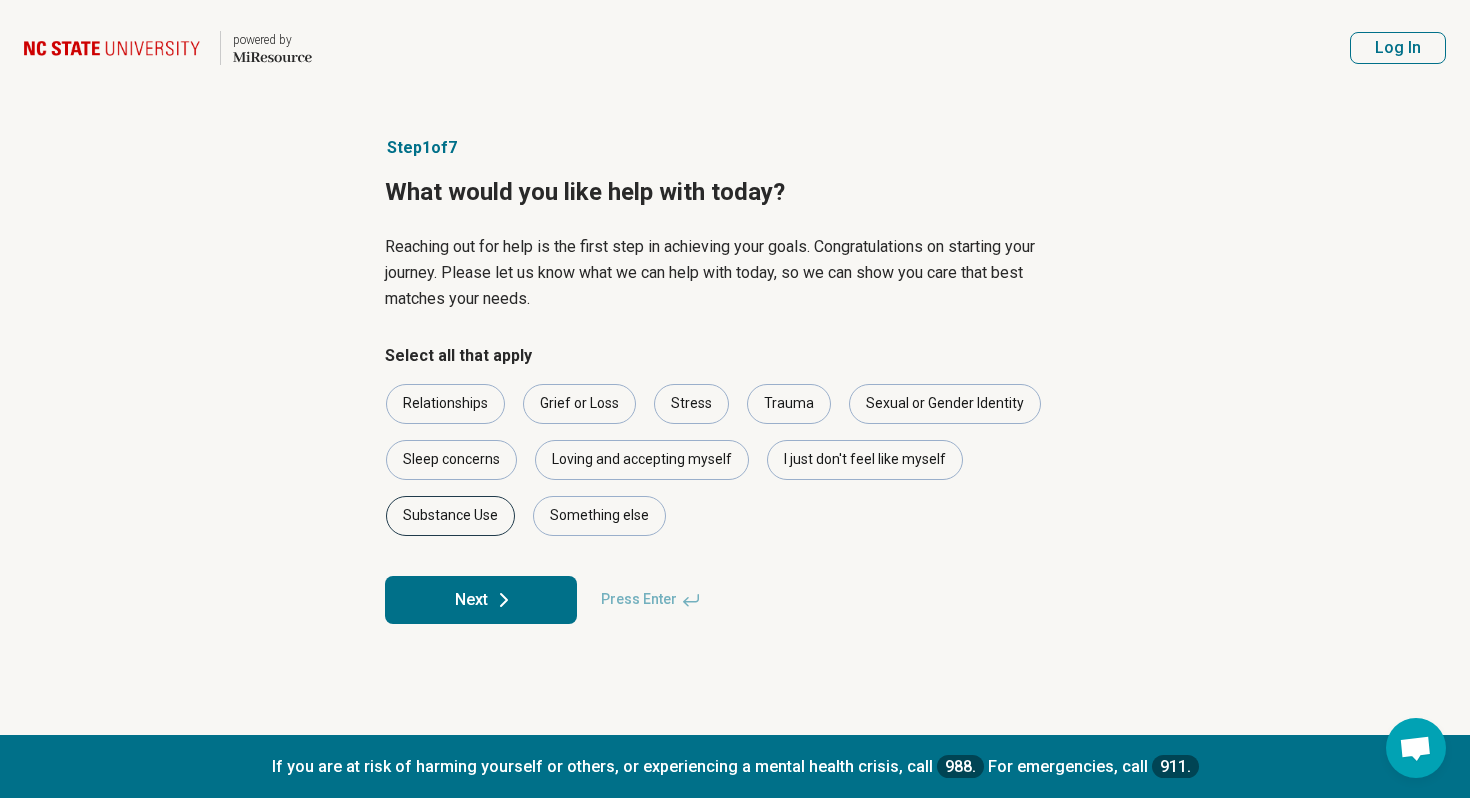 click on "Substance Use" at bounding box center (450, 516) 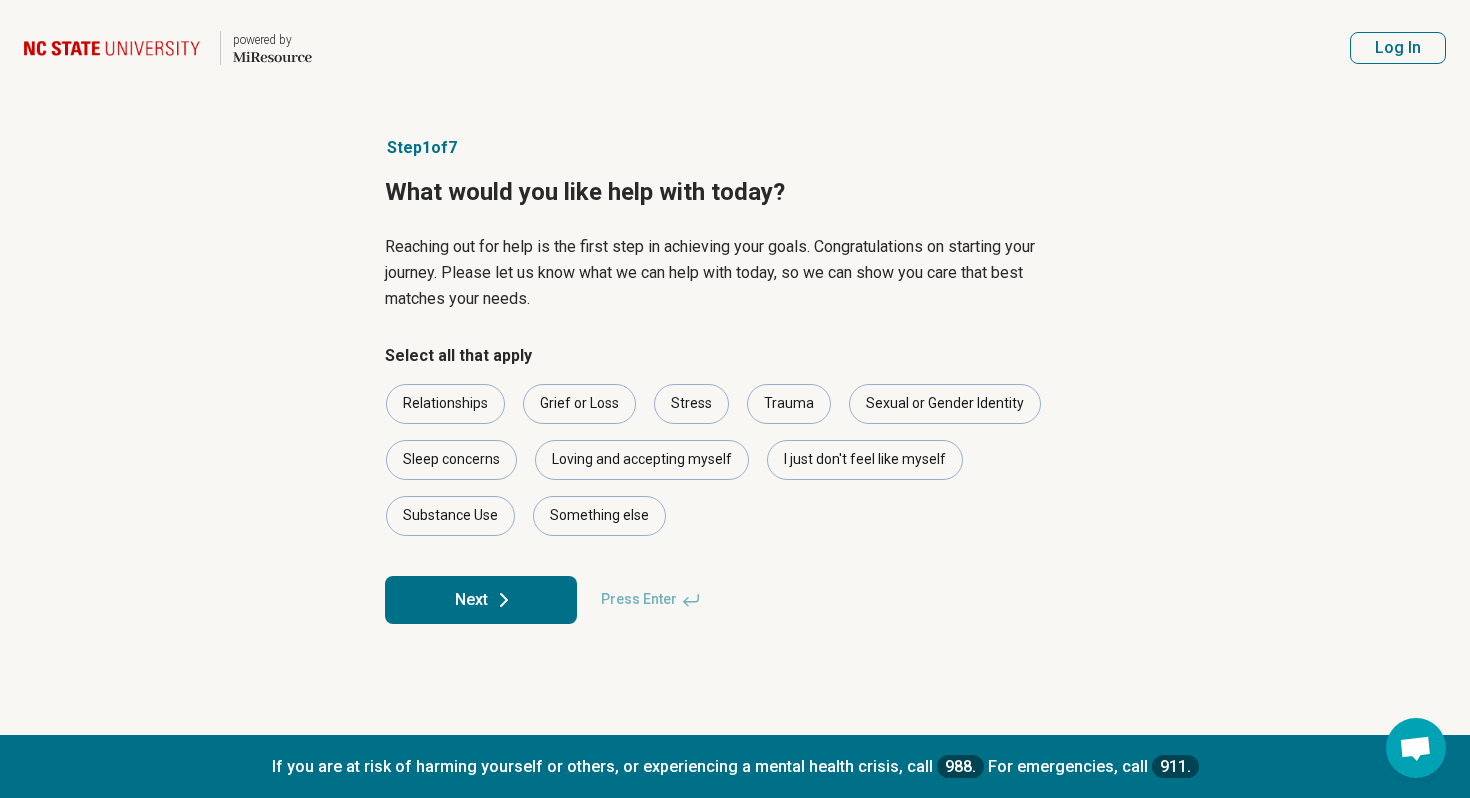 click on "Next" at bounding box center (481, 600) 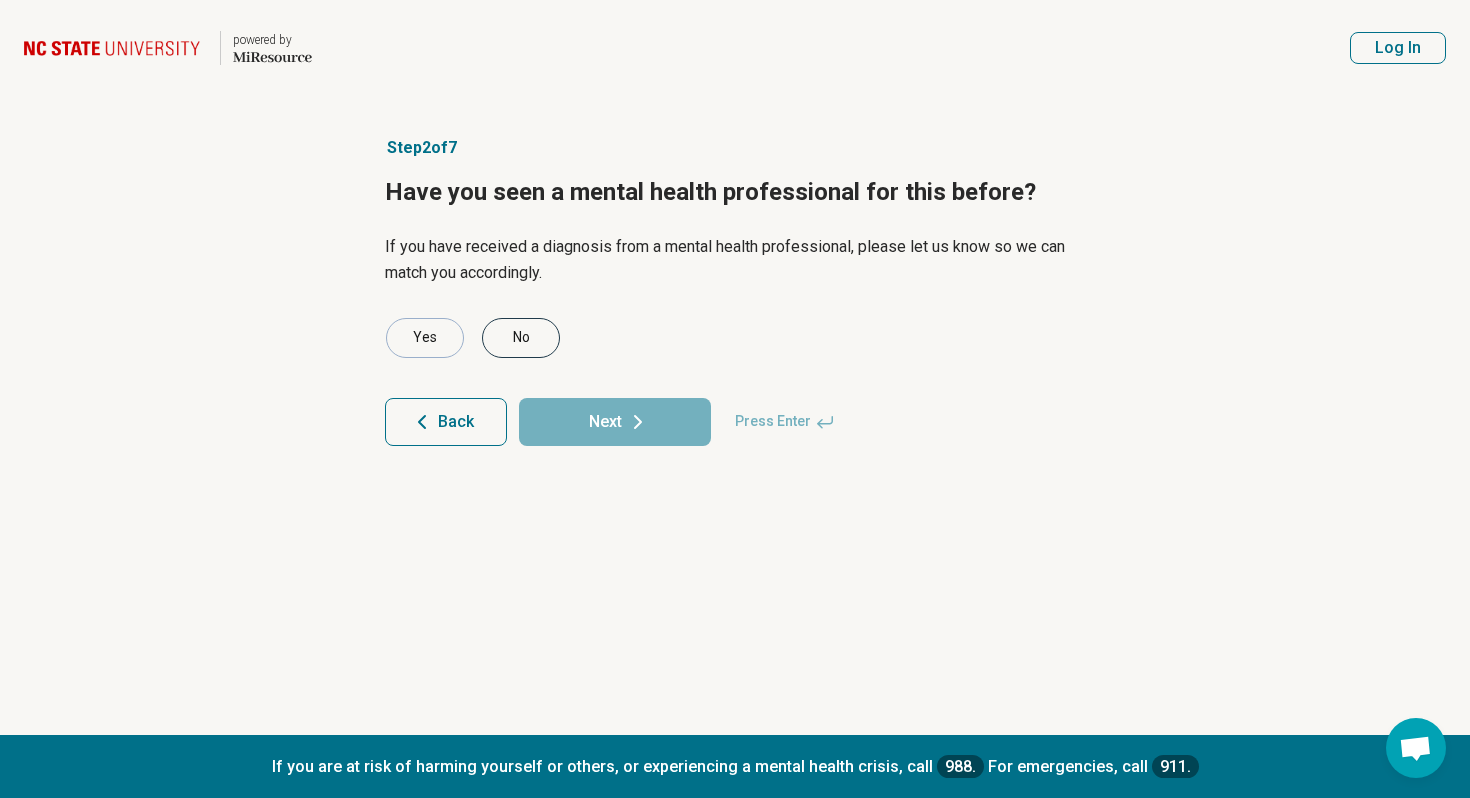 click on "No" at bounding box center [521, 338] 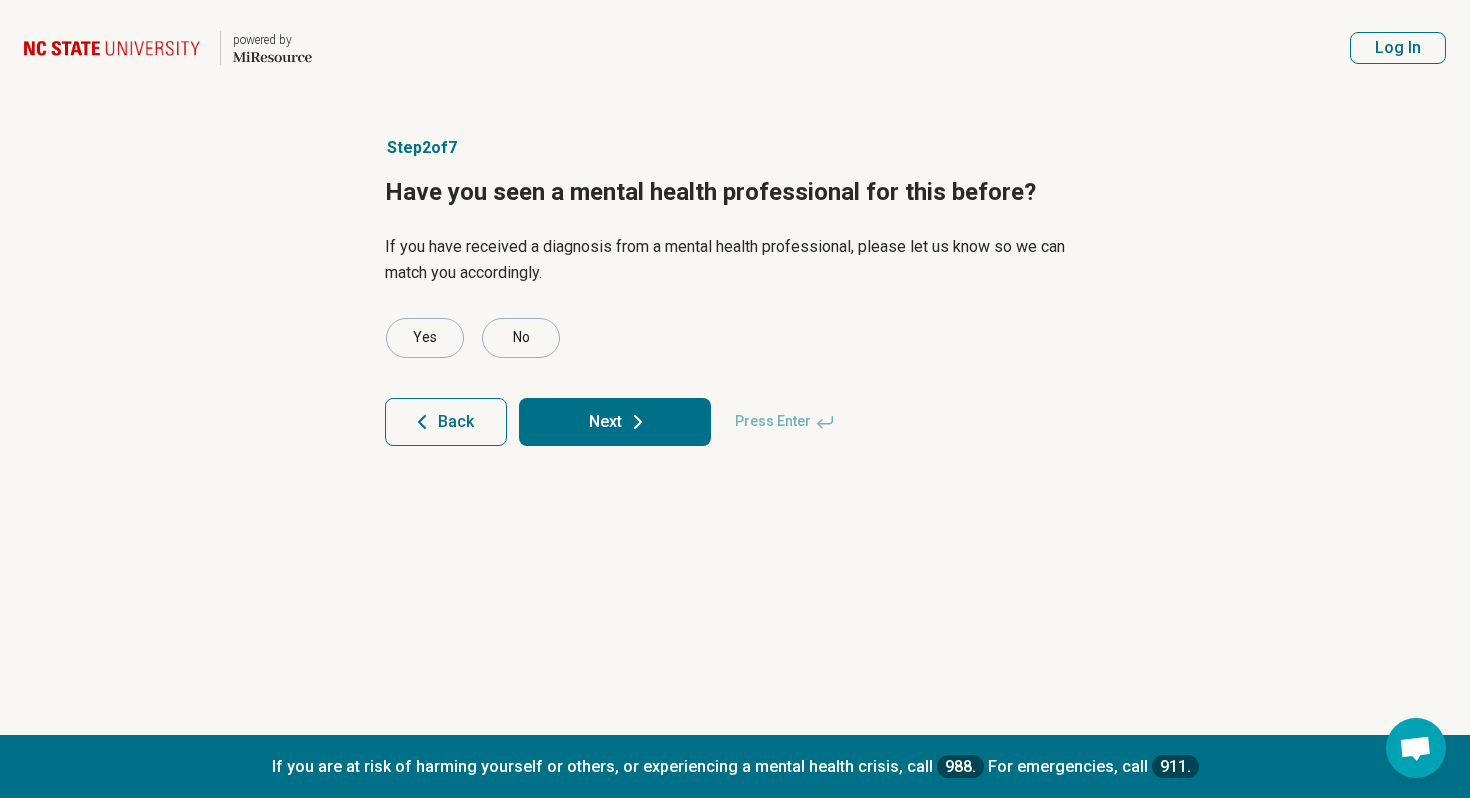 click on "Next" at bounding box center [615, 422] 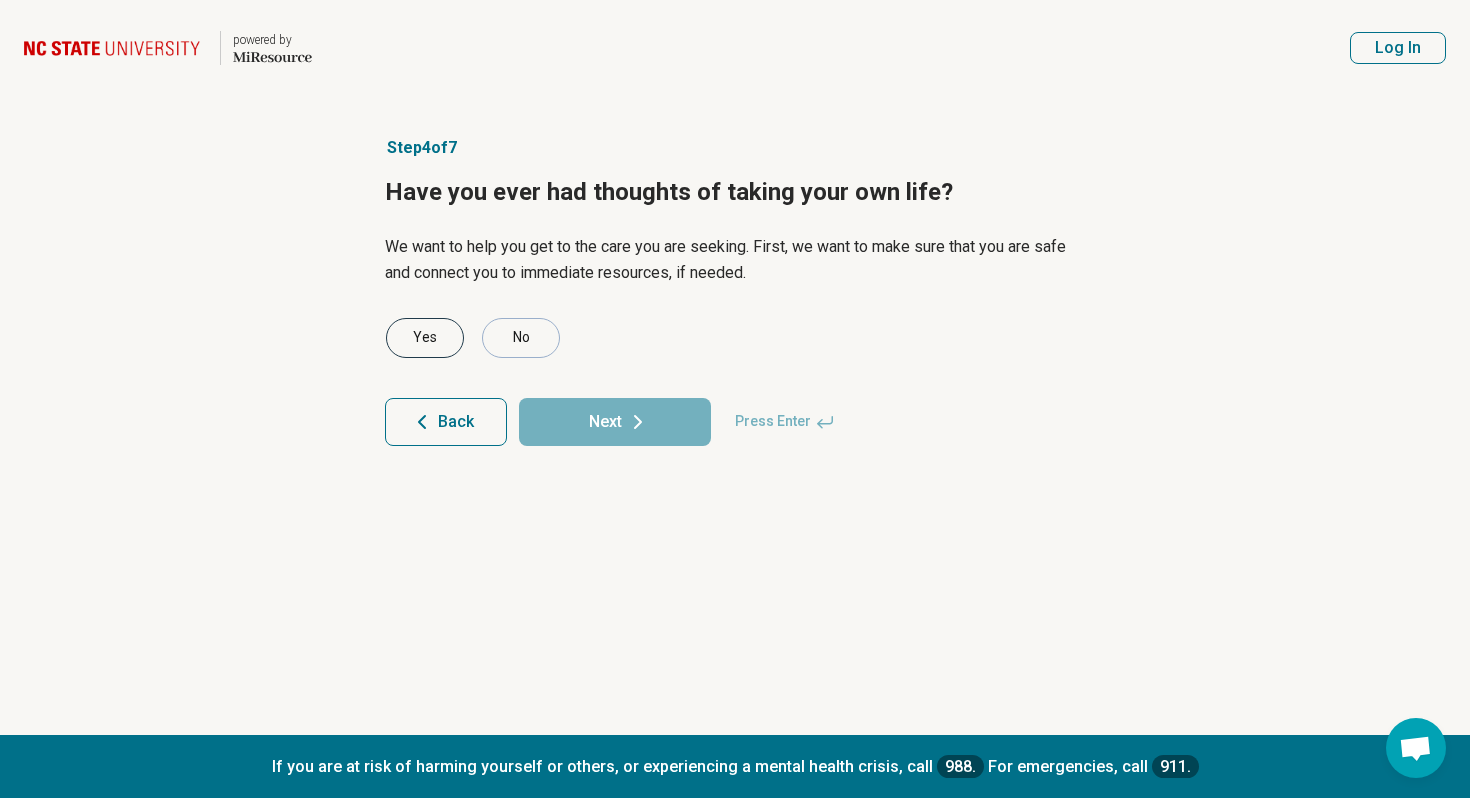 click on "Yes" at bounding box center [425, 338] 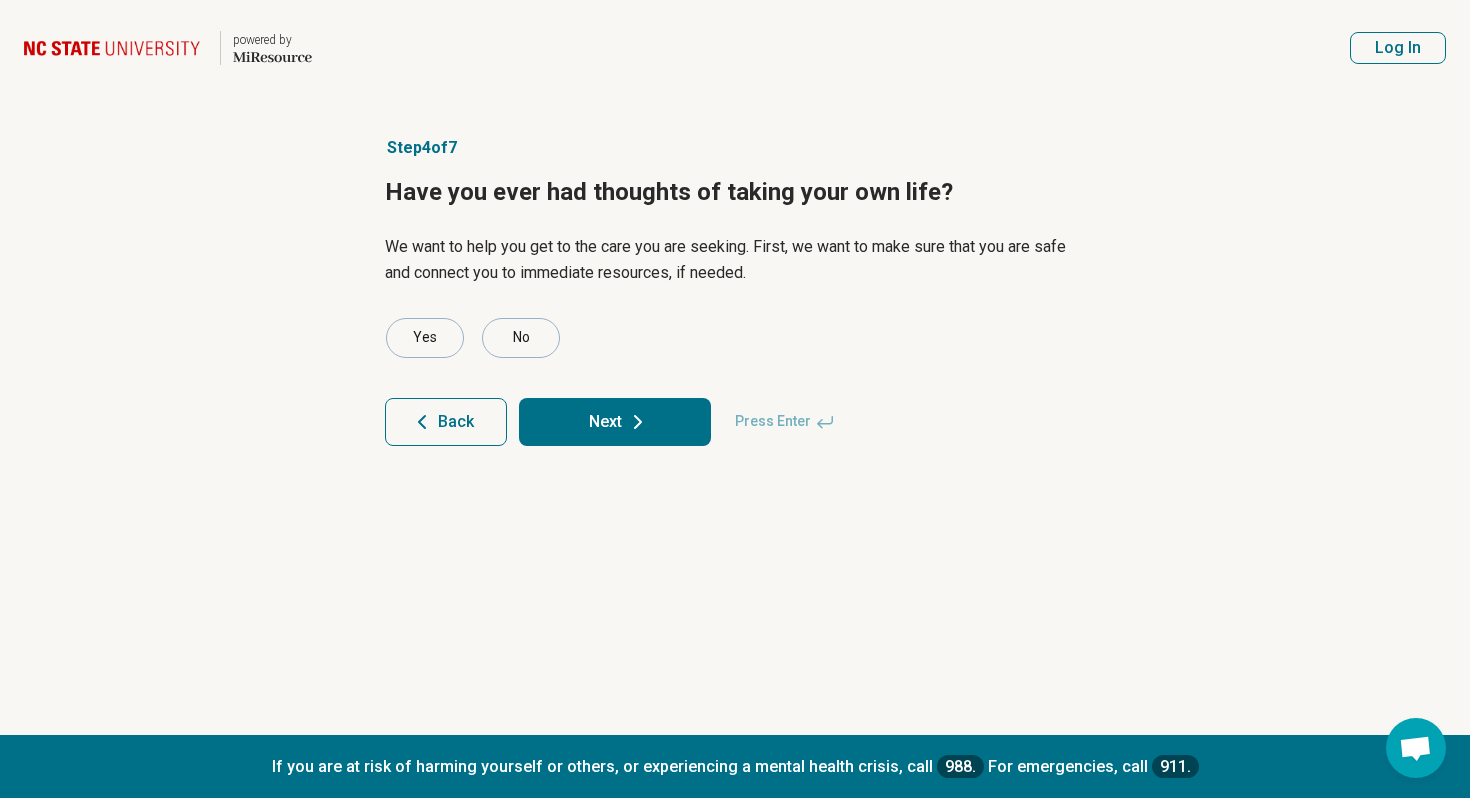 click on "Yes No Back Next Press Enter" at bounding box center [735, 382] 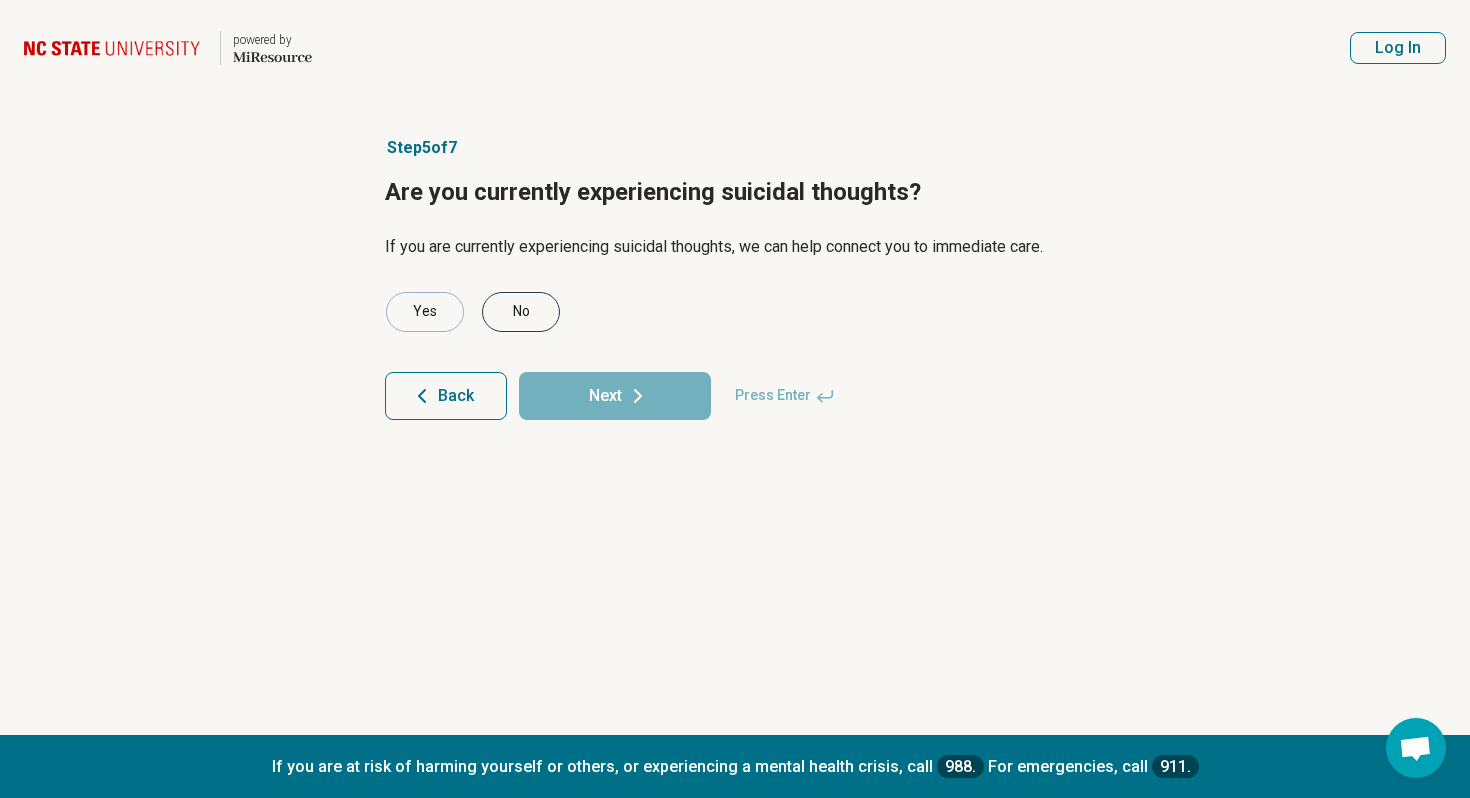 click on "No" at bounding box center (521, 312) 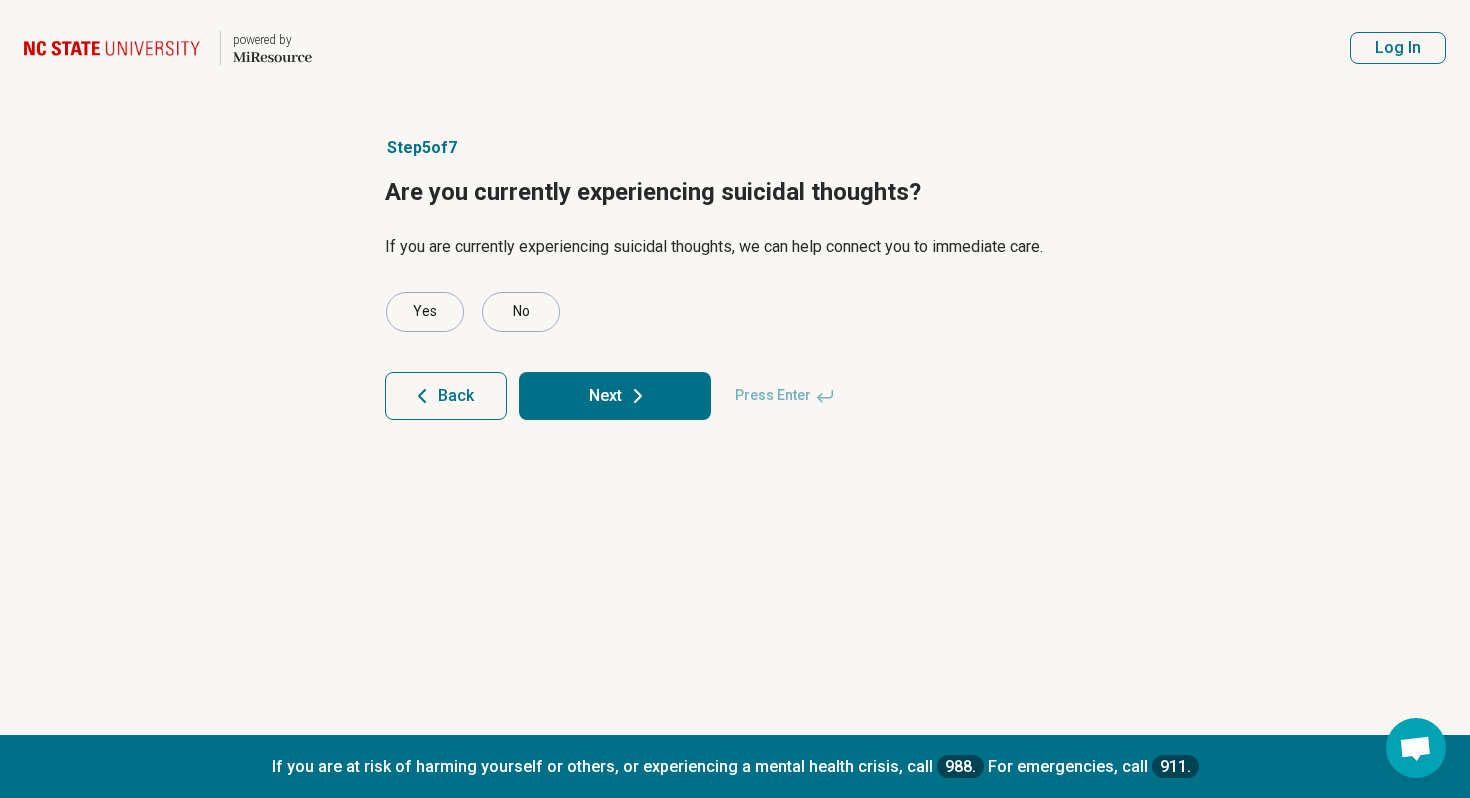 click on "Next" at bounding box center [615, 396] 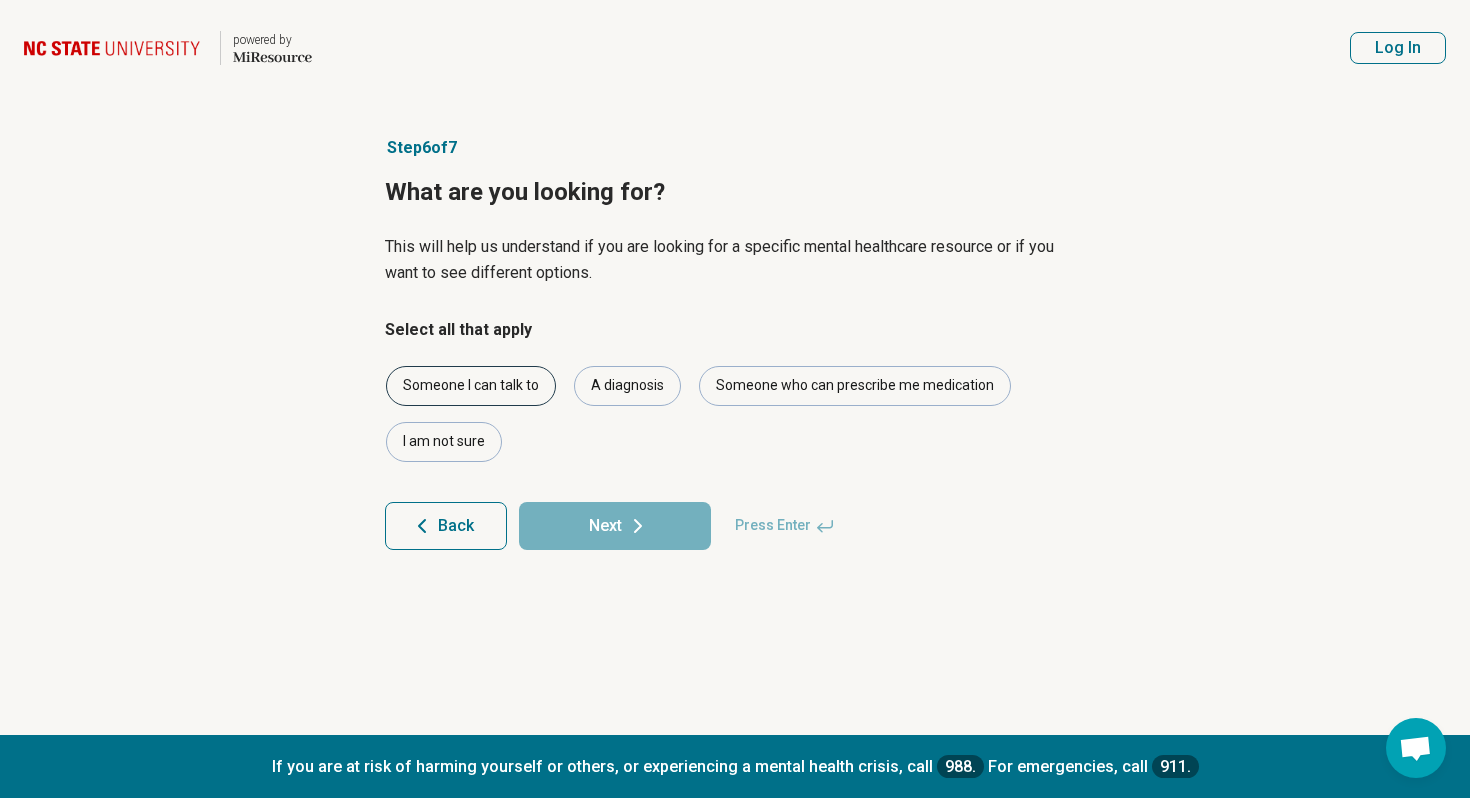 click on "Someone I can talk to" at bounding box center (471, 386) 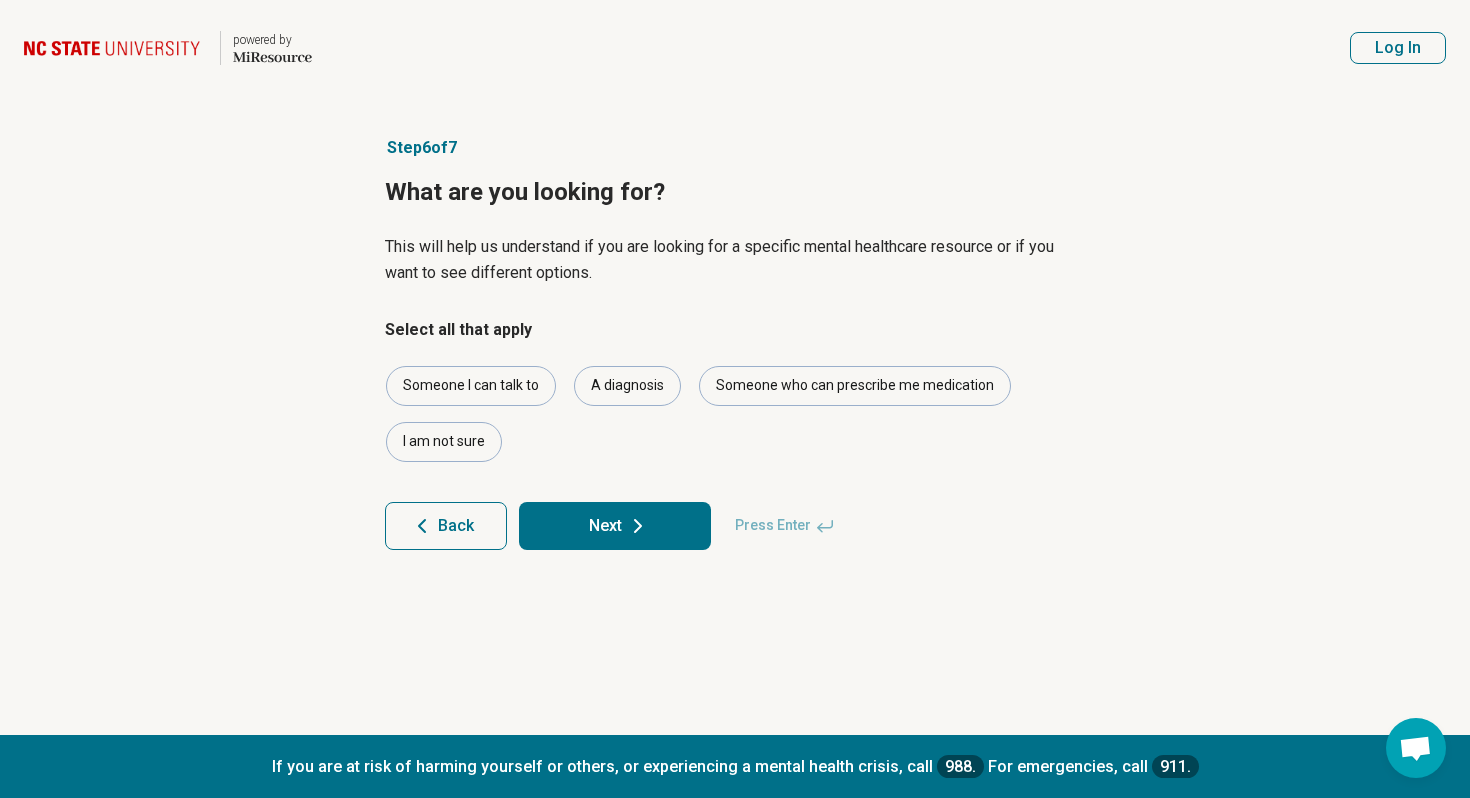click on "Select all that apply Someone I can talk to A diagnosis Someone who can prescribe me medication I am not sure" at bounding box center [735, 390] 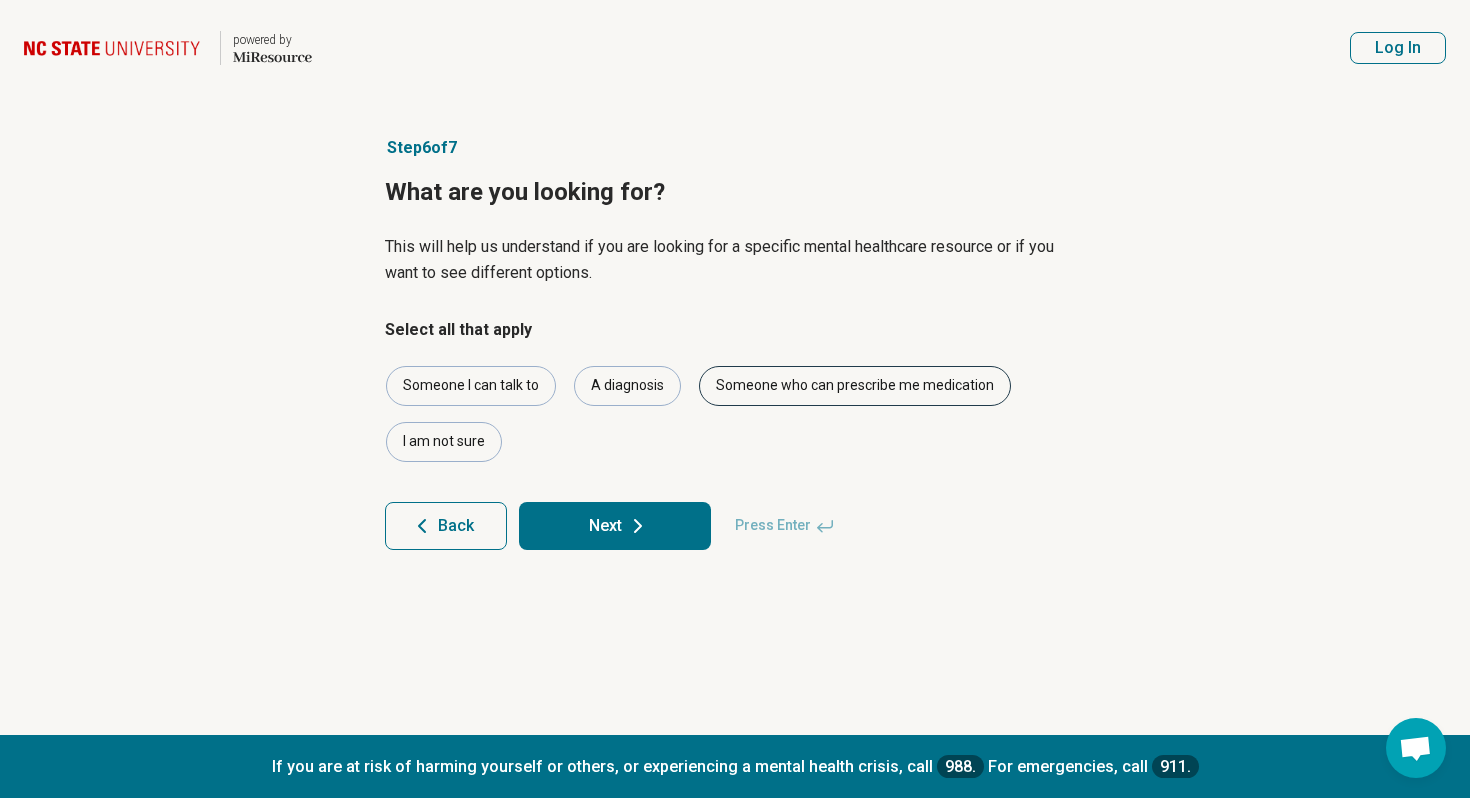 click on "Someone who can prescribe me medication" at bounding box center [855, 386] 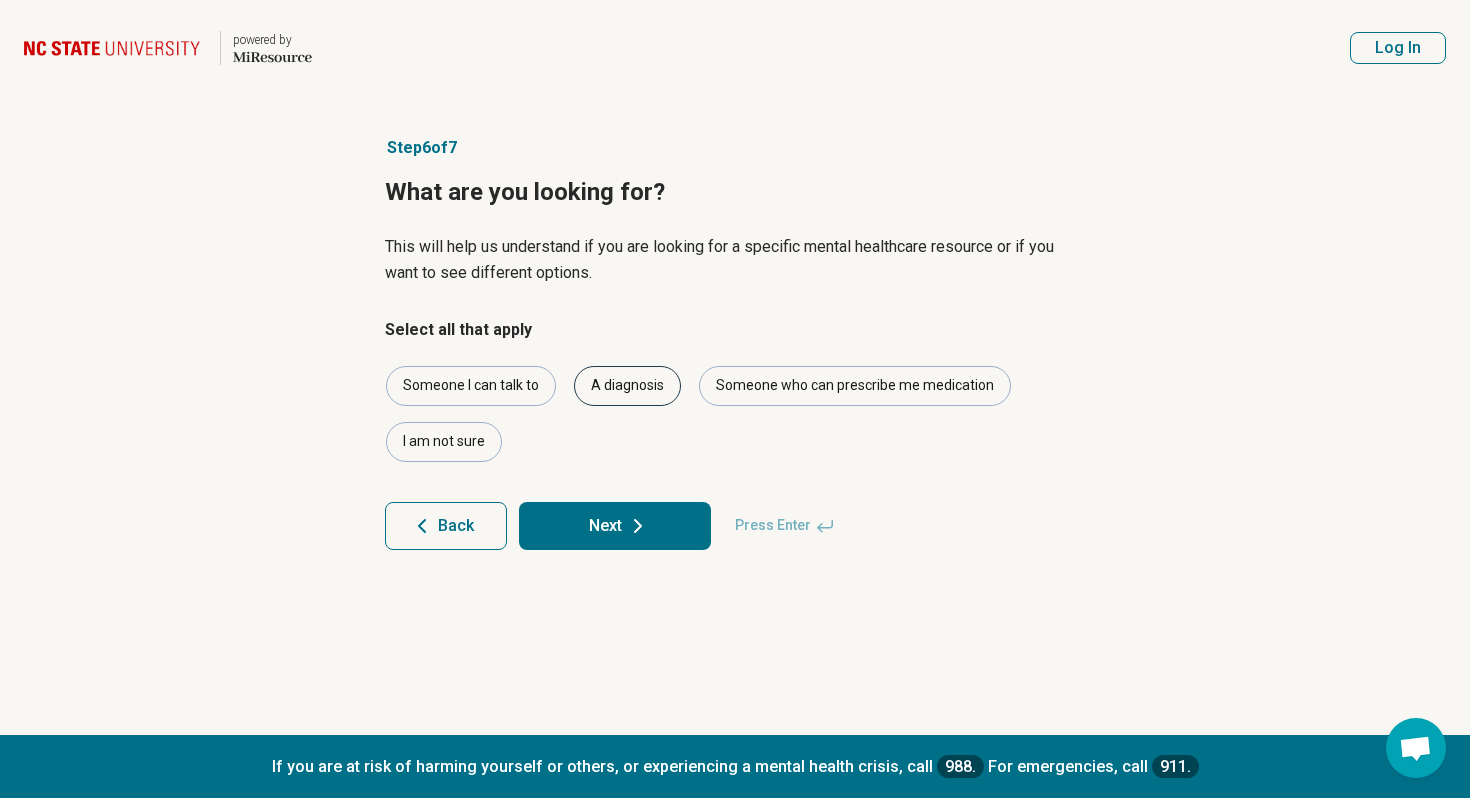 click on "A diagnosis" at bounding box center [627, 386] 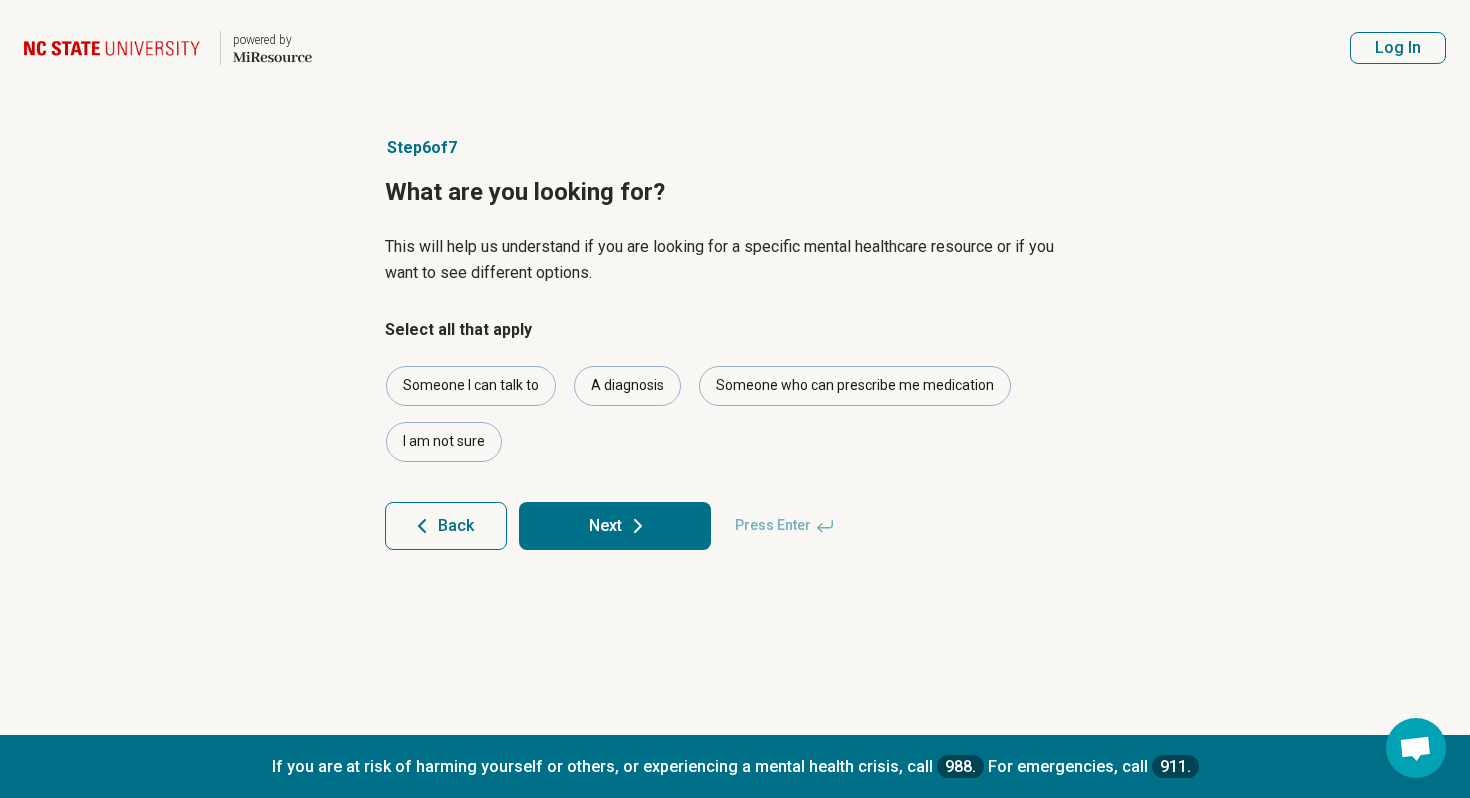 click 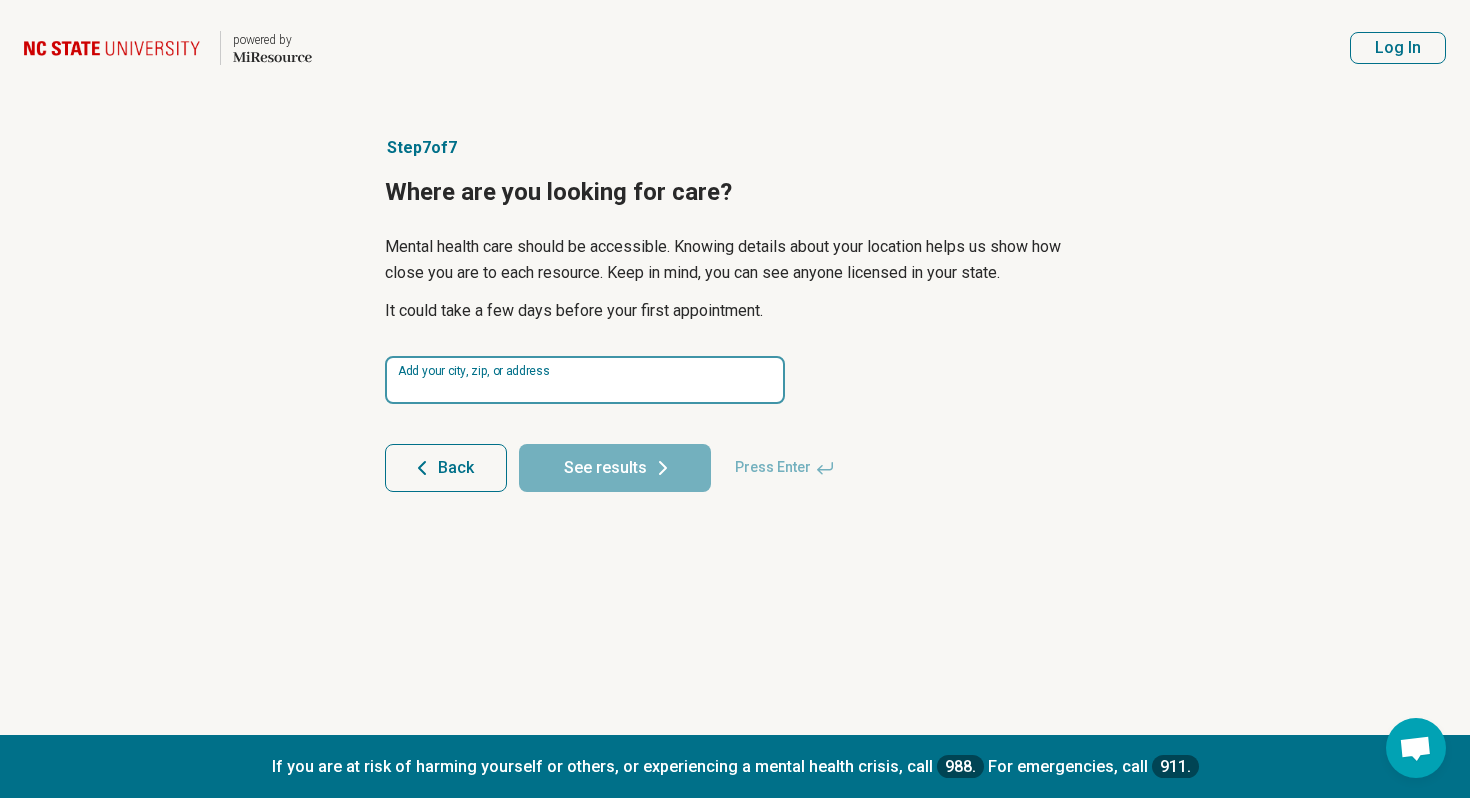 click at bounding box center (585, 380) 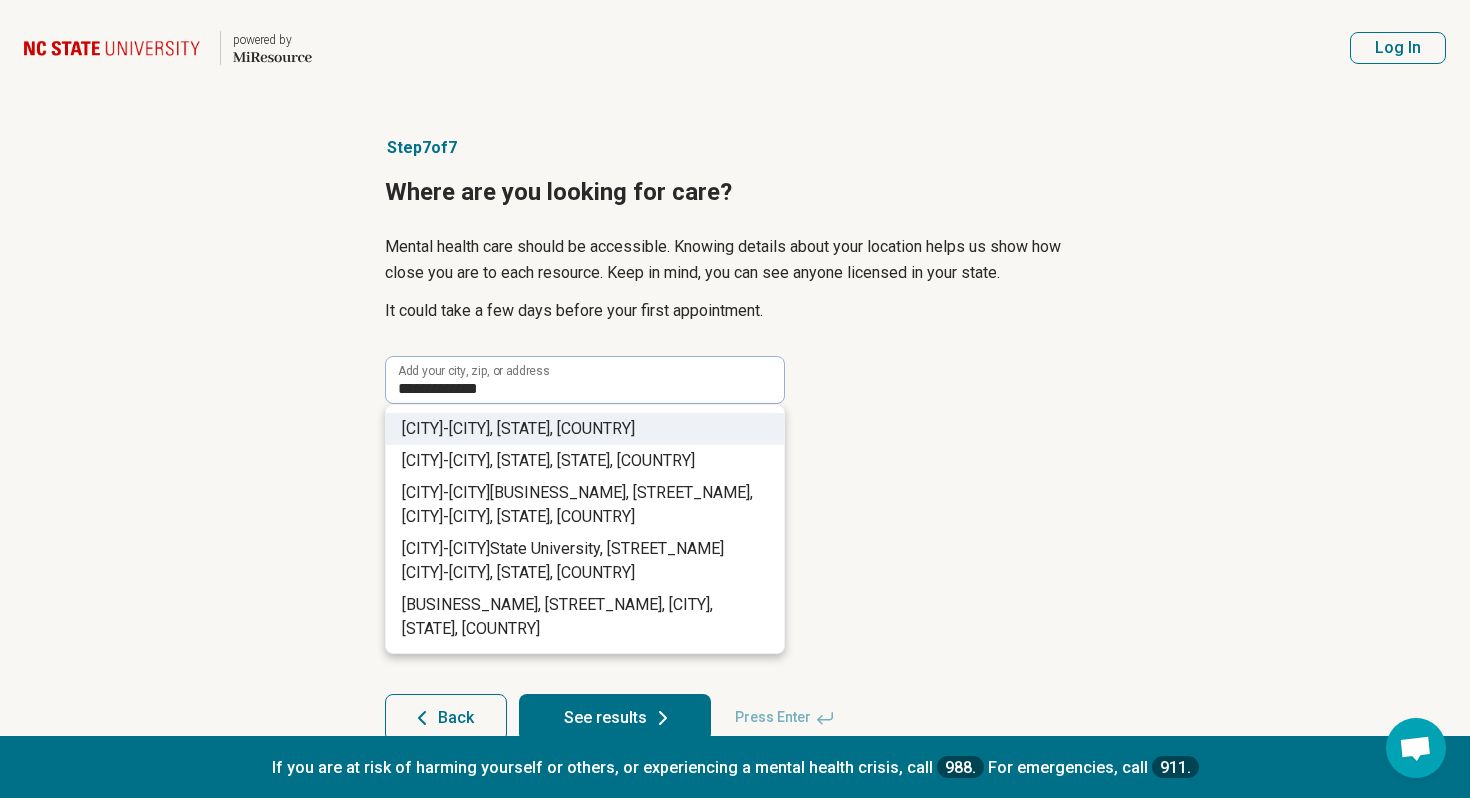 click on "Winston - Salem , NC, USA" at bounding box center (585, 429) 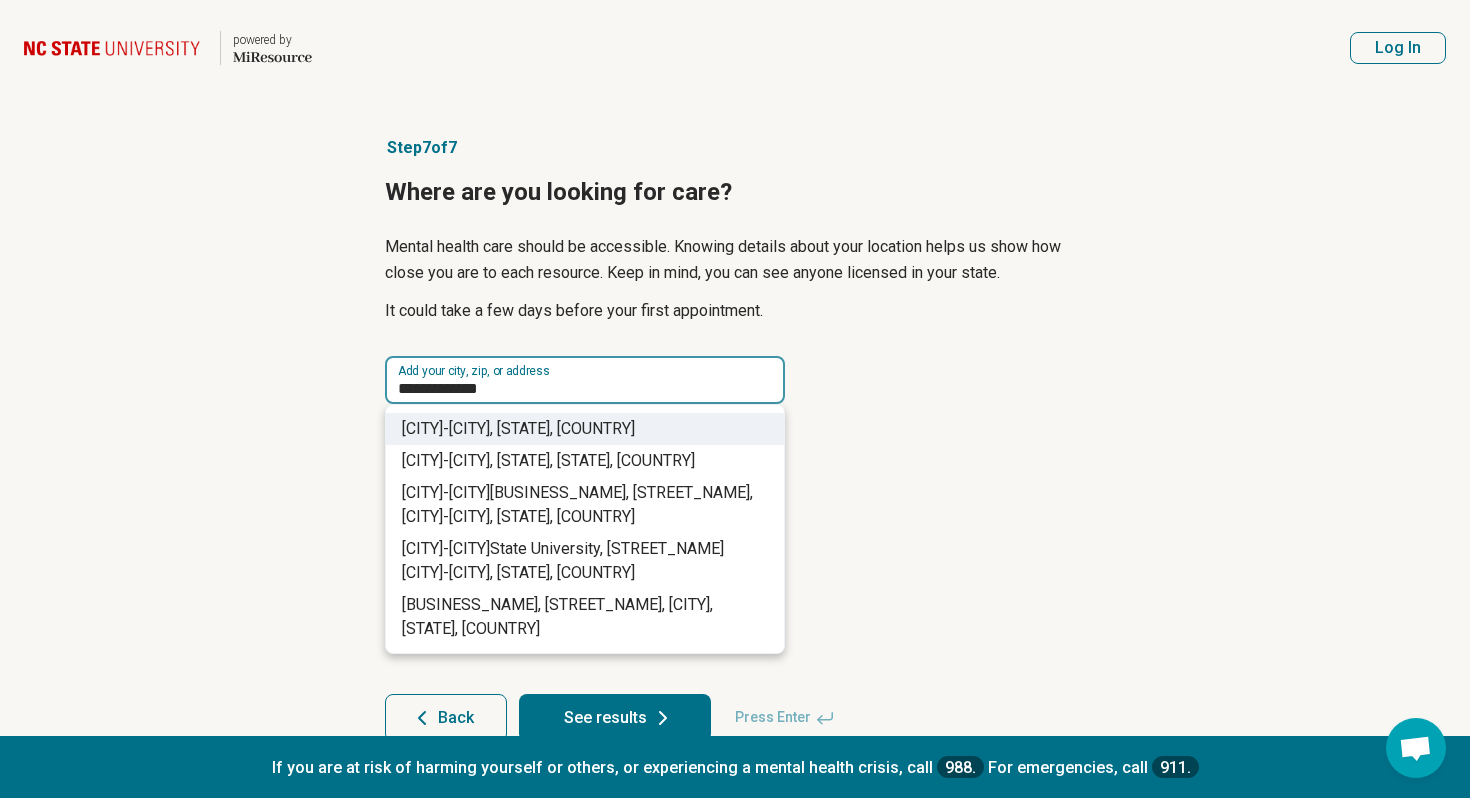 type on "**********" 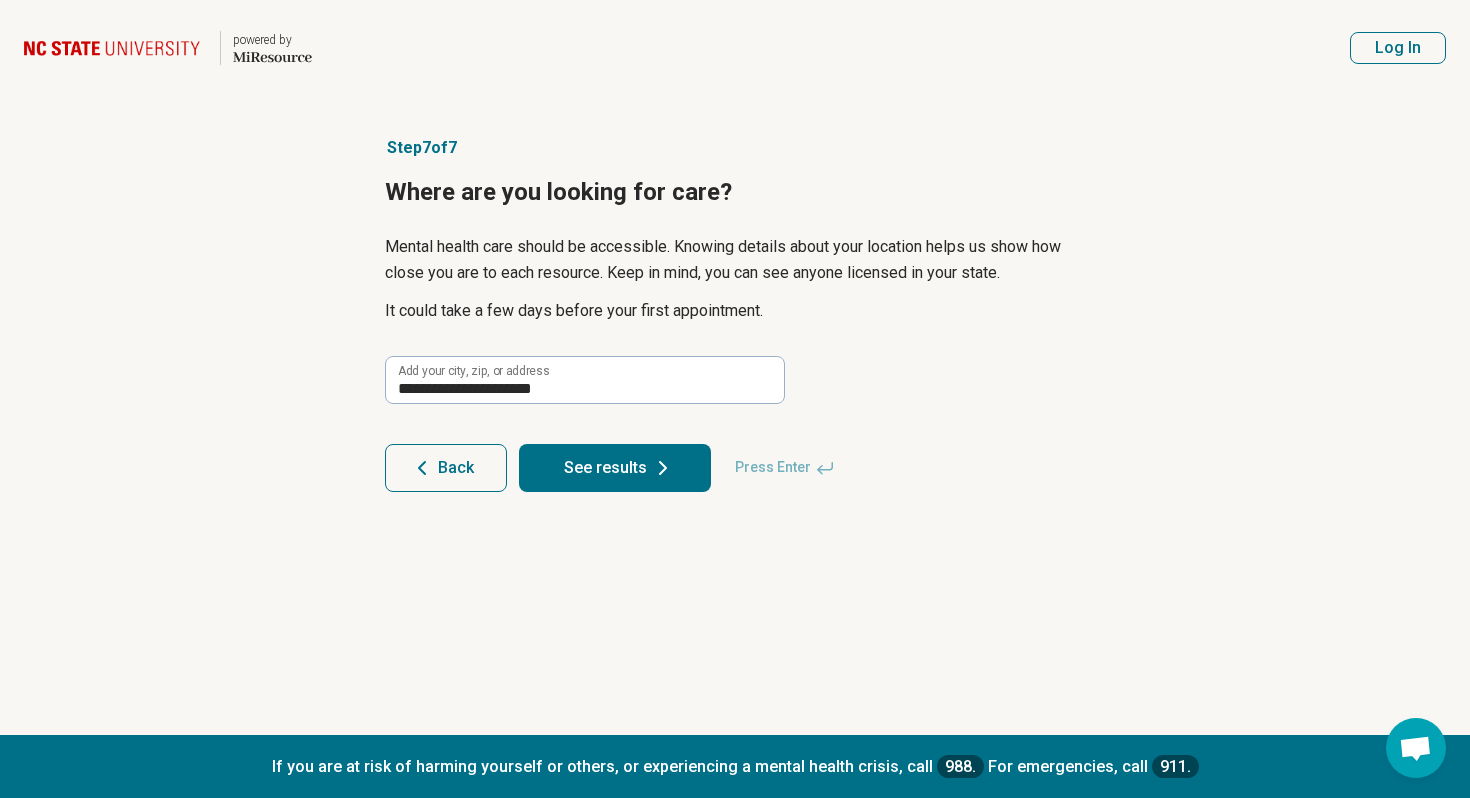 click on "See results" at bounding box center [615, 468] 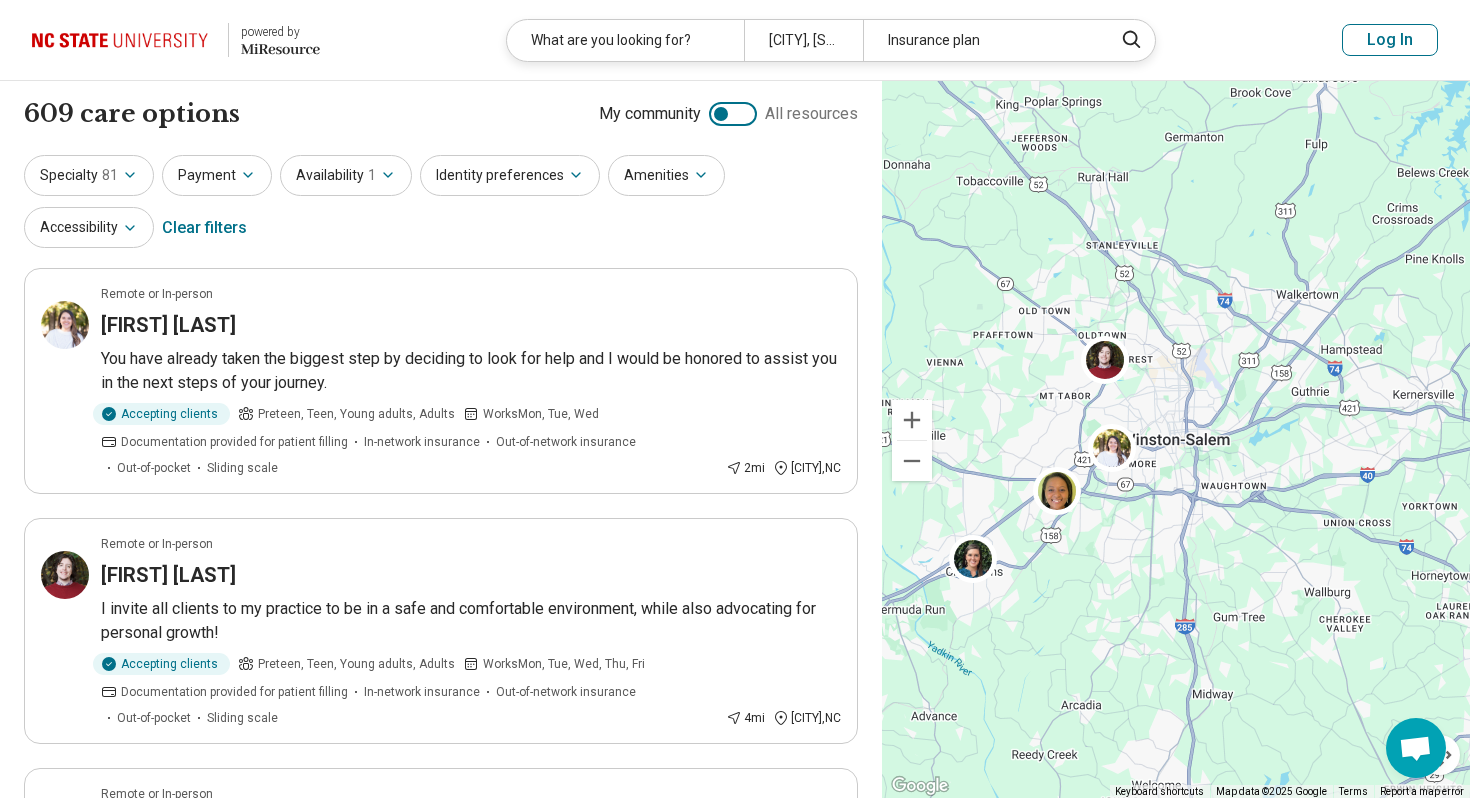 click on "Payment" at bounding box center [217, 175] 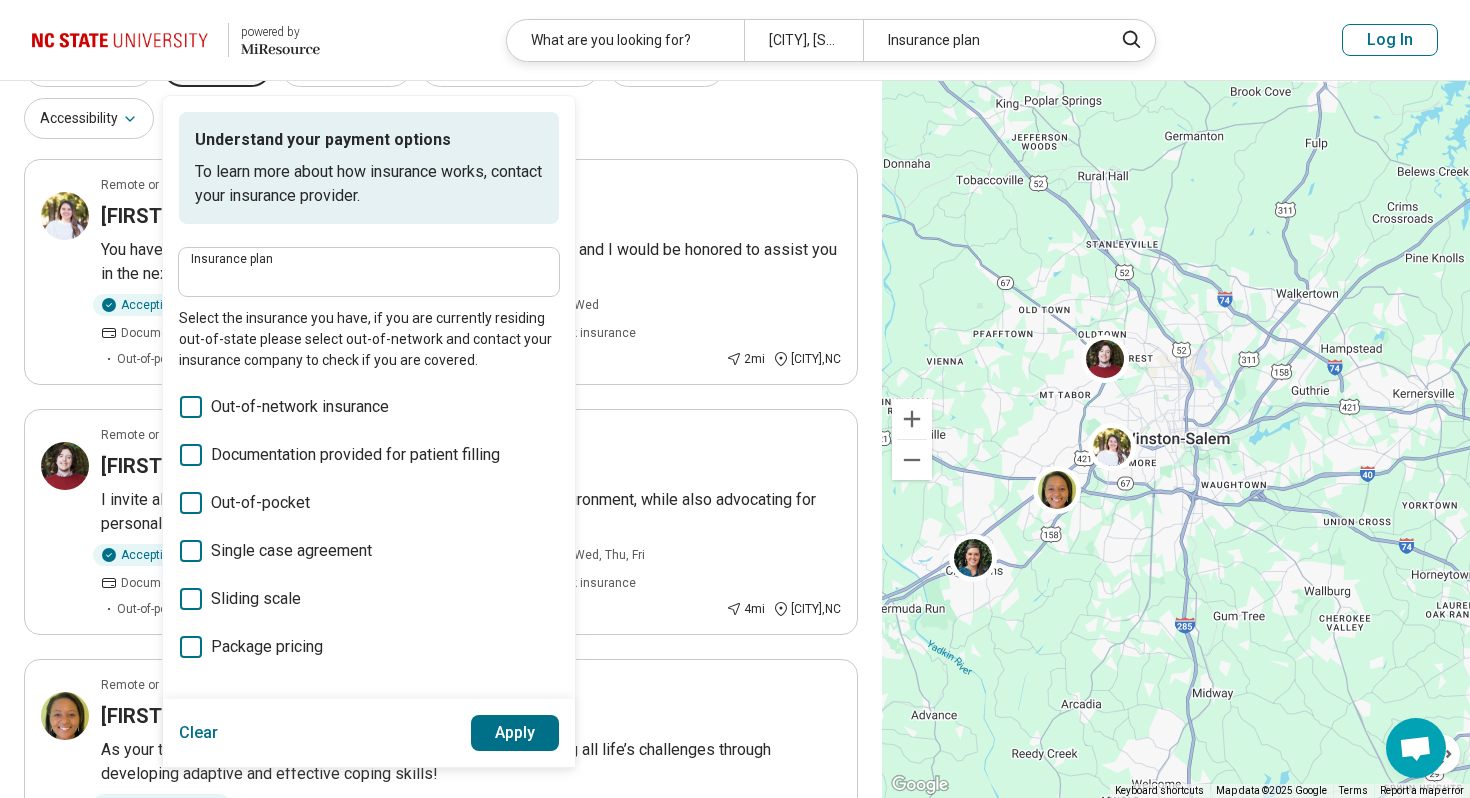 scroll, scrollTop: 0, scrollLeft: 0, axis: both 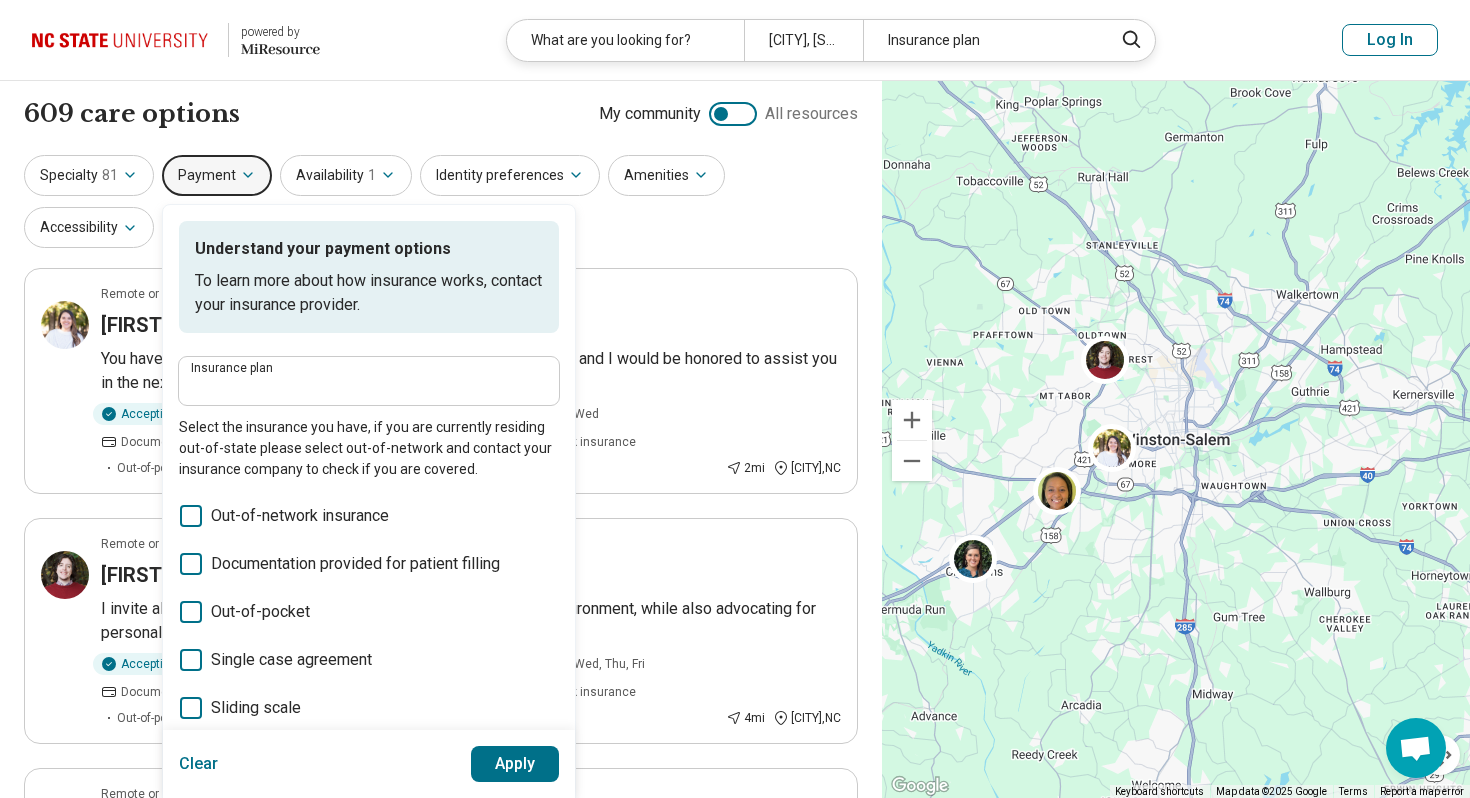 click 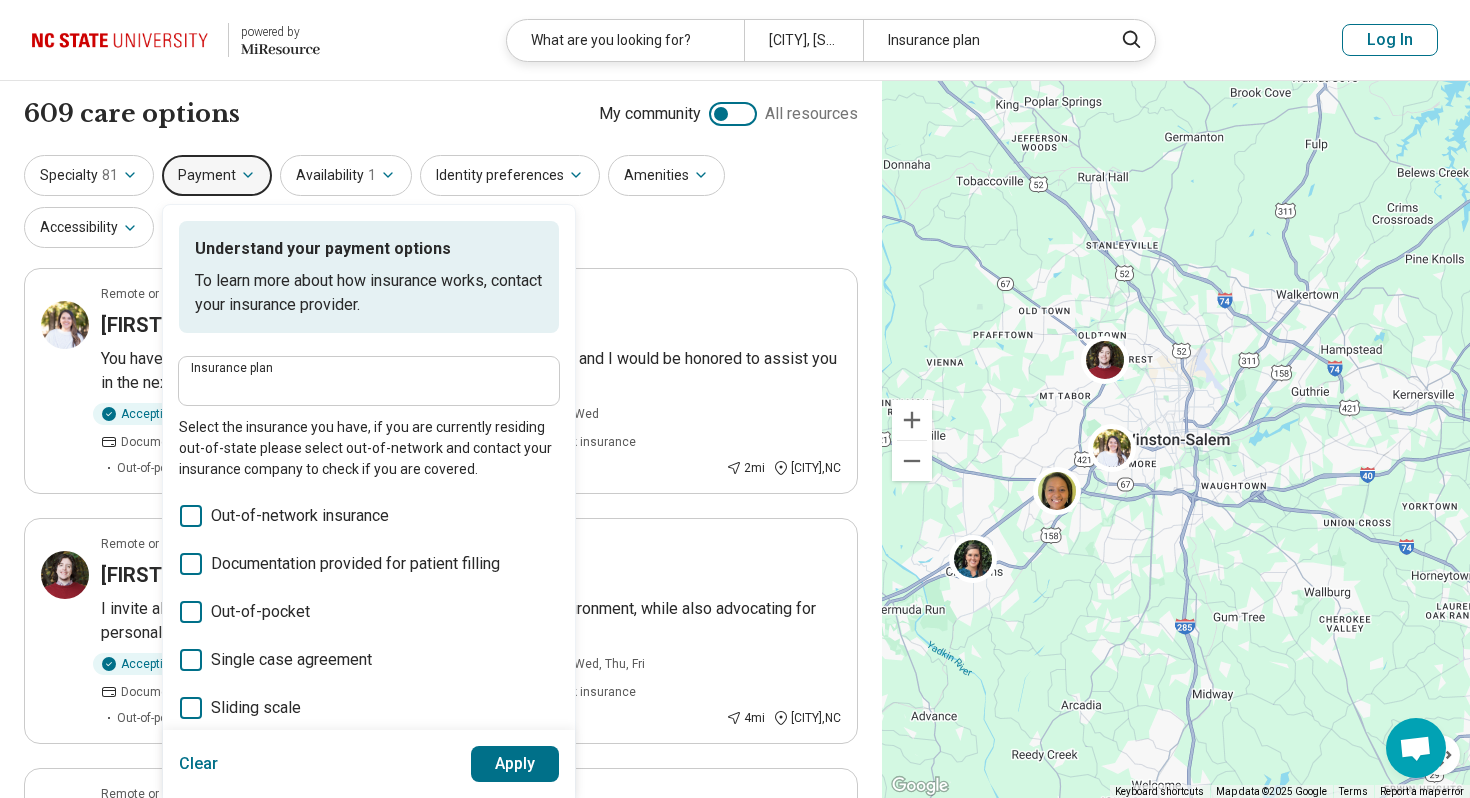 click on "1" at bounding box center [372, 175] 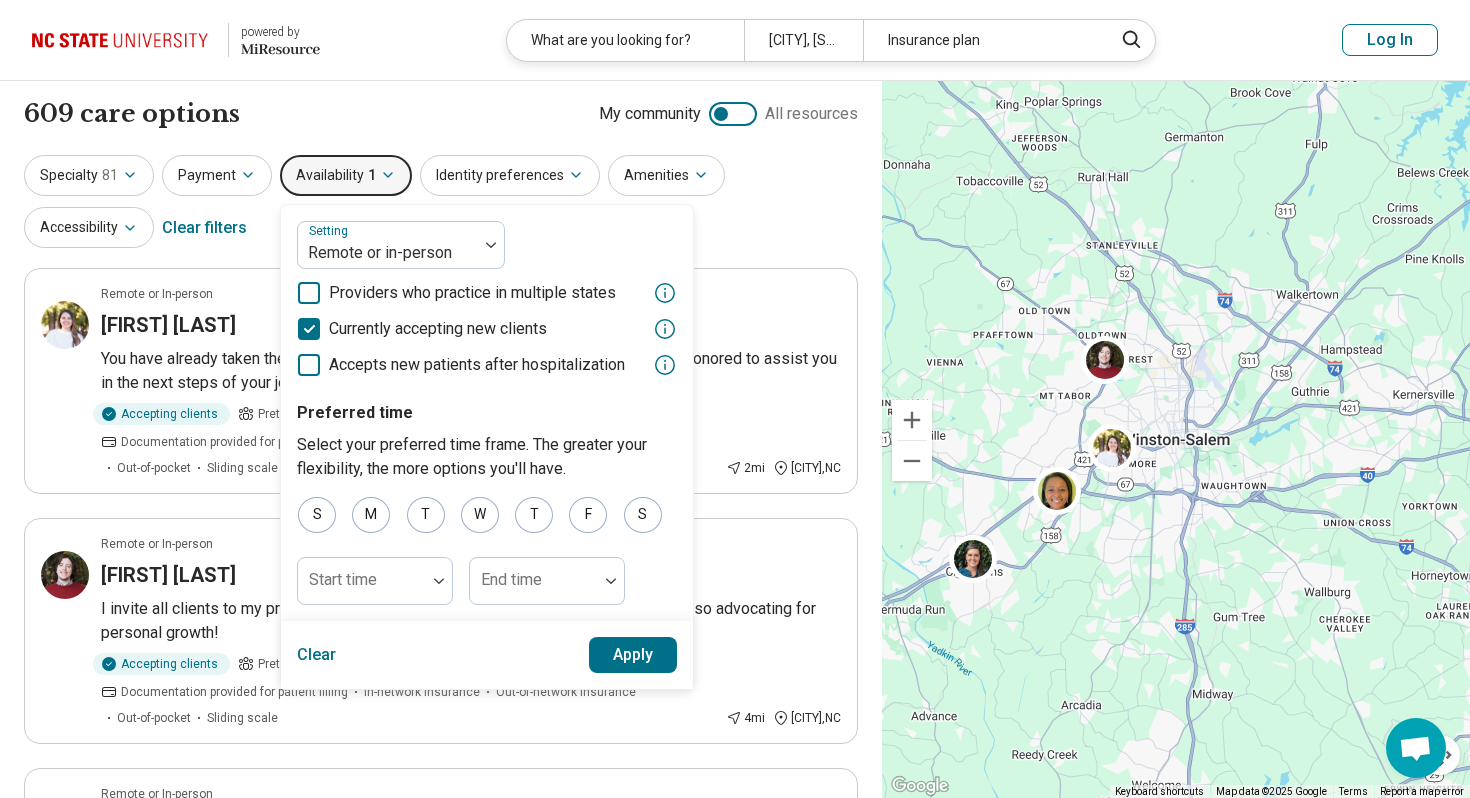 click on "1" at bounding box center (372, 175) 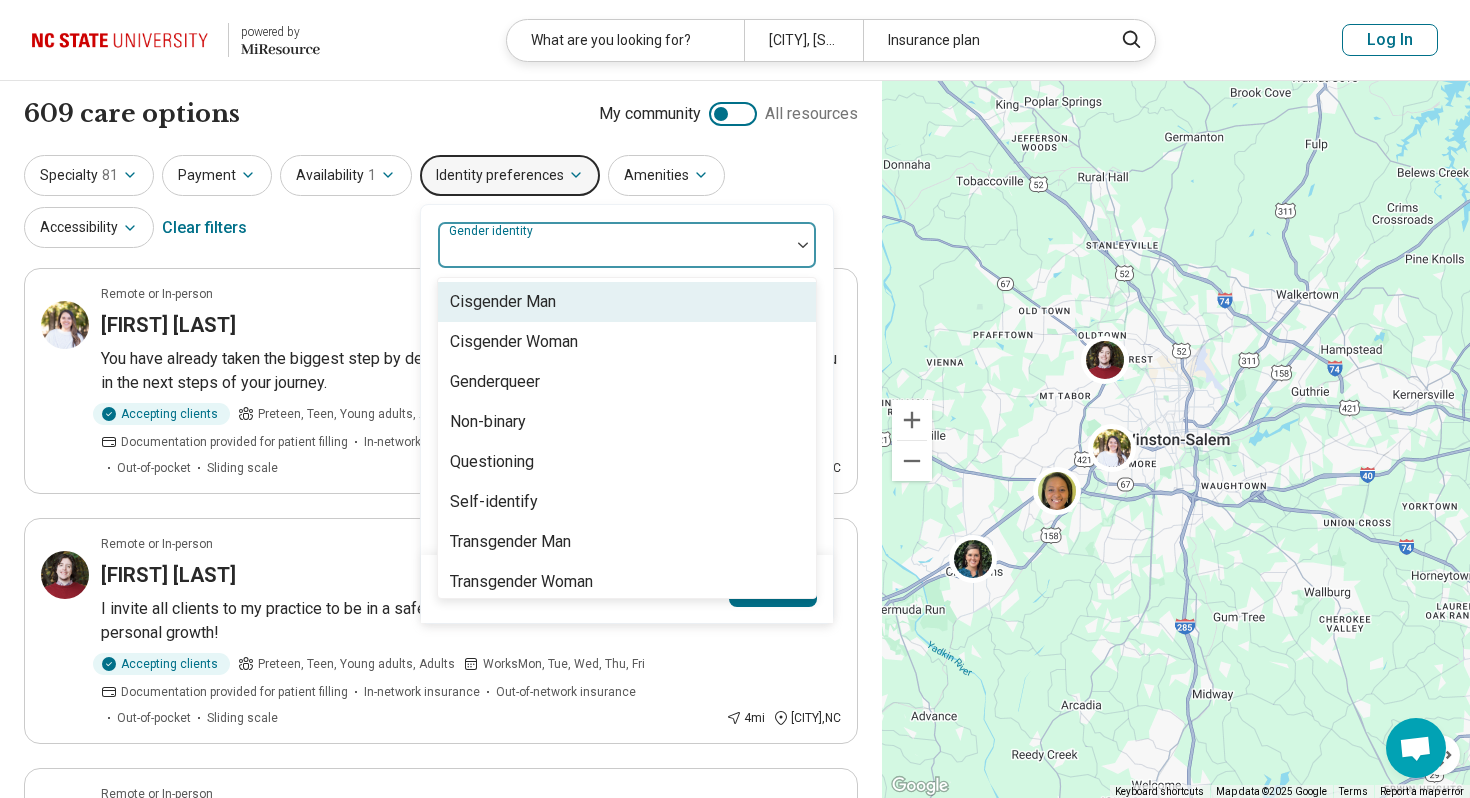 click on "Gender identity" at bounding box center (627, 245) 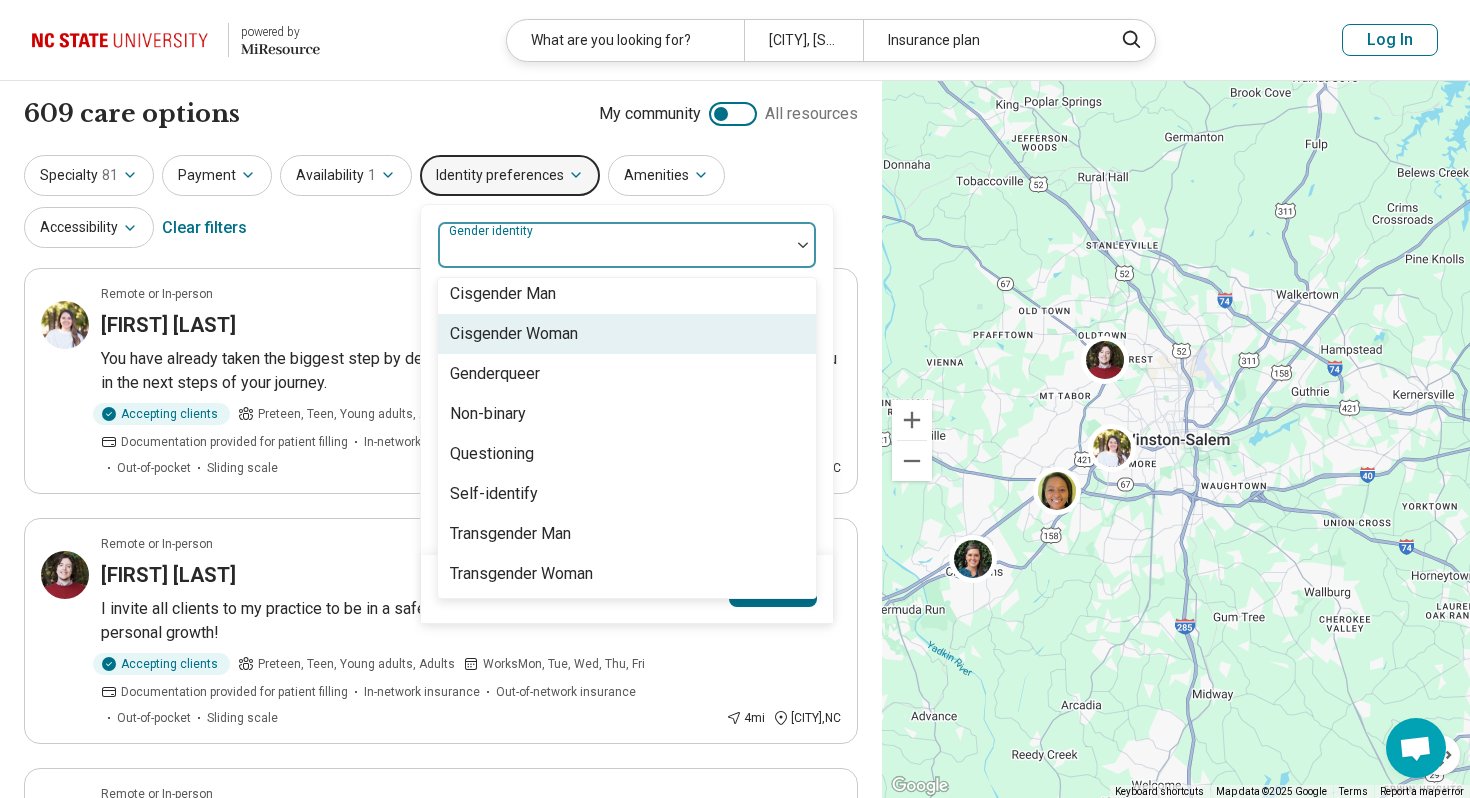 scroll, scrollTop: 0, scrollLeft: 0, axis: both 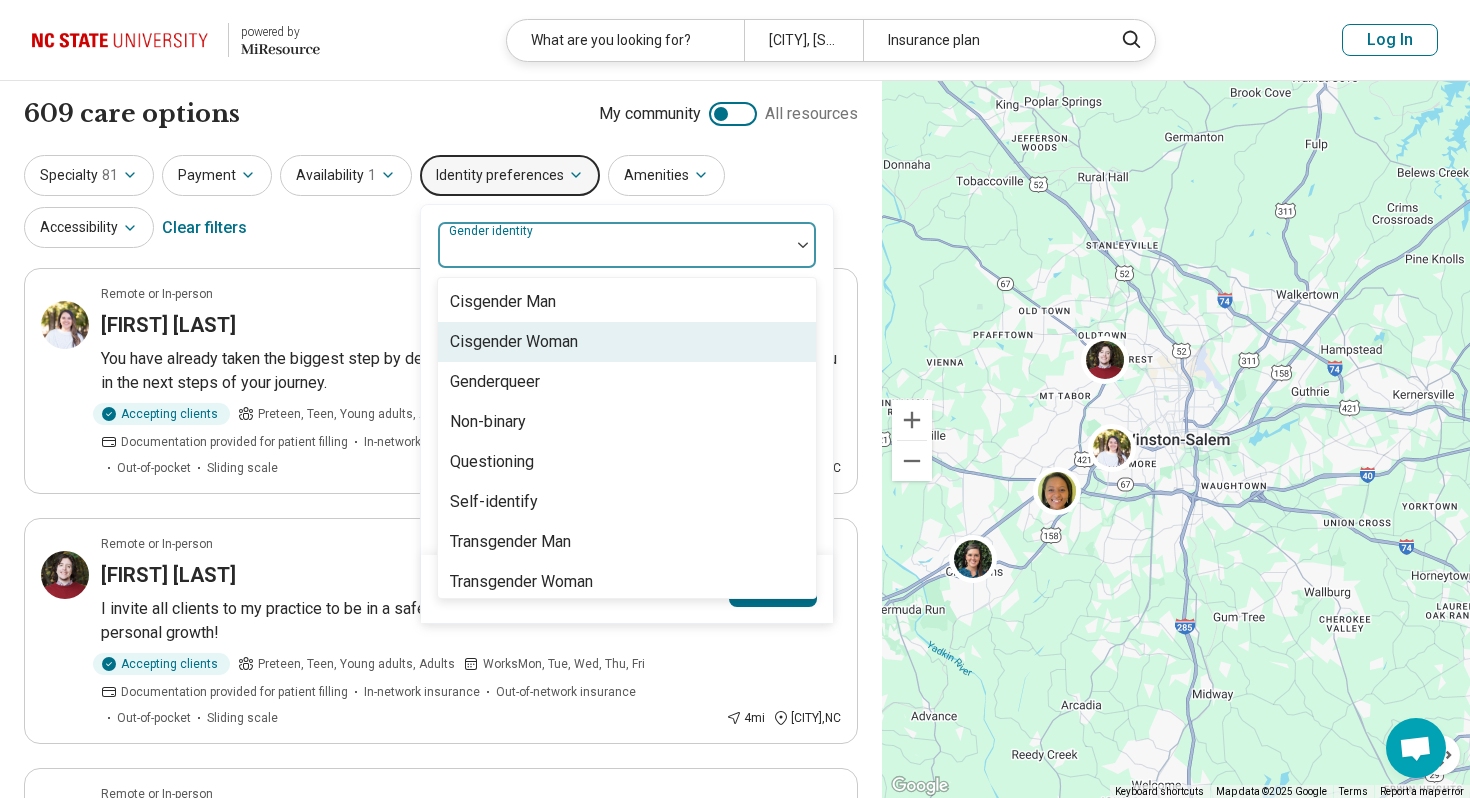 click on "Cisgender Woman" at bounding box center (514, 342) 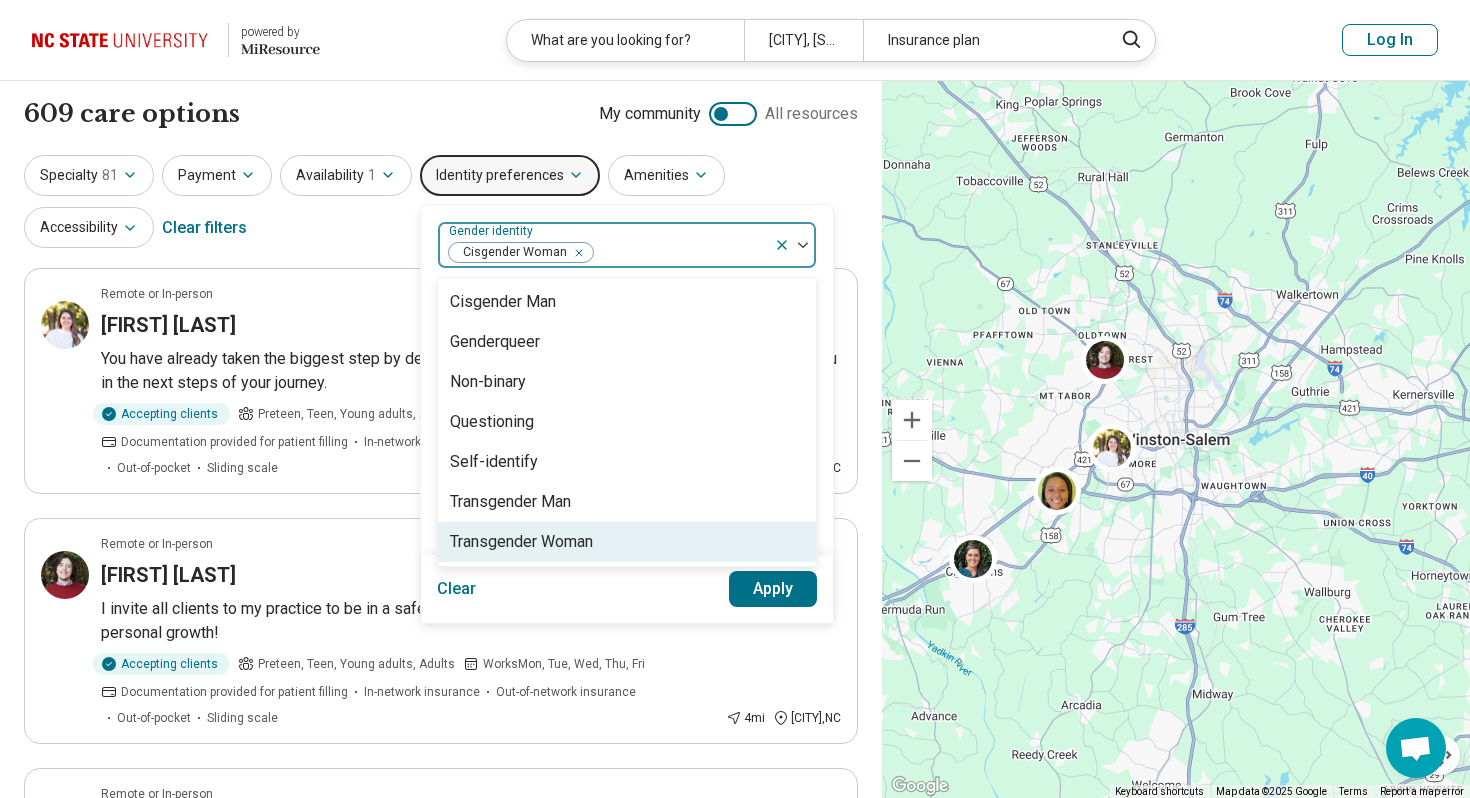 click on "Transgender Woman" at bounding box center (521, 542) 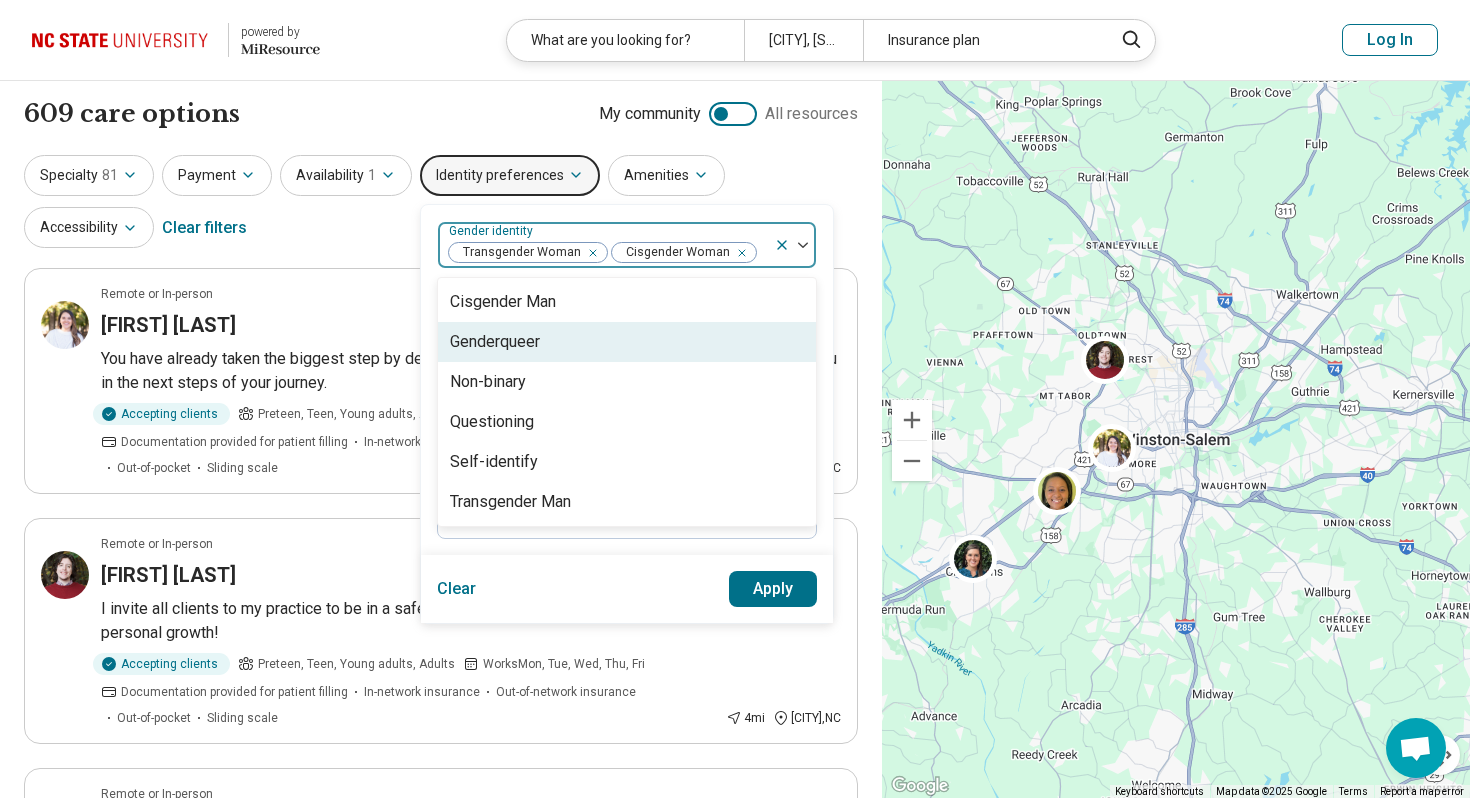 click on "Identity preferences" at bounding box center [510, 175] 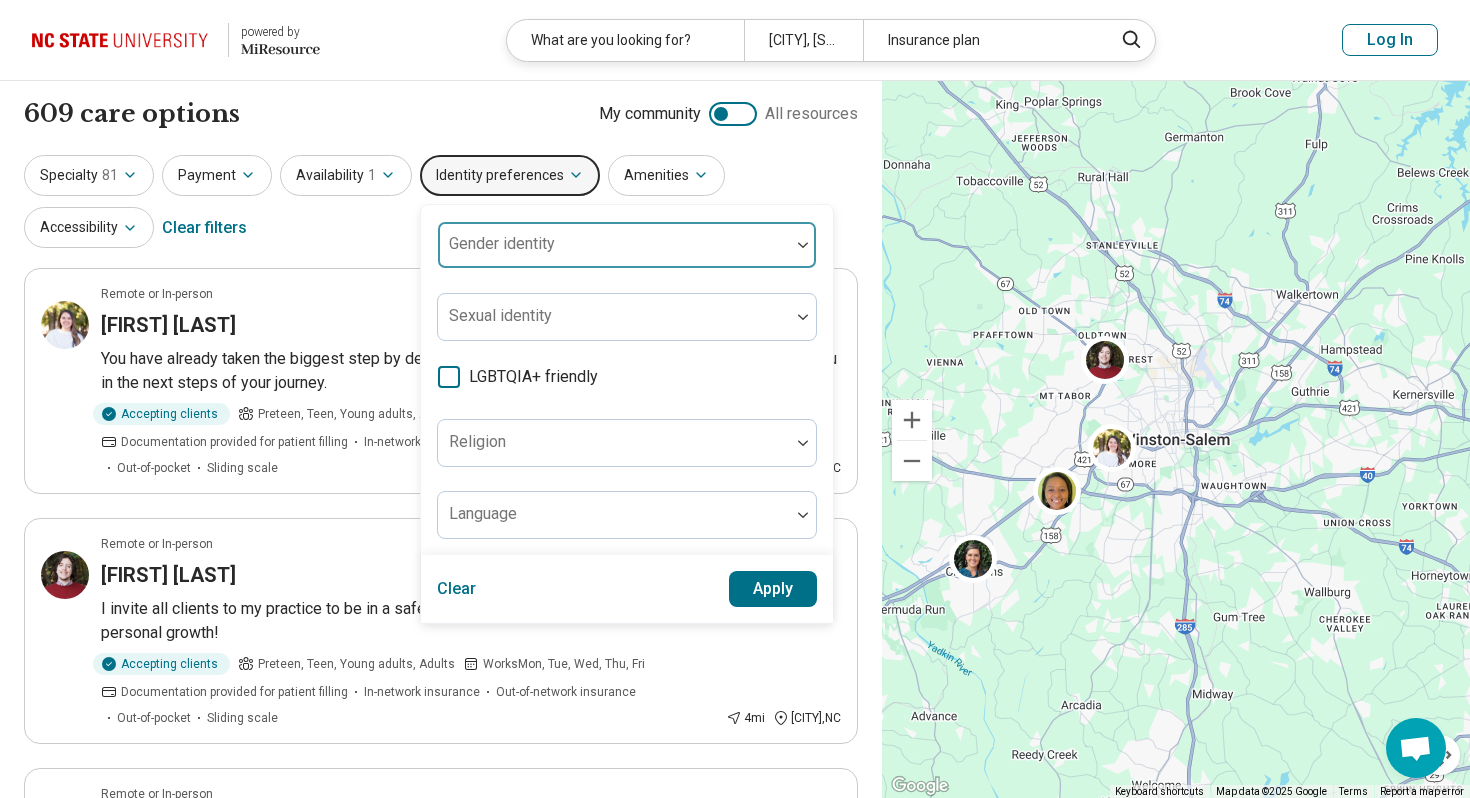 click at bounding box center (614, 245) 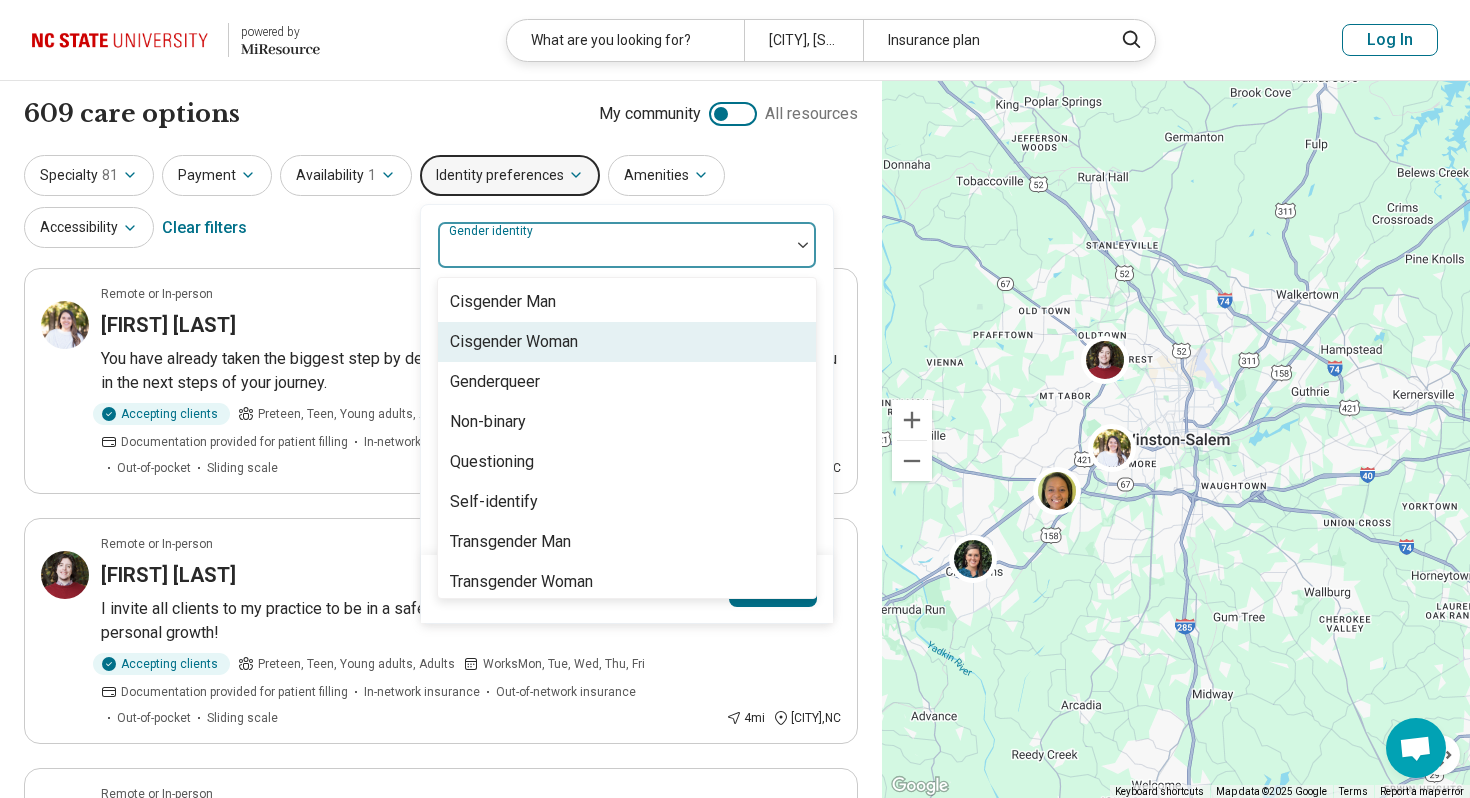 click on "Cisgender Woman" at bounding box center [514, 342] 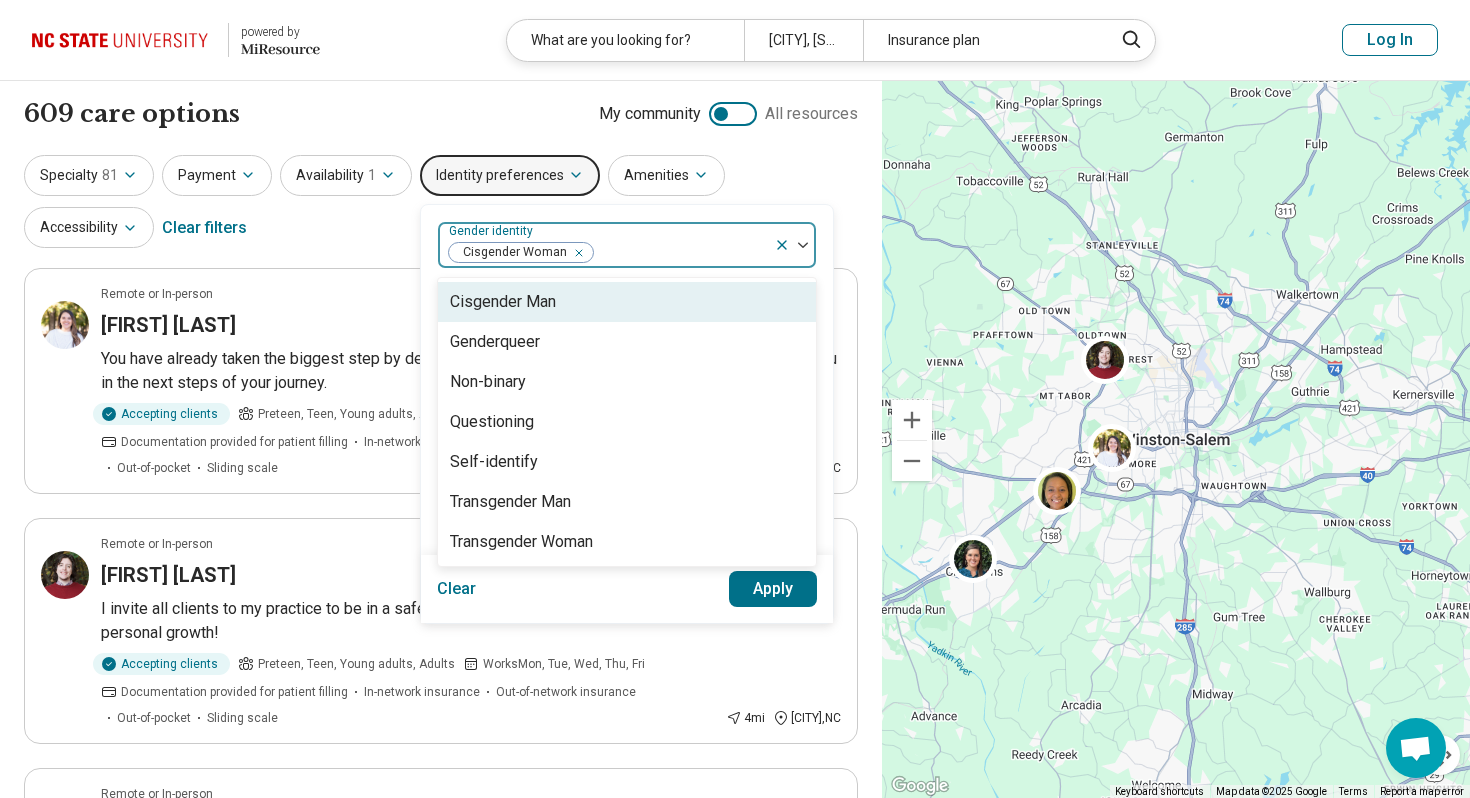 click on "Specialty 81 Payment Availability 1 Identity preferences option Cisgender Woman, selected. Cisgender Man, 1 of 7. 7 results available. Use Up and Down to choose options, press Enter to select the currently focused option, press Escape to exit the menu, press Tab to select the option and exit the menu. Gender identity Cisgender Woman Cisgender Man Genderqueer Non-binary Questioning Self-identify Transgender Man Transgender Woman Sexual identity LGBTQIA+ friendly Religion Language Clear Apply Amenities Accessibility Clear filters" at bounding box center (441, 203) 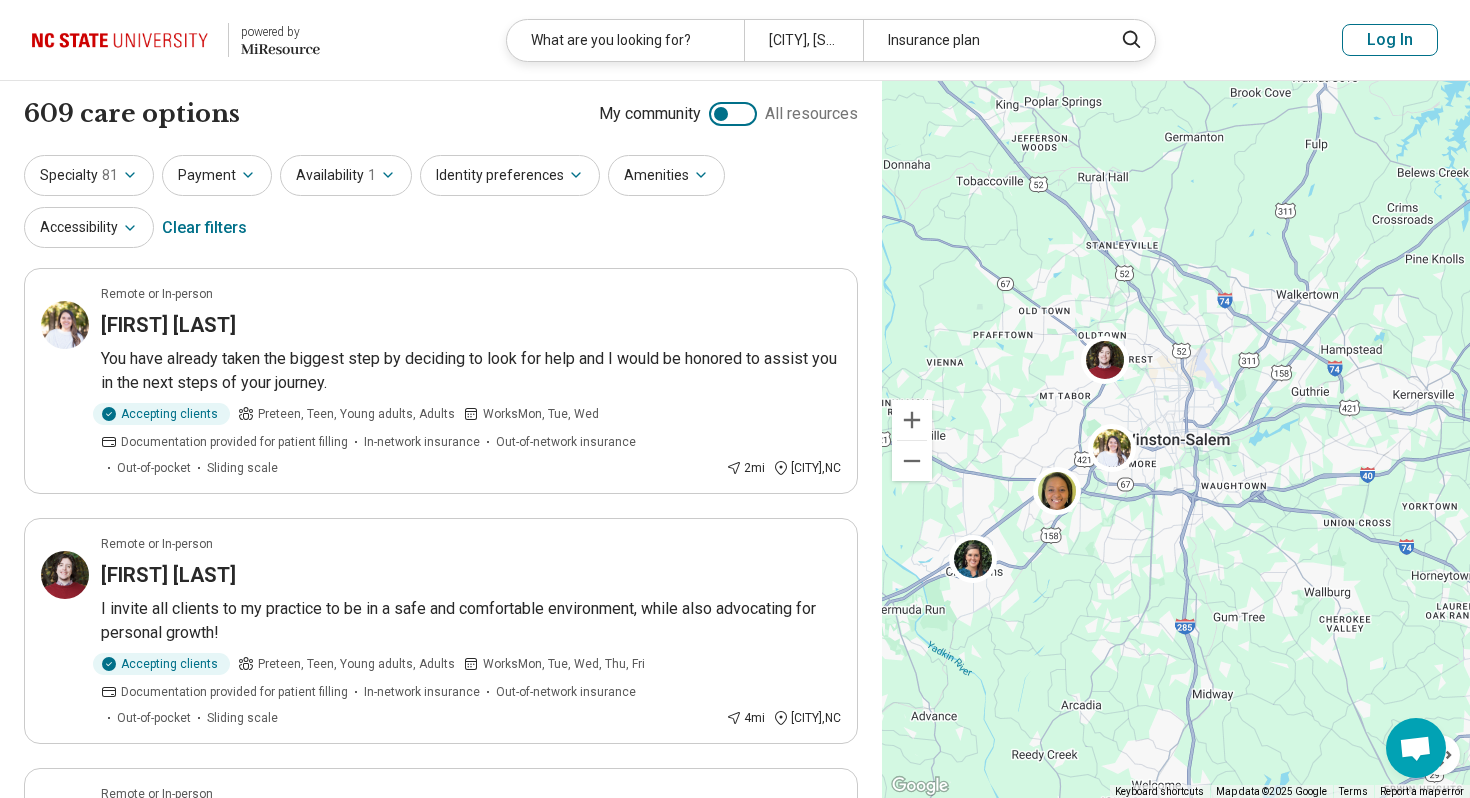 click on "Identity preferences" at bounding box center [510, 175] 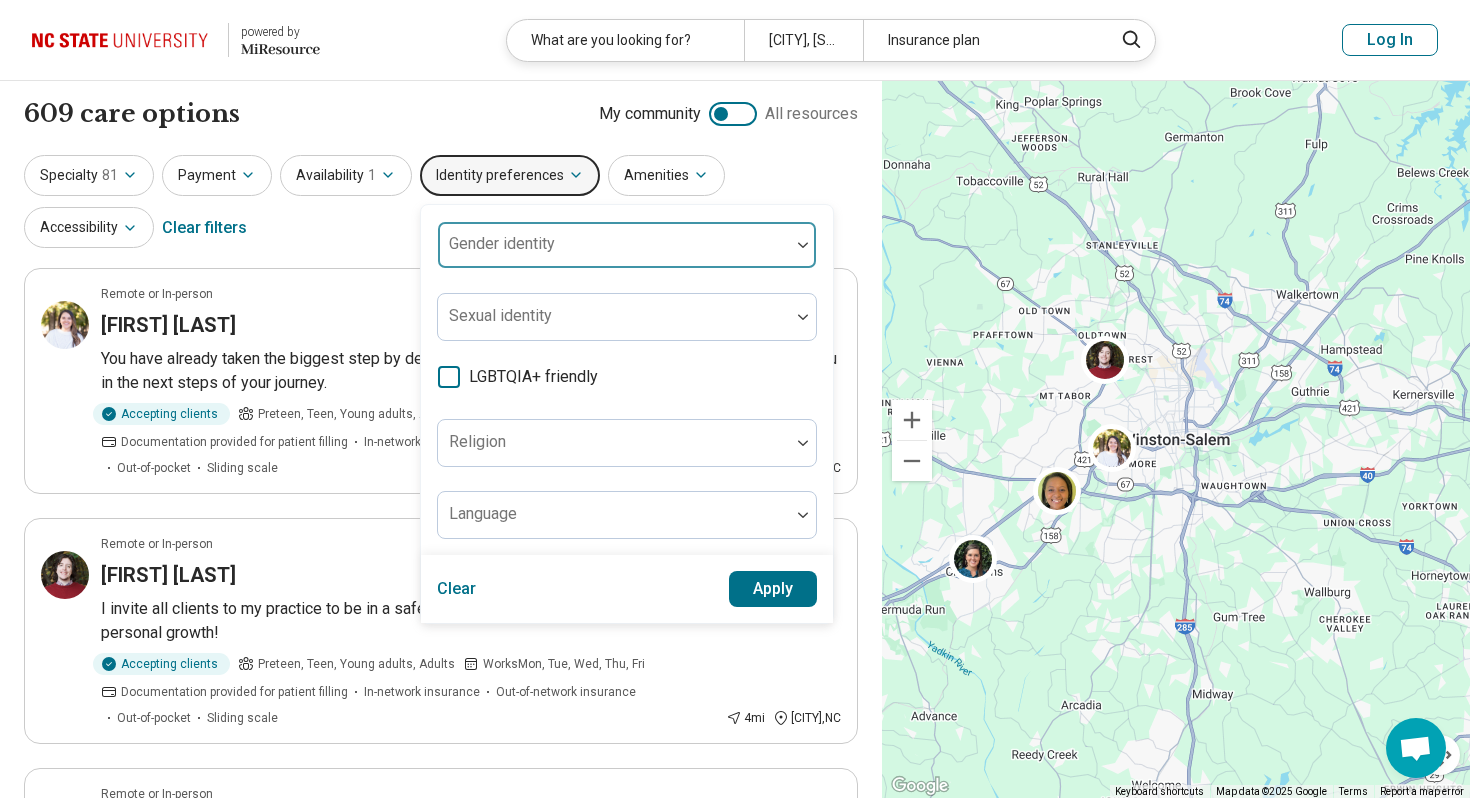 click at bounding box center (614, 253) 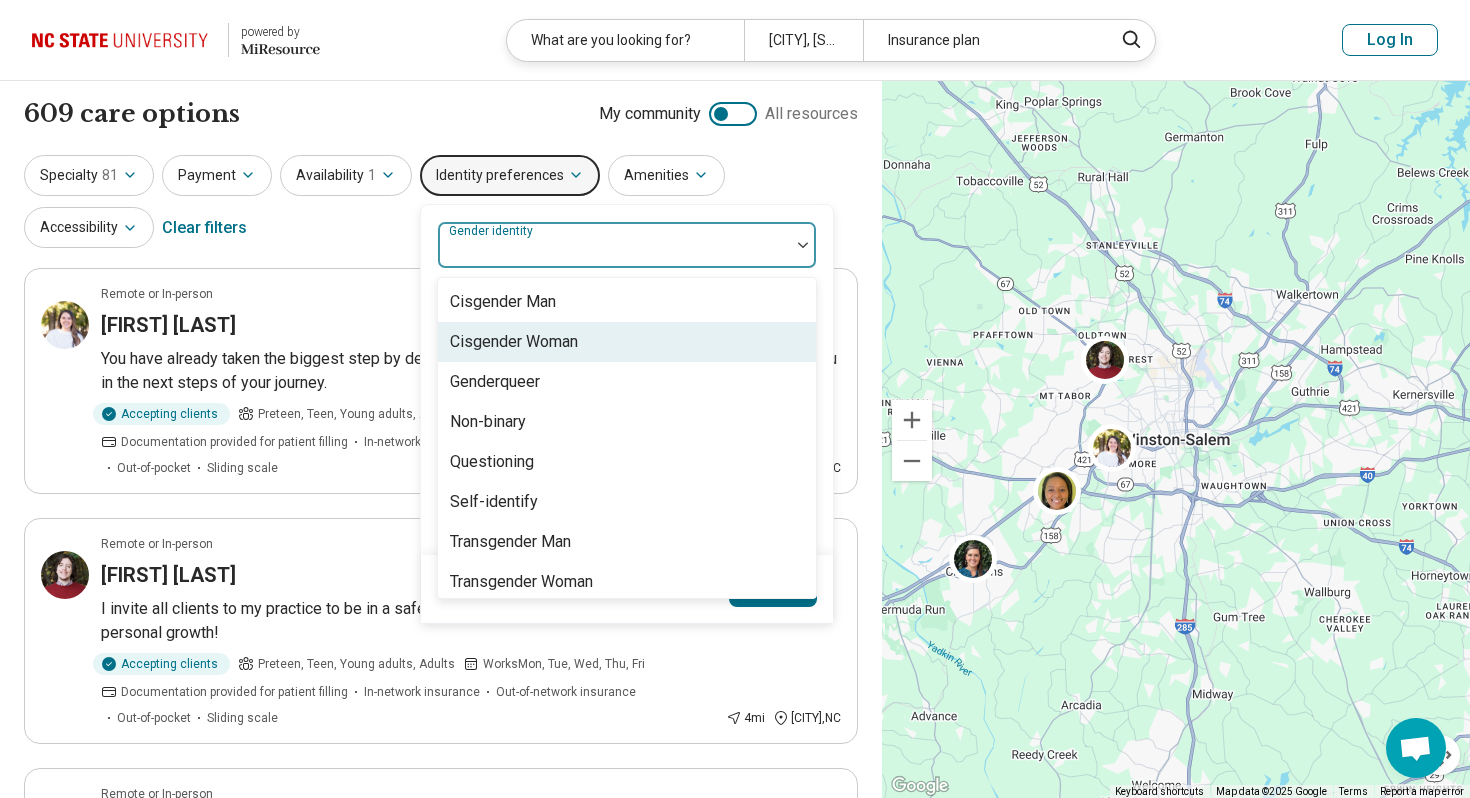 click on "Cisgender Woman" at bounding box center [627, 342] 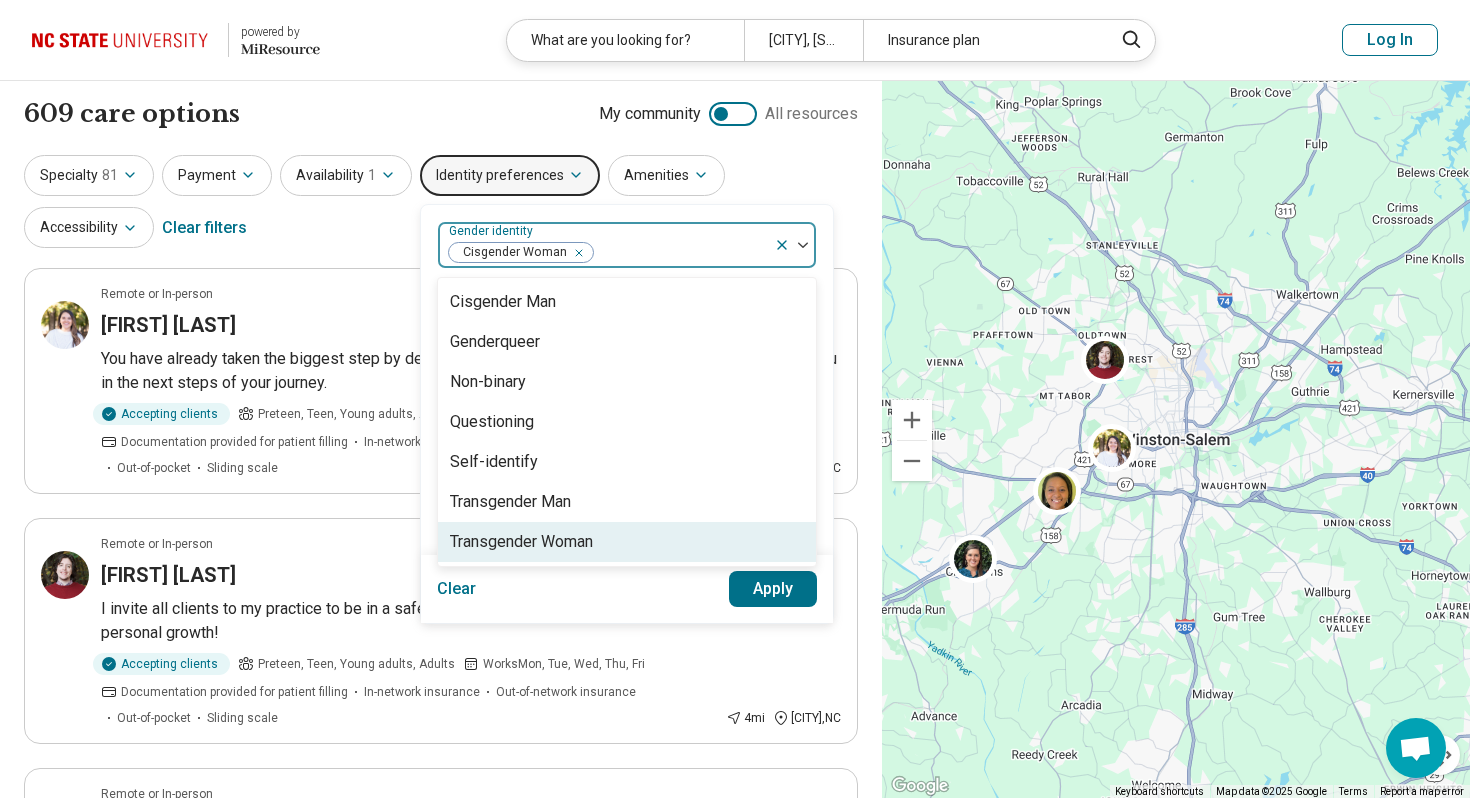 click on "Transgender Woman" at bounding box center [521, 542] 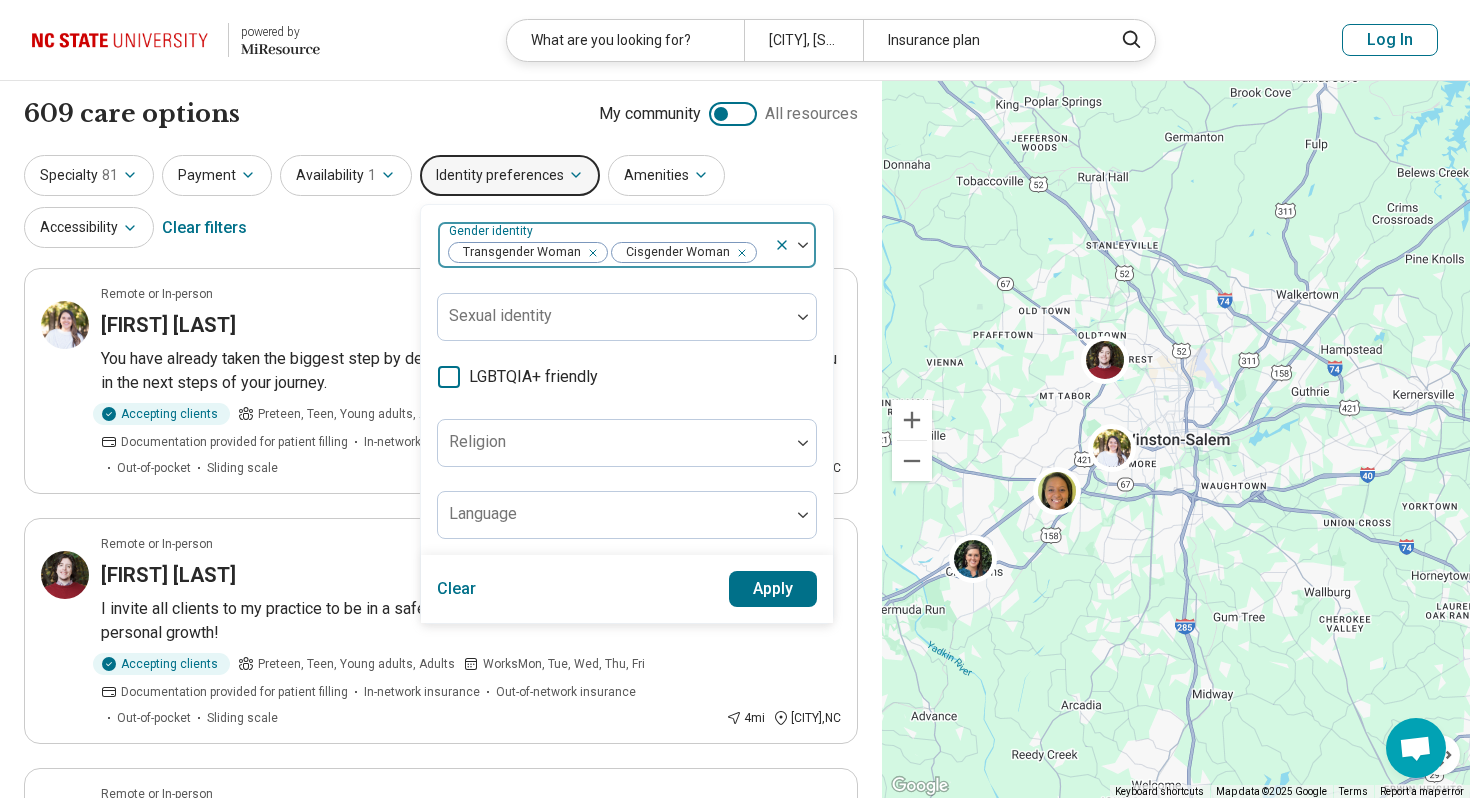 click at bounding box center (803, 245) 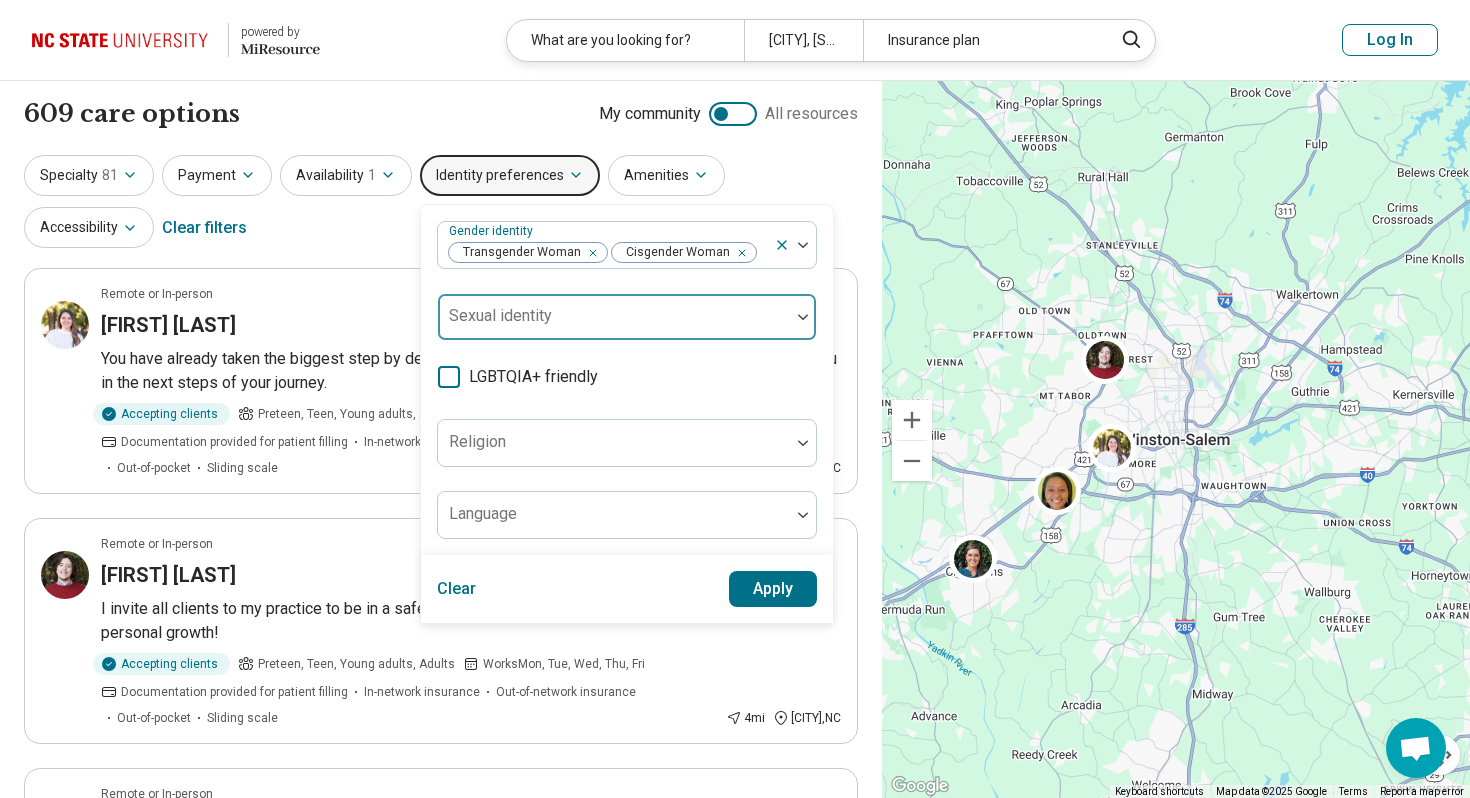 click at bounding box center [614, 325] 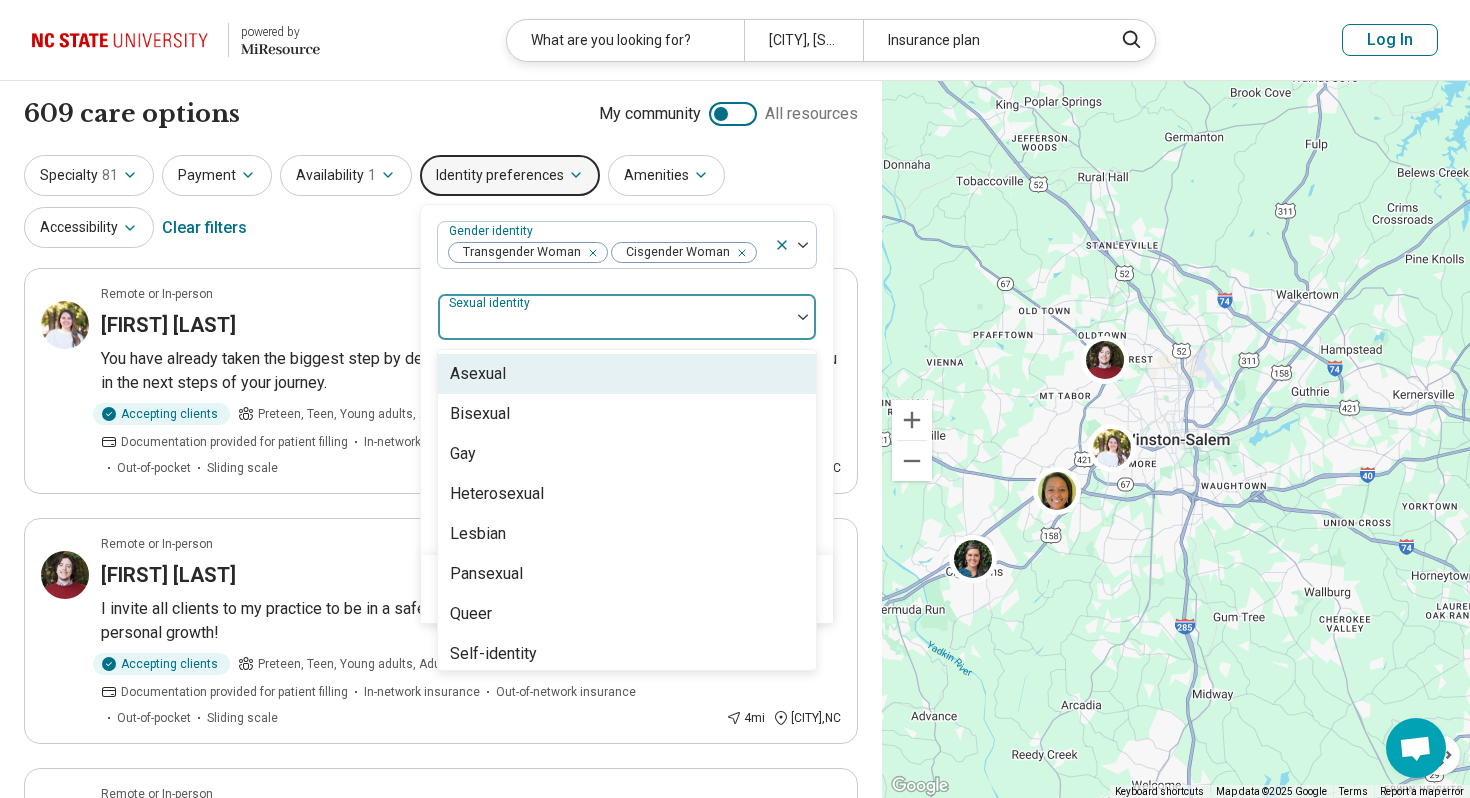 click at bounding box center (614, 325) 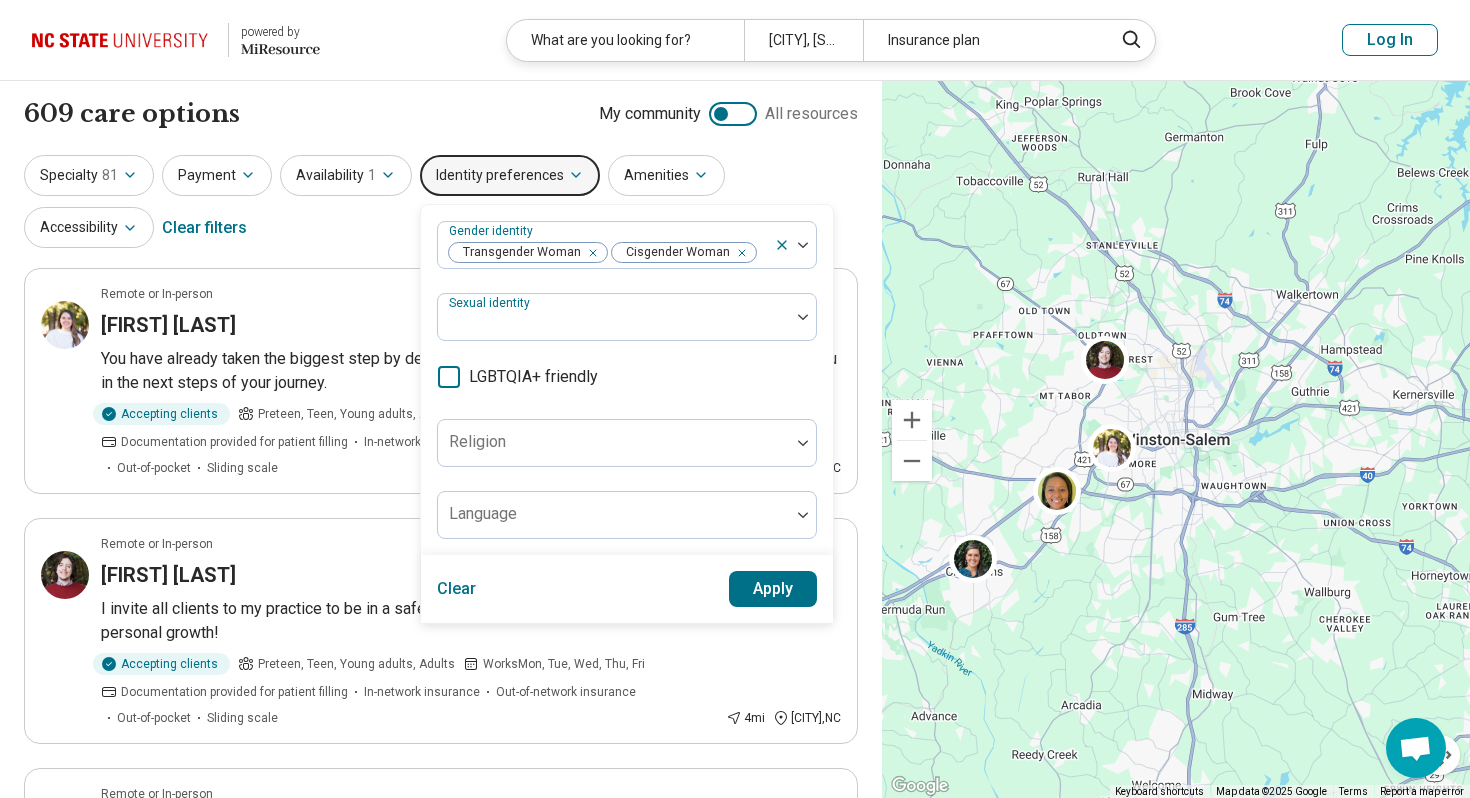 click on "LGBTQIA+ friendly" at bounding box center (533, 377) 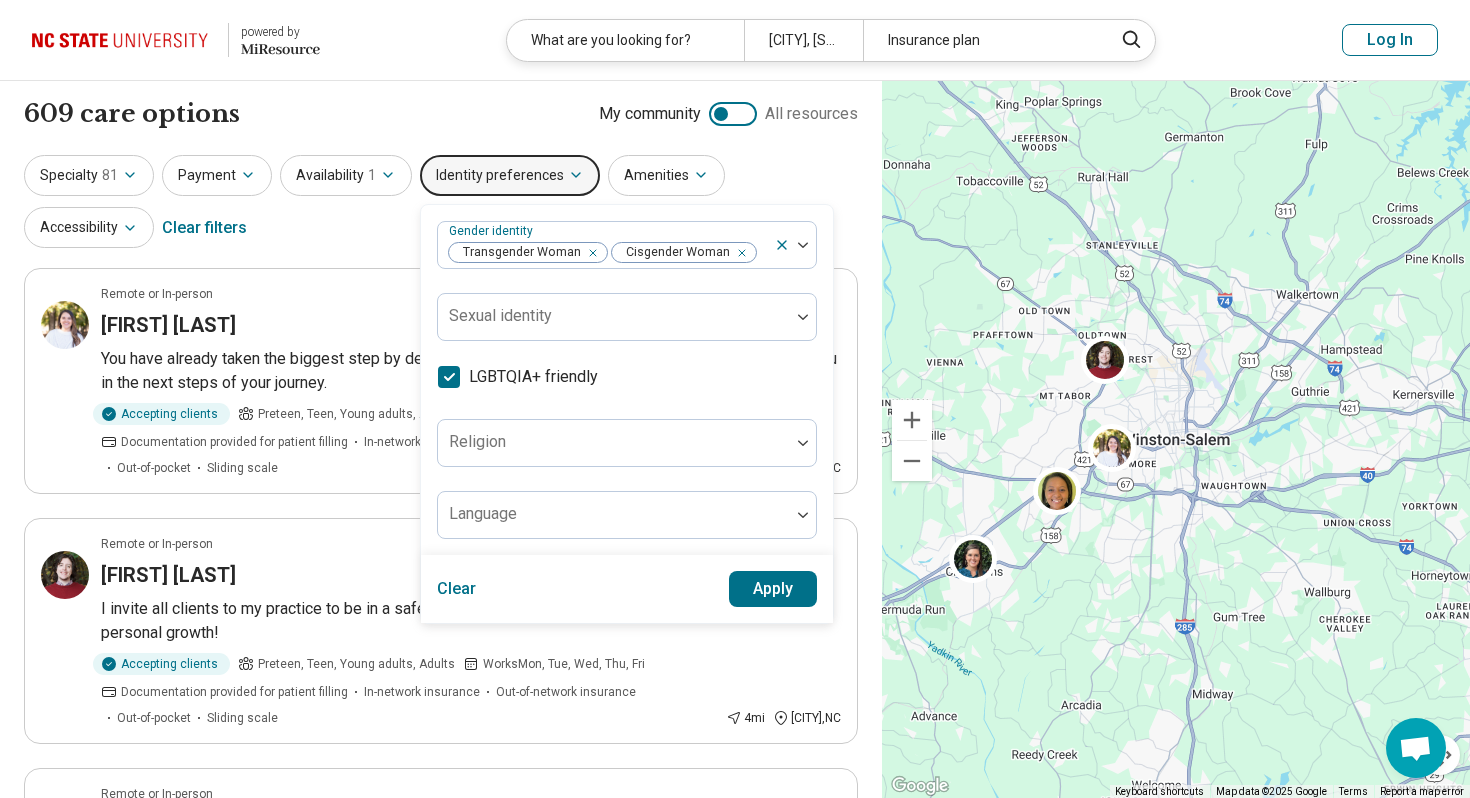 scroll, scrollTop: 10, scrollLeft: 0, axis: vertical 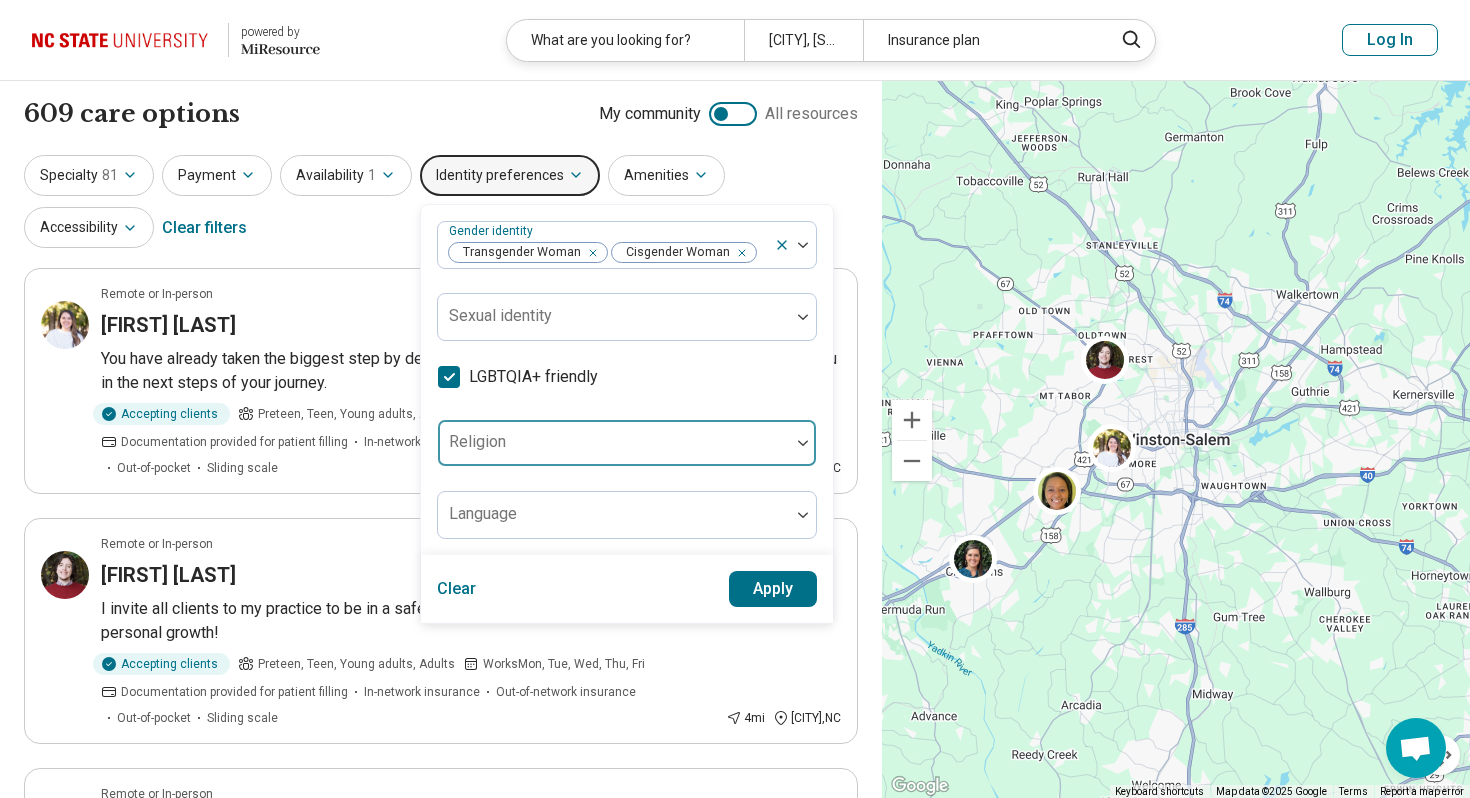 click at bounding box center [614, 443] 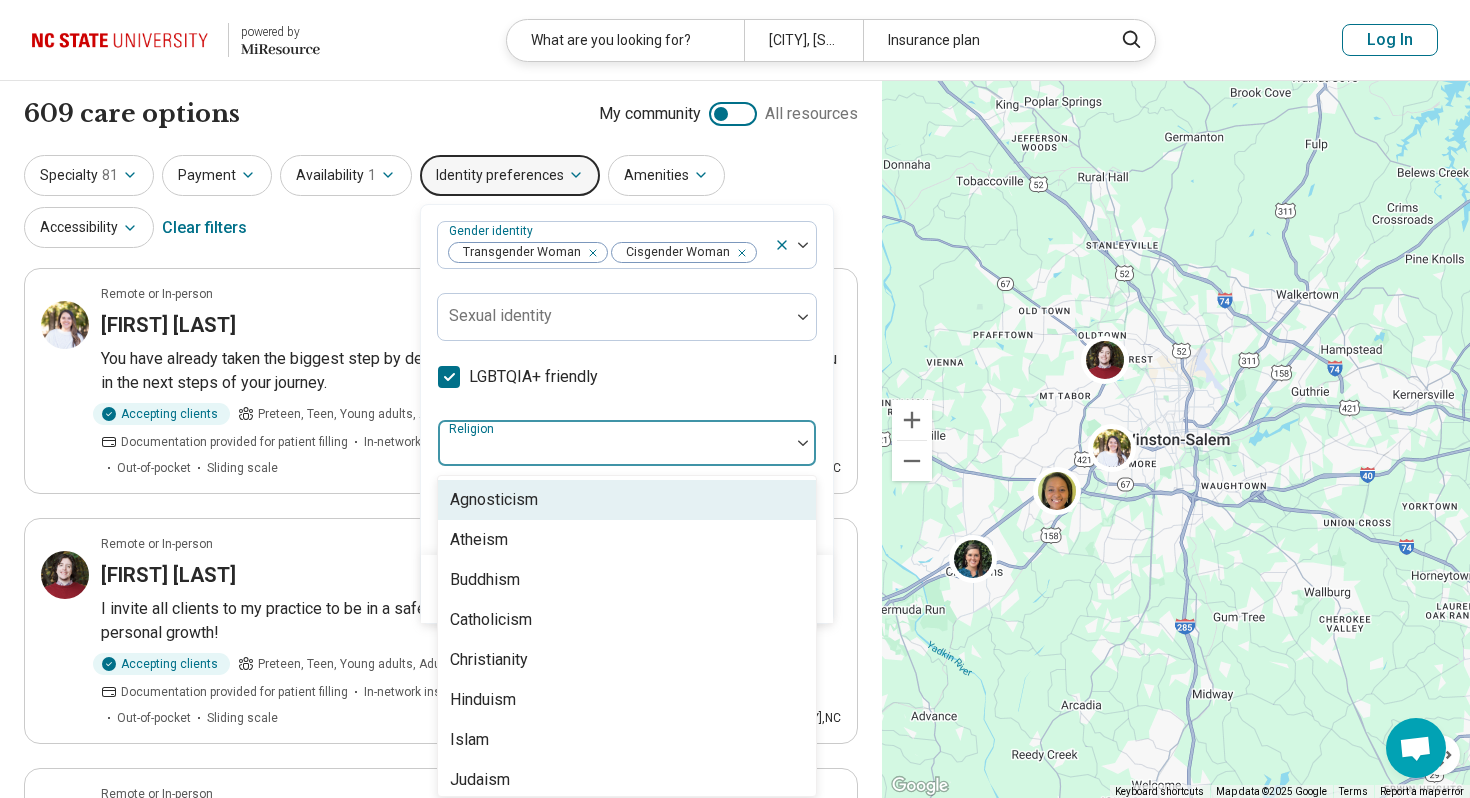 click at bounding box center [614, 443] 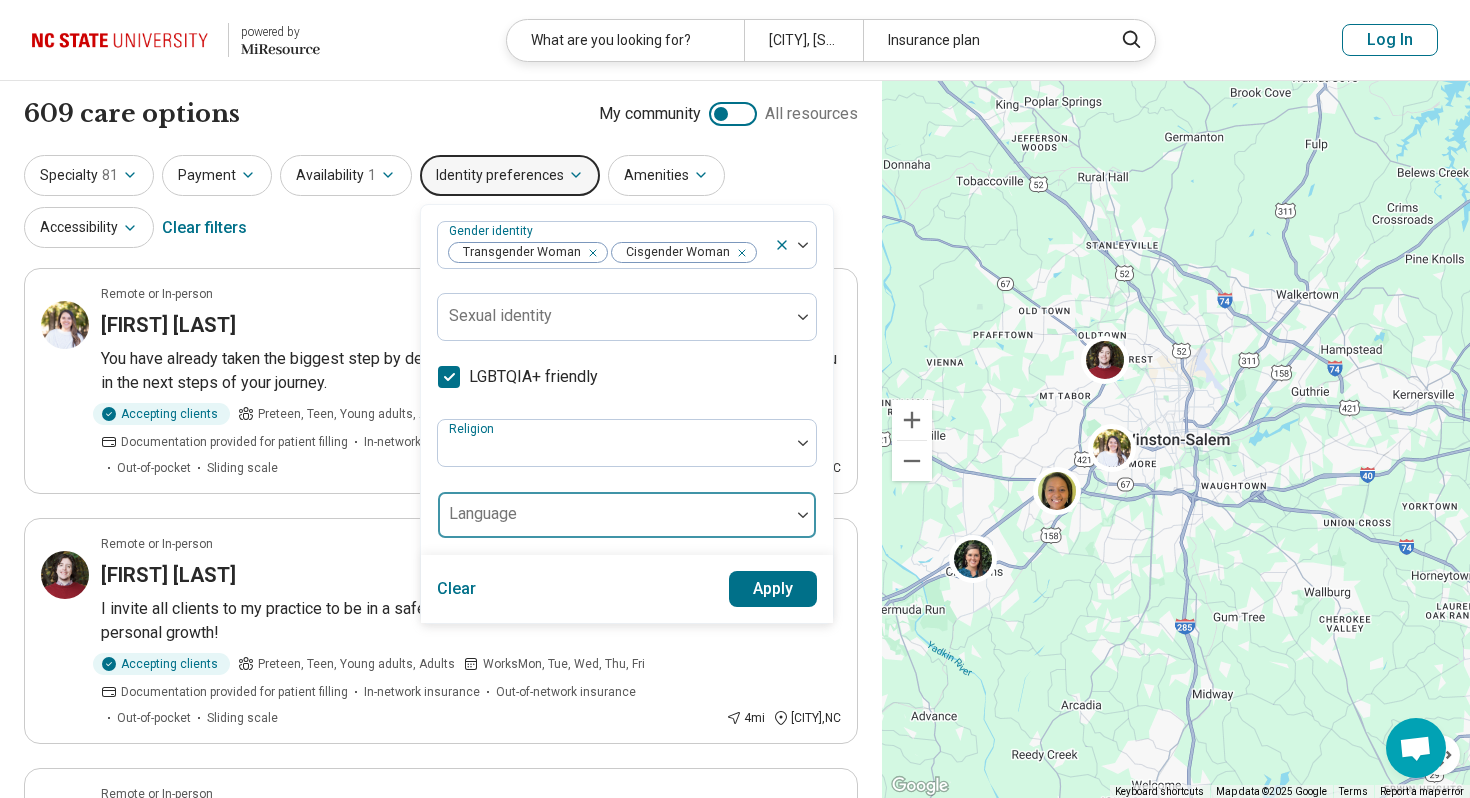 click at bounding box center [614, 523] 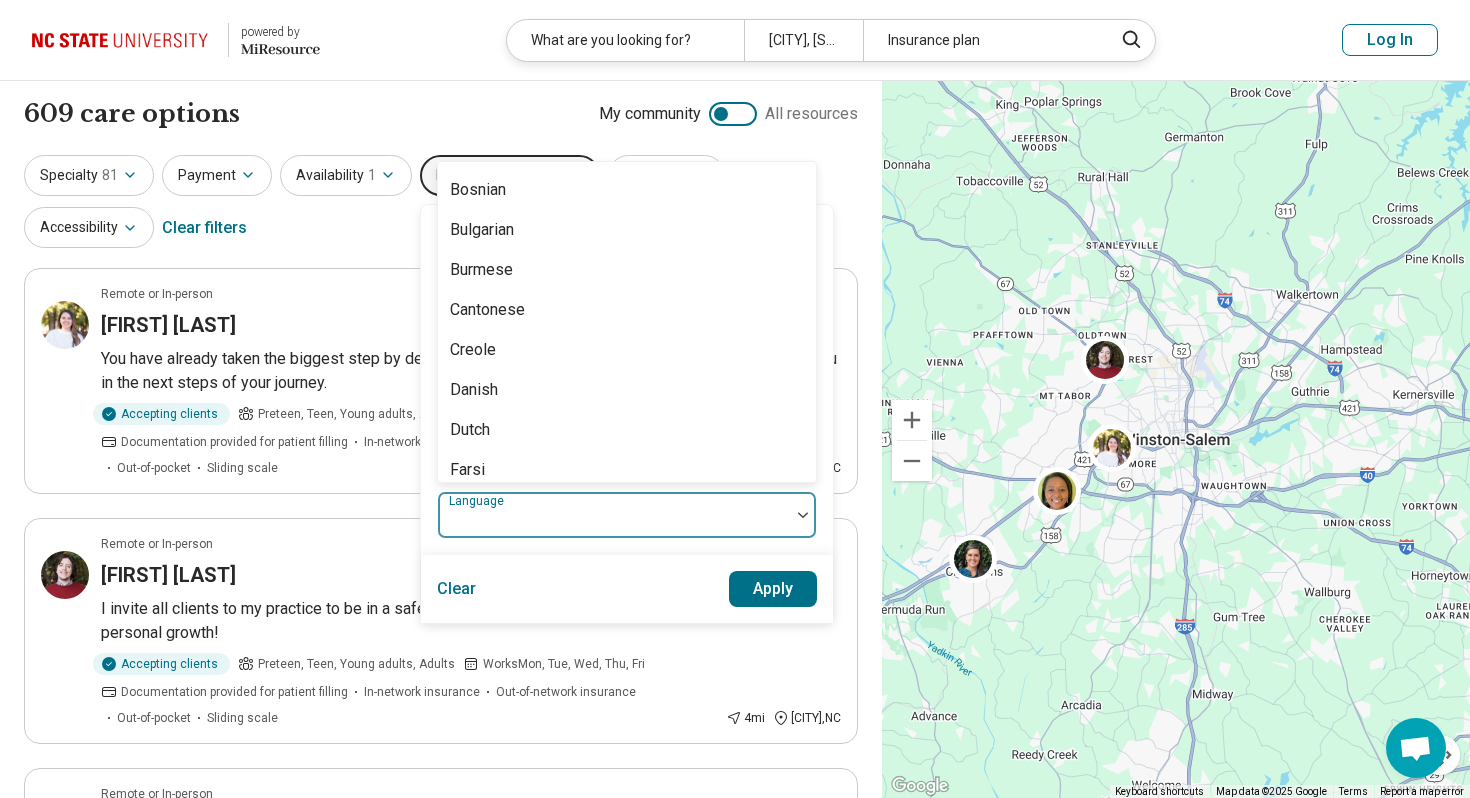 scroll, scrollTop: 157, scrollLeft: 0, axis: vertical 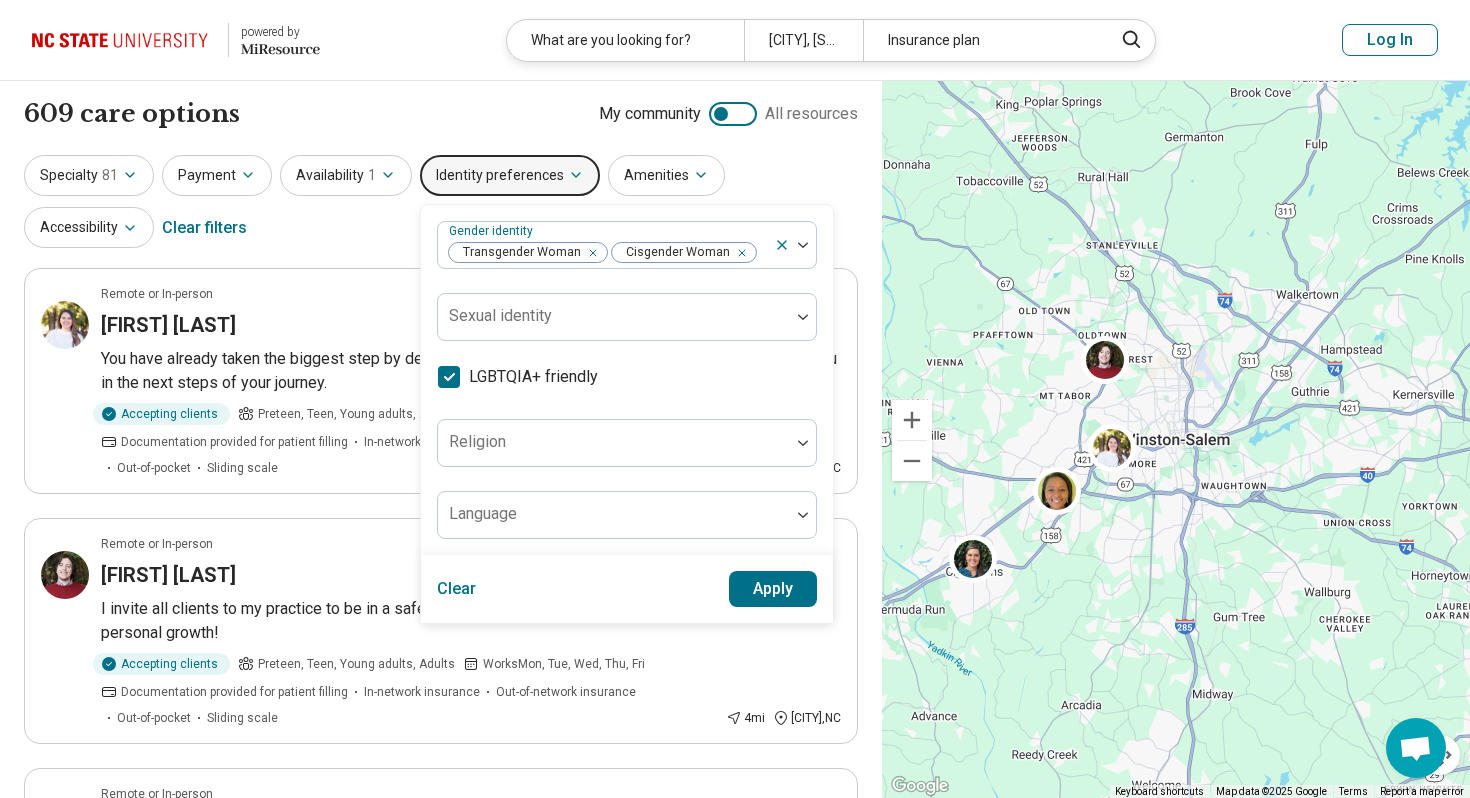click on "Gender identity Transgender Woman Cisgender Woman Sexual identity LGBTQIA+ friendly Religion Language" at bounding box center [627, 380] 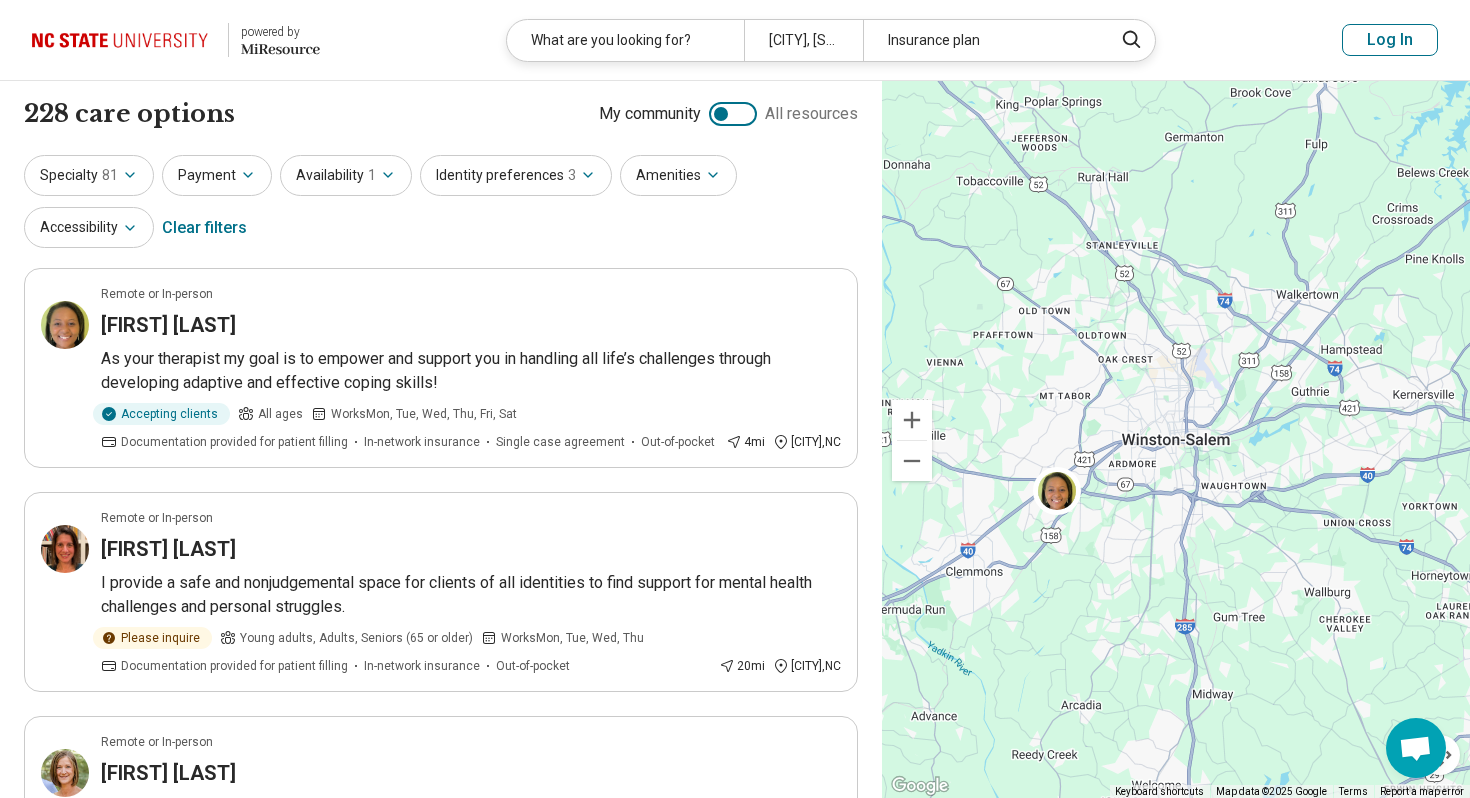 click on "Amenities" at bounding box center [678, 175] 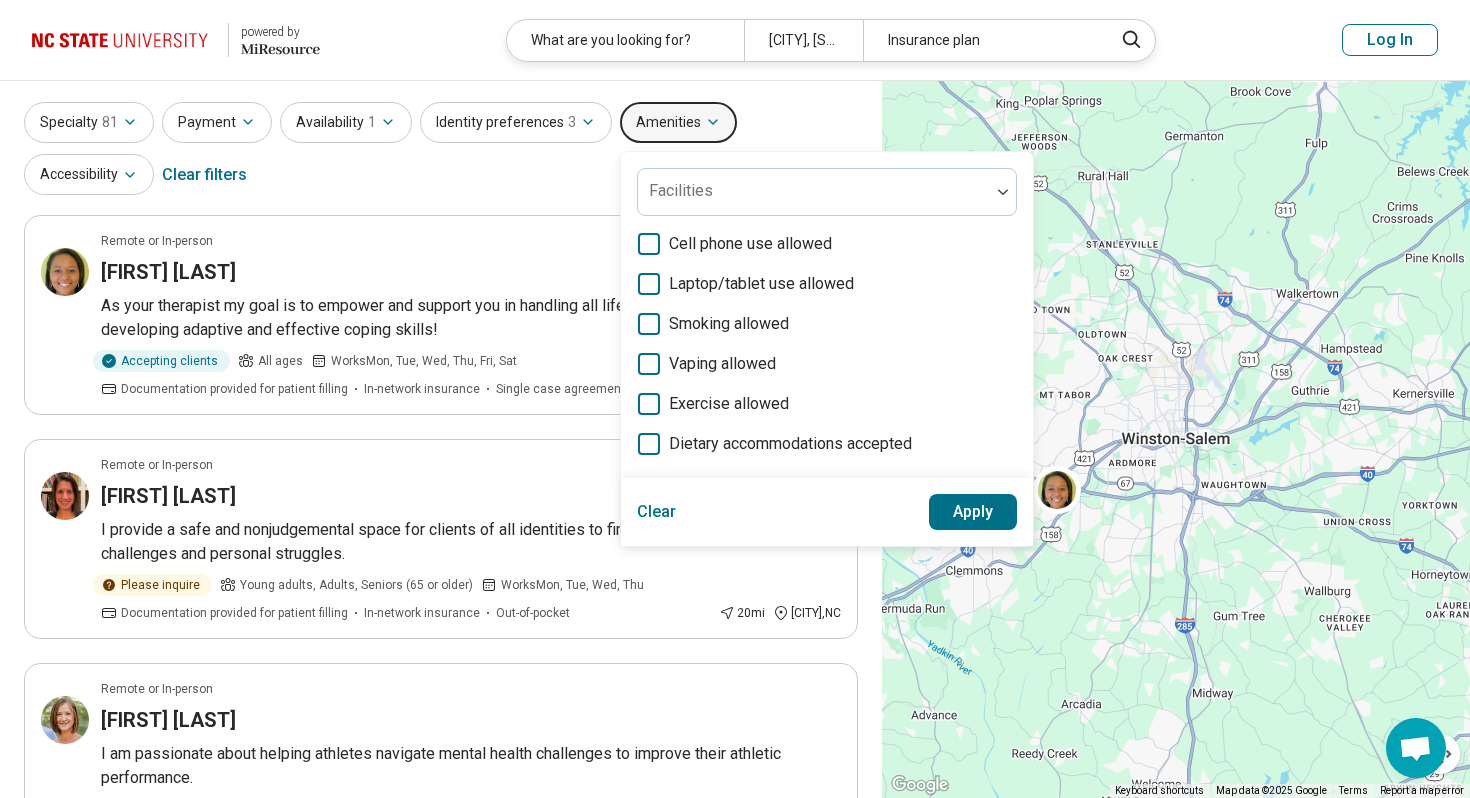 scroll, scrollTop: 40, scrollLeft: 0, axis: vertical 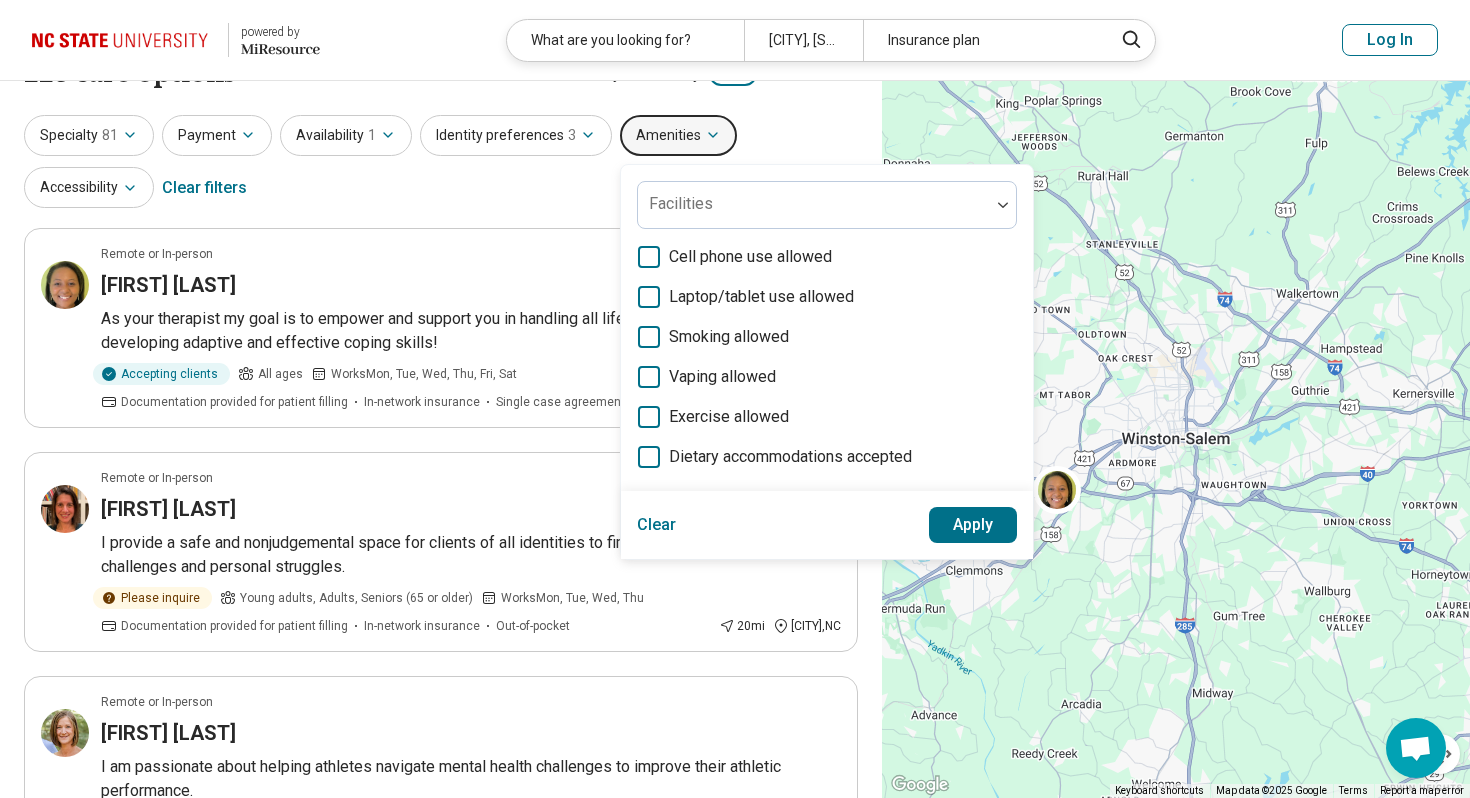 click on "Amenities" at bounding box center [678, 135] 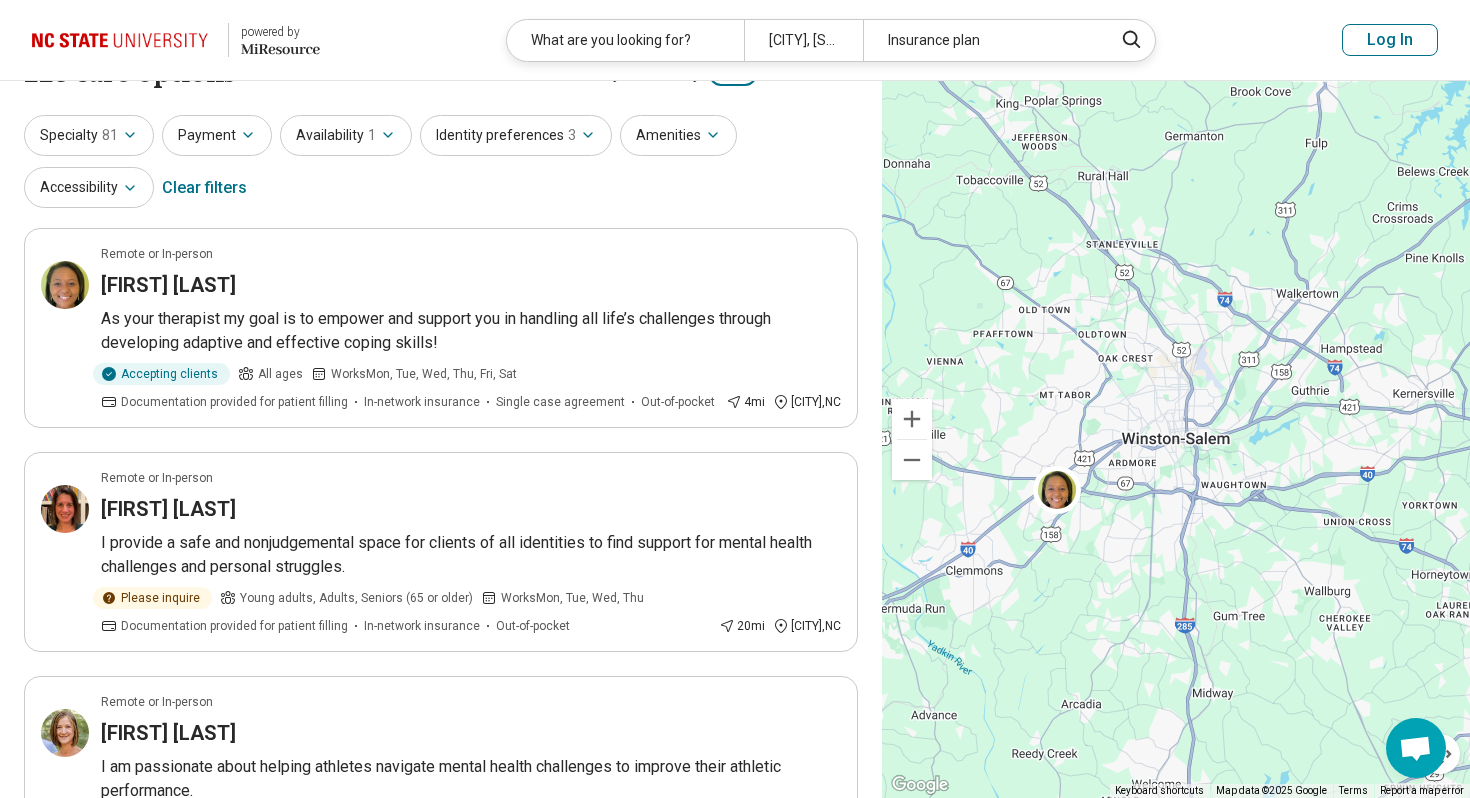 click 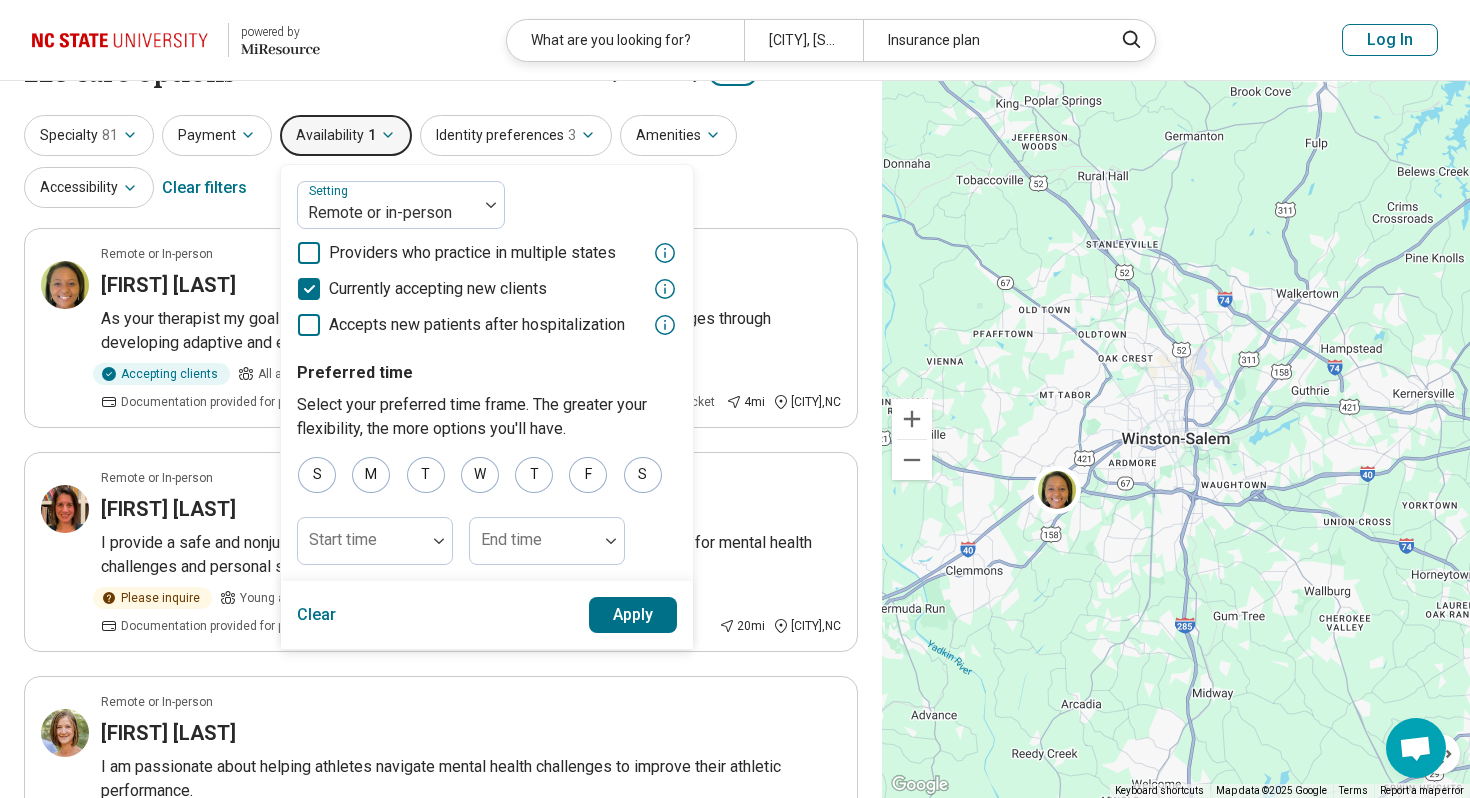 click on "Identity preferences 3" at bounding box center (516, 135) 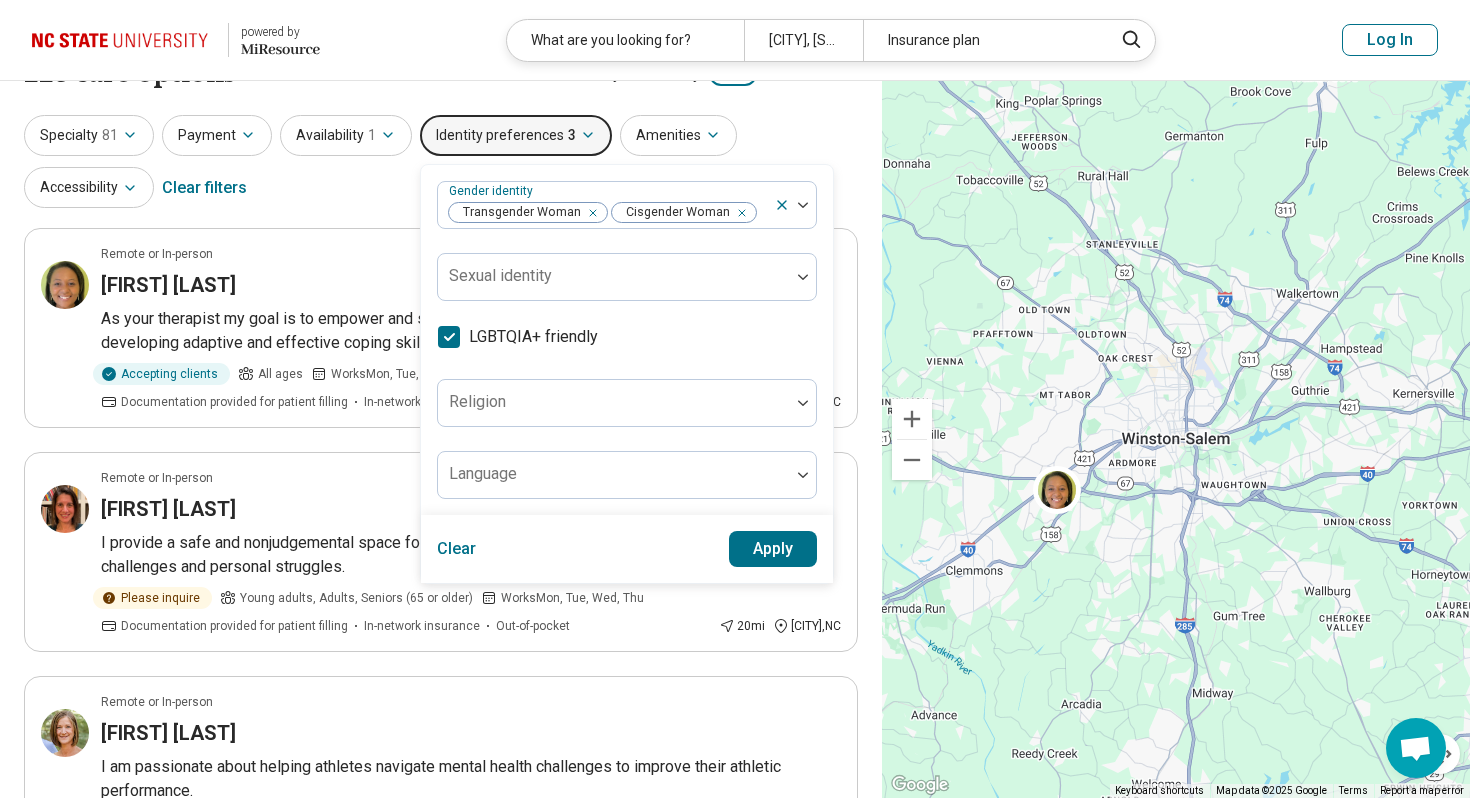 click on "Gender identity Transgender Woman Cisgender Woman Sexual identity LGBTQIA+ friendly Religion Language" at bounding box center [627, 340] 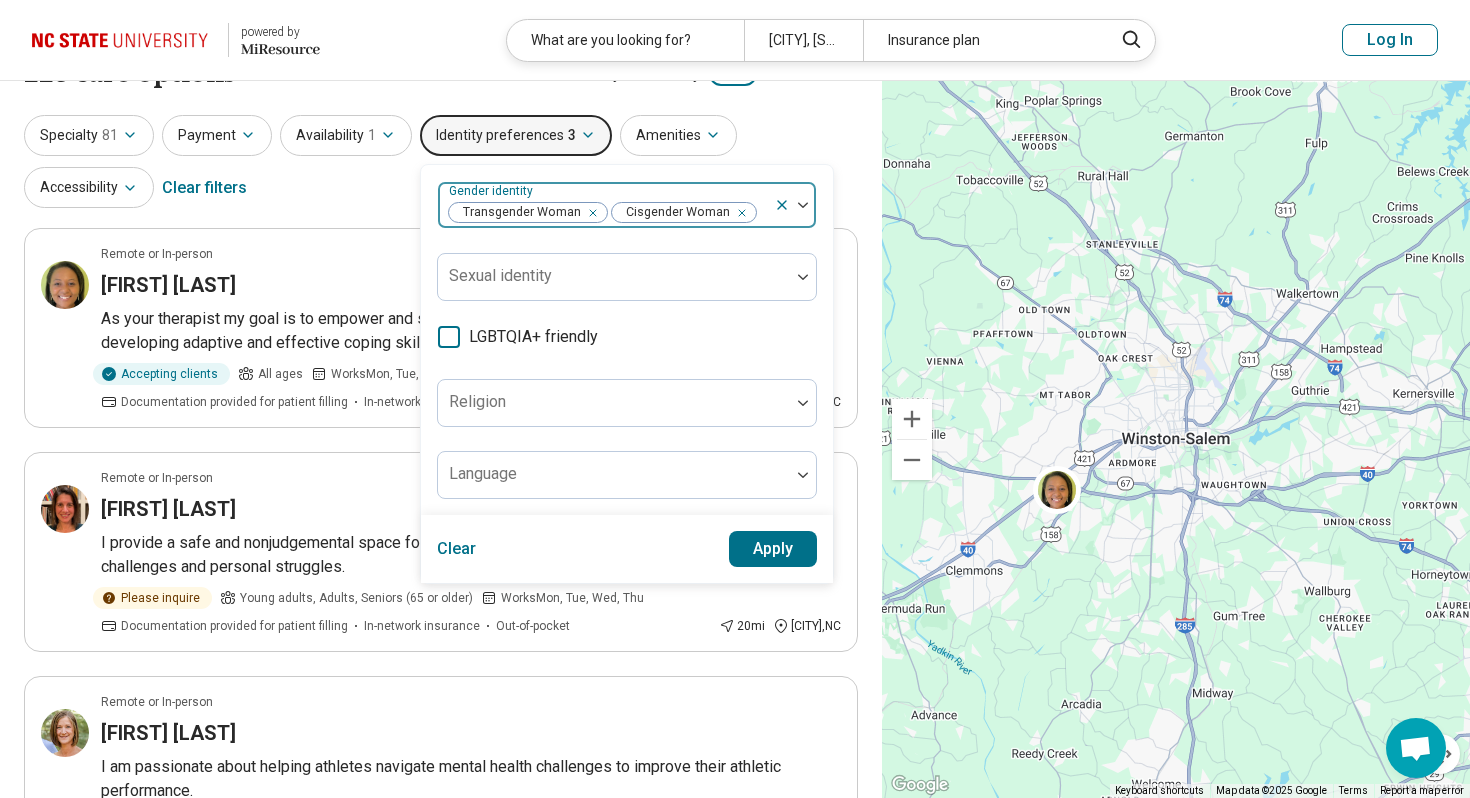 click 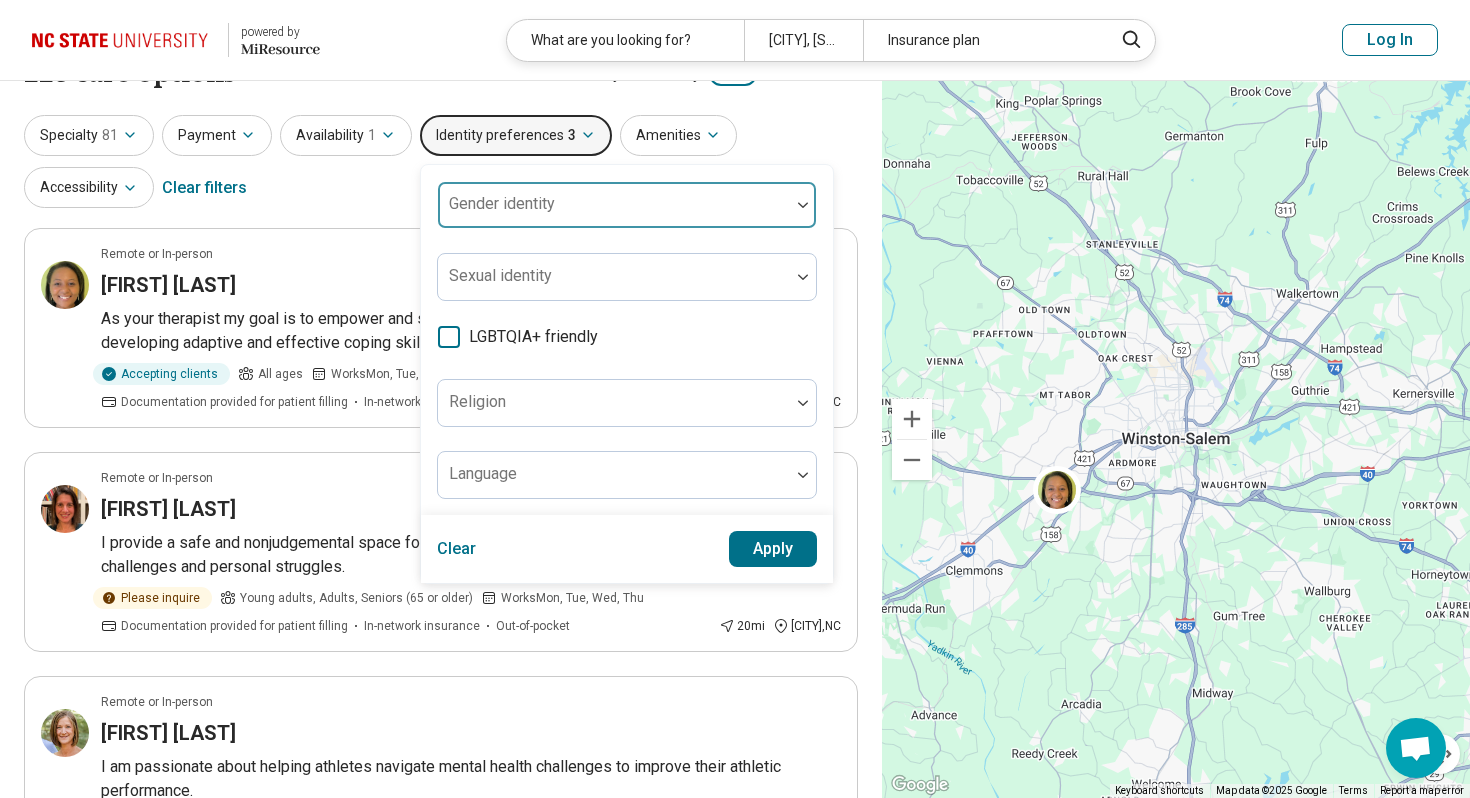 click on "Apply" at bounding box center [773, 549] 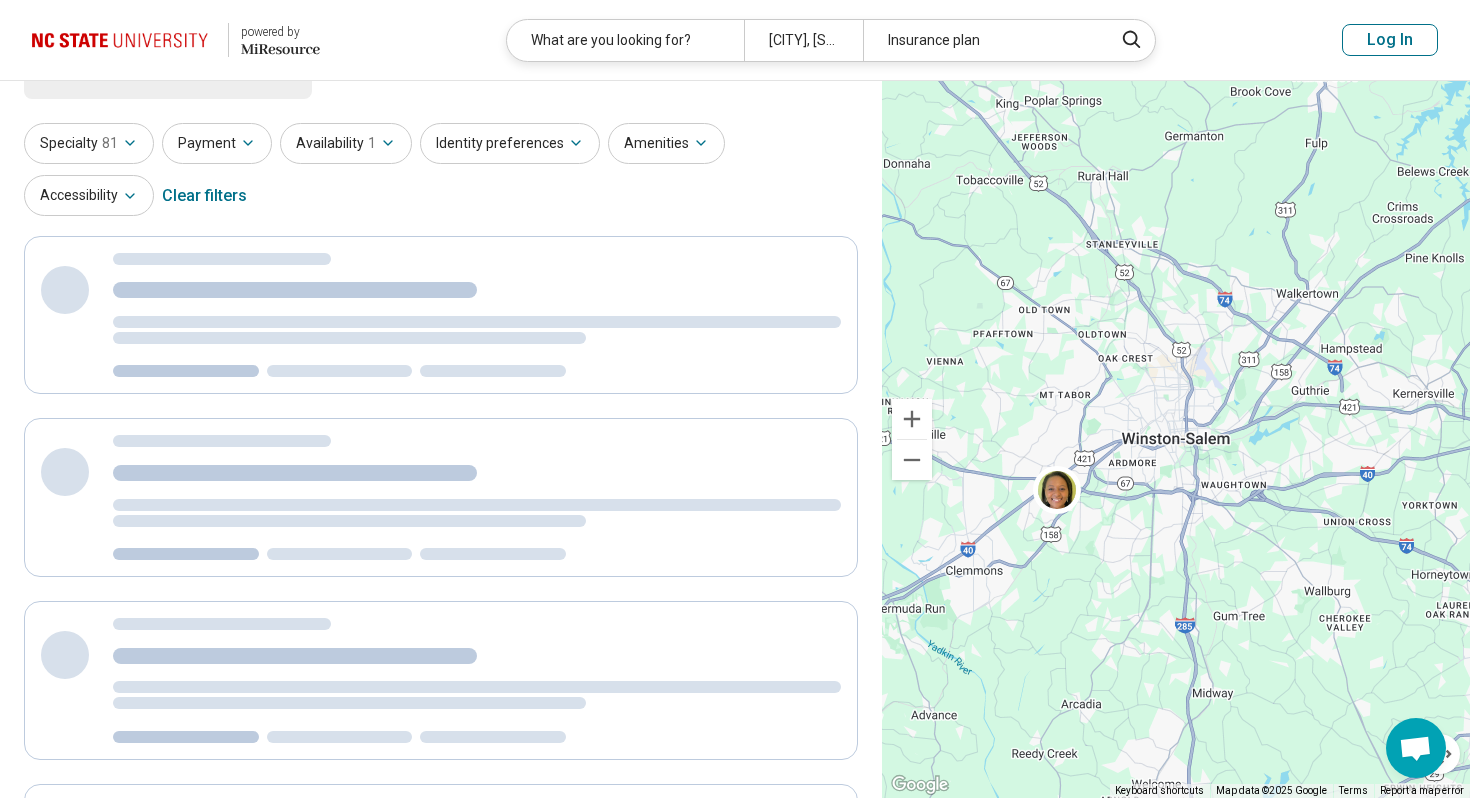 scroll, scrollTop: 0, scrollLeft: 0, axis: both 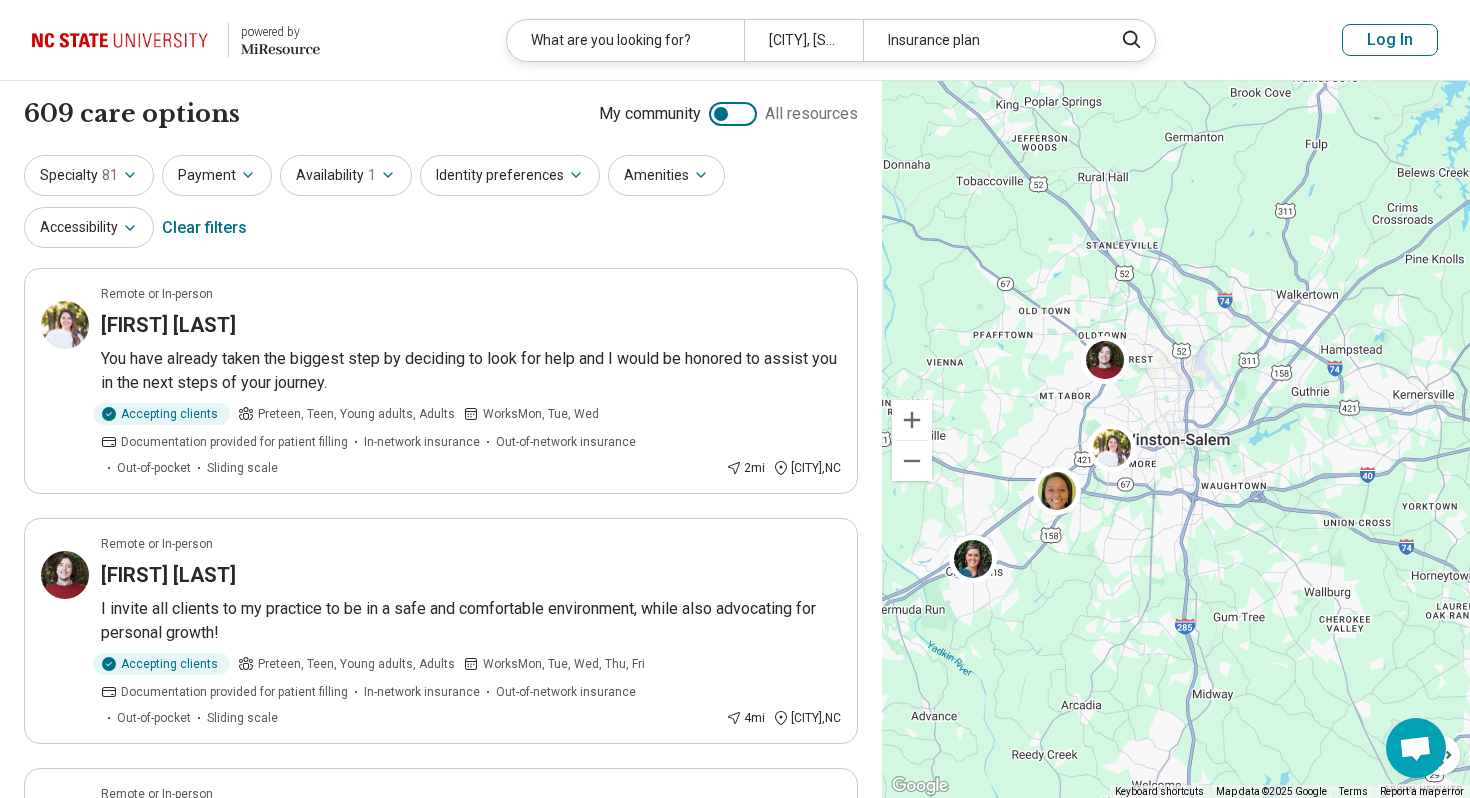 click on "81" at bounding box center [110, 175] 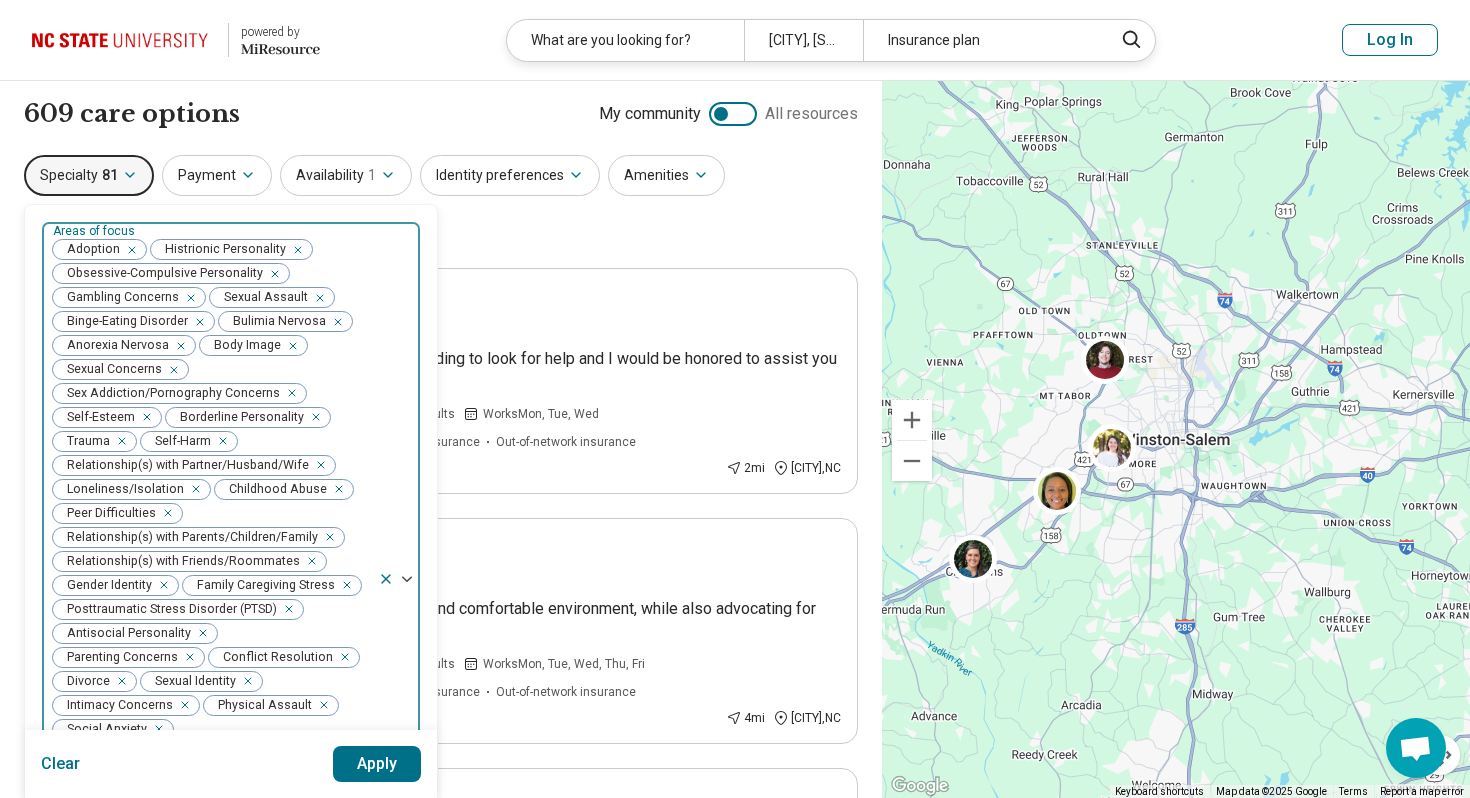 drag, startPoint x: 105, startPoint y: 175, endPoint x: 274, endPoint y: 340, distance: 236.1906 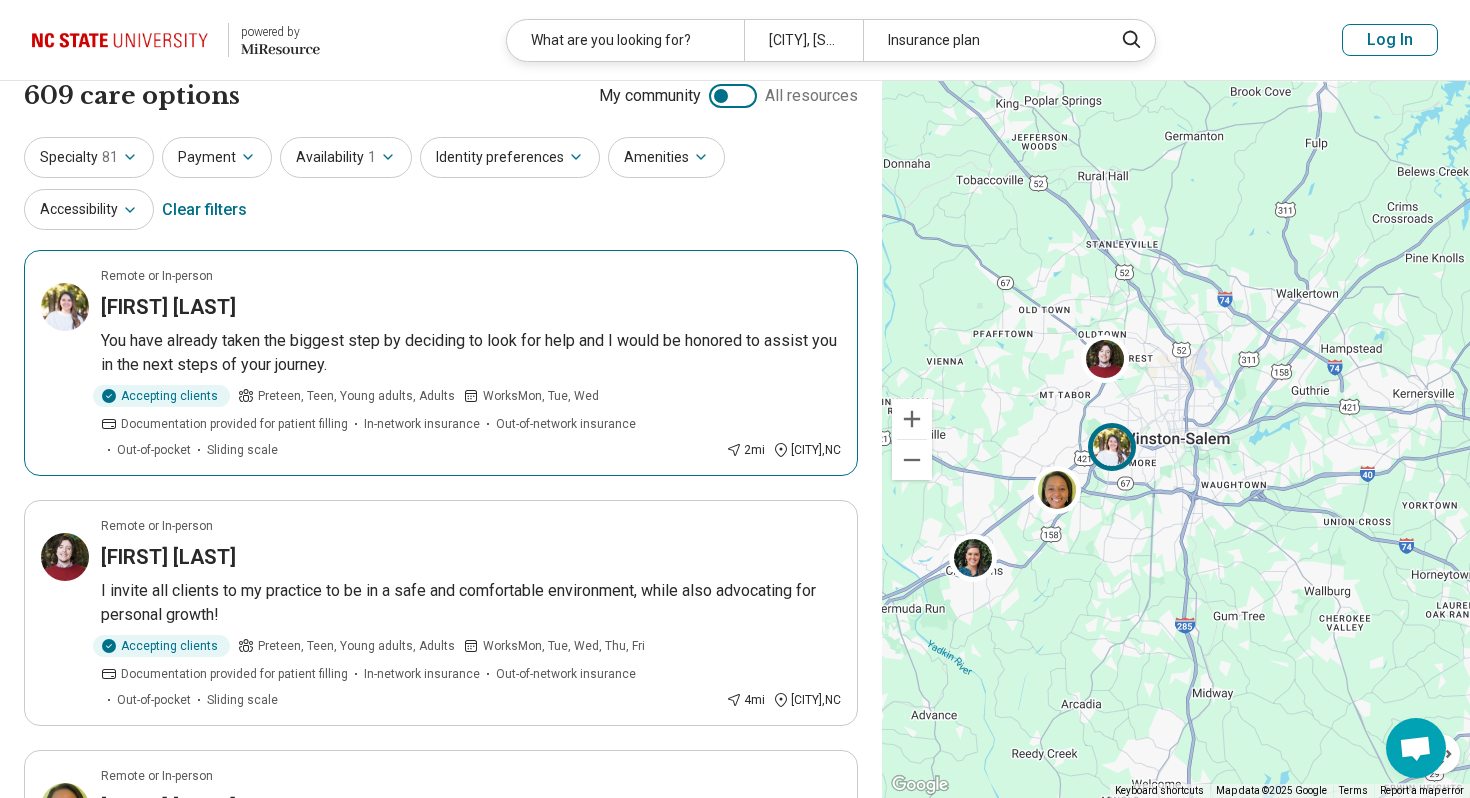 scroll, scrollTop: 21, scrollLeft: 0, axis: vertical 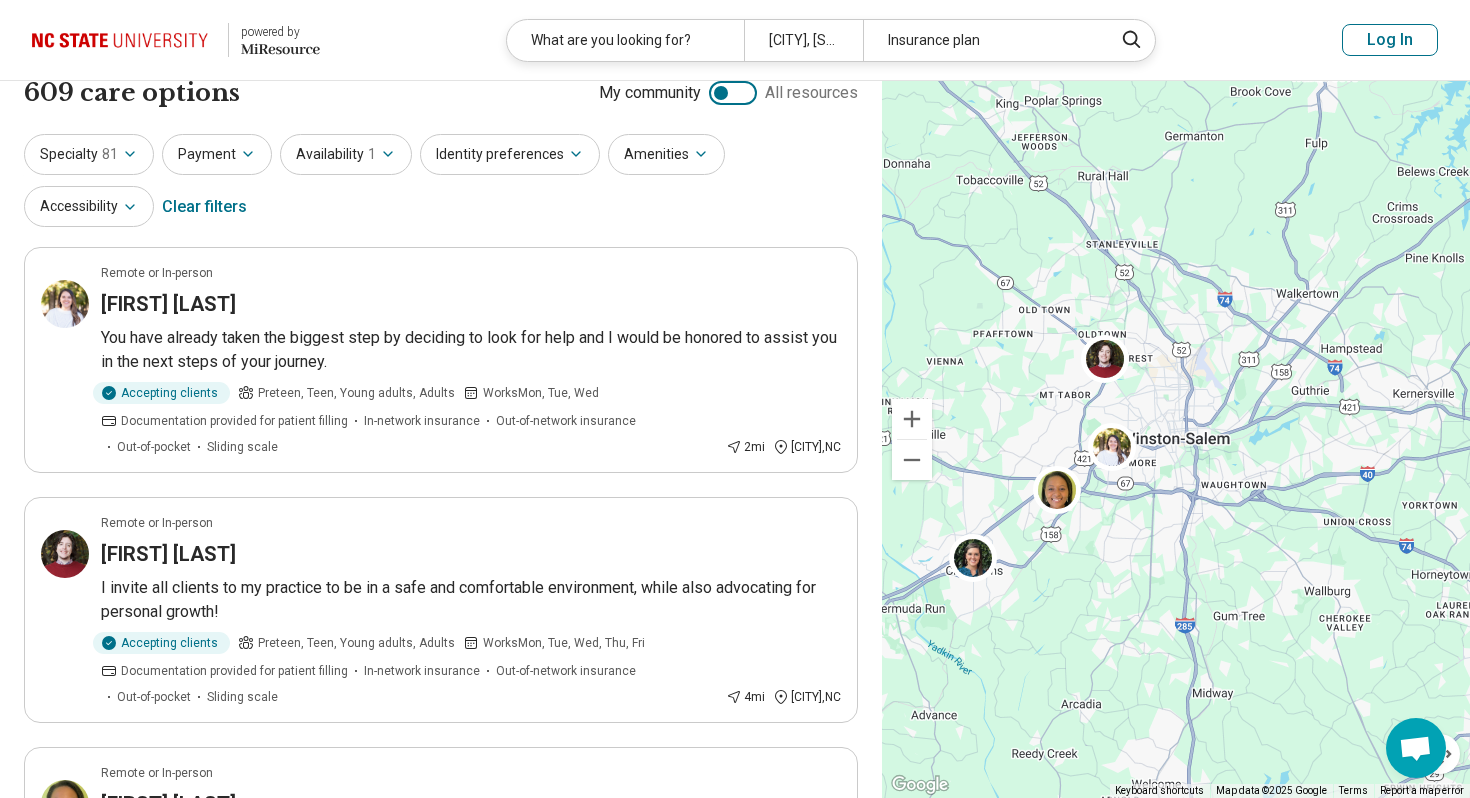 click 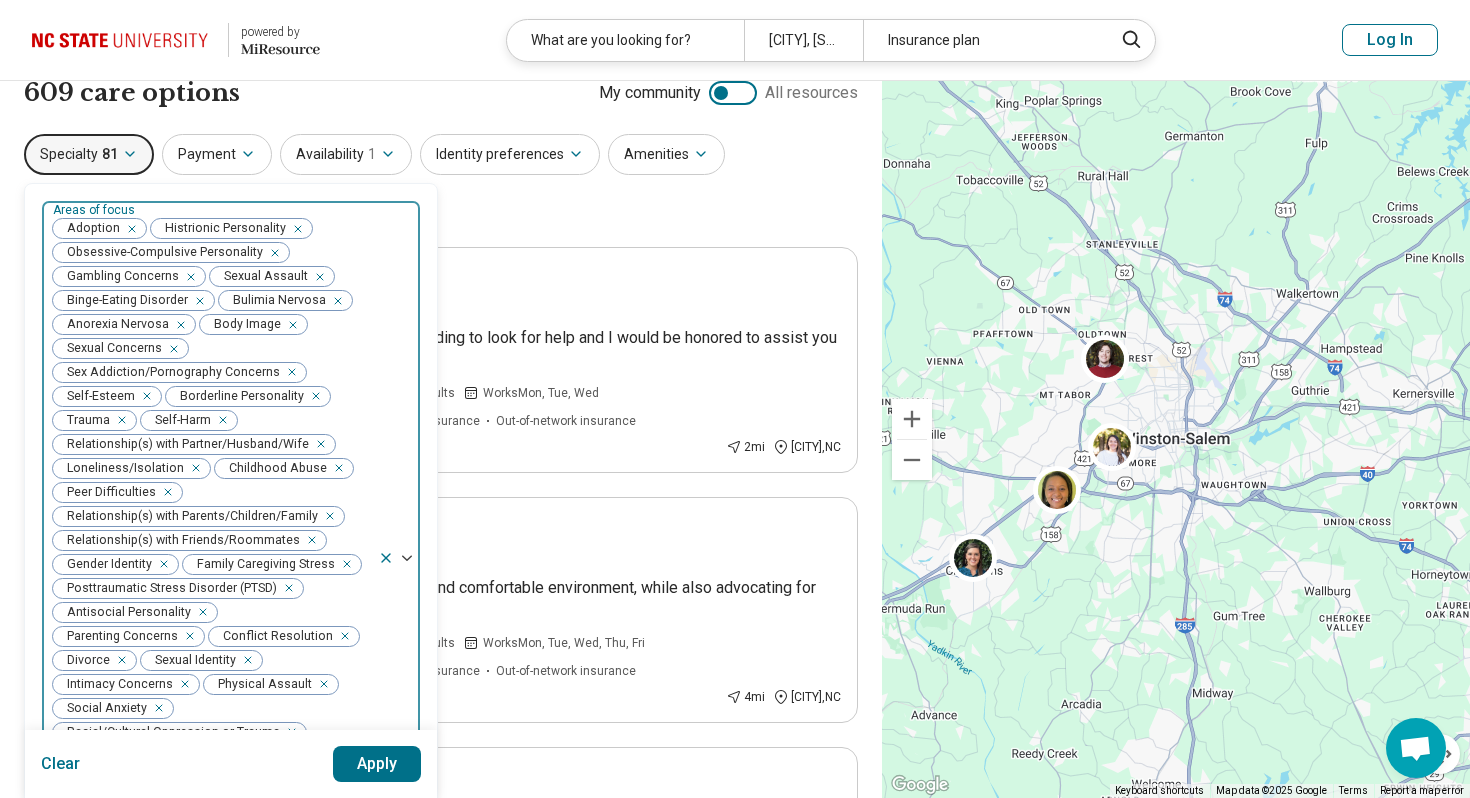 click at bounding box center (128, 229) 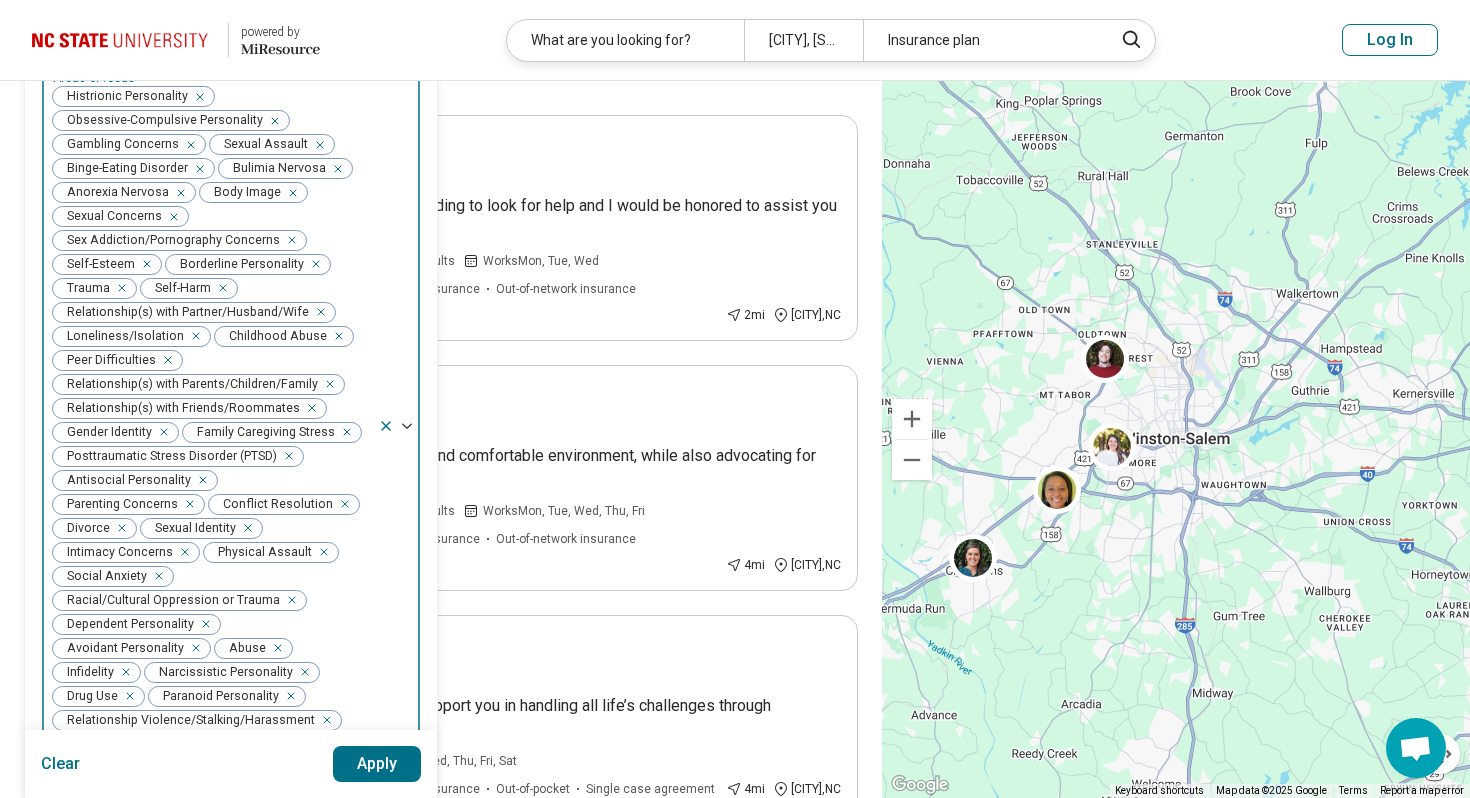 scroll, scrollTop: 16, scrollLeft: 0, axis: vertical 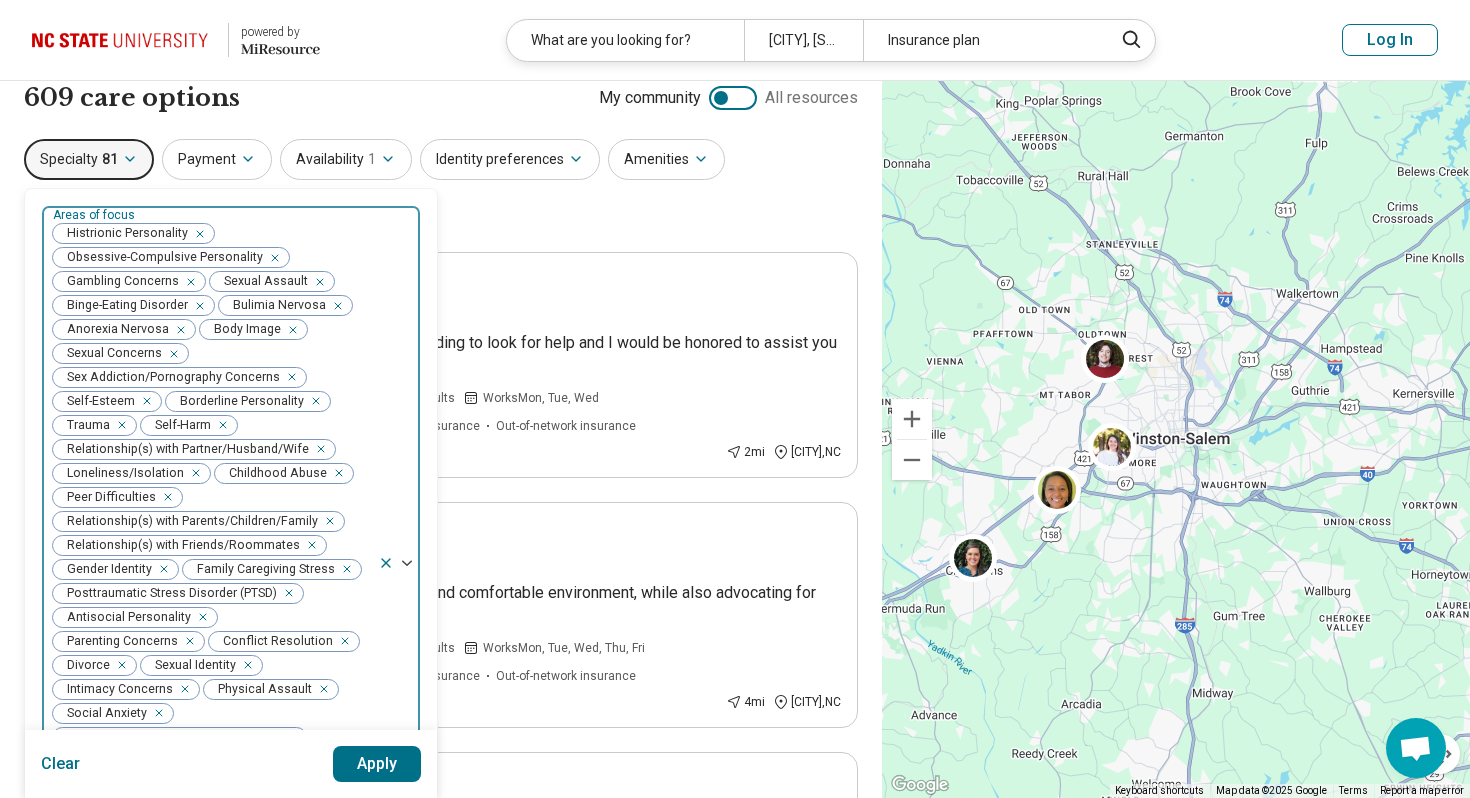 click 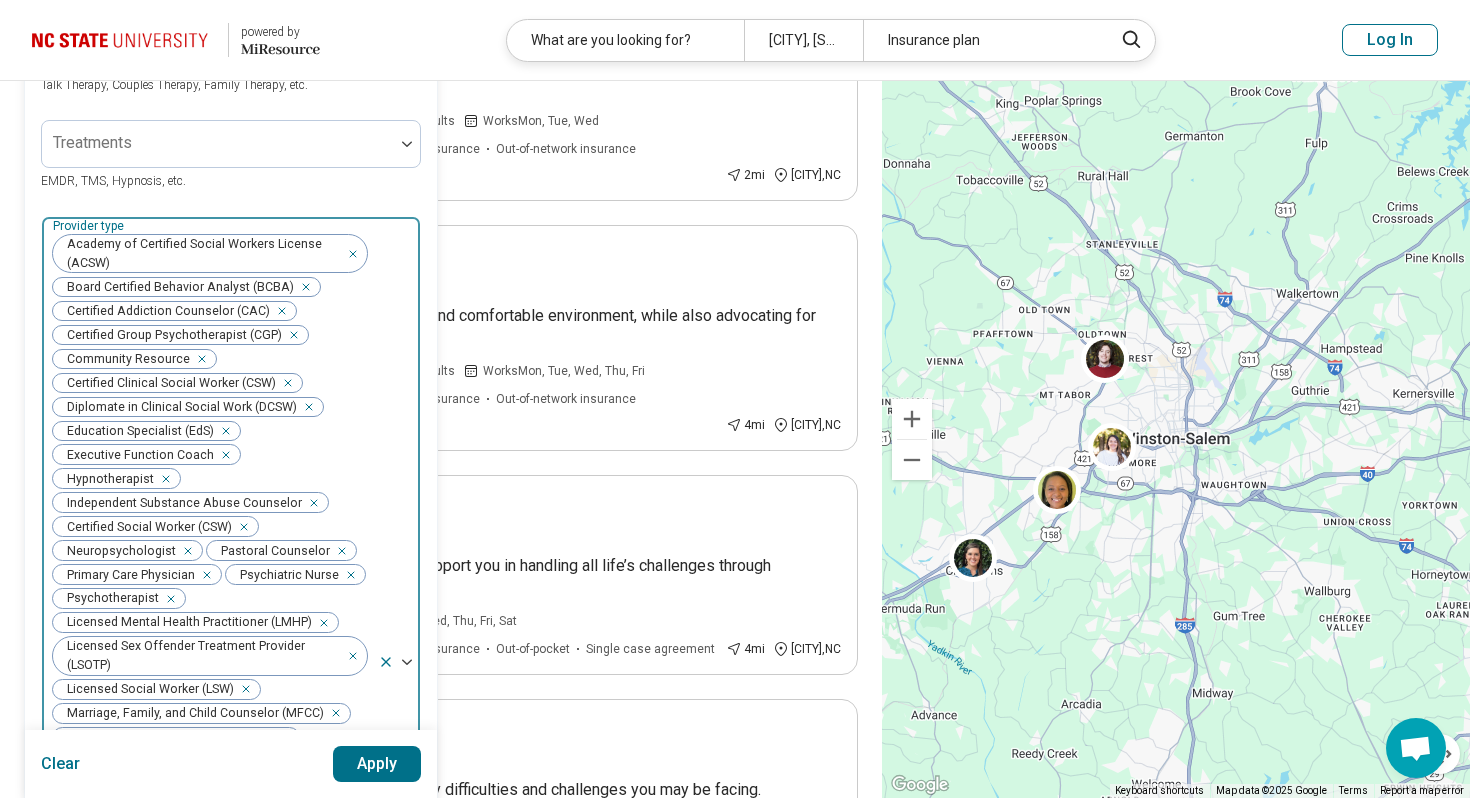 scroll, scrollTop: 339, scrollLeft: 0, axis: vertical 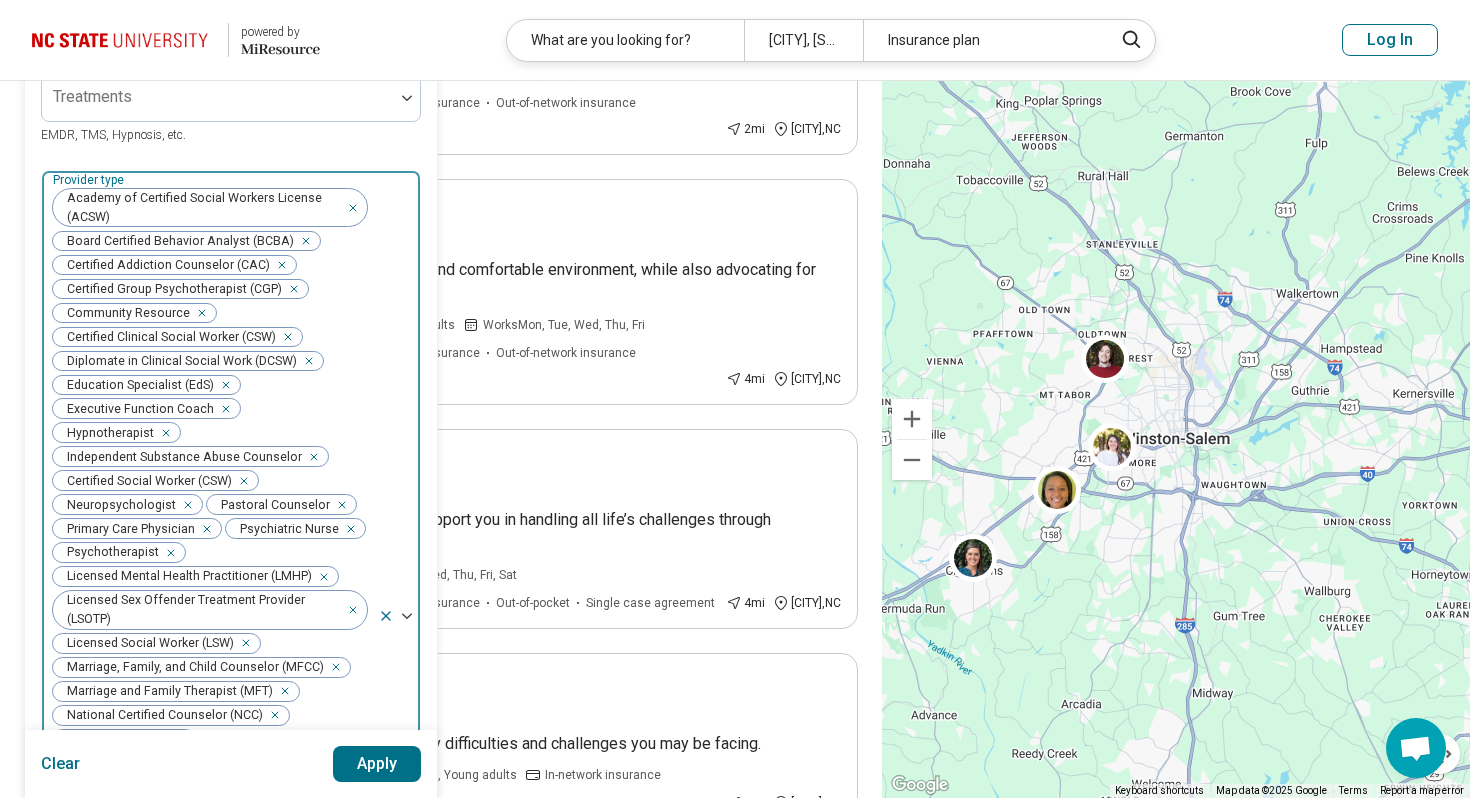 click 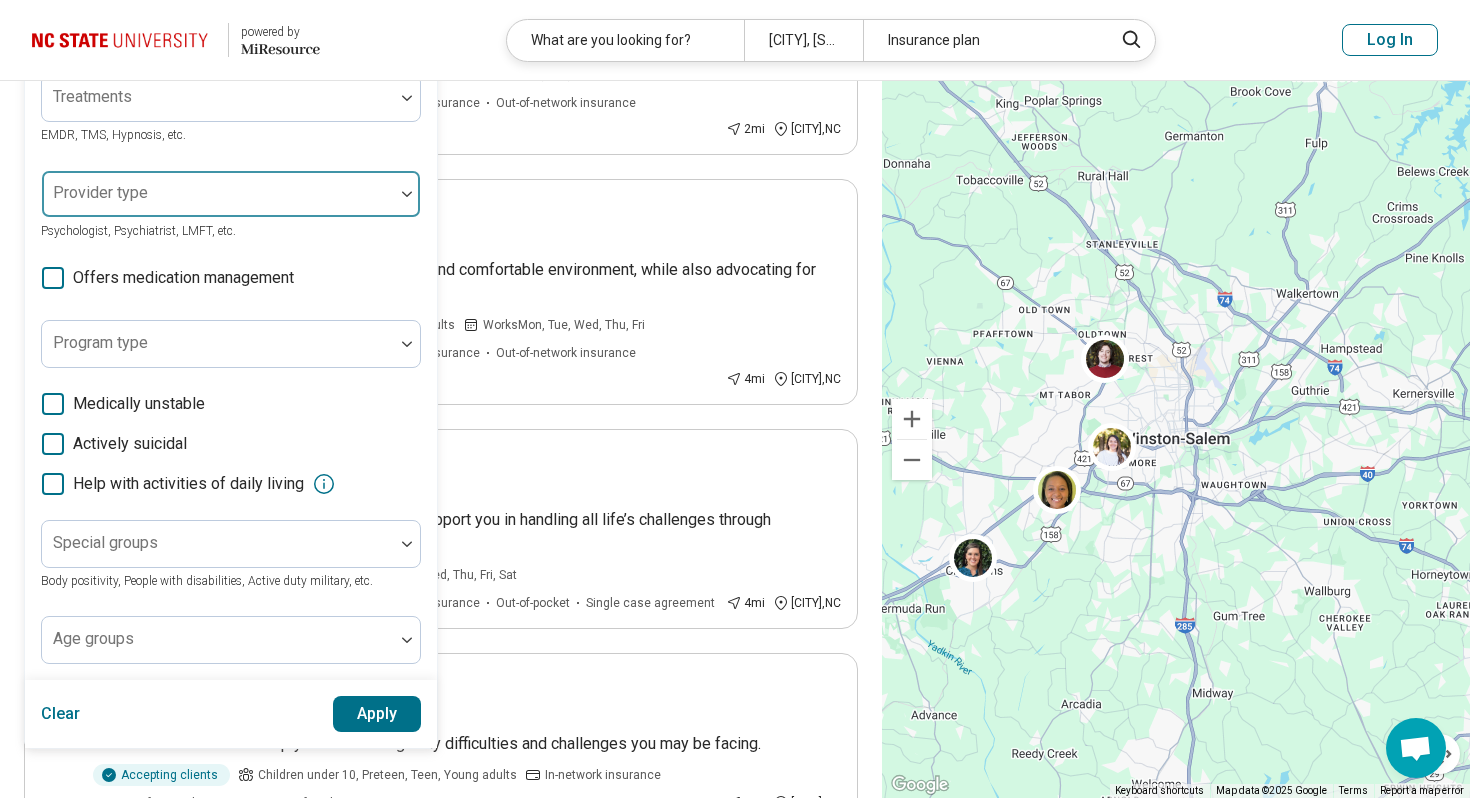 click on "Medically unstable" at bounding box center [231, 404] 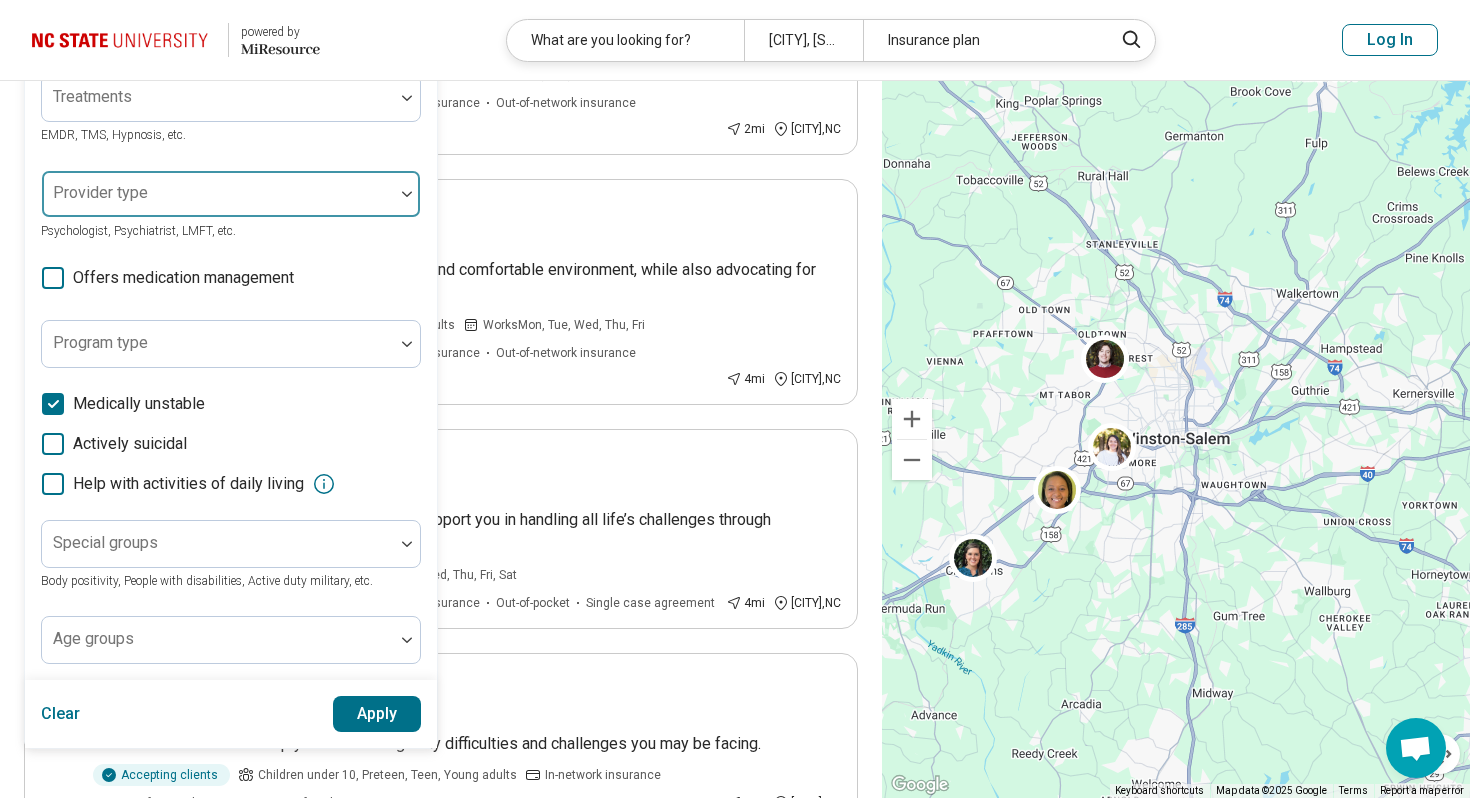 click on "Medically unstable" at bounding box center [139, 404] 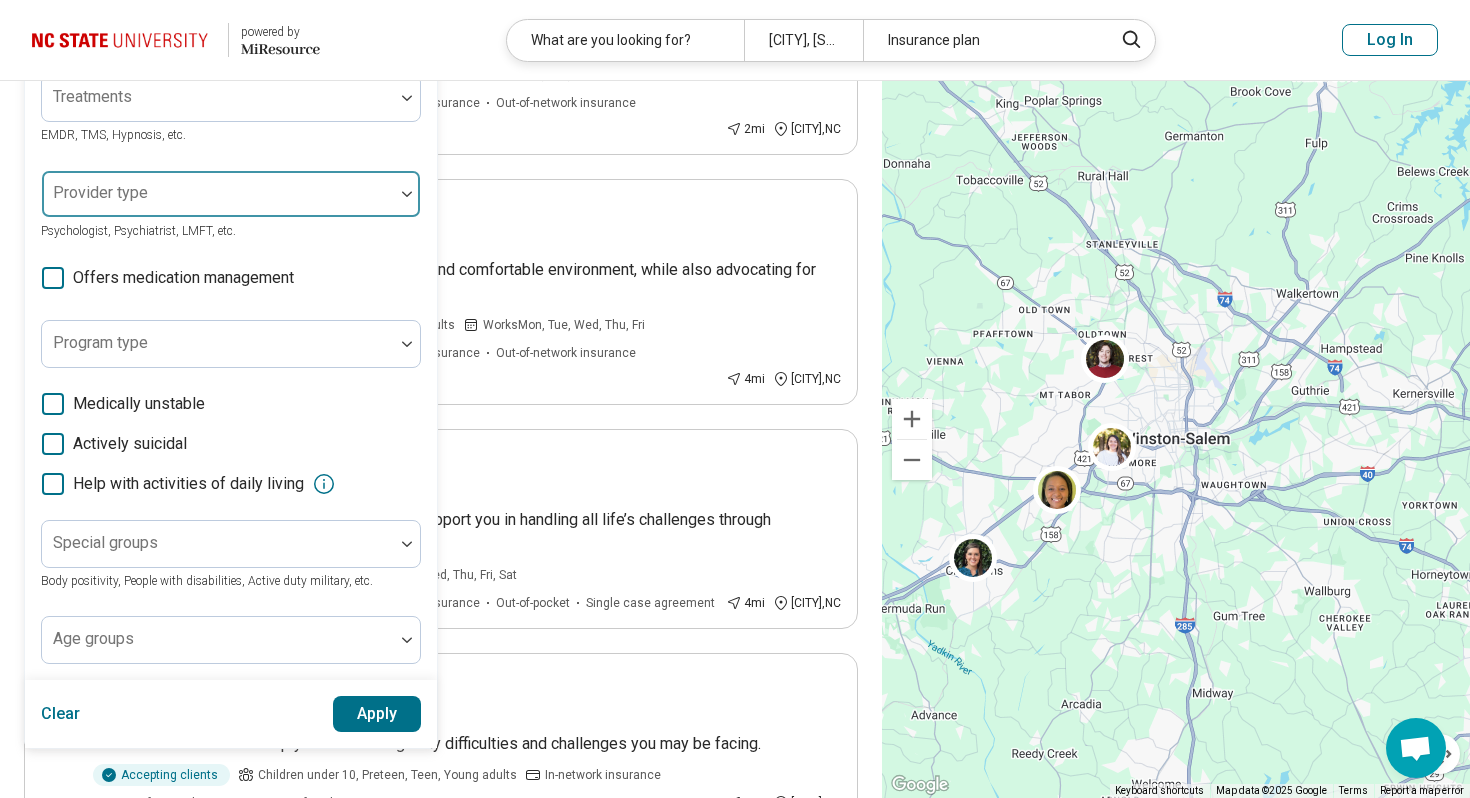 click on "Areas of focus Anxiety, Depression, Self-Esteem, etc. Modalities Talk Therapy, Couples Therapy, Family Therapy, etc. Treatments EMDR, TMS, Hypnosis, etc. Provider type Psychologist, Psychiatrist, LMFT, etc. Offers medication management Program type Medically unstable Actively suicidal Help with activities of daily living Special groups Body positivity, People with disabilities, Active duty military, etc. Age groups" at bounding box center (231, 273) 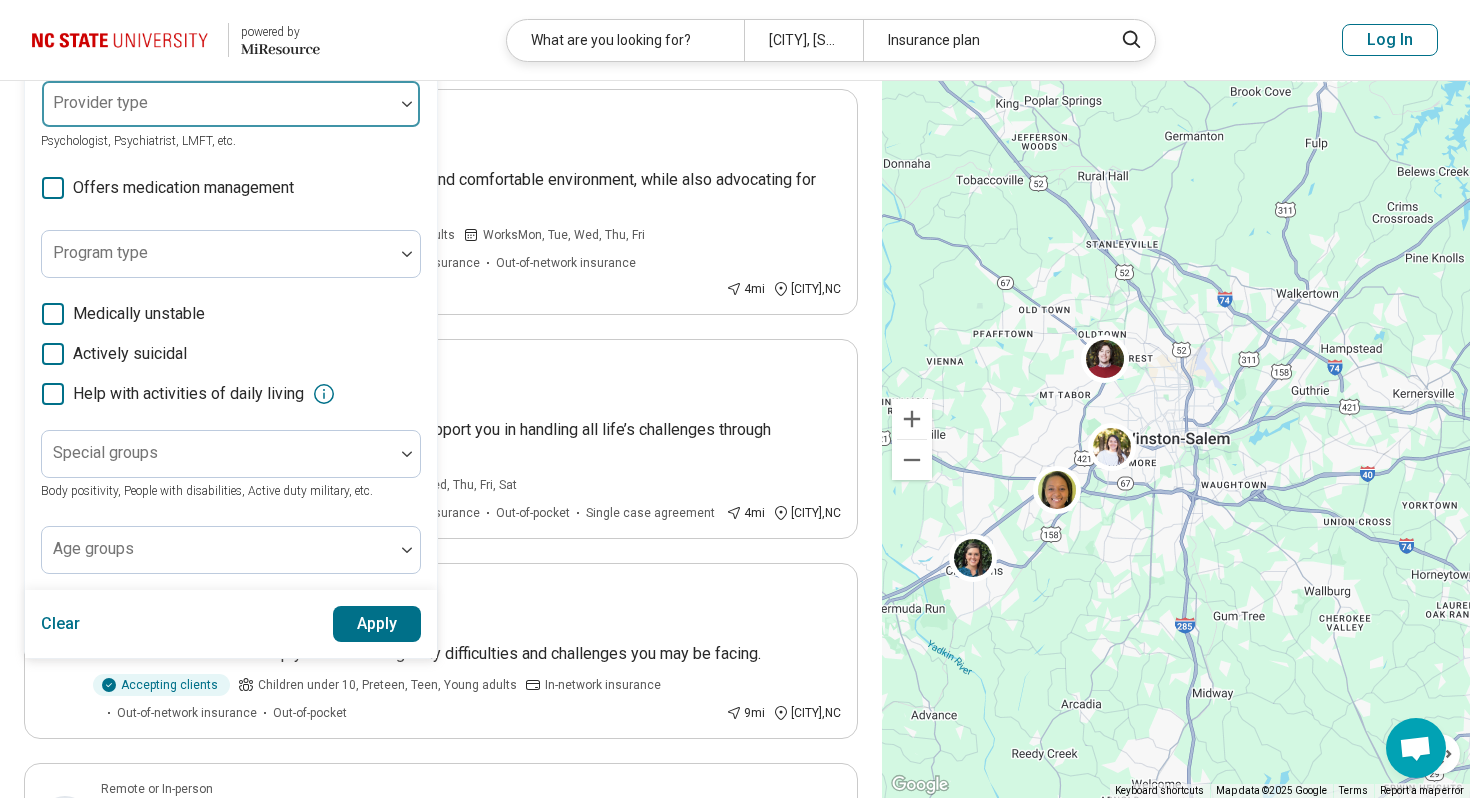 scroll, scrollTop: 470, scrollLeft: 0, axis: vertical 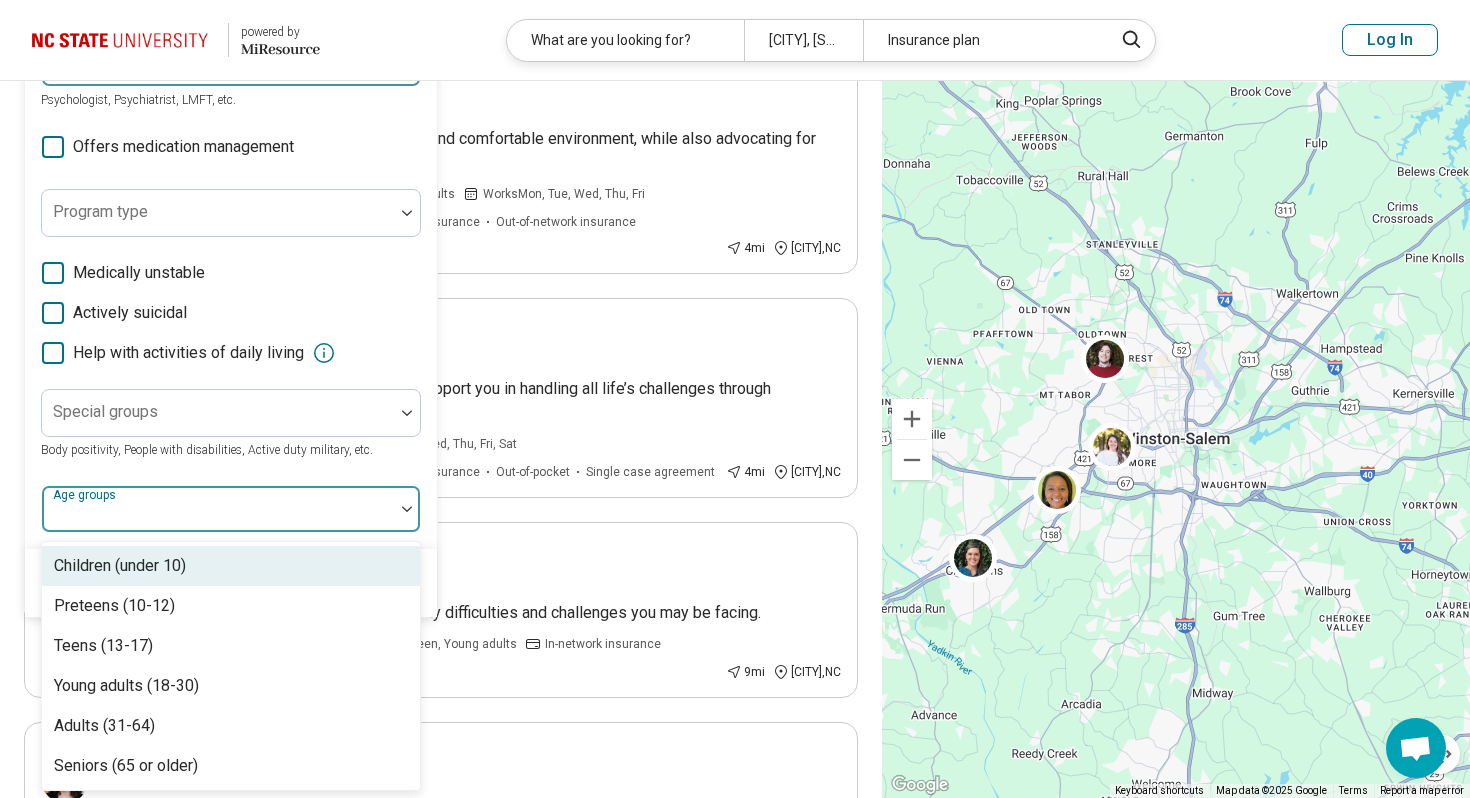 click at bounding box center (218, 517) 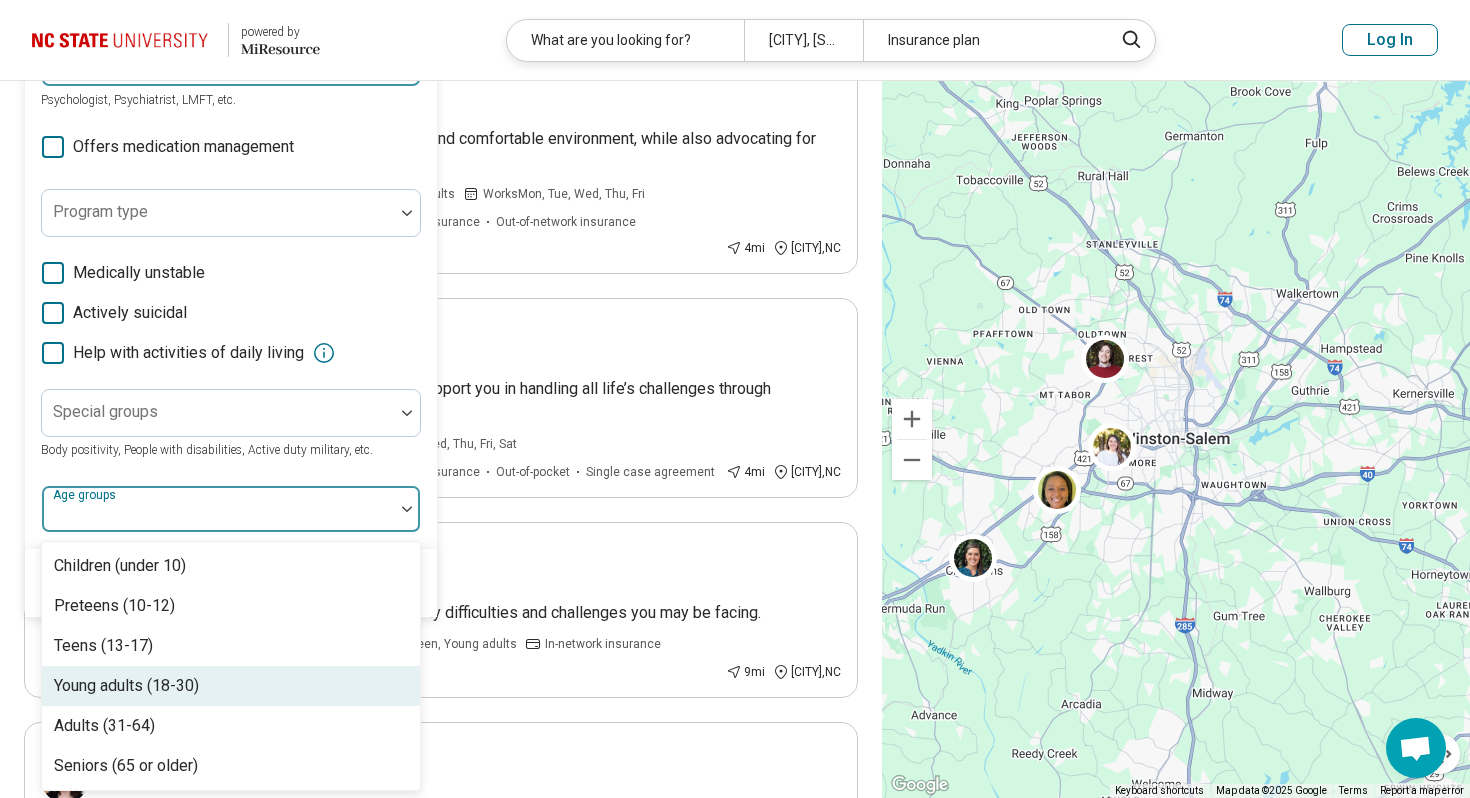 click on "Young adults (18-30)" at bounding box center (126, 686) 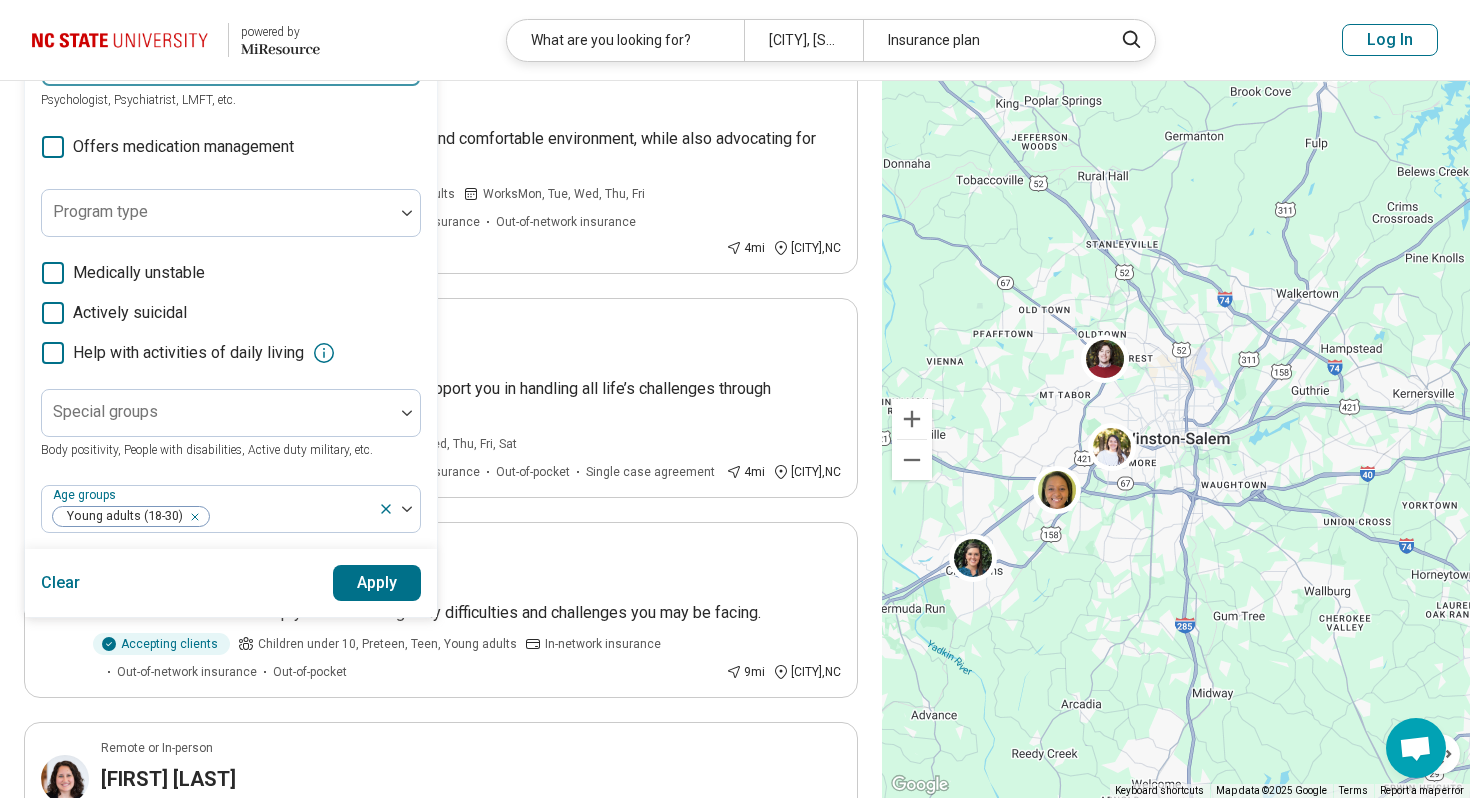 click on "Areas of focus Anxiety, Depression, Self-Esteem, etc. Modalities Talk Therapy, Couples Therapy, Family Therapy, etc. Treatments EMDR, TMS, Hypnosis, etc. Provider type Psychologist, Psychiatrist, LMFT, etc. Offers medication management Program type Medically unstable Actively suicidal Help with activities of daily living Special groups Body positivity, People with disabilities, Active duty military, etc. Age groups Young adults (18-30)" at bounding box center (231, 142) 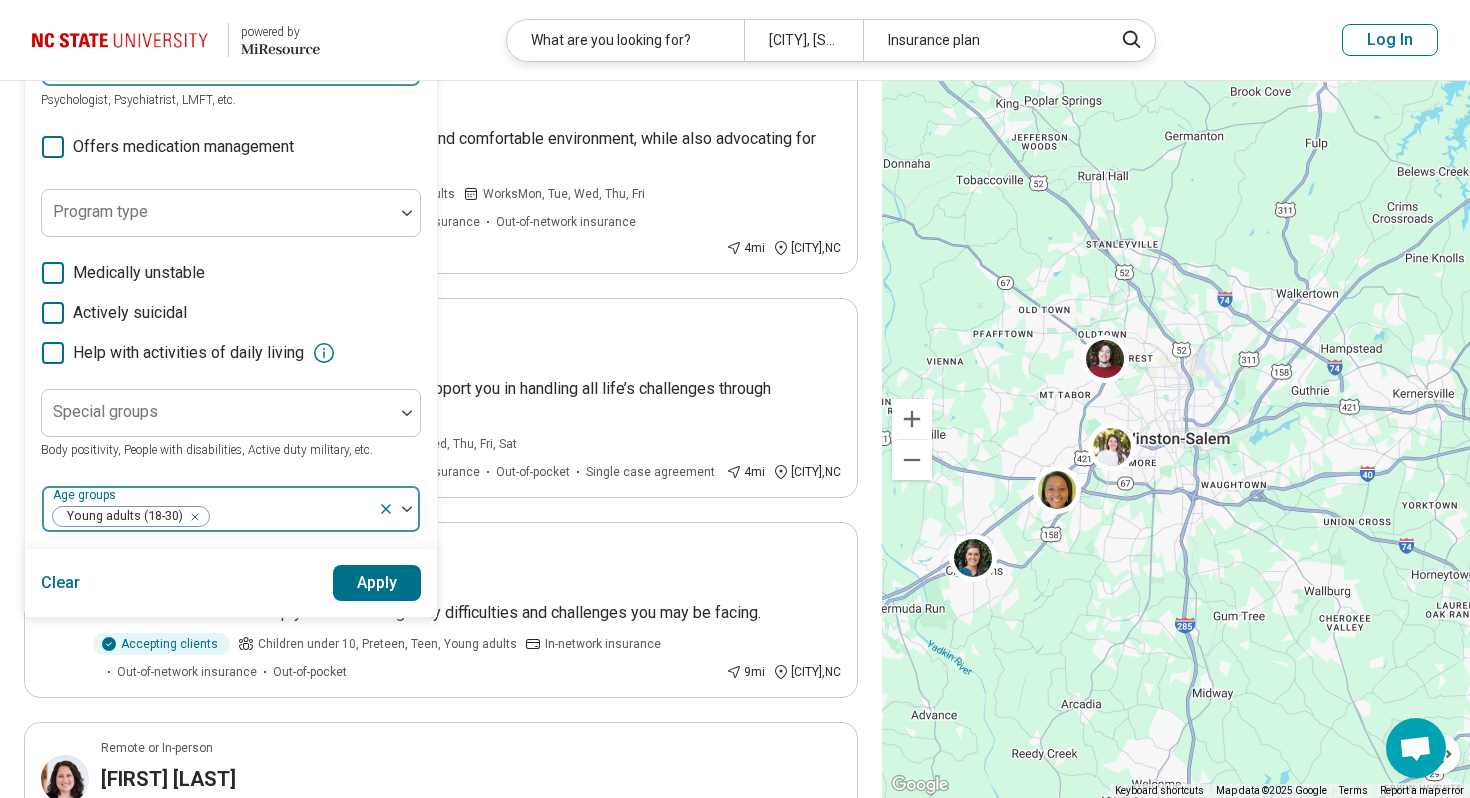 click at bounding box center [290, 517] 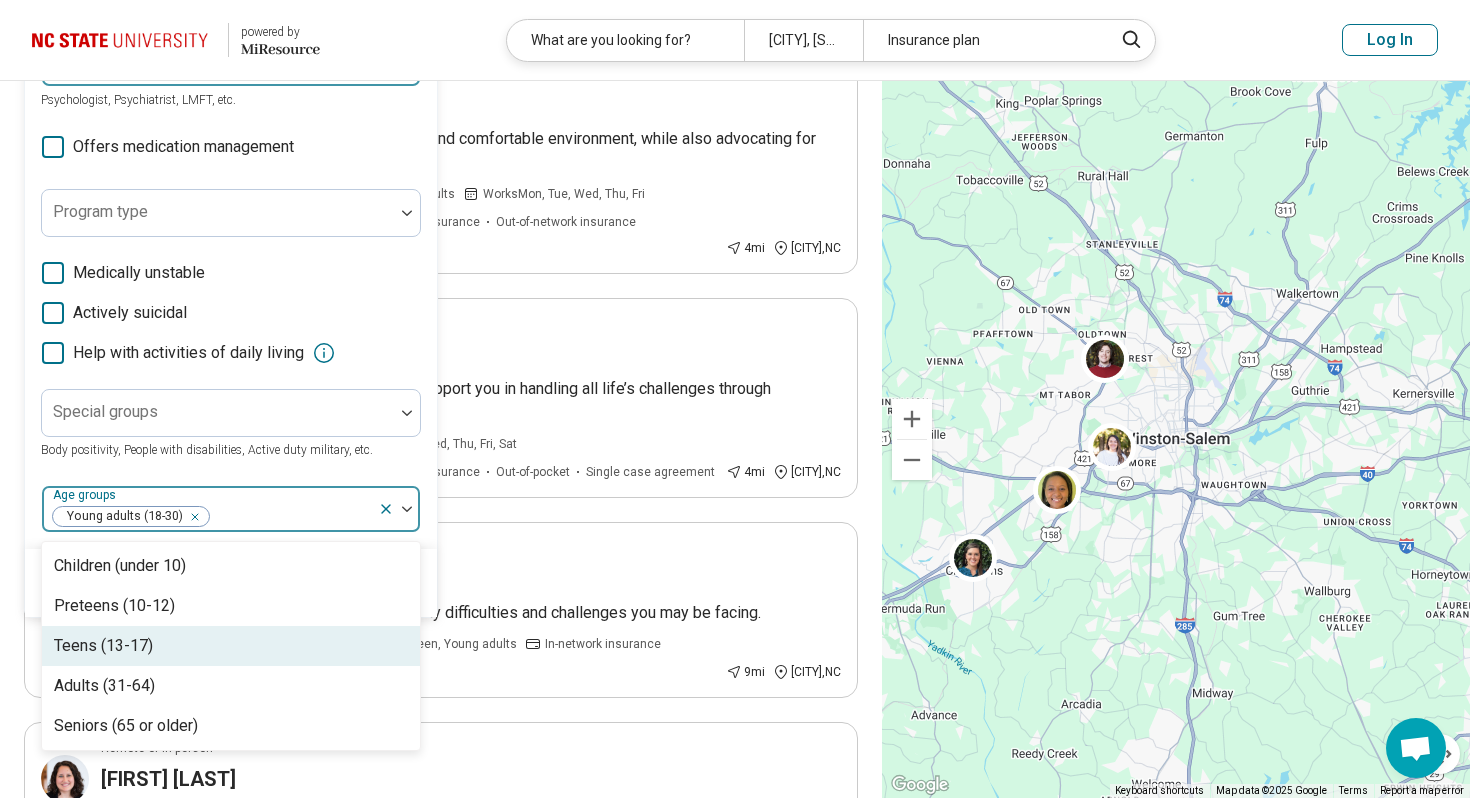 click on "Teens (13-17)" at bounding box center (231, 646) 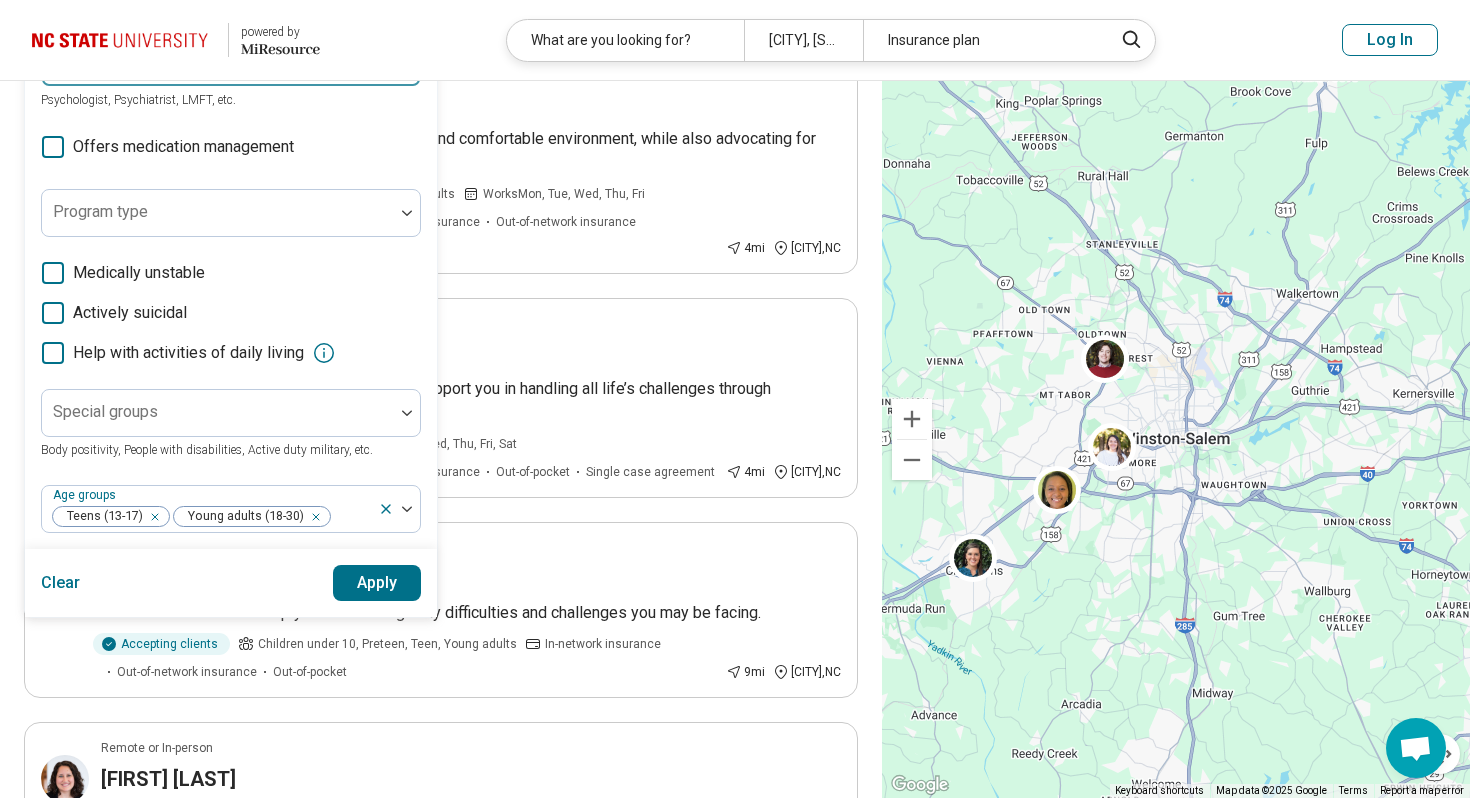 click on "Areas of focus Anxiety, Depression, Self-Esteem, etc. Modalities Talk Therapy, Couples Therapy, Family Therapy, etc. Treatments EMDR, TMS, Hypnosis, etc. Provider type Psychologist, Psychiatrist, LMFT, etc. Offers medication management Program type Medically unstable Actively suicidal Help with activities of daily living Special groups Body positivity, People with disabilities, Active duty military, etc. Age groups Teens (13-17) Young adults (18-30)" at bounding box center [231, 142] 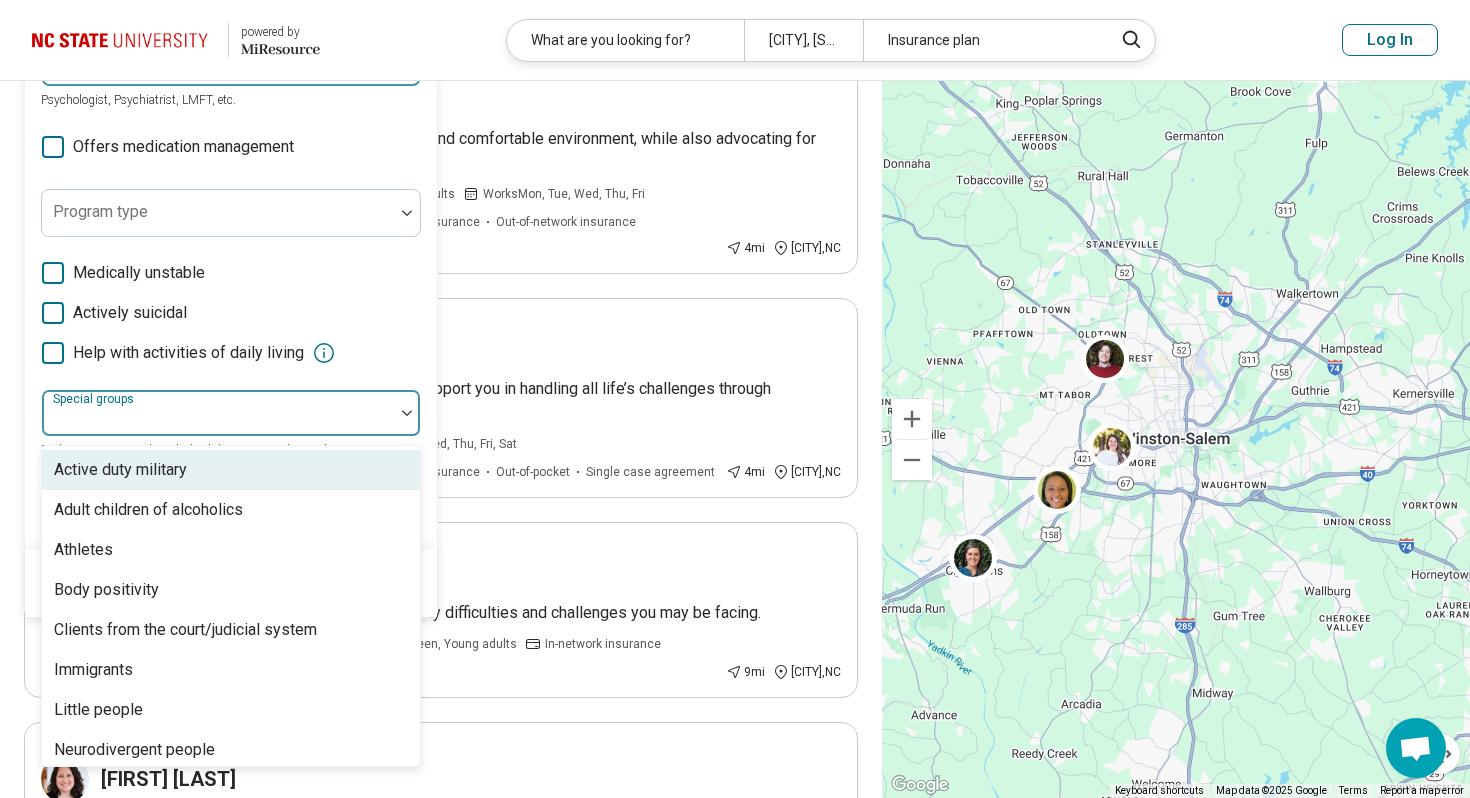 click at bounding box center (218, 421) 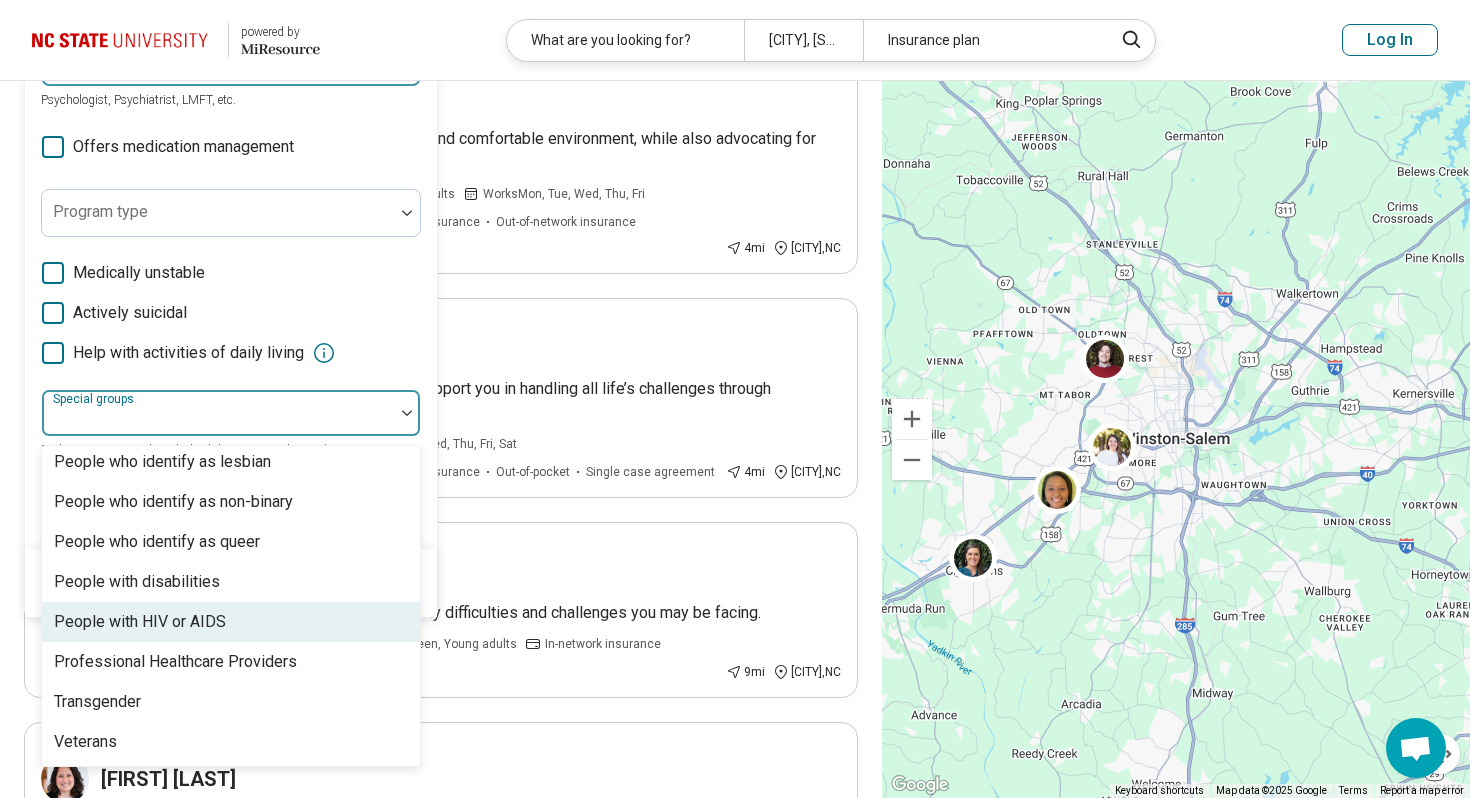 scroll, scrollTop: 0, scrollLeft: 0, axis: both 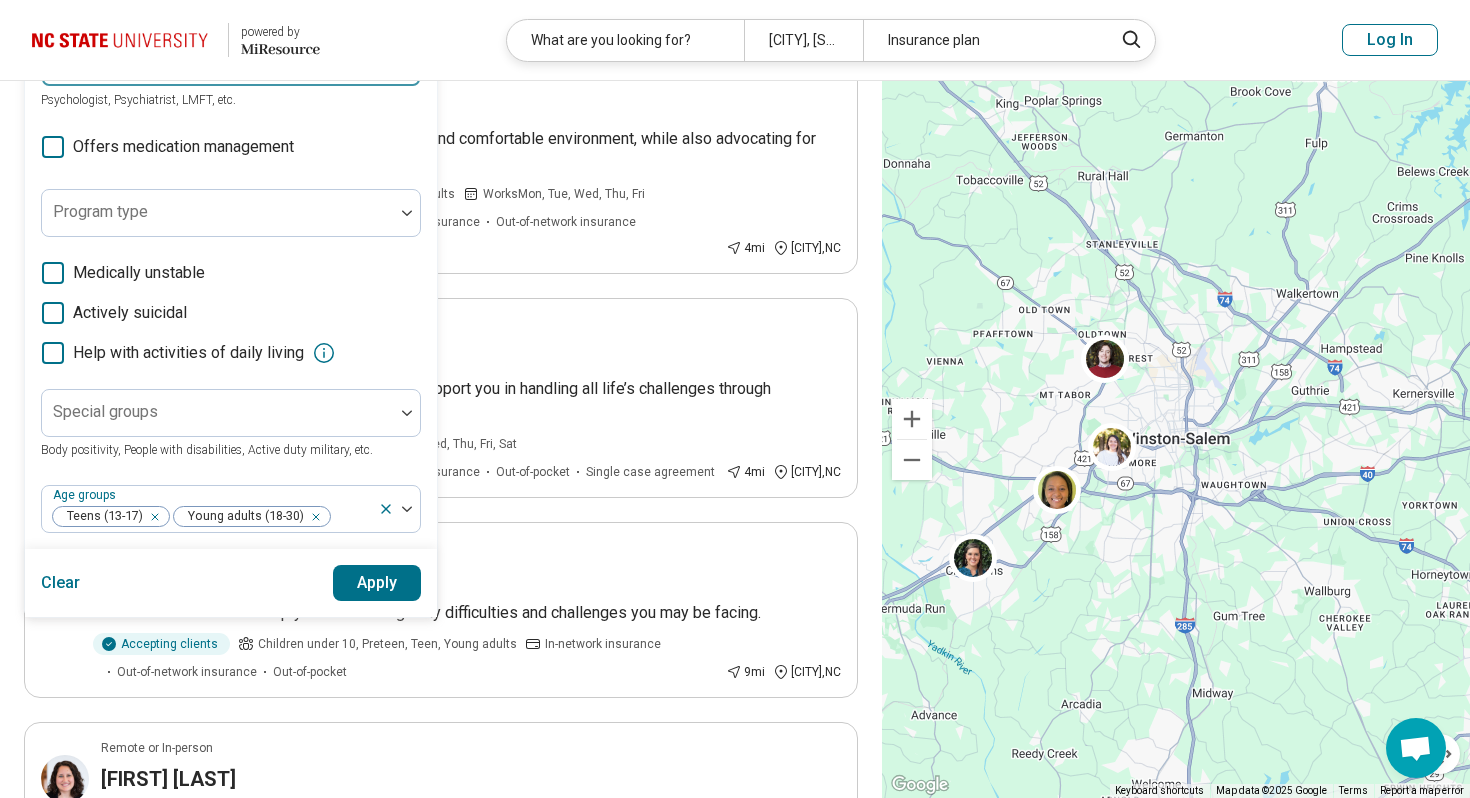click on "Areas of focus Anxiety, Depression, Self-Esteem, etc. Modalities Talk Therapy, Couples Therapy, Family Therapy, etc. Treatments EMDR, TMS, Hypnosis, etc. Provider type Psychologist, Psychiatrist, LMFT, etc. Offers medication management Program type Medically unstable Actively suicidal Help with activities of daily living Special groups Body positivity, People with disabilities, Active duty military, etc. Age groups Teens (13-17) Young adults (18-30)" at bounding box center (231, 142) 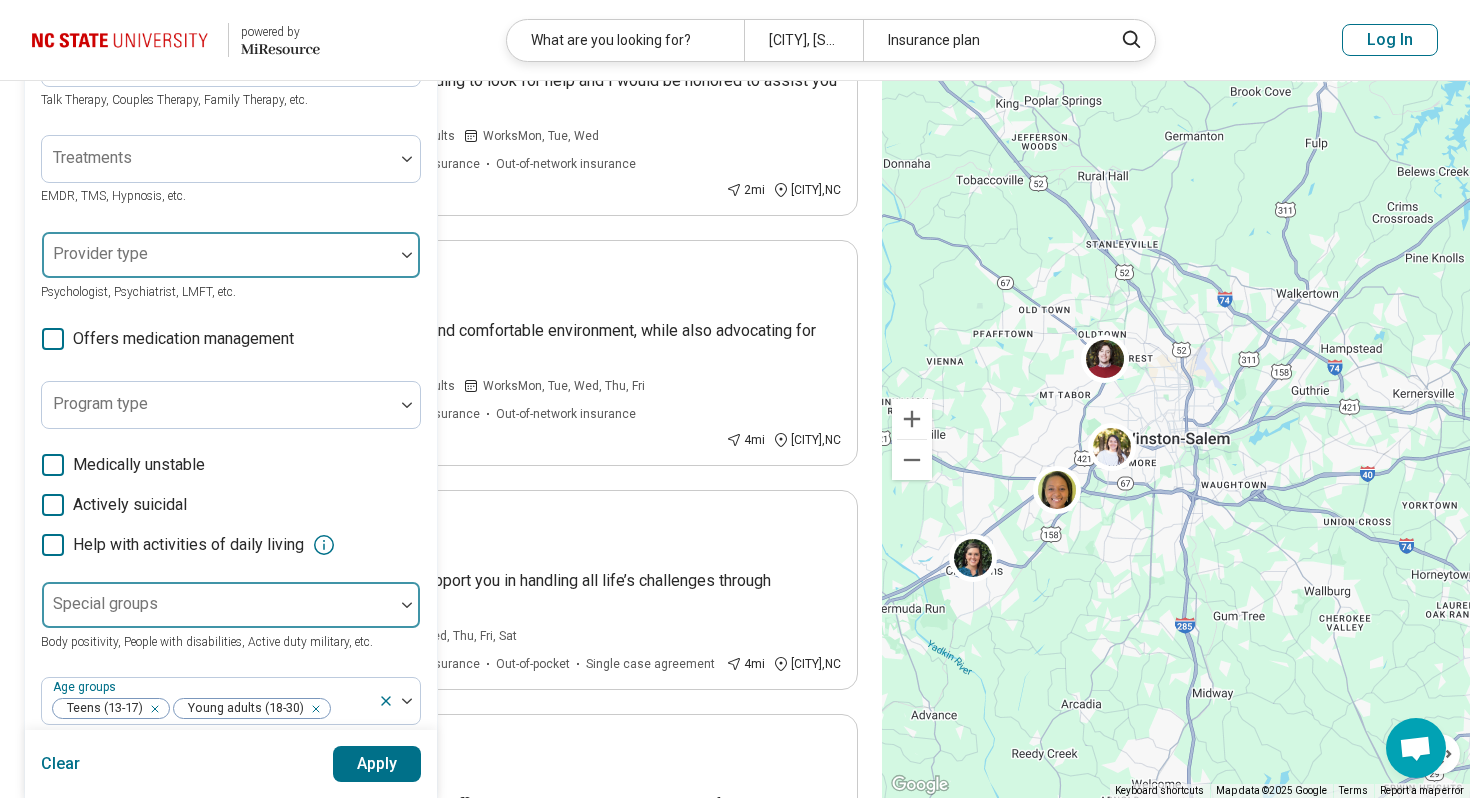 scroll, scrollTop: 264, scrollLeft: 0, axis: vertical 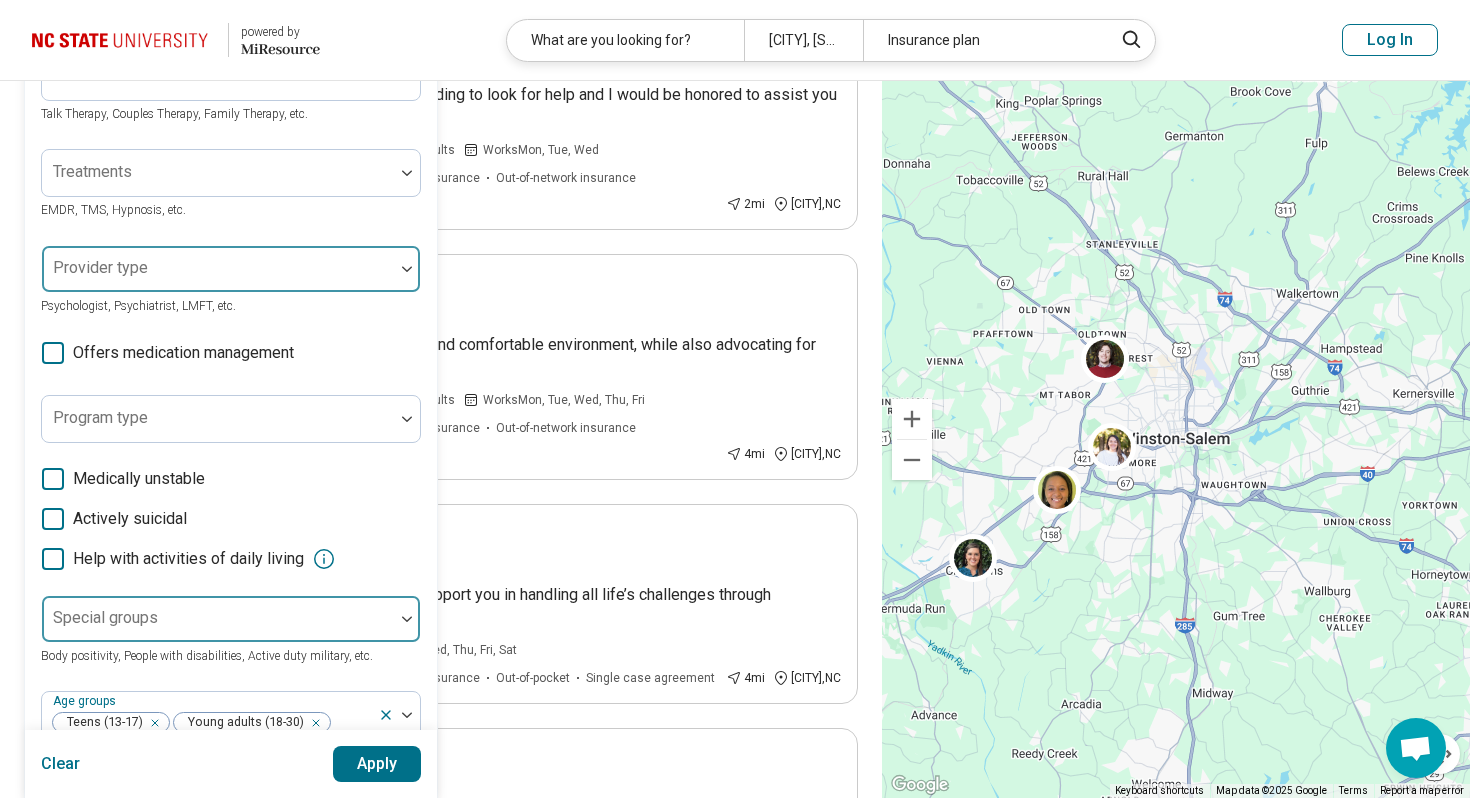 click at bounding box center (218, 427) 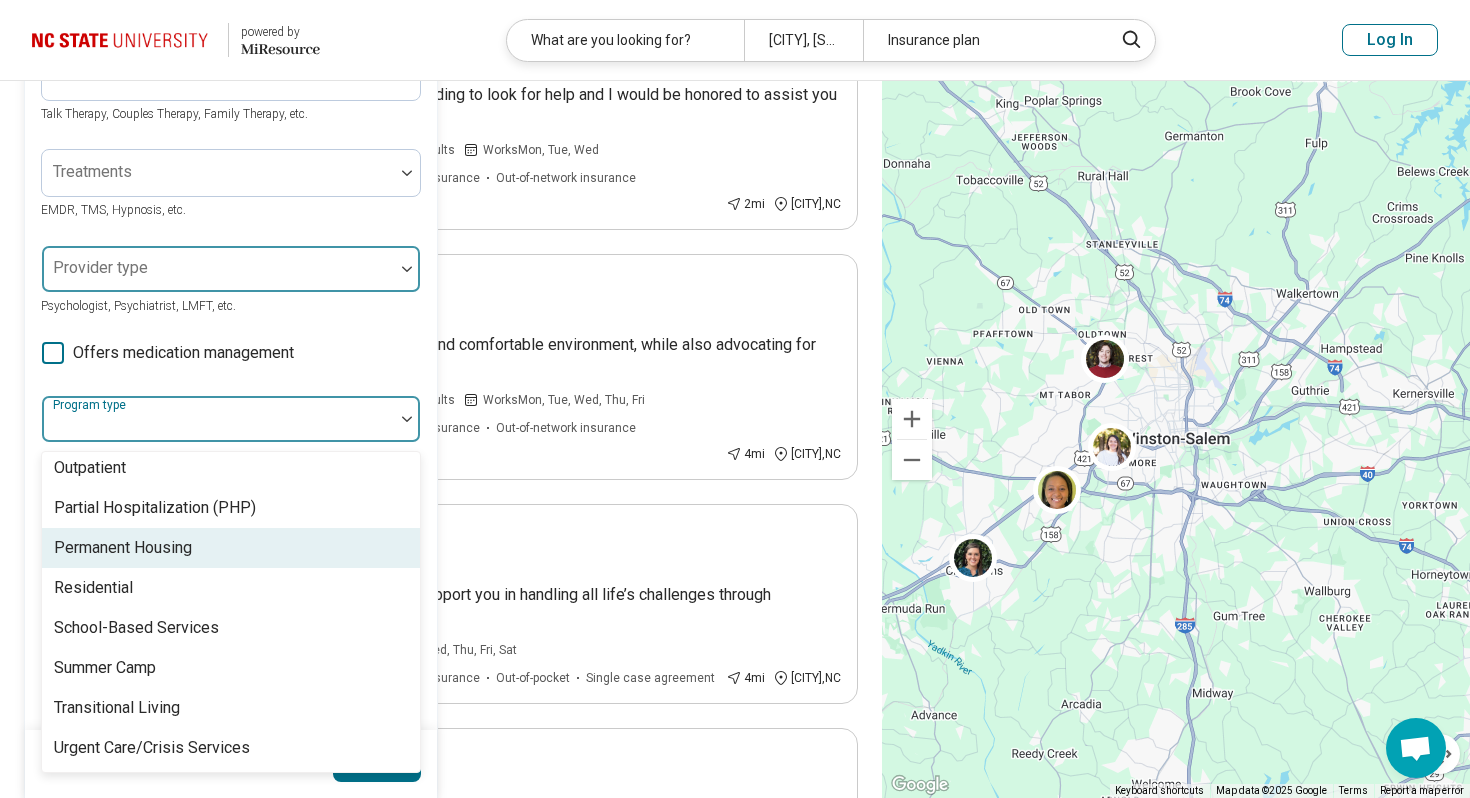 scroll, scrollTop: 408, scrollLeft: 0, axis: vertical 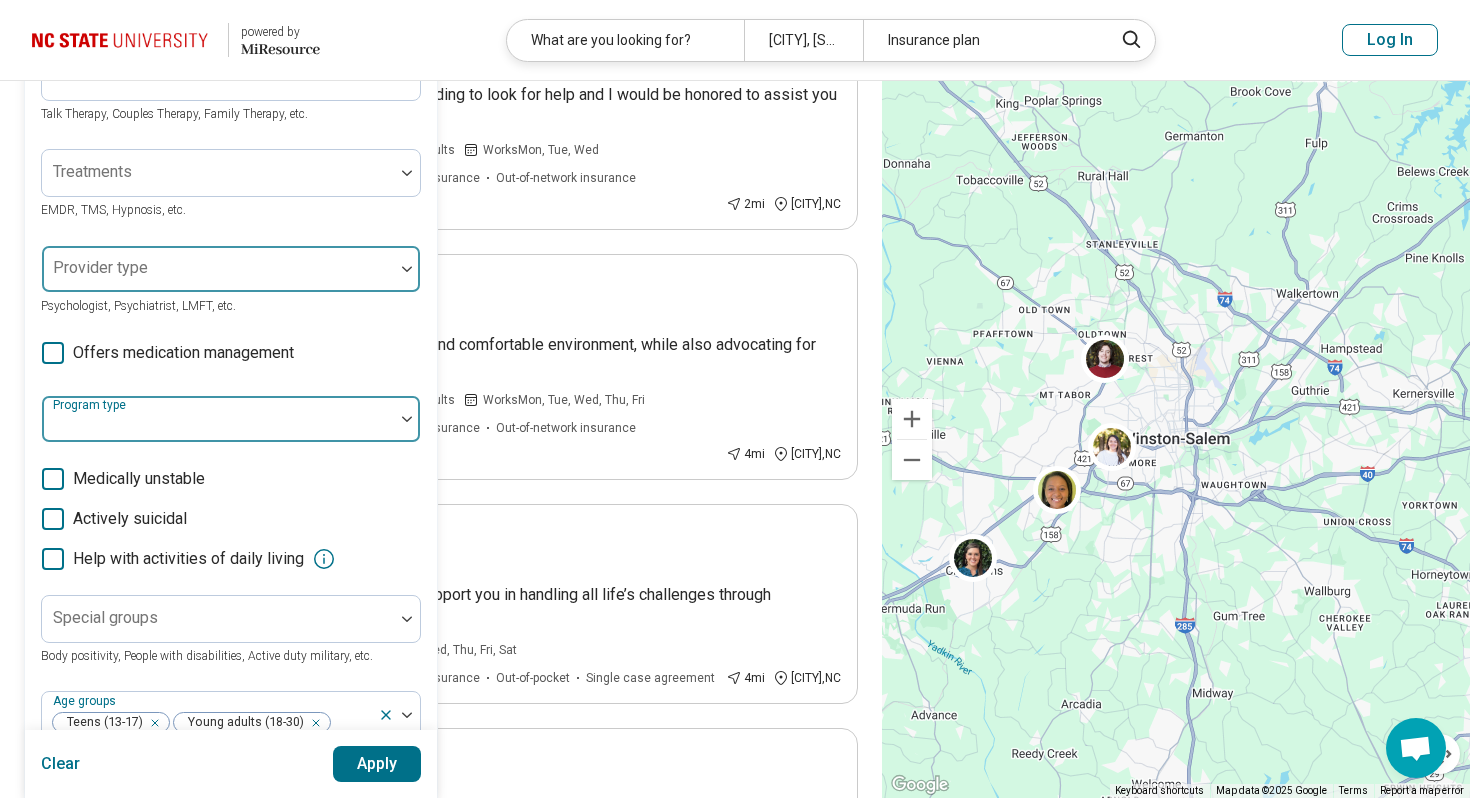 click at bounding box center [218, 427] 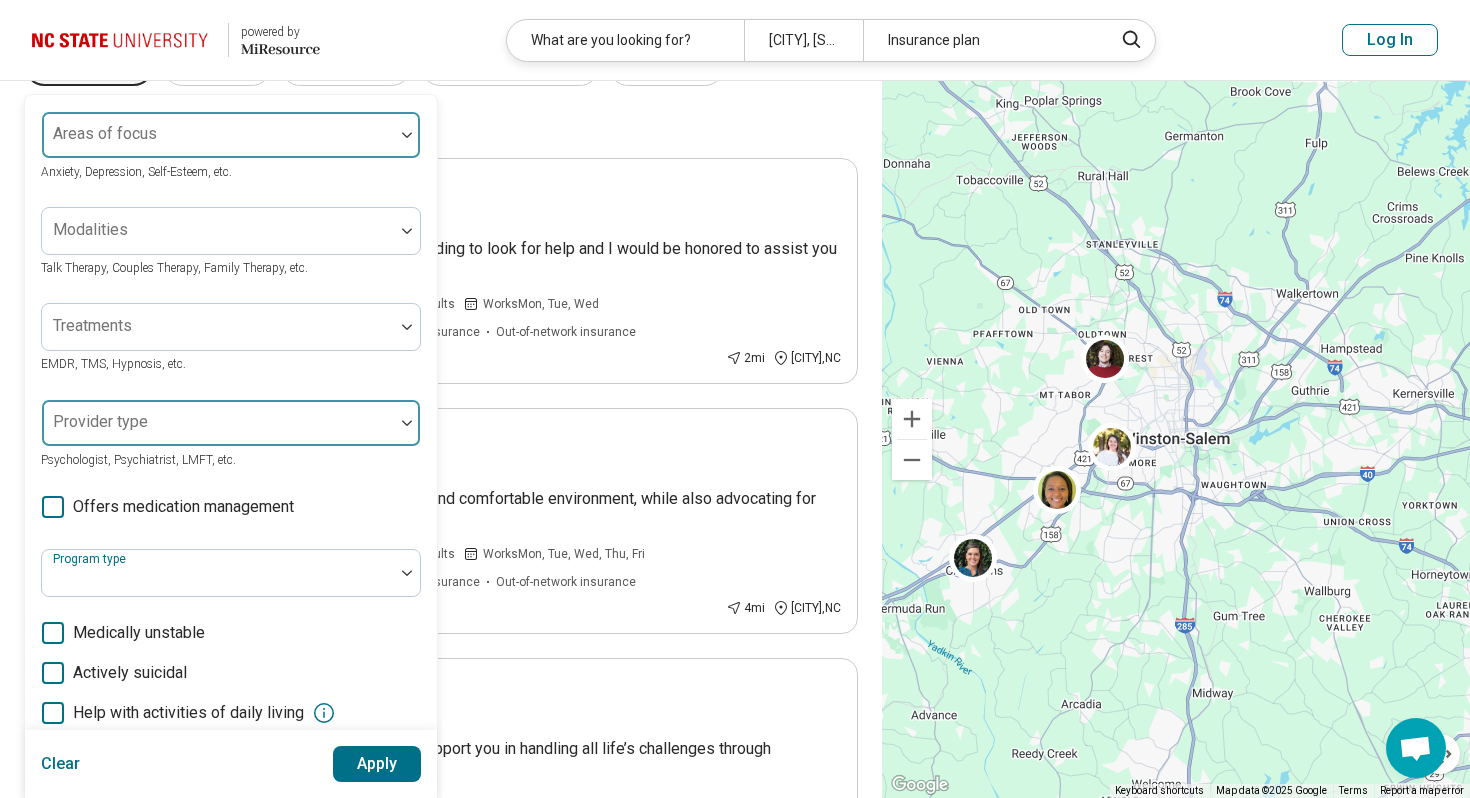 scroll, scrollTop: 105, scrollLeft: 0, axis: vertical 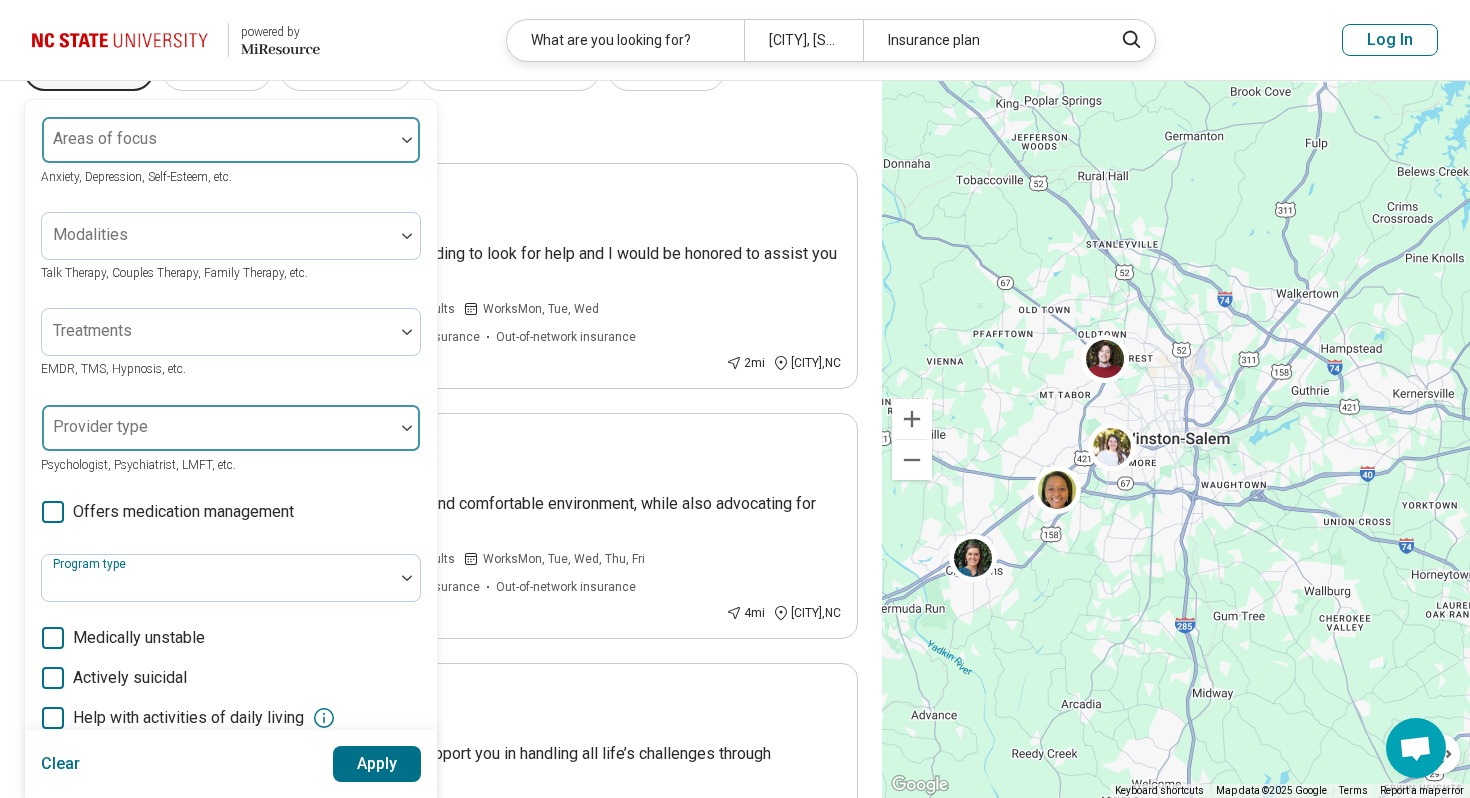 click at bounding box center (218, 428) 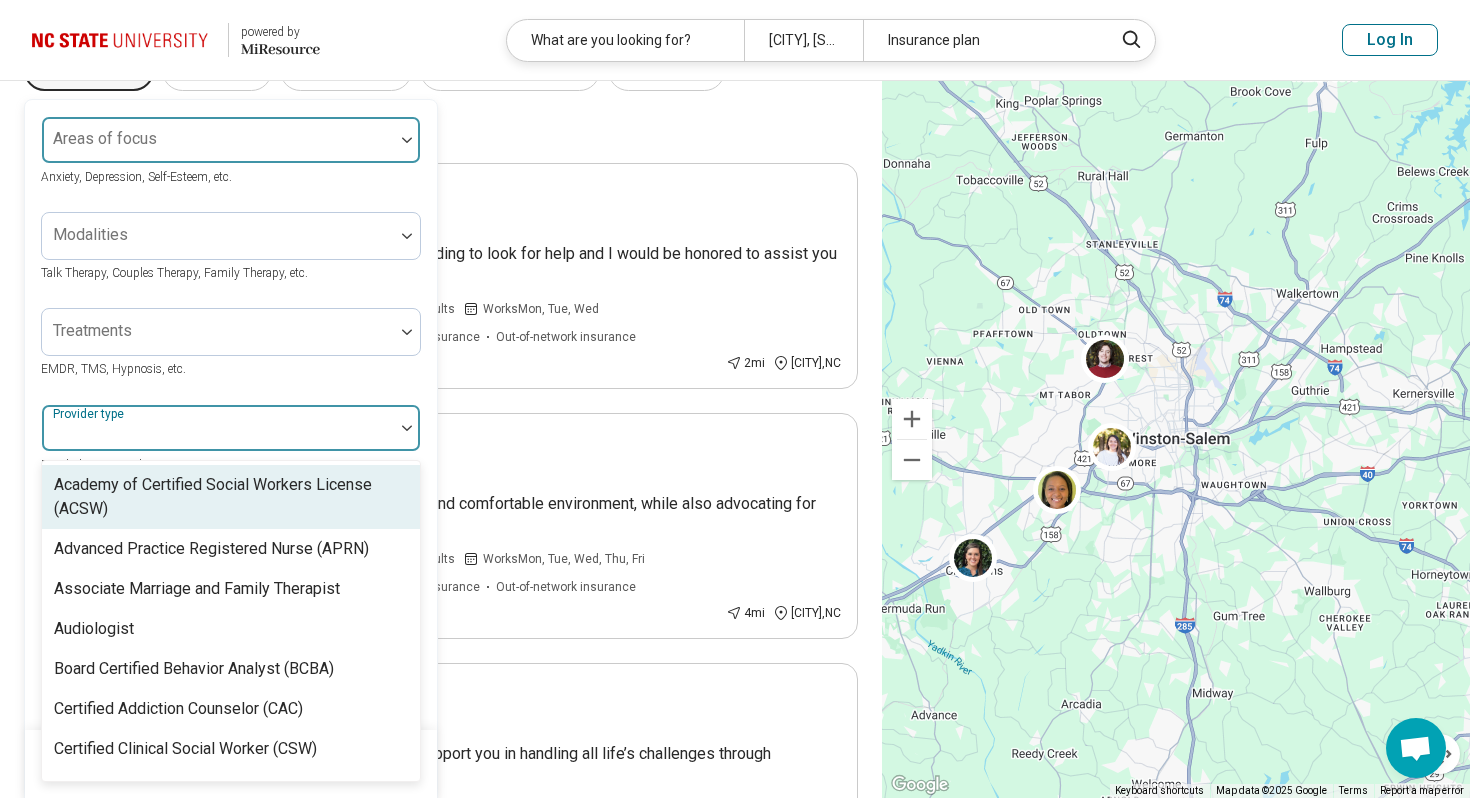 click at bounding box center (218, 428) 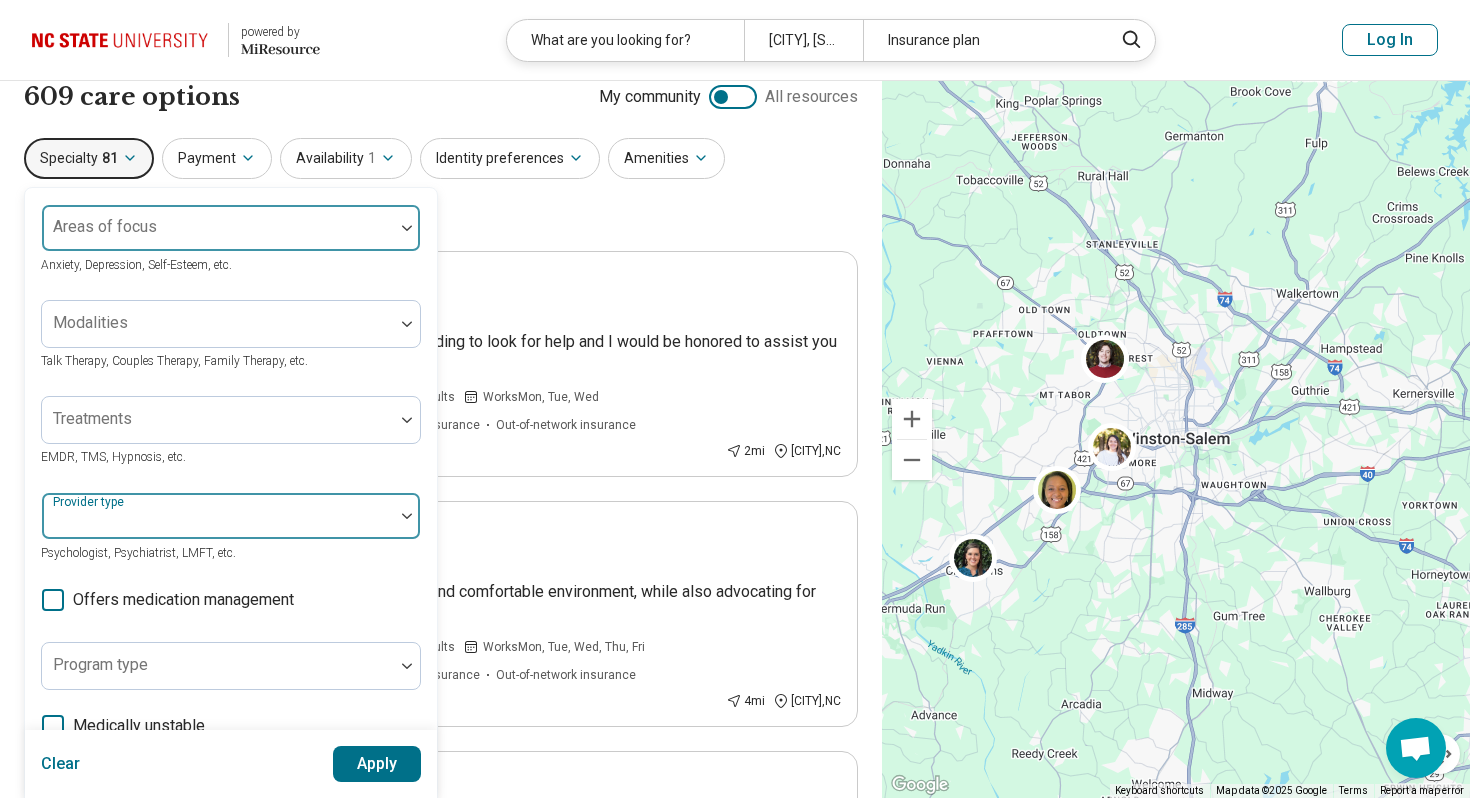 scroll, scrollTop: 0, scrollLeft: 0, axis: both 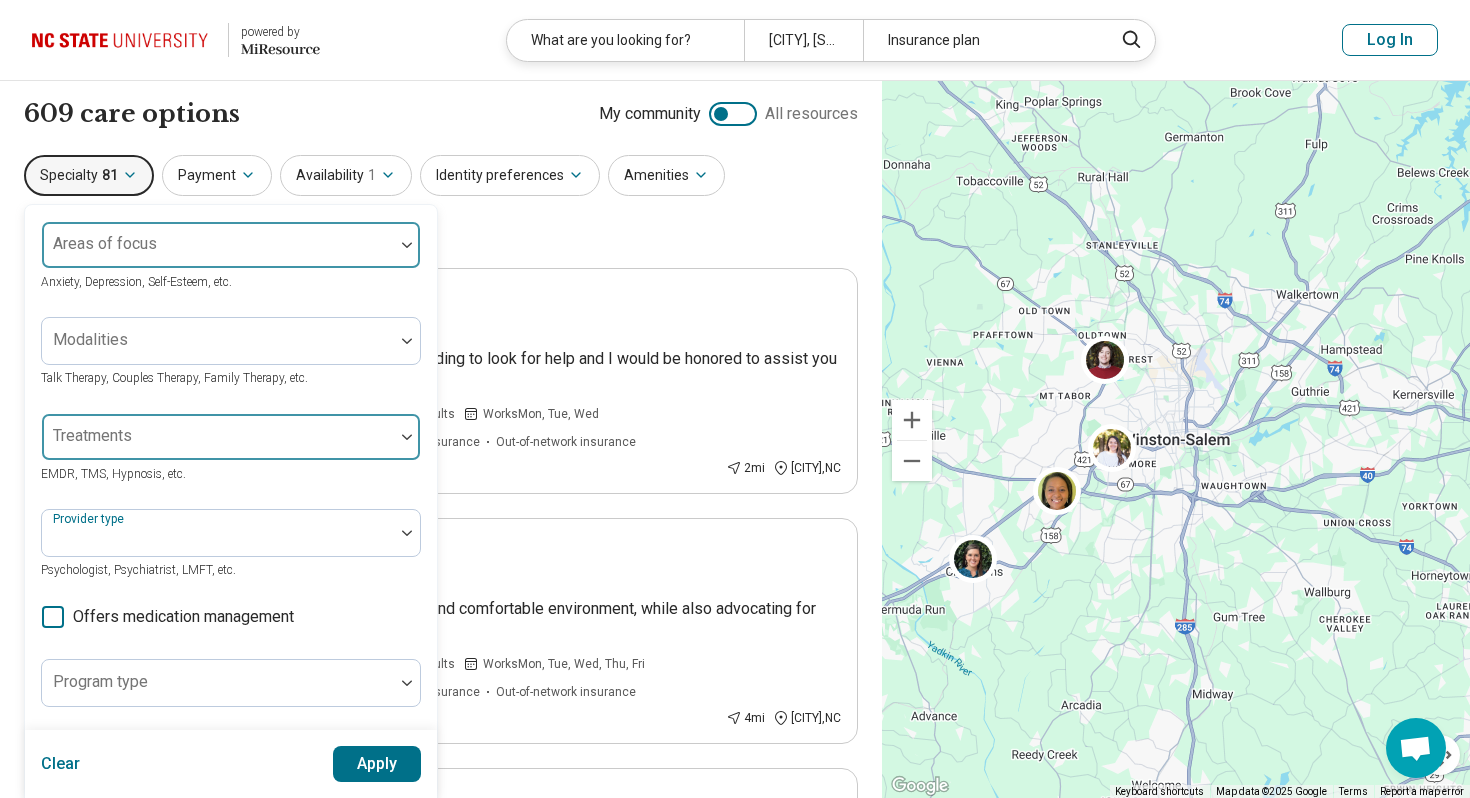 click at bounding box center (218, 445) 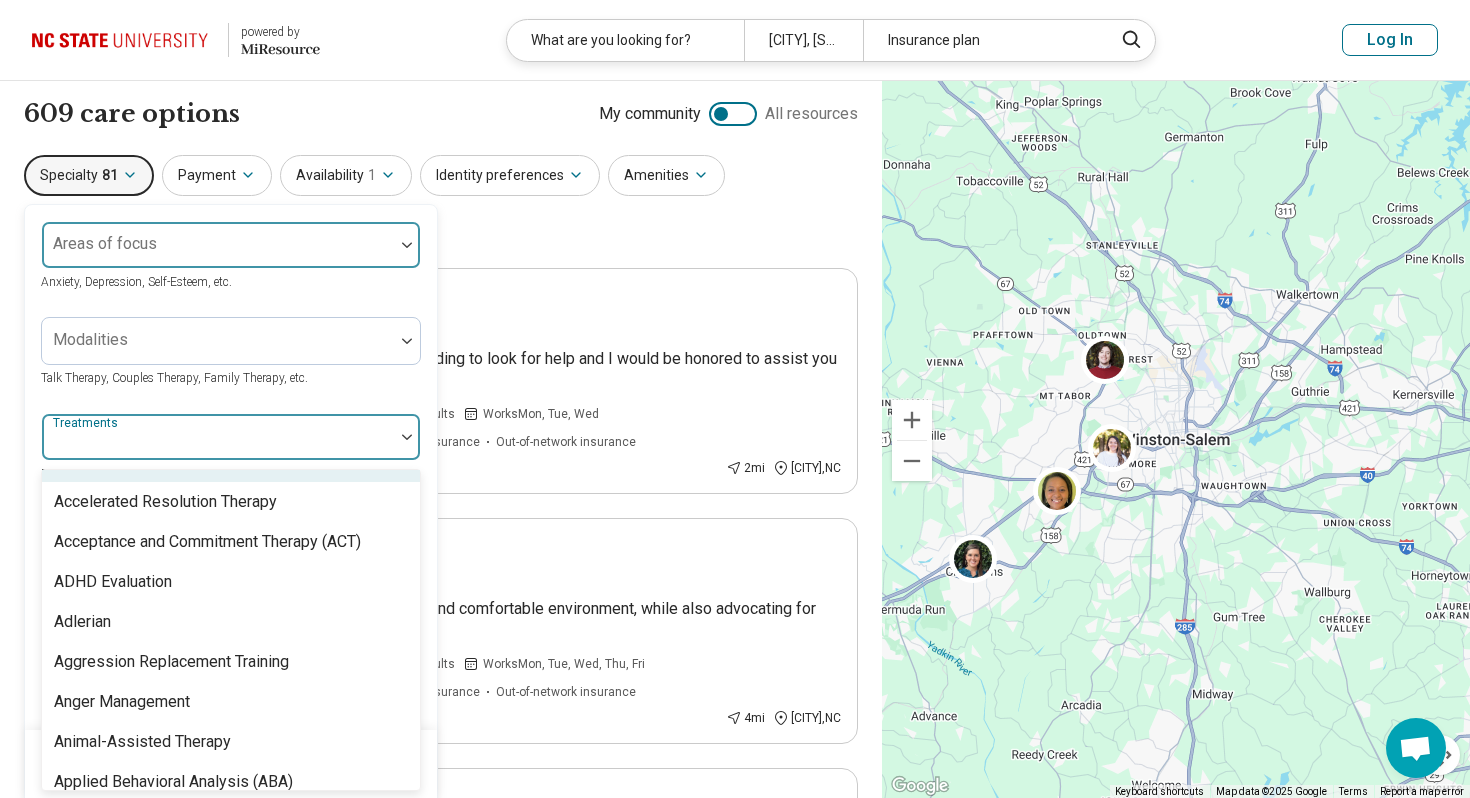 scroll, scrollTop: 83, scrollLeft: 0, axis: vertical 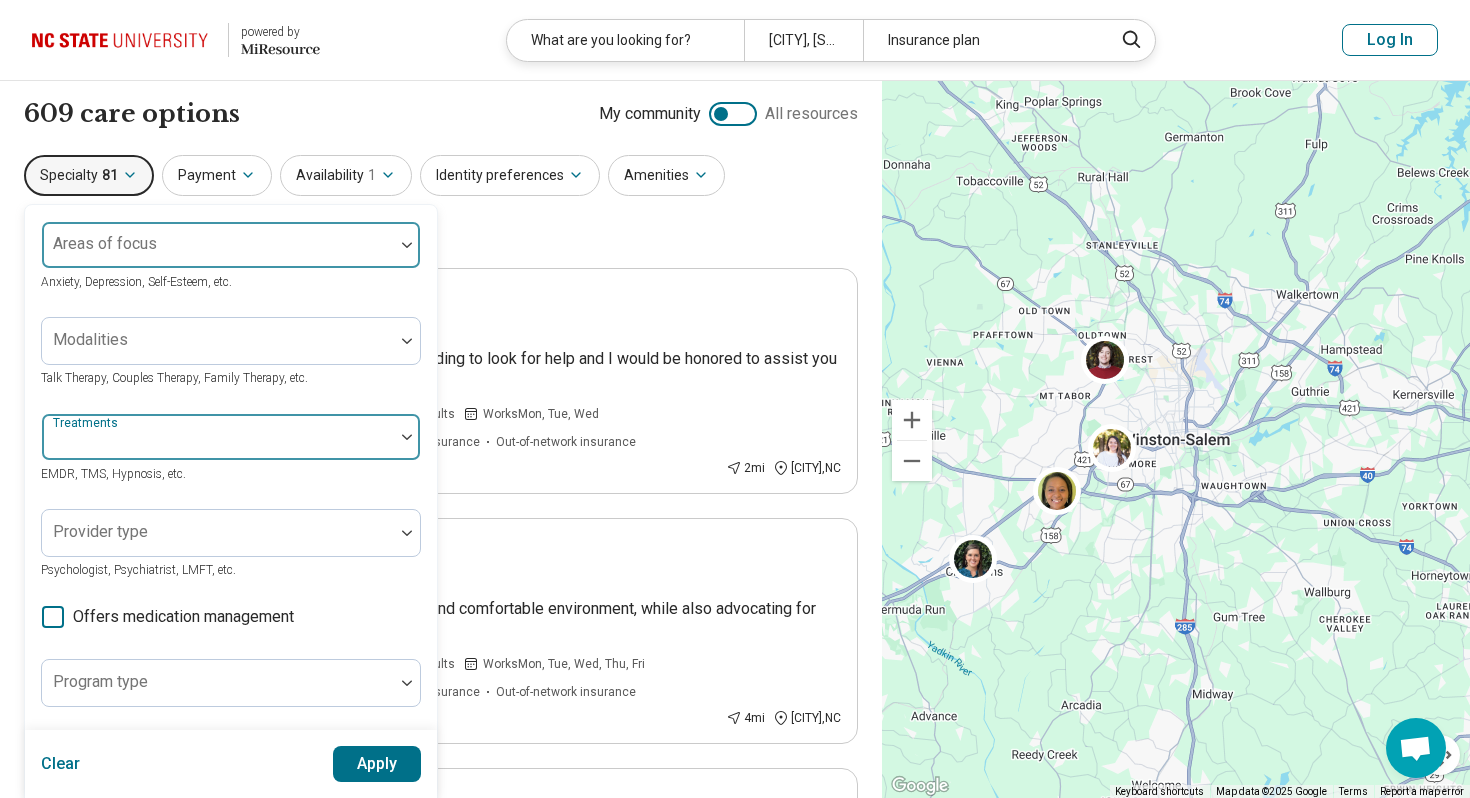 click at bounding box center [218, 437] 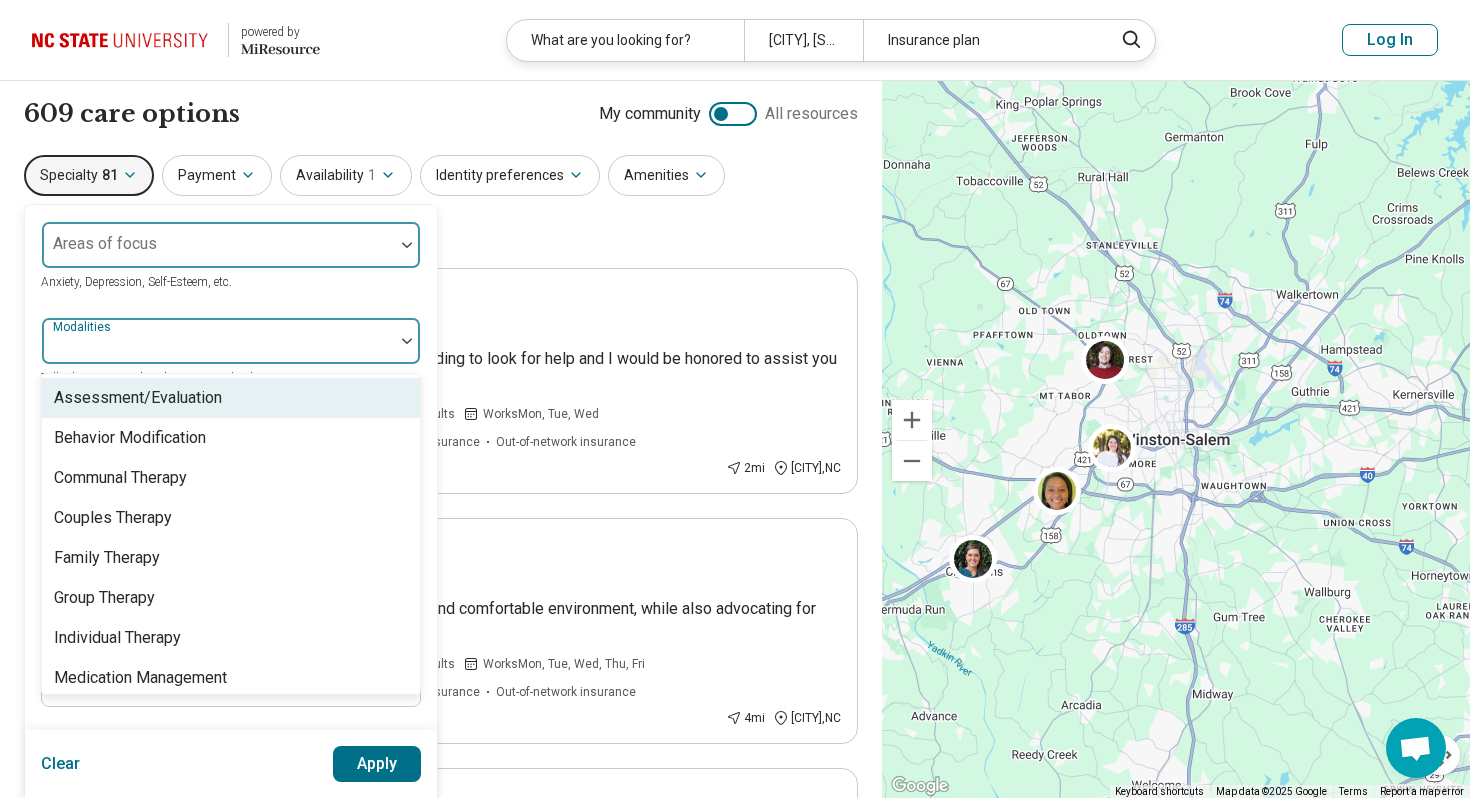 click at bounding box center [218, 341] 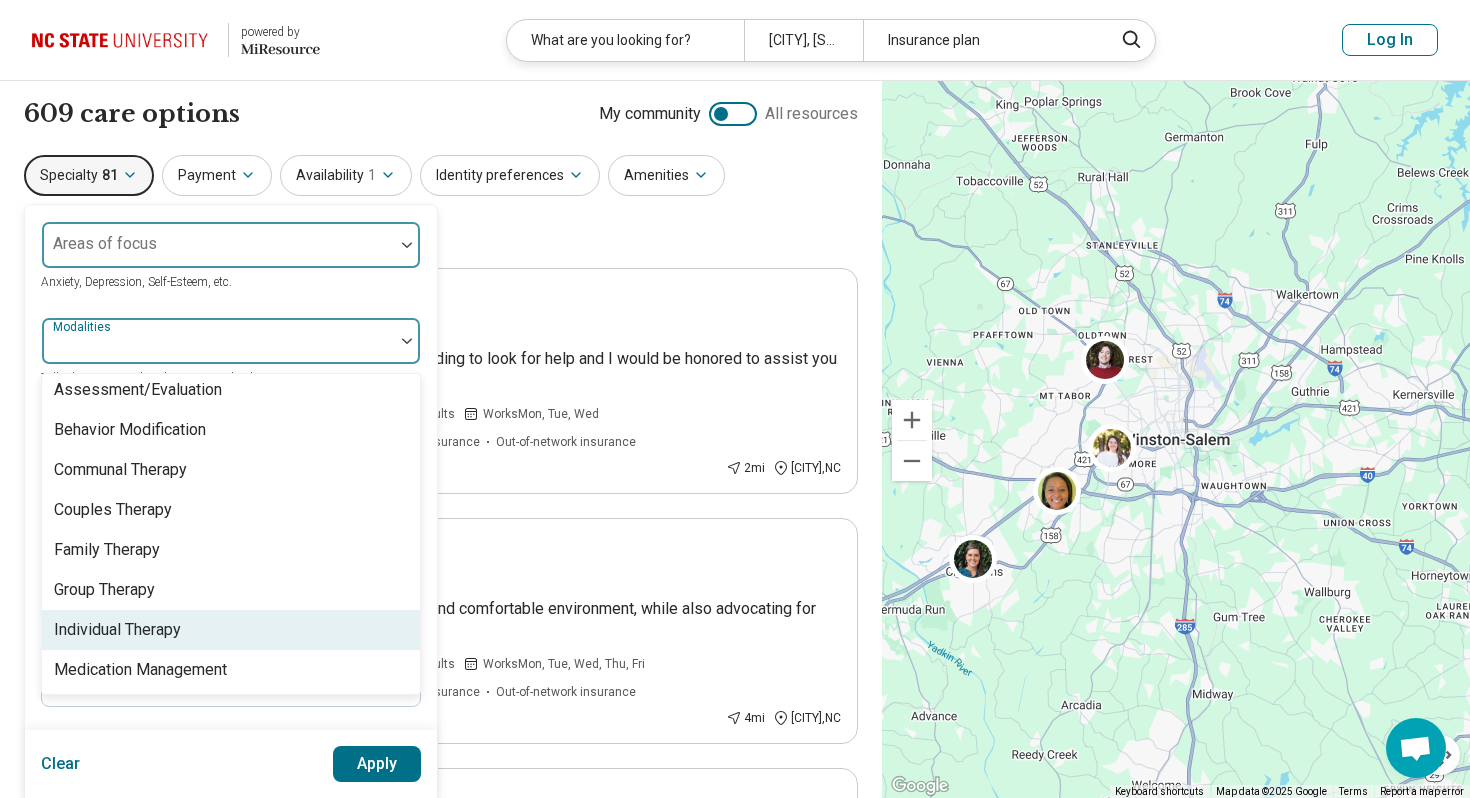click on "Individual Therapy" at bounding box center (117, 630) 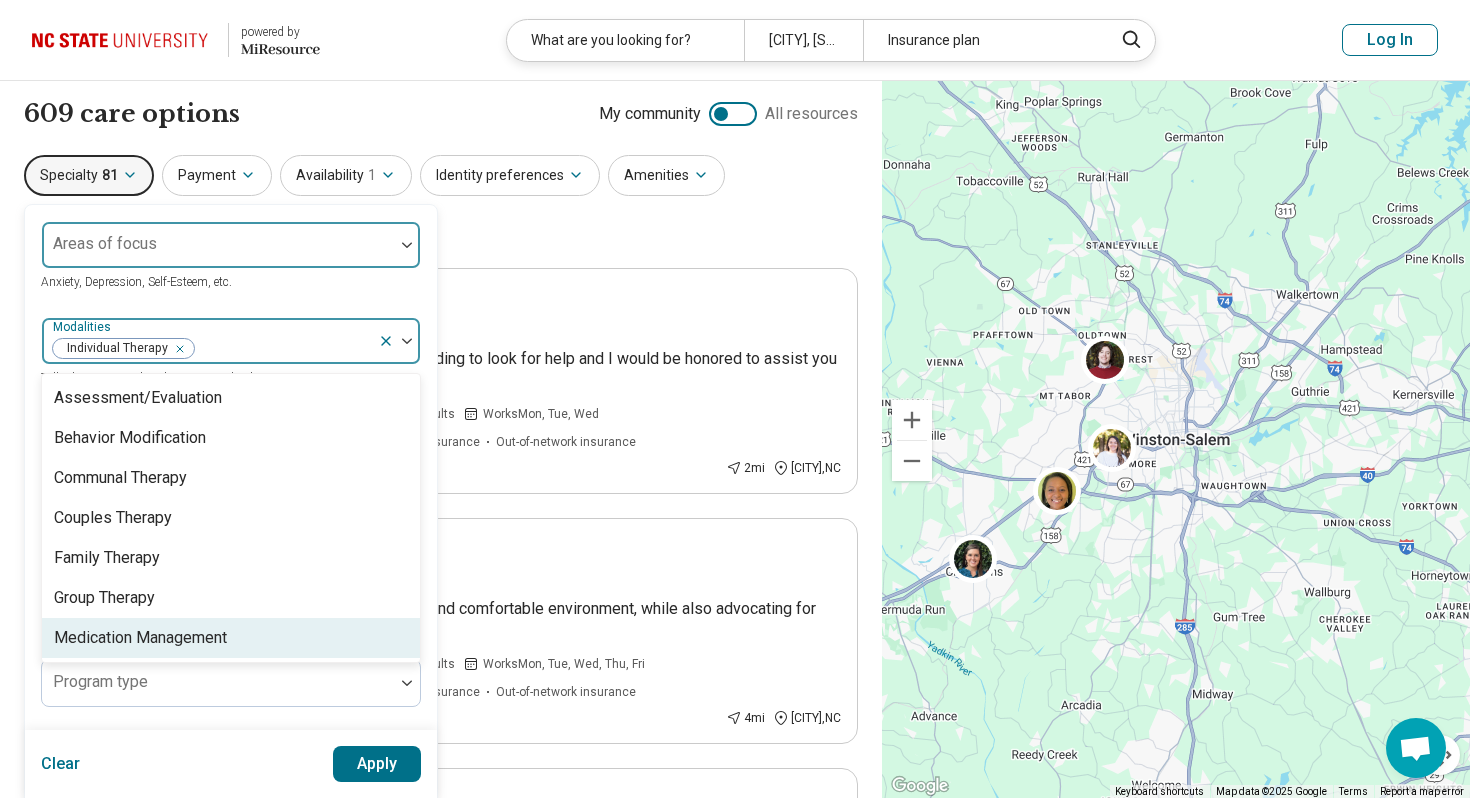 click on "Medication Management" at bounding box center [140, 638] 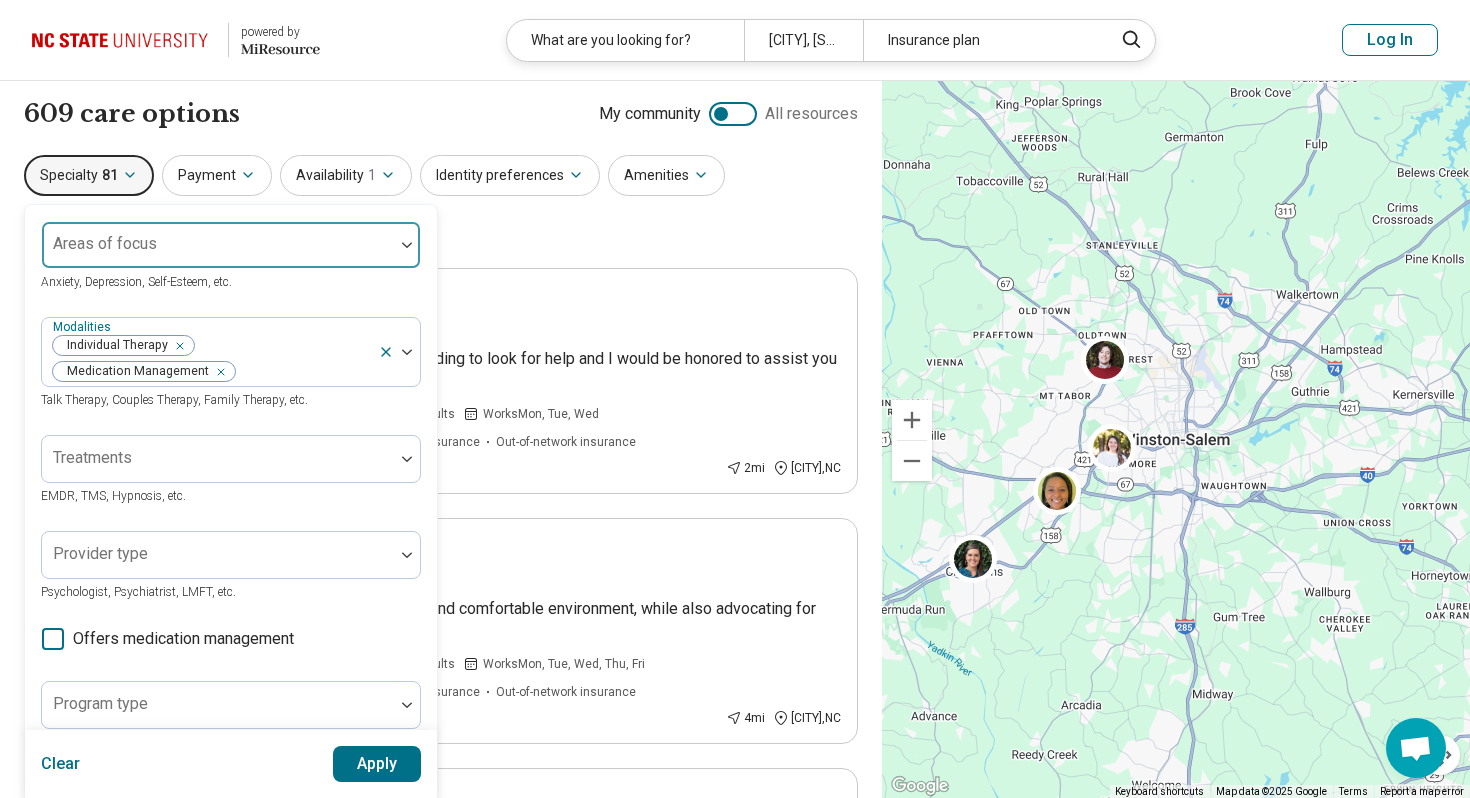 click on "Areas of focus Anxiety, Depression, Self-Esteem, etc." at bounding box center (231, 257) 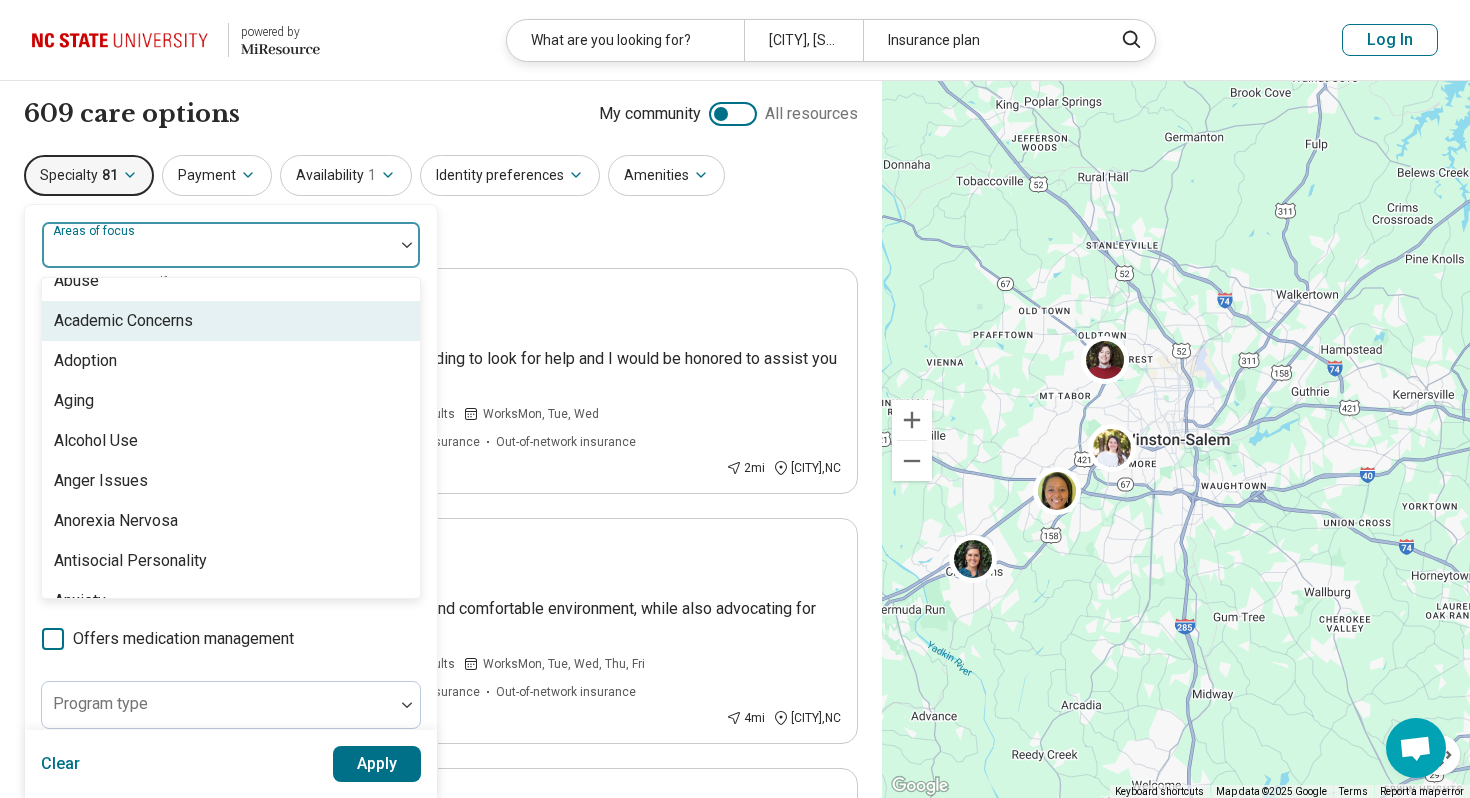 scroll, scrollTop: 34, scrollLeft: 0, axis: vertical 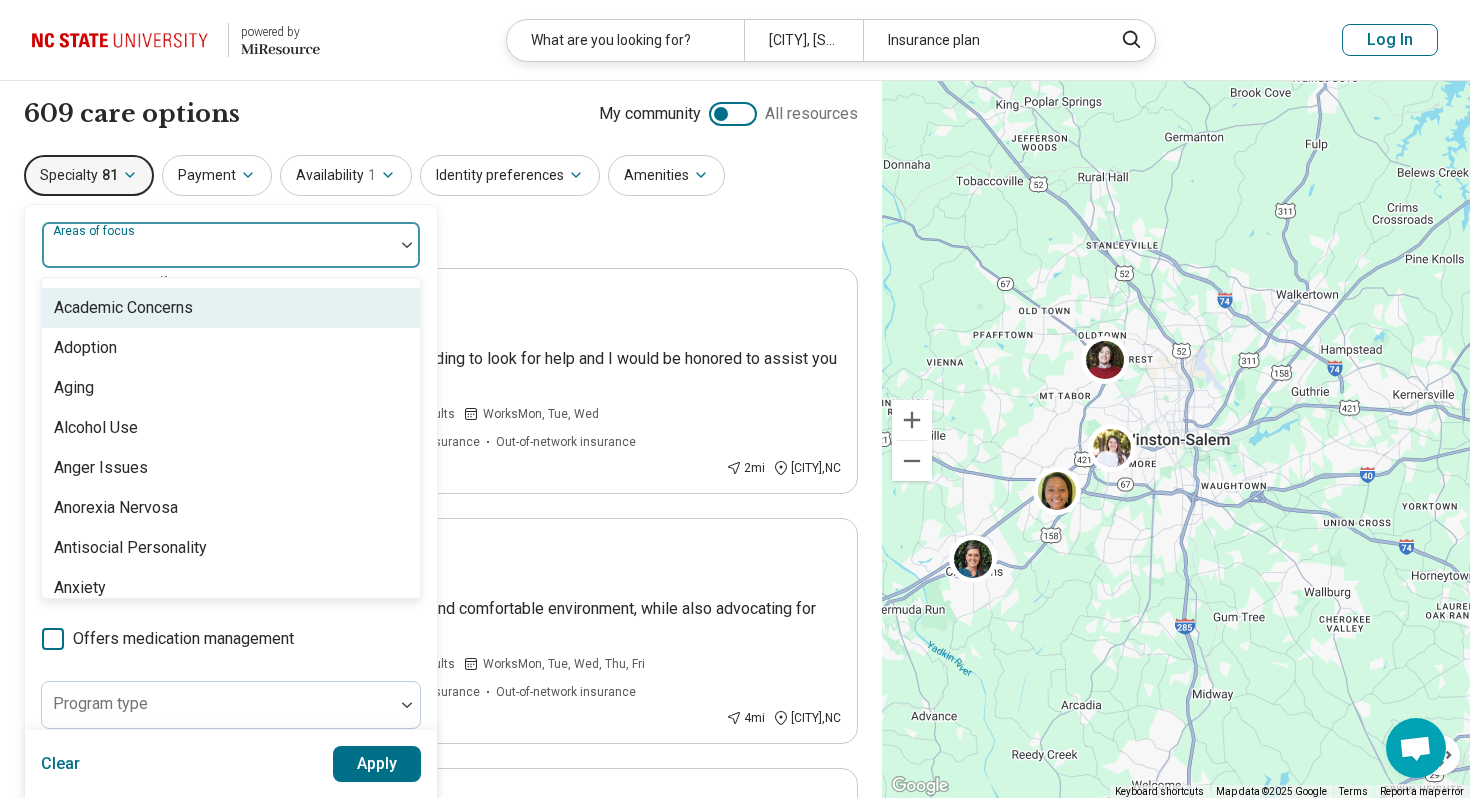 click on "Academic Concerns" at bounding box center [231, 308] 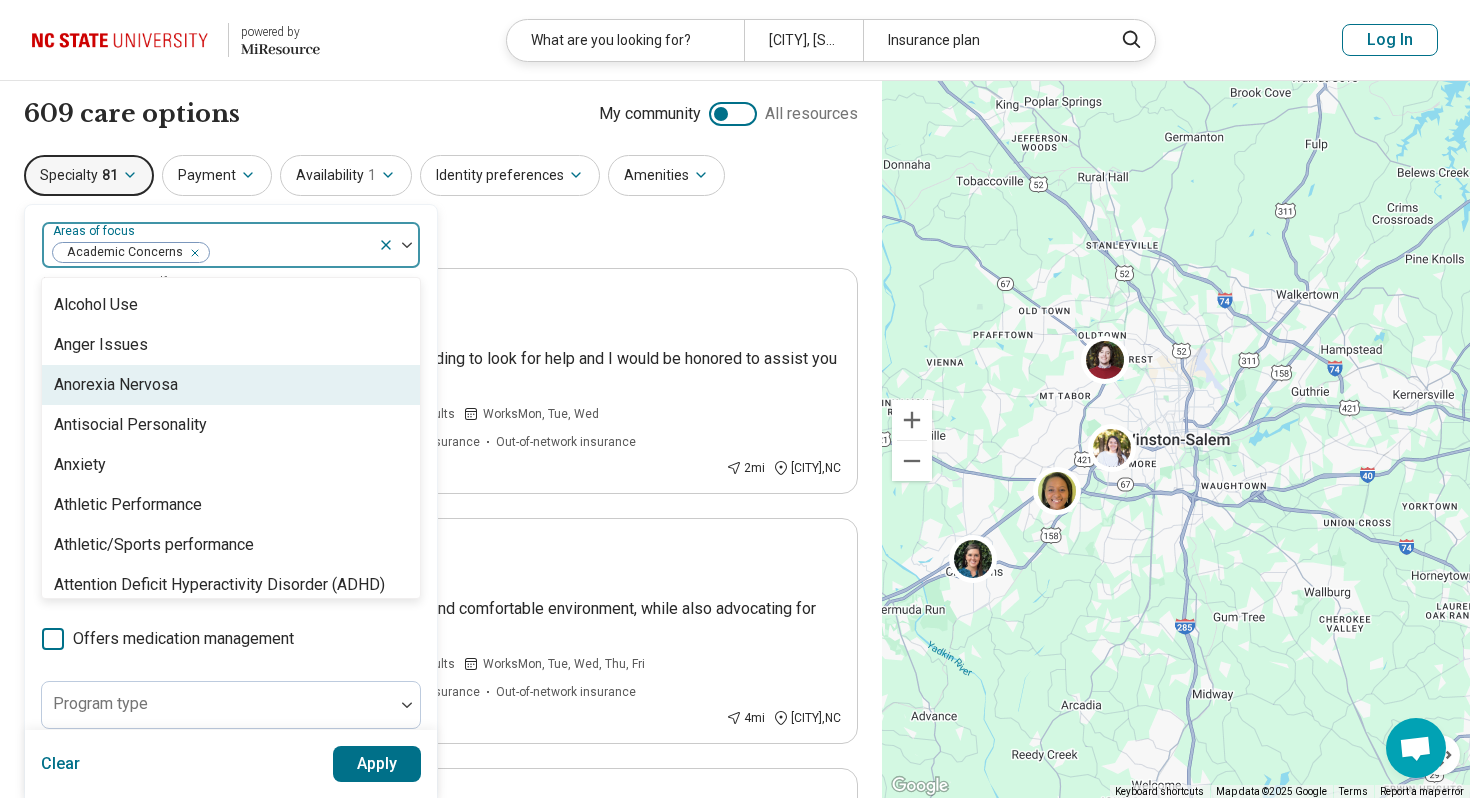 scroll, scrollTop: 118, scrollLeft: 0, axis: vertical 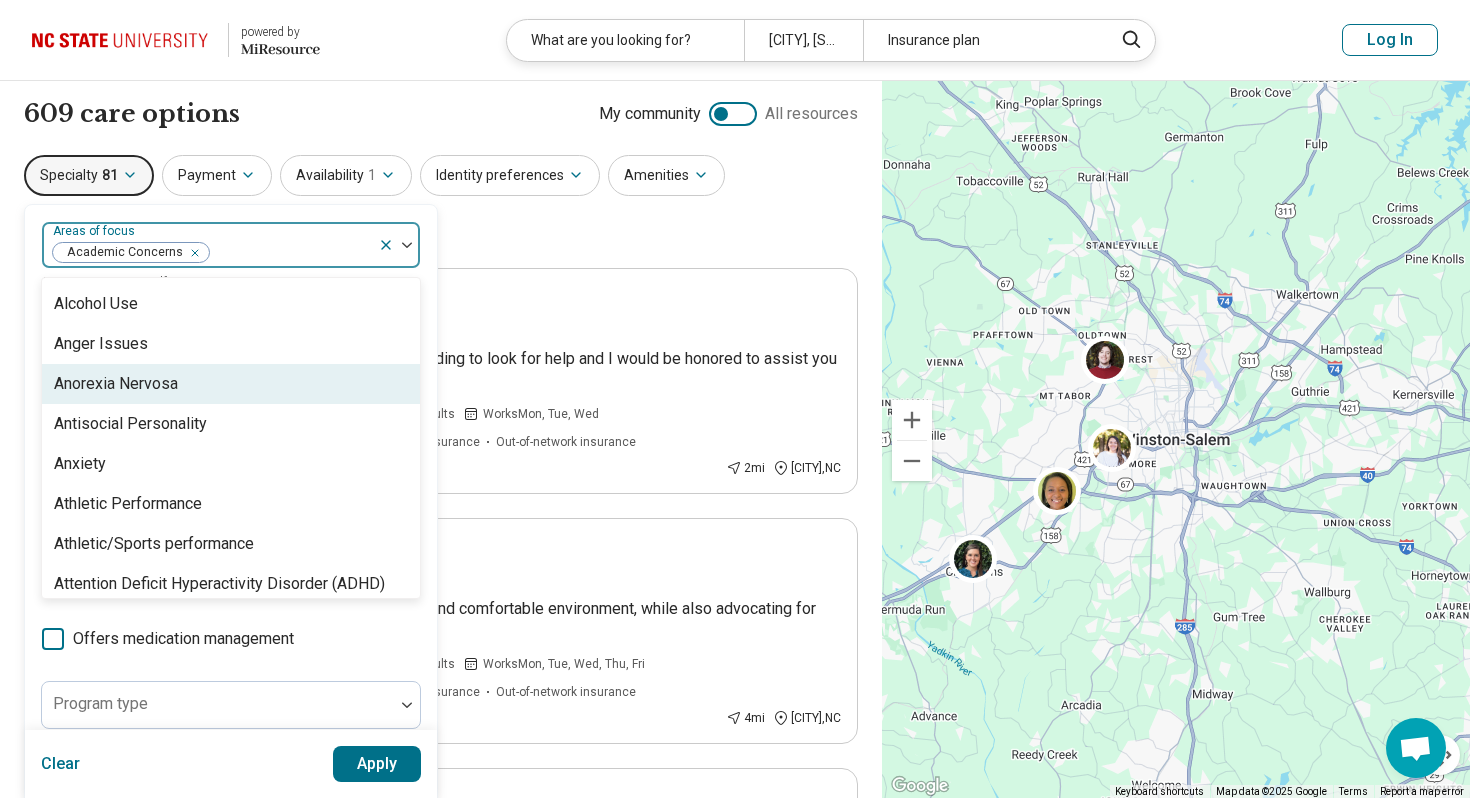 click on "Anorexia Nervosa" at bounding box center (231, 384) 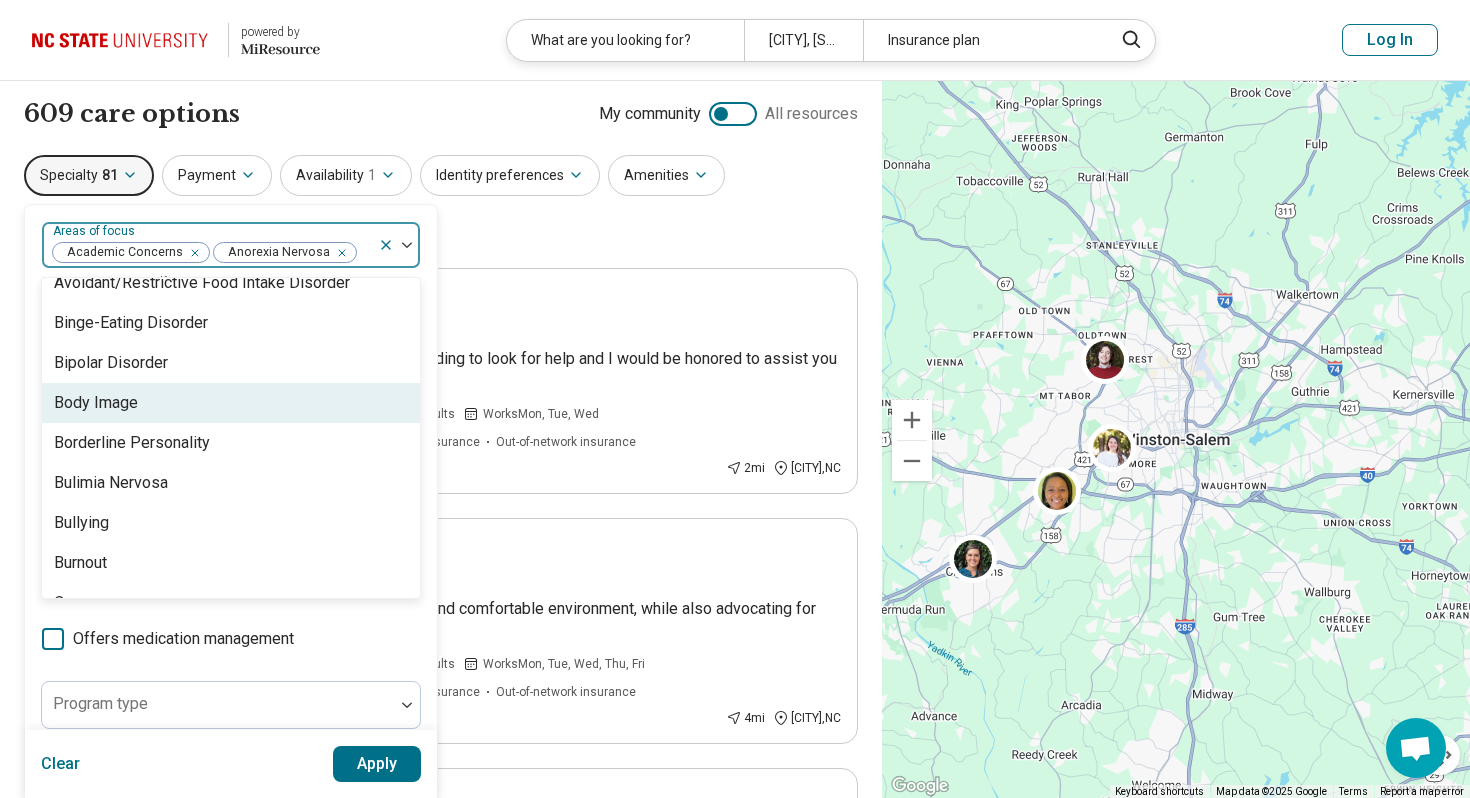 scroll, scrollTop: 501, scrollLeft: 0, axis: vertical 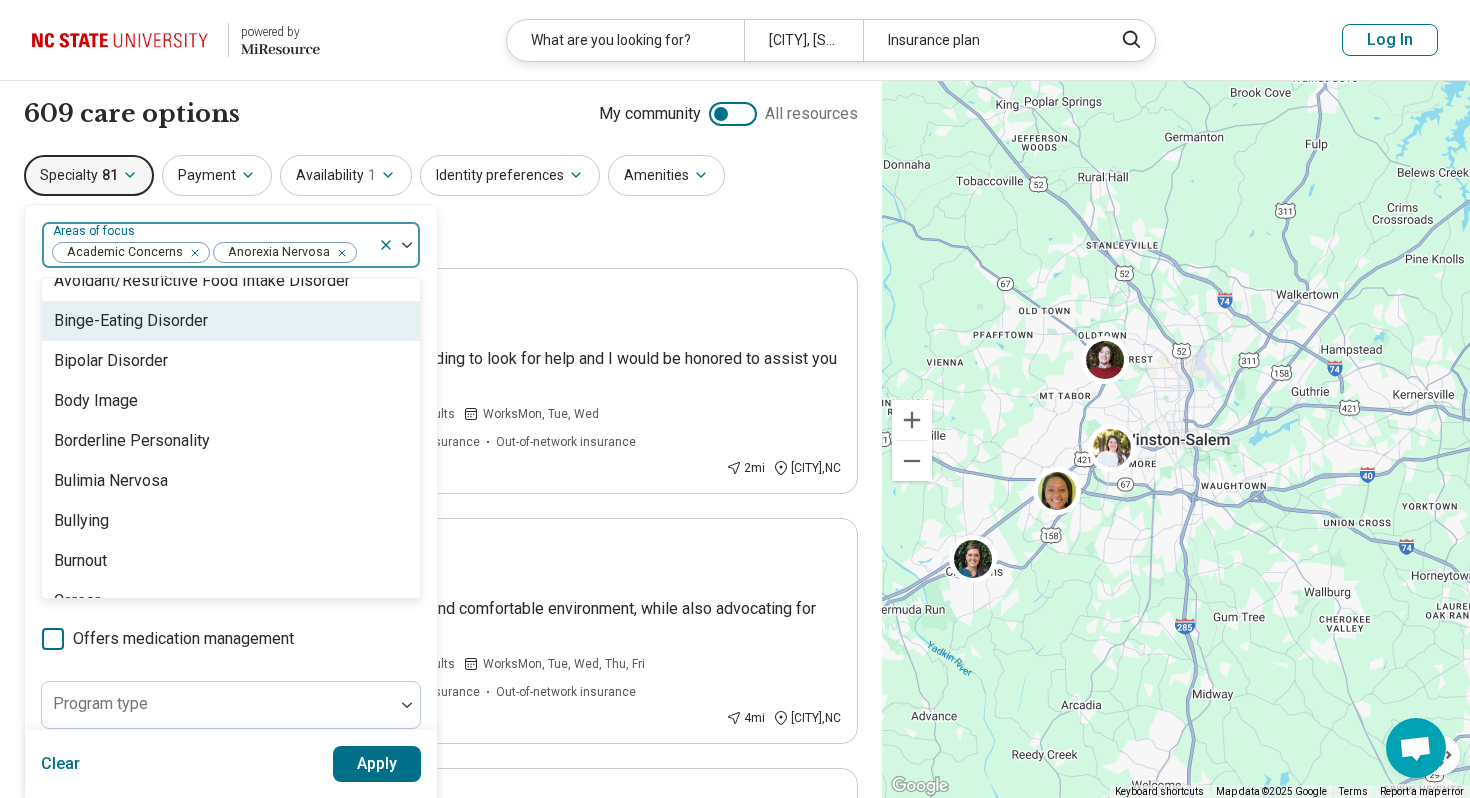 click 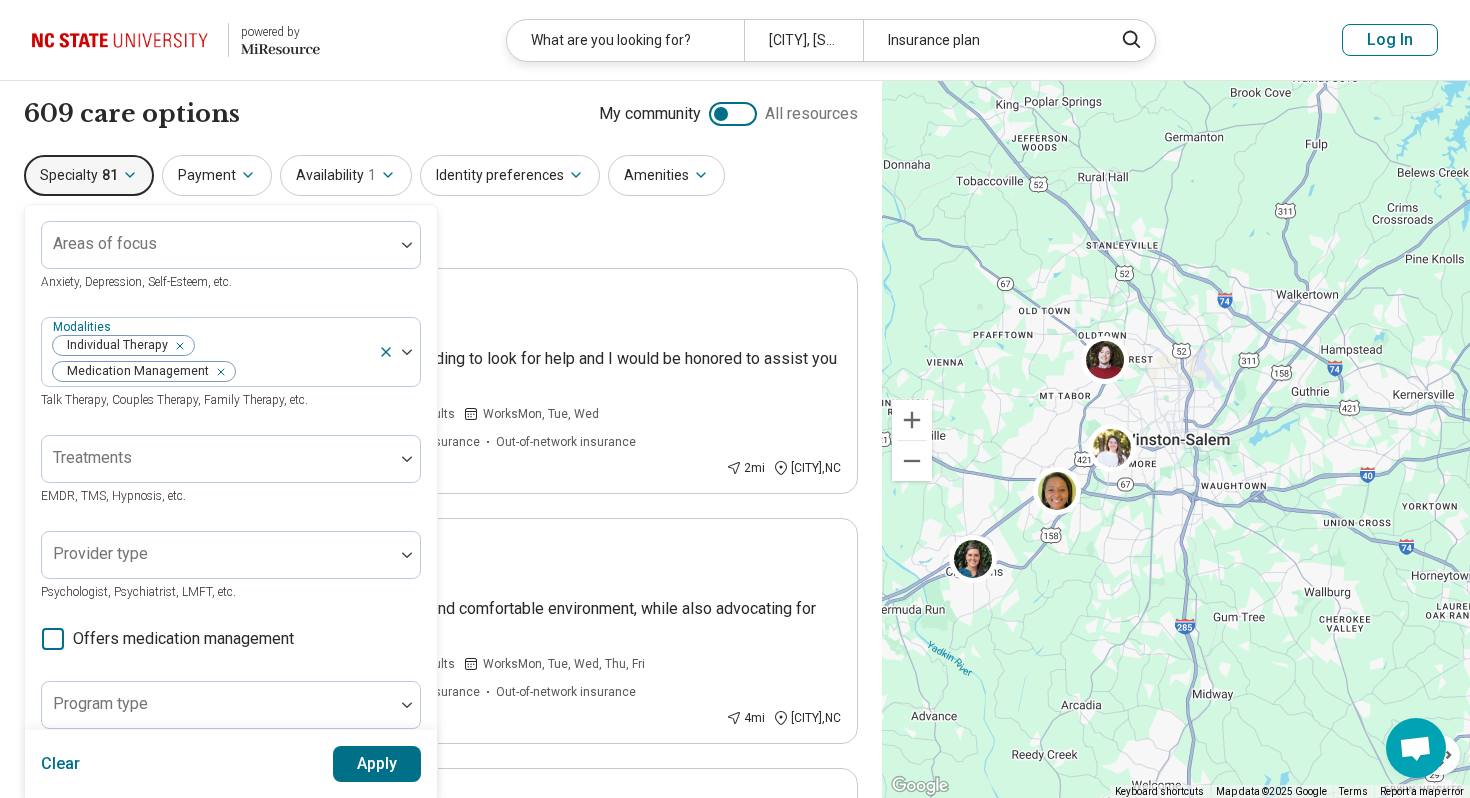 click on "powered by Miresource logo What are you looking for? Winston-Salem, NC, USA Insurance plan Log In" at bounding box center (735, 40) 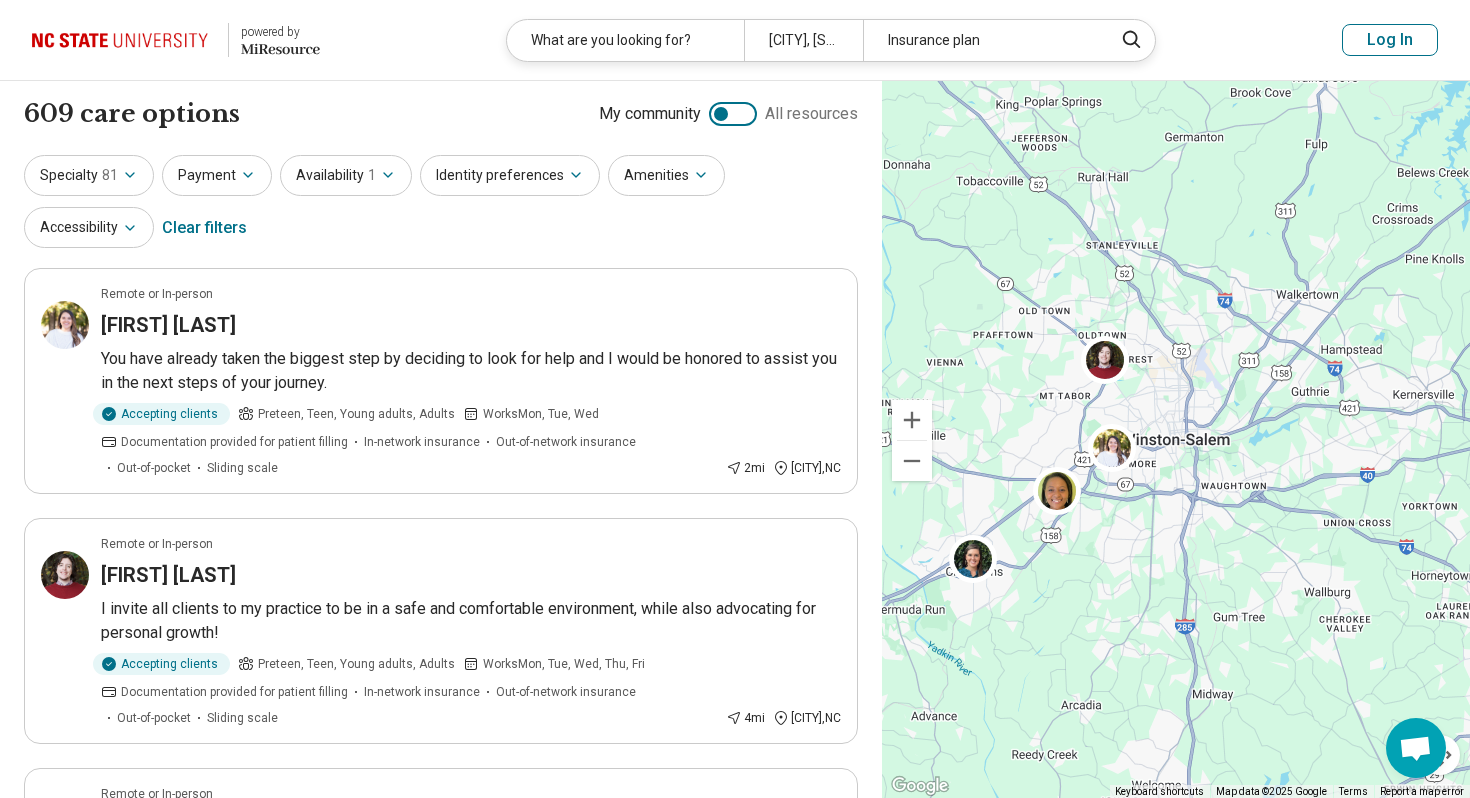 click on "Miresource logo" 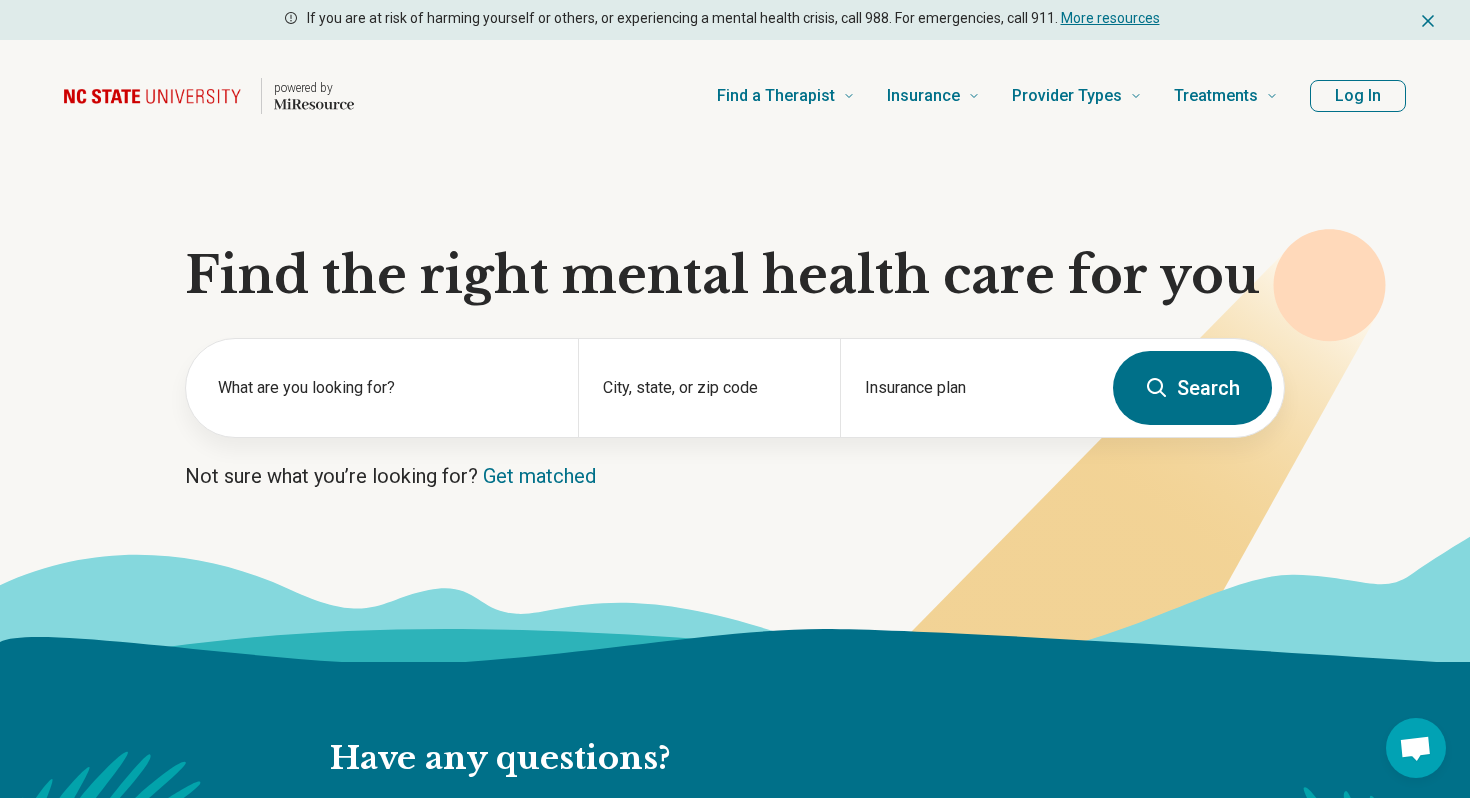click on "powered by Find a Therapist Mental Health Conditions ADHD Anxiety Anorexia Autism Bipolar Binge Eating Bulimia Depression OCD Panic Phobias Postpartum Depression PTSD Schizophrenia Social Anxiety Behavioral and Coping Challenges Alcohol Anger Issues Antisocial Borderline Personality Drug Use Gambling Hoarding Narcissistic Personality Disorder OCPD Personality Disorders Sex Addiction Skin Picking Trichotillomania Relationships & Life Events Adoption Divorce End of Life Grief & Loss Infertility Infidelity Life Transitions Parenting Pregnancy Loss Relationships Identity and Emotional Wellbeing Abuse Body Image Bullying Childhood Abuse Chronic Pain Domestic Abuse Gender Identity Loneliness Sexual Assault Self Harm Suicidal Ideation Trauma Career & Performance Burnout Career Learning Disorder Personal Growth Self Esteem Sleep Work Life Balance Insurance National Insurers Aetna Anthem Blue Cross Blue Shield Cigna Humana Optum UnitedHealthCare Government & Public Programs GEHA Medicaid Medicare TriCare Emblem Molina" at bounding box center [735, 96] 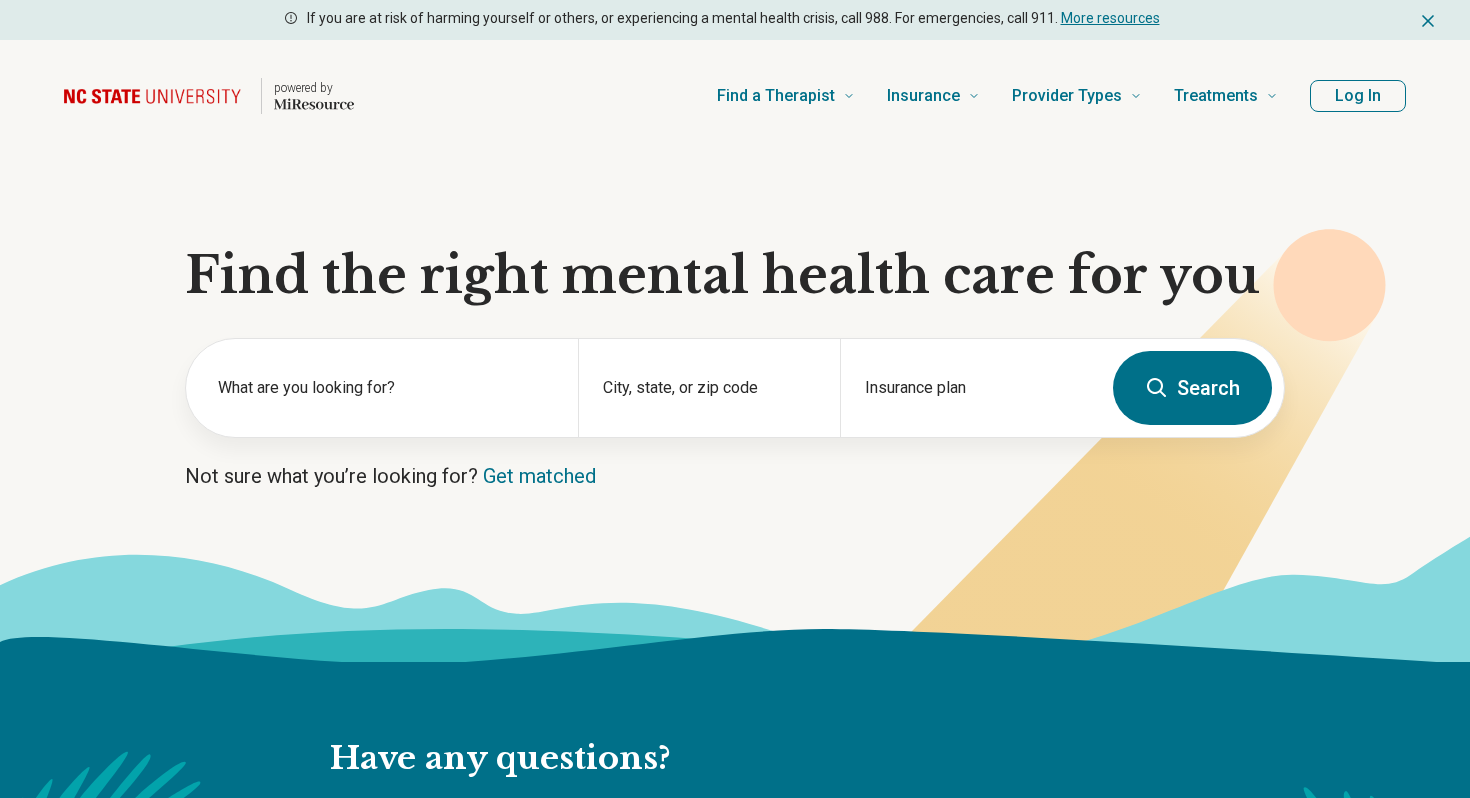scroll, scrollTop: 0, scrollLeft: 0, axis: both 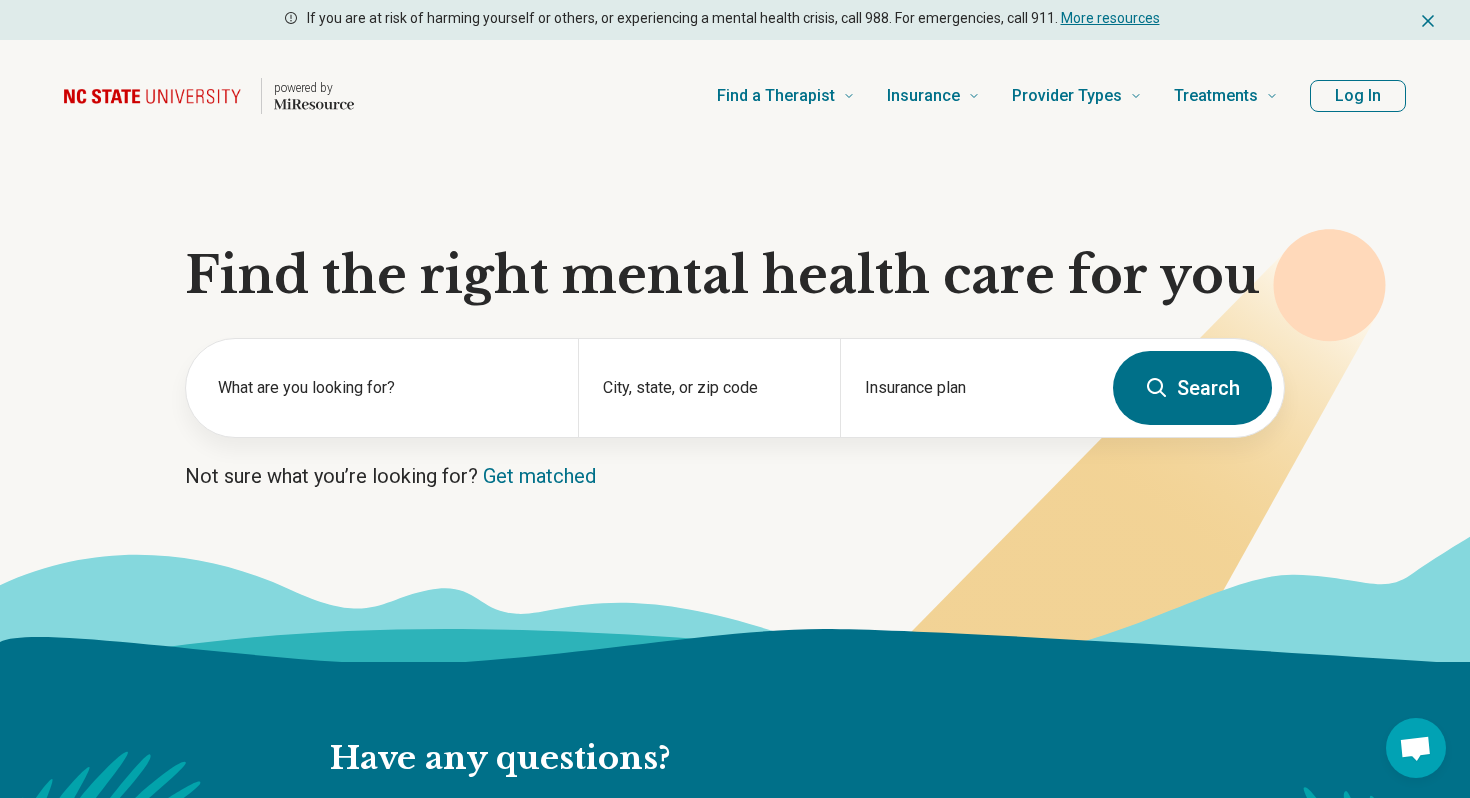 click on "Not sure what you’re looking for?   Get matched" at bounding box center (735, 476) 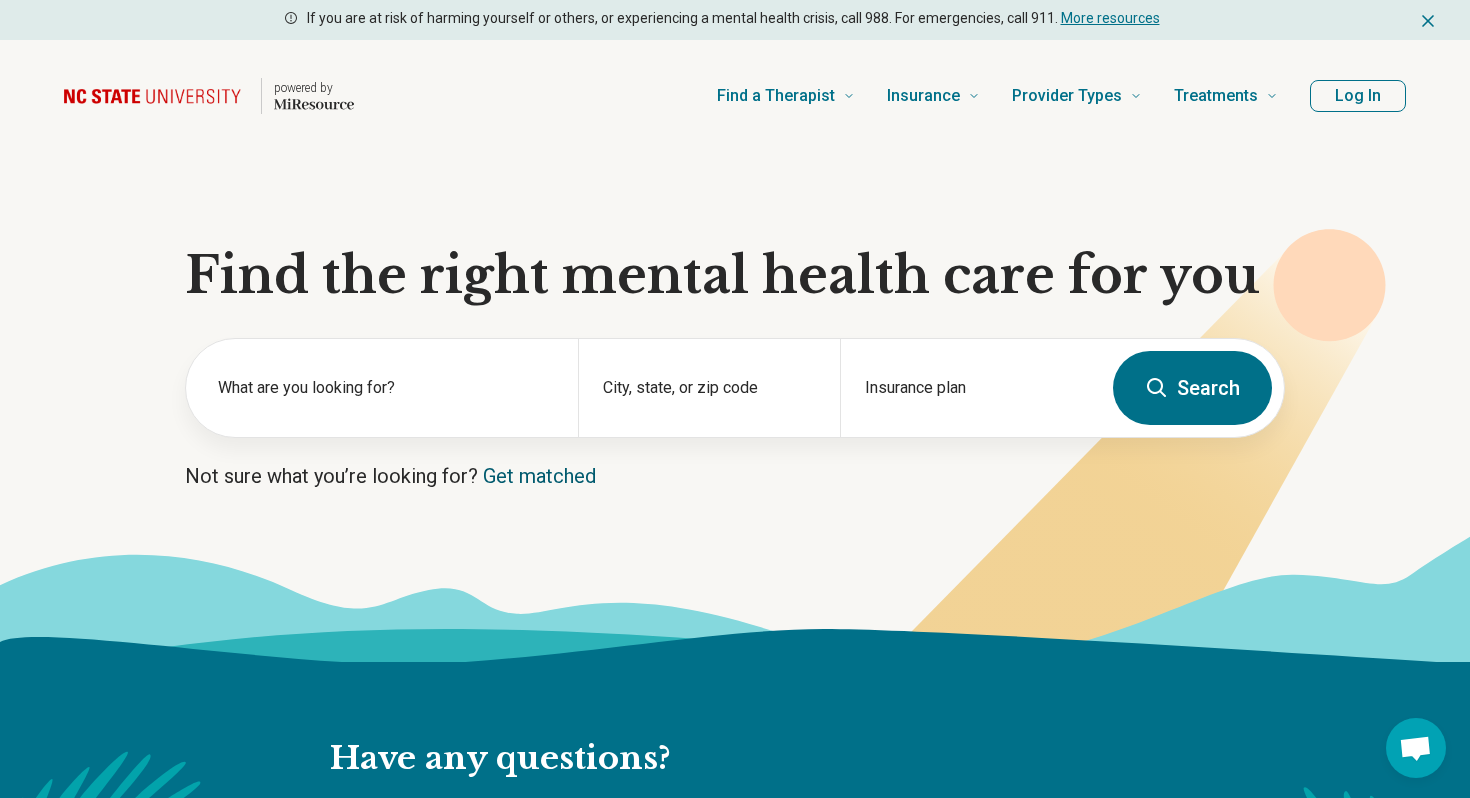 click on "Get matched" at bounding box center [539, 476] 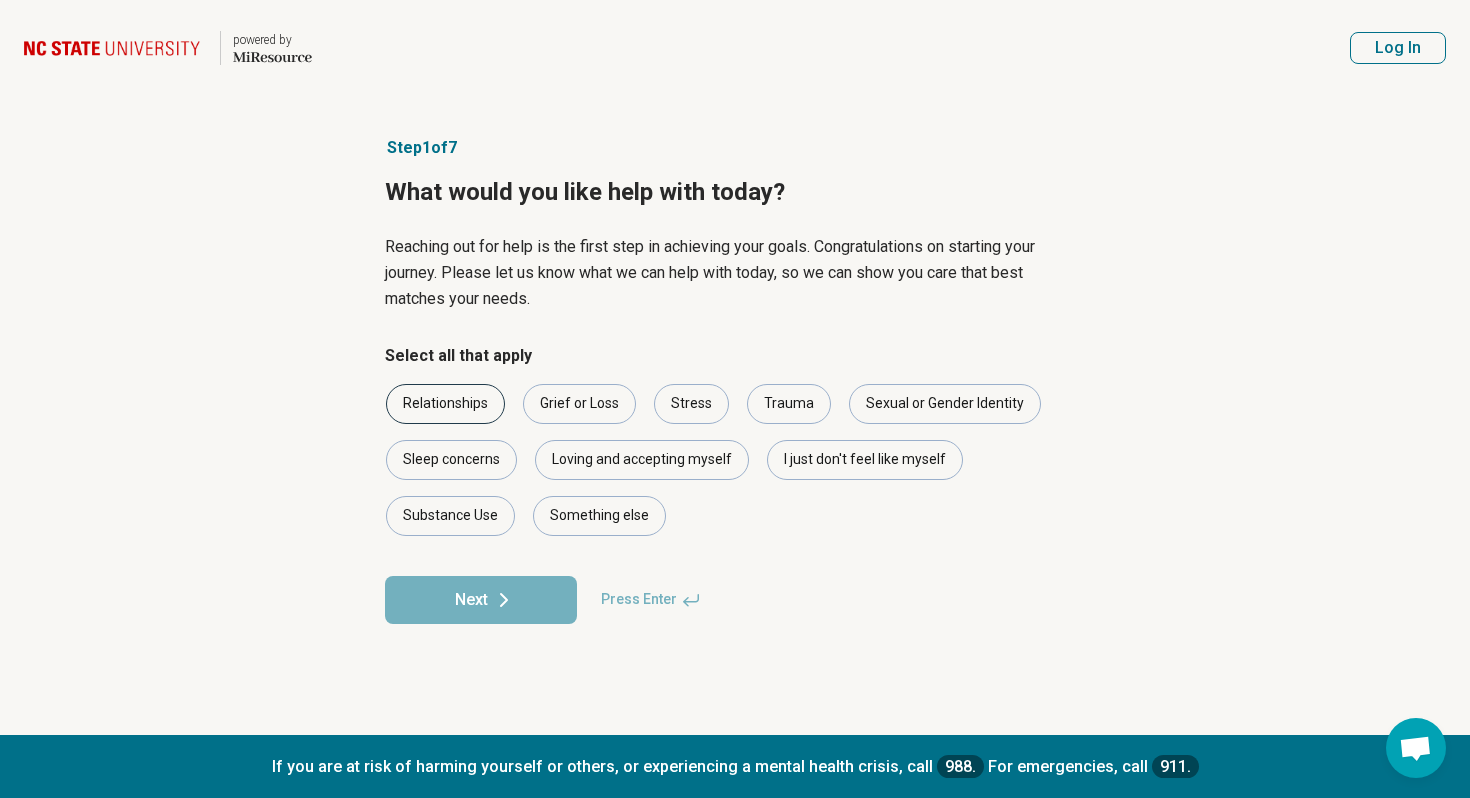 click on "Relationships" at bounding box center (445, 404) 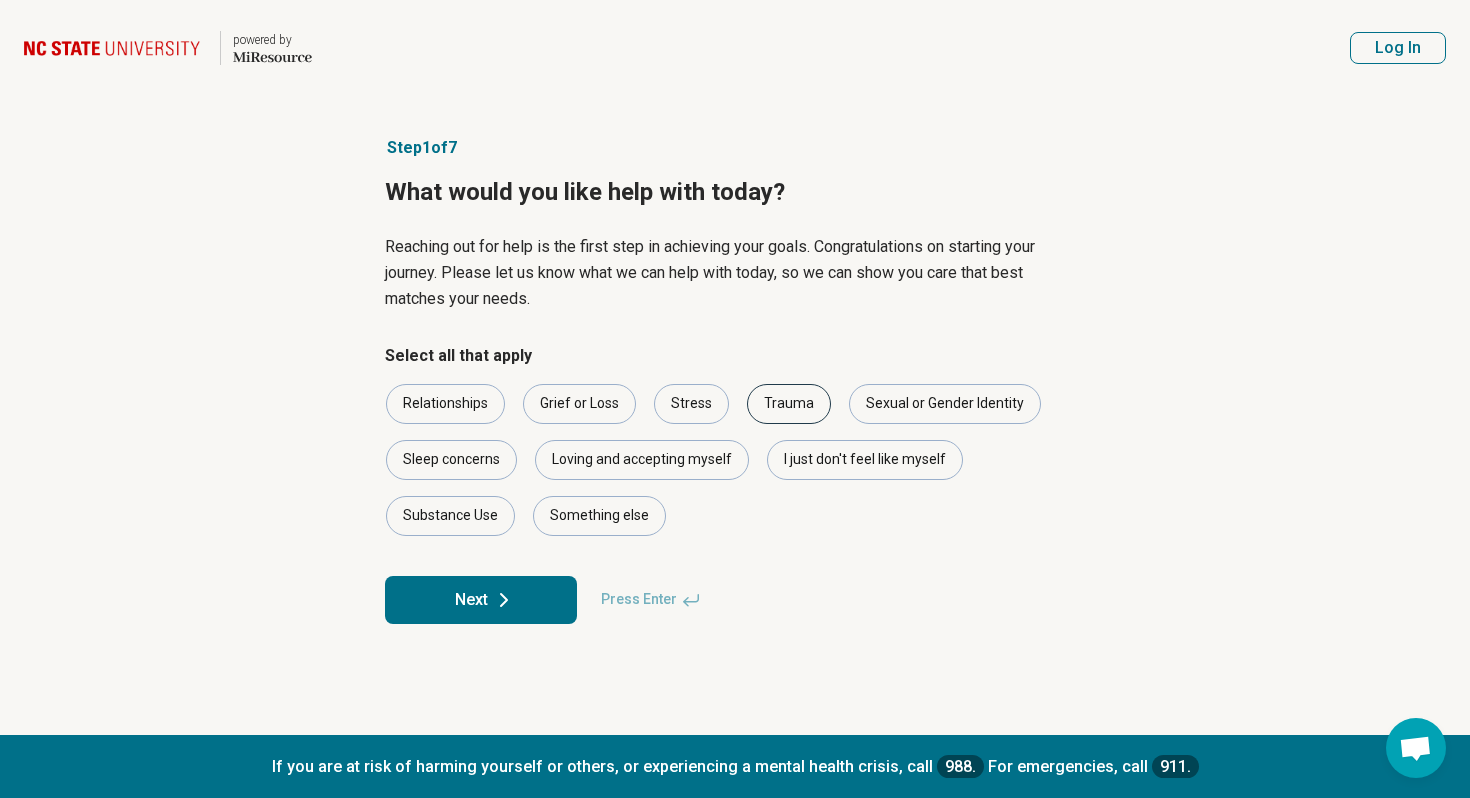 click on "Trauma" at bounding box center (789, 404) 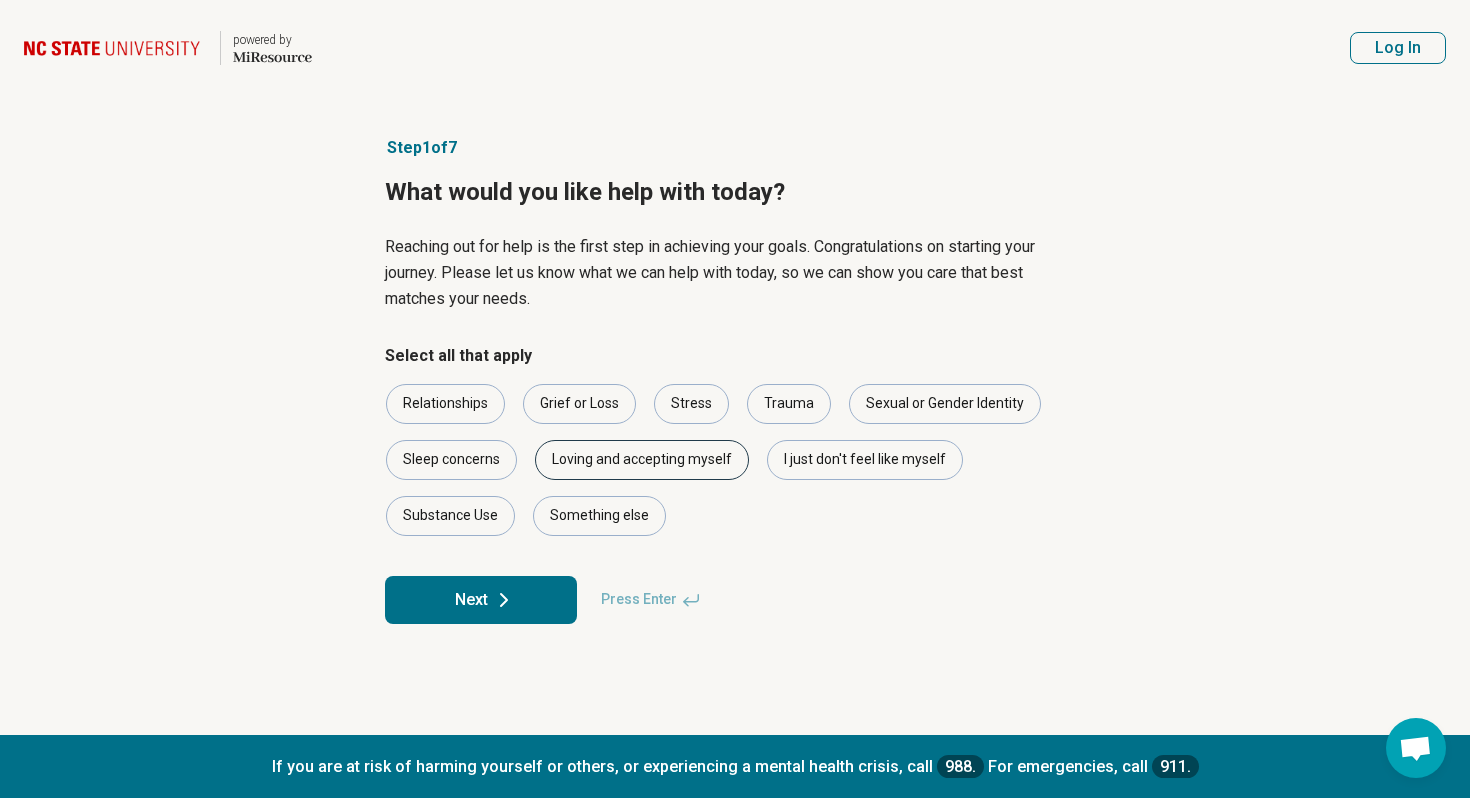 click on "Loving and accepting myself" at bounding box center [642, 460] 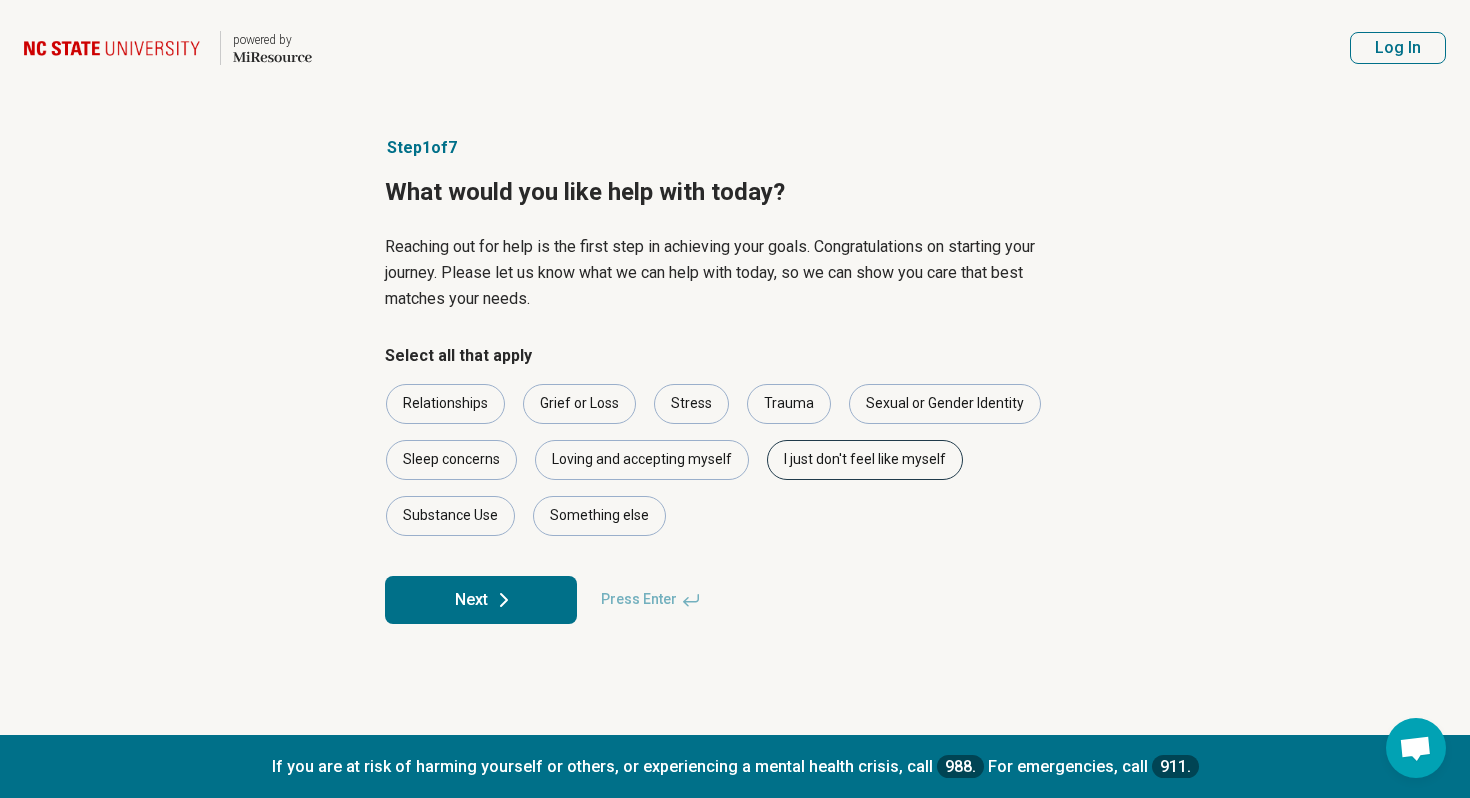 click on "I just don't feel like myself" at bounding box center [865, 460] 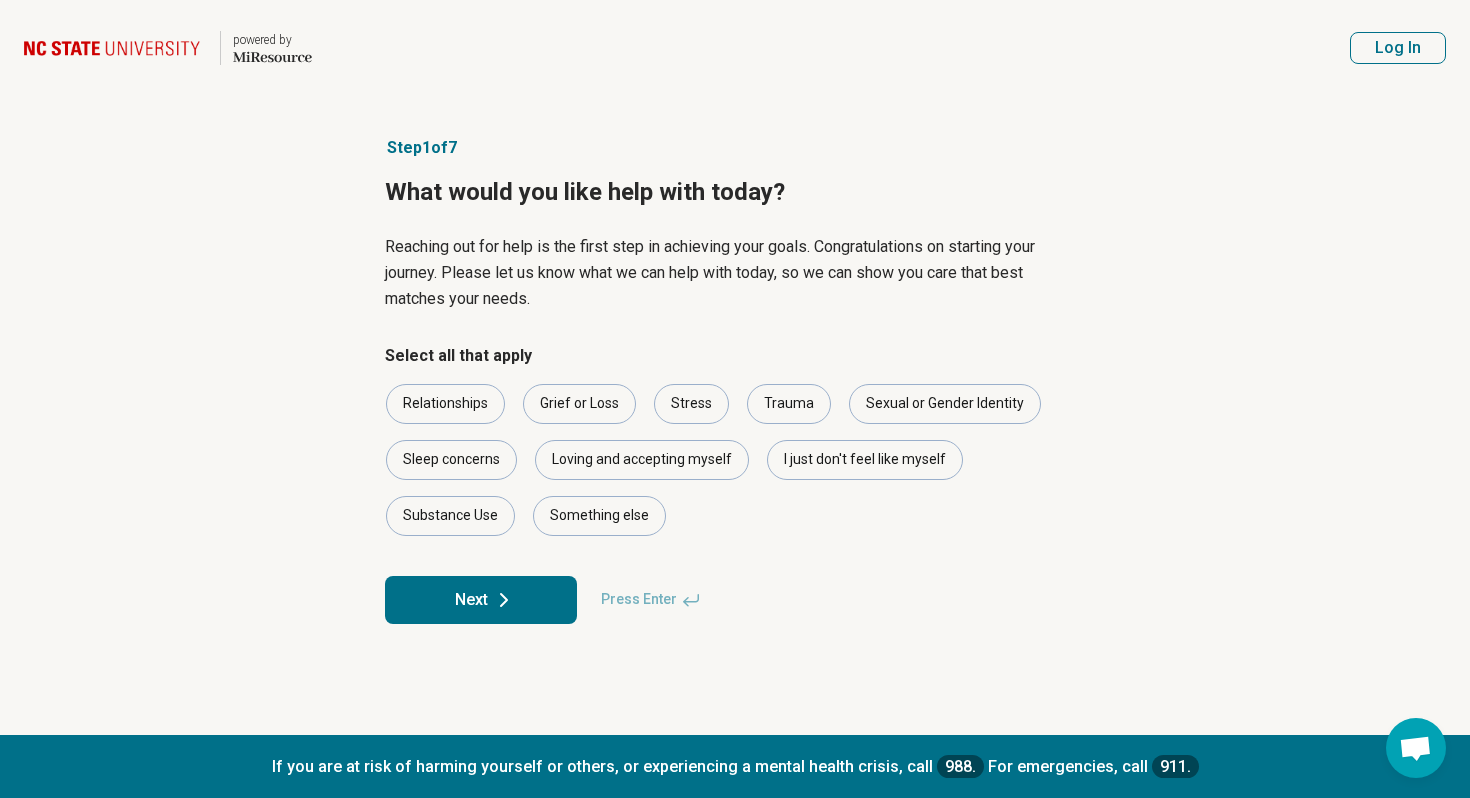 click on "Next" at bounding box center (481, 600) 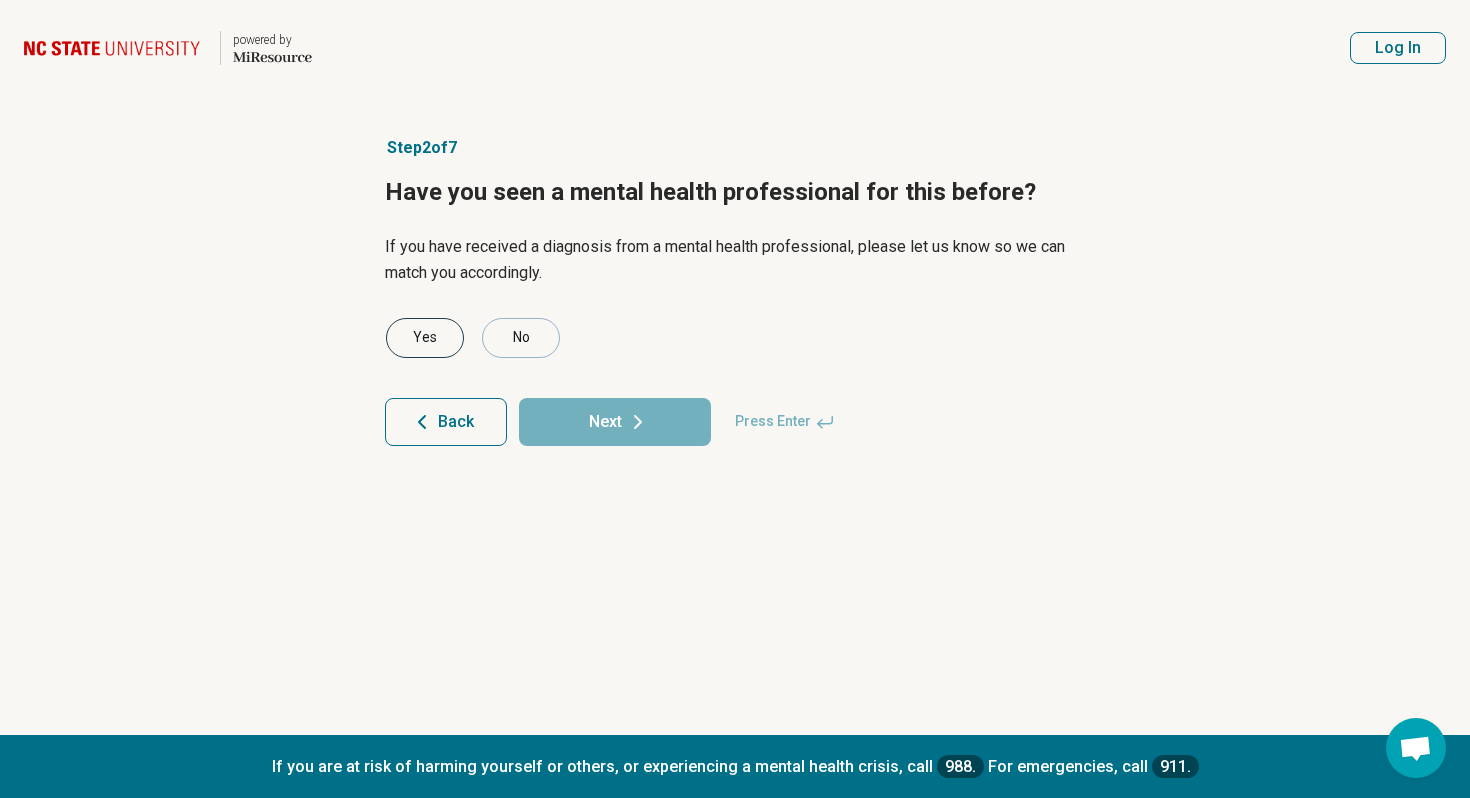 click on "Yes" at bounding box center (425, 338) 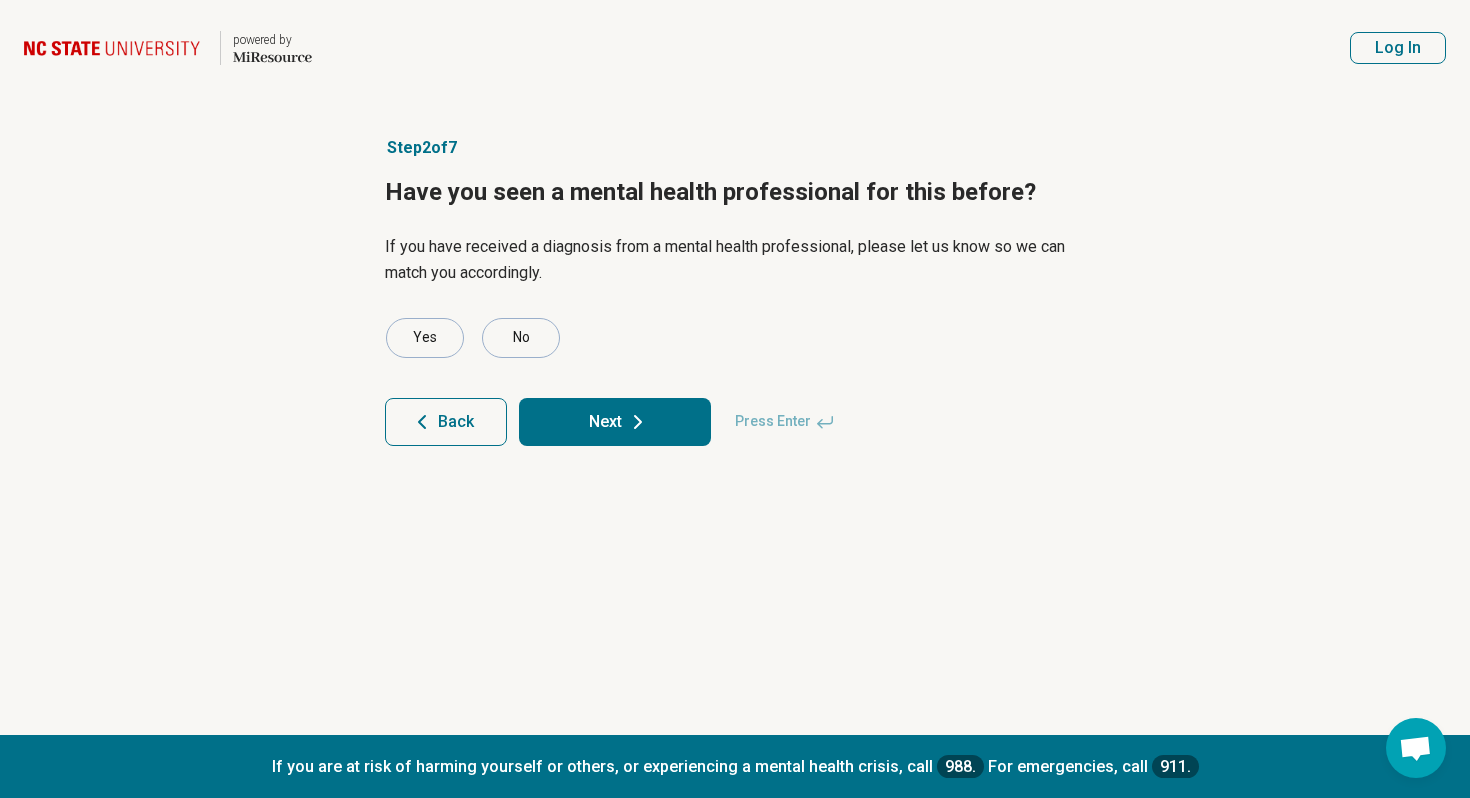 click on "Next" at bounding box center (615, 422) 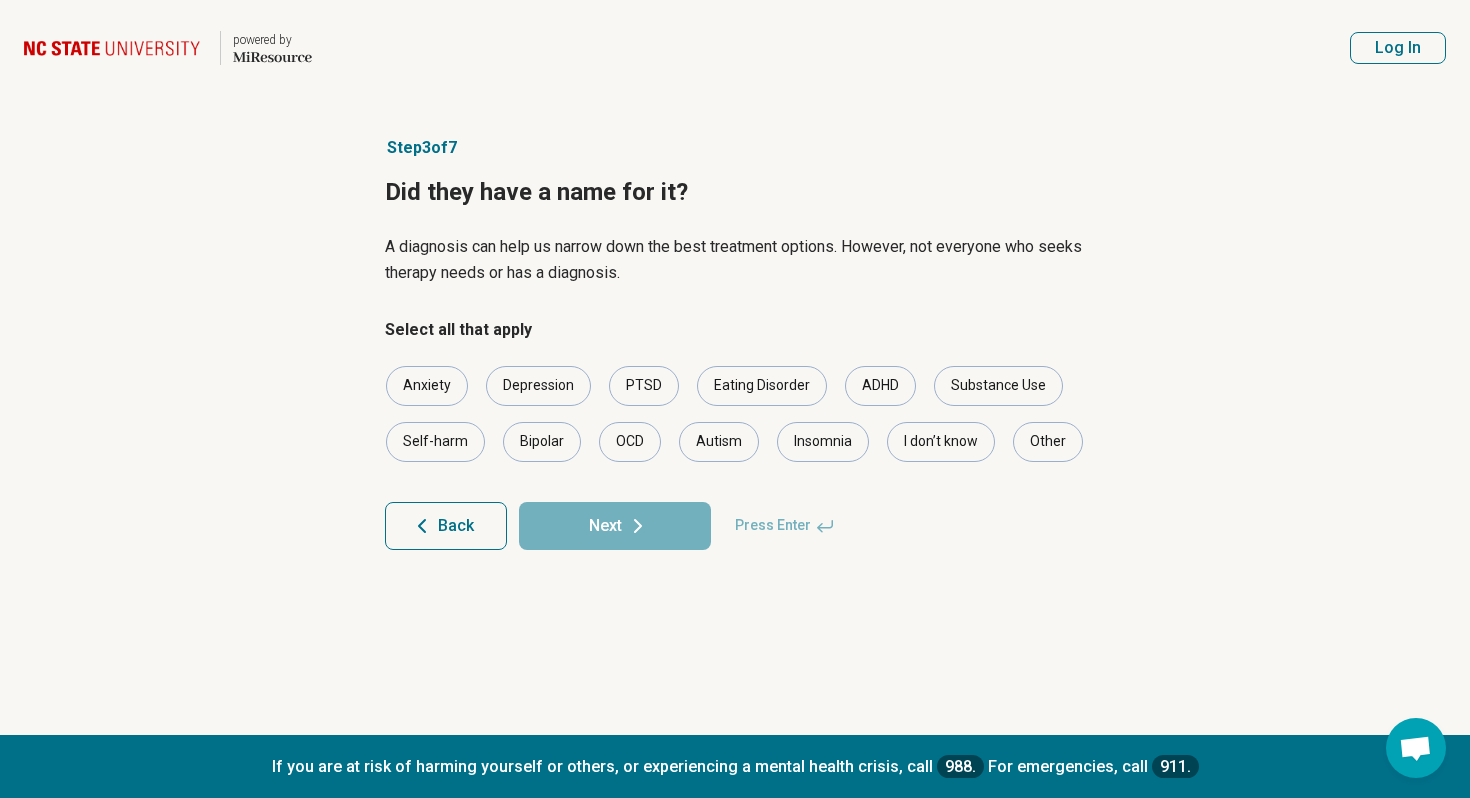click on "Select all that apply Anxiety Depression PTSD Eating Disorder ADHD Substance Use Self-harm Bipolar OCD Autism Insomnia I don’t know Other" at bounding box center [735, 390] 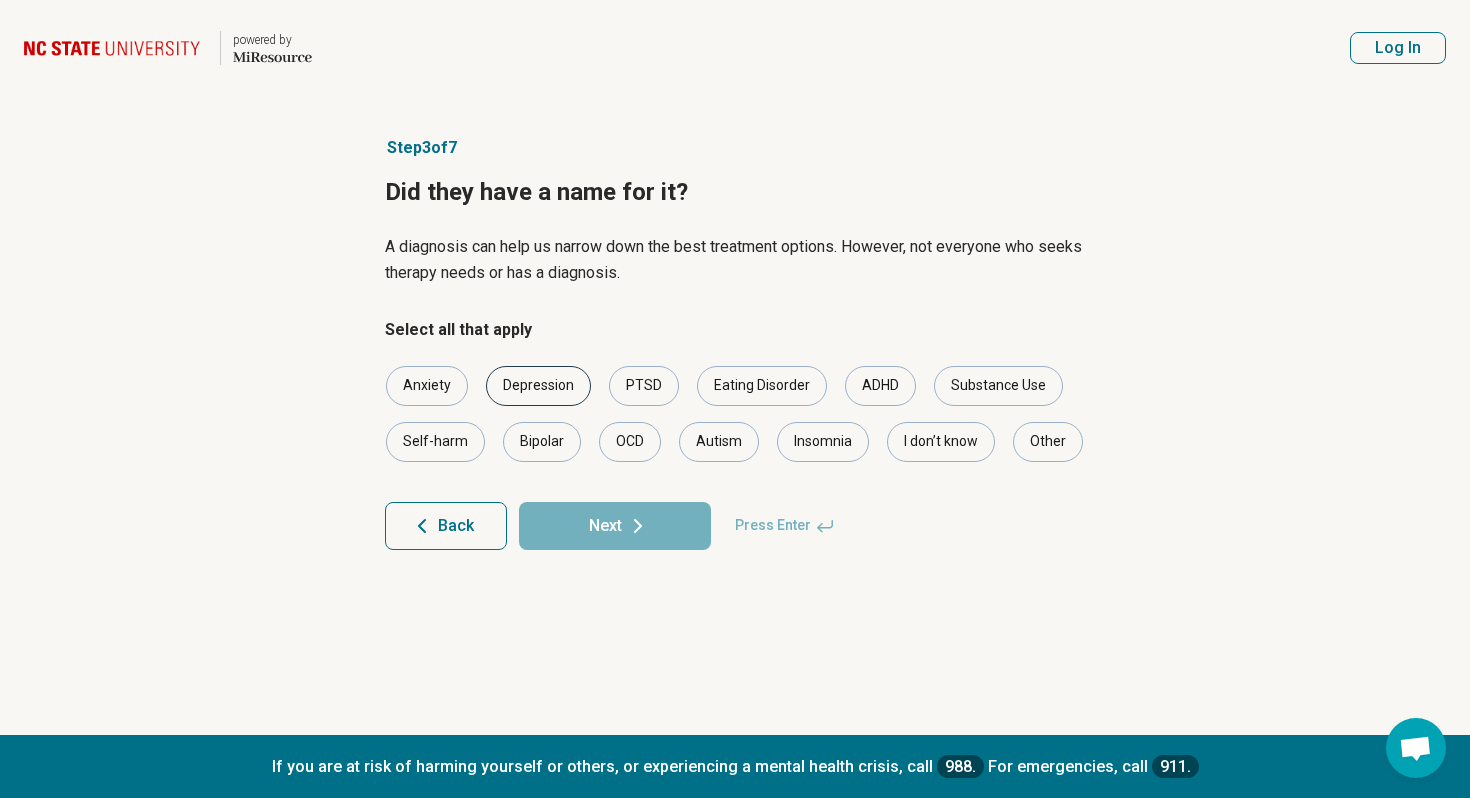 click on "Depression" at bounding box center (538, 386) 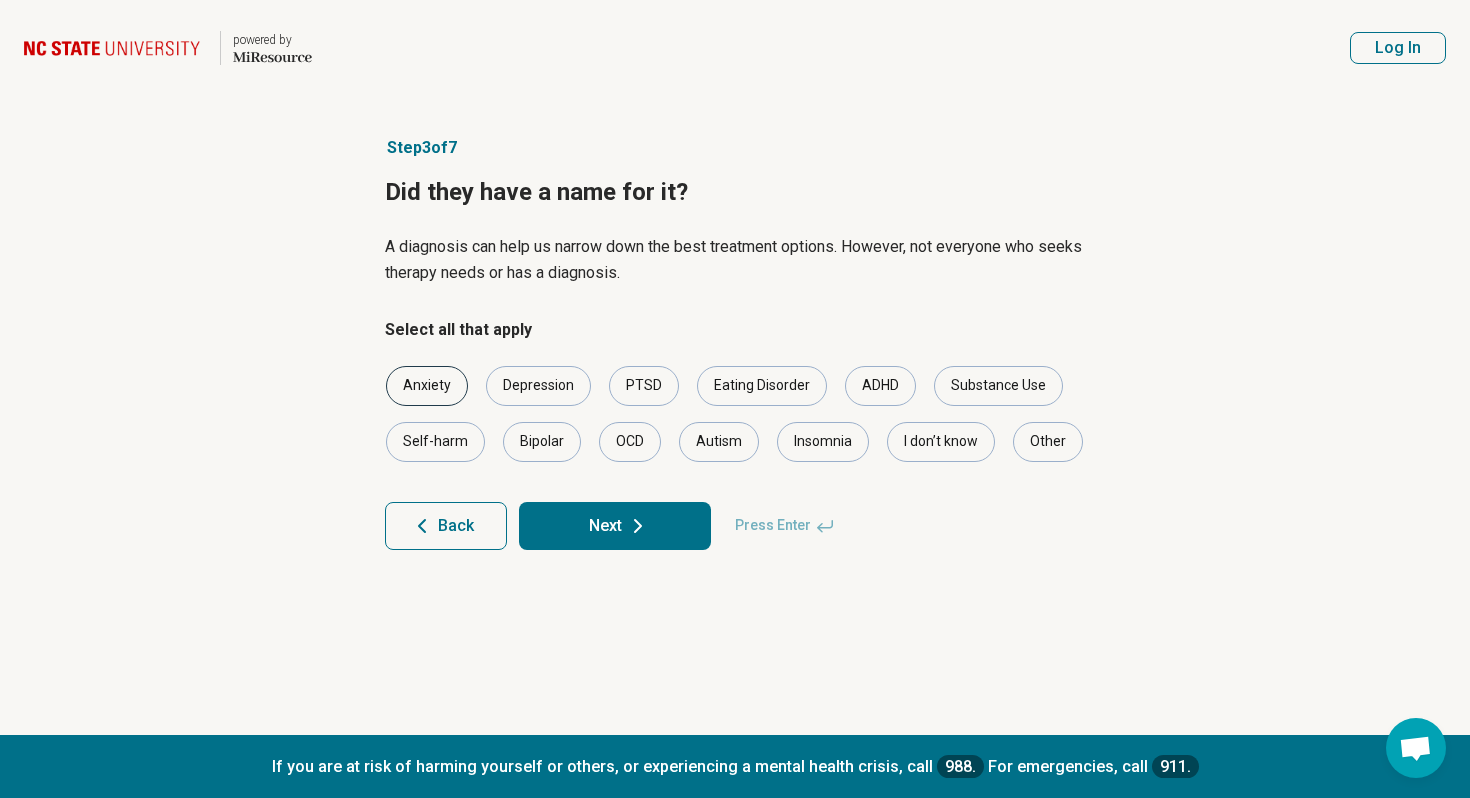 click on "Anxiety" at bounding box center [427, 386] 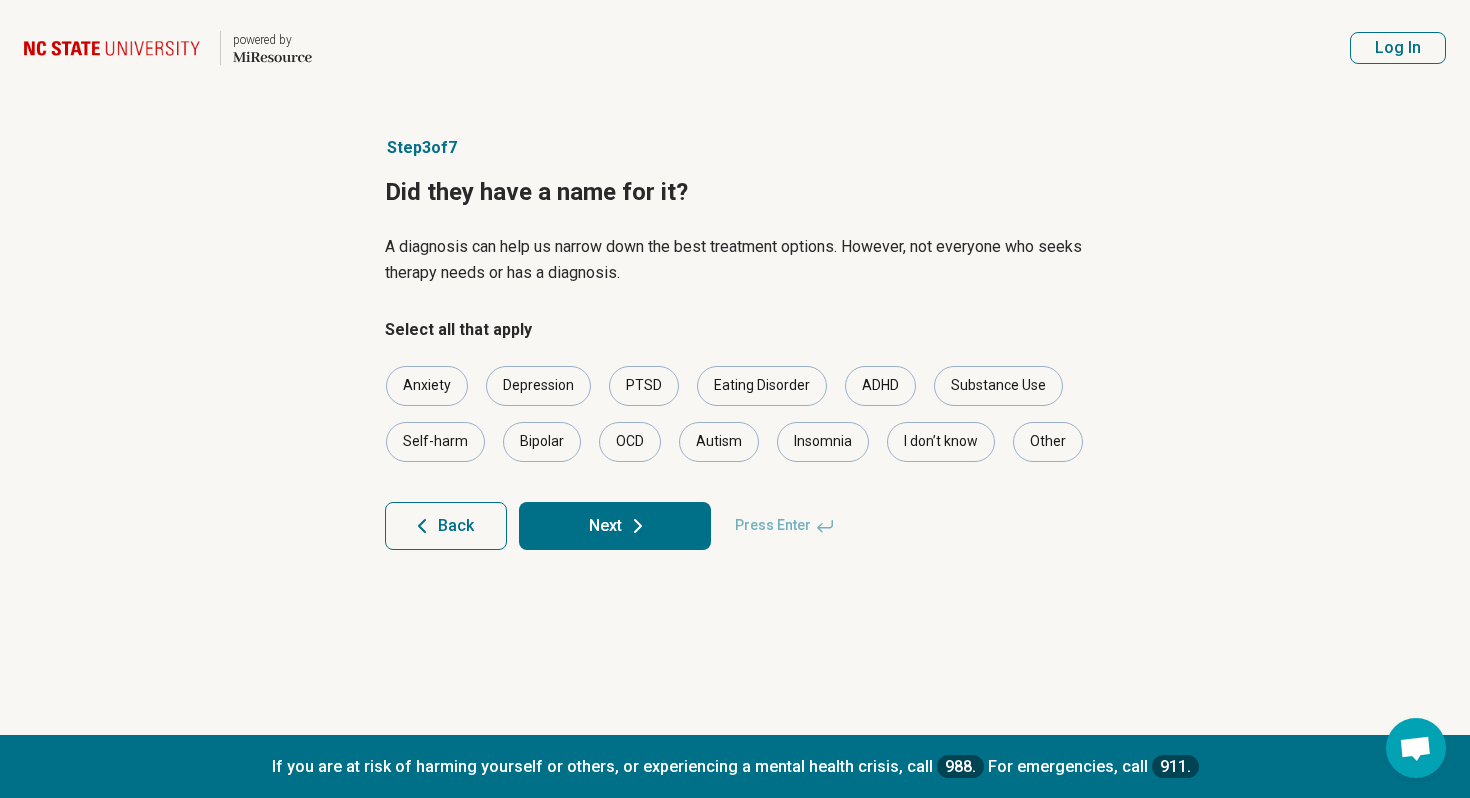 click on "Select all that apply Anxiety Depression PTSD Eating Disorder ADHD Substance Use Self-harm Bipolar OCD Autism Insomnia I don’t know Other" at bounding box center [735, 390] 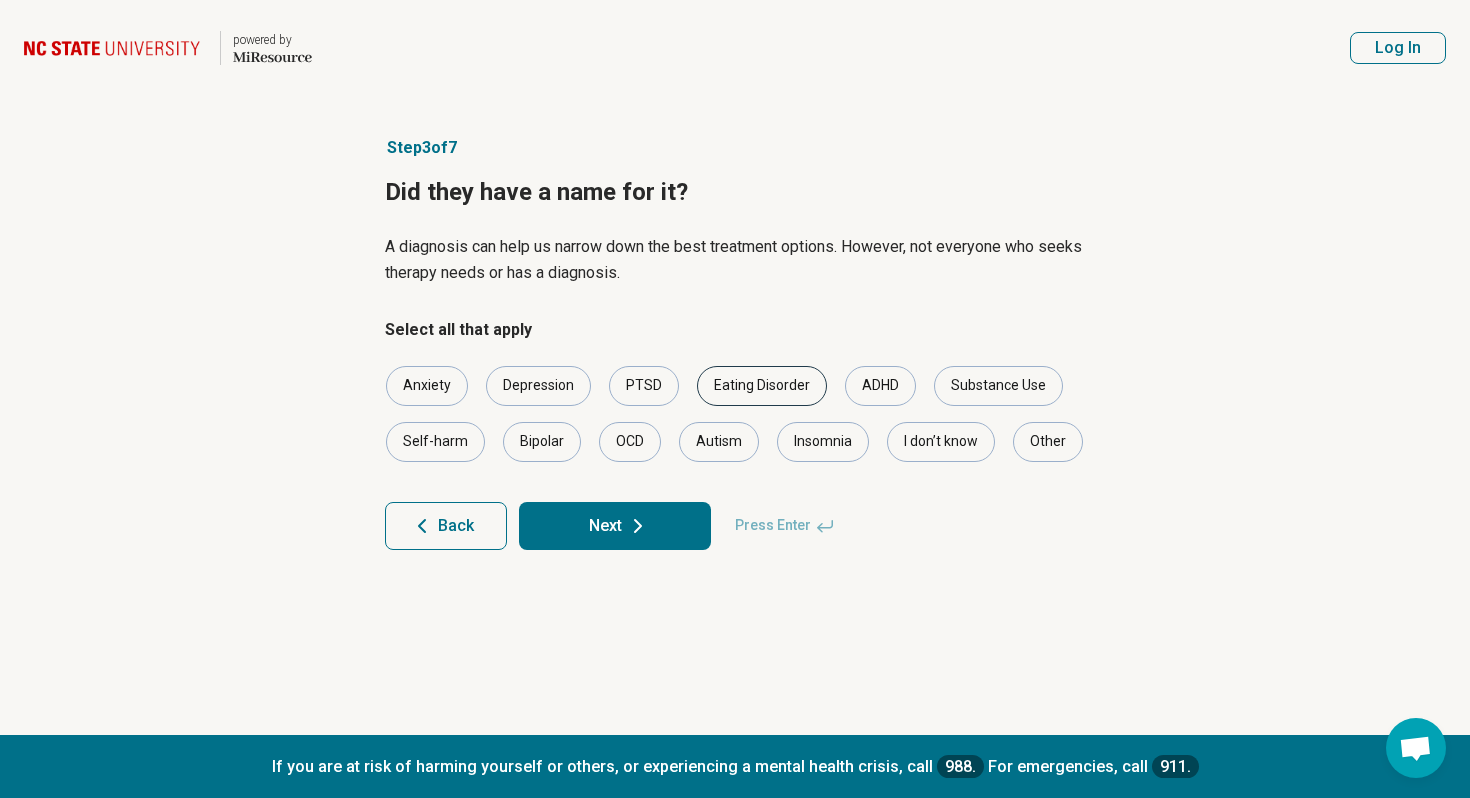 click on "Eating Disorder" at bounding box center (762, 386) 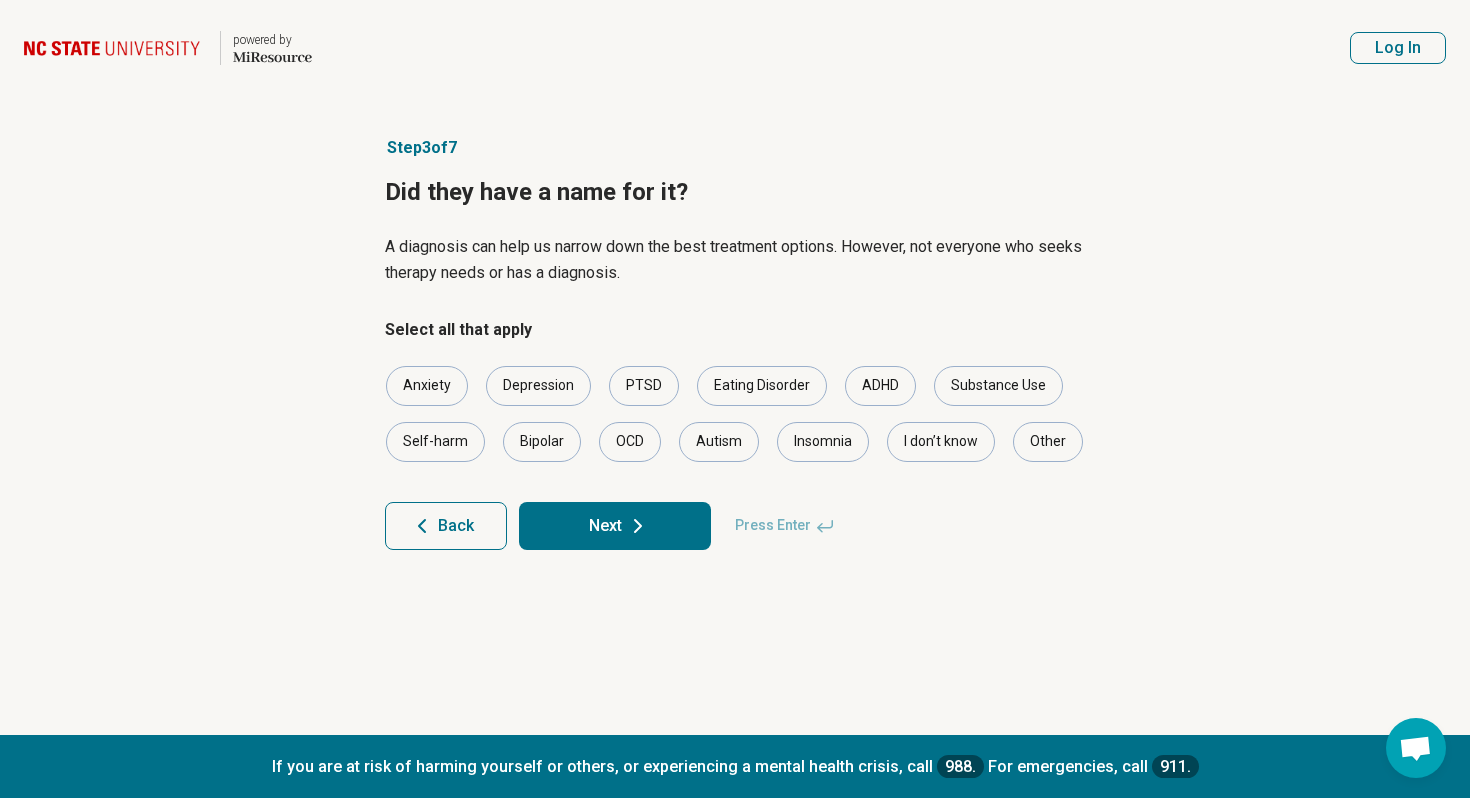click on "Next" at bounding box center (615, 526) 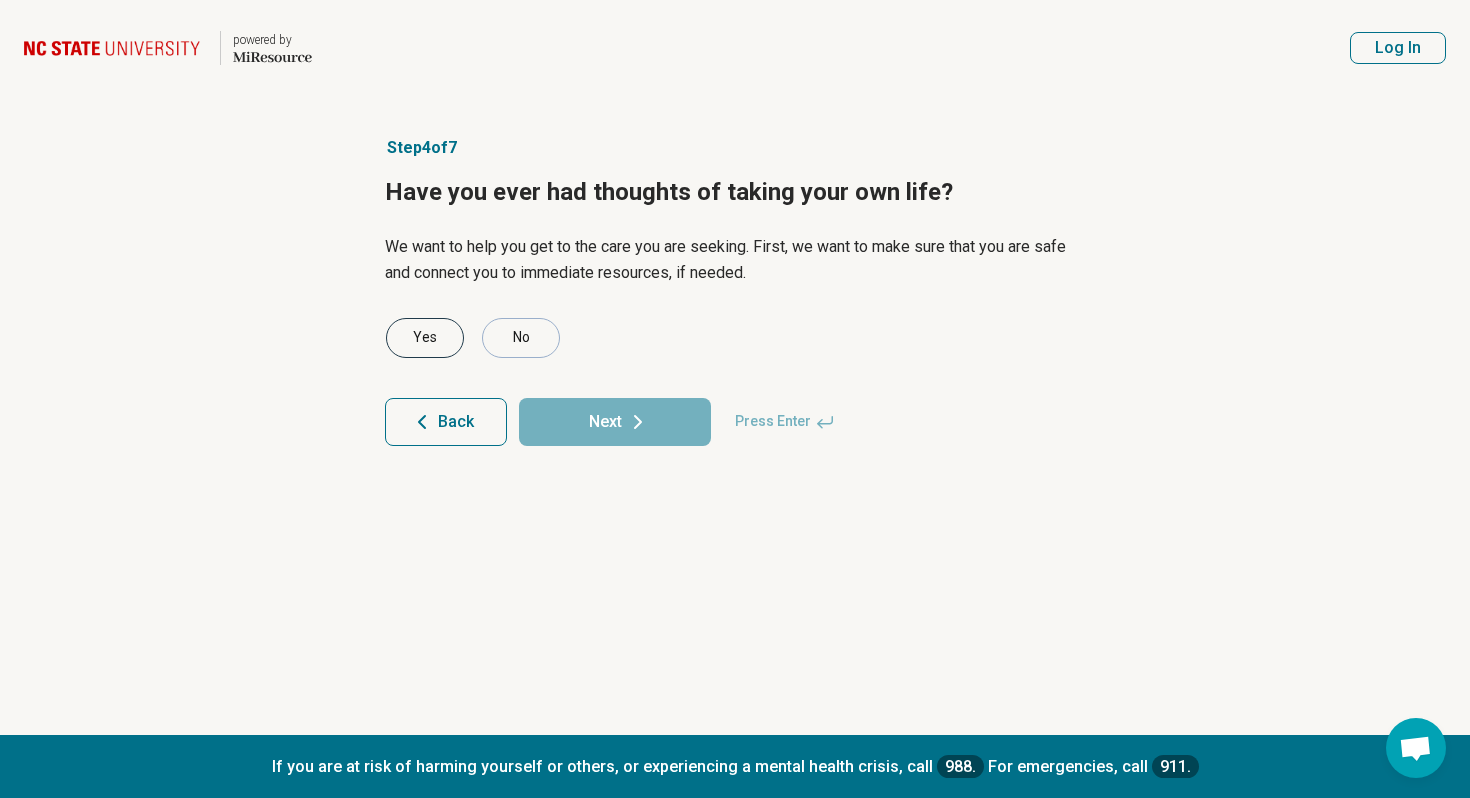 click on "Yes" at bounding box center [425, 338] 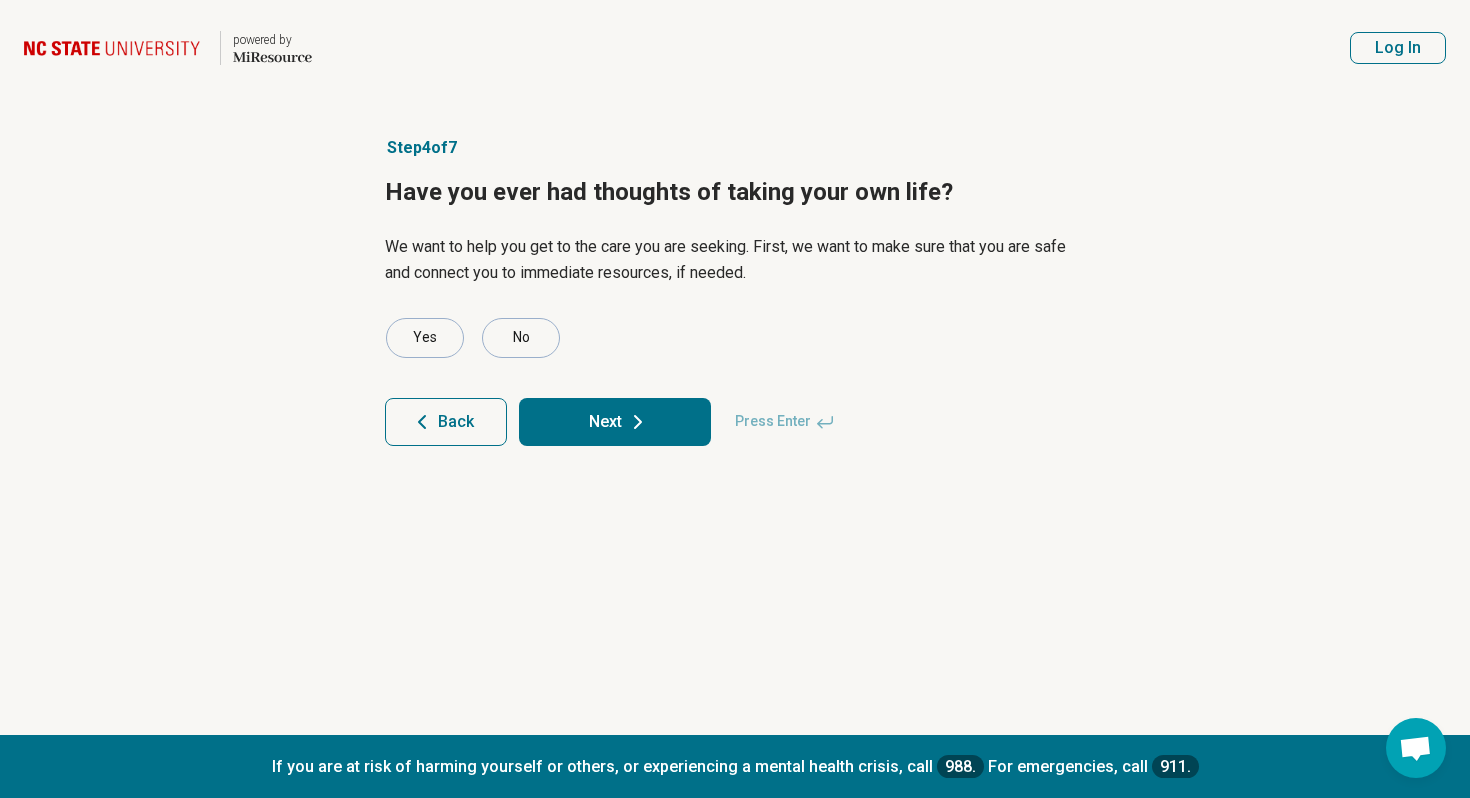 click on "Next" at bounding box center (615, 422) 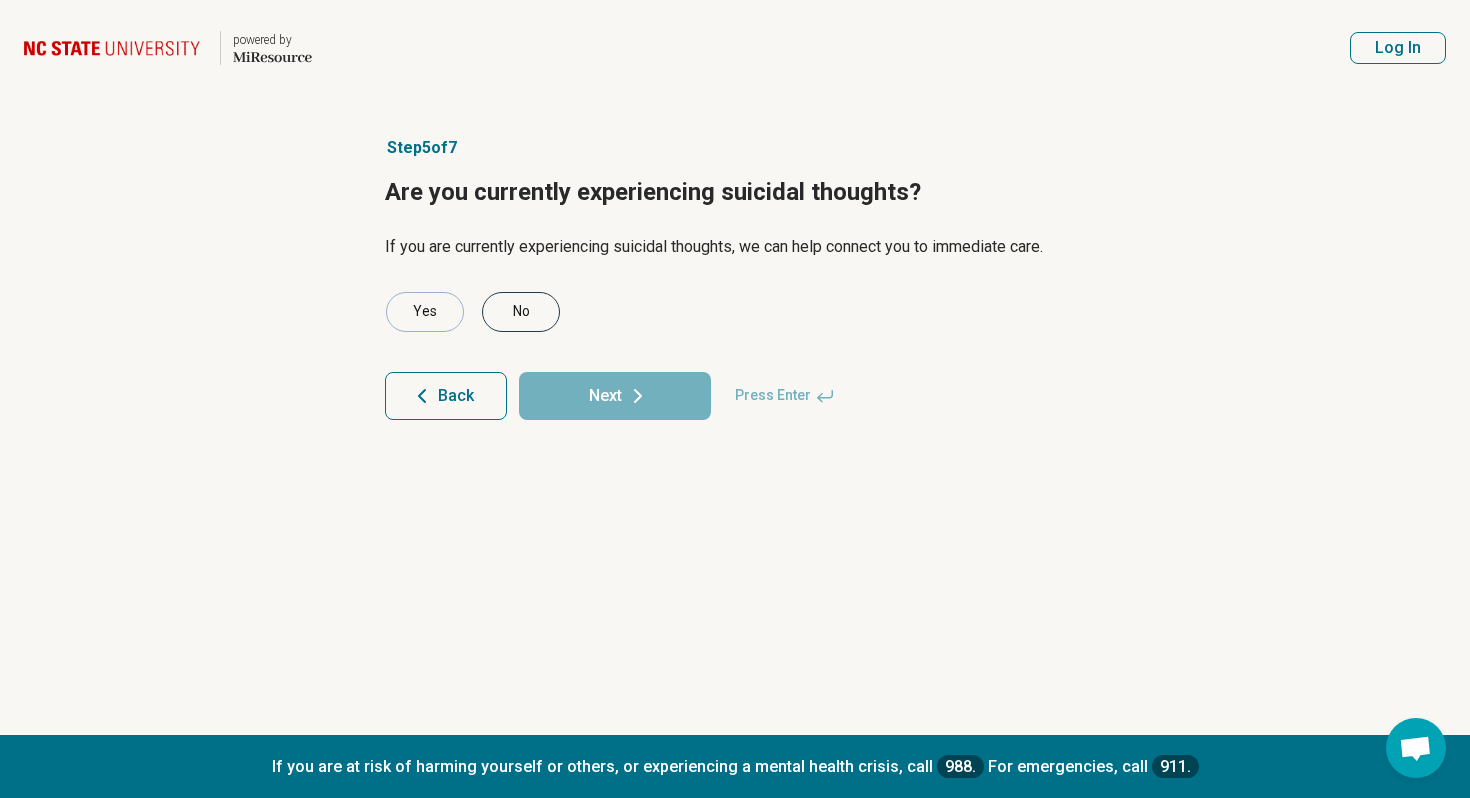 click on "No" at bounding box center [521, 312] 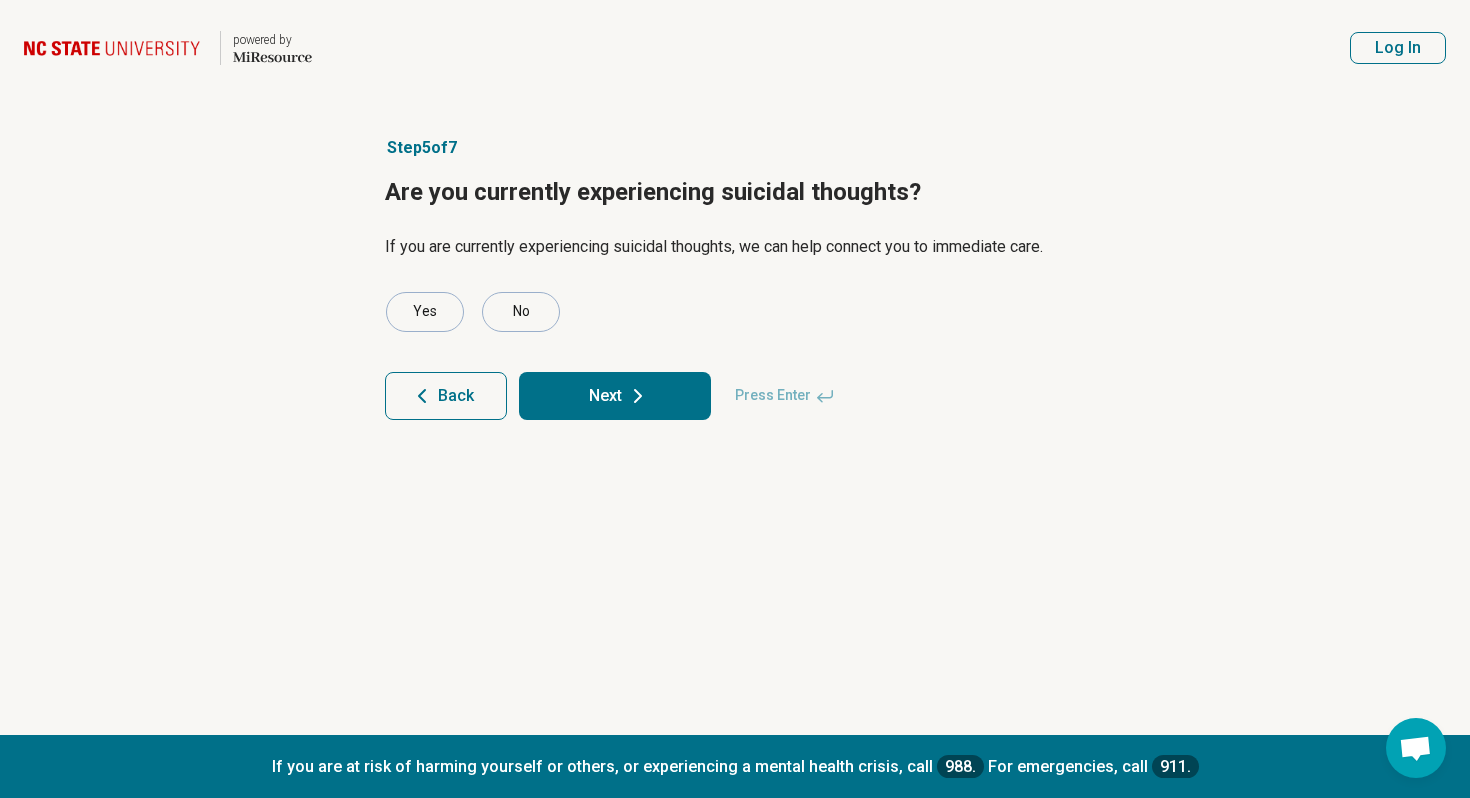 click on "Next" at bounding box center (615, 396) 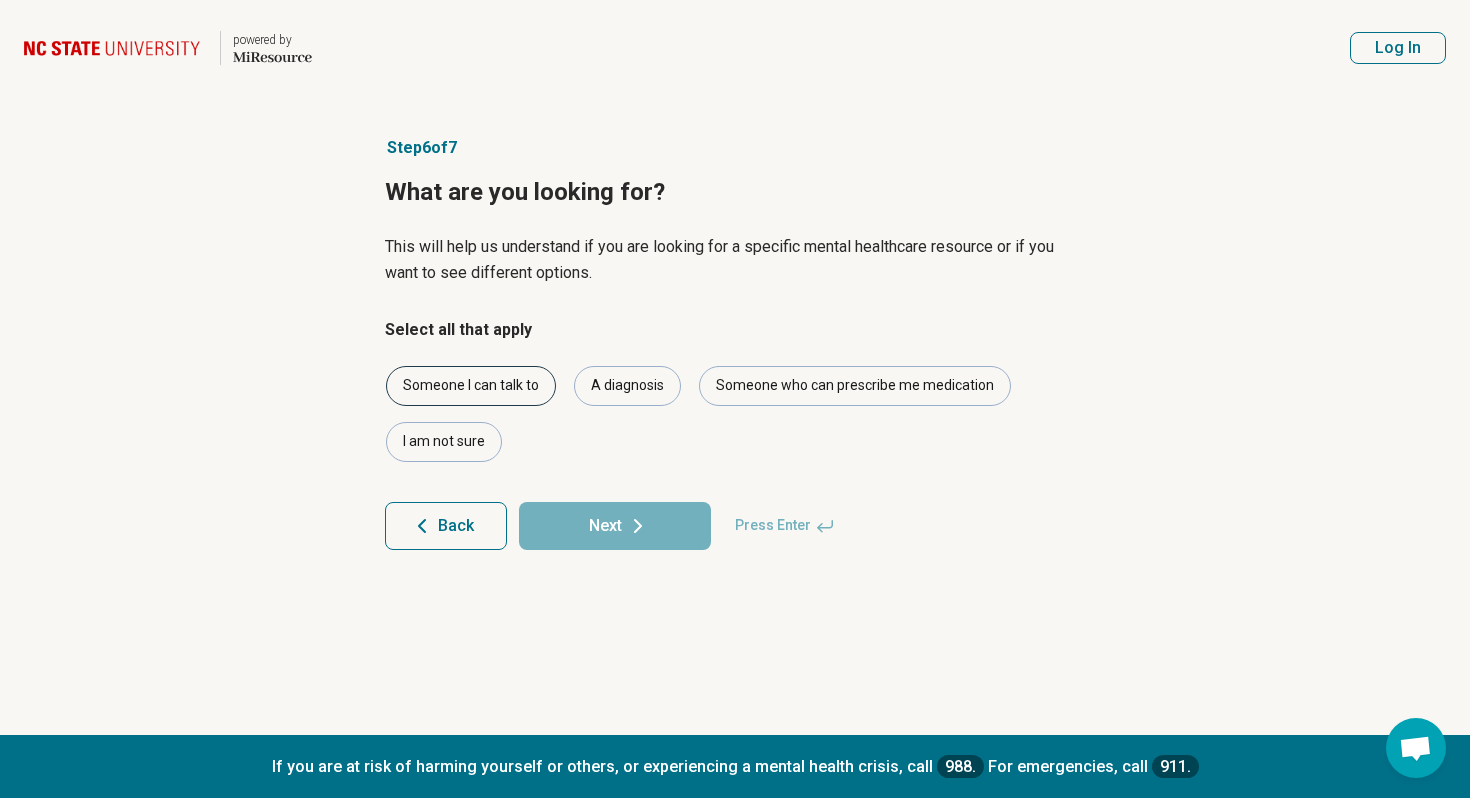 click on "Someone I can talk to" at bounding box center (471, 386) 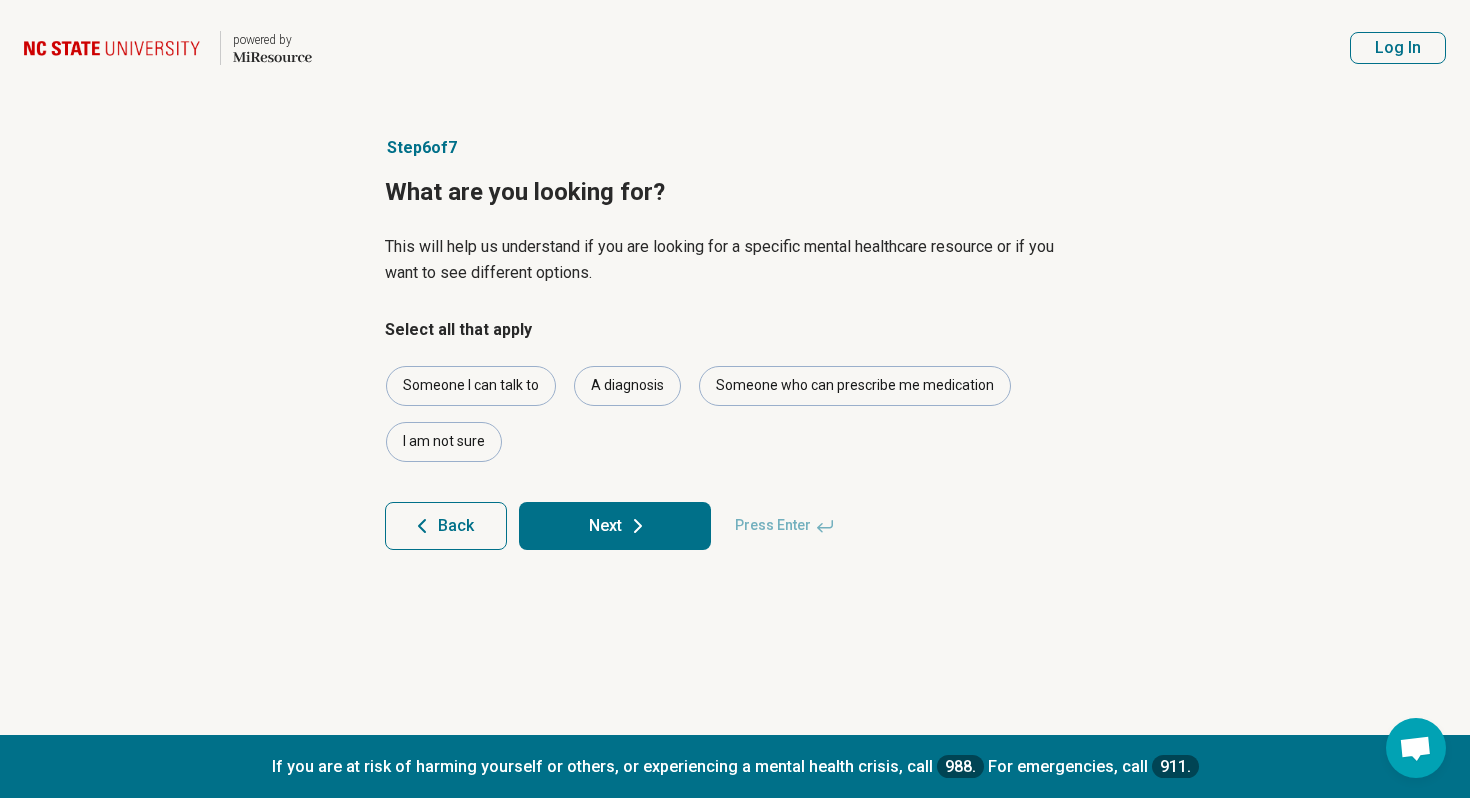 click on "Next" at bounding box center (615, 526) 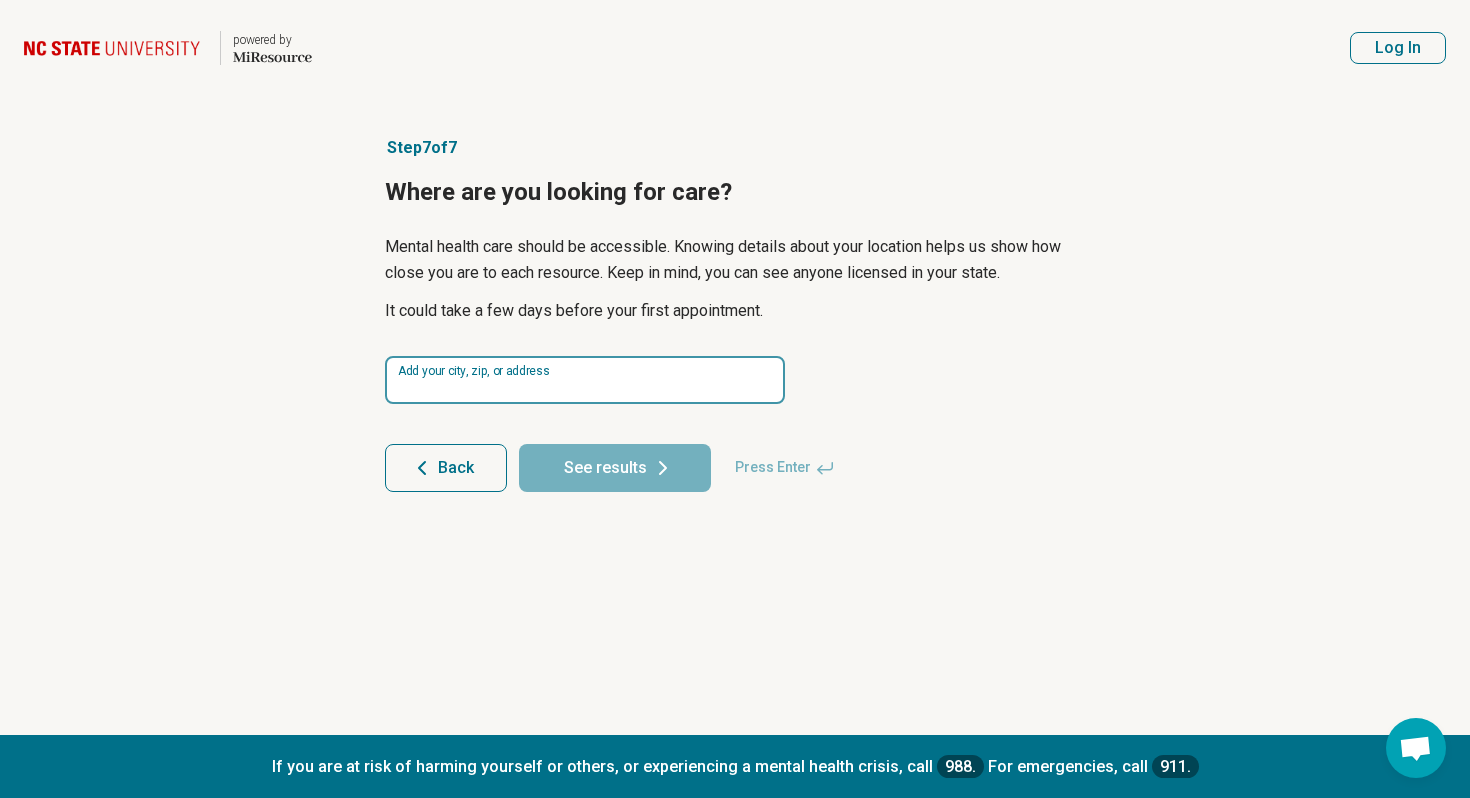 click at bounding box center [585, 380] 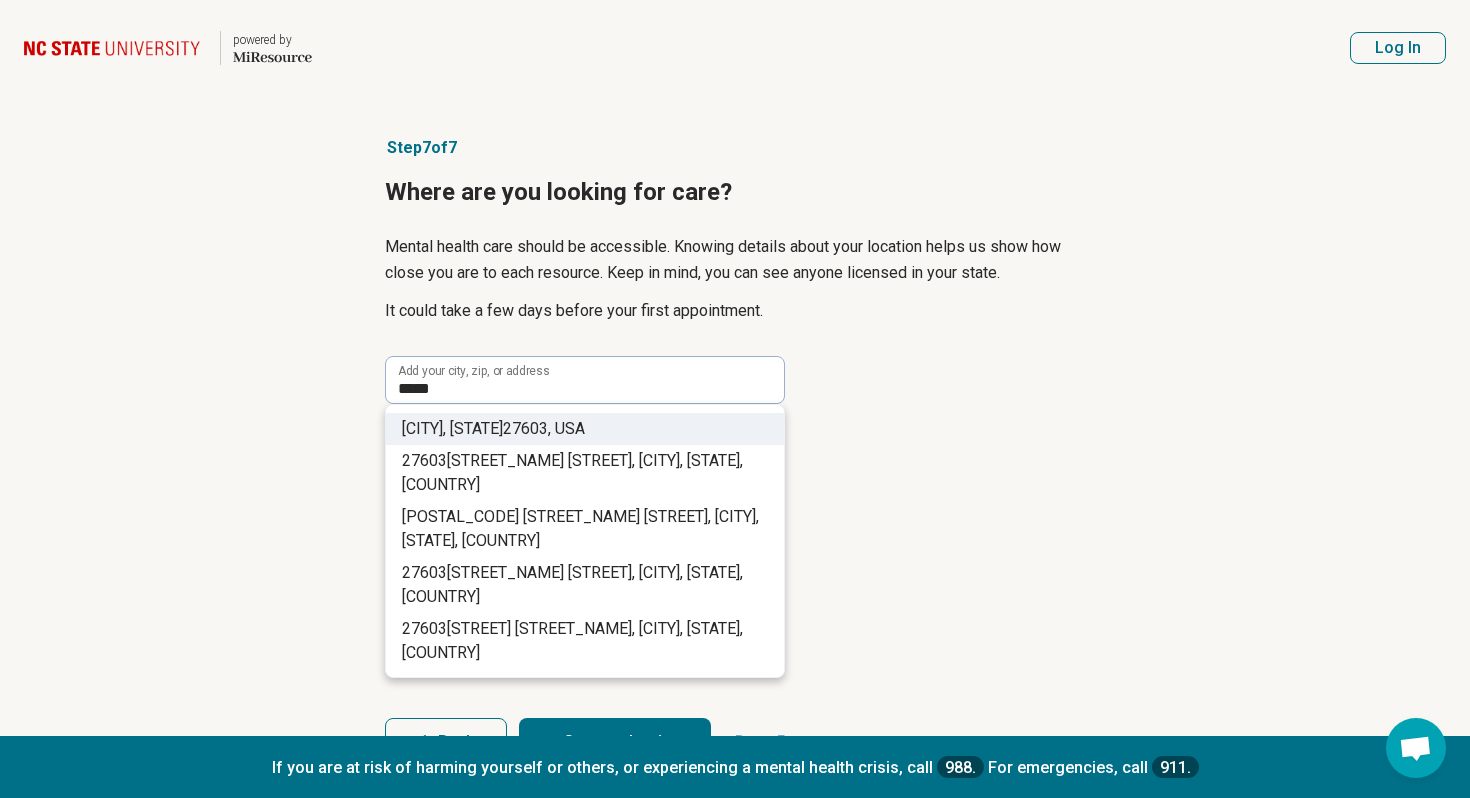 click on ", USA" at bounding box center [566, 428] 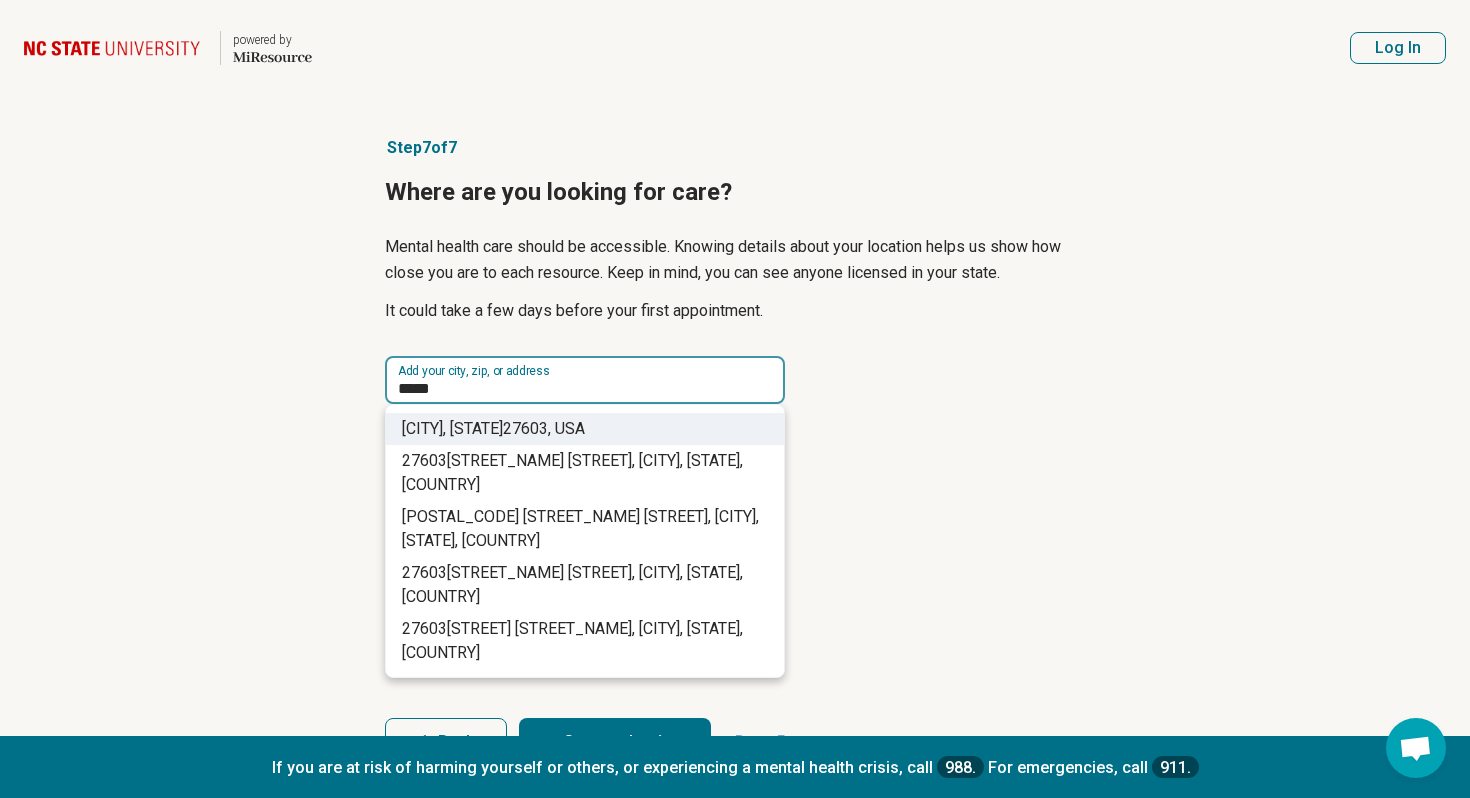 type on "**********" 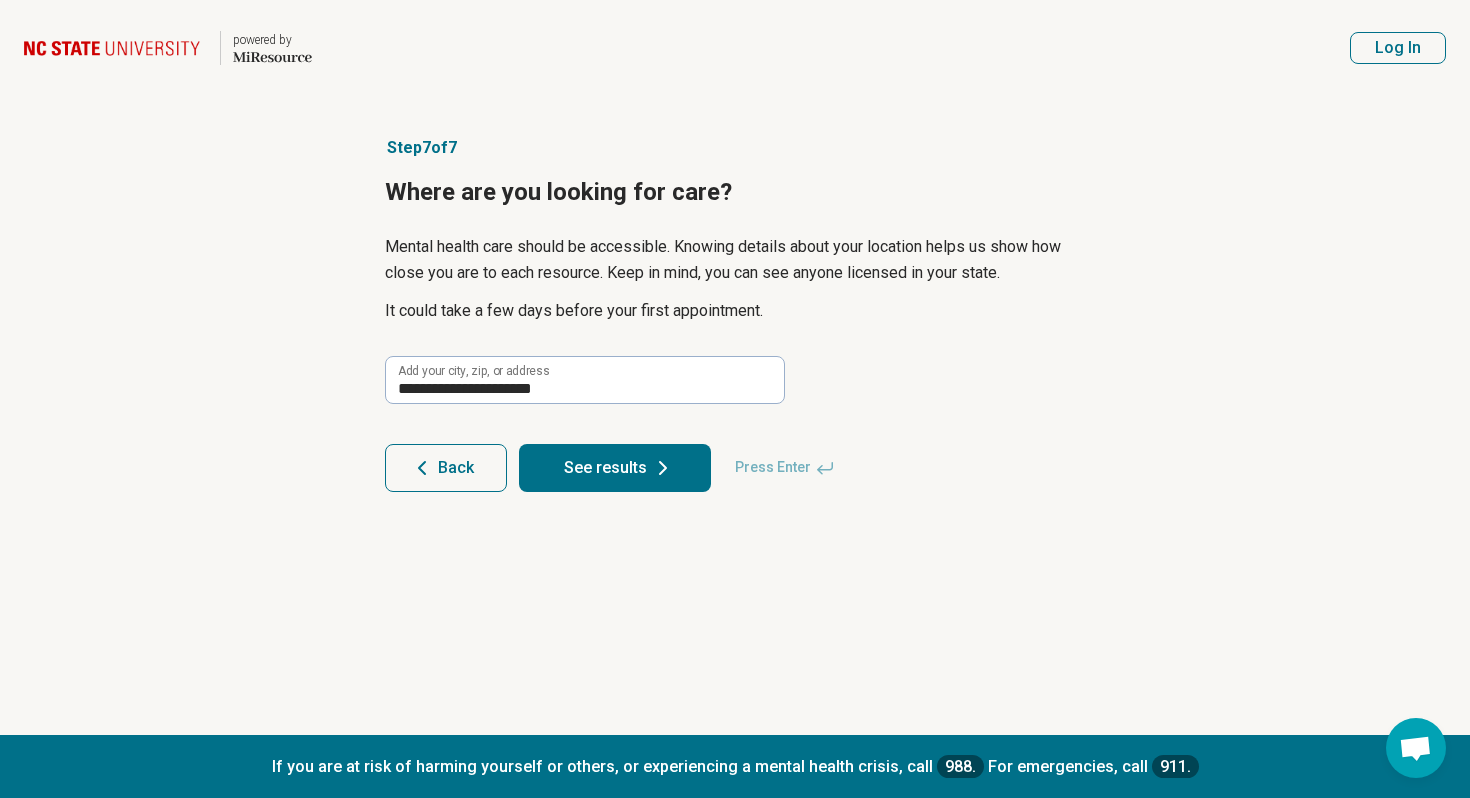 click on "See results" at bounding box center (615, 468) 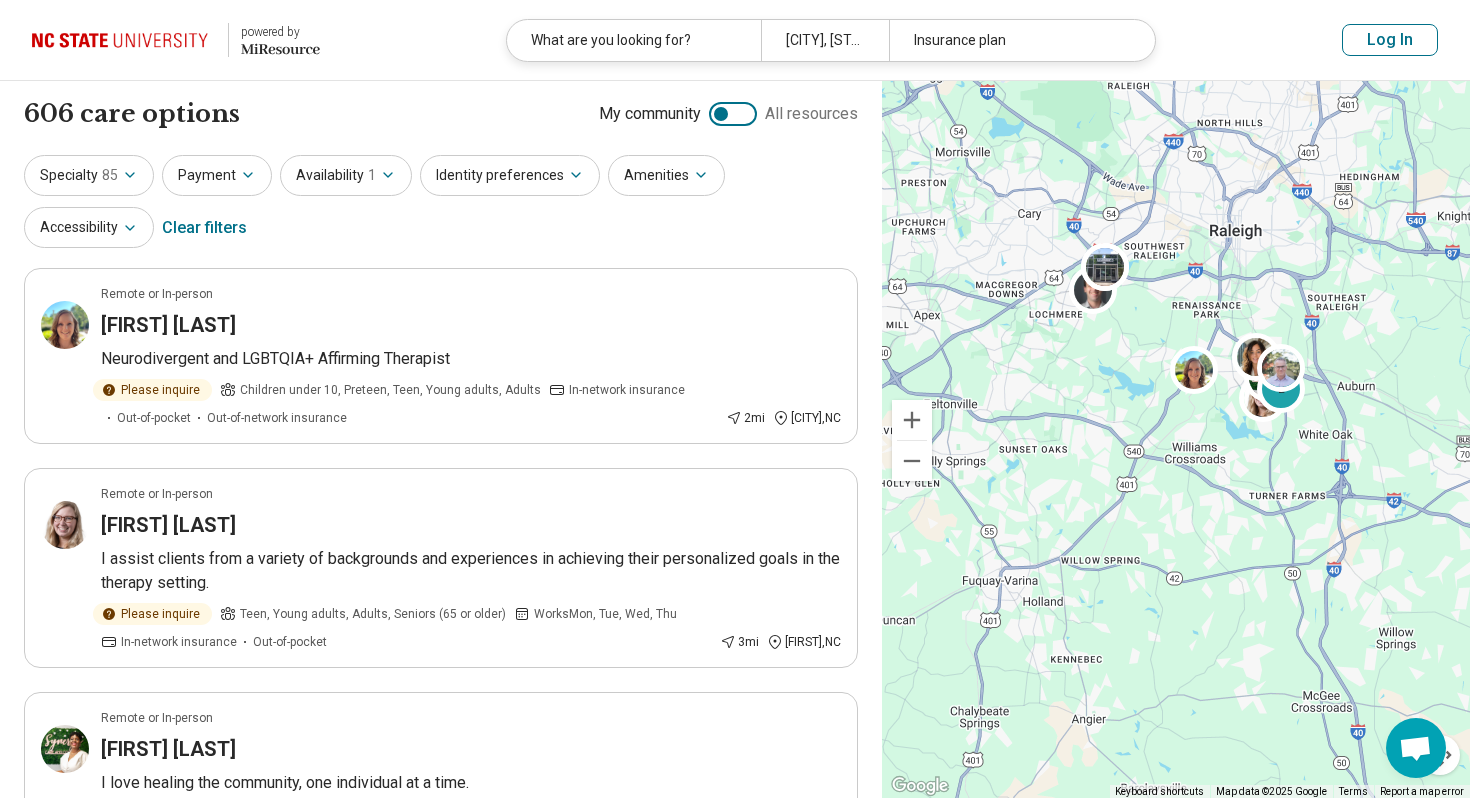 click 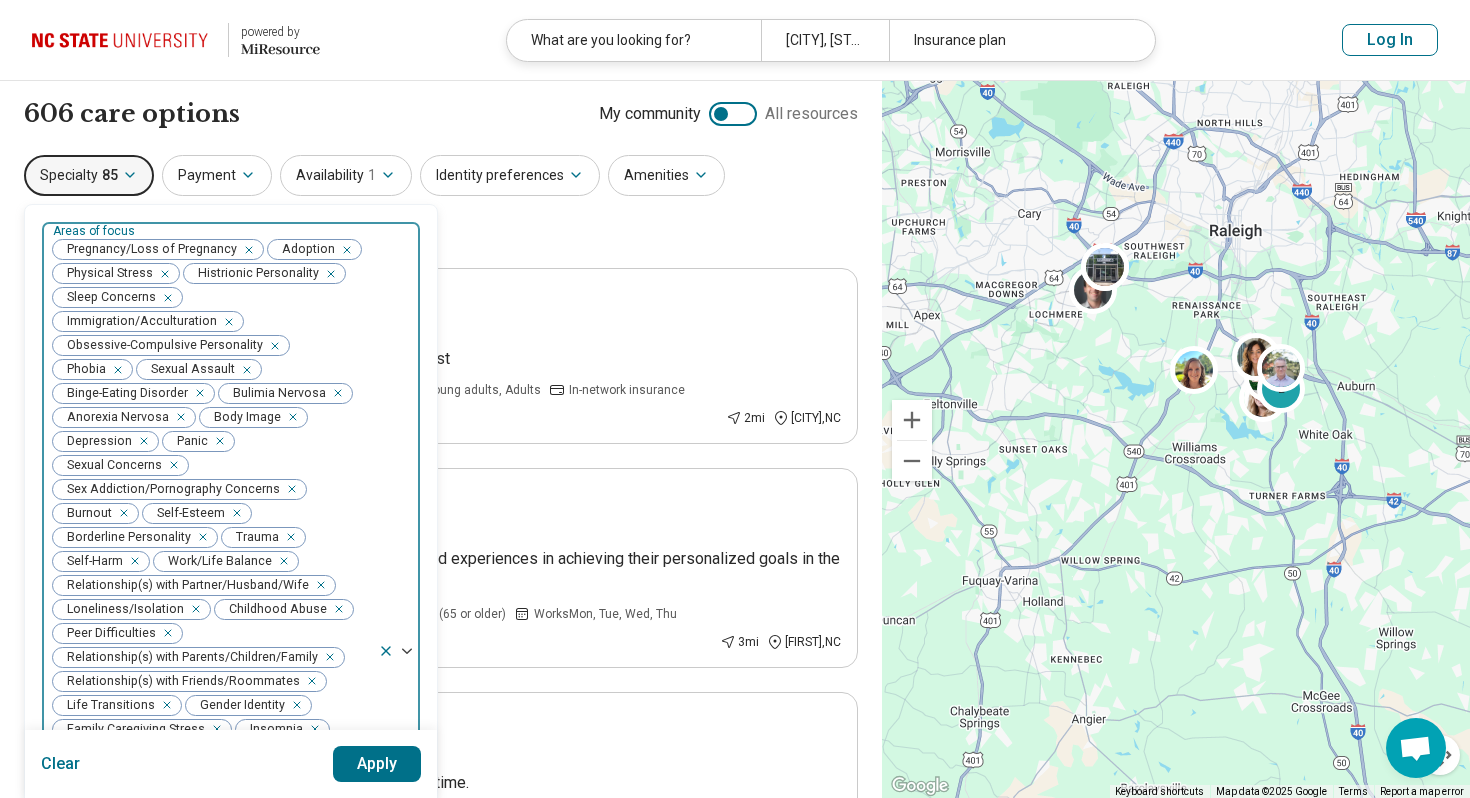 click 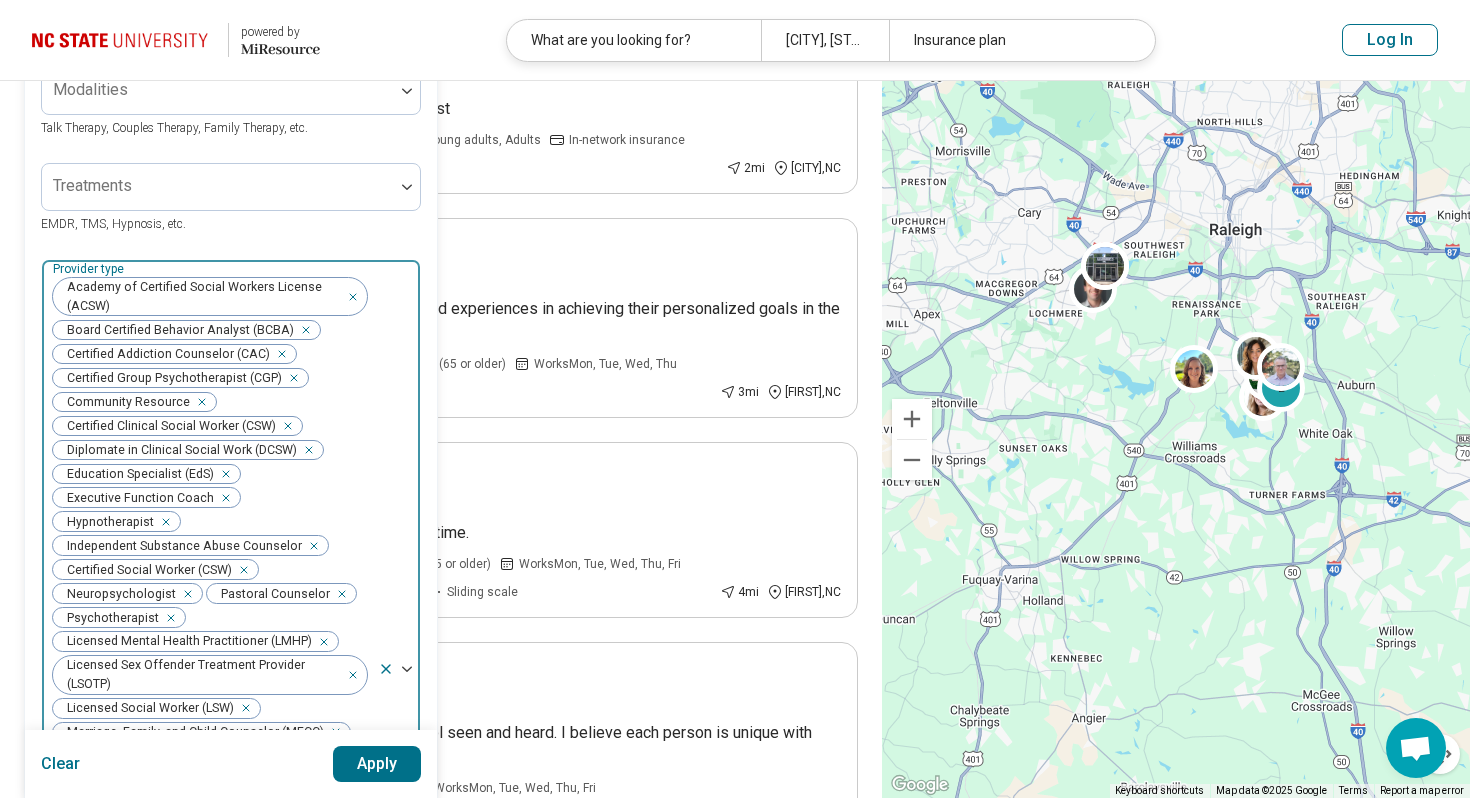scroll, scrollTop: 272, scrollLeft: 0, axis: vertical 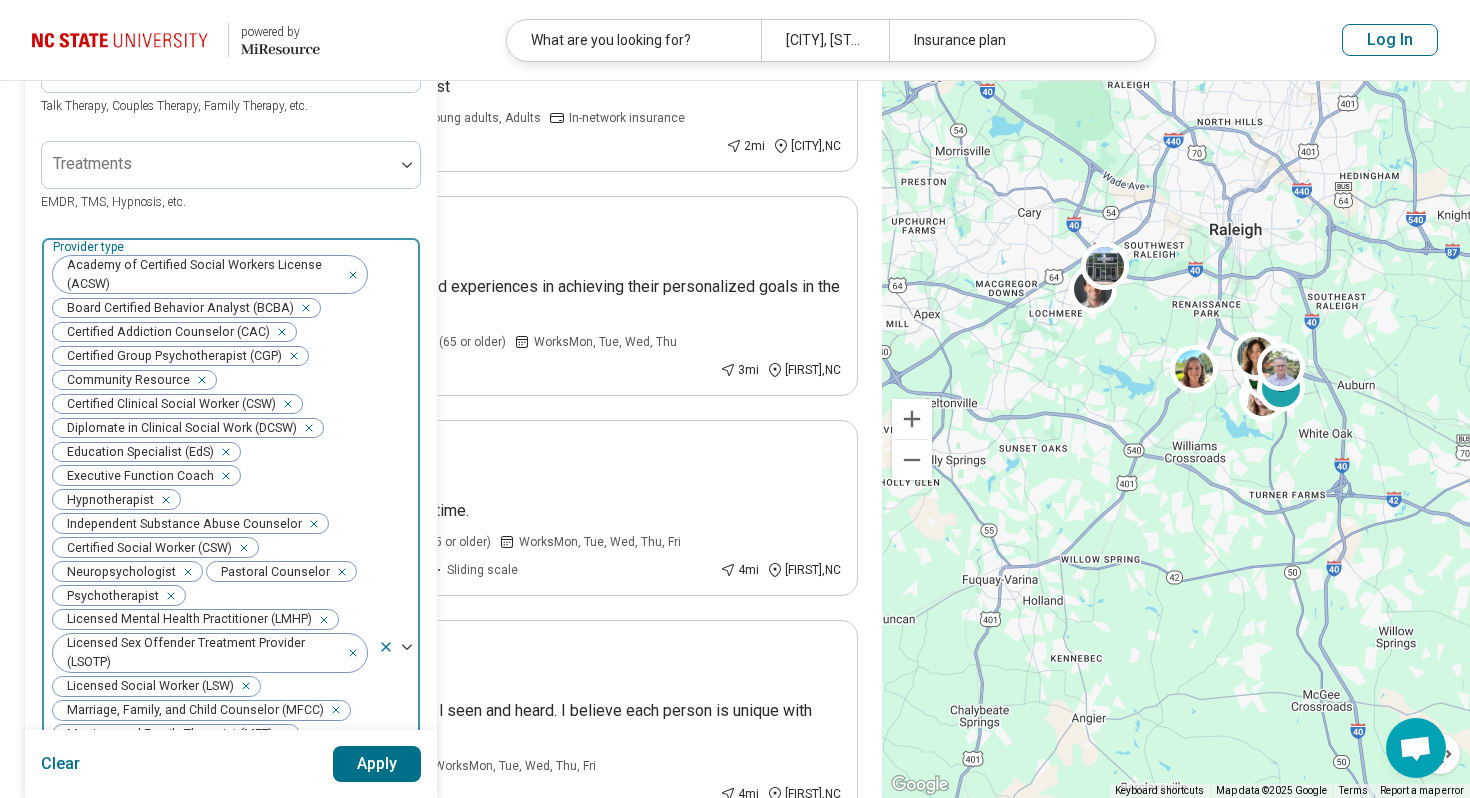 click 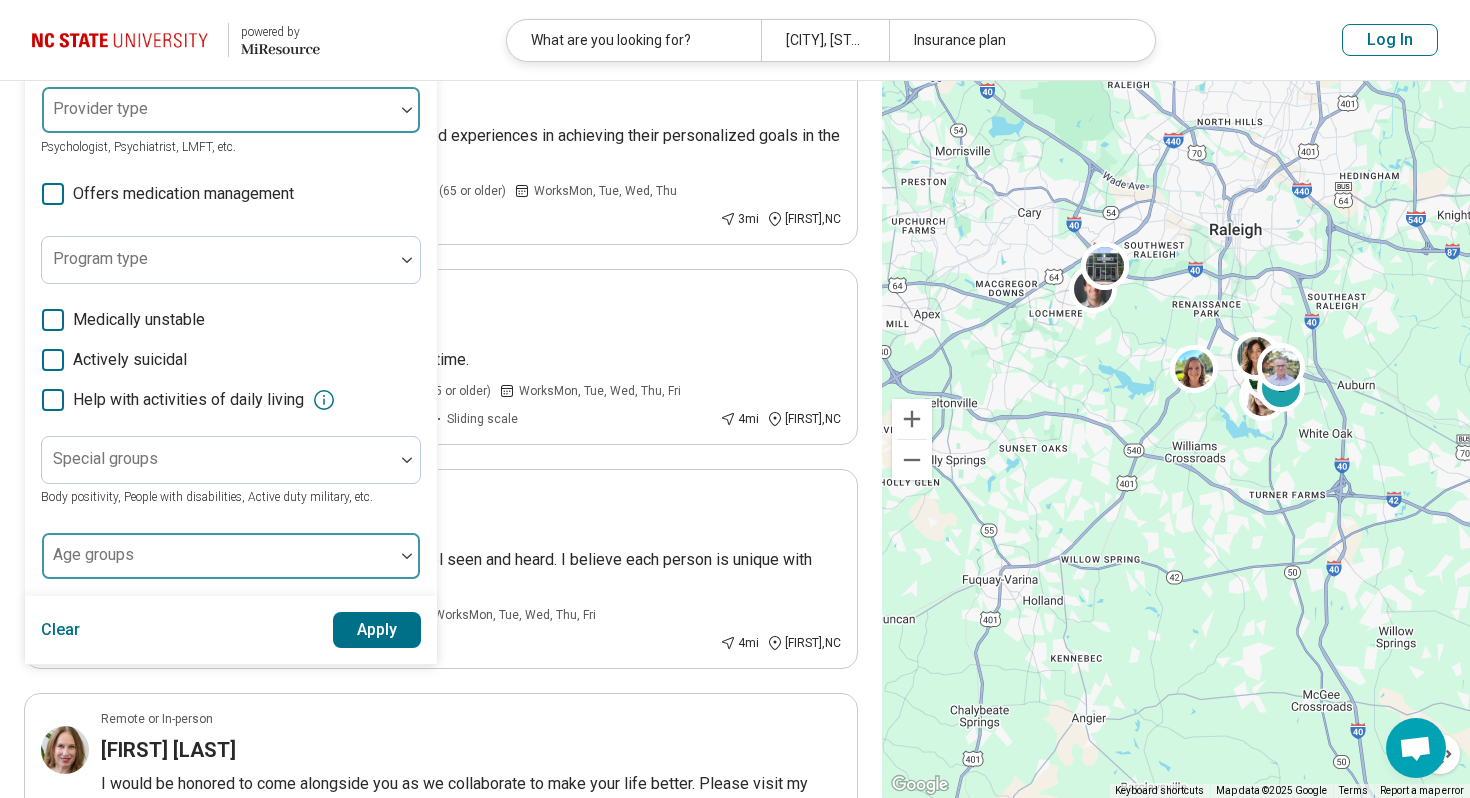 click at bounding box center (218, 564) 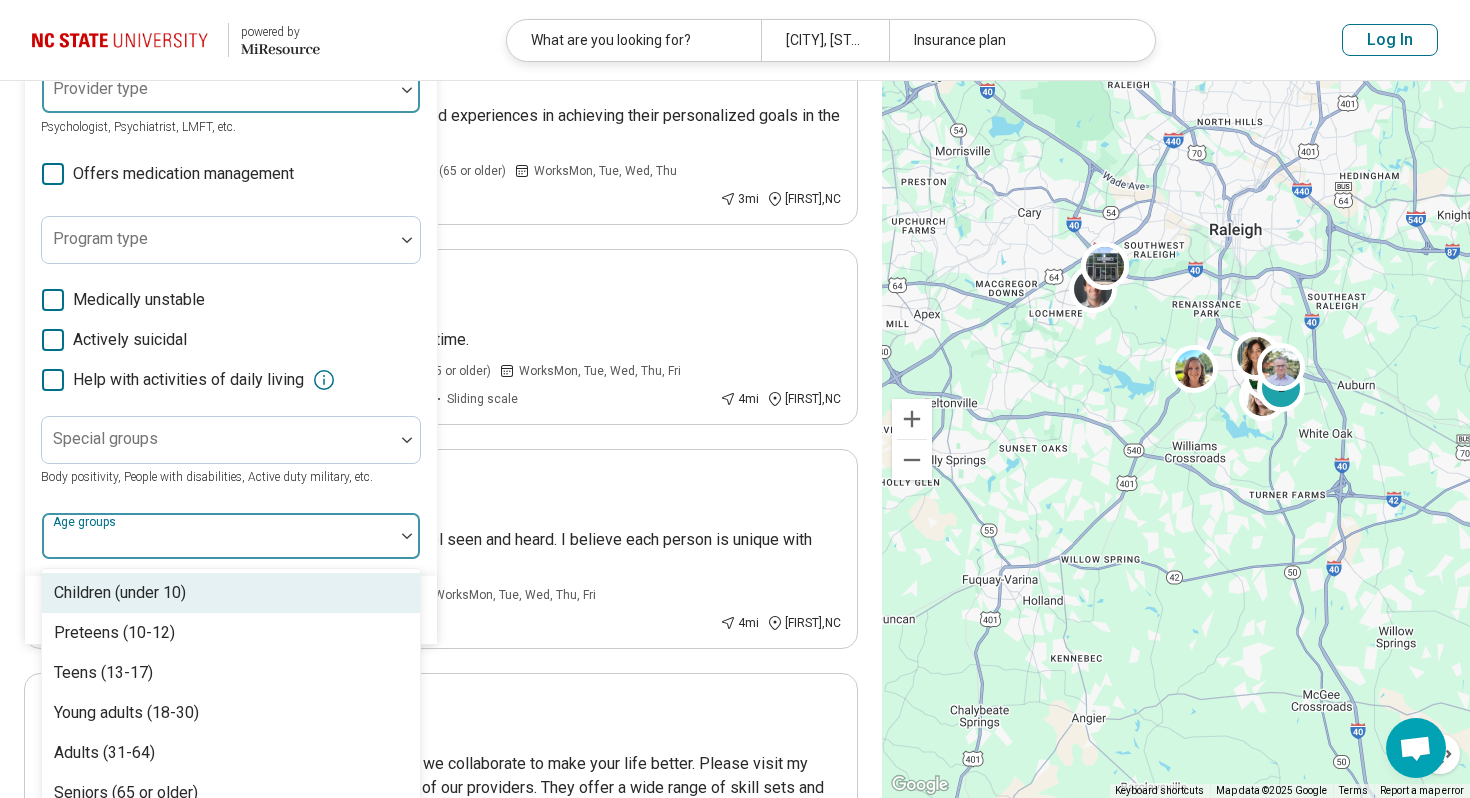 scroll, scrollTop: 470, scrollLeft: 0, axis: vertical 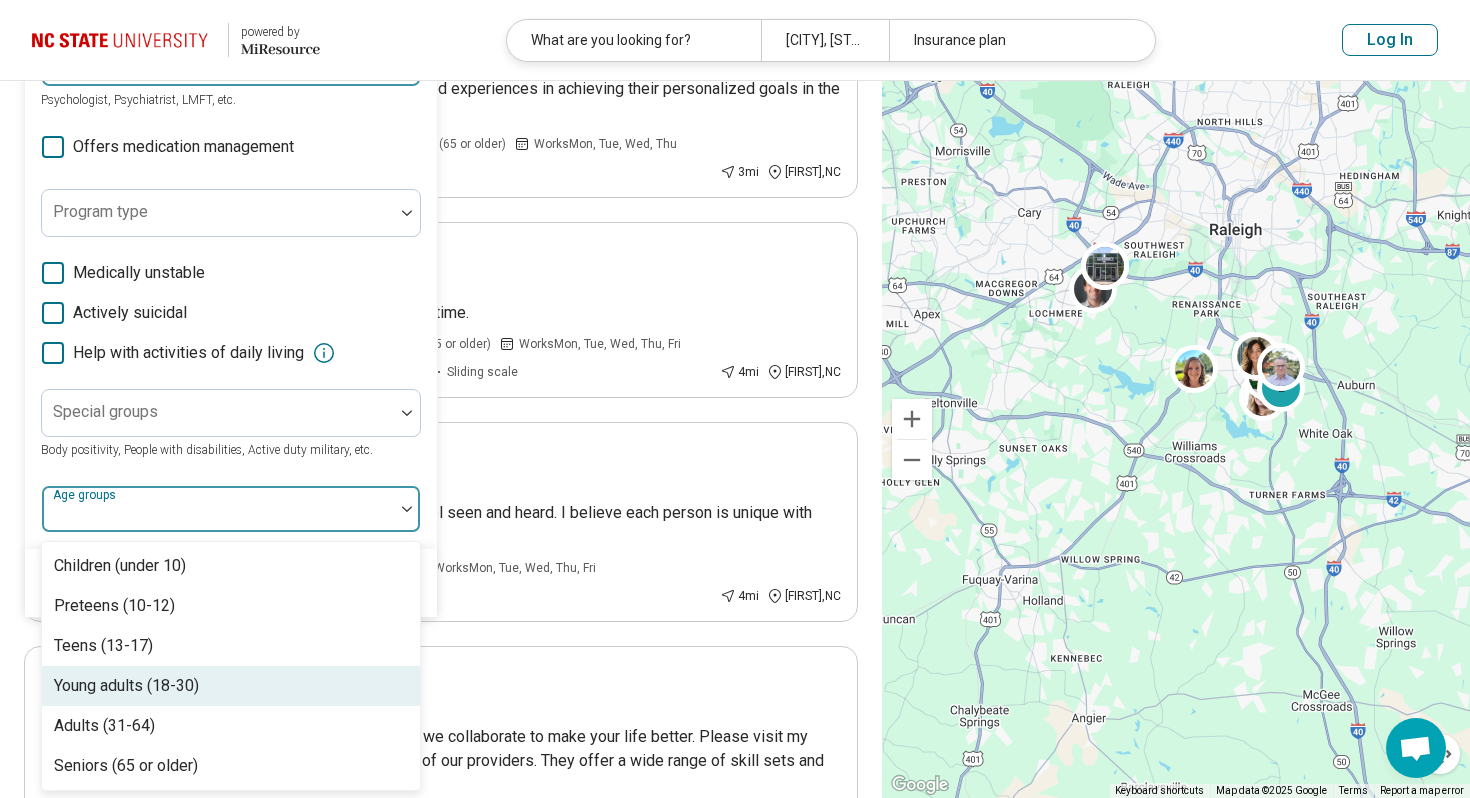 click on "Young adults (18-30)" at bounding box center [231, 686] 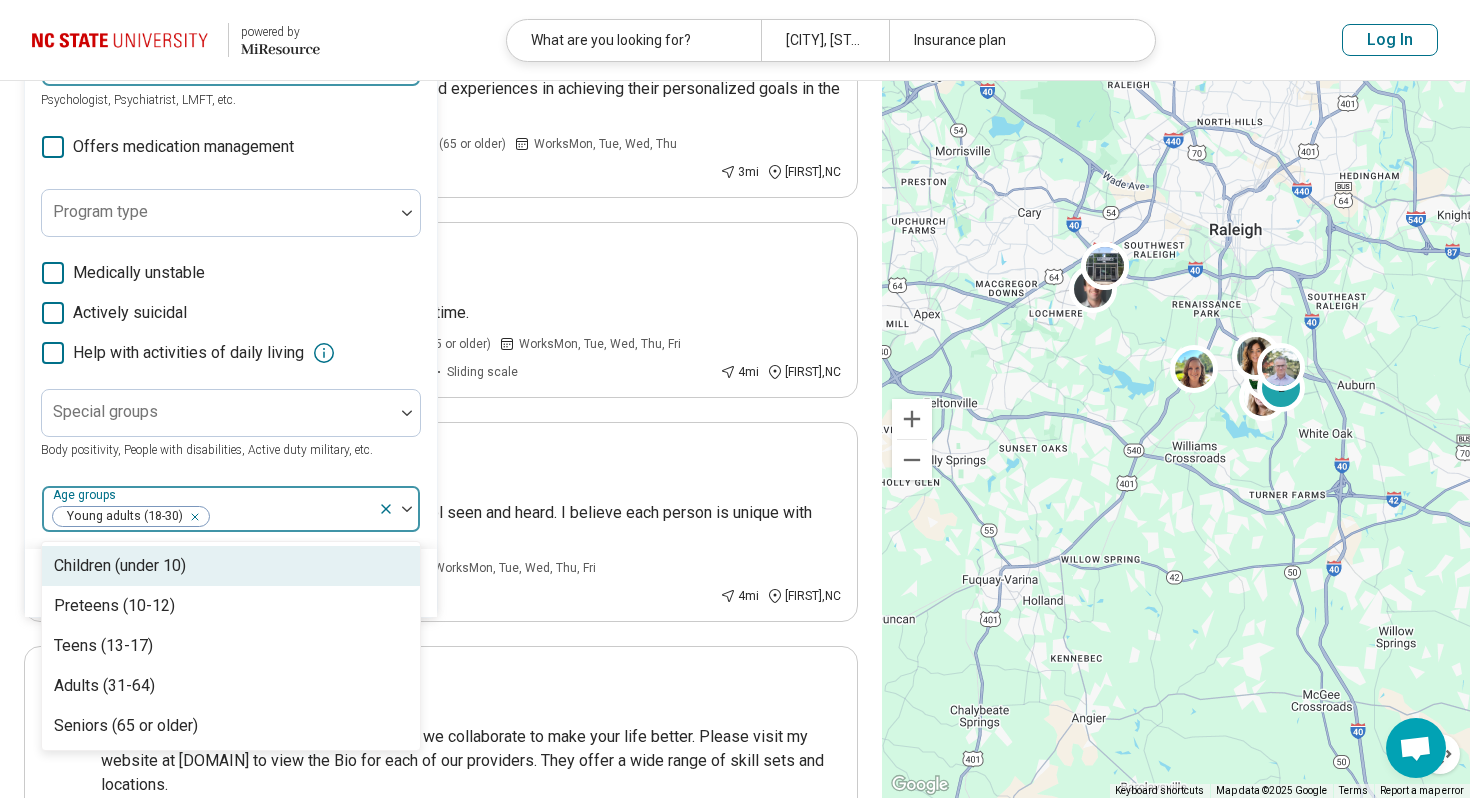 click on "Special groups Body positivity, People with disabilities, Active duty military, etc." at bounding box center (231, 425) 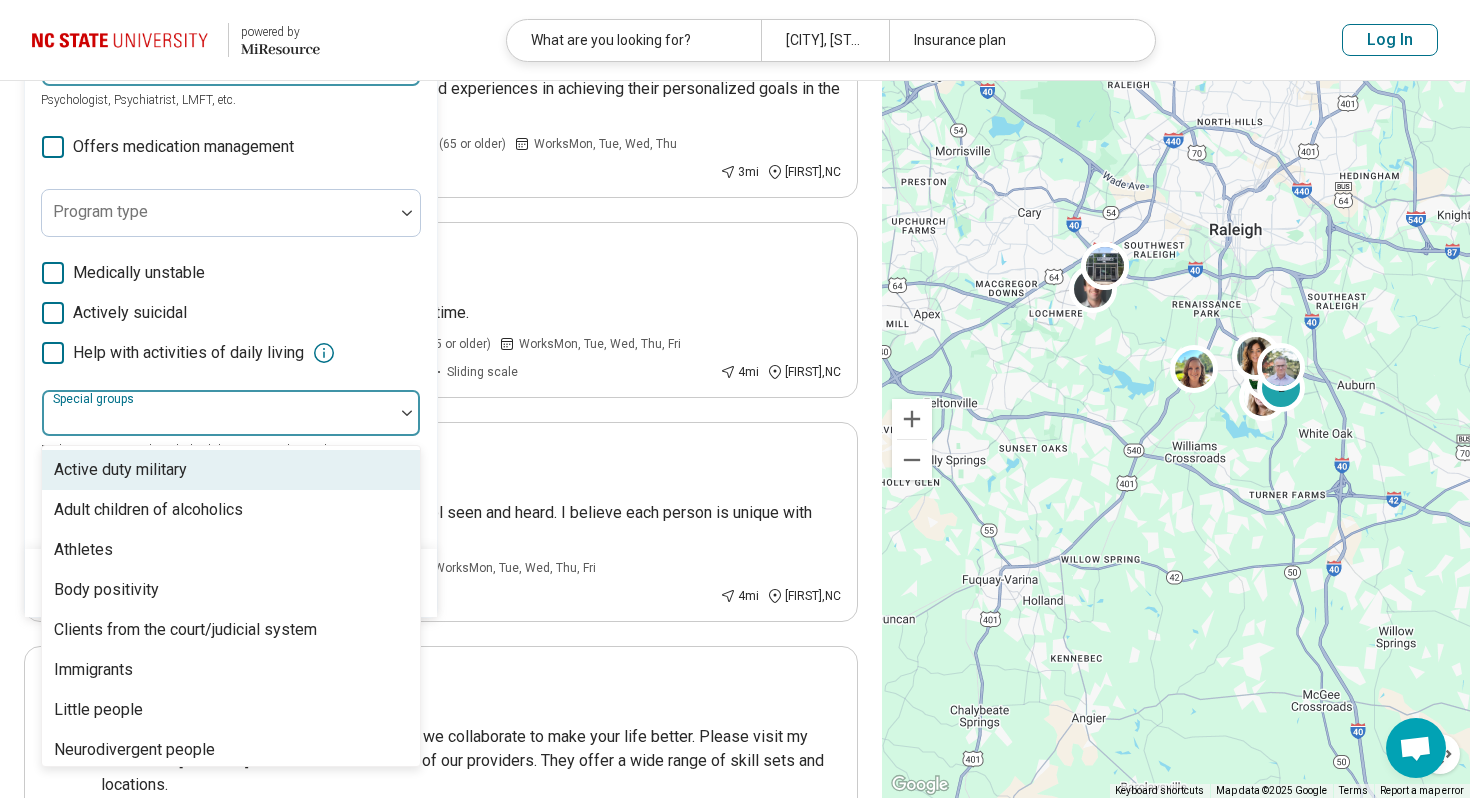 click at bounding box center [218, 421] 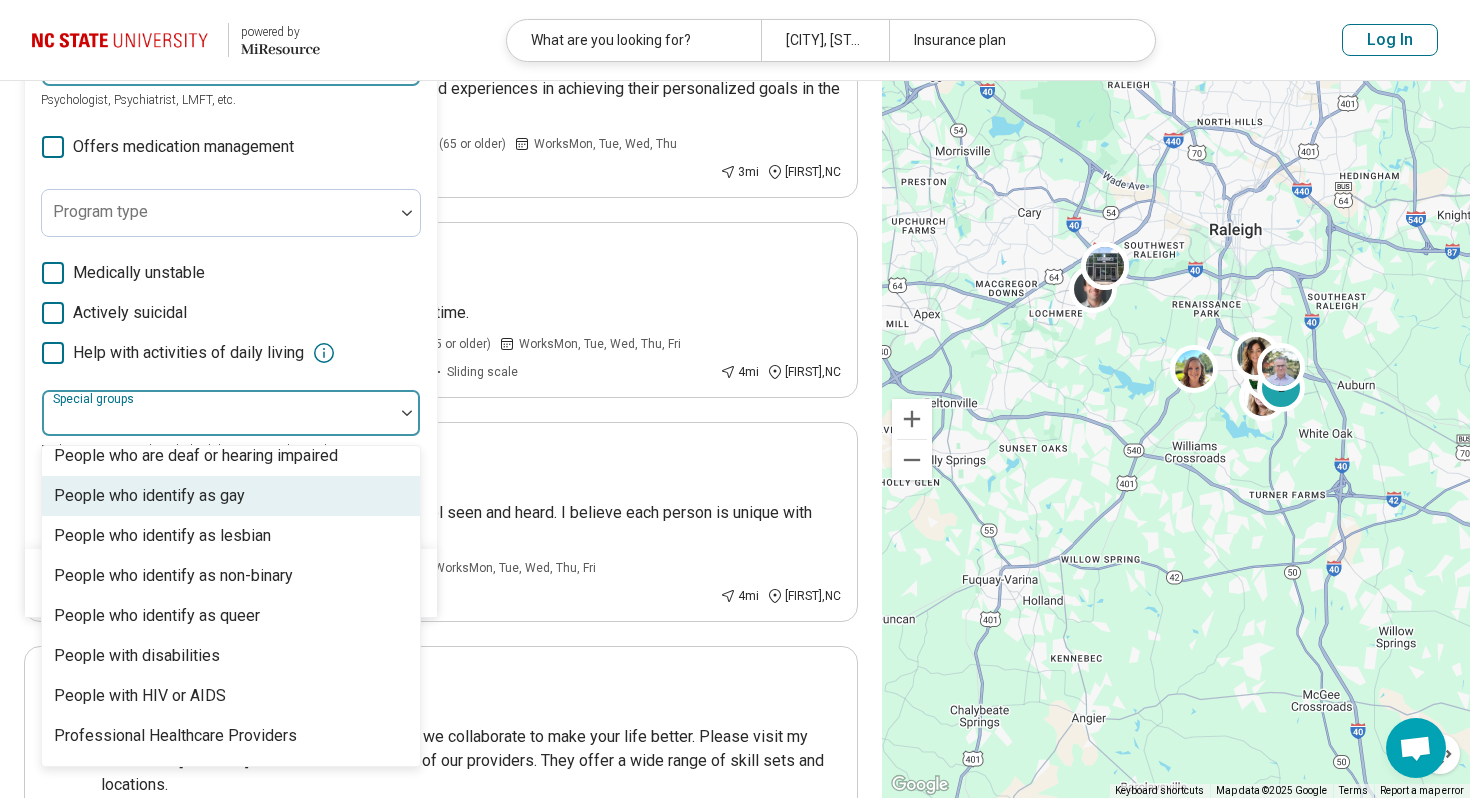 scroll, scrollTop: 608, scrollLeft: 0, axis: vertical 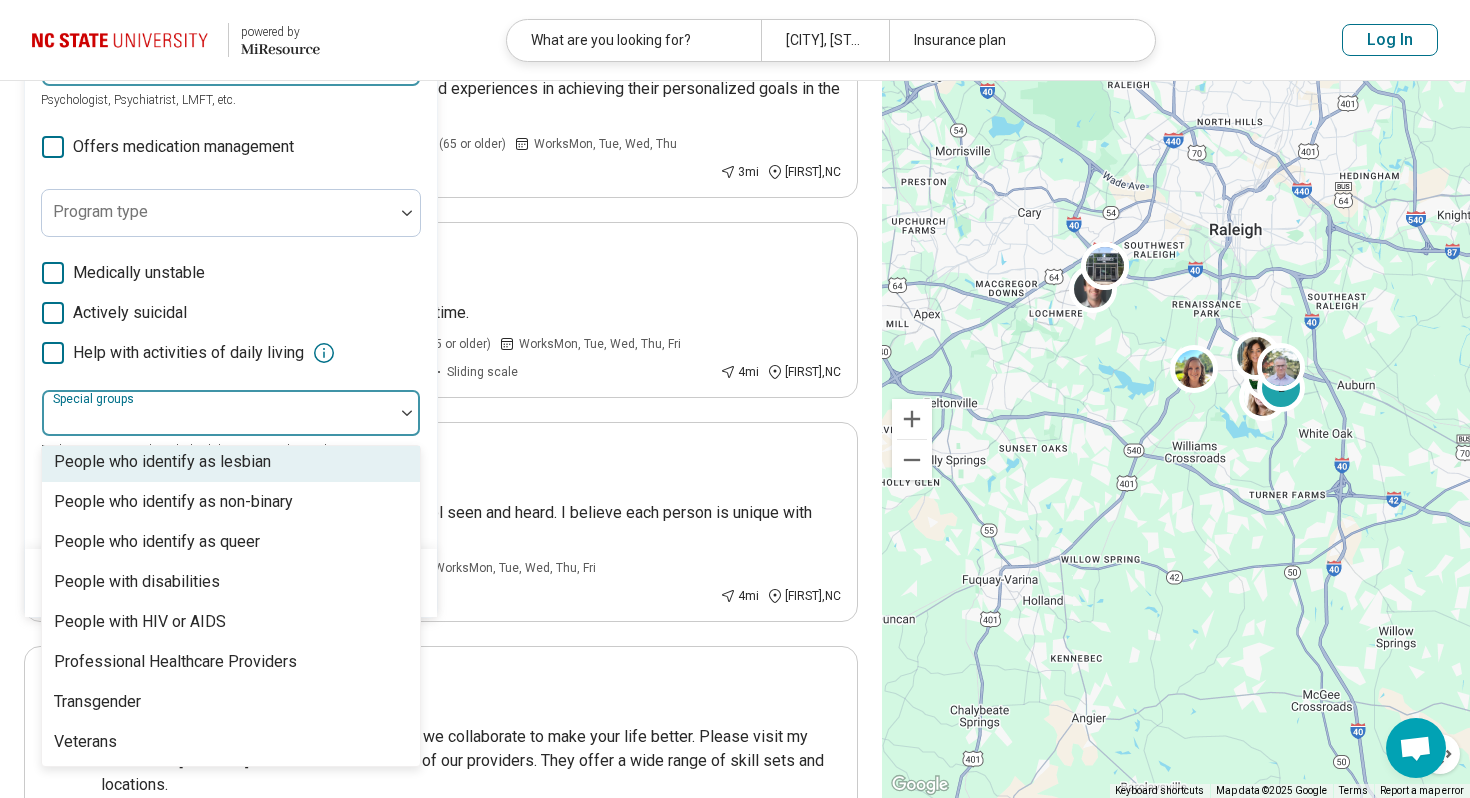 click on "Medically unstable Actively suicidal Help with activities of daily living" at bounding box center (231, 313) 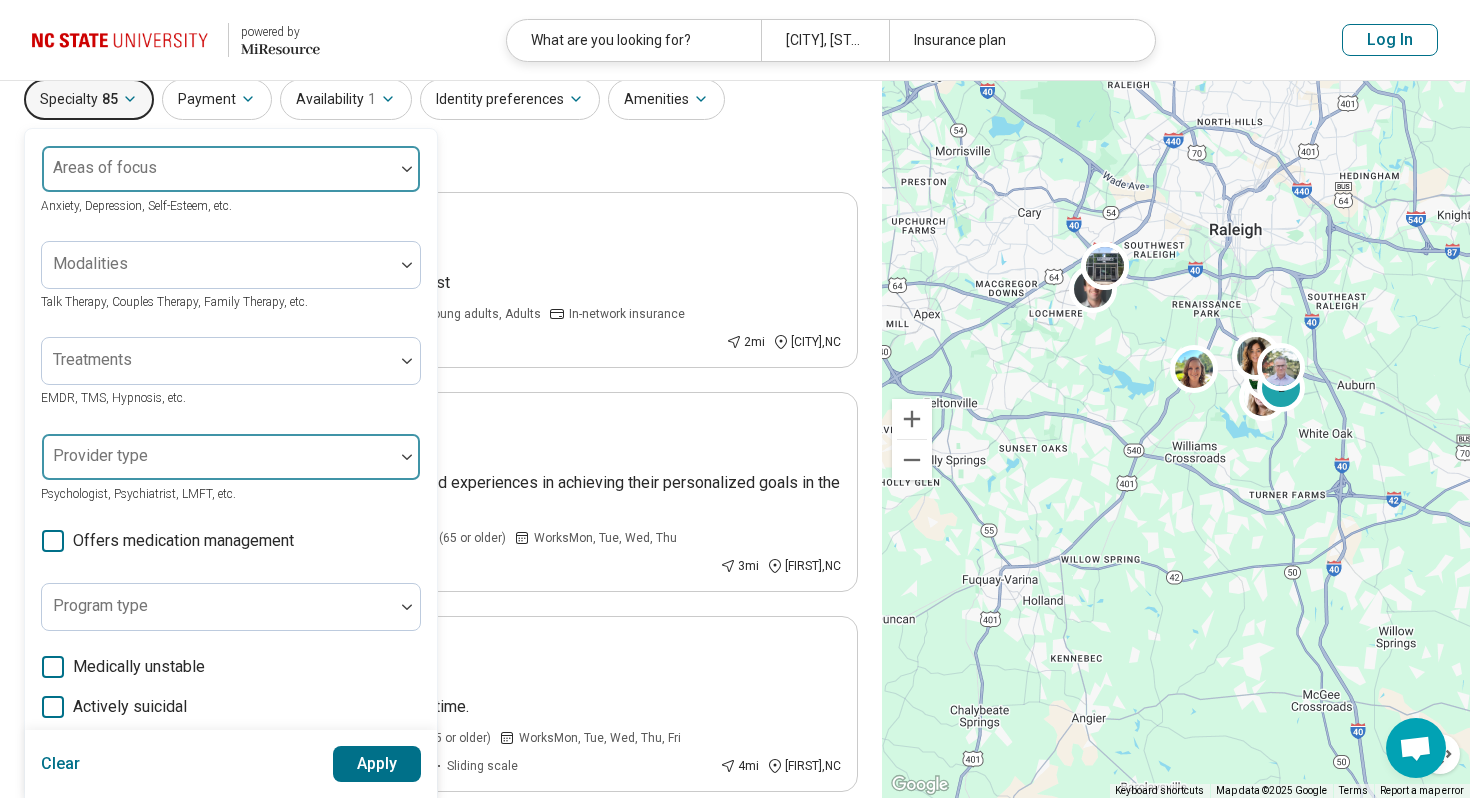 scroll, scrollTop: 17, scrollLeft: 0, axis: vertical 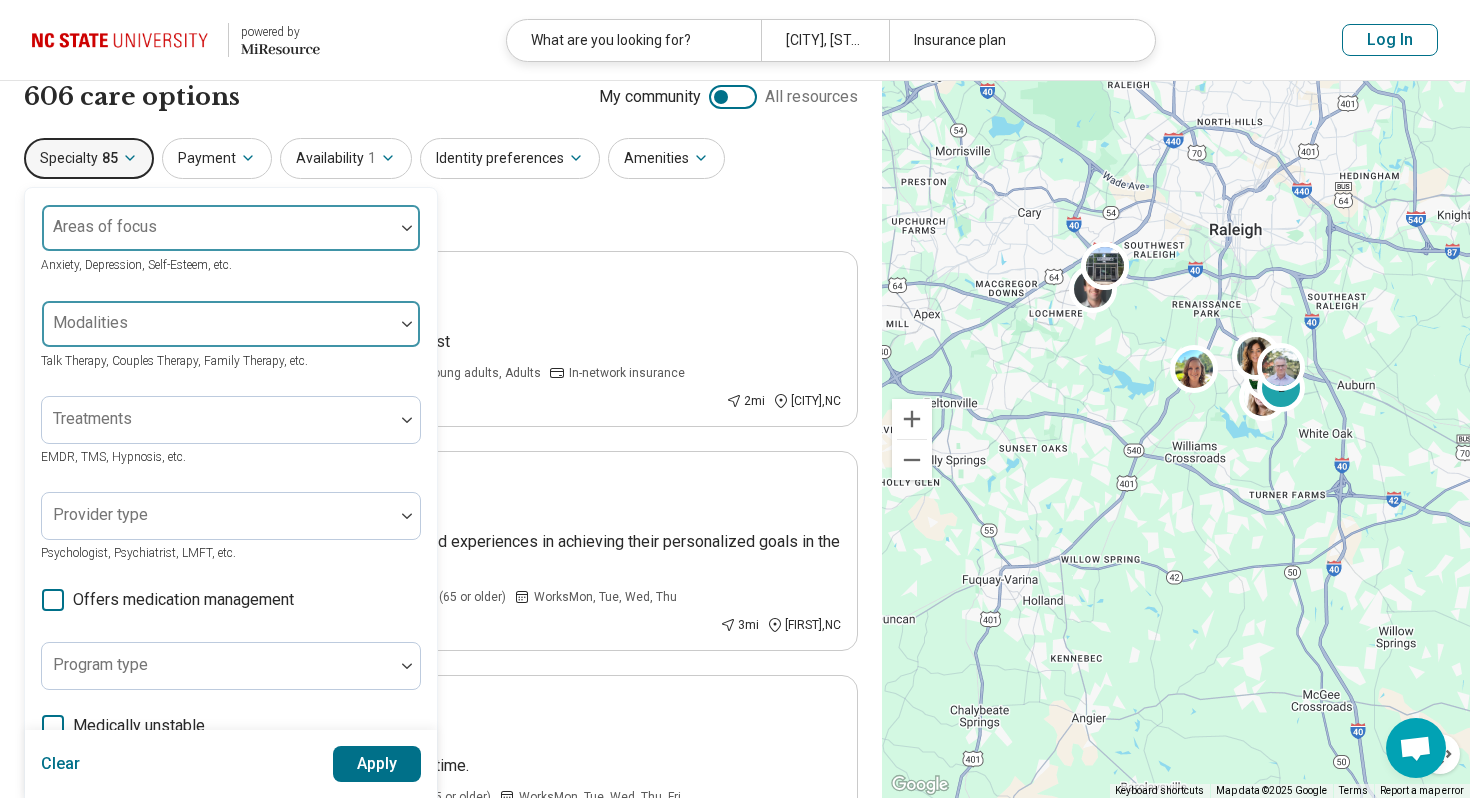 click at bounding box center [218, 324] 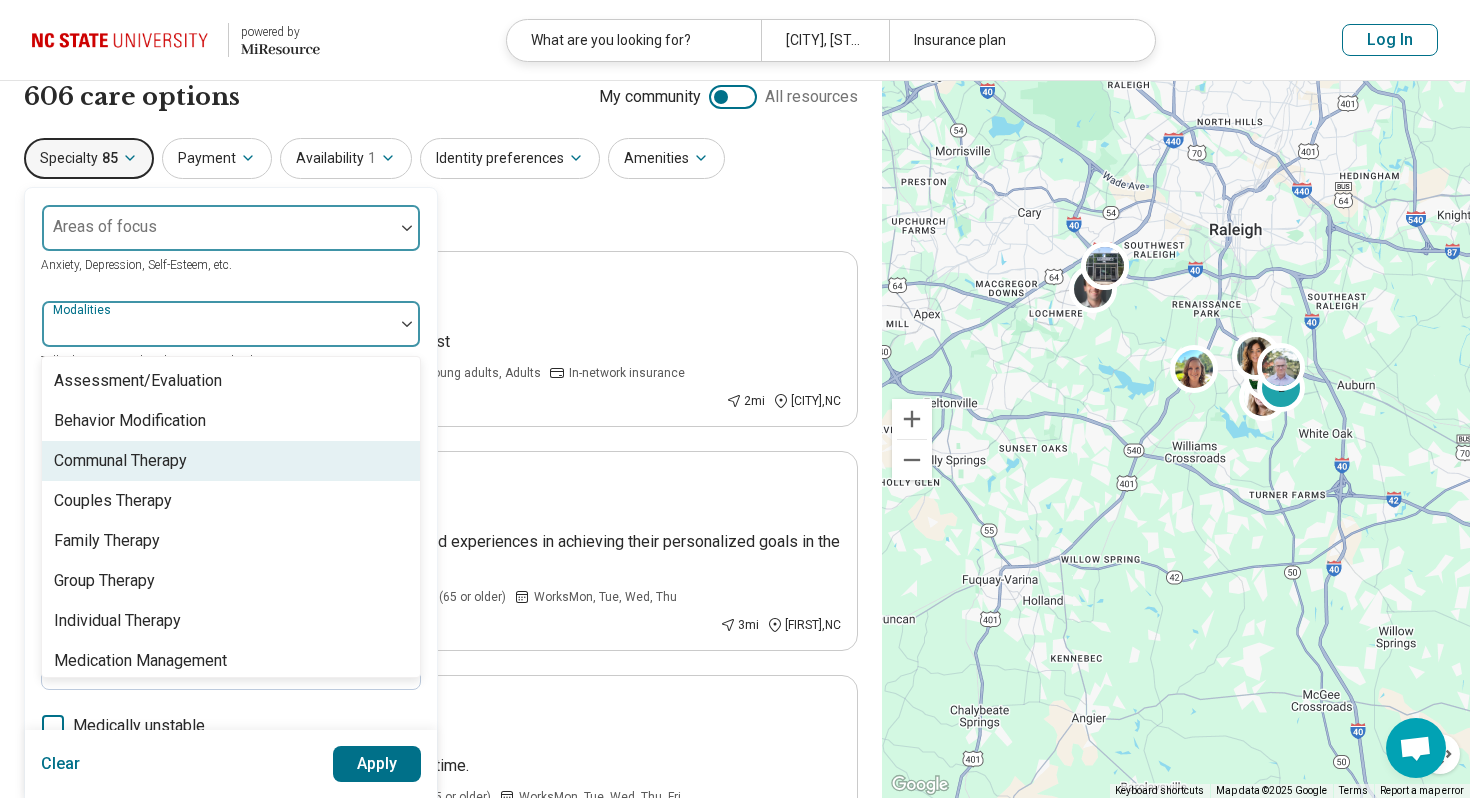 scroll, scrollTop: 8, scrollLeft: 0, axis: vertical 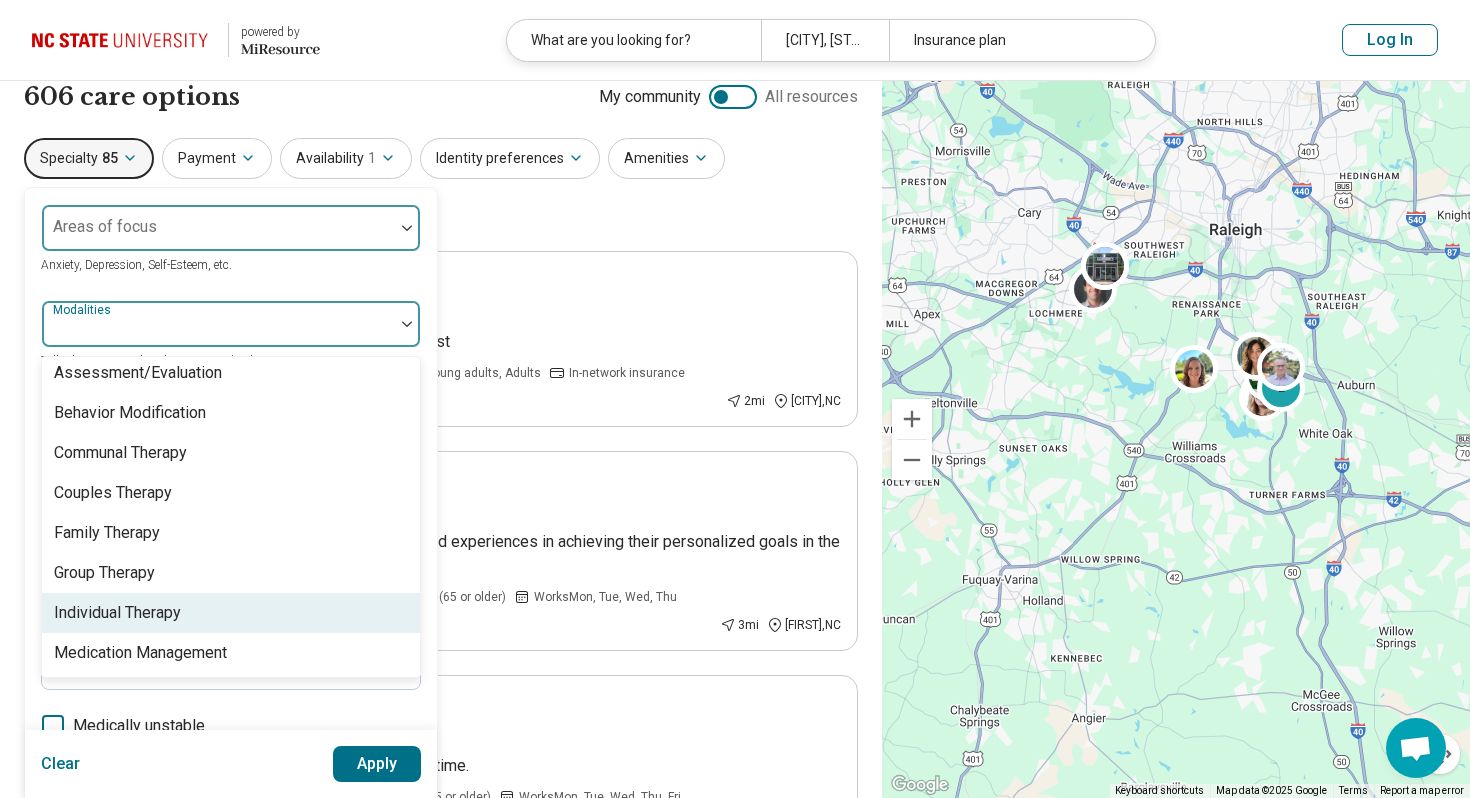 click on "Individual Therapy" at bounding box center [231, 613] 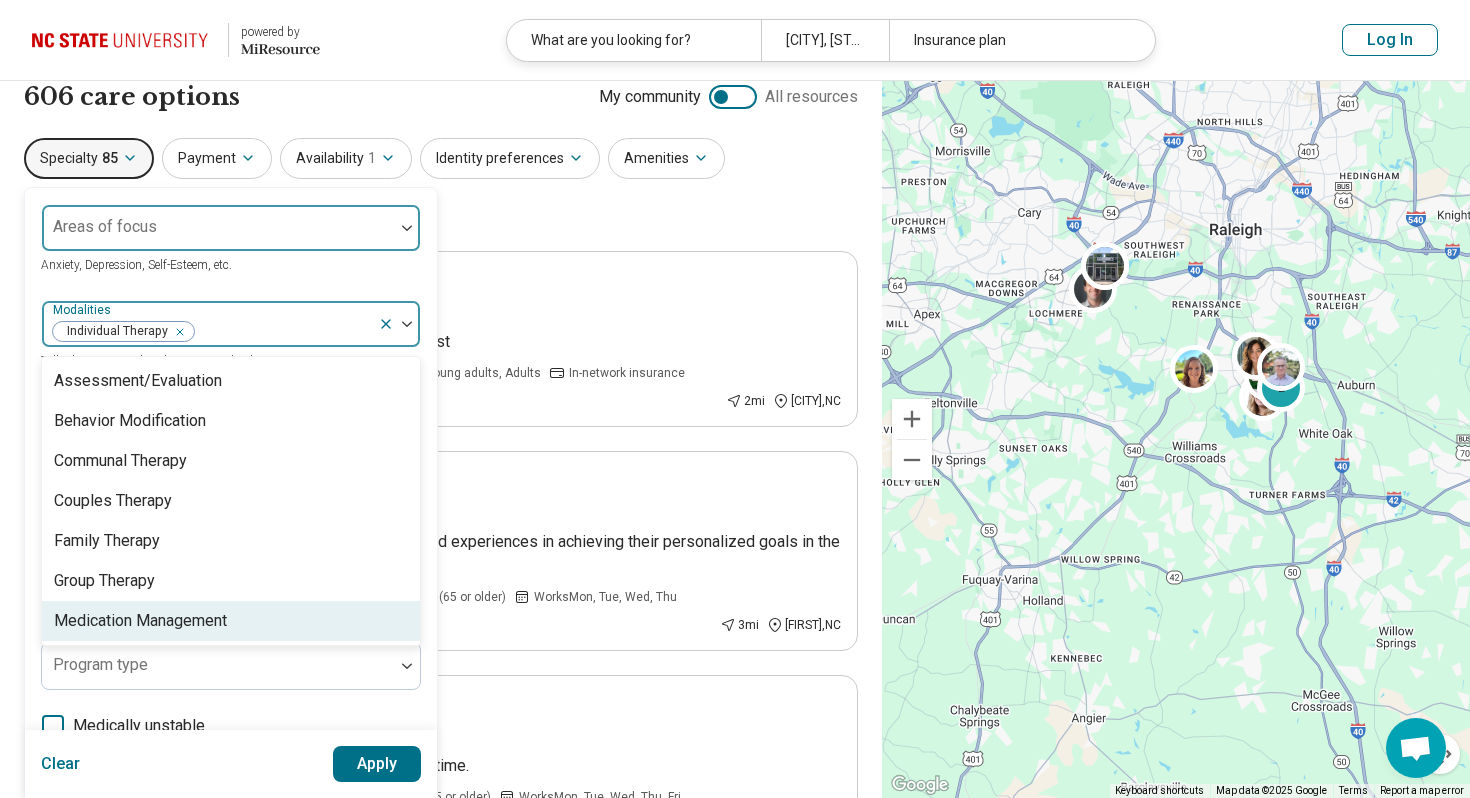 scroll, scrollTop: 0, scrollLeft: 0, axis: both 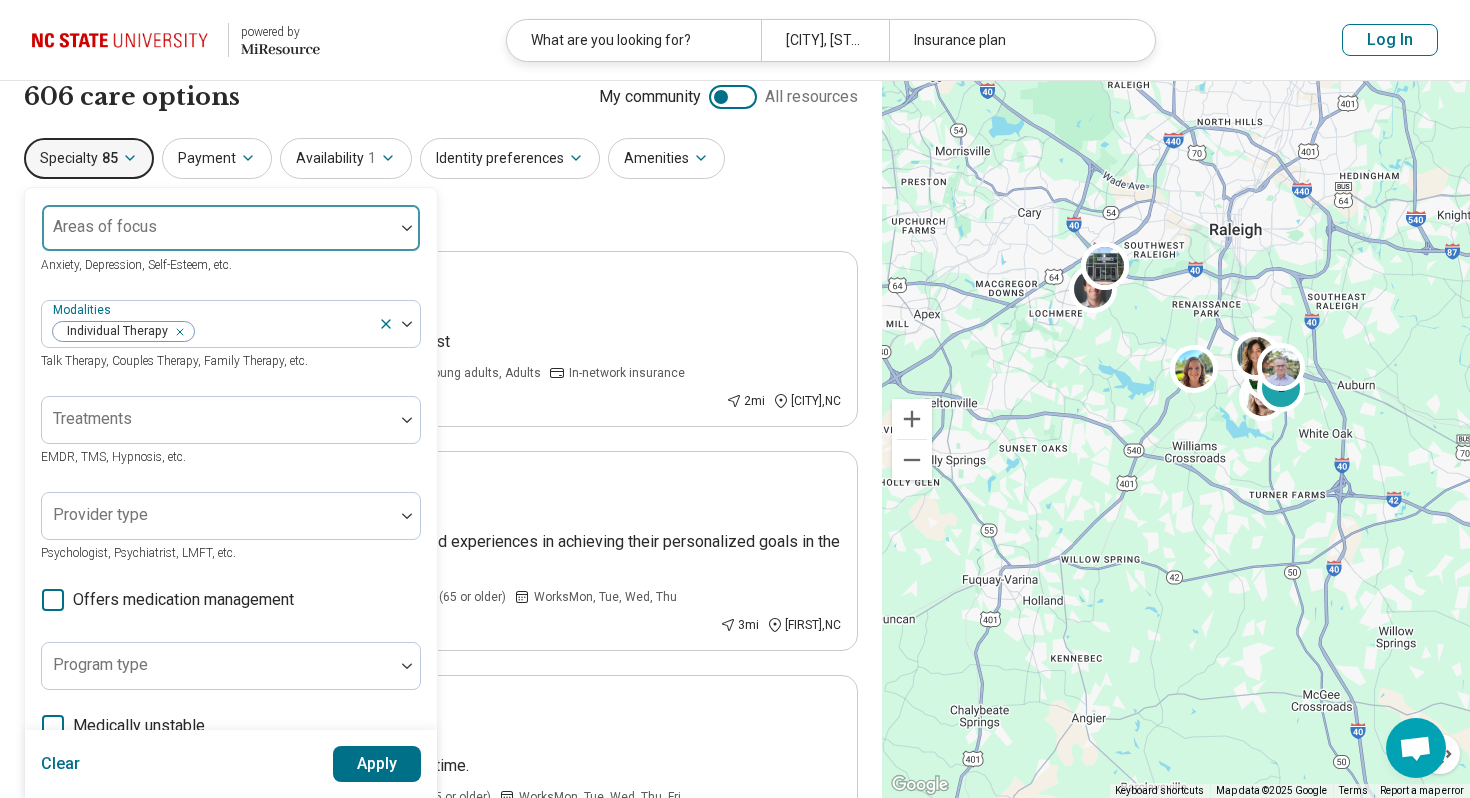 click on "Areas of focus Anxiety, Depression, Self-Esteem, etc. Modalities Individual Therapy Talk Therapy, Couples Therapy, Family Therapy, etc. Treatments EMDR, TMS, Hypnosis, etc. Provider type Psychologist, Psychiatrist, LMFT, etc. Offers medication management Program type Medically unstable Actively suicidal Help with activities of daily living Special groups Body positivity, People with disabilities, Active duty military, etc. Age groups Young adults (18-30)" at bounding box center (231, 595) 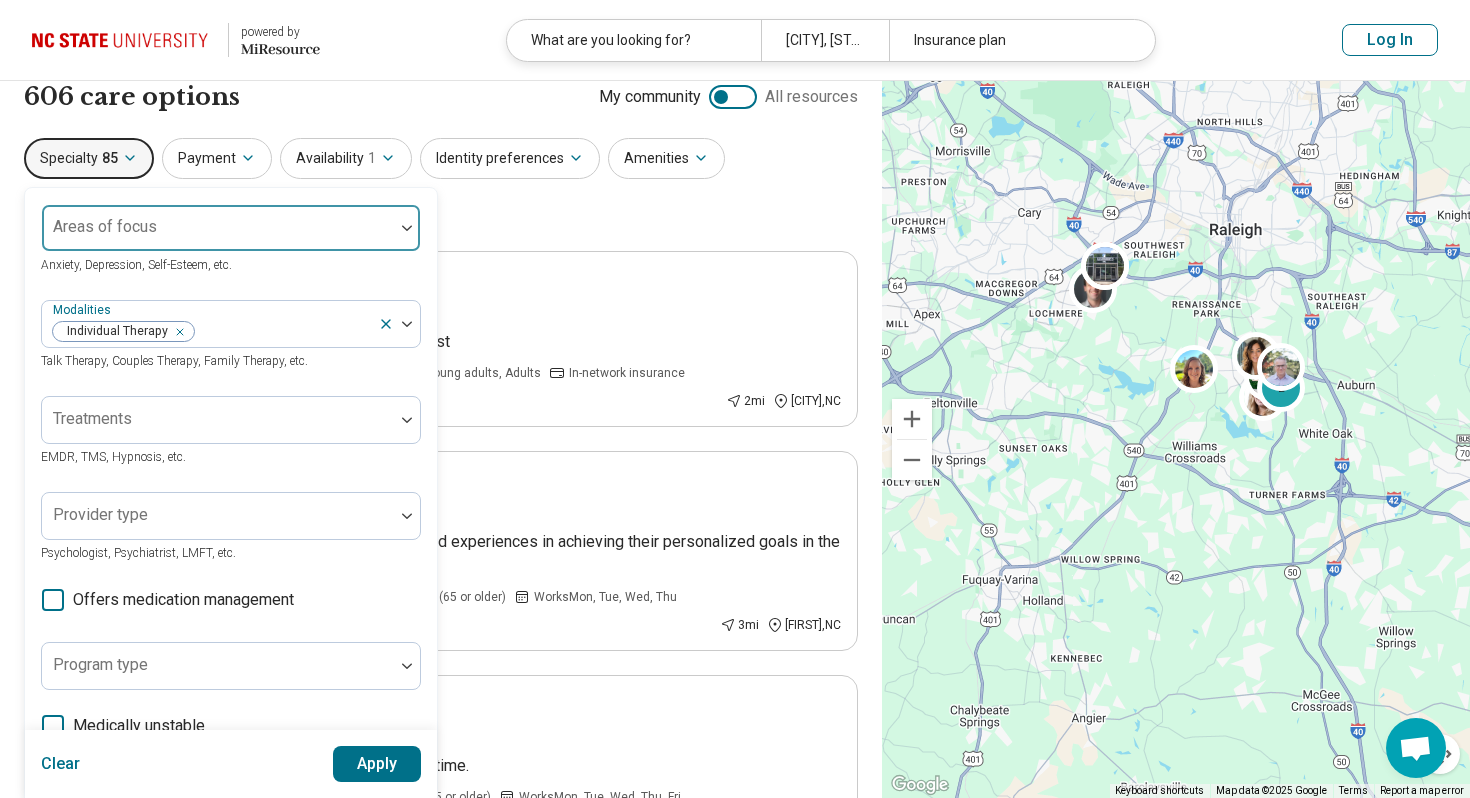 click at bounding box center (218, 236) 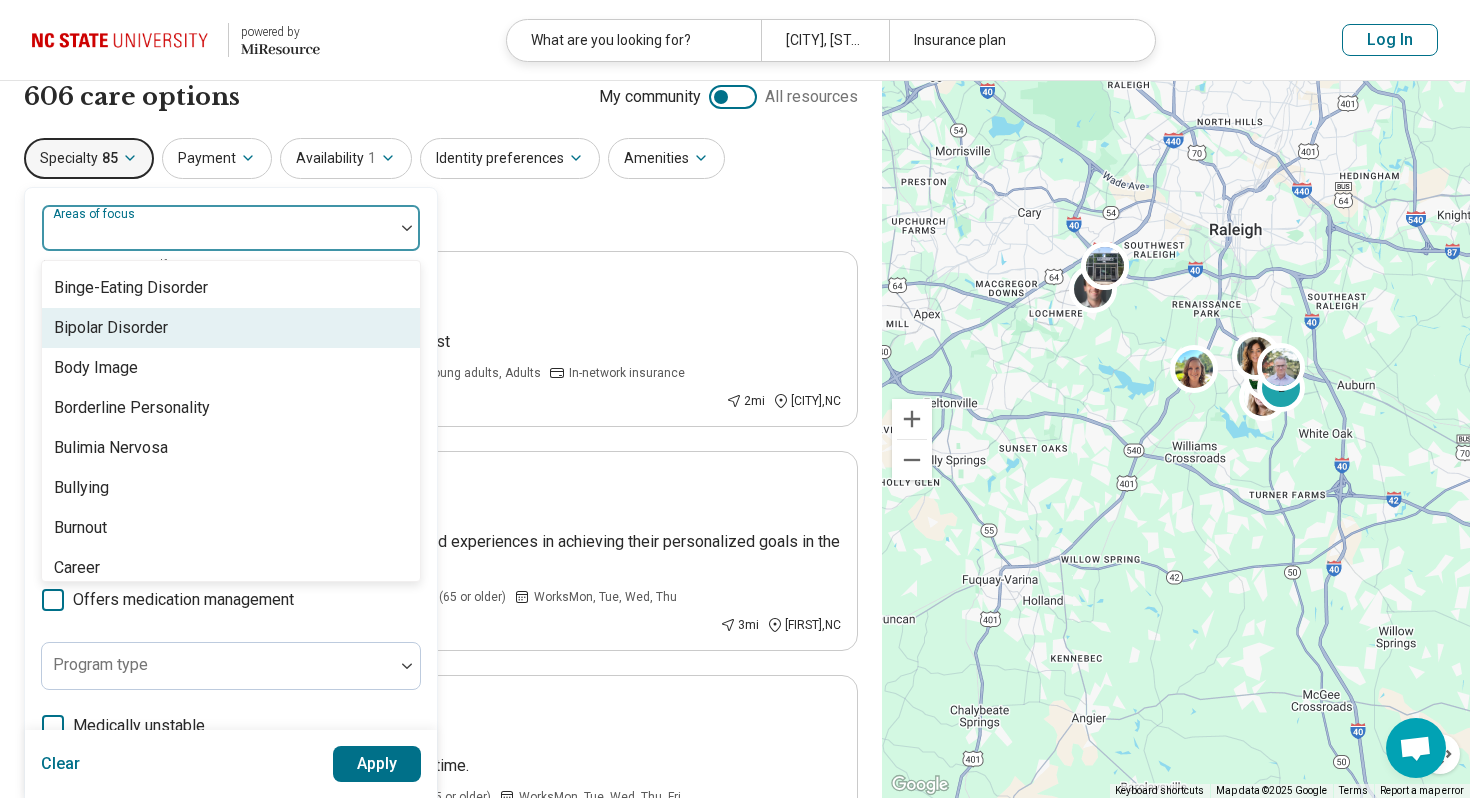 scroll, scrollTop: 600, scrollLeft: 0, axis: vertical 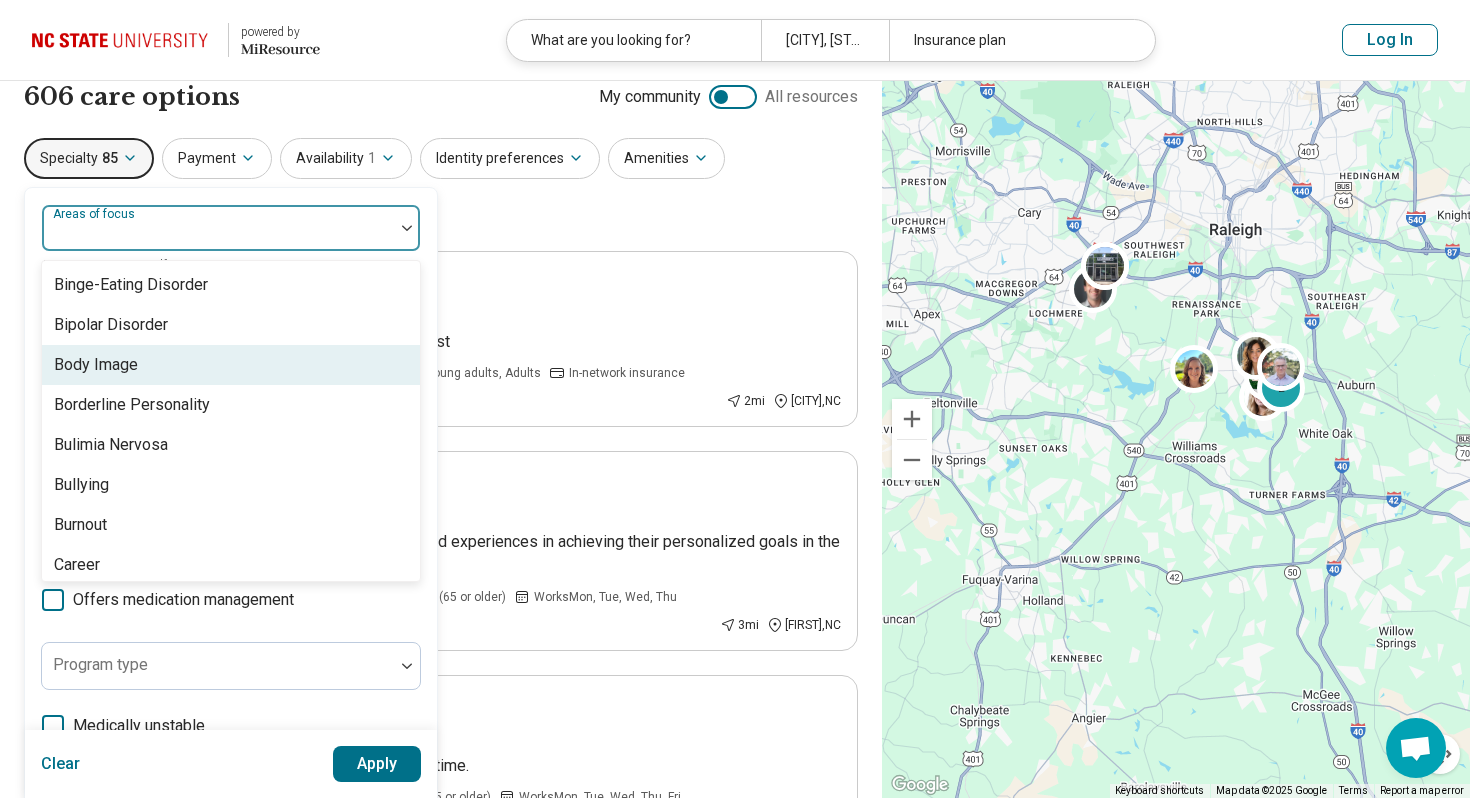 click on "Body Image" at bounding box center (231, 365) 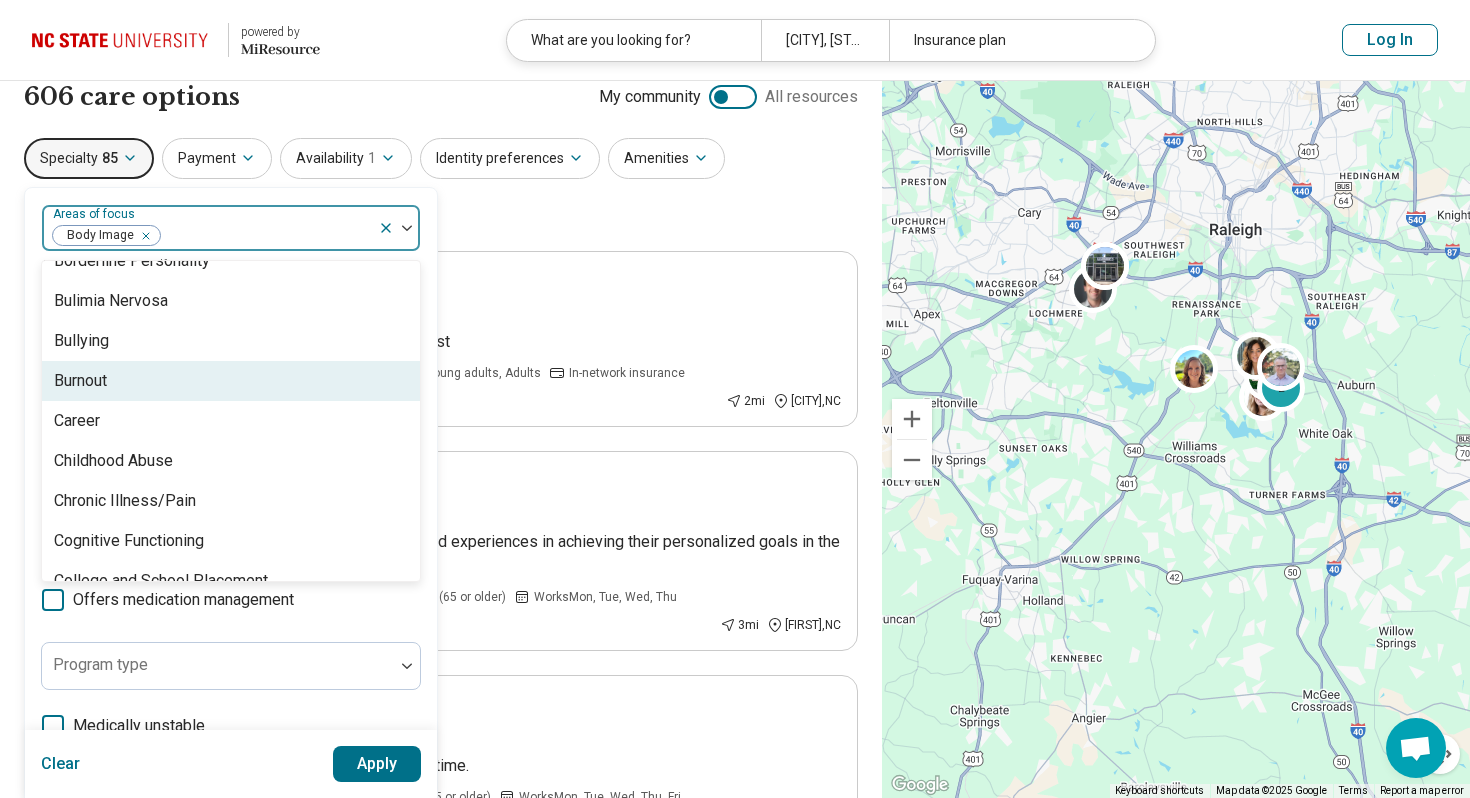scroll, scrollTop: 710, scrollLeft: 0, axis: vertical 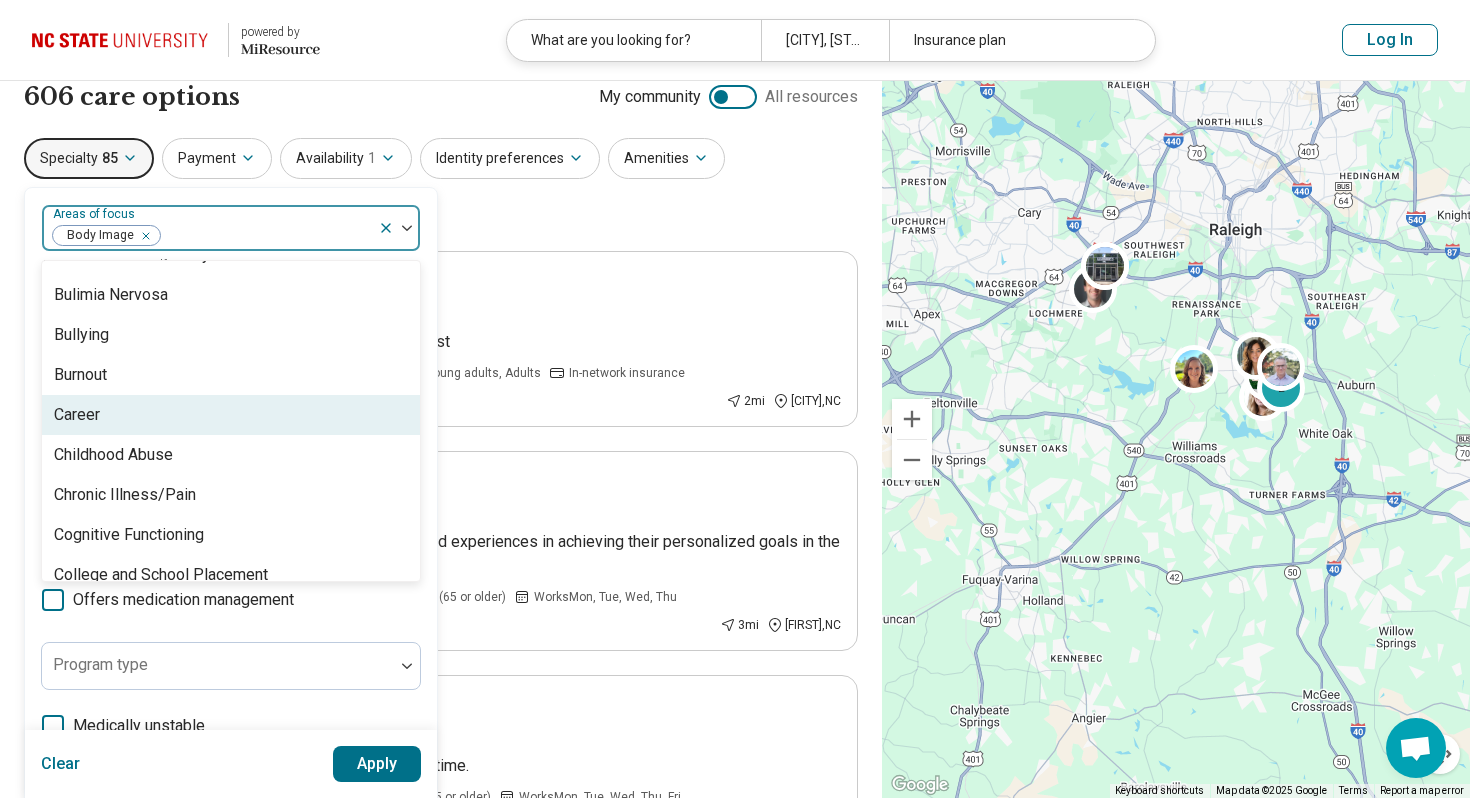 click on "Career" at bounding box center [231, 415] 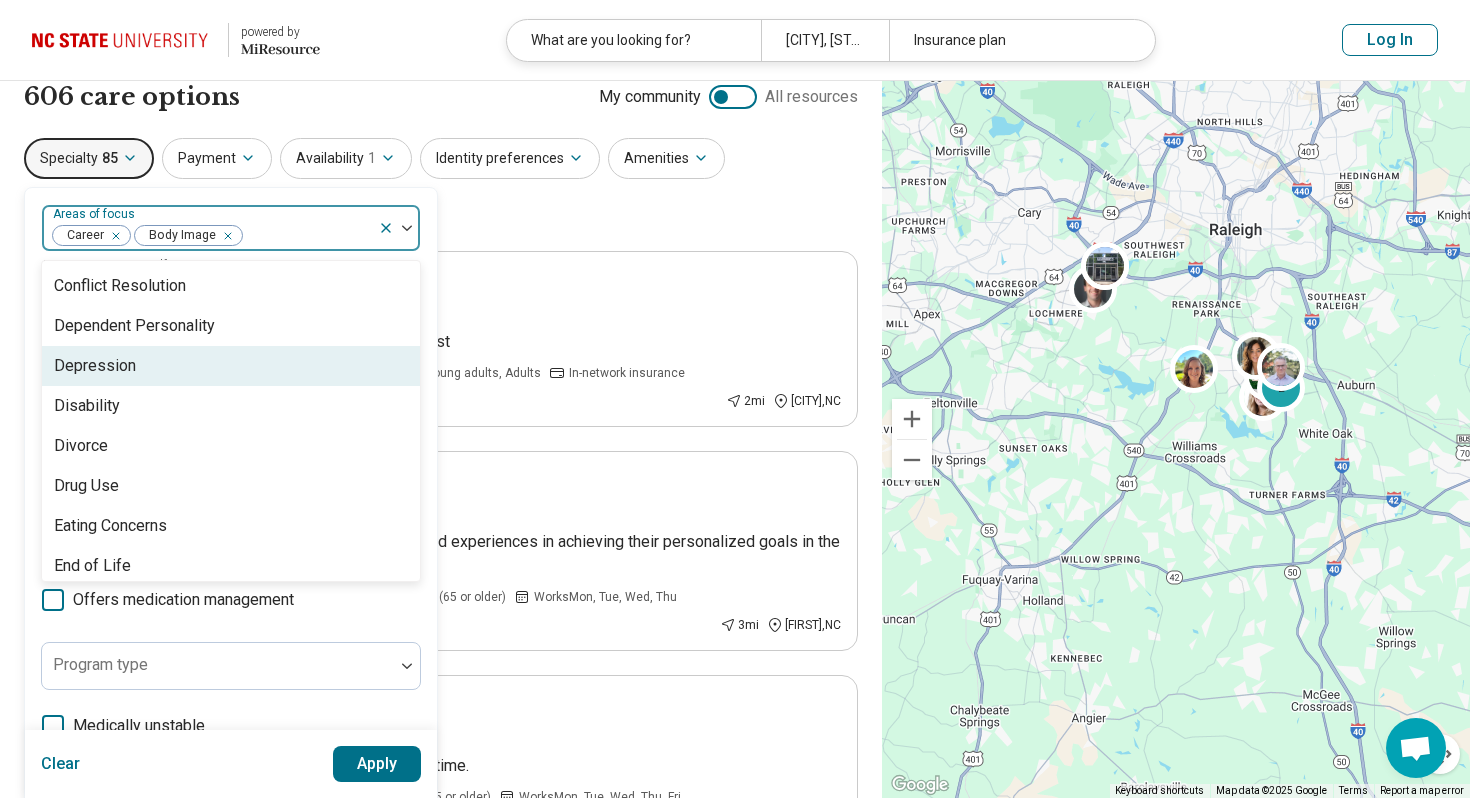 scroll, scrollTop: 1041, scrollLeft: 0, axis: vertical 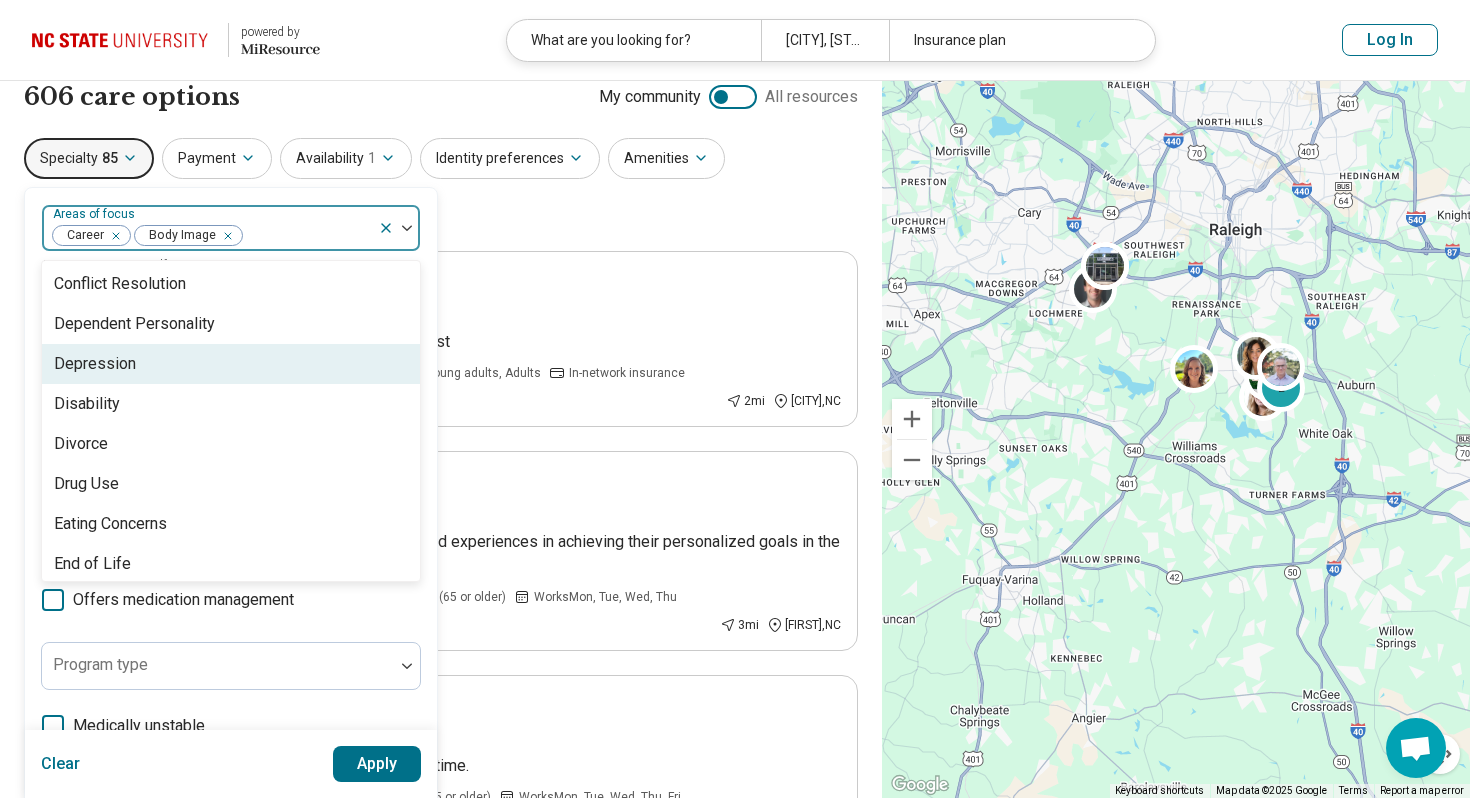 click on "Depression" at bounding box center (231, 364) 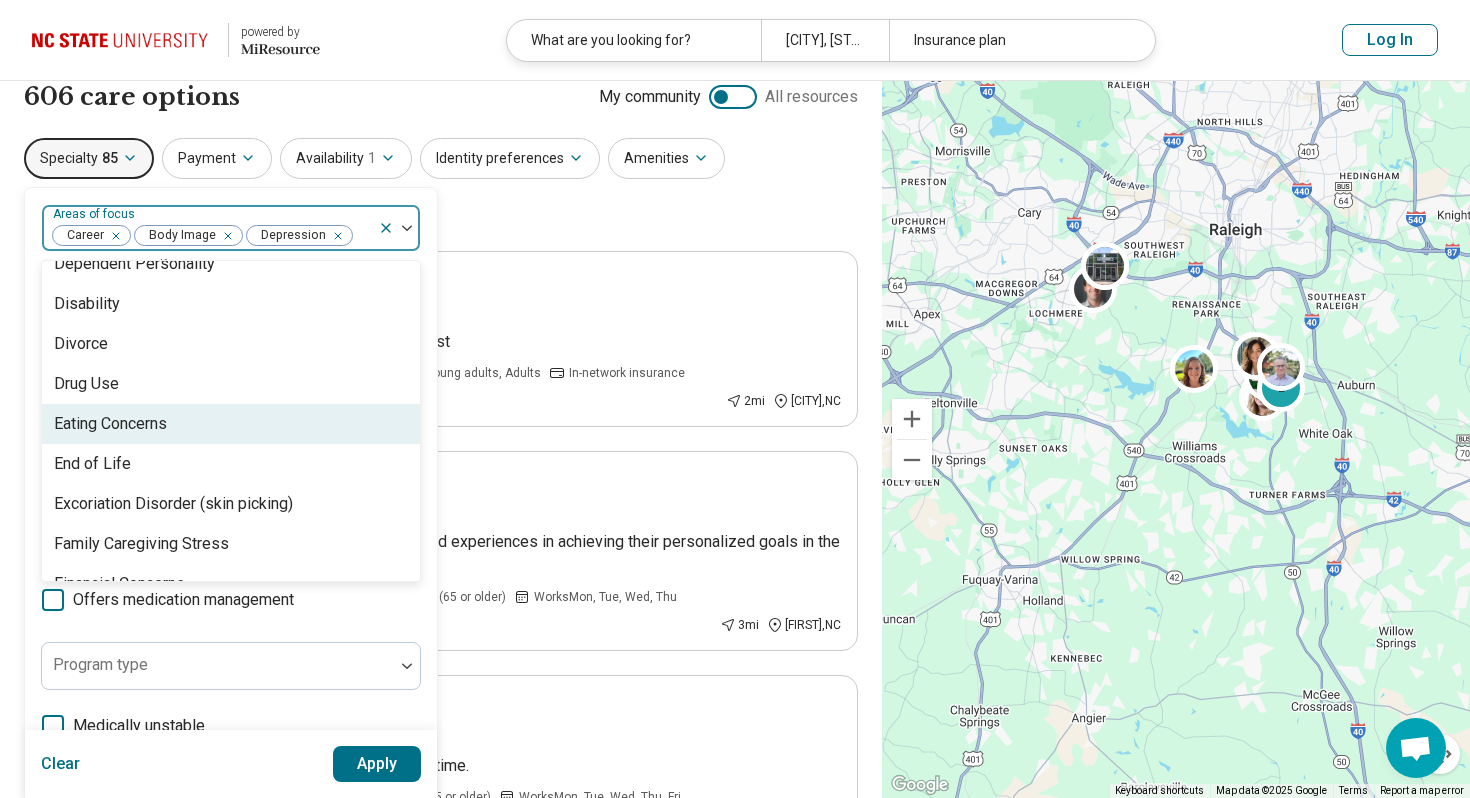 scroll, scrollTop: 1141, scrollLeft: 0, axis: vertical 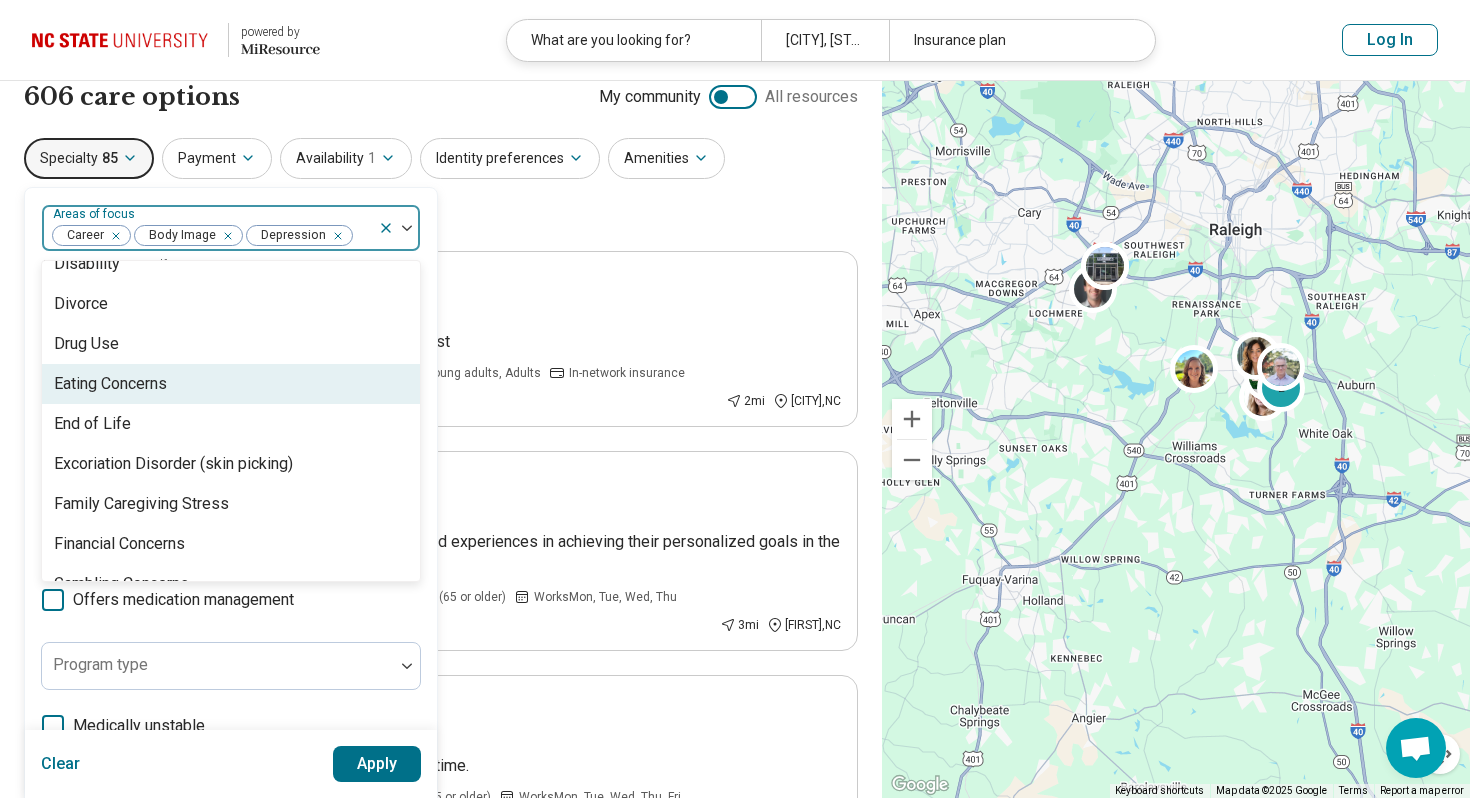 click on "Eating Concerns" at bounding box center (231, 384) 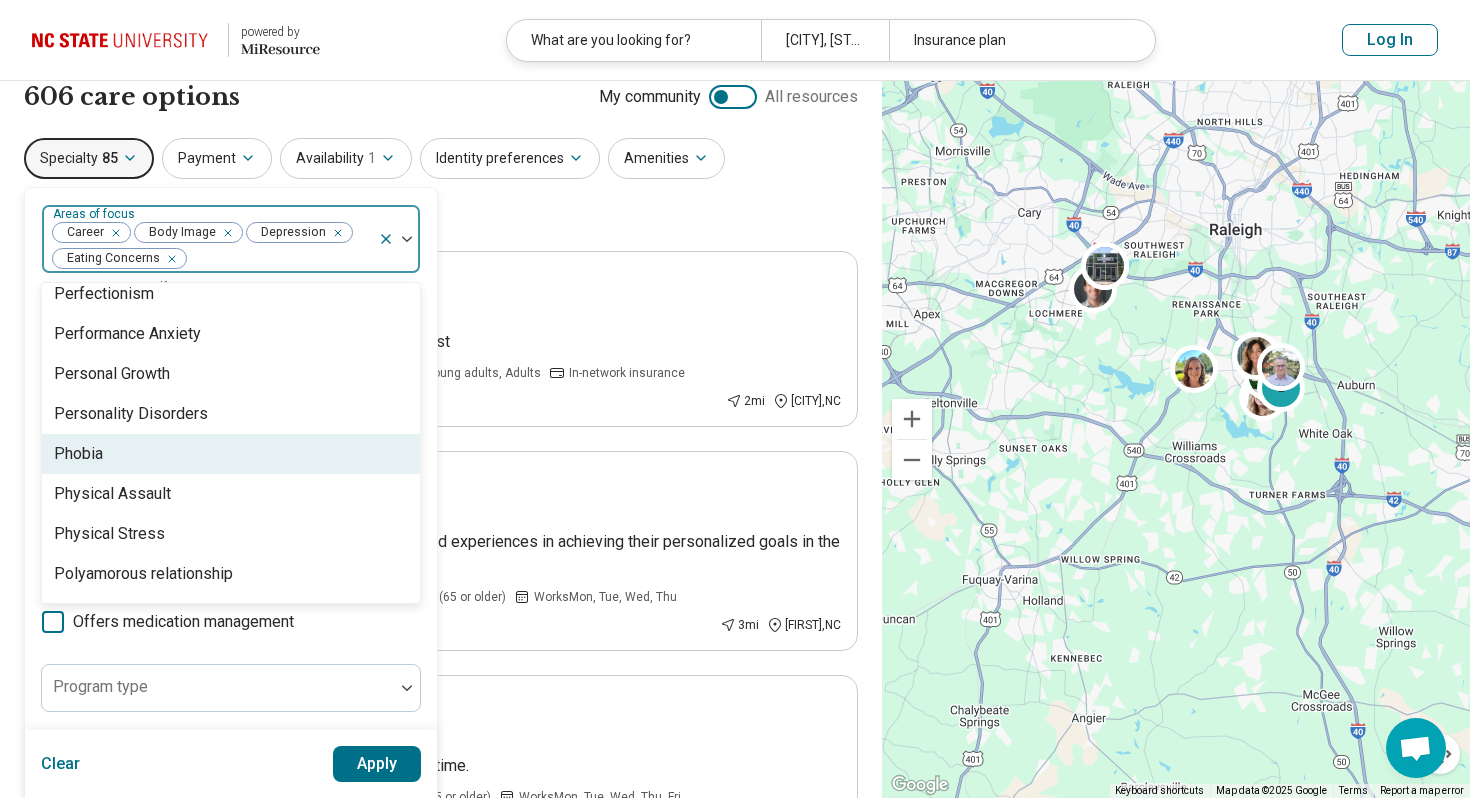 scroll, scrollTop: 2436, scrollLeft: 0, axis: vertical 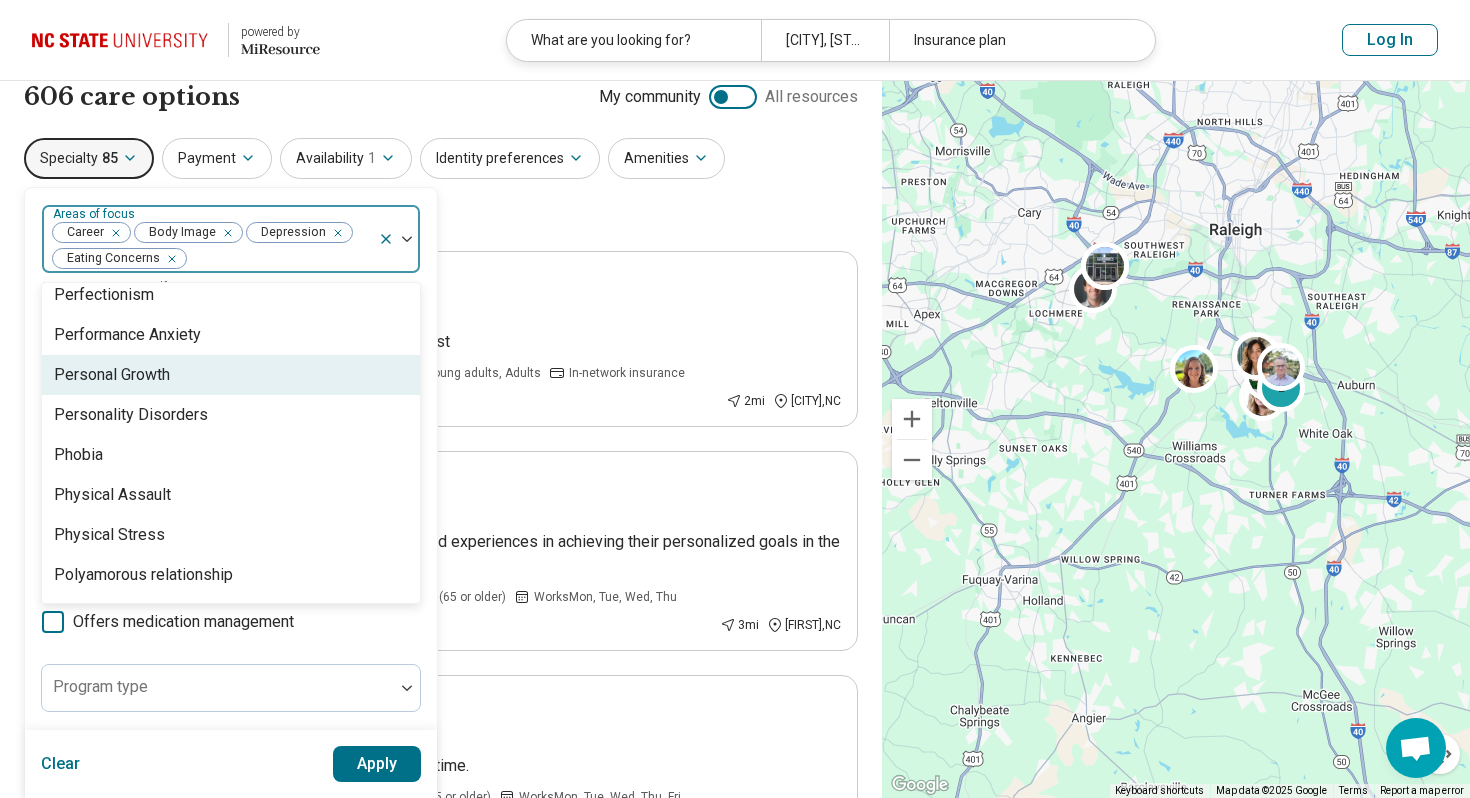 click on "Personal Growth" at bounding box center (231, 375) 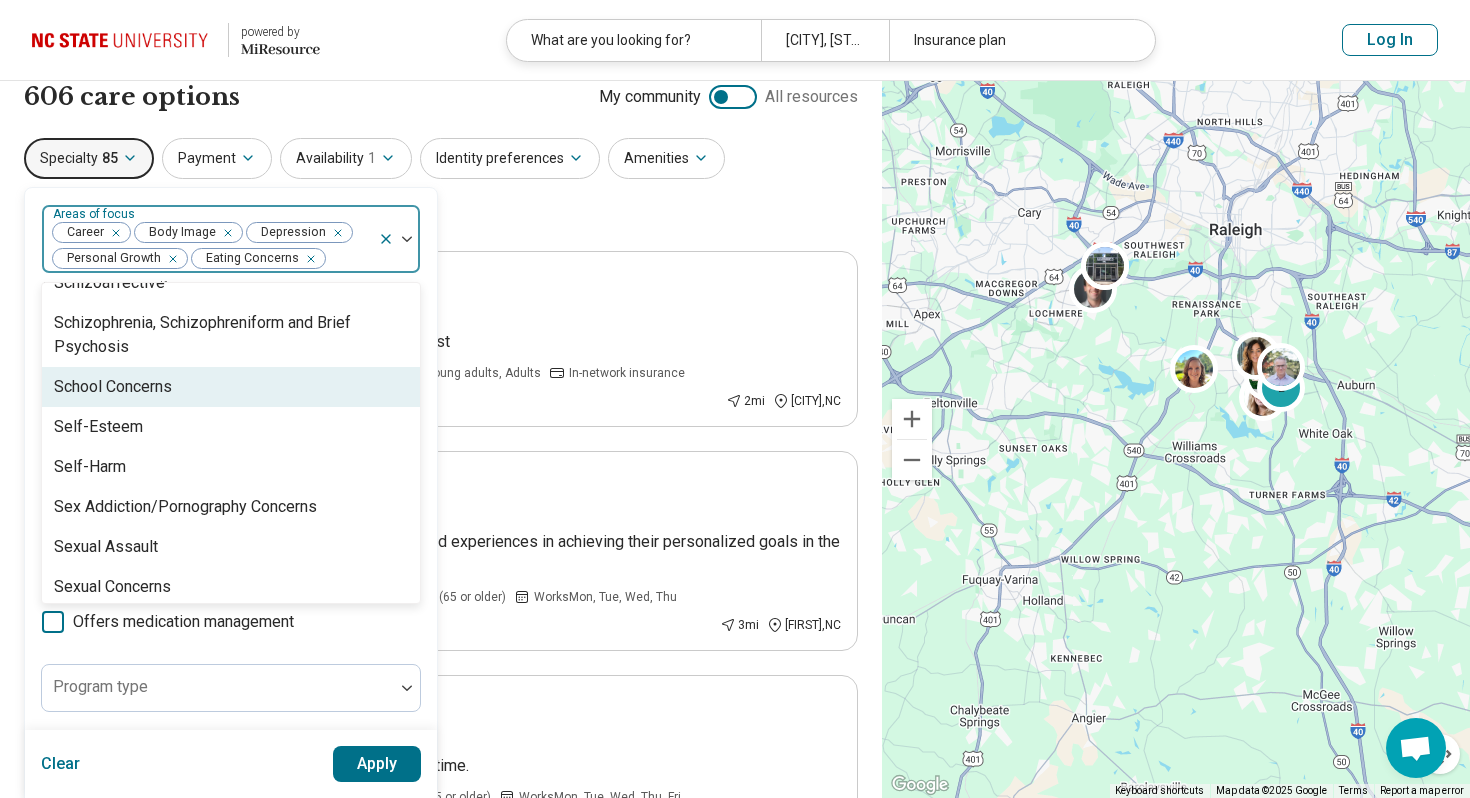 scroll, scrollTop: 3131, scrollLeft: 0, axis: vertical 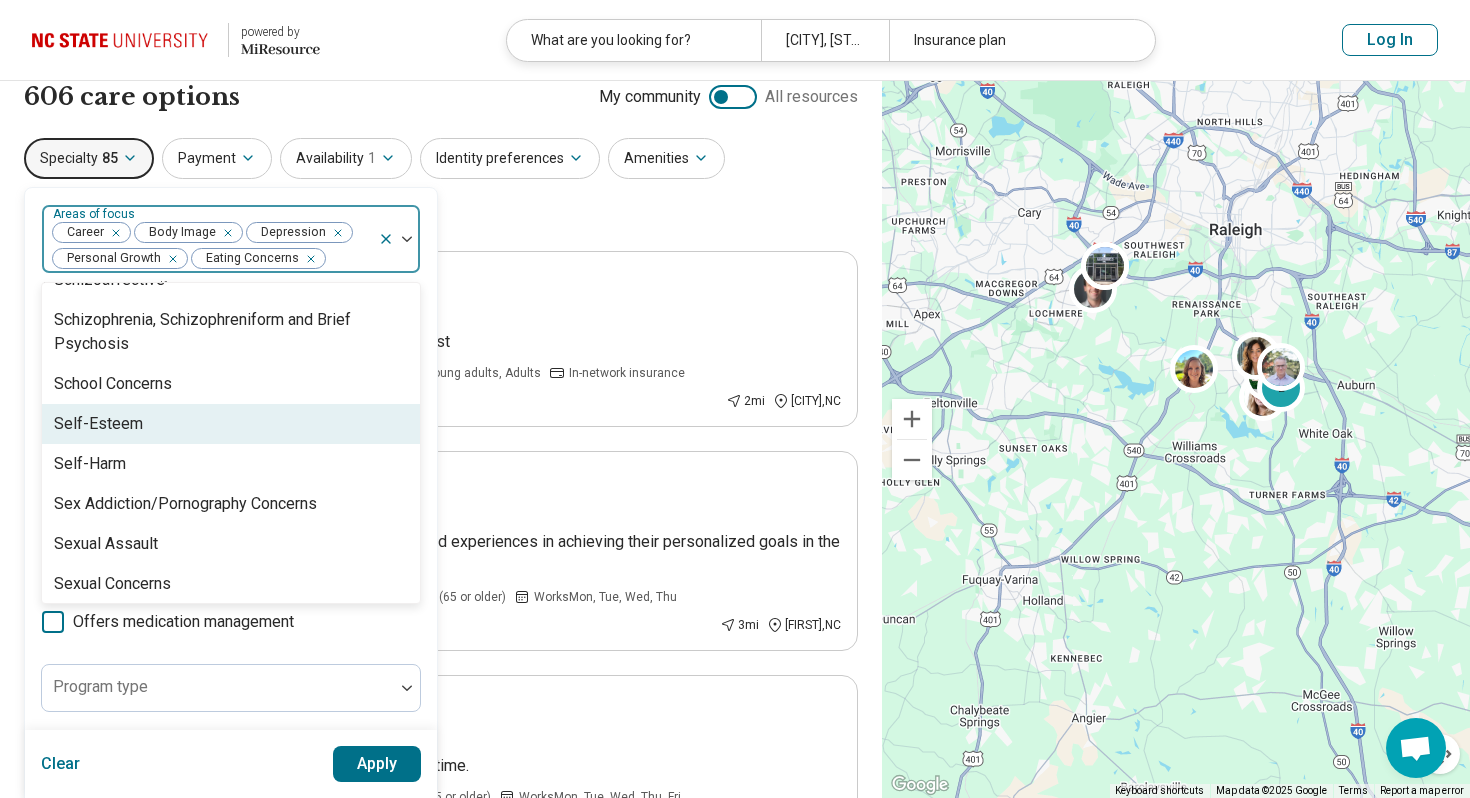 click on "Self-Esteem" at bounding box center (231, 424) 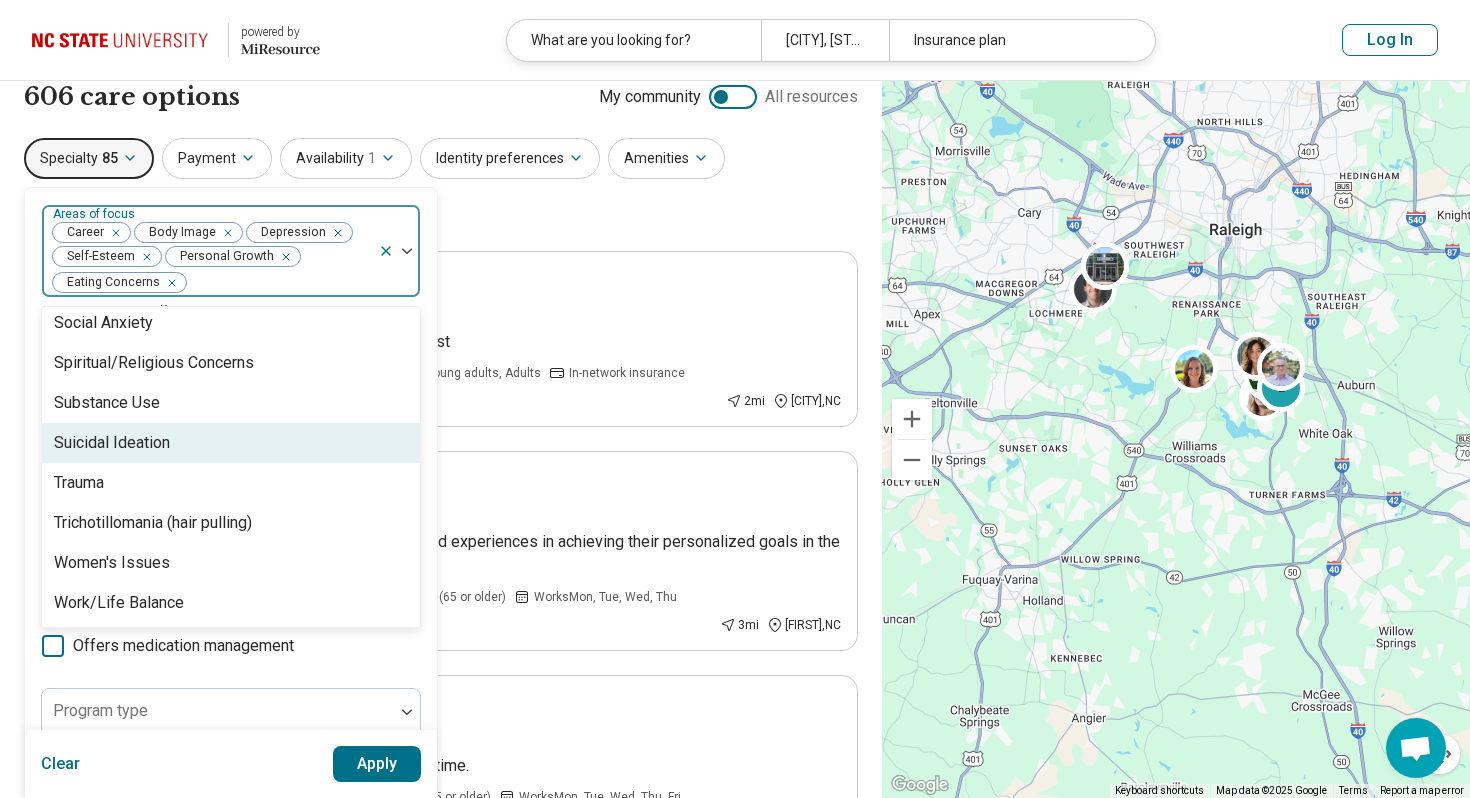 scroll, scrollTop: 3496, scrollLeft: 0, axis: vertical 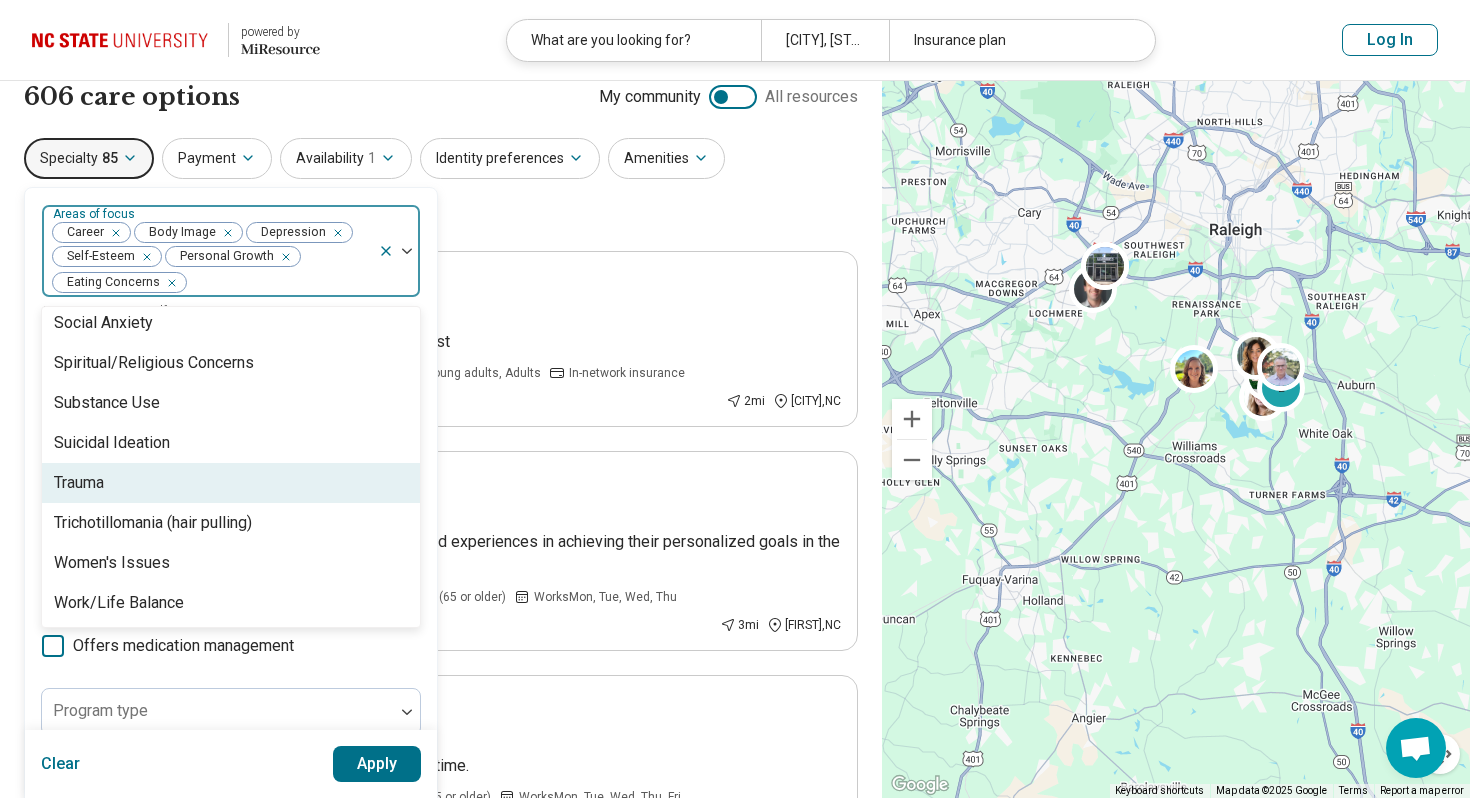 click on "Trauma" at bounding box center (231, 483) 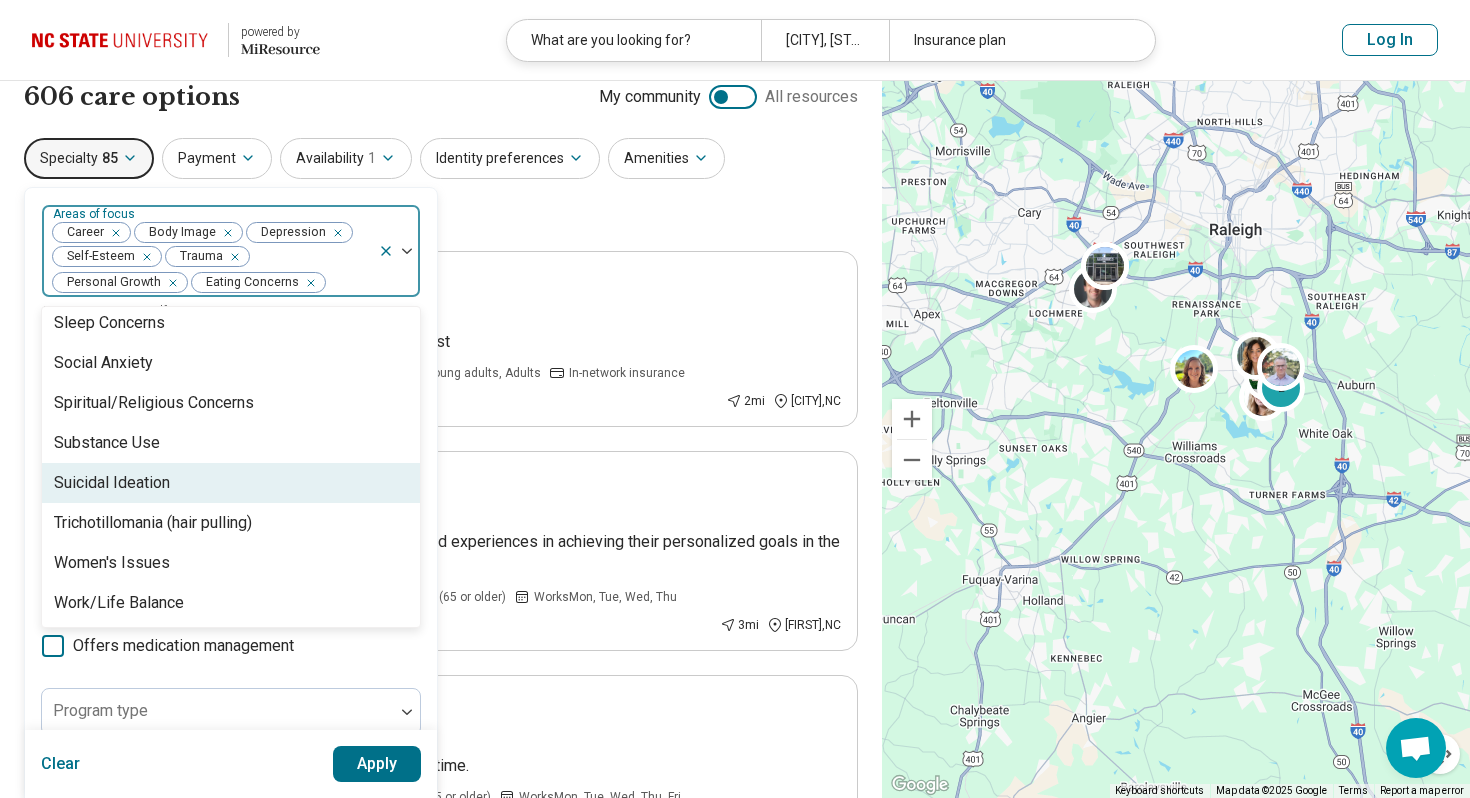 scroll, scrollTop: 3456, scrollLeft: 0, axis: vertical 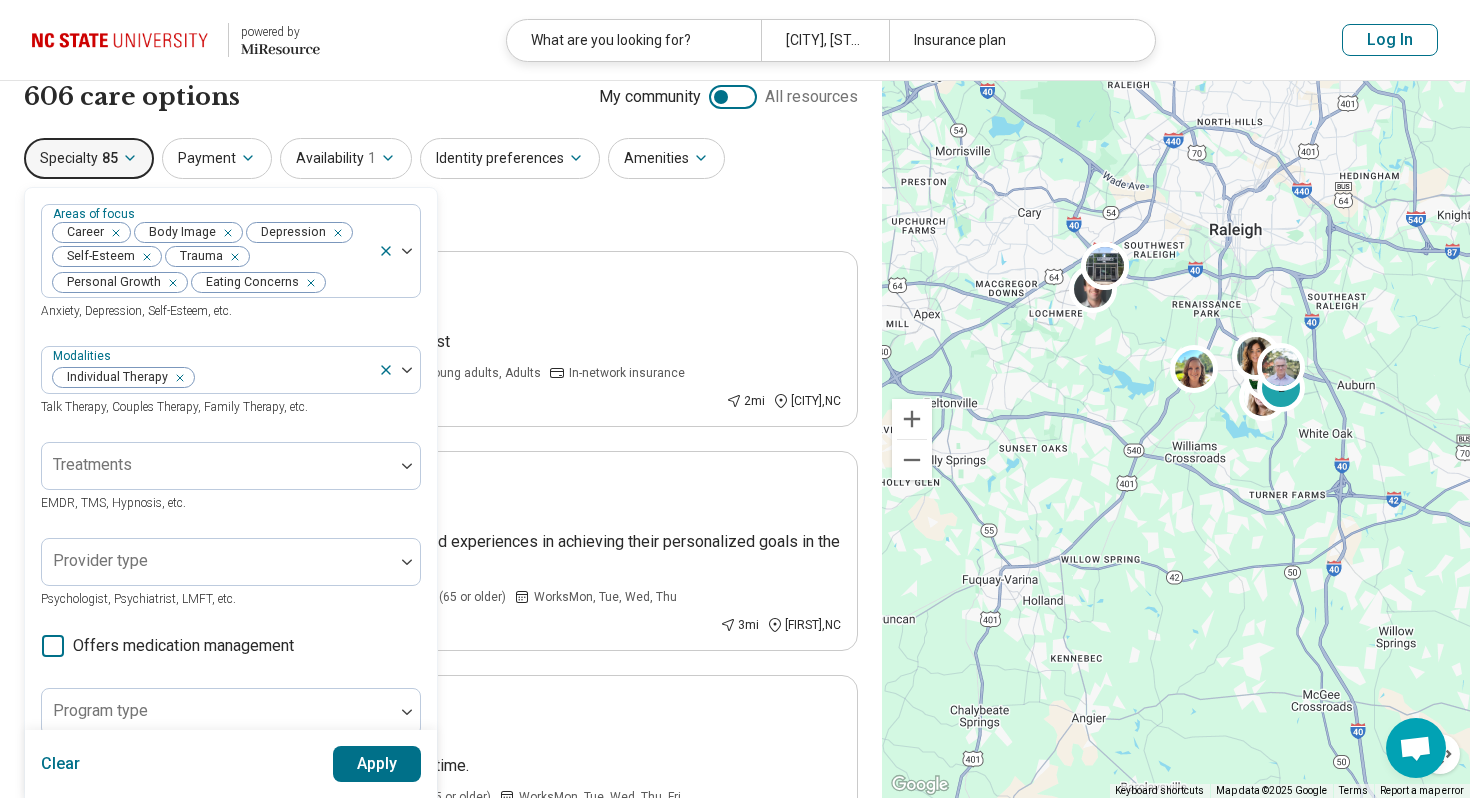 click on "Areas of focus Career Body Image Depression Self-Esteem Trauma Personal Growth Eating Concerns Anxiety, Depression, Self-Esteem, etc. Modalities Individual Therapy Talk Therapy, Couples Therapy, Family Therapy, etc. Treatments EMDR, TMS, Hypnosis, etc. Provider type Psychologist, Psychiatrist, LMFT, etc. Offers medication management Program type Medically unstable Actively suicidal Help with activities of daily living Special groups Body positivity, People with disabilities, Active duty military, etc. Age groups Young adults (18-30)" at bounding box center (231, 618) 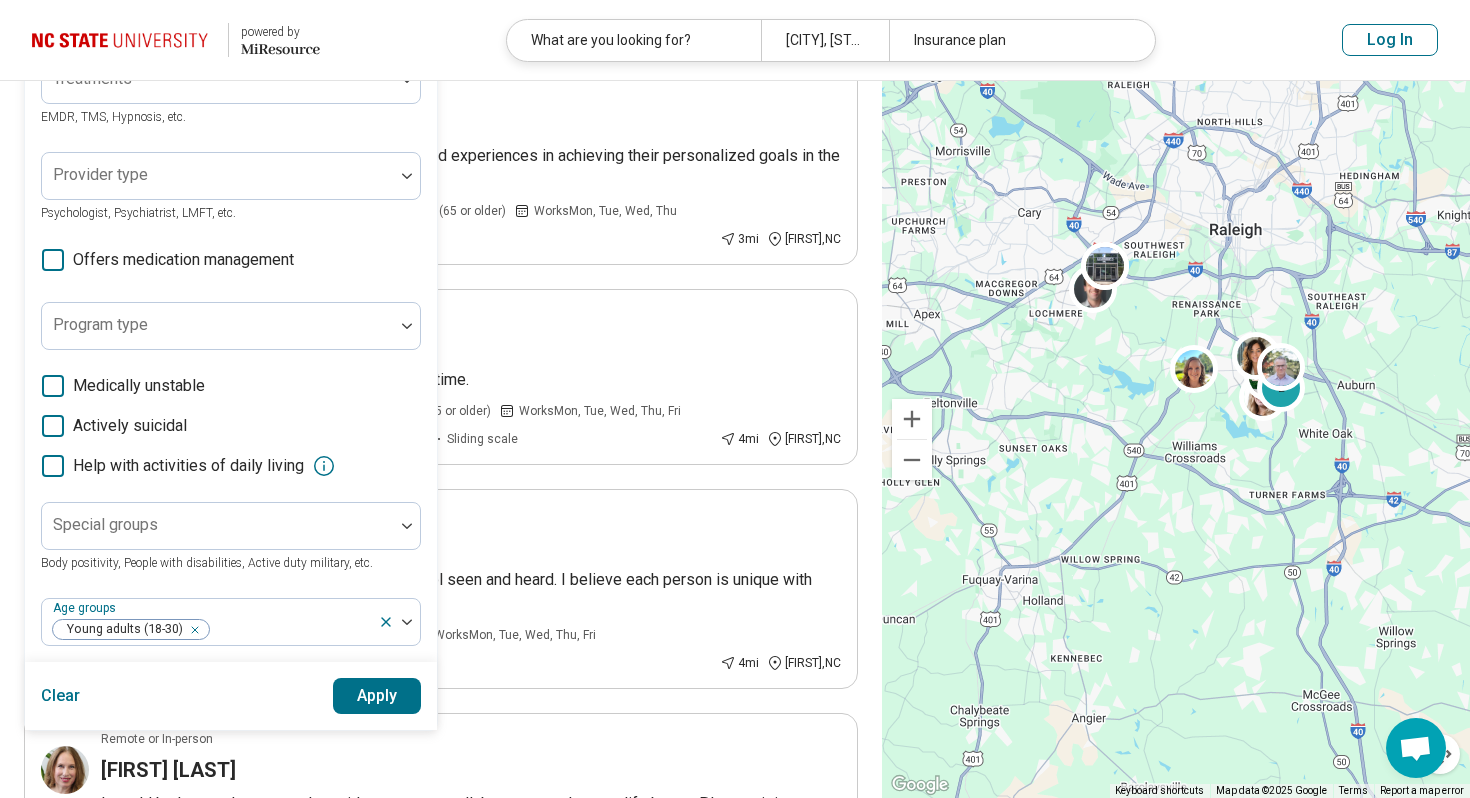 click on "Apply" at bounding box center (377, 696) 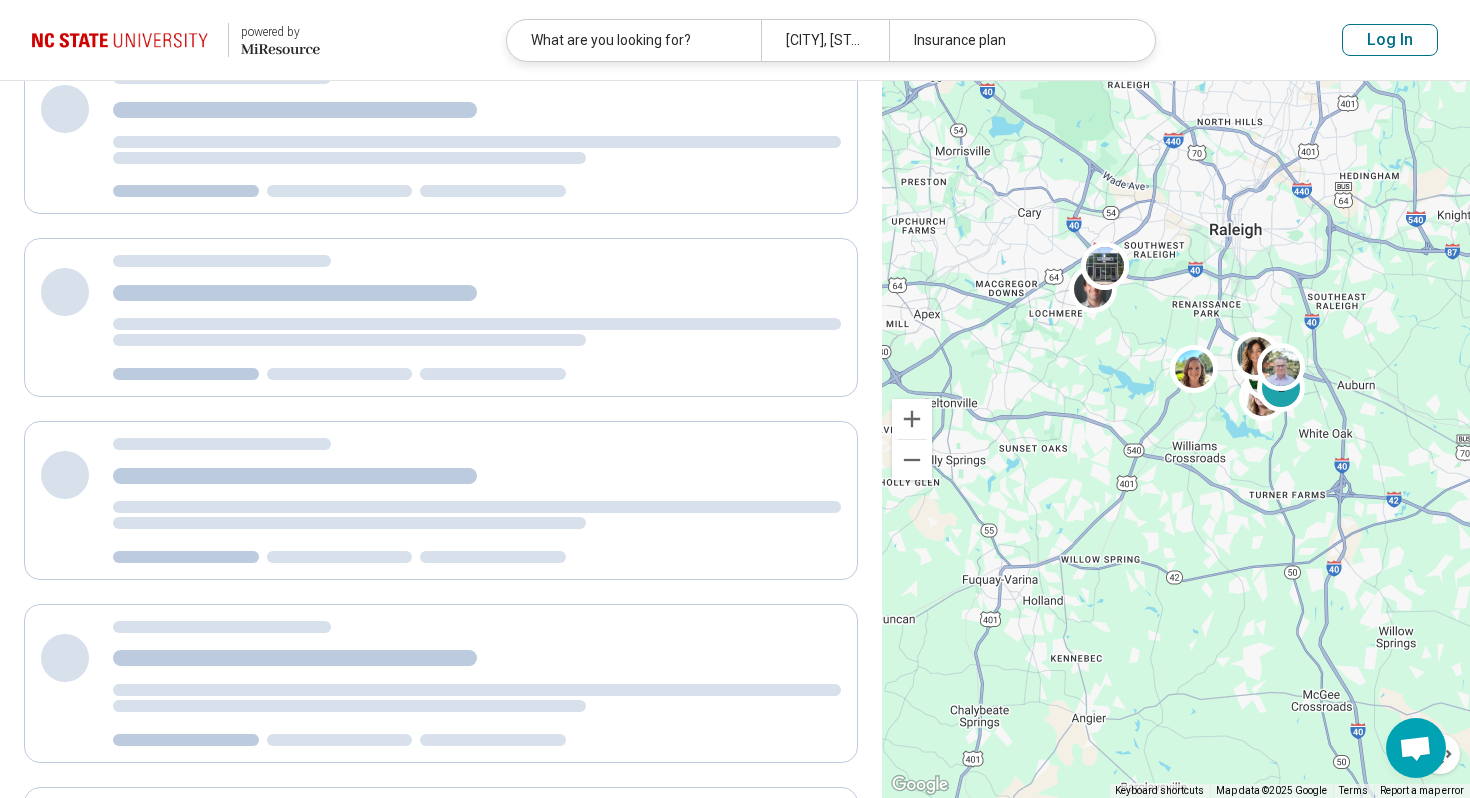 scroll, scrollTop: 238, scrollLeft: 0, axis: vertical 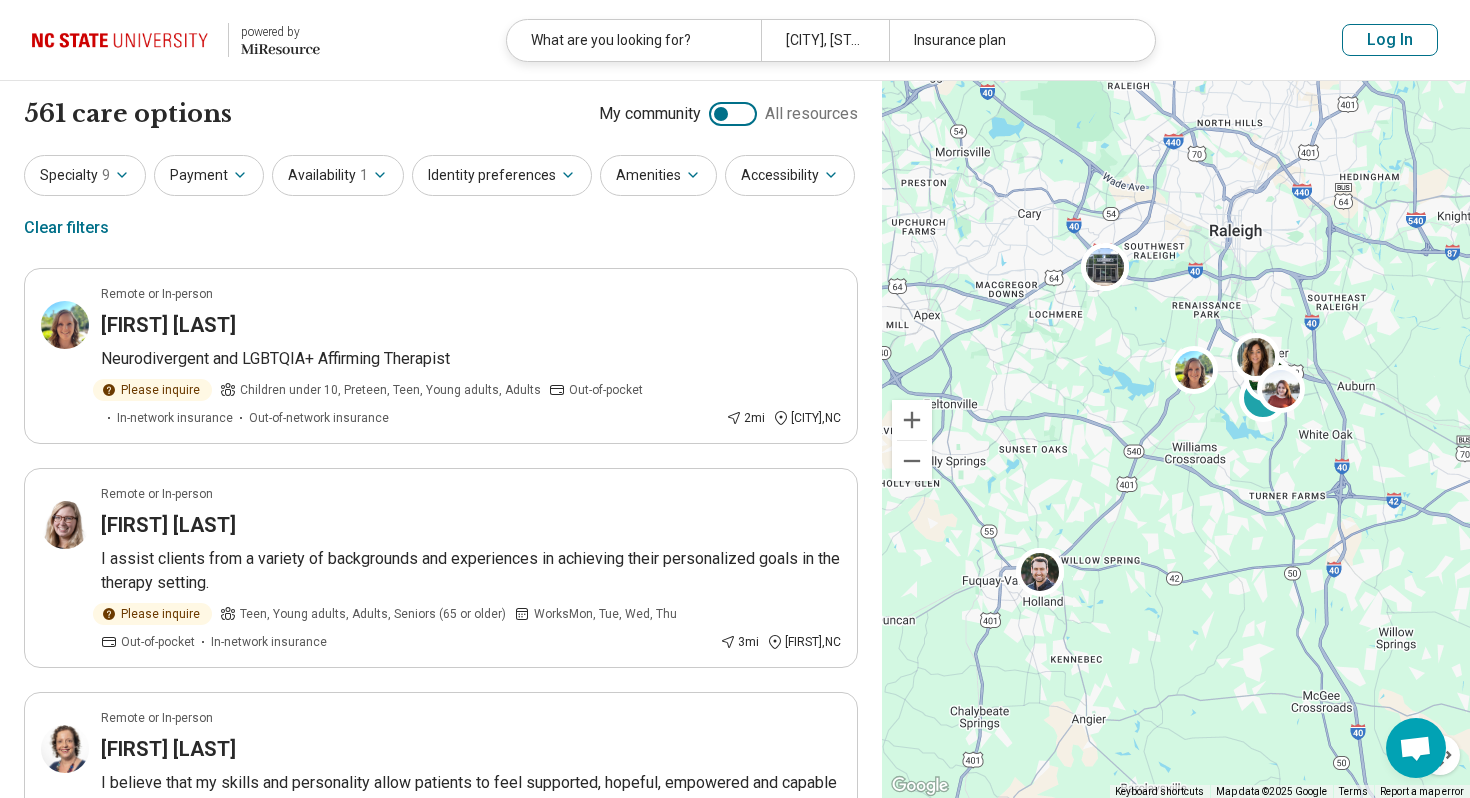 click 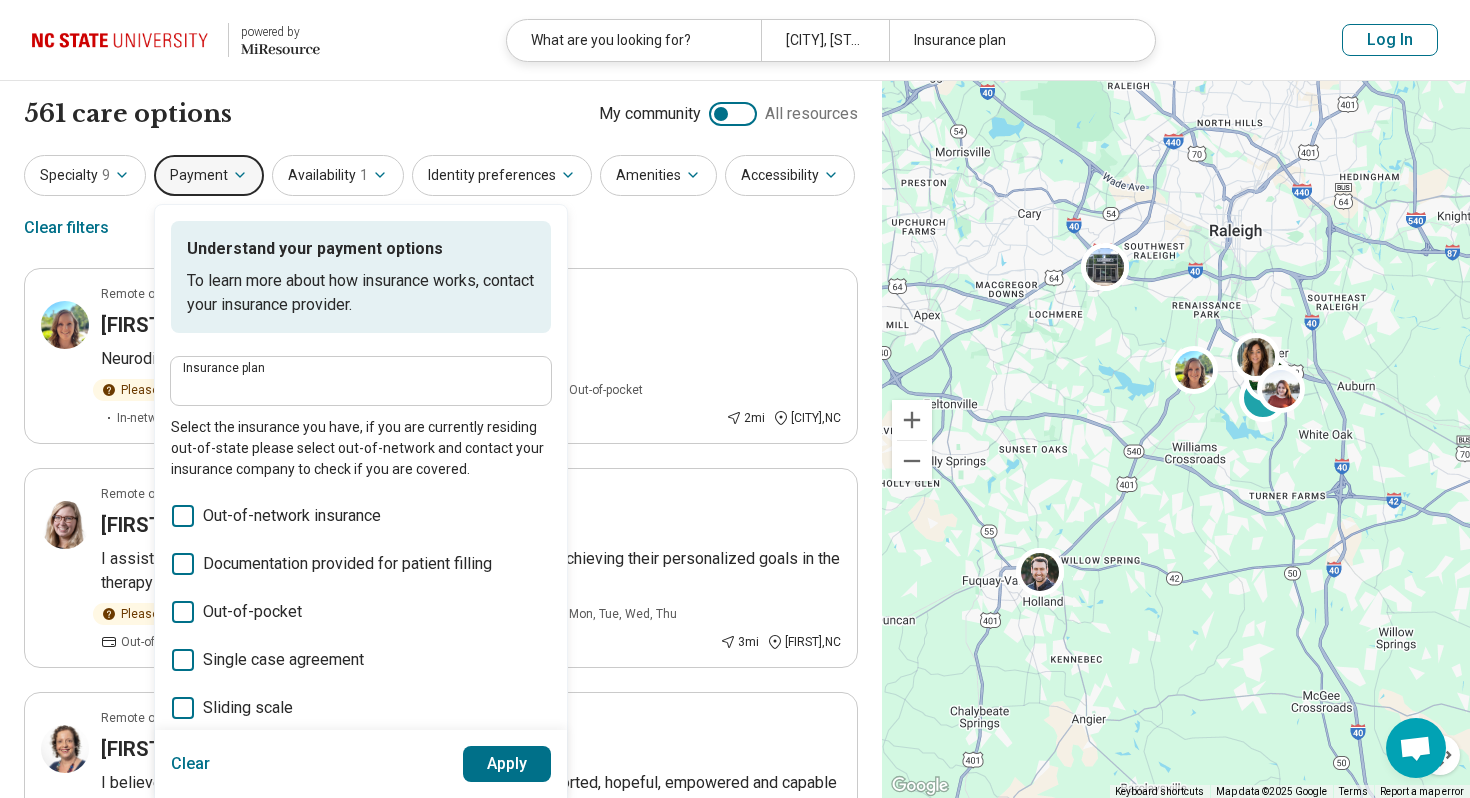 click 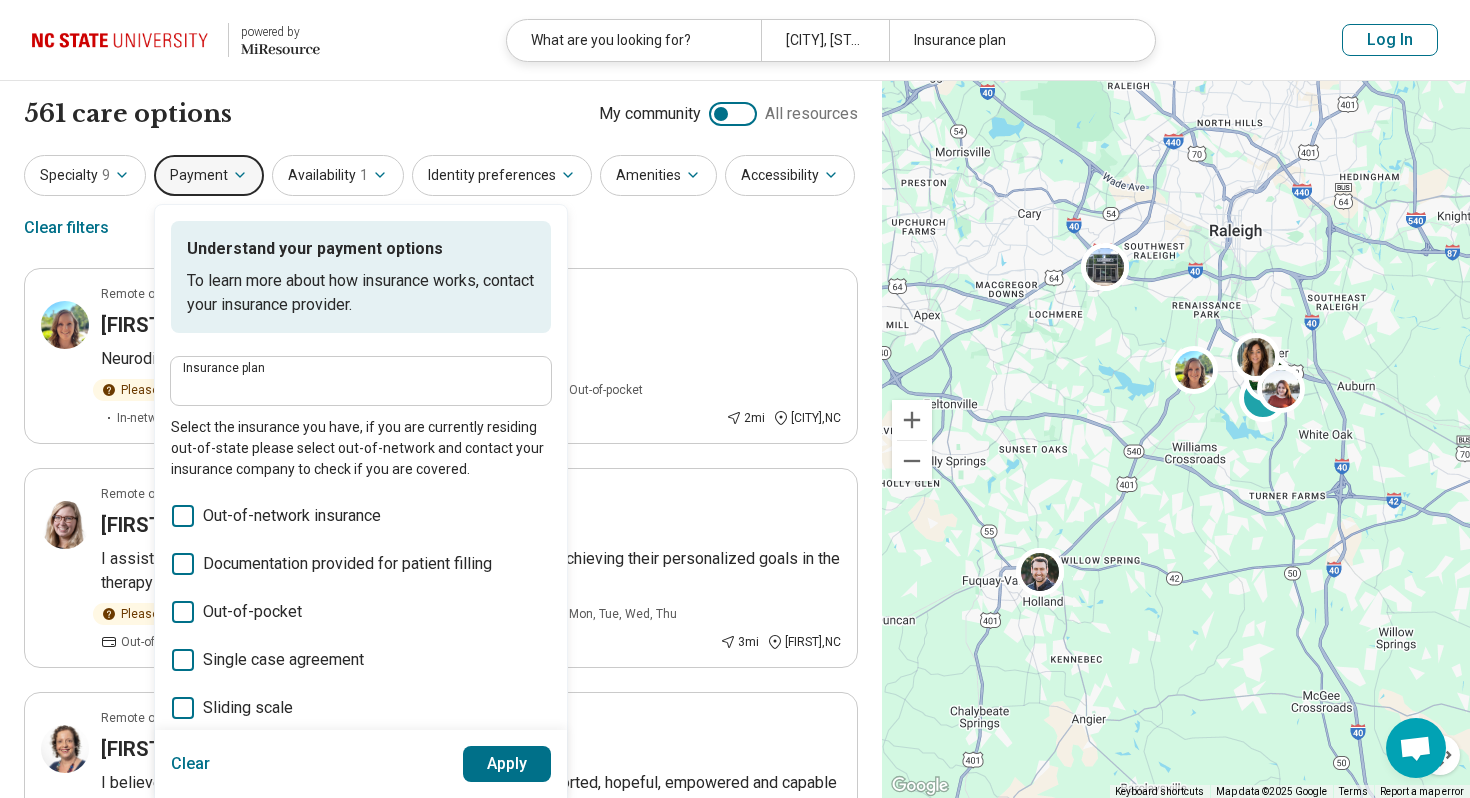 click on "Accessibility" at bounding box center [790, 175] 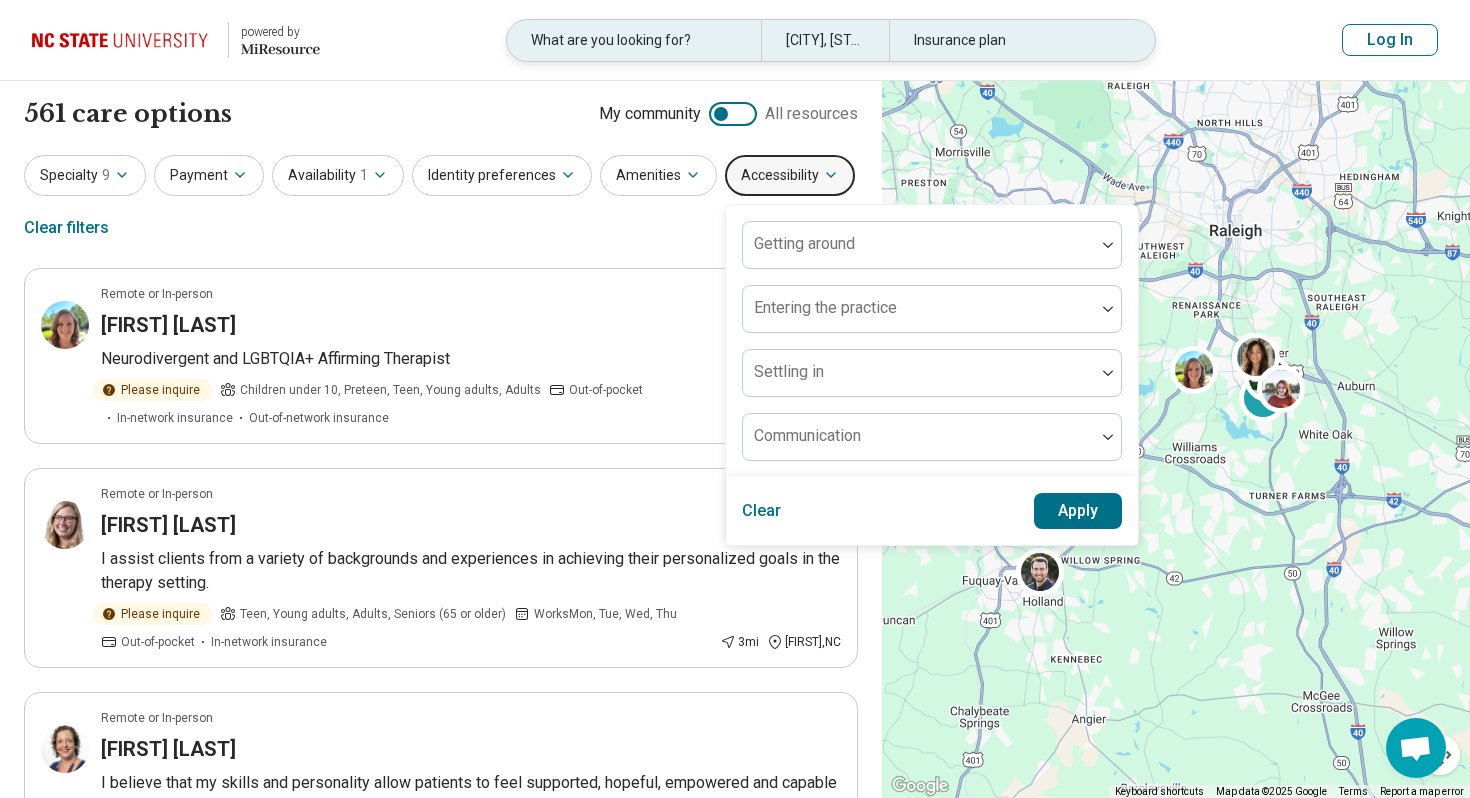 click on "Insurance plan" at bounding box center (1016, 40) 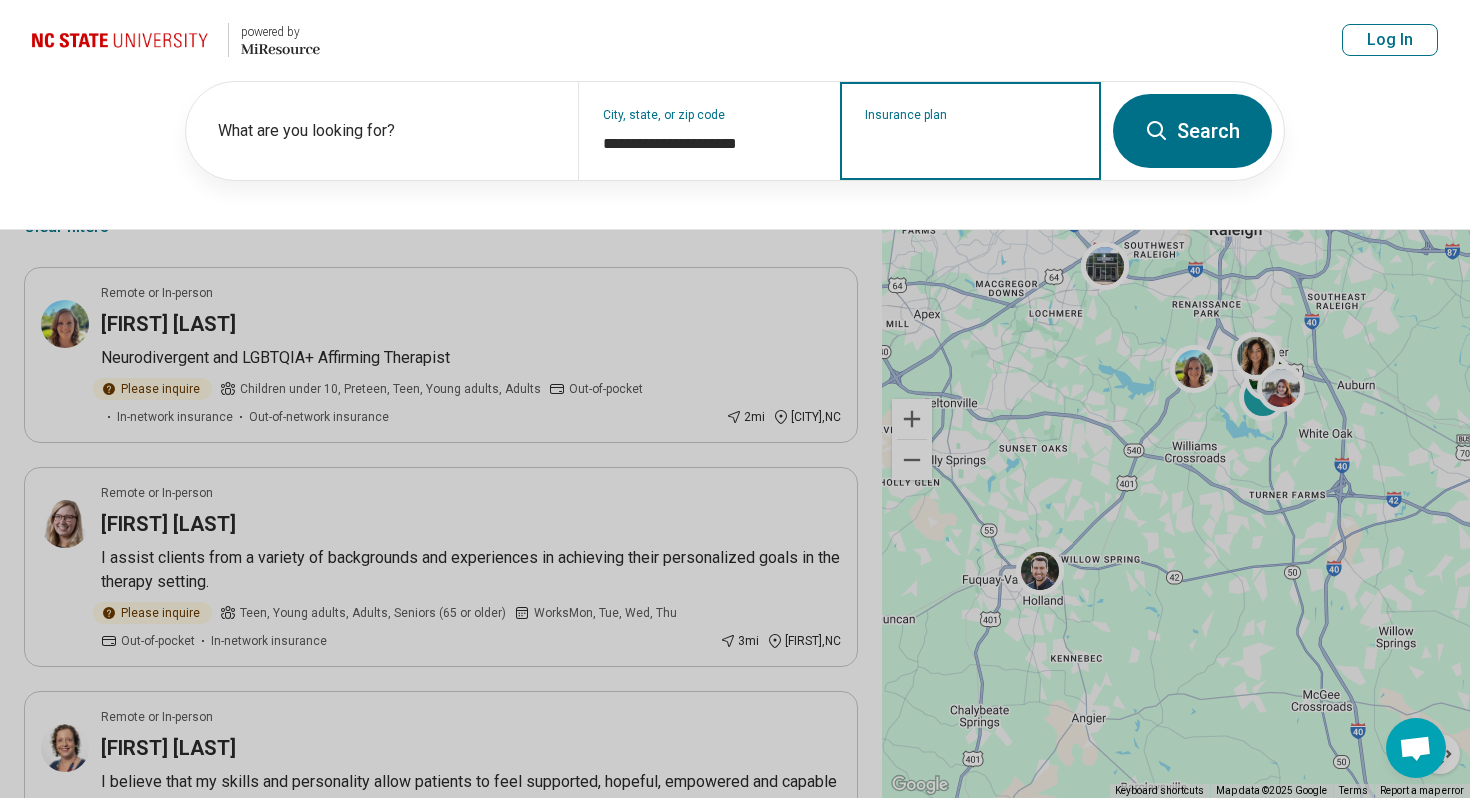 click on "Insurance plan" at bounding box center [971, 144] 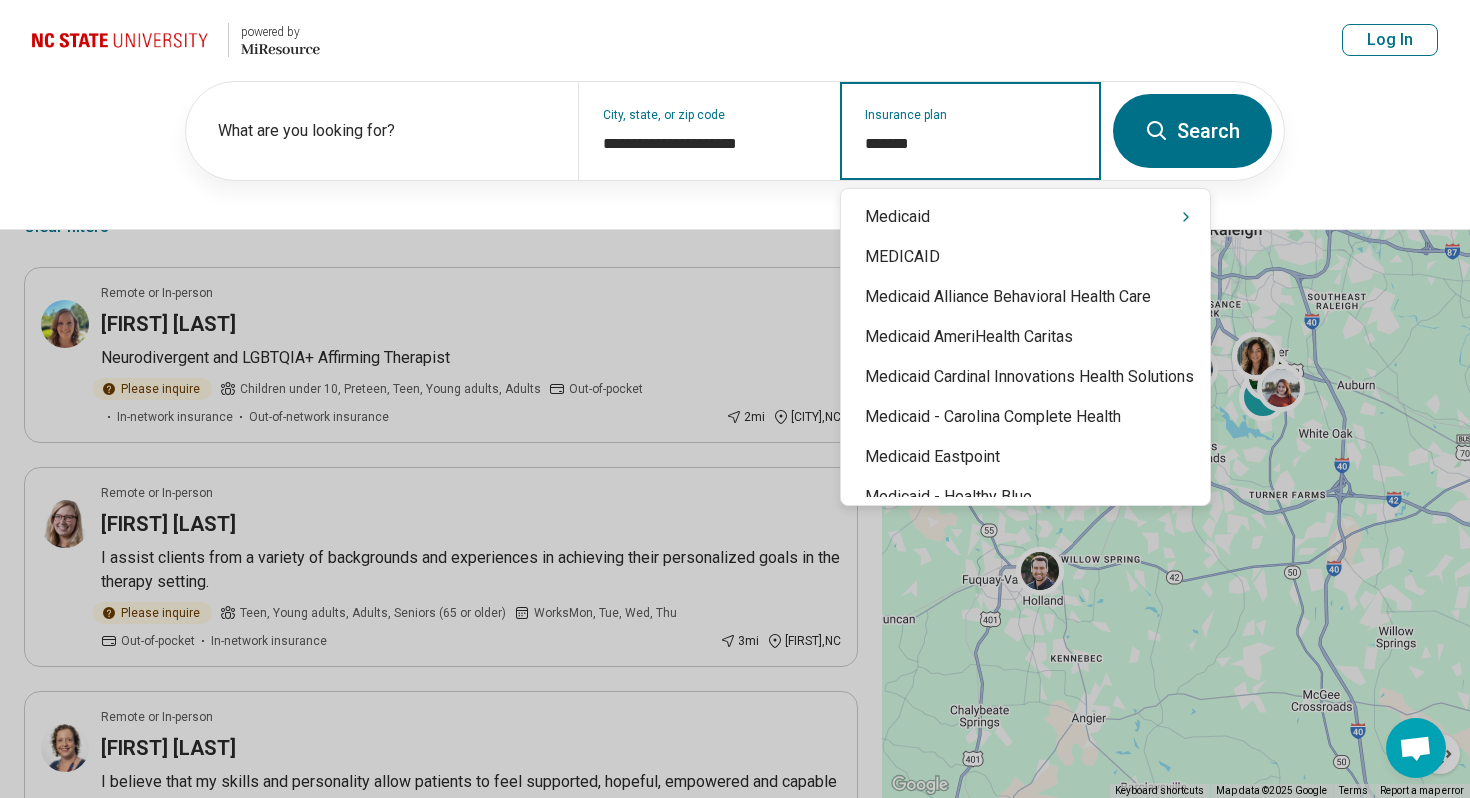 type on "********" 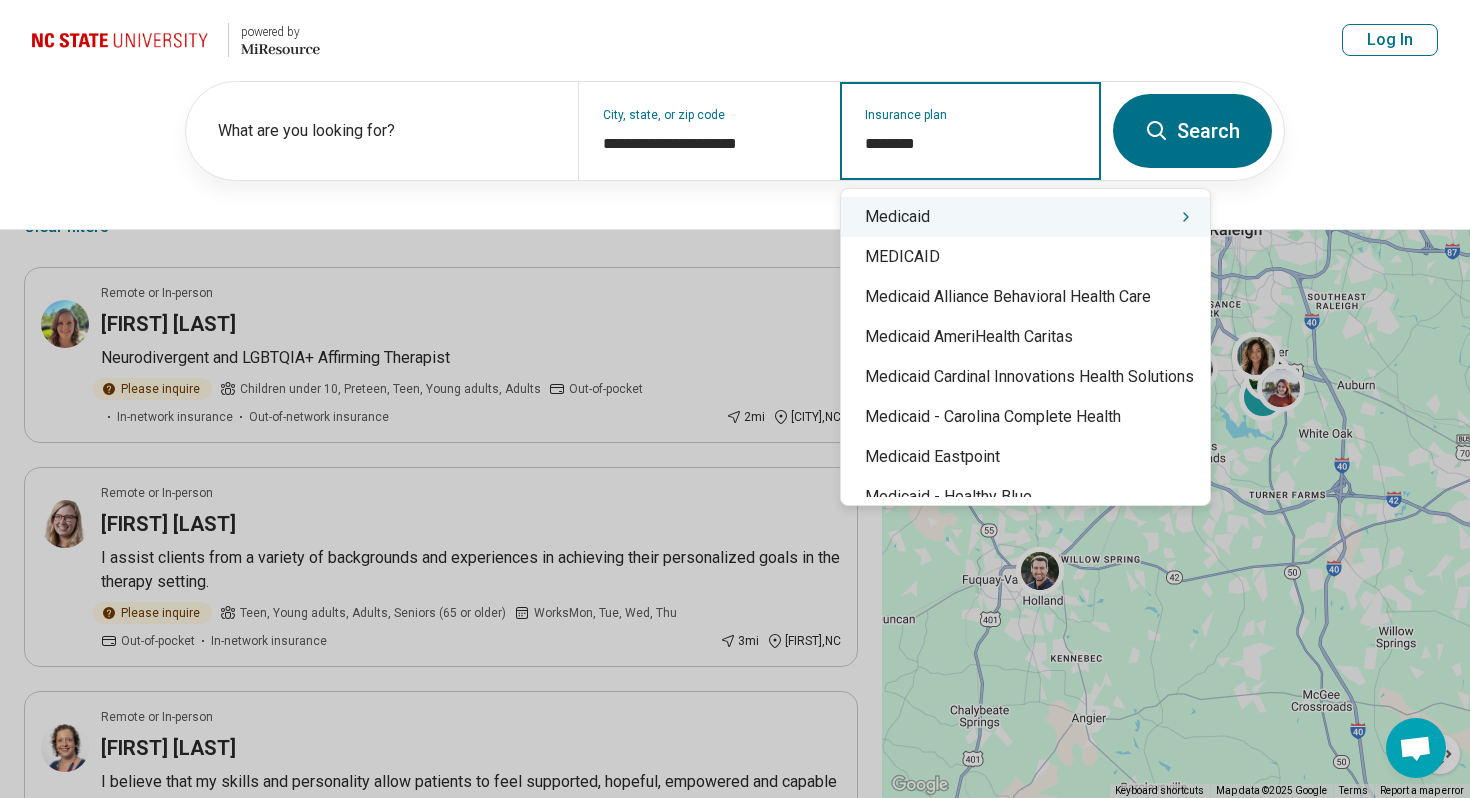 click on "Medicaid" at bounding box center (1025, 217) 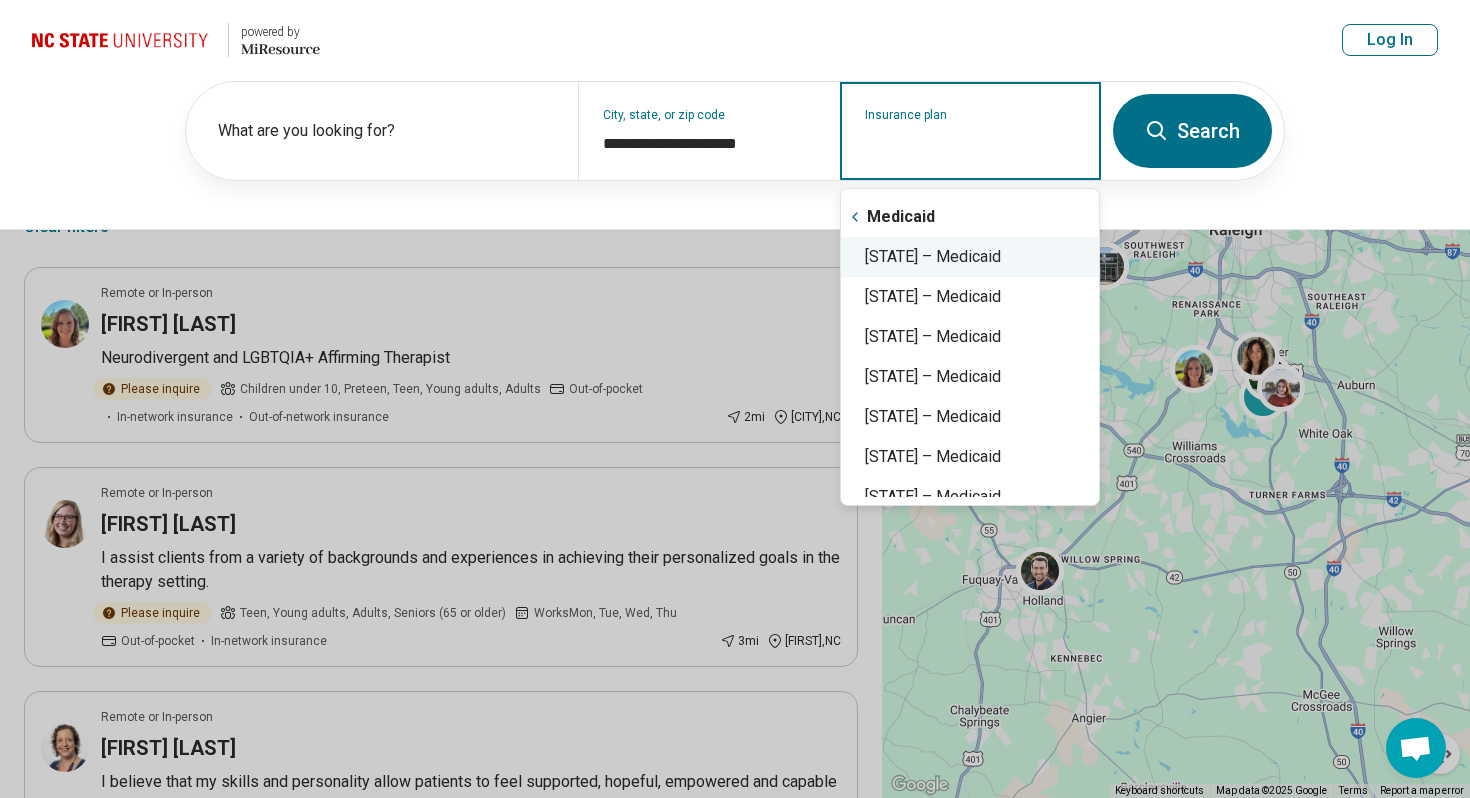 click on "North Carolina – Medicaid" at bounding box center [970, 257] 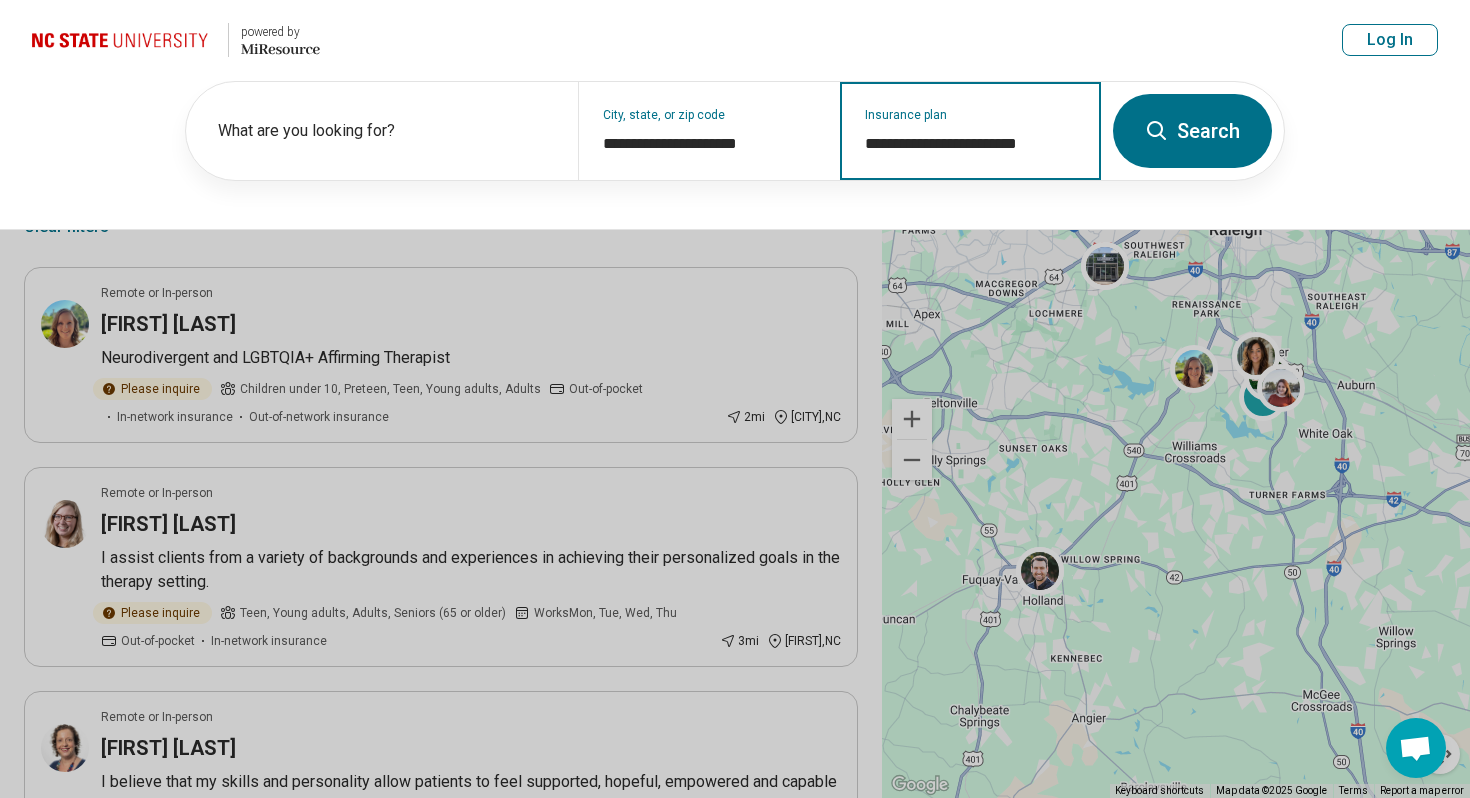 type on "**********" 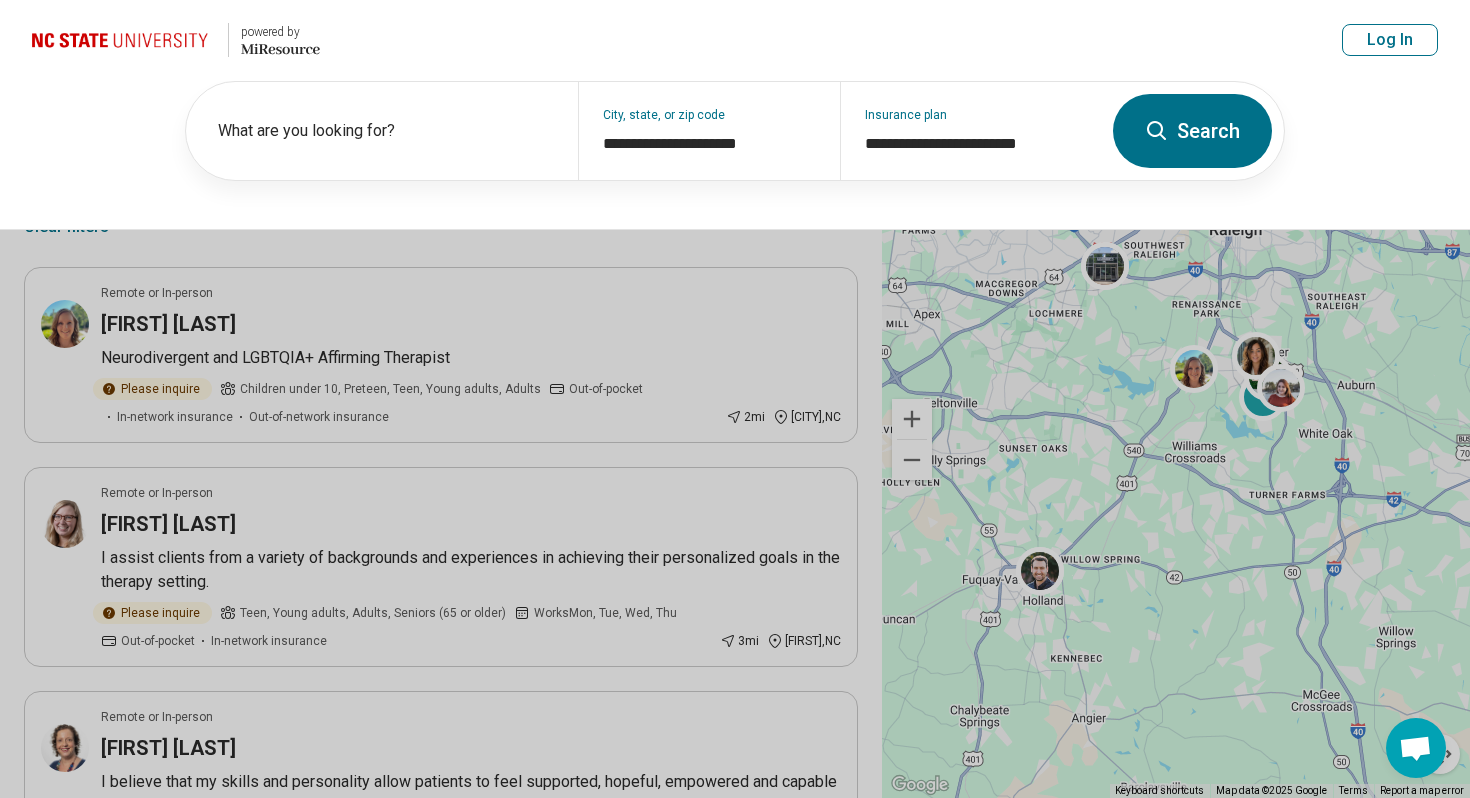 click 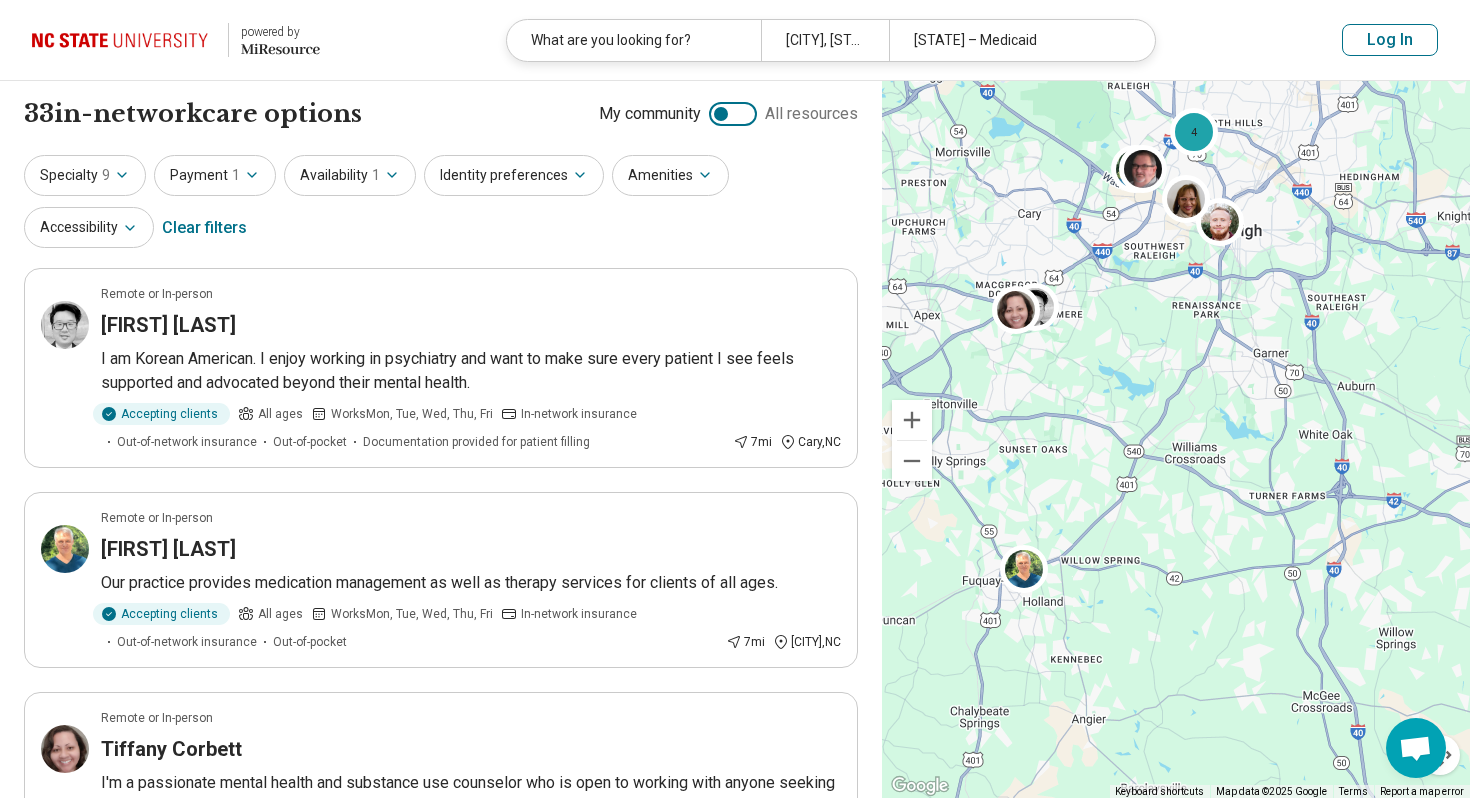 click on "Accessibility" at bounding box center [89, 227] 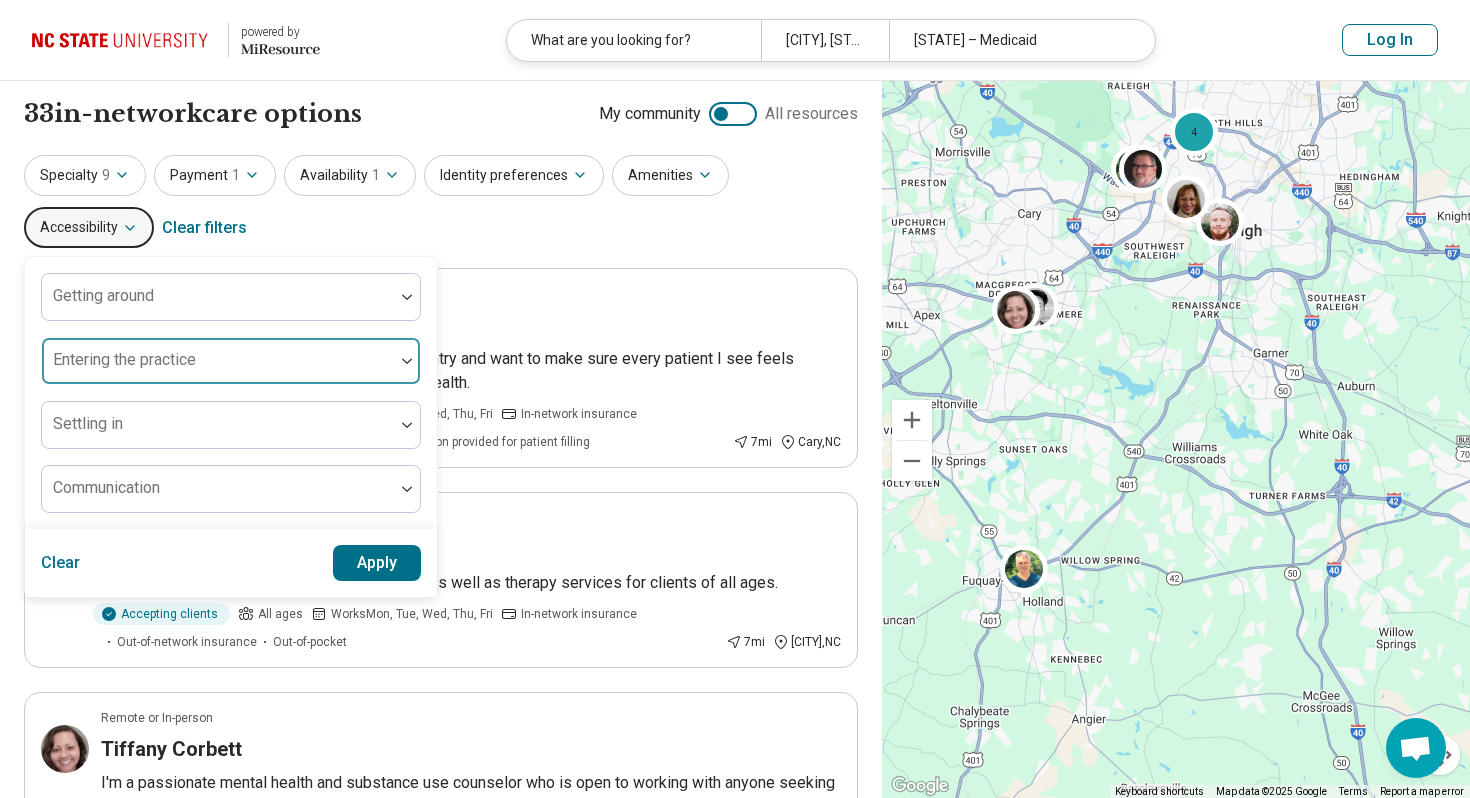 scroll, scrollTop: 60, scrollLeft: 0, axis: vertical 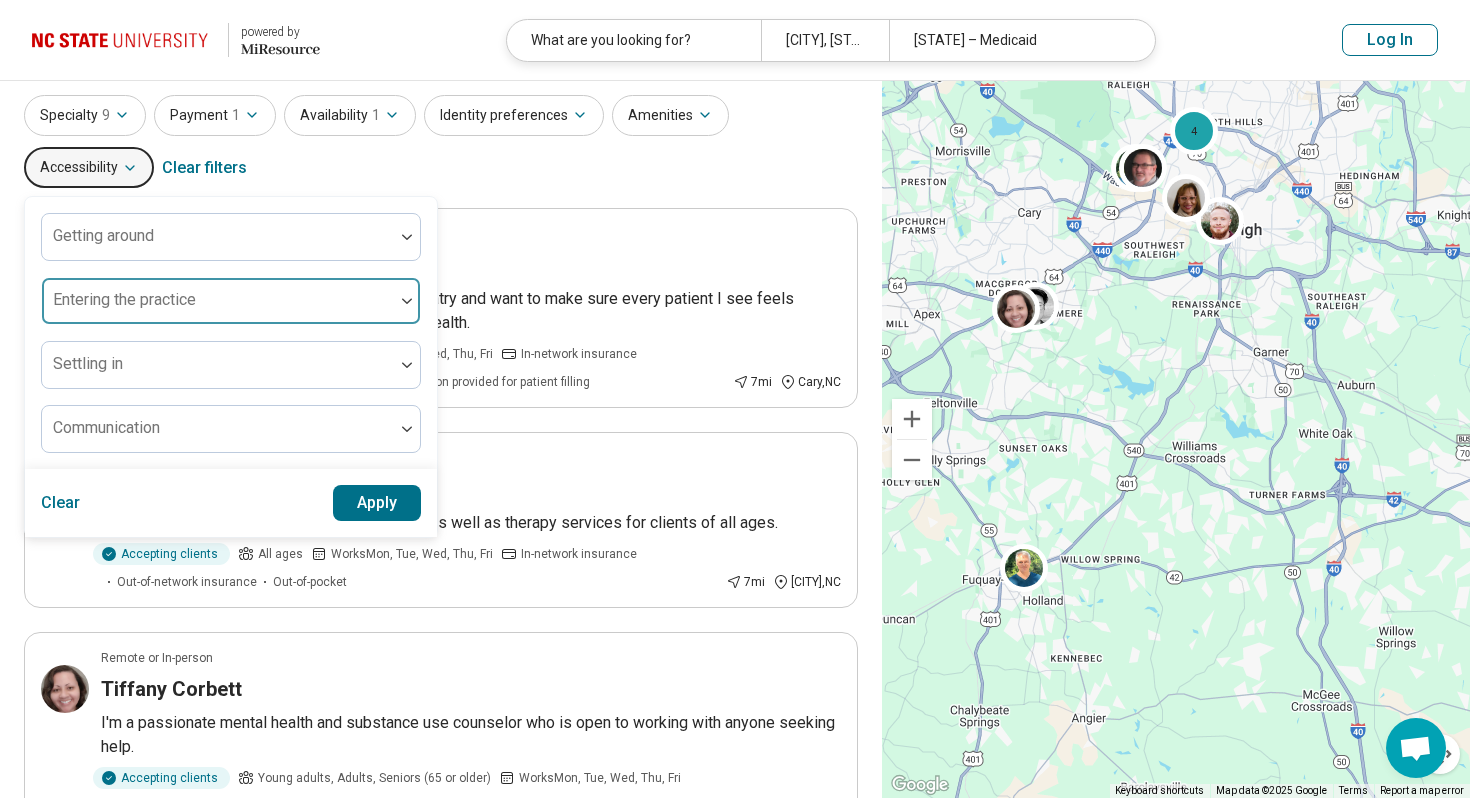 click at bounding box center [218, 309] 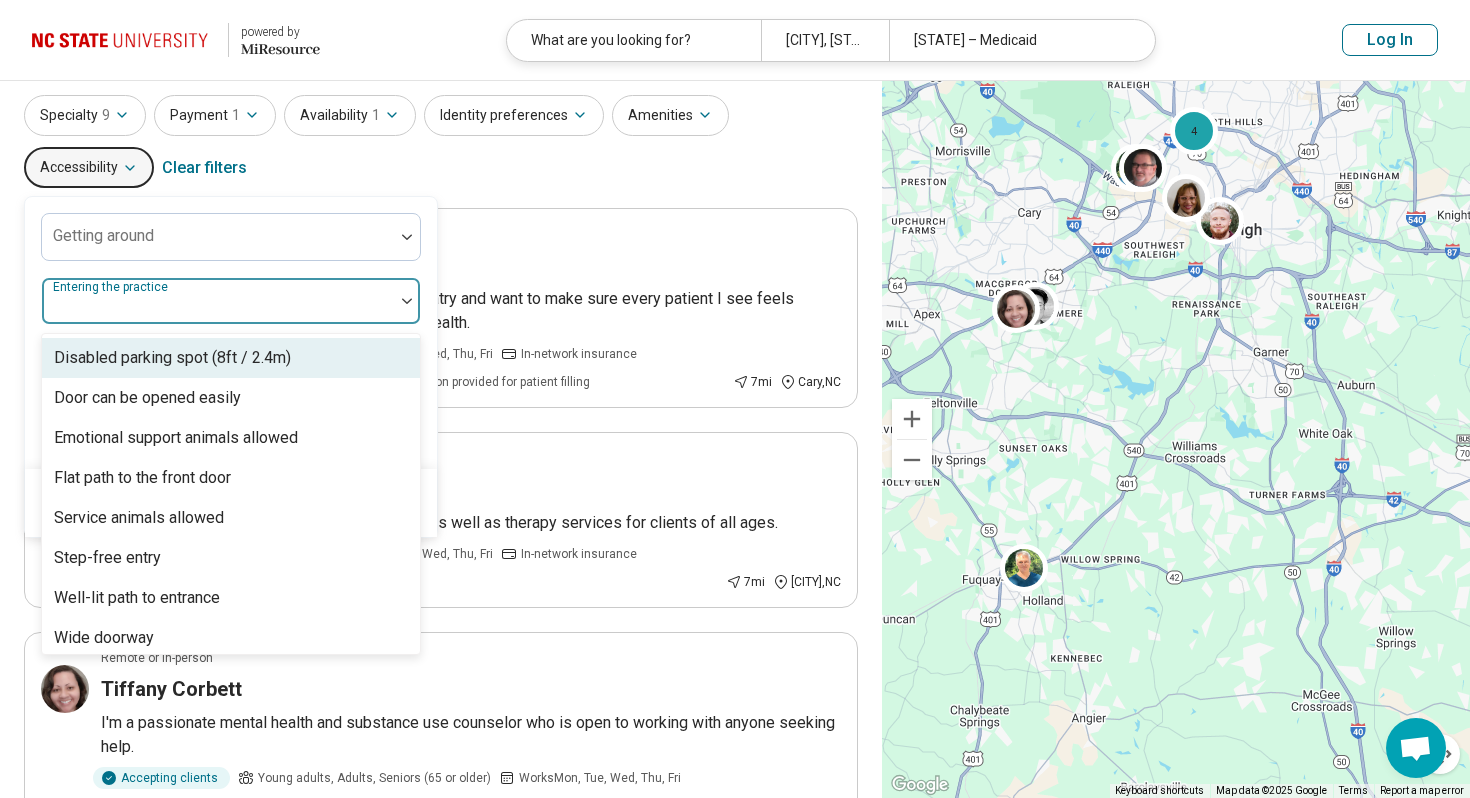 click at bounding box center [218, 309] 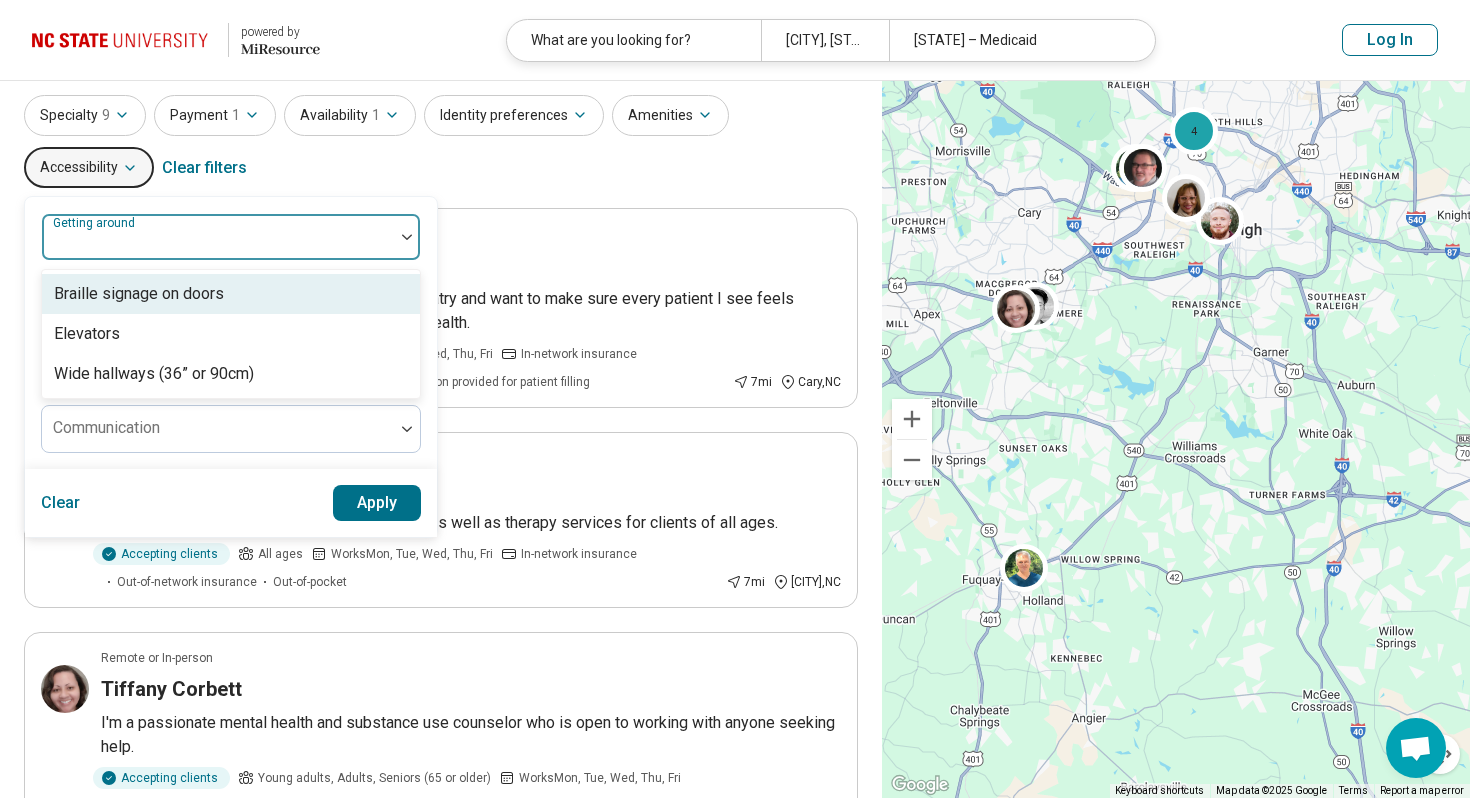 click on "Getting around" at bounding box center [231, 237] 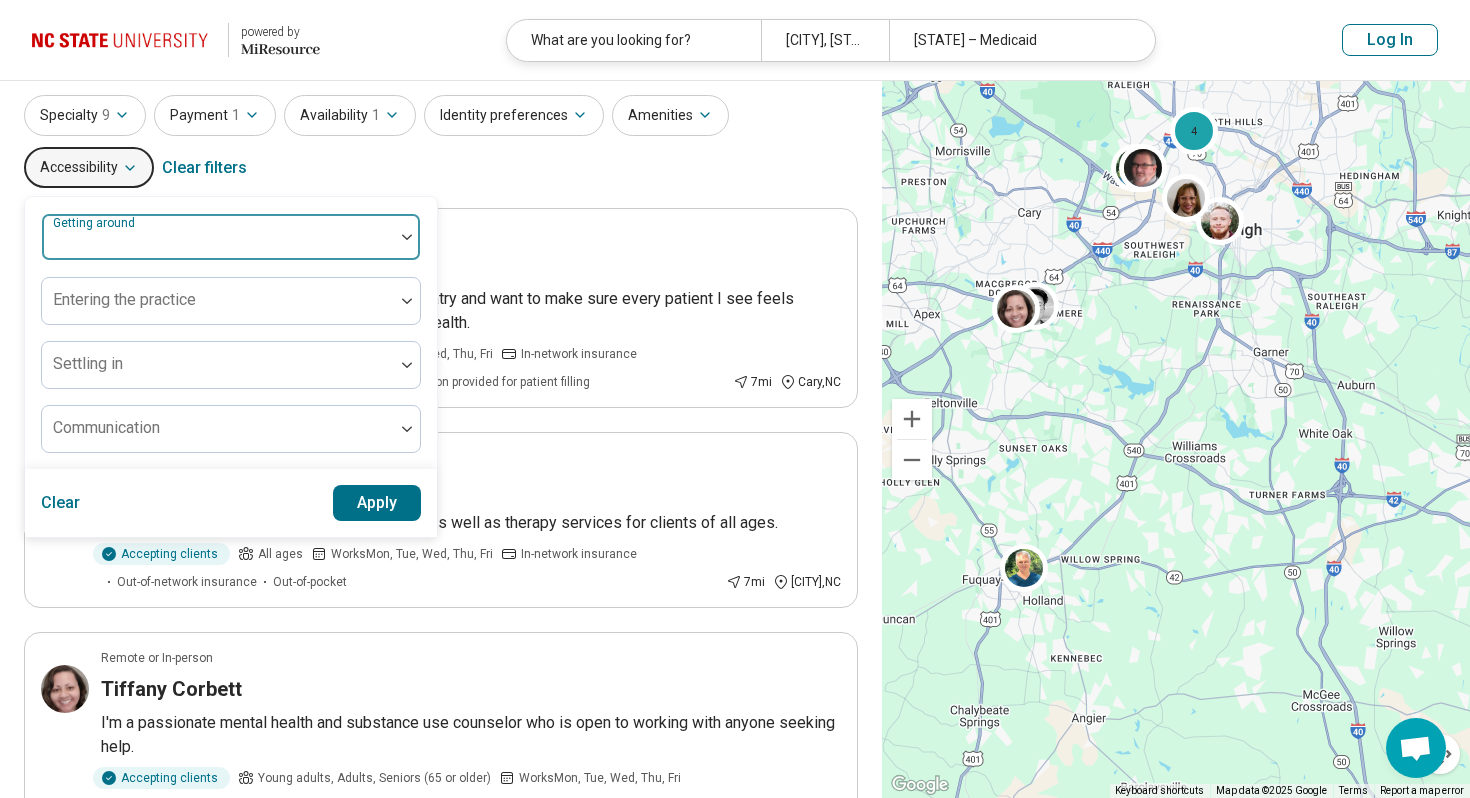 click at bounding box center (218, 245) 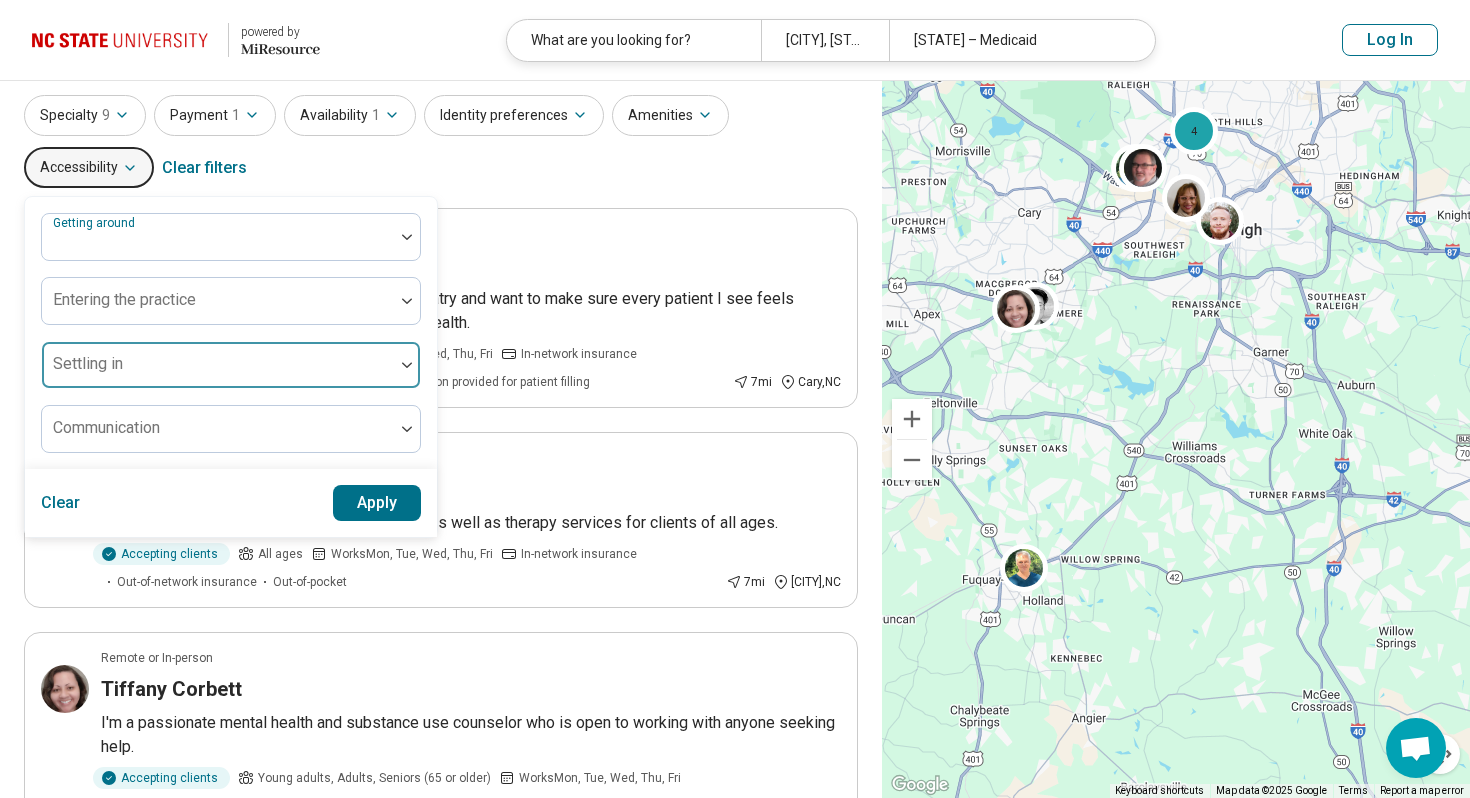 click on "Settling in" at bounding box center [231, 365] 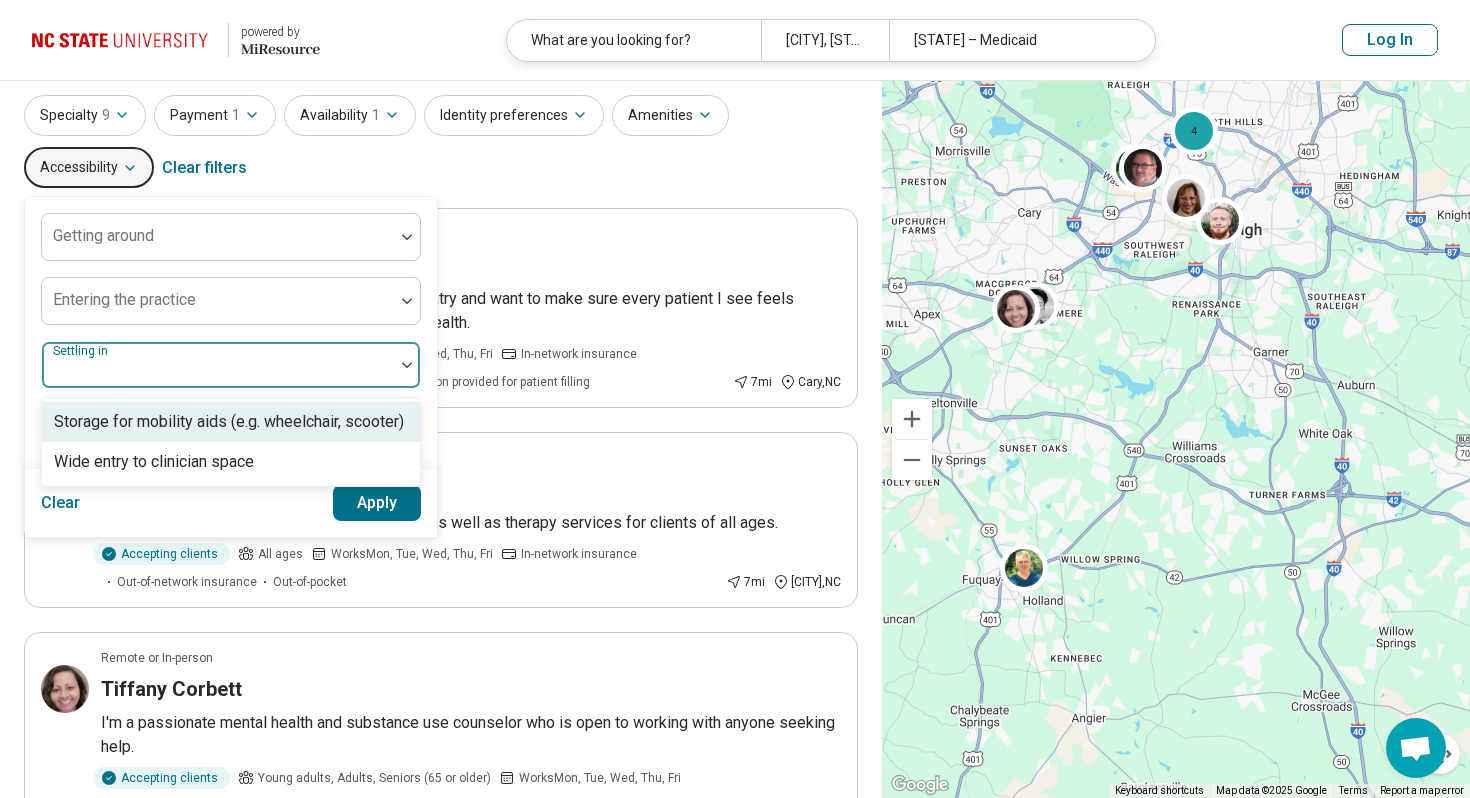 click at bounding box center (218, 373) 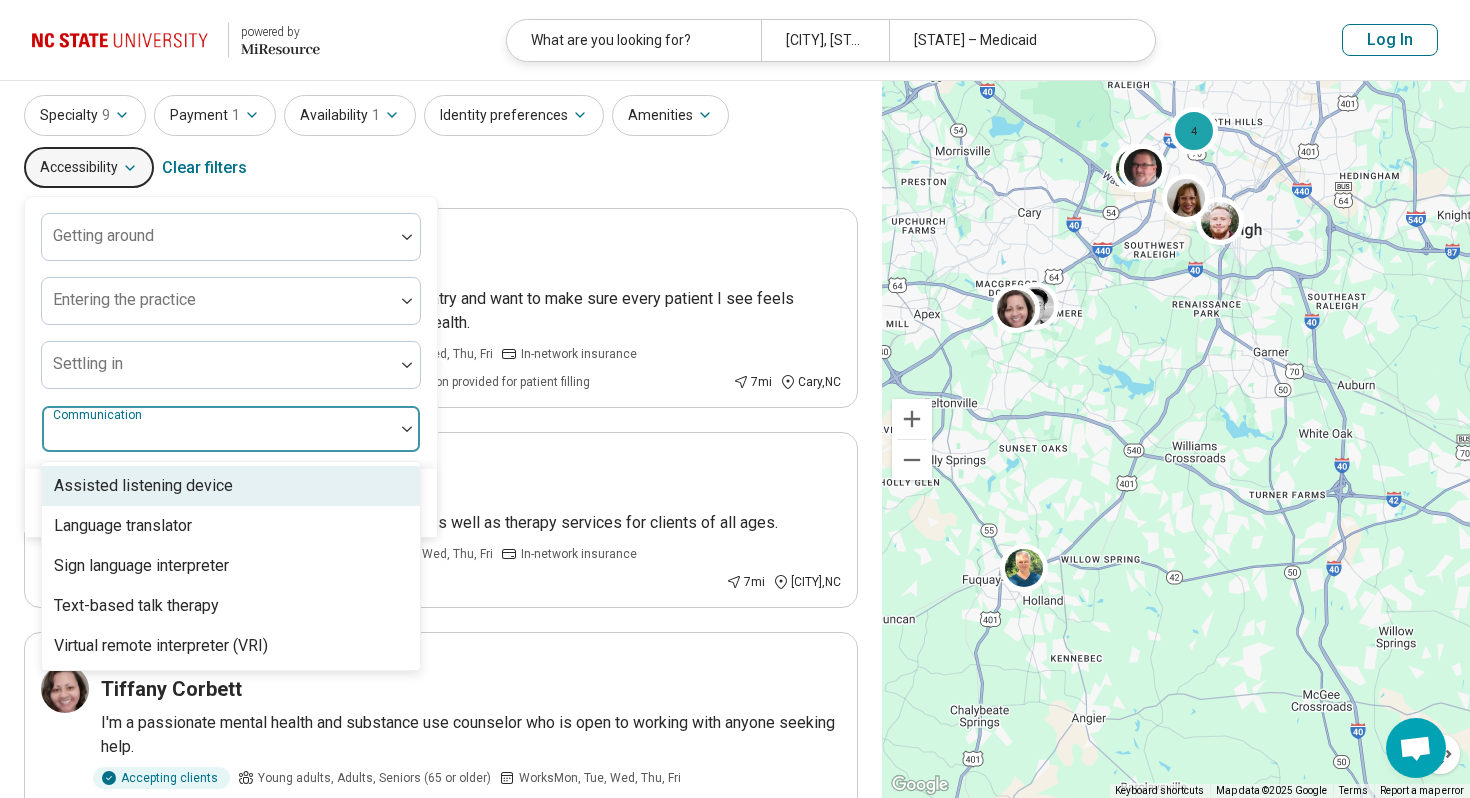click on "Communication" at bounding box center (231, 429) 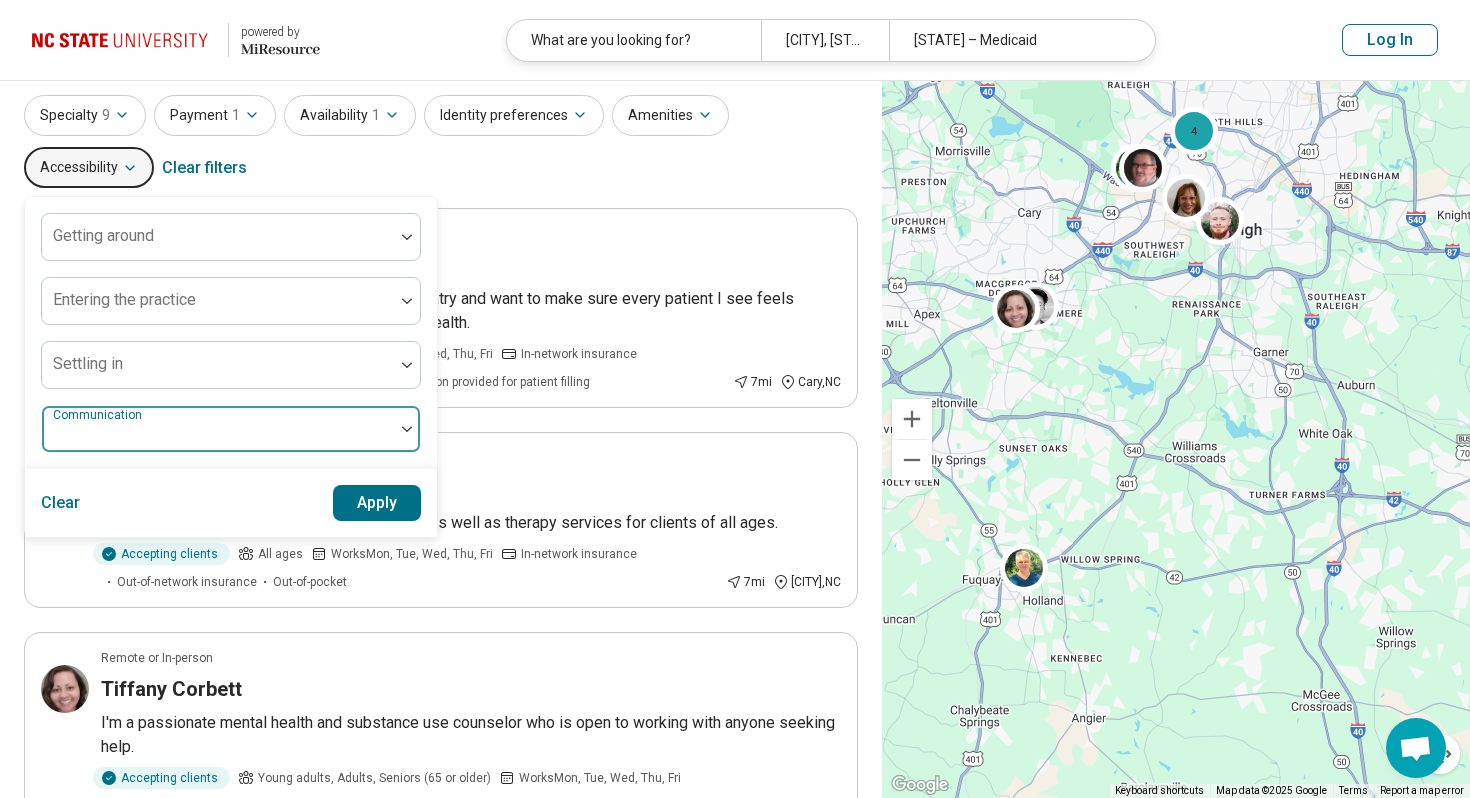 click at bounding box center (218, 437) 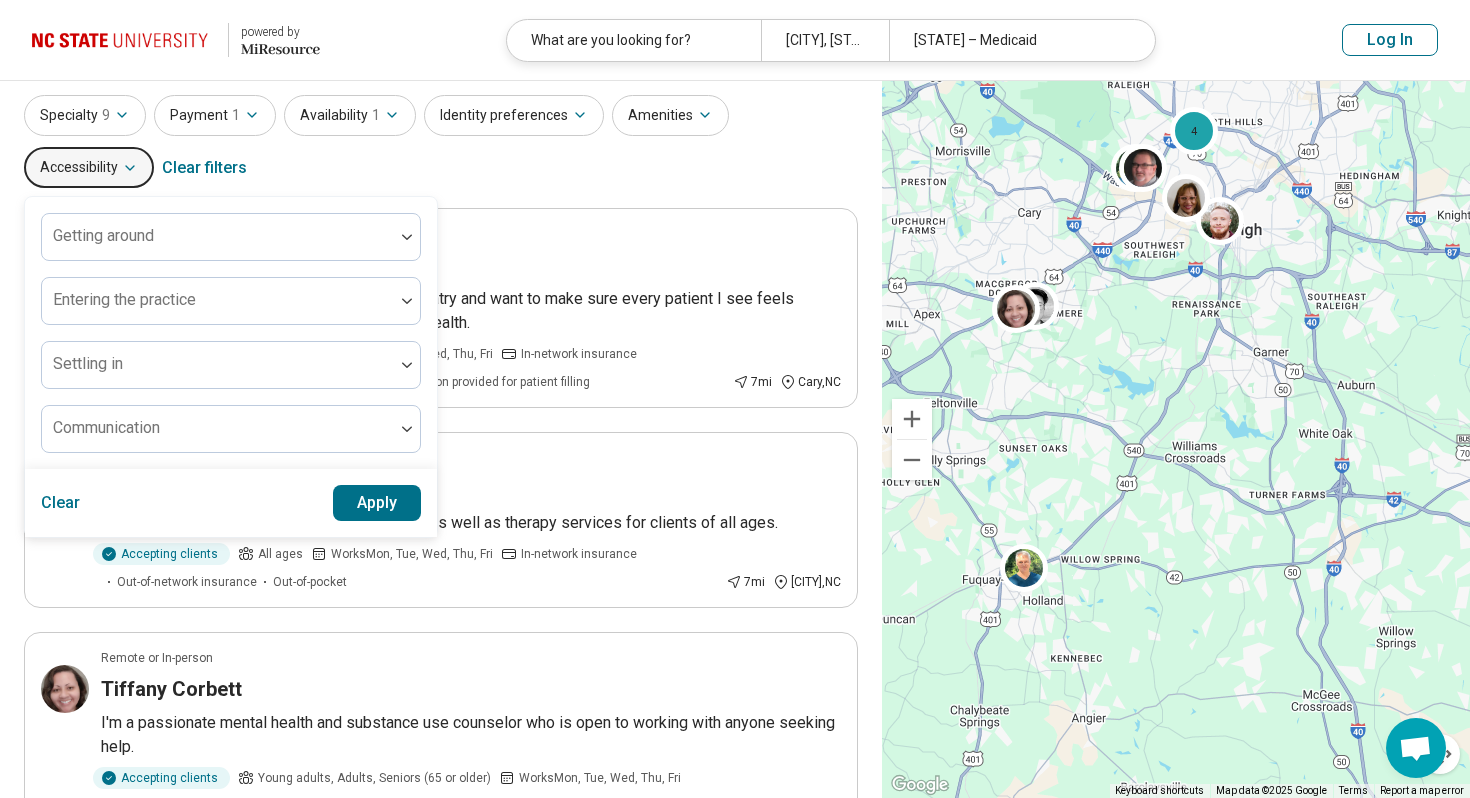 click on "Amenities" at bounding box center [670, 115] 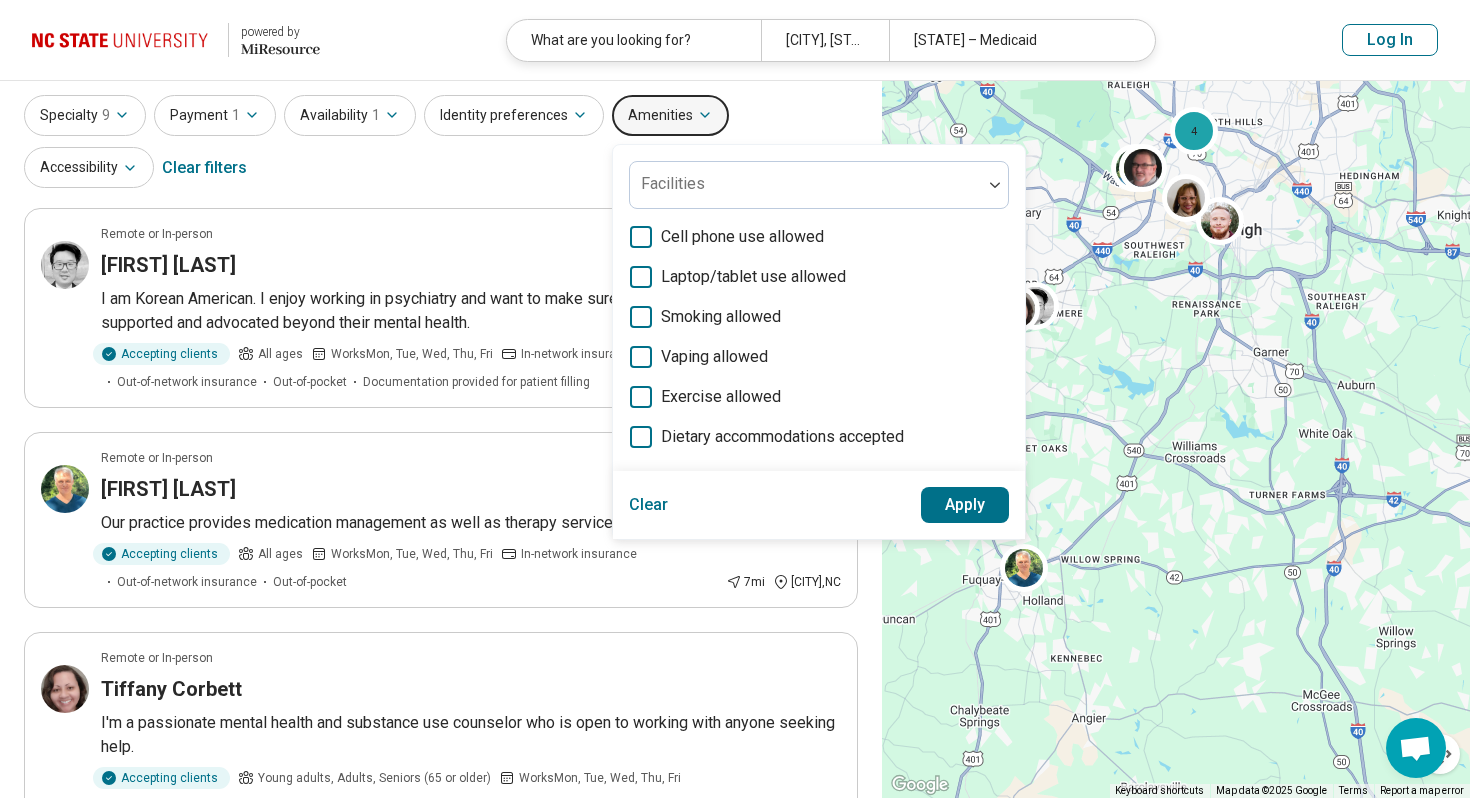 click on "Identity preferences" at bounding box center (514, 115) 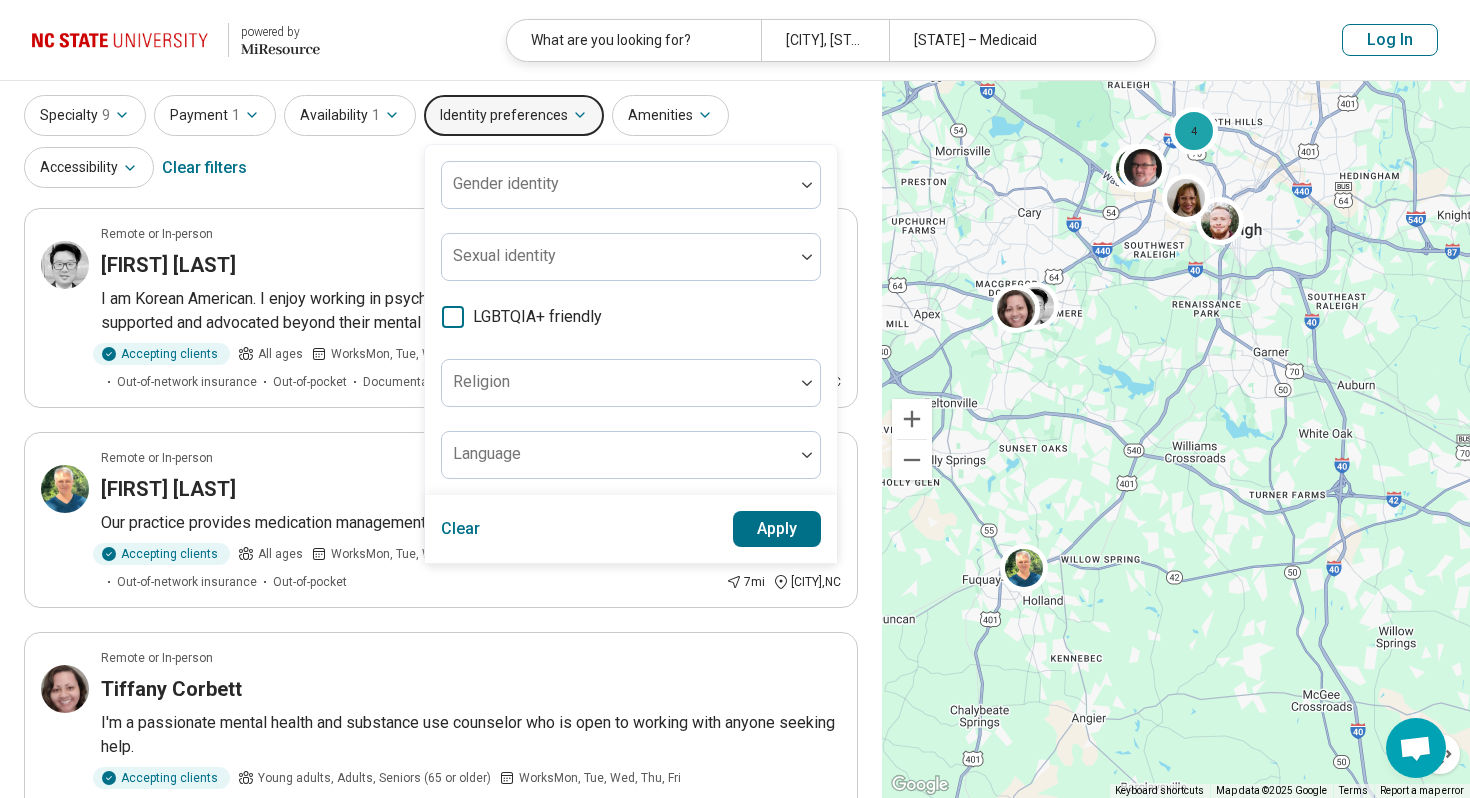 click on "Availability 1" at bounding box center [350, 115] 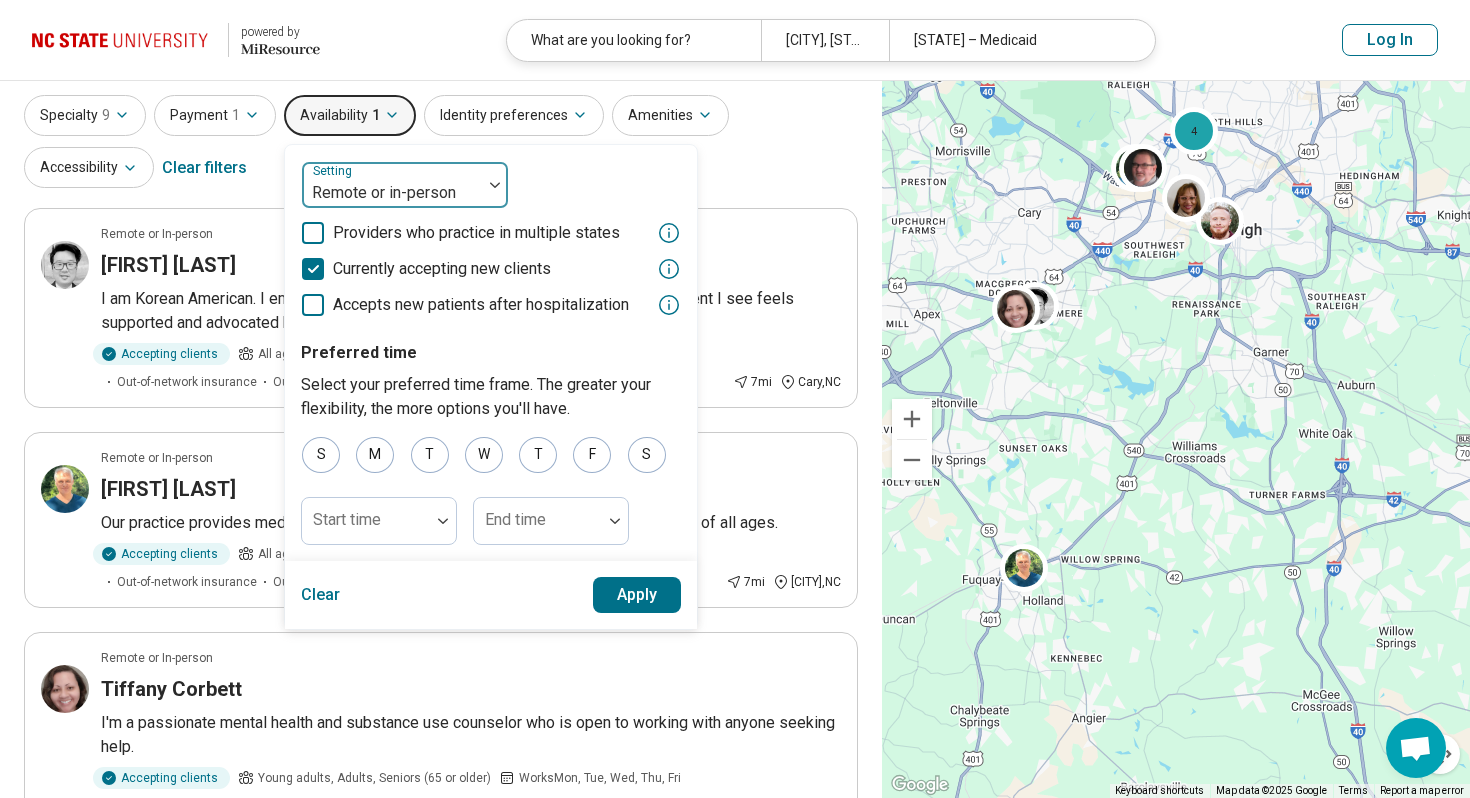 click on "Remote or in-person" at bounding box center (392, 185) 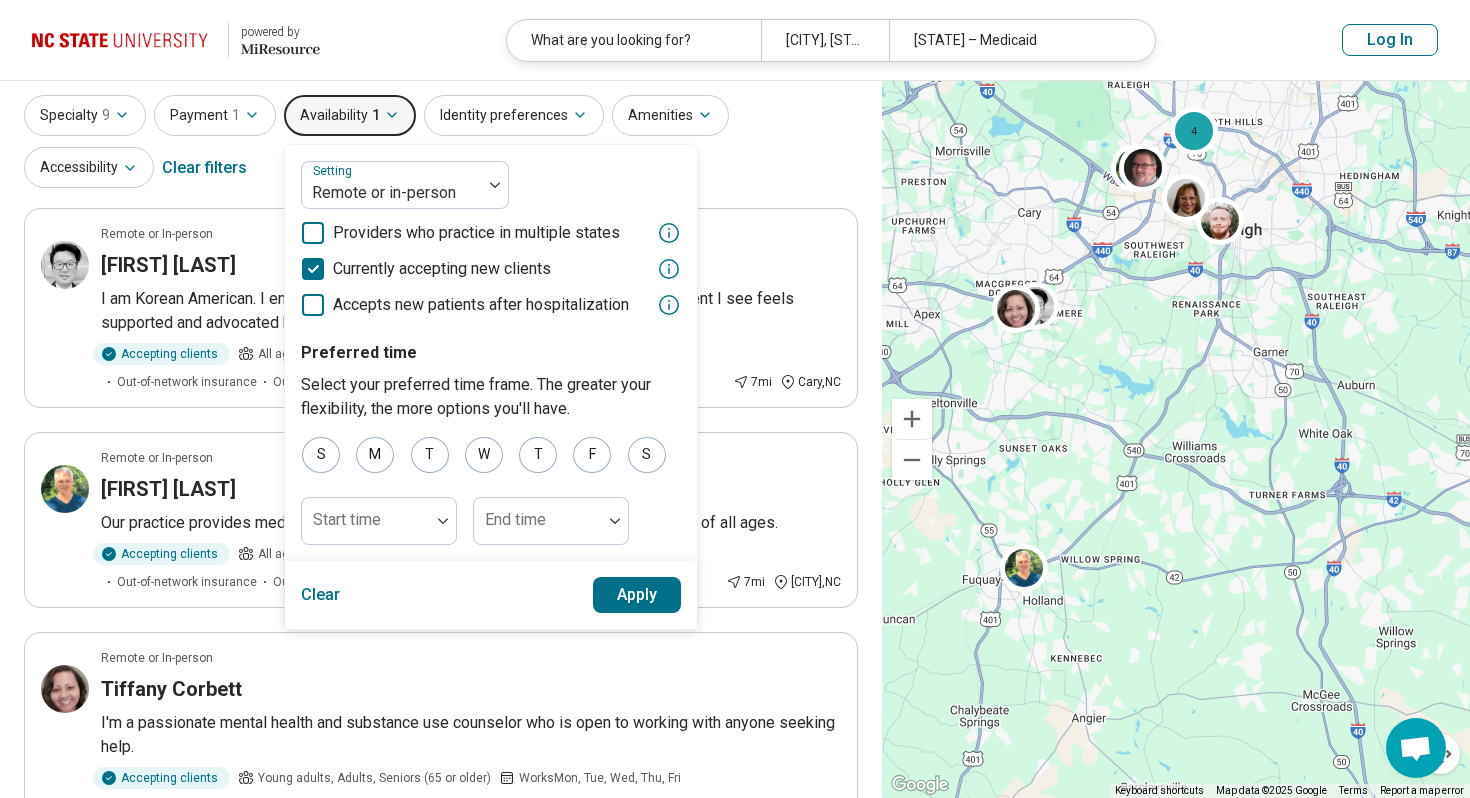 click on "Setting Remote or in-person Providers who practice in multiple states Currently accepting new clients Accepts new patients after hospitalization" at bounding box center (491, 239) 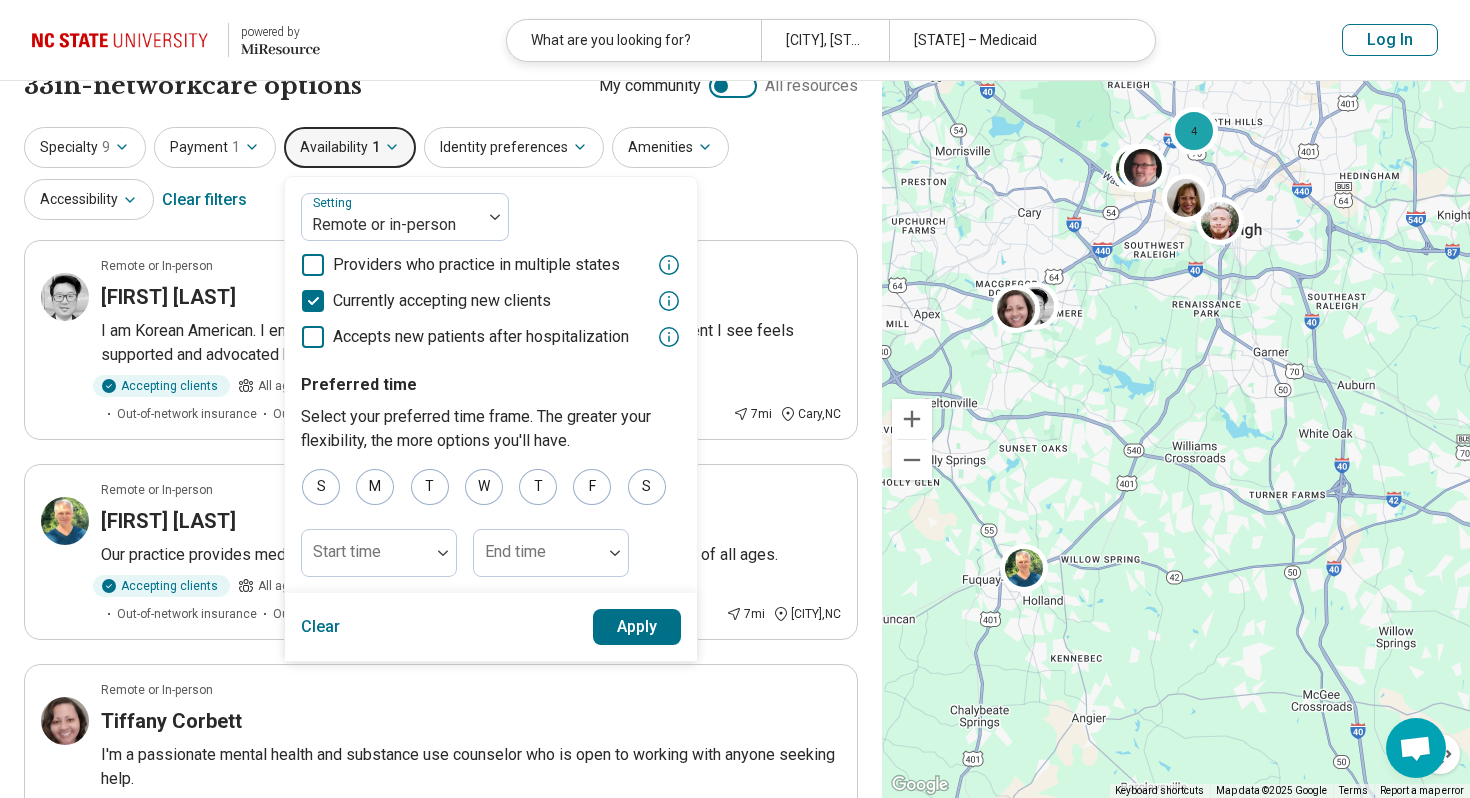 scroll, scrollTop: 23, scrollLeft: 0, axis: vertical 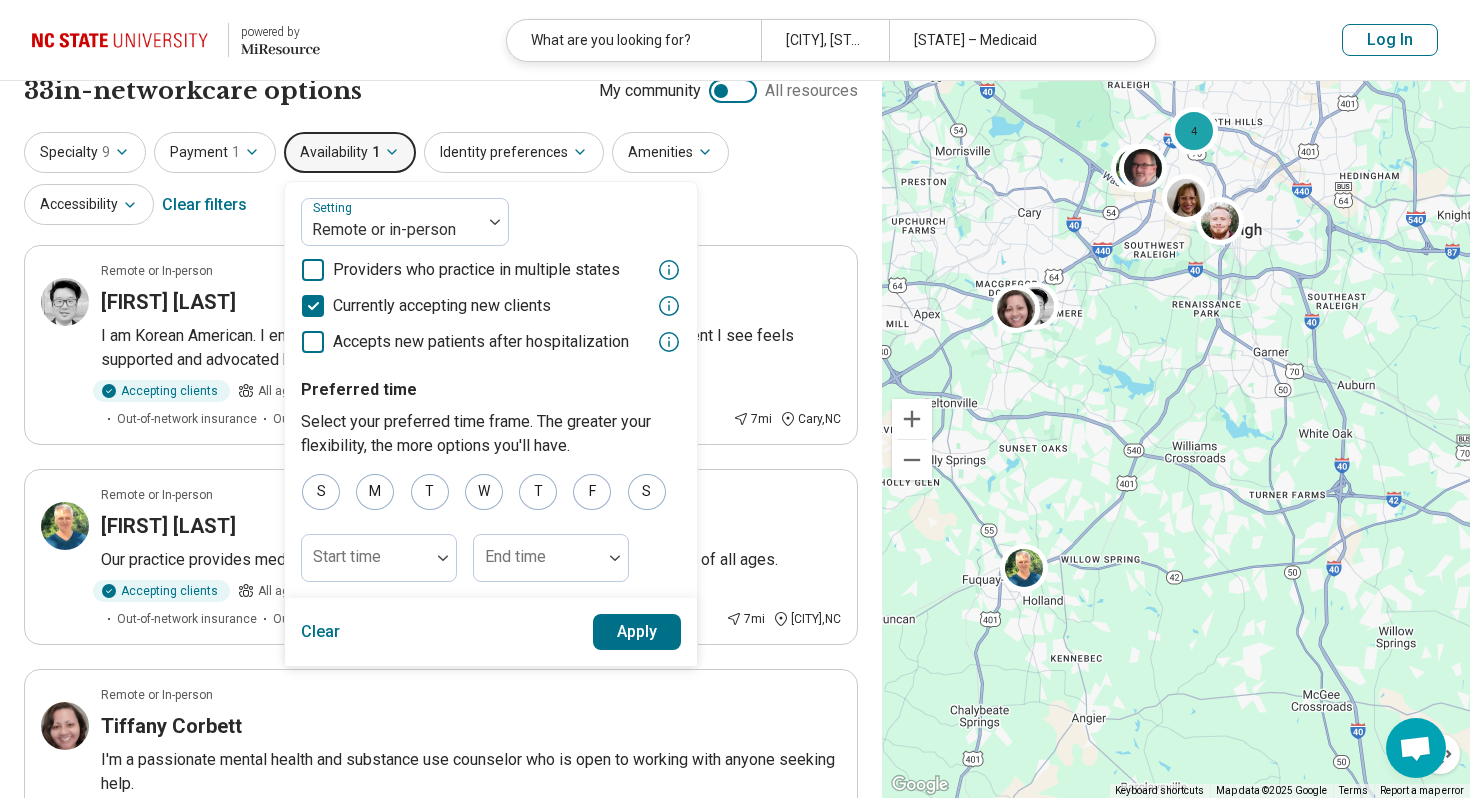 click on "33  in-network  care options 33  in-network  provider s My community All resources Specialty 9 Payment 1 Availability 1 Setting Remote or in-person Providers who practice in multiple states Currently accepting new clients Accepts new patients after hospitalization Preferred time Select your preferred time frame. The greater your flexibility, the more options you'll have. S M T W T F S Start time End time Clear Apply Identity preferences Amenities Accessibility Clear filters Remote or In-person Eugene Kwon I am Korean American. I enjoy working in psychiatry and want to make sure every patient I see feels supported and advocated beyond their mental health. Accepting clients All ages Works  Mon, Tue, Wed, Thu, Fri In-network insurance Out-of-network insurance Out-of-pocket Documentation provided for patient filling 7  mi Cary ,  NC Remote or In-person Robert Matlack Our practice provides medication management as well as therapy services for clients of all ages. Accepting clients All ages Works  Out-of-pocket 7 7" at bounding box center [441, 1432] 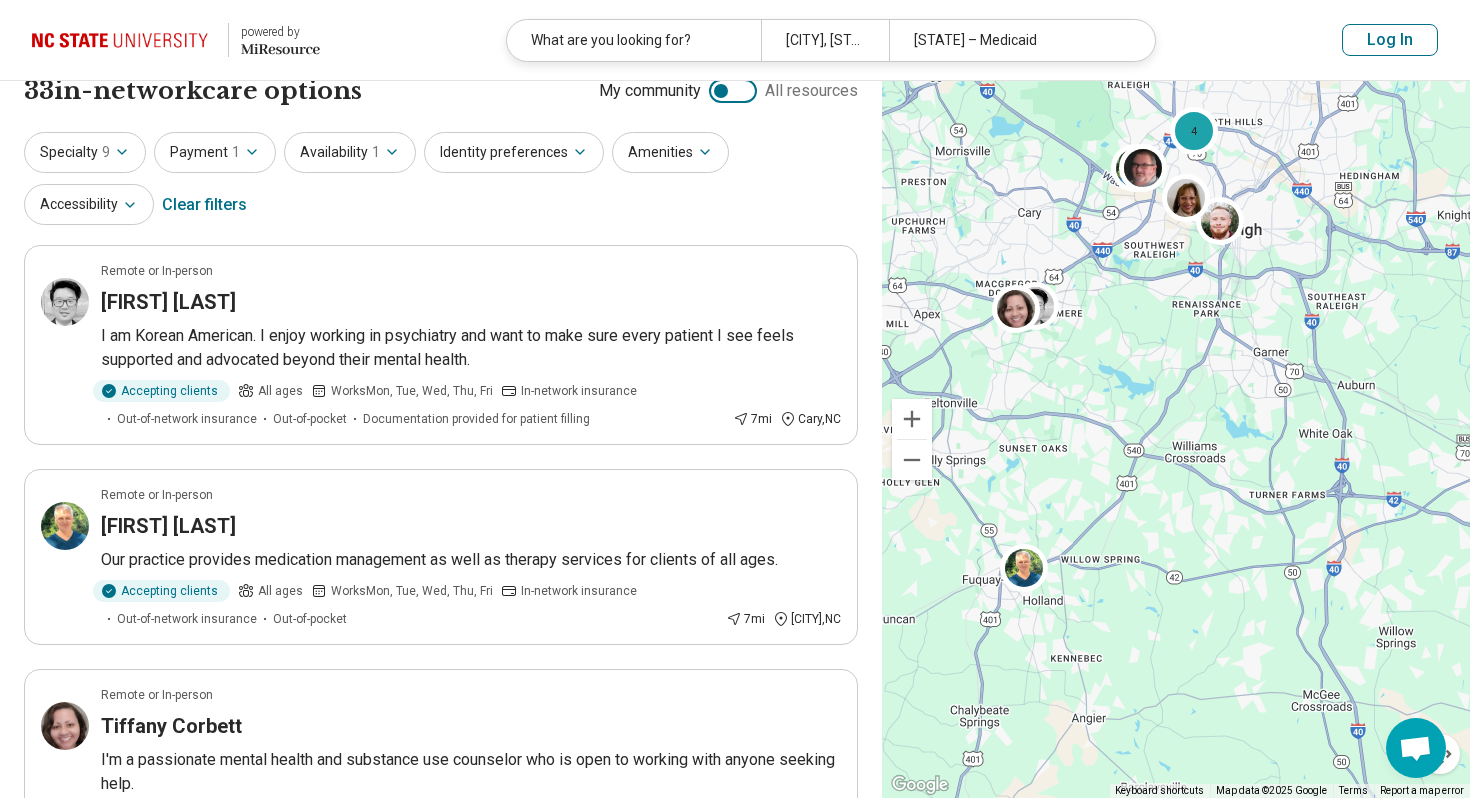 click on "Identity preferences" at bounding box center [514, 152] 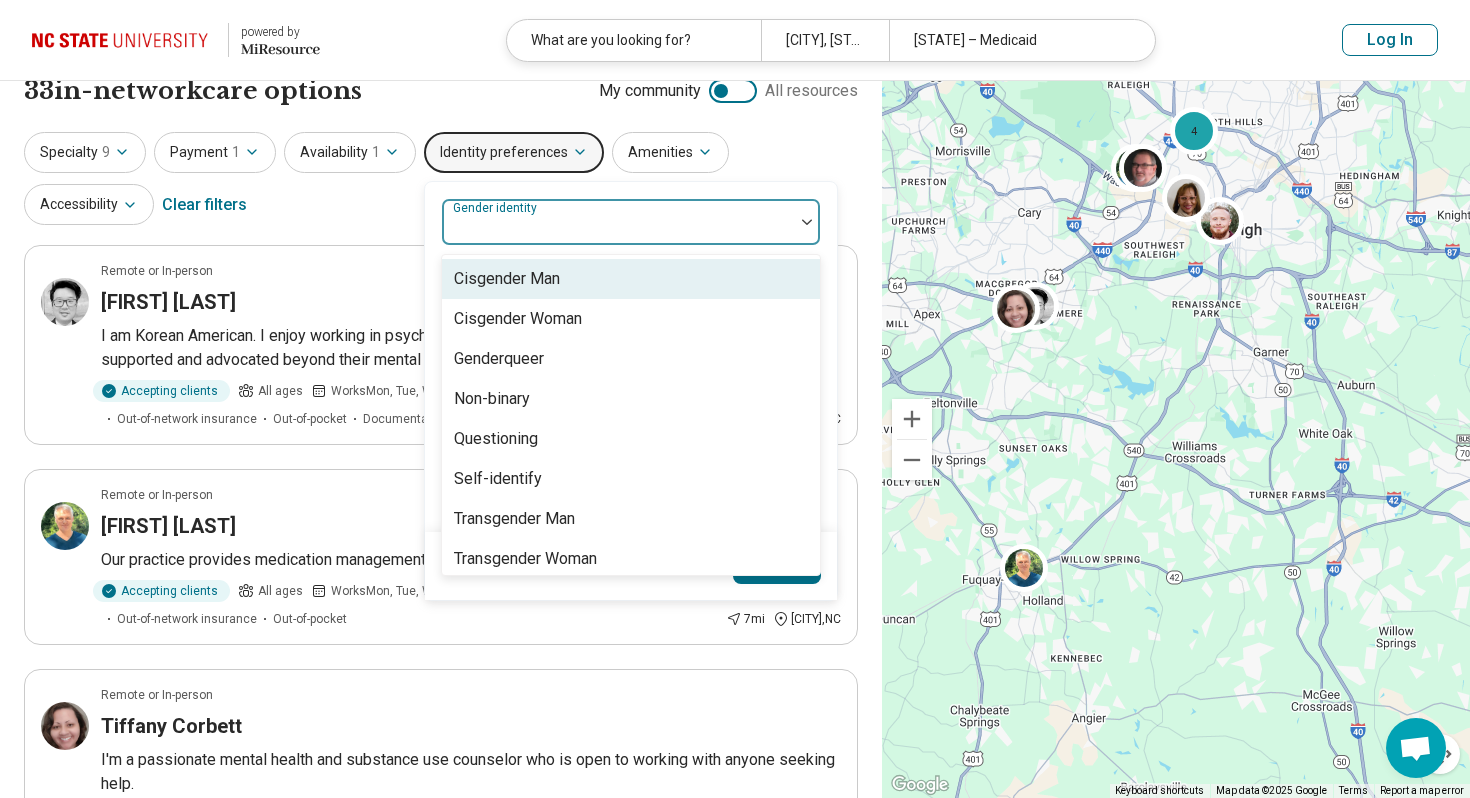 click on "Gender identity" at bounding box center (631, 222) 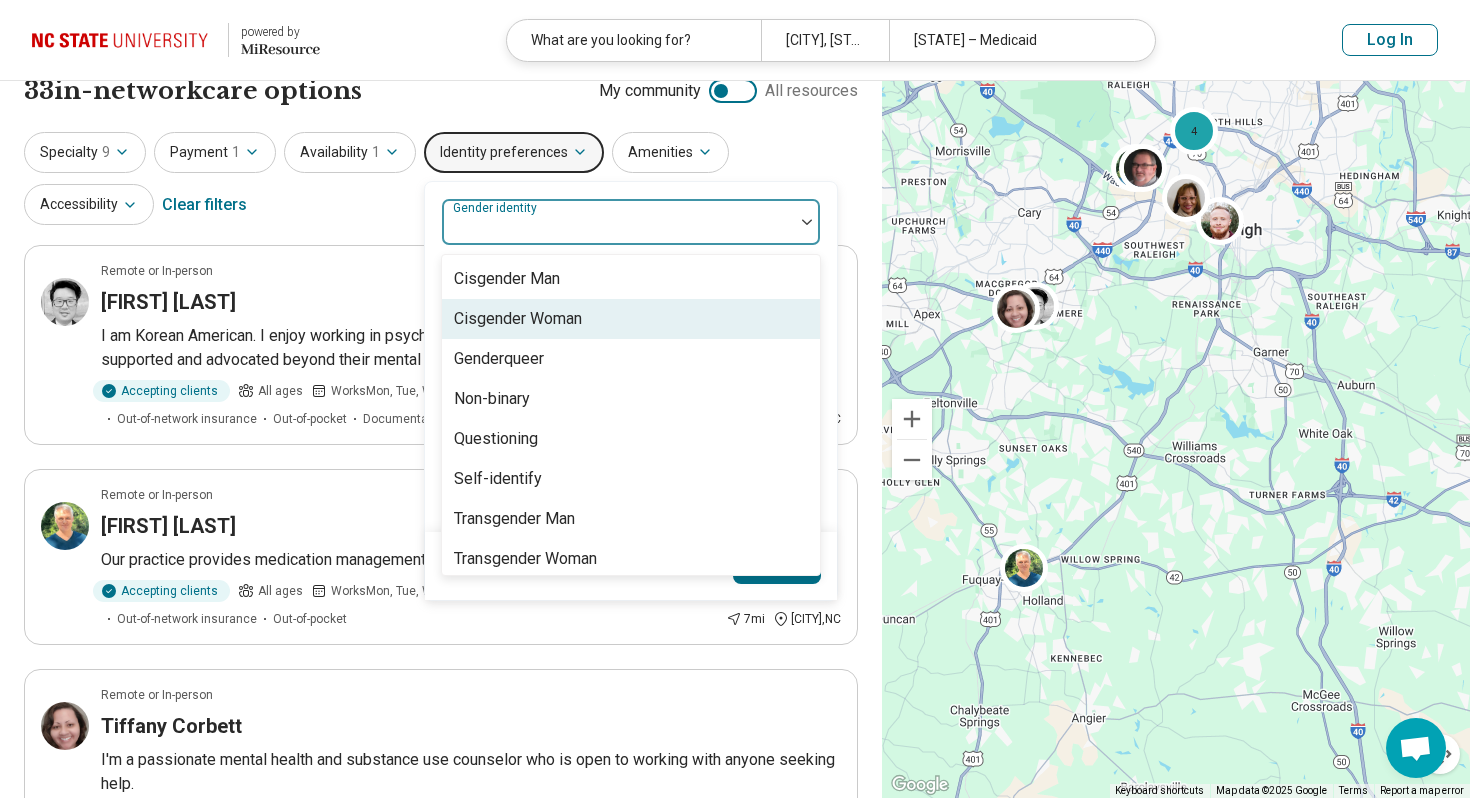 click on "Cisgender Woman" at bounding box center [518, 319] 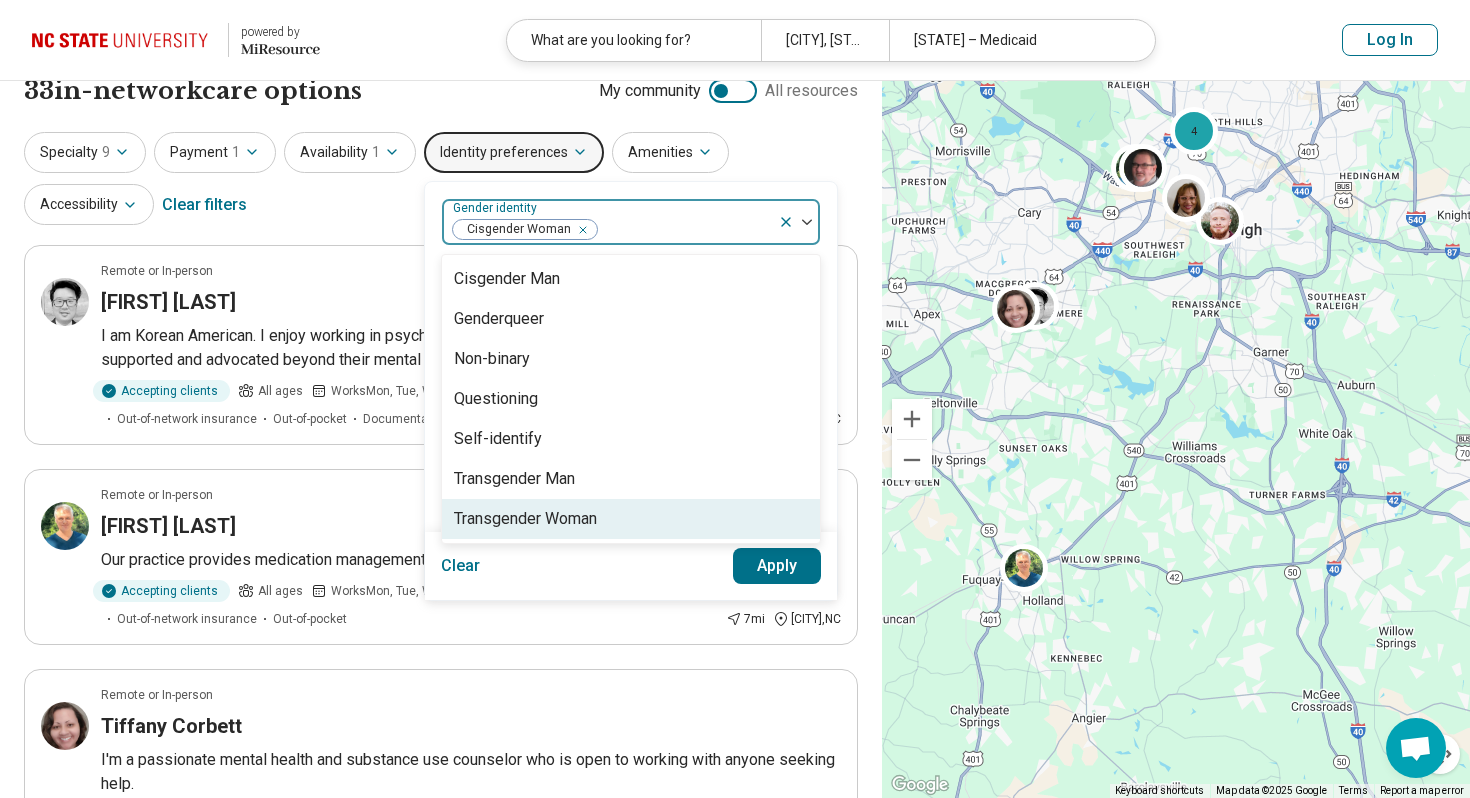 click on "Transgender Woman" at bounding box center [525, 519] 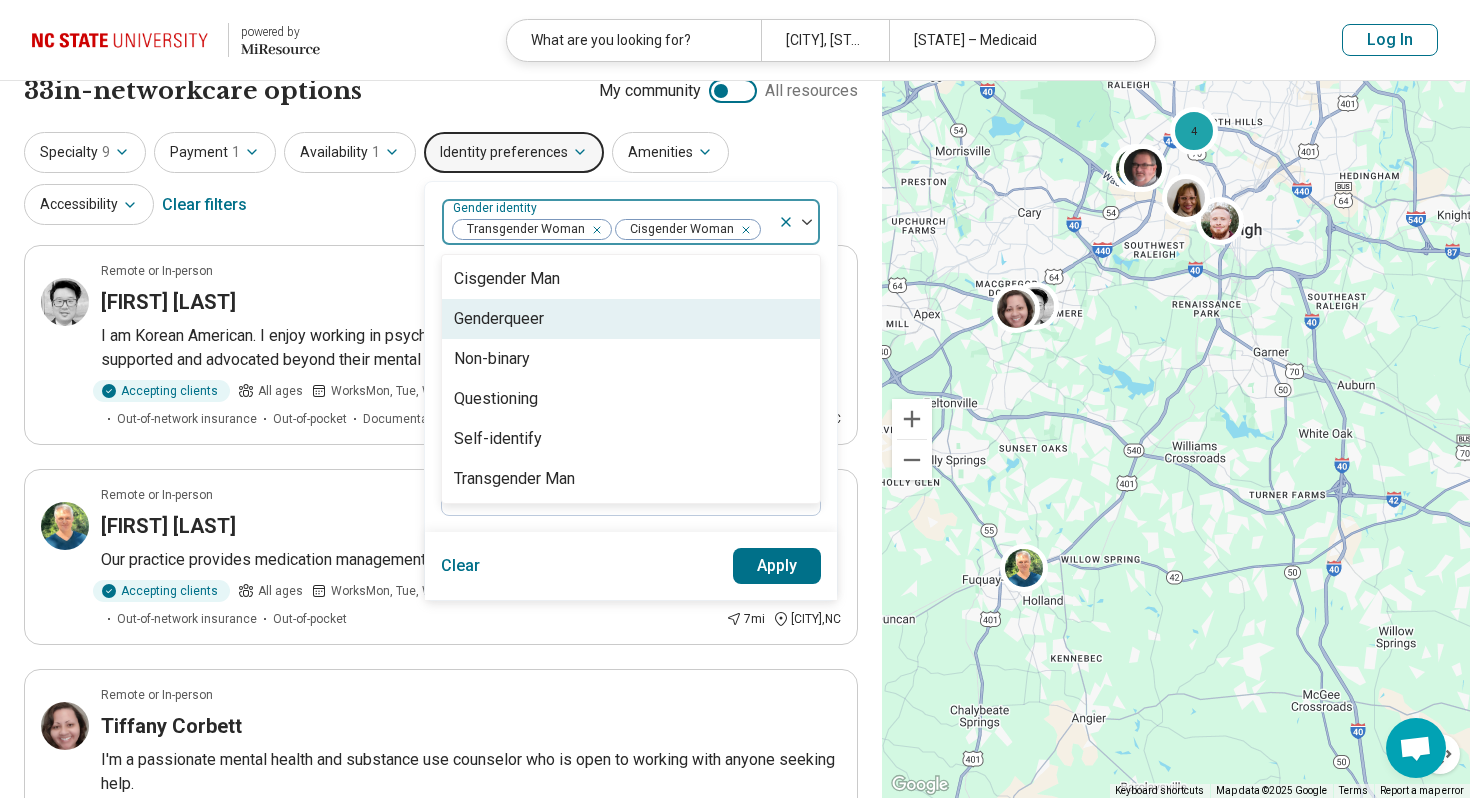 click on "Transgender Woman Cisgender Woman" at bounding box center (610, 222) 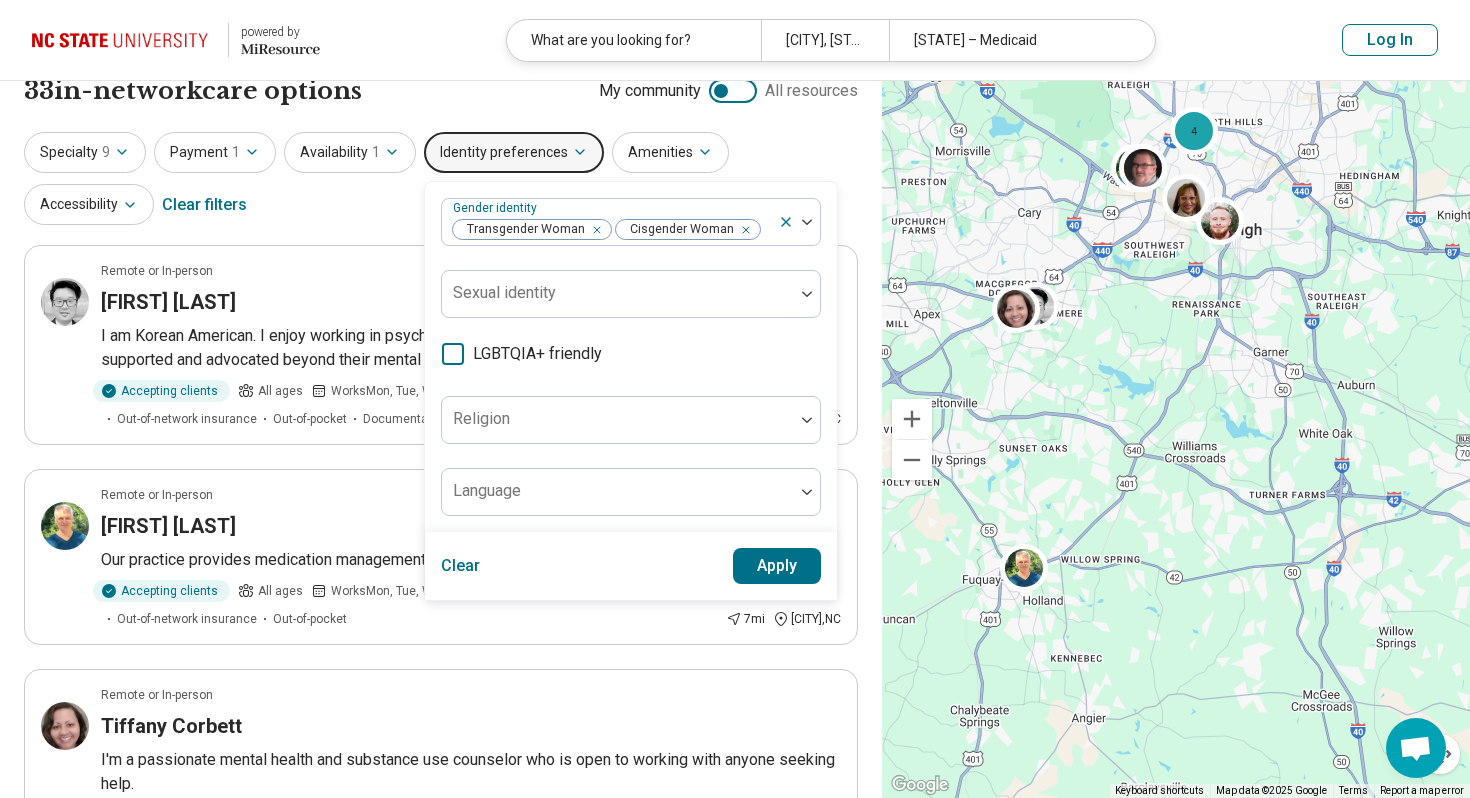 click on "option Transgender Woman, selected. Gender identity Transgender Woman Cisgender Woman Sexual identity LGBTQIA+ friendly Religion Language" at bounding box center [631, 357] 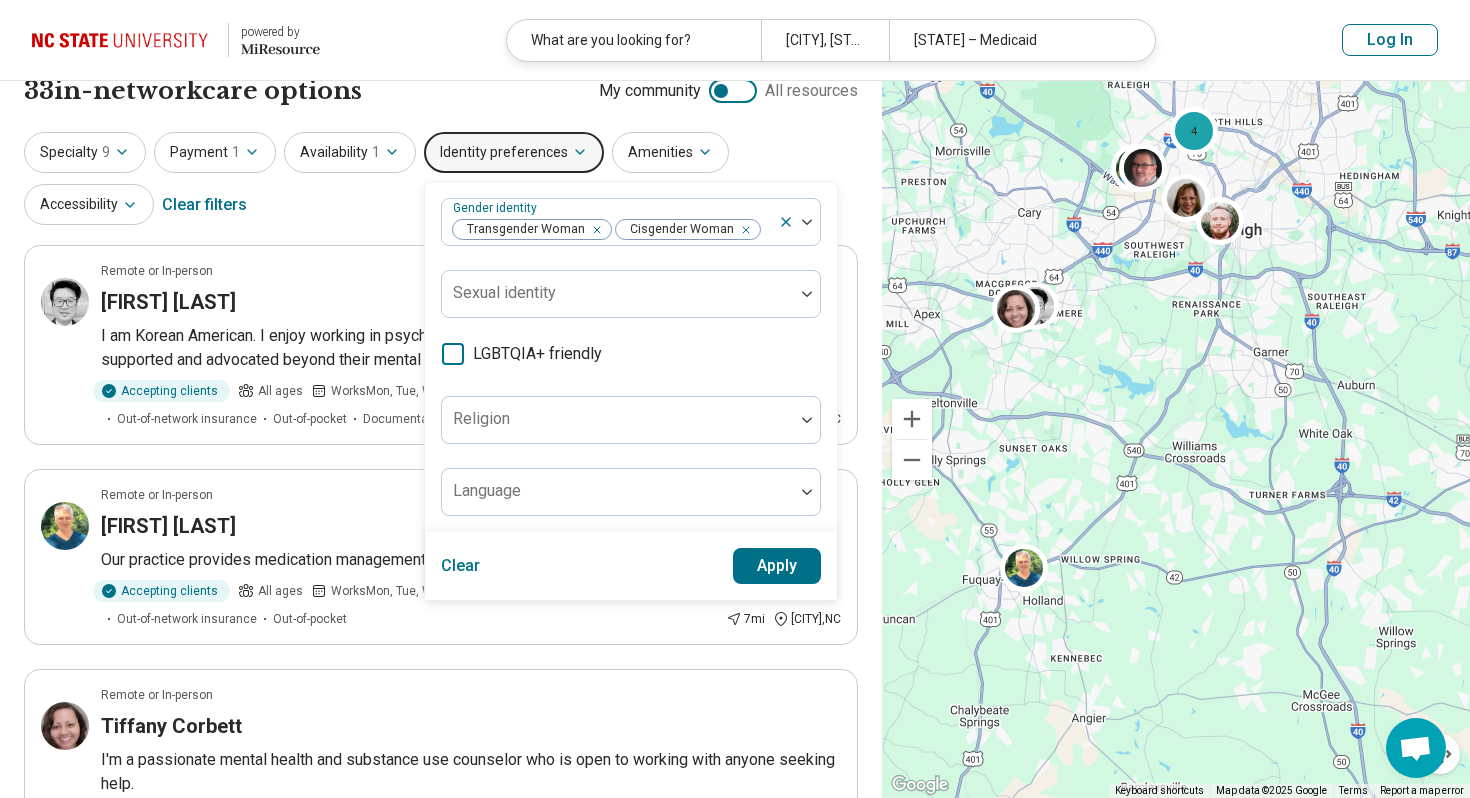 click on "LGBTQIA+ friendly" at bounding box center (537, 354) 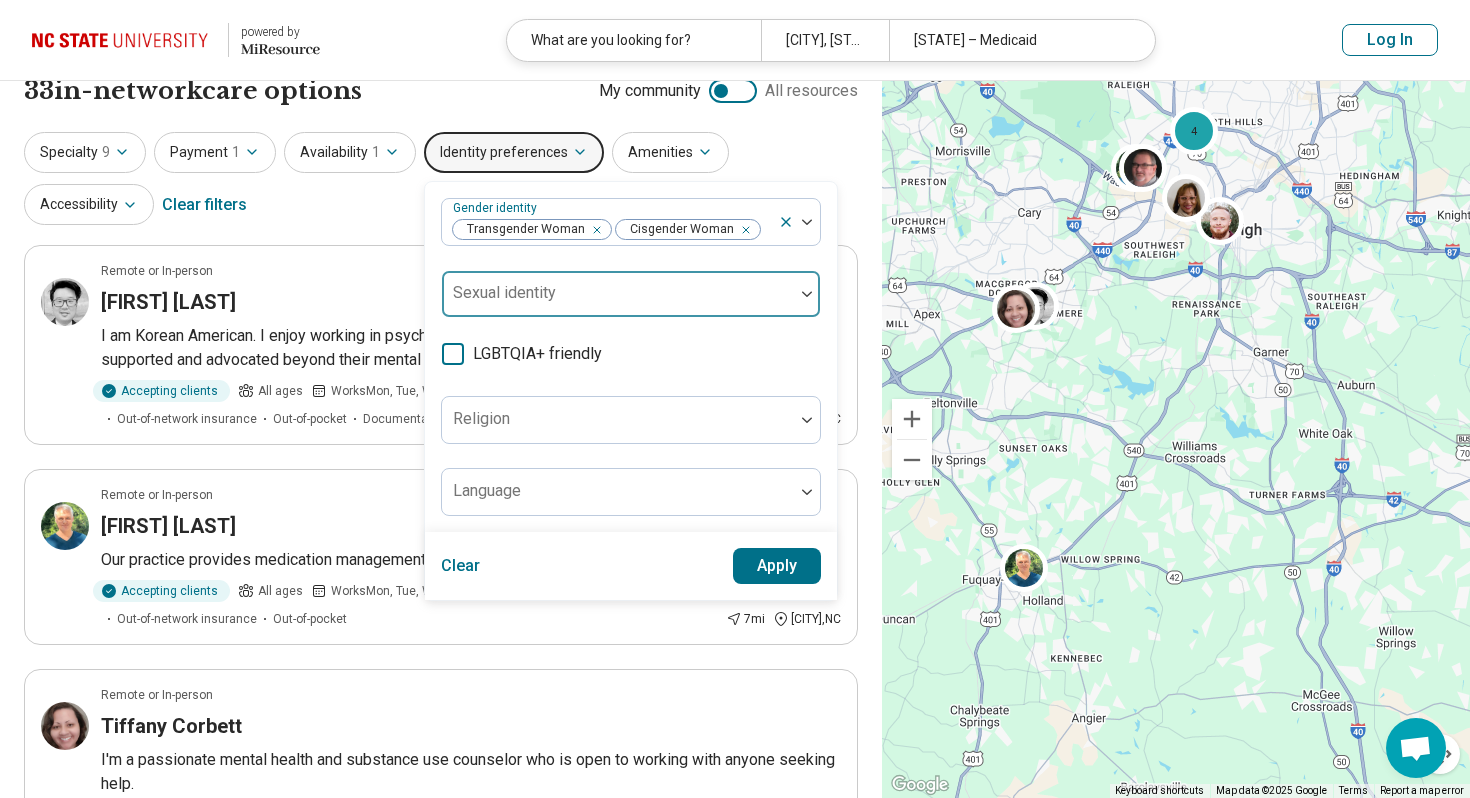 scroll, scrollTop: 10, scrollLeft: 0, axis: vertical 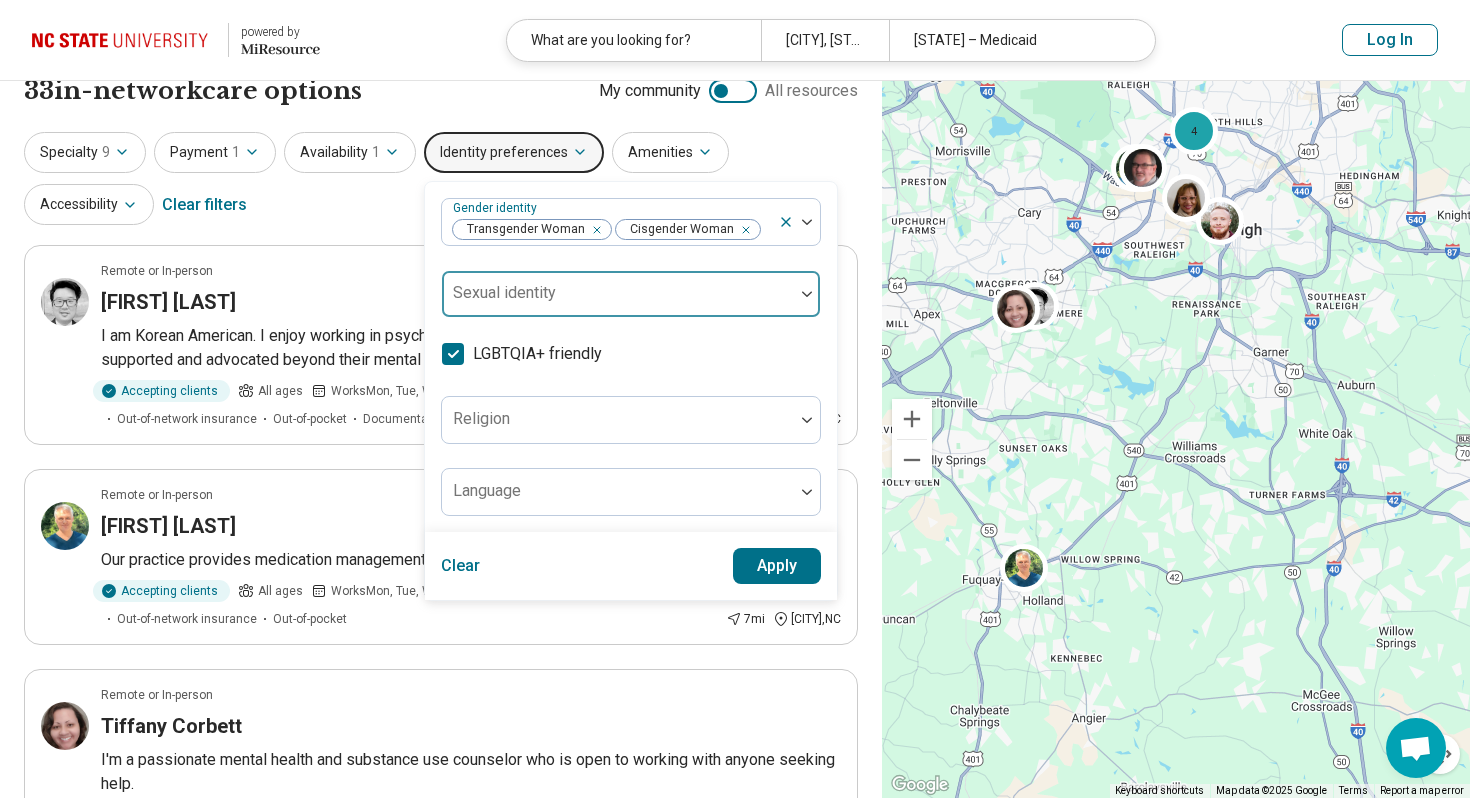 click at bounding box center (618, 302) 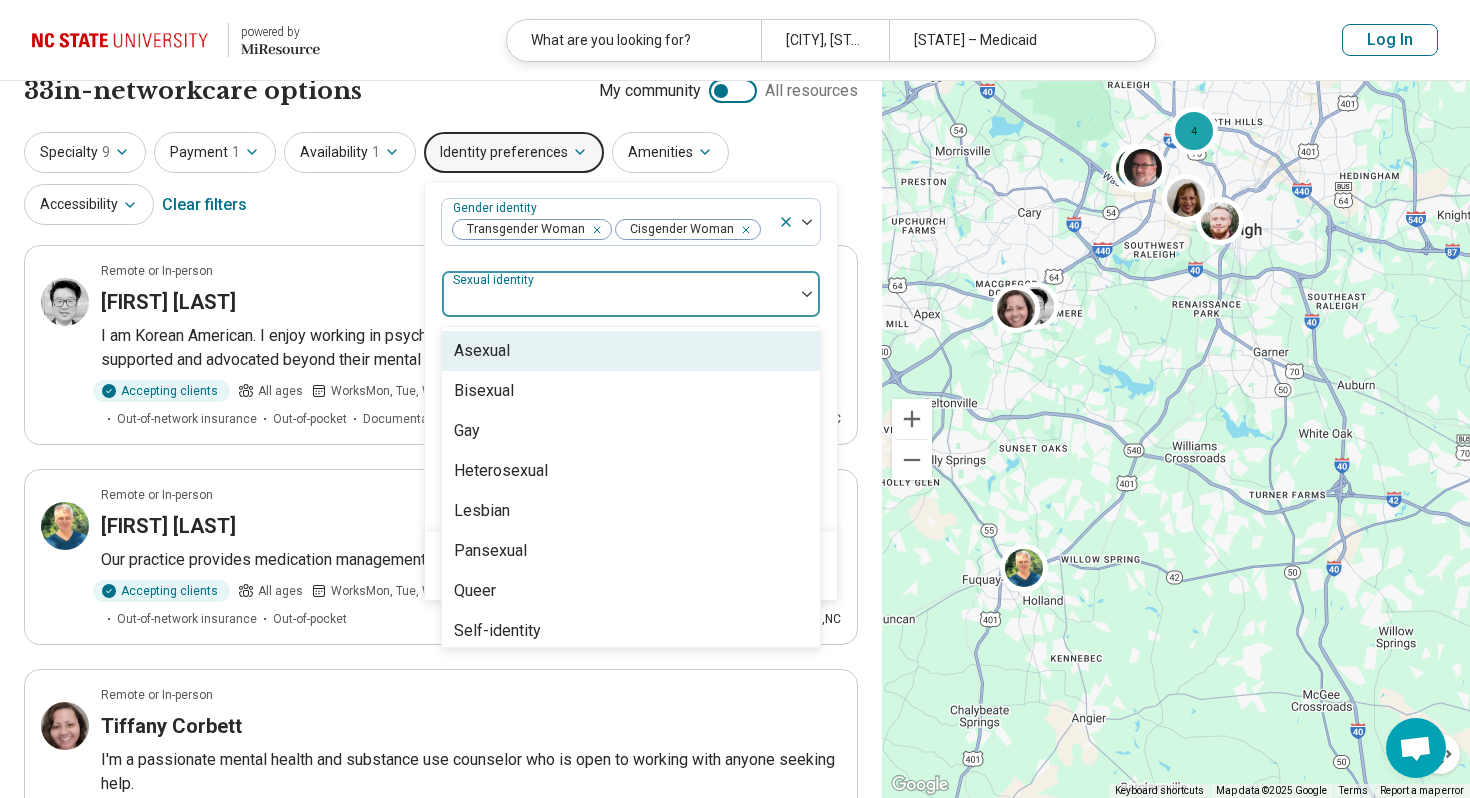 click at bounding box center [618, 302] 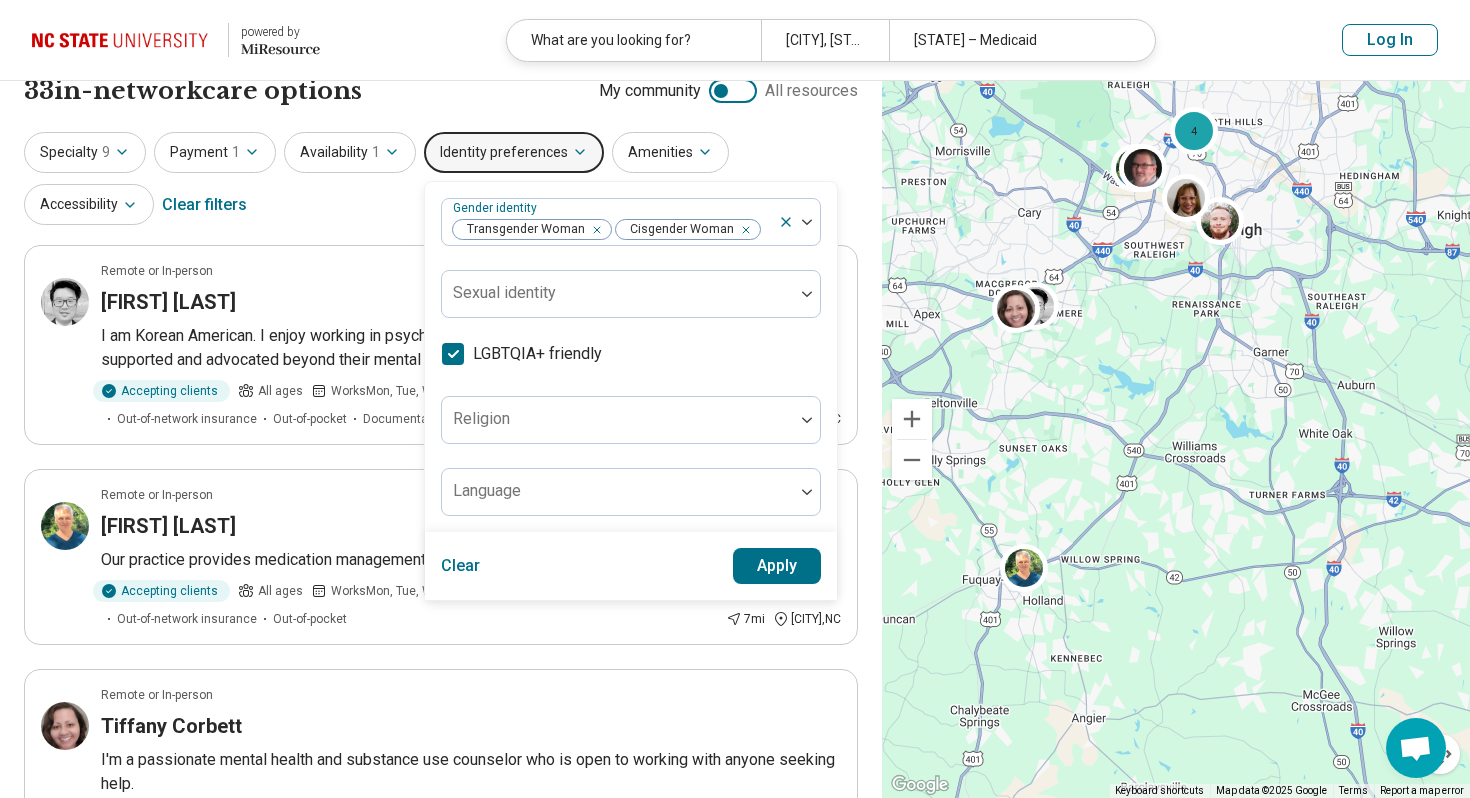 click on "Apply" at bounding box center (777, 566) 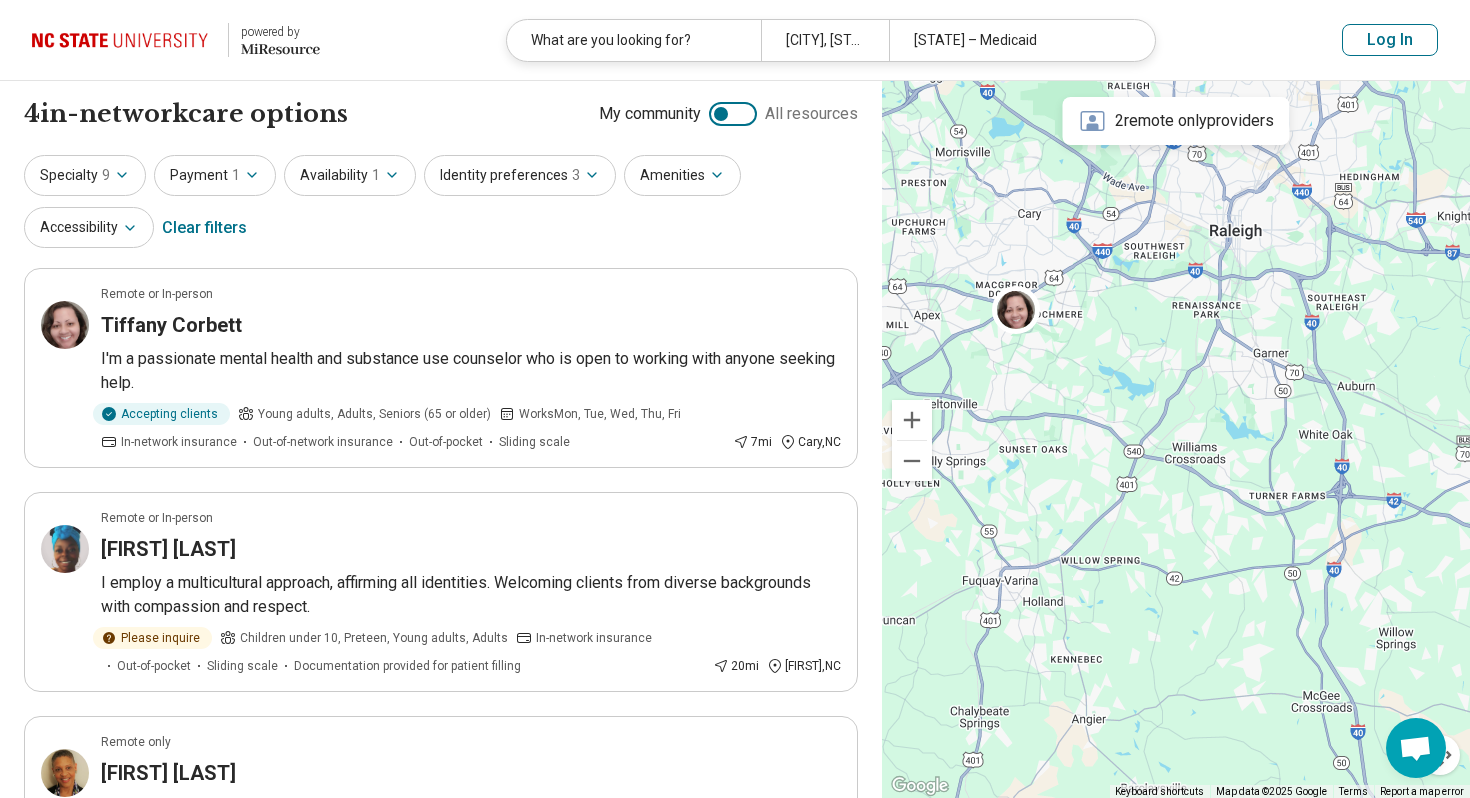 click on "Identity preferences 3" at bounding box center [520, 175] 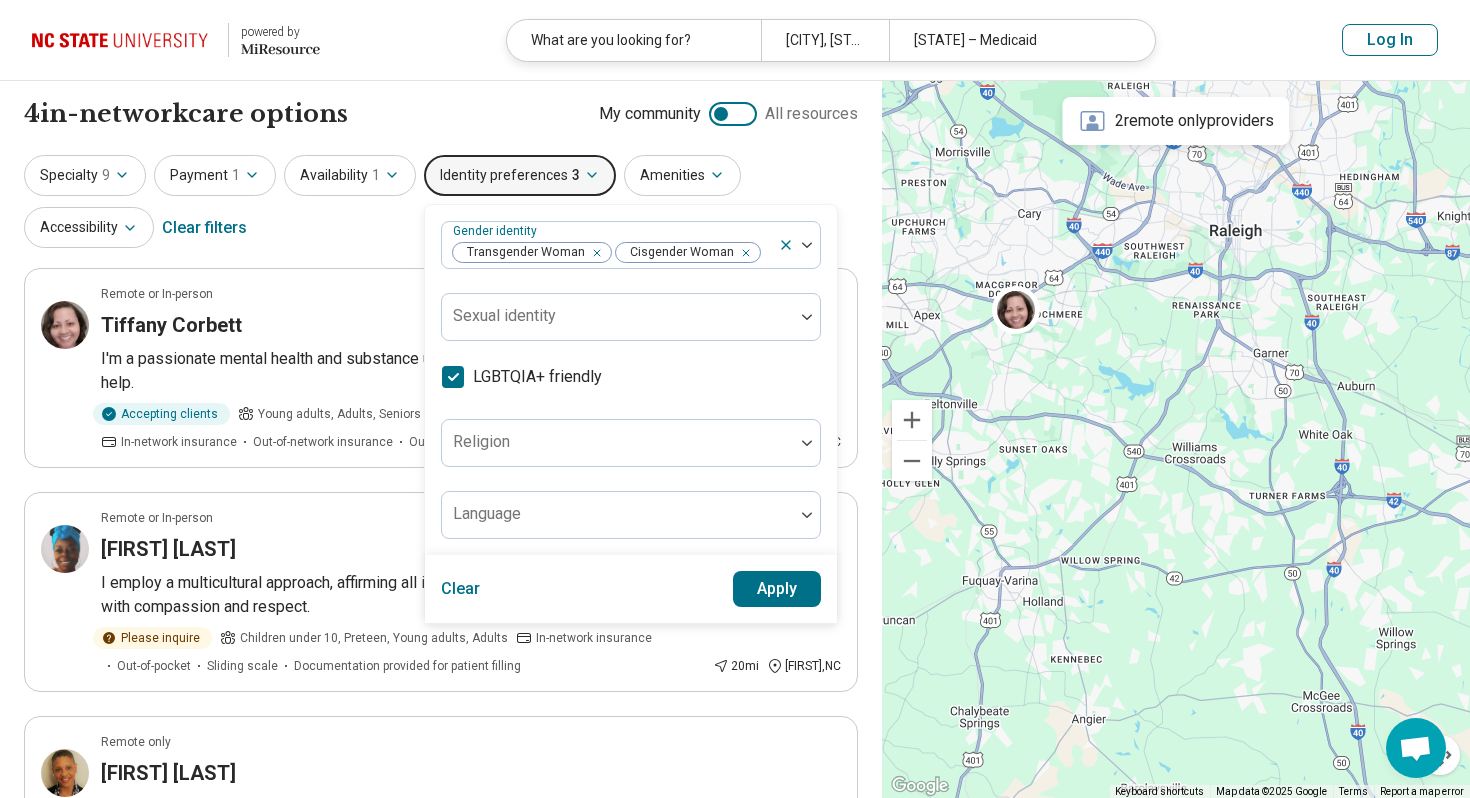 click on "LGBTQIA+ friendly" at bounding box center (537, 377) 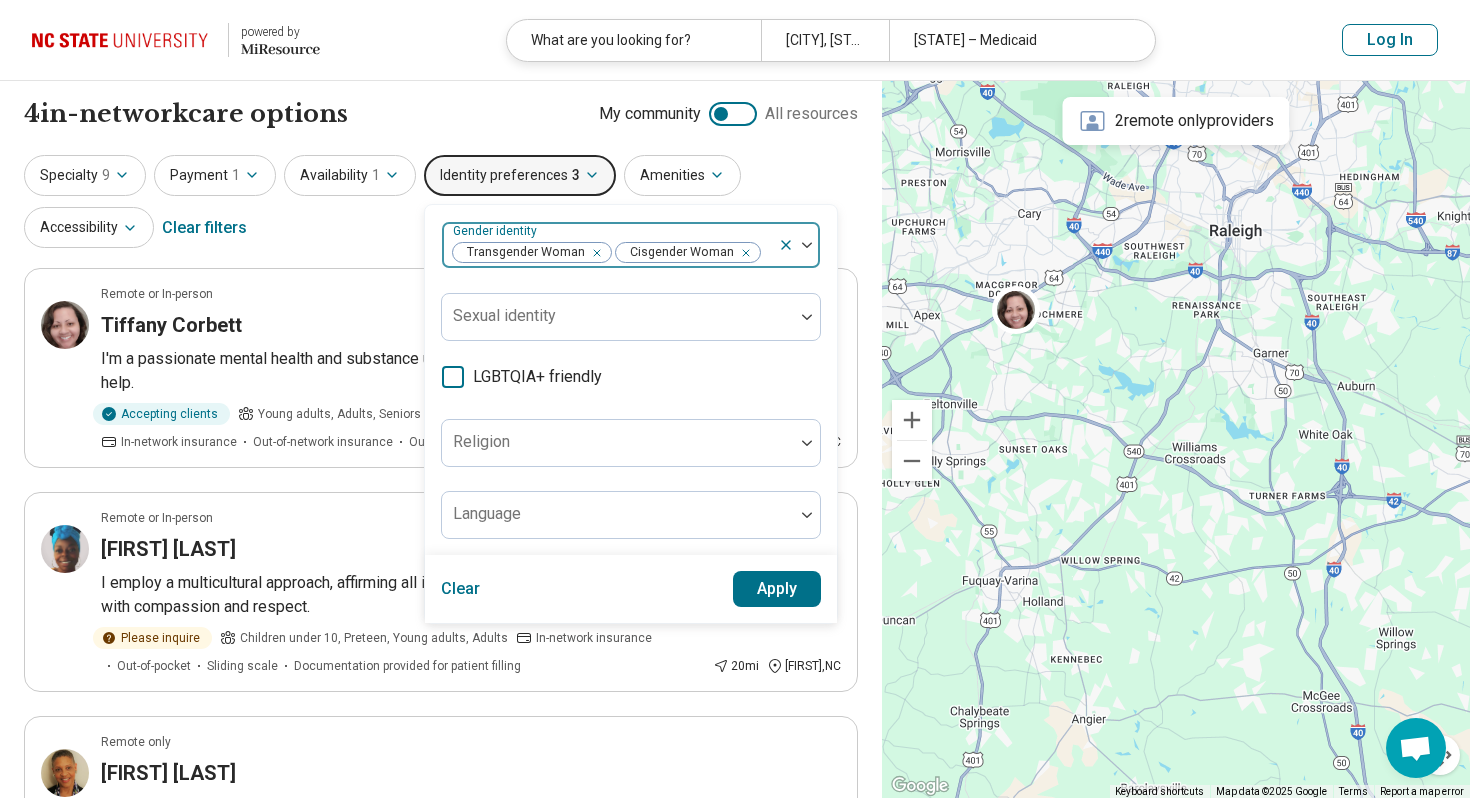 click 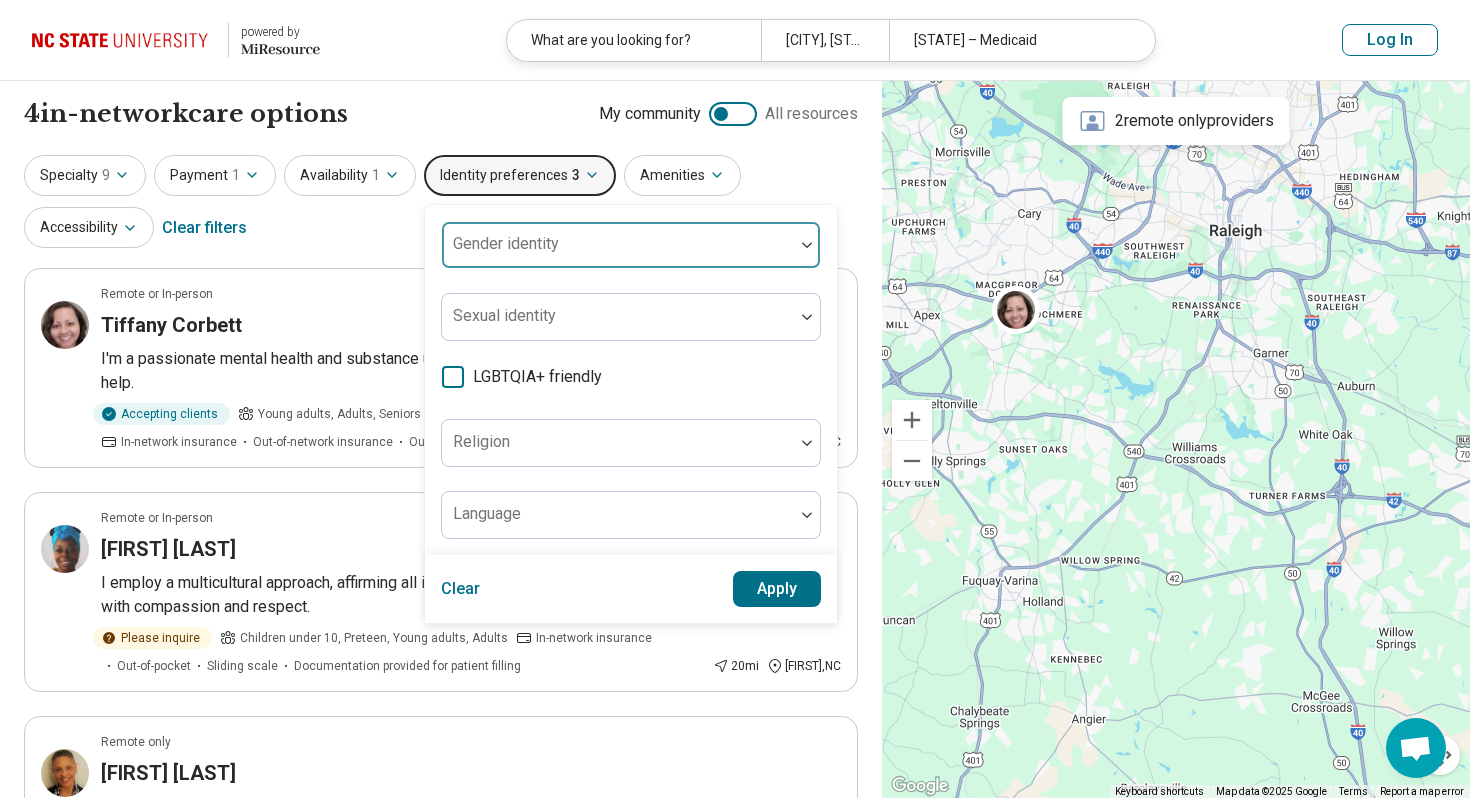 click on "Apply" at bounding box center (777, 589) 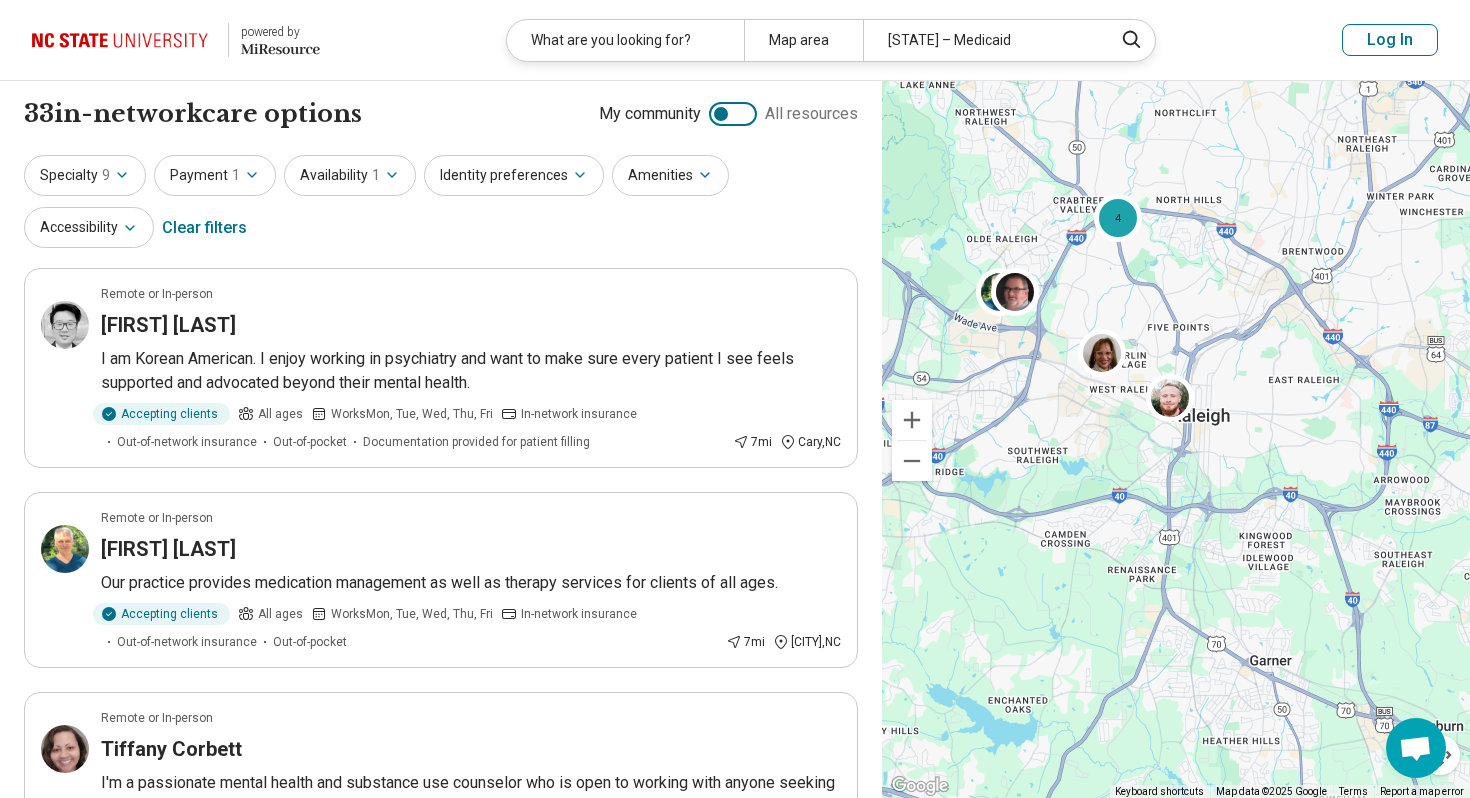 drag, startPoint x: 1209, startPoint y: 218, endPoint x: 1084, endPoint y: 410, distance: 229.10478 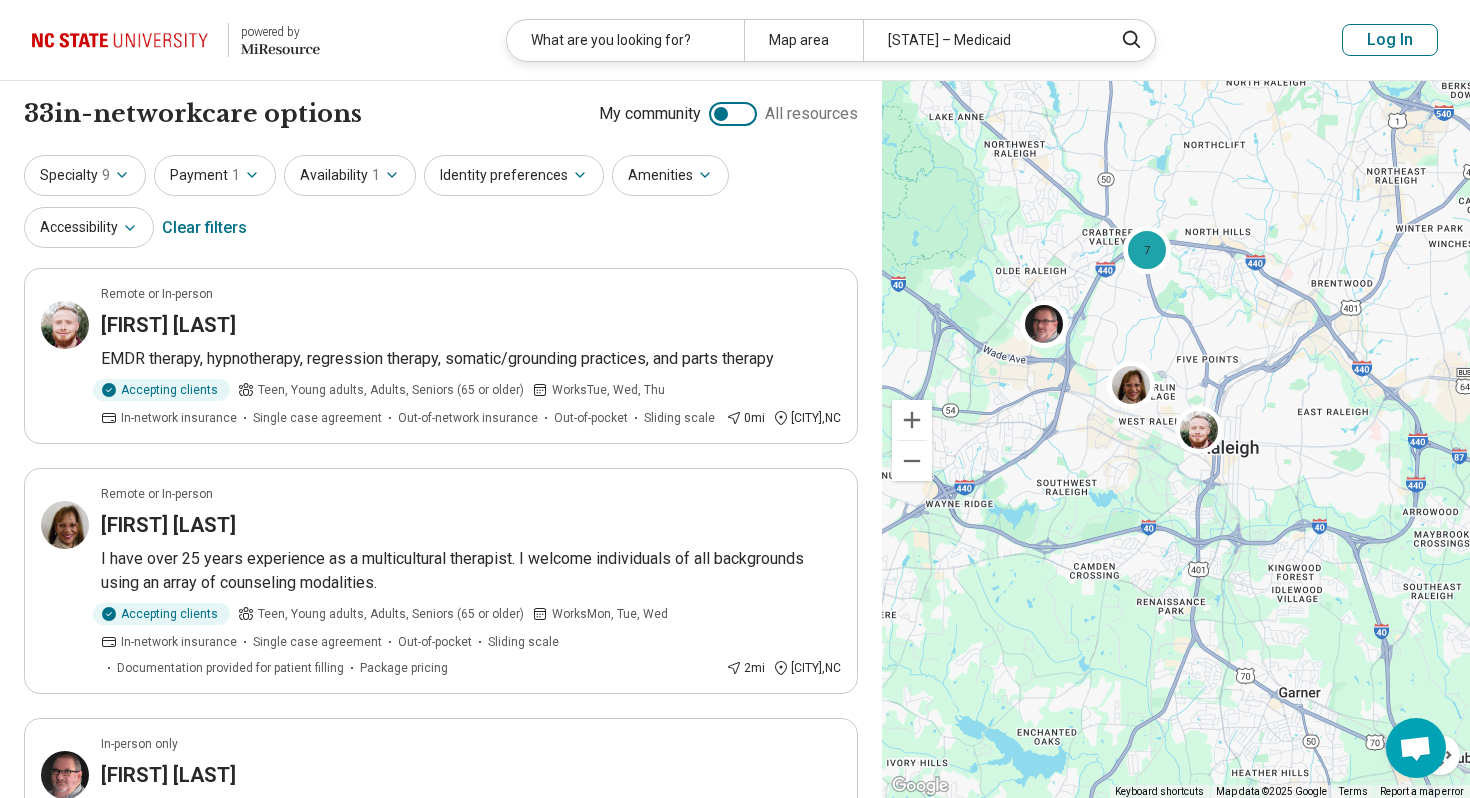 drag, startPoint x: 1084, startPoint y: 410, endPoint x: 1123, endPoint y: 444, distance: 51.739735 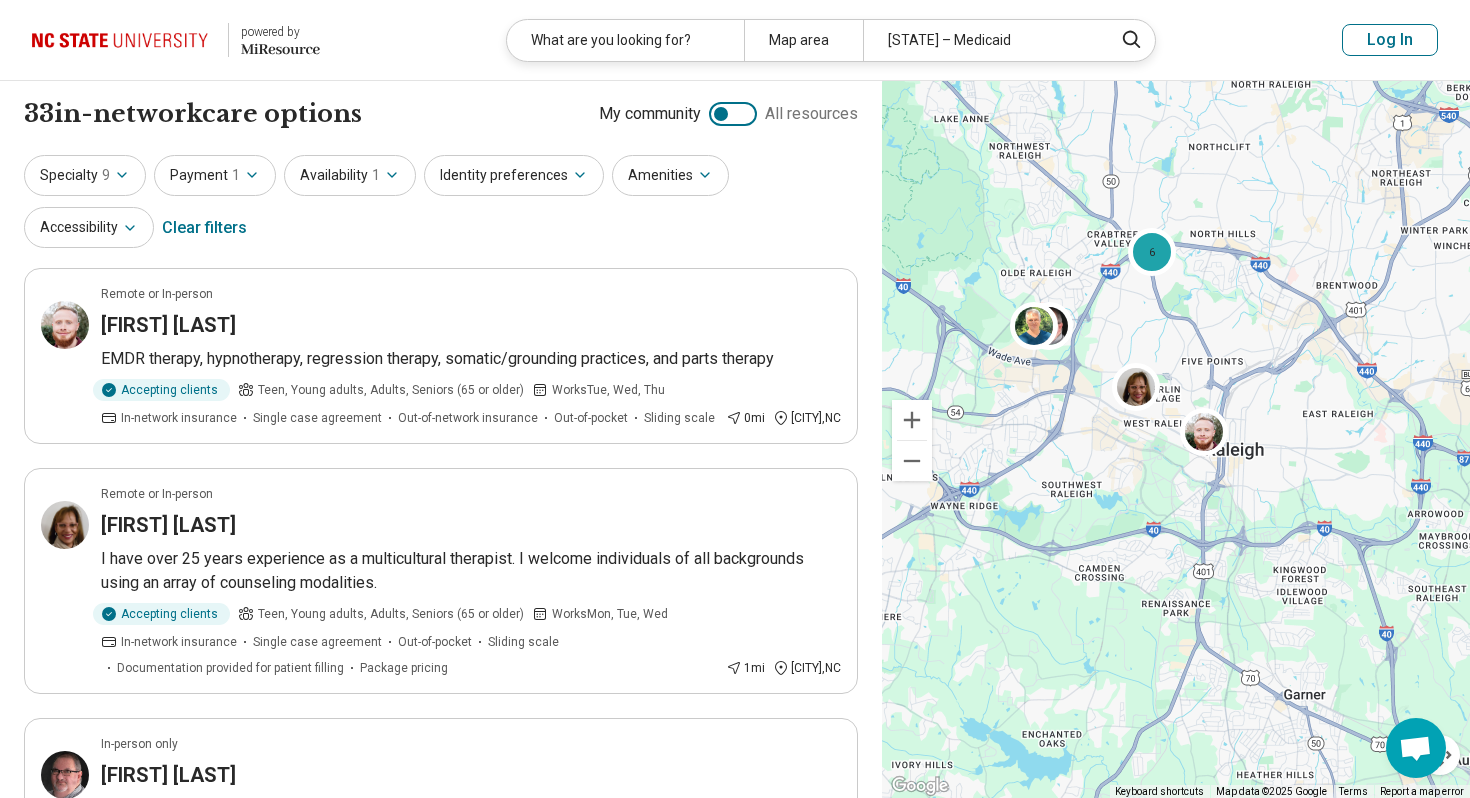 click on "Specialty 9" at bounding box center [85, 175] 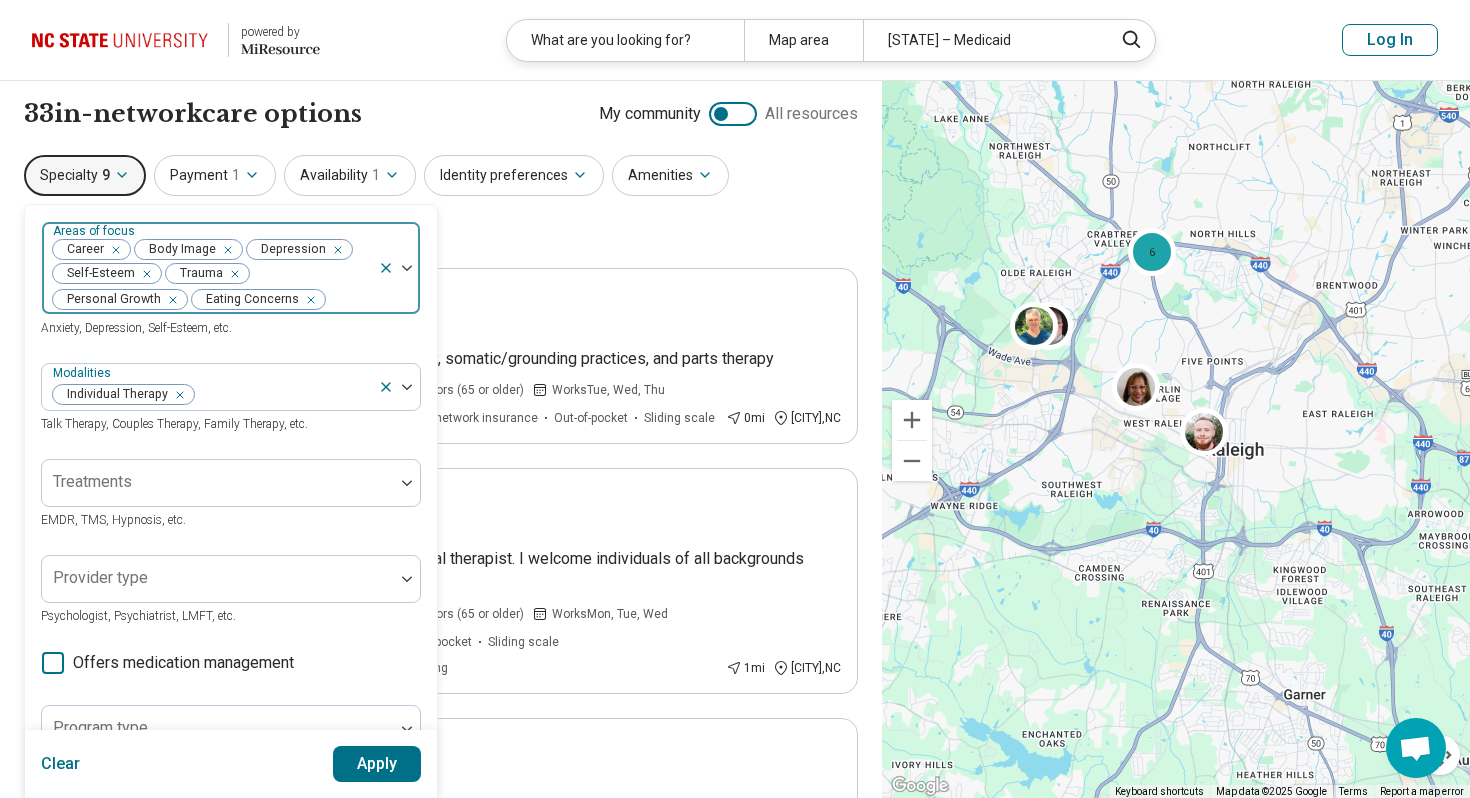 click 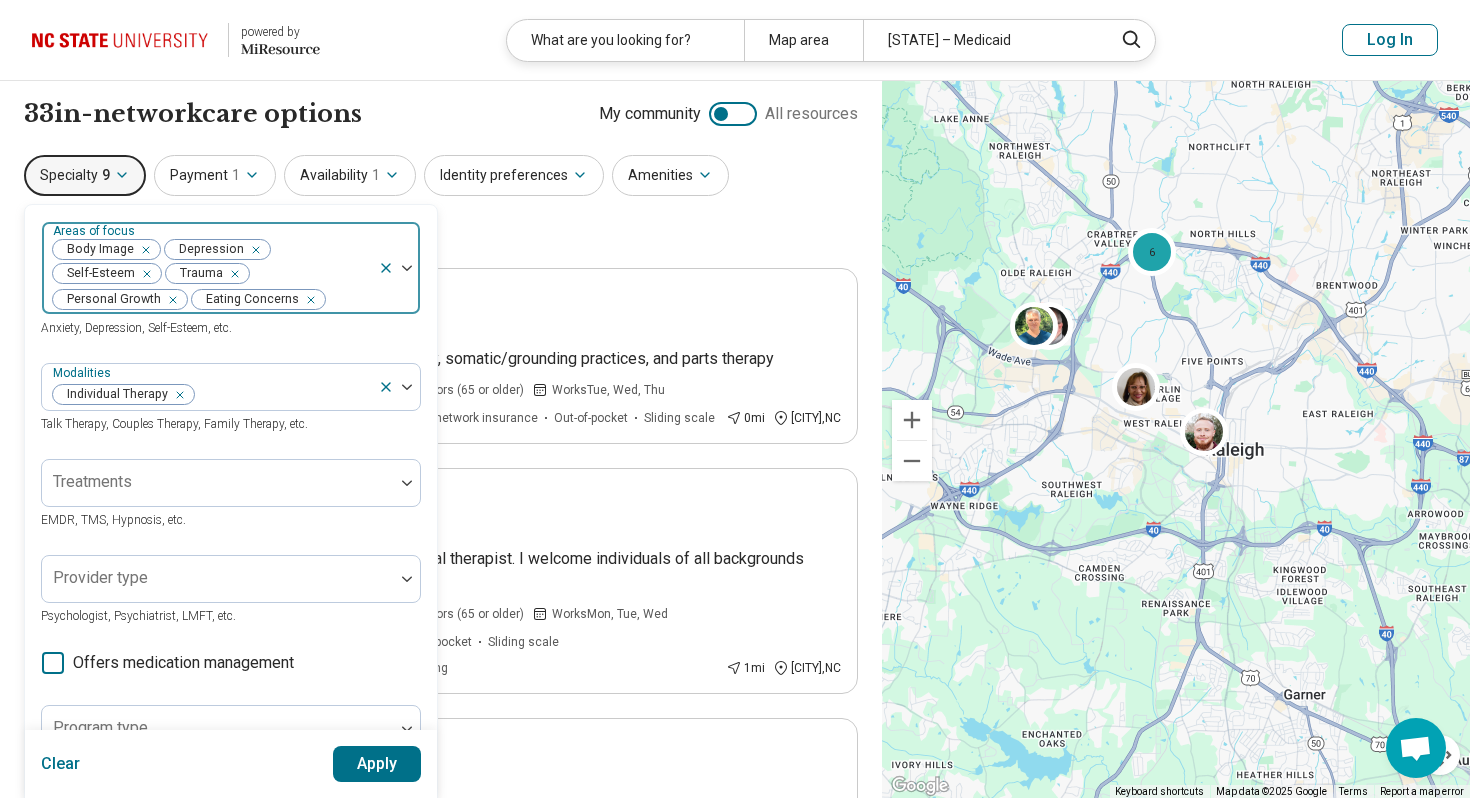 click 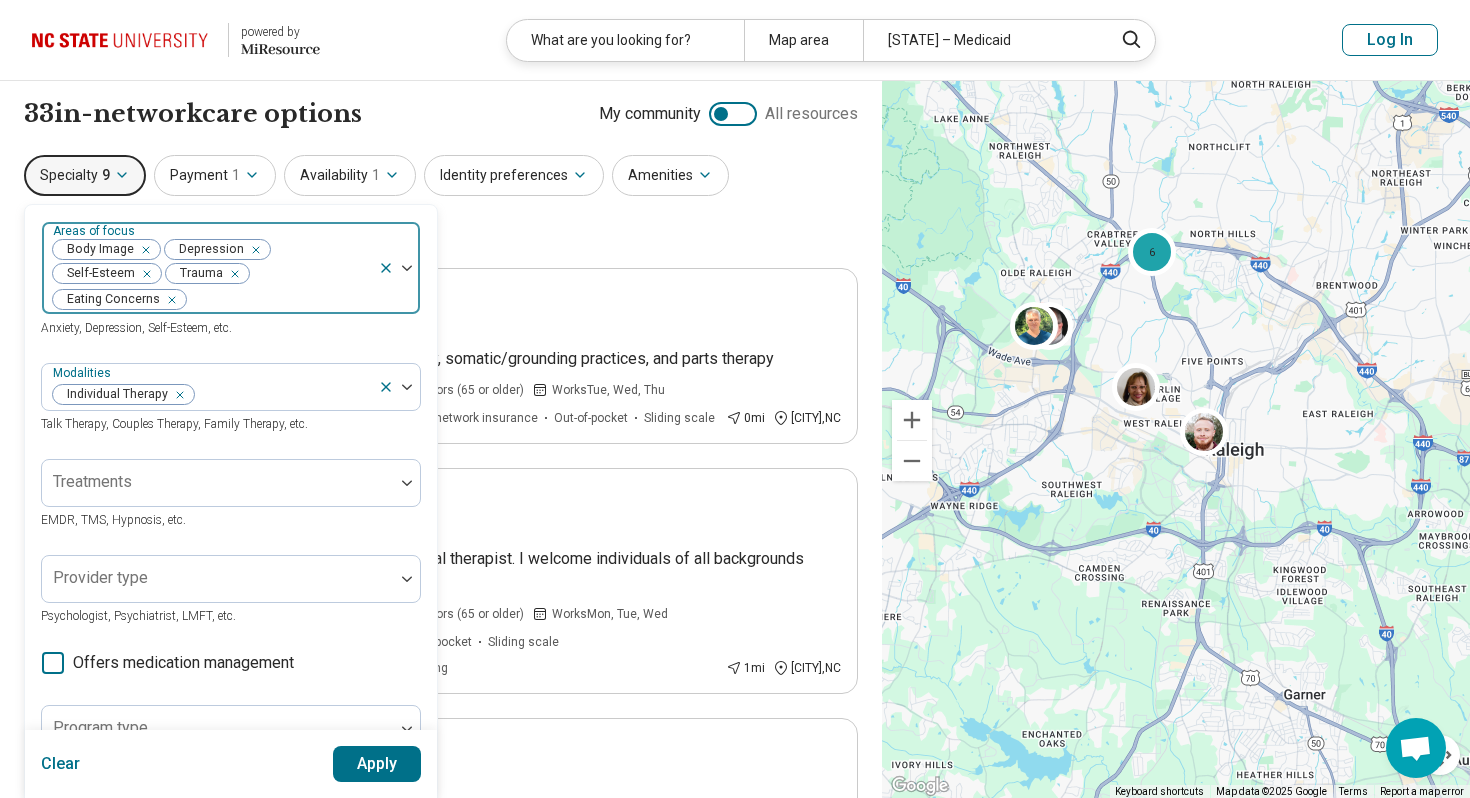 click at bounding box center [231, 274] 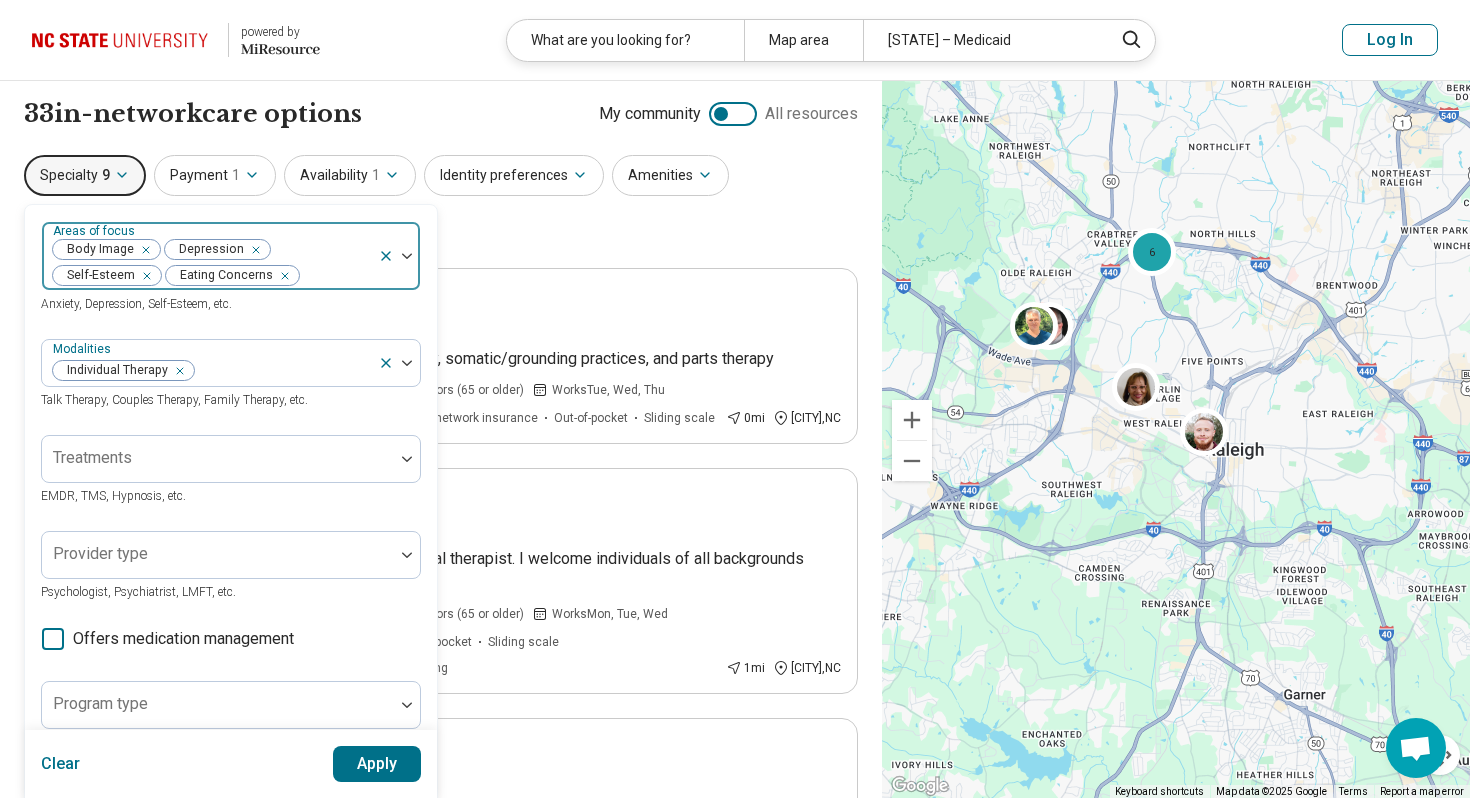 click on "Apply" at bounding box center [377, 764] 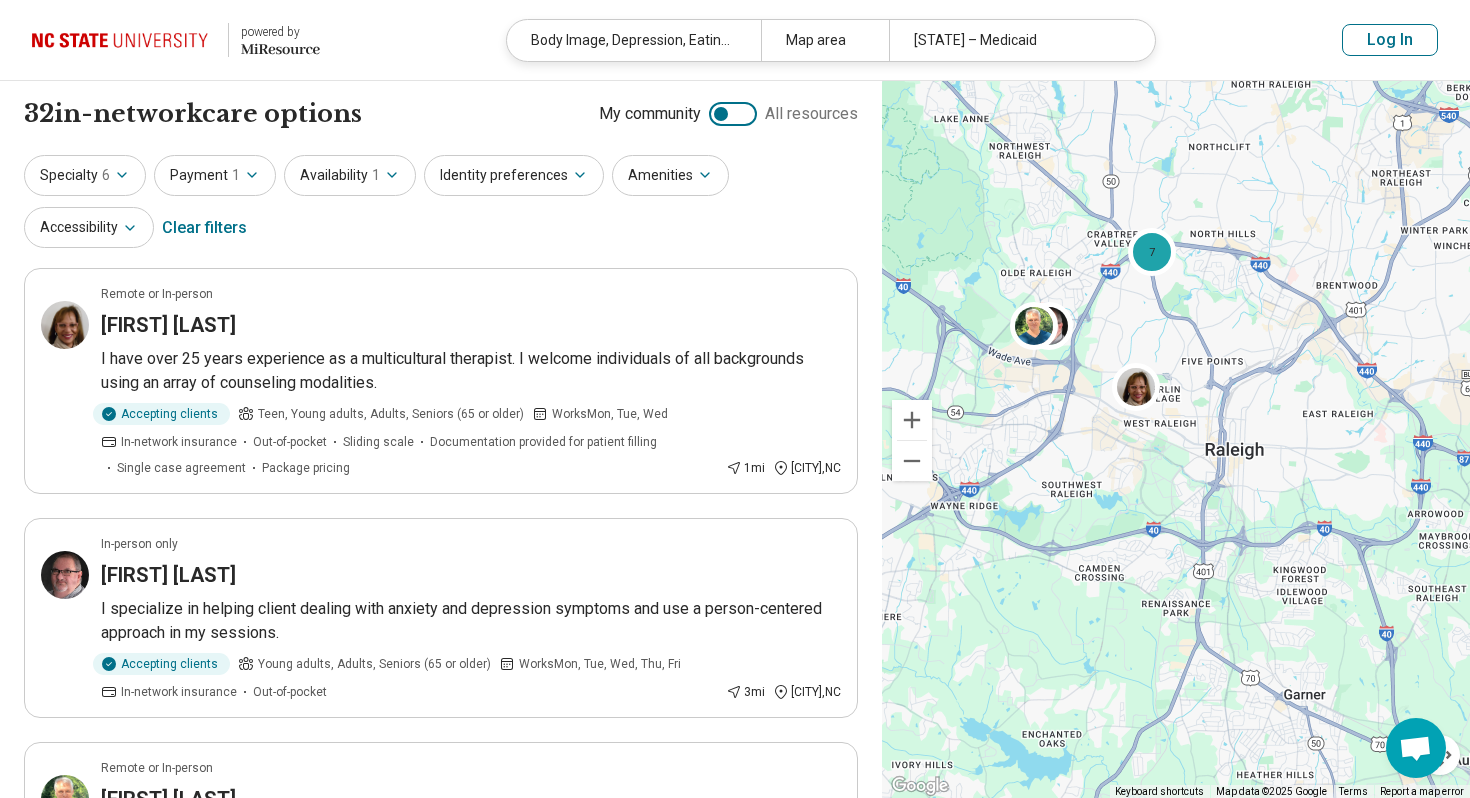 click on "Specialty 6" at bounding box center (85, 175) 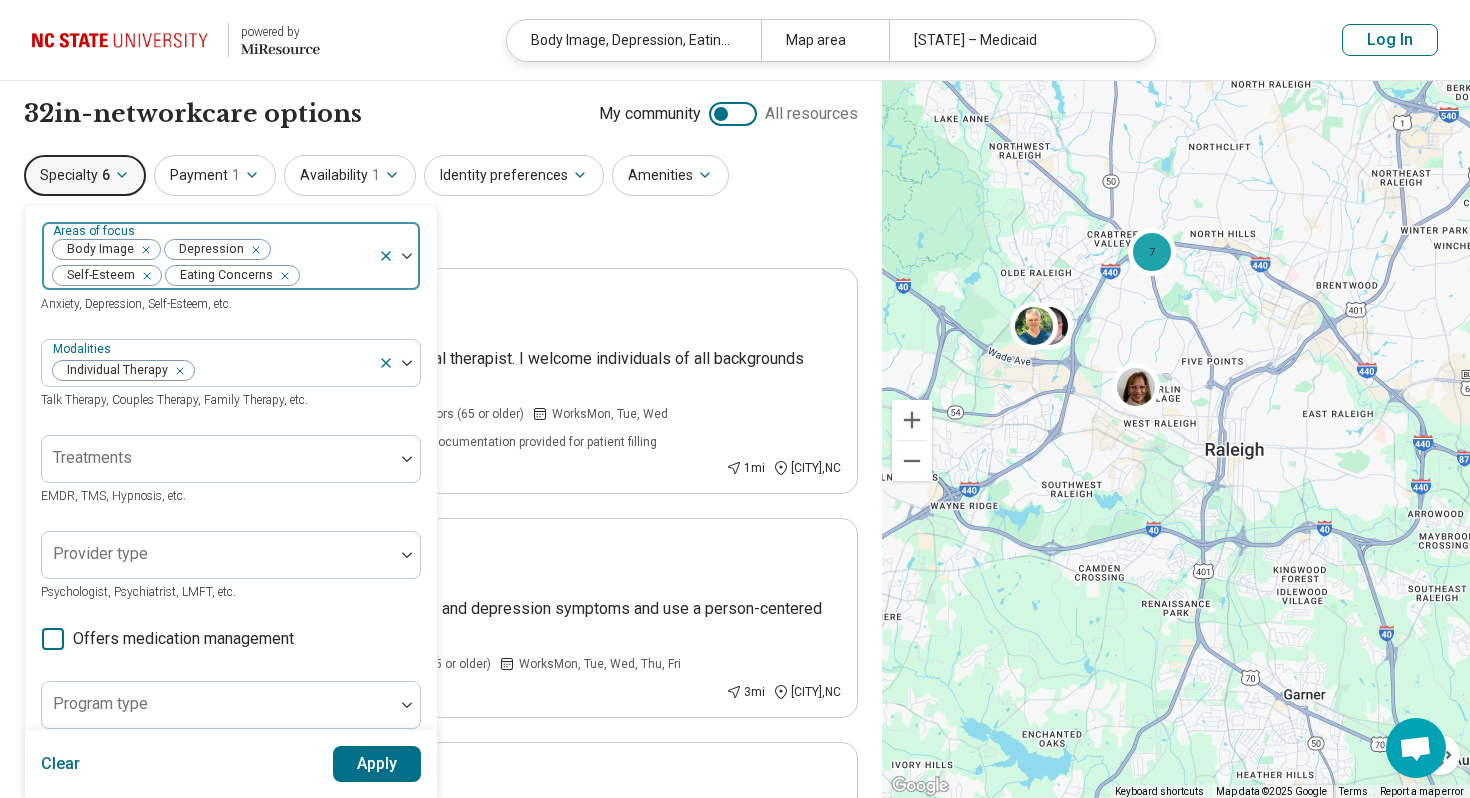 click at bounding box center (407, 256) 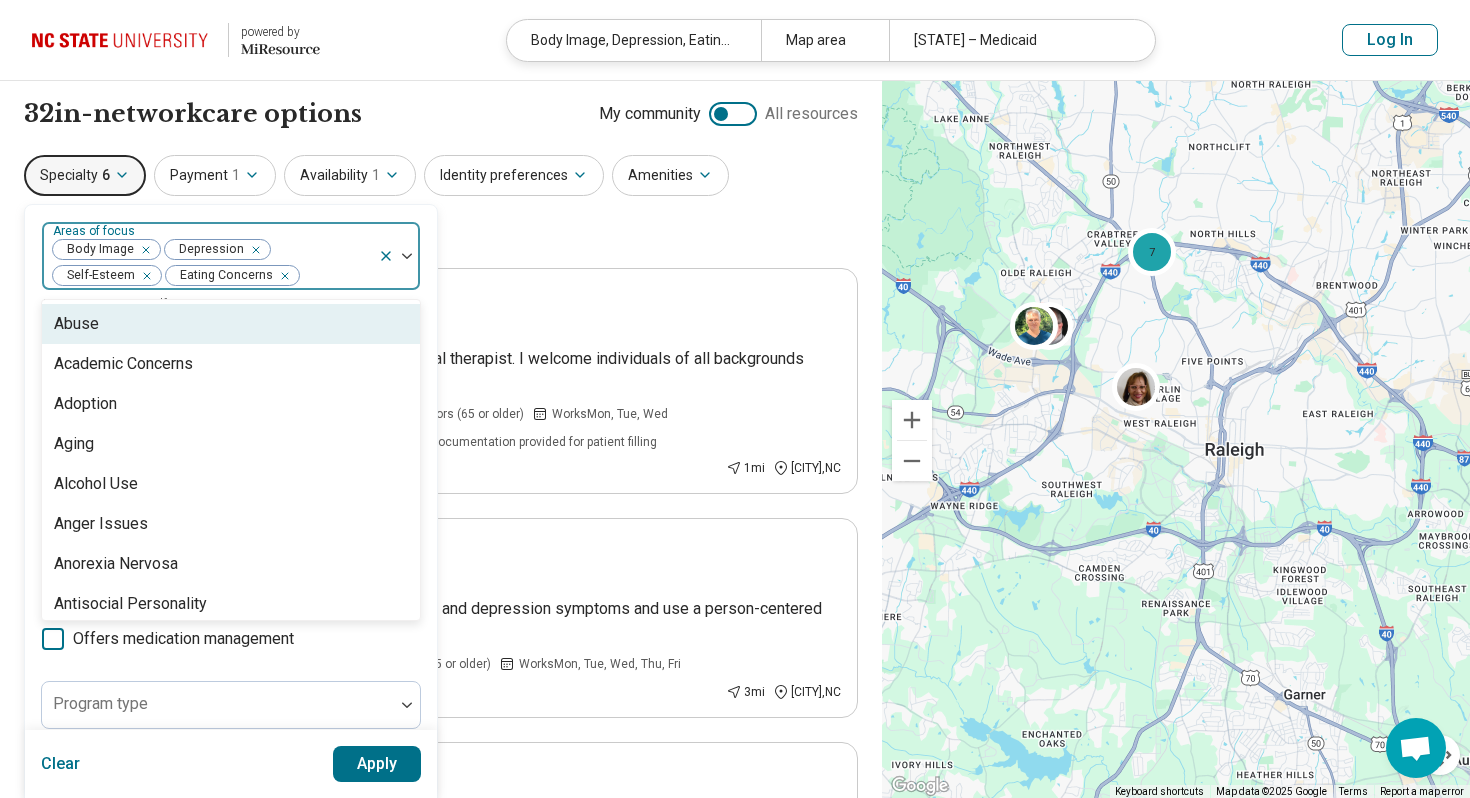 click at bounding box center [407, 256] 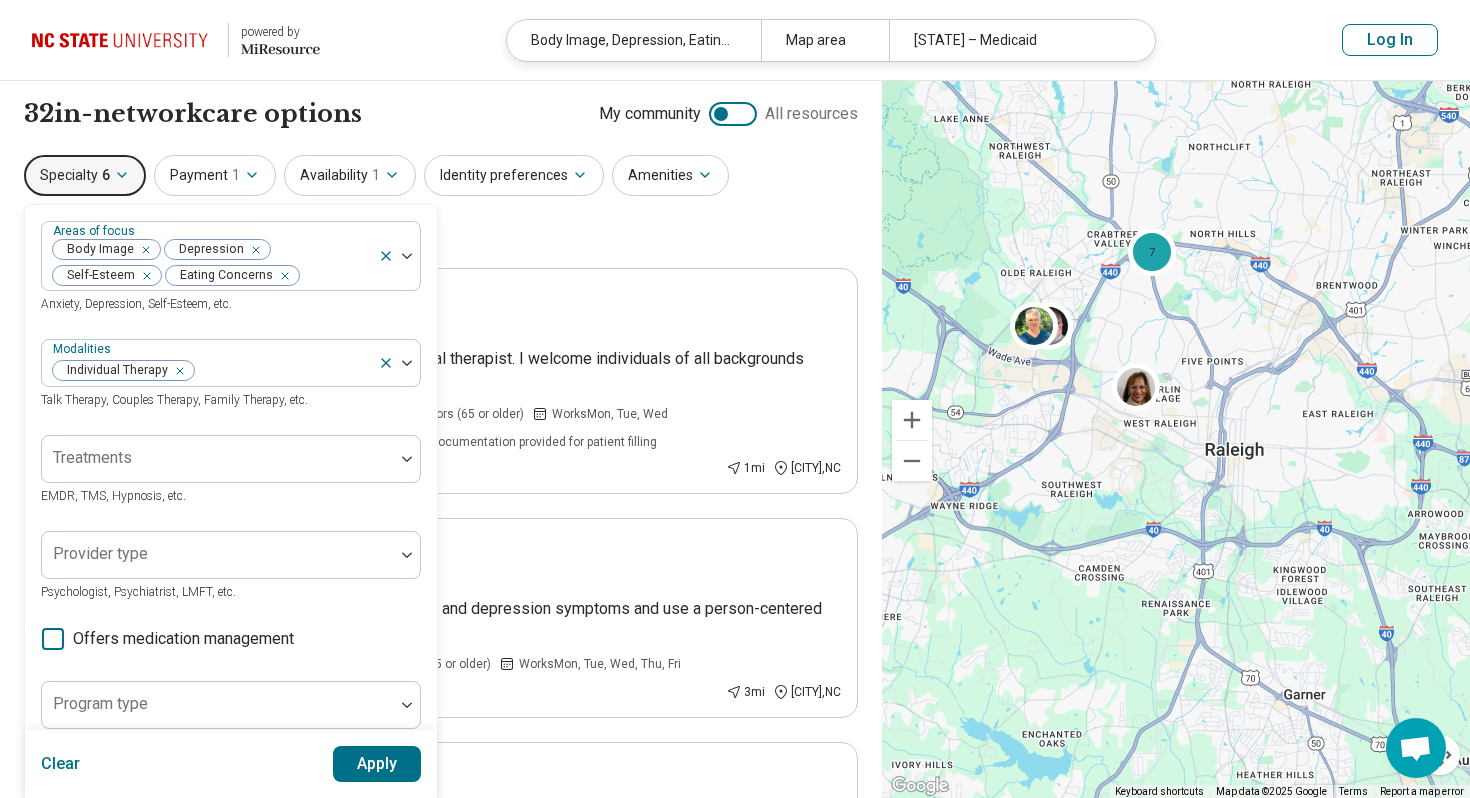 click on "Clear Apply" at bounding box center [231, 764] 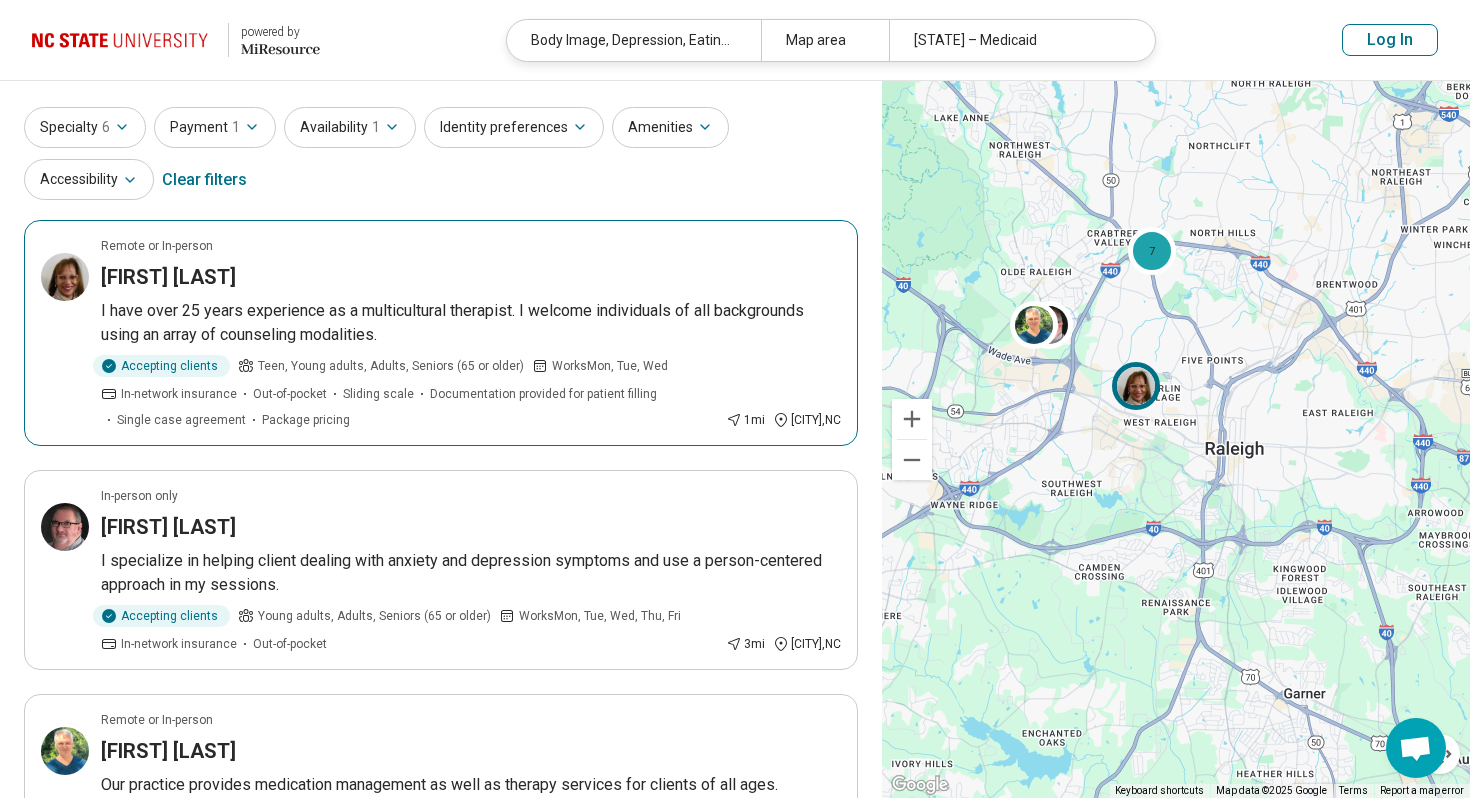 scroll, scrollTop: 56, scrollLeft: 0, axis: vertical 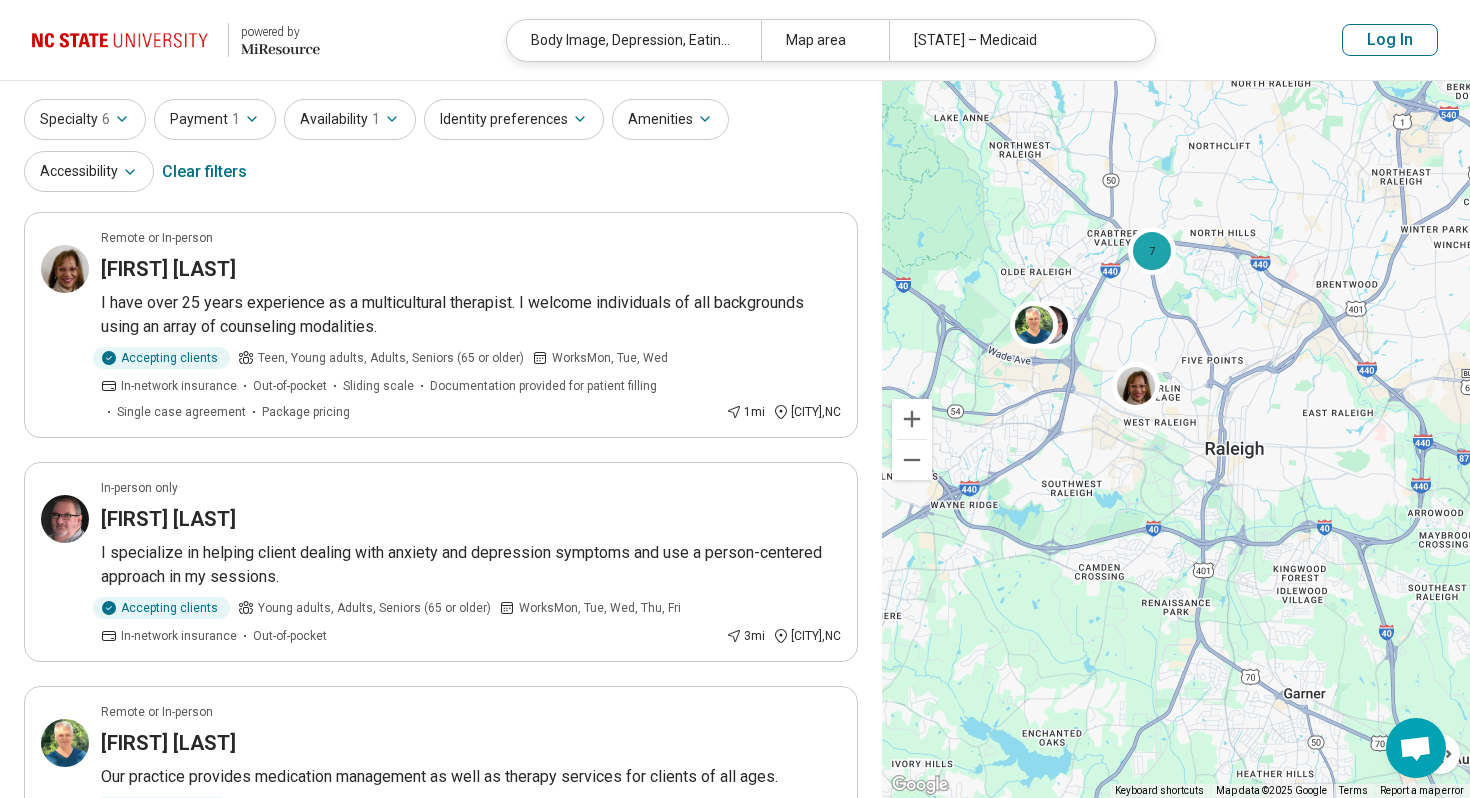 click on "Specialty 6" at bounding box center [85, 119] 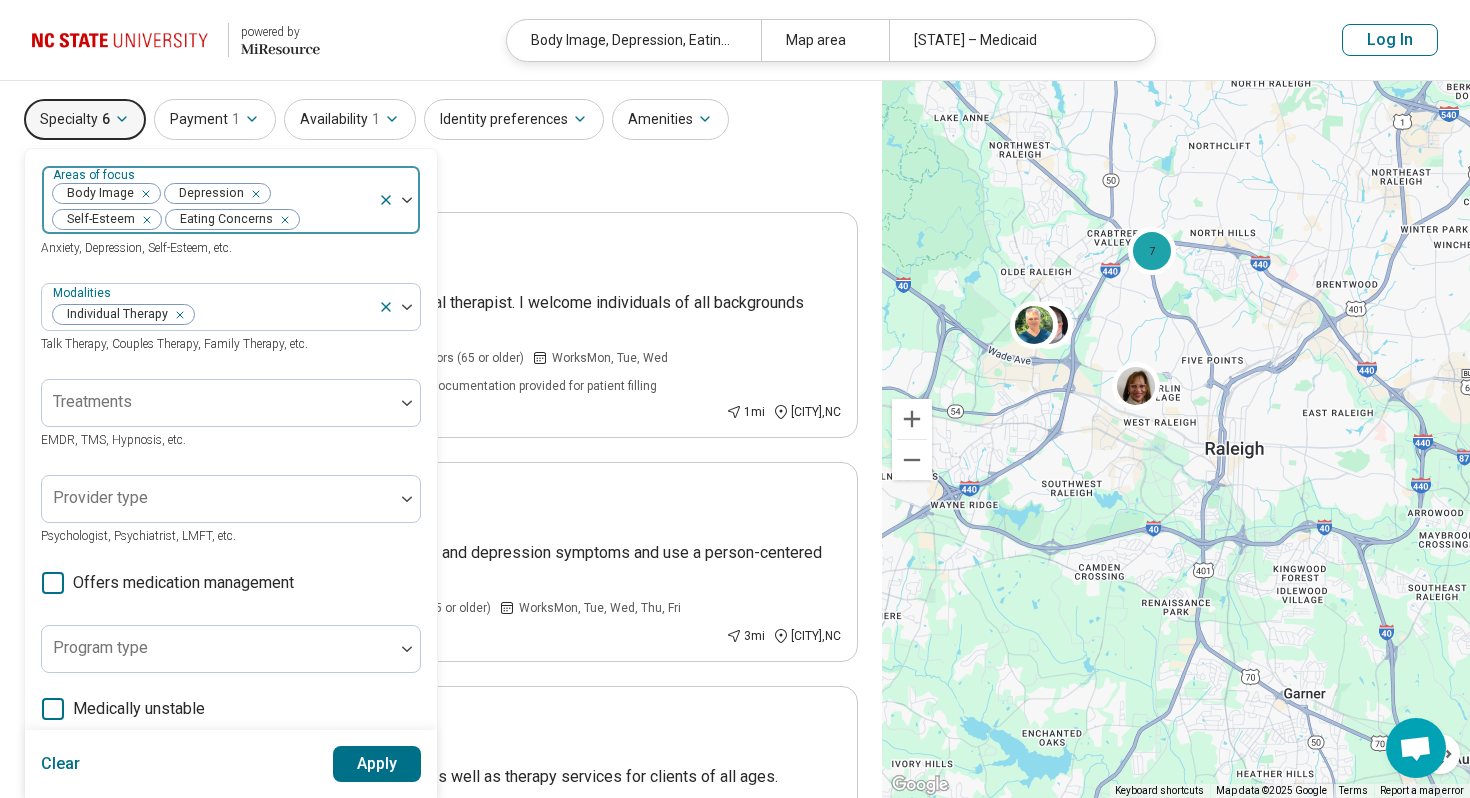click at bounding box center [407, 200] 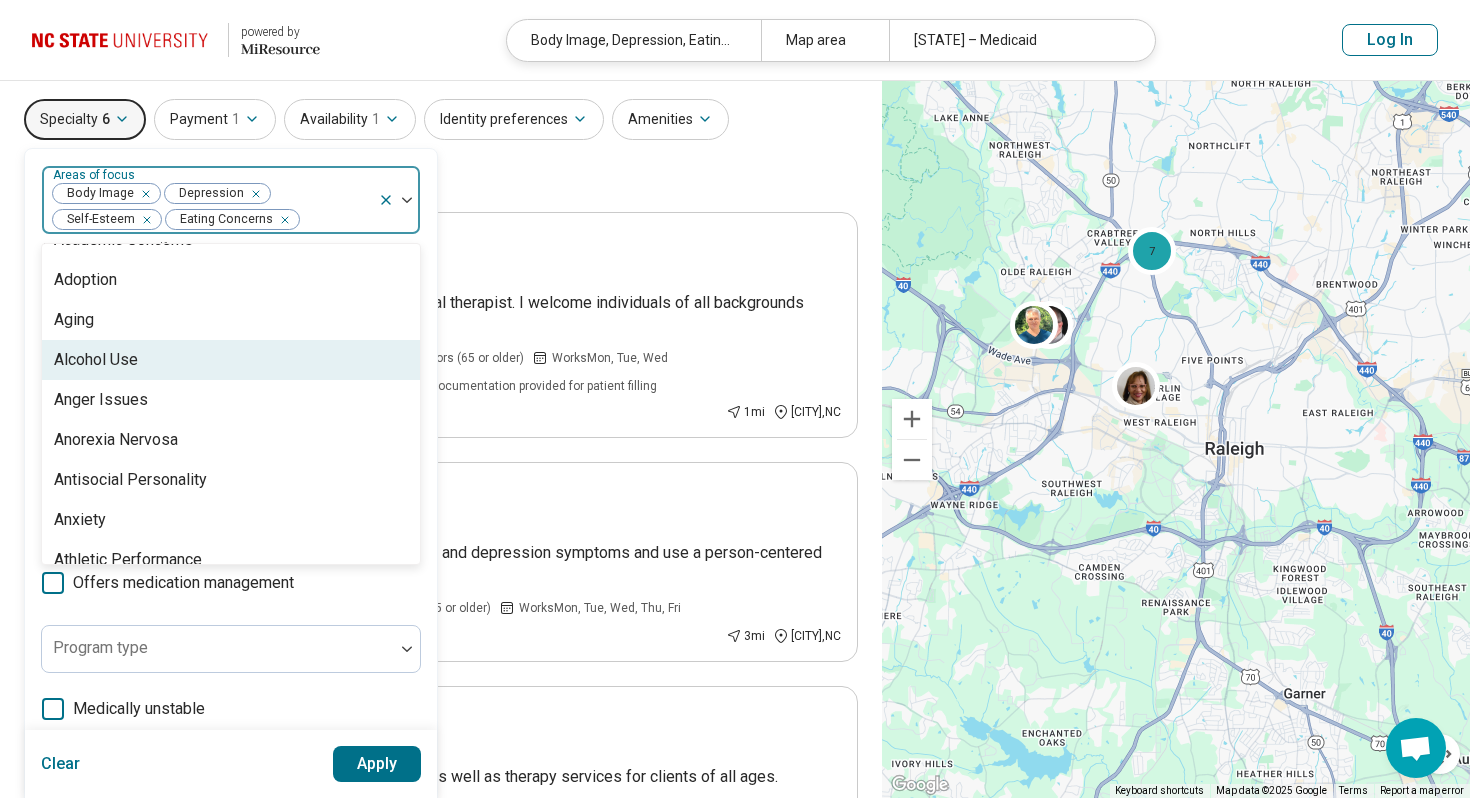 scroll, scrollTop: 80, scrollLeft: 0, axis: vertical 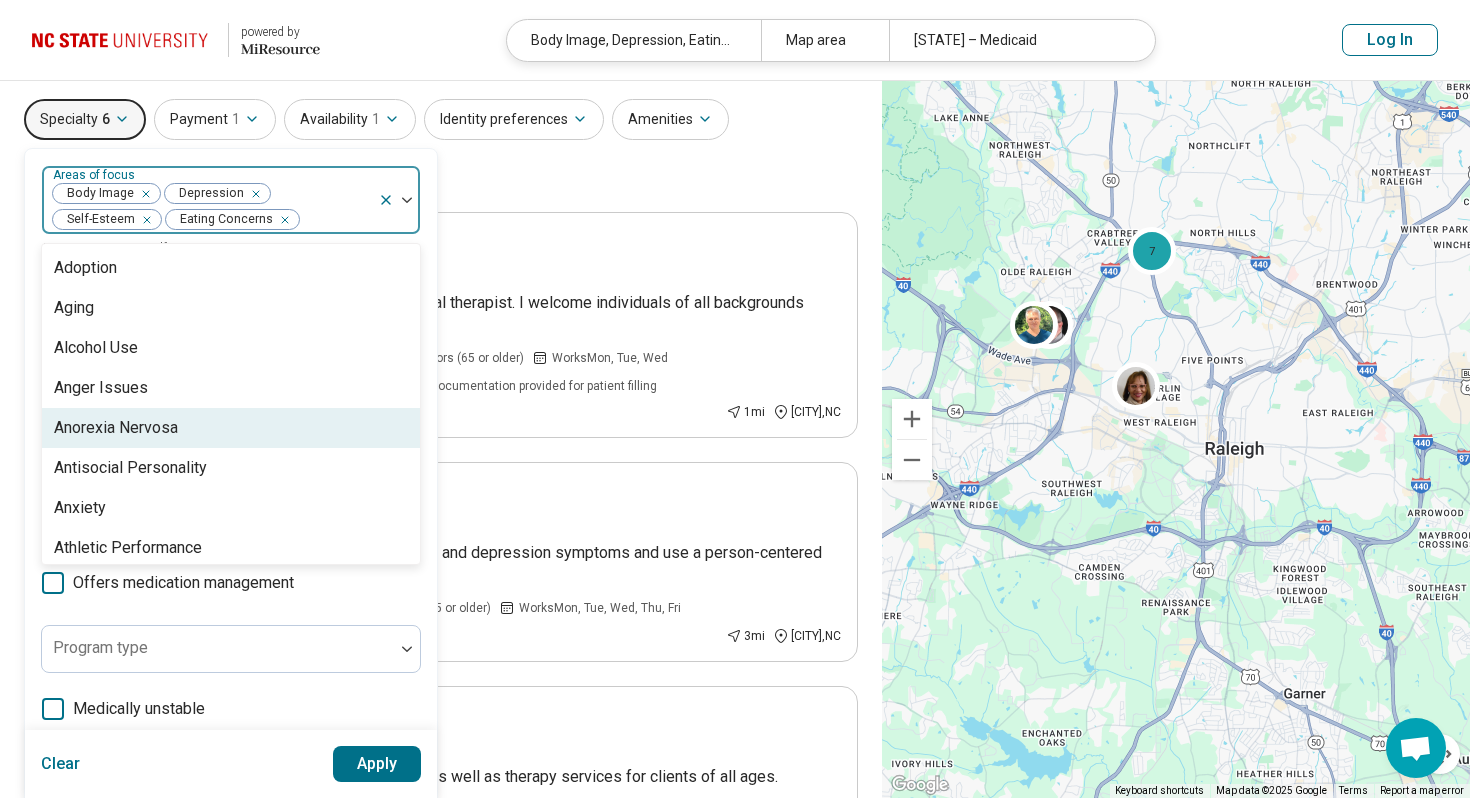 click on "Anorexia Nervosa" at bounding box center [116, 428] 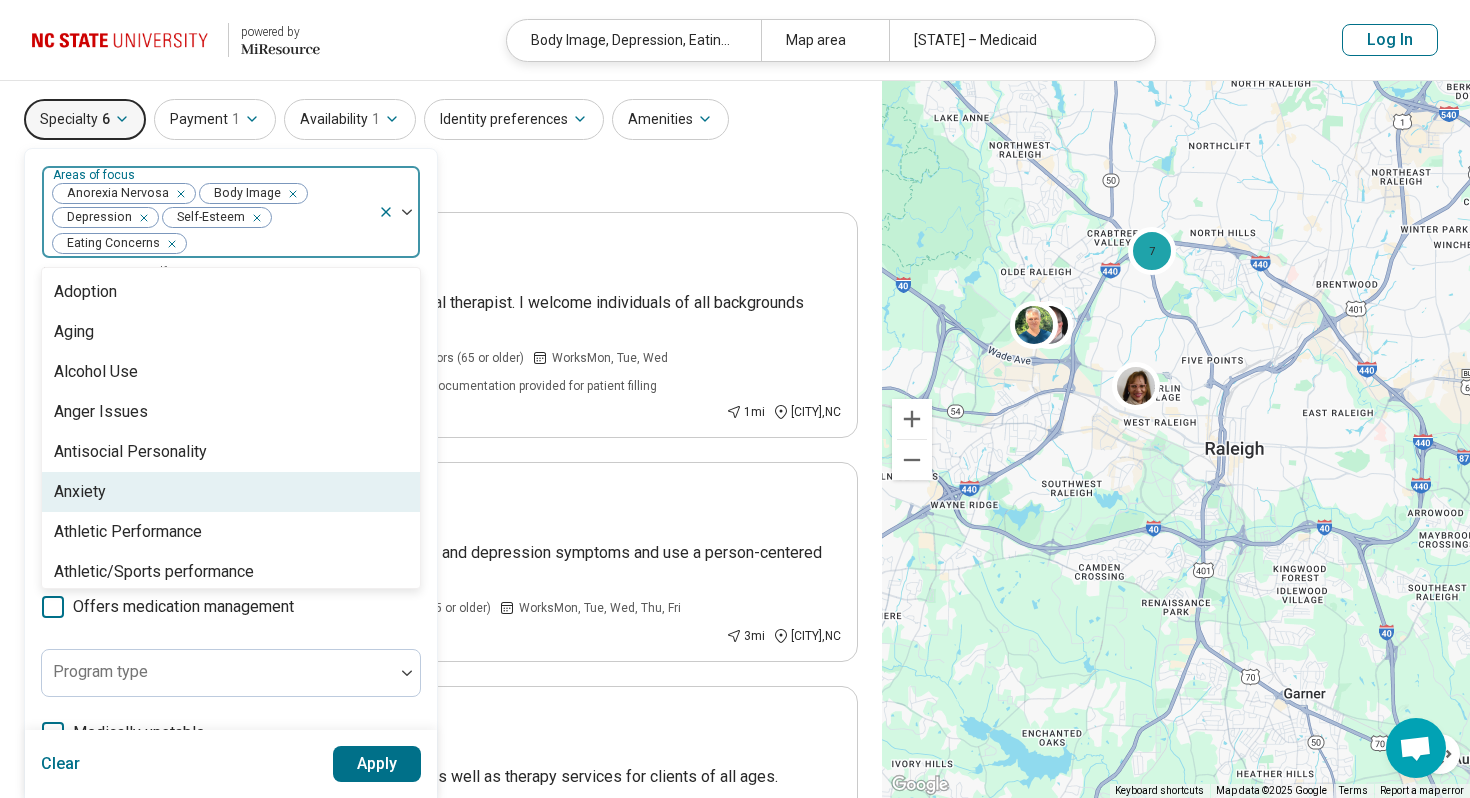 click on "Apply" at bounding box center (377, 764) 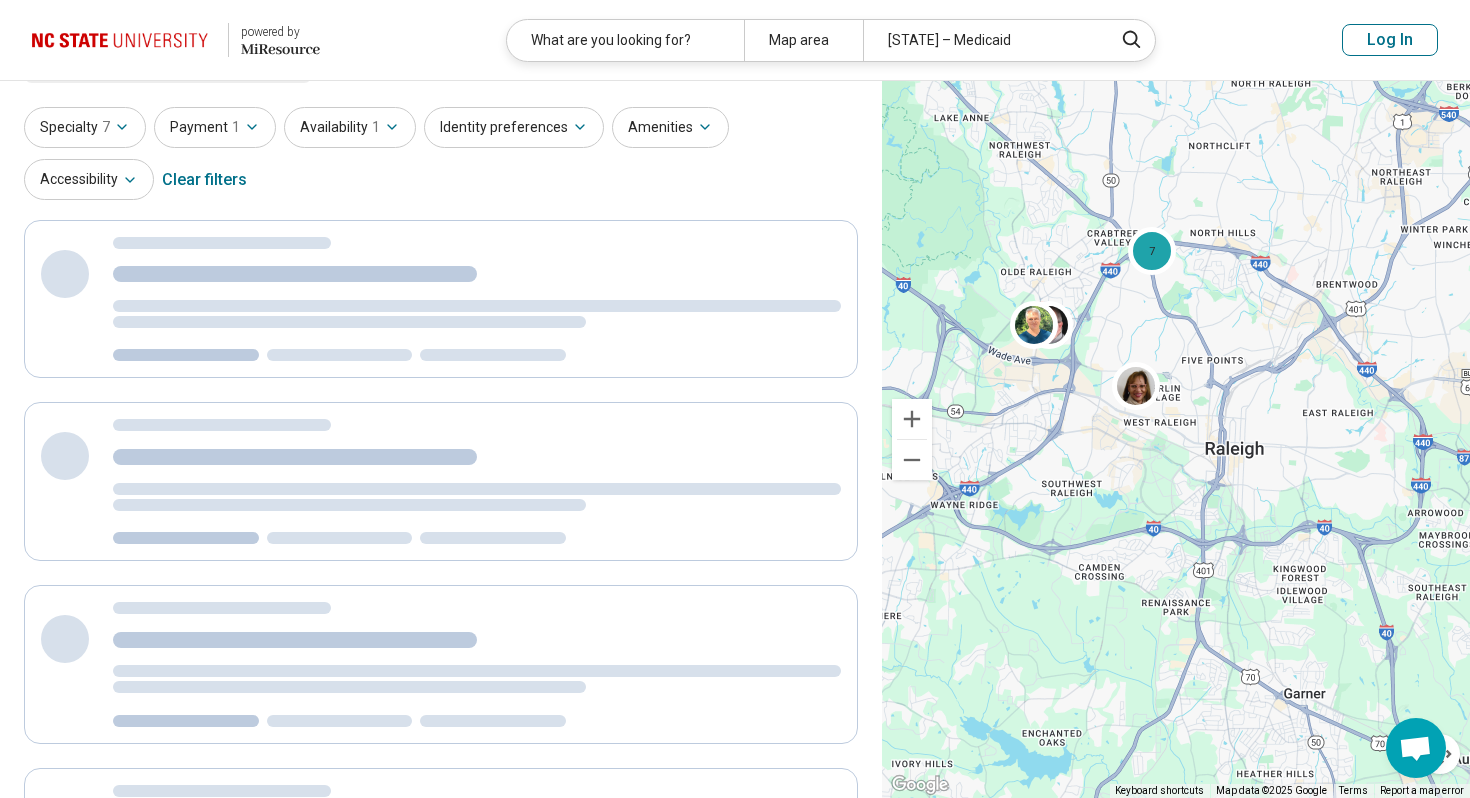 scroll, scrollTop: 0, scrollLeft: 0, axis: both 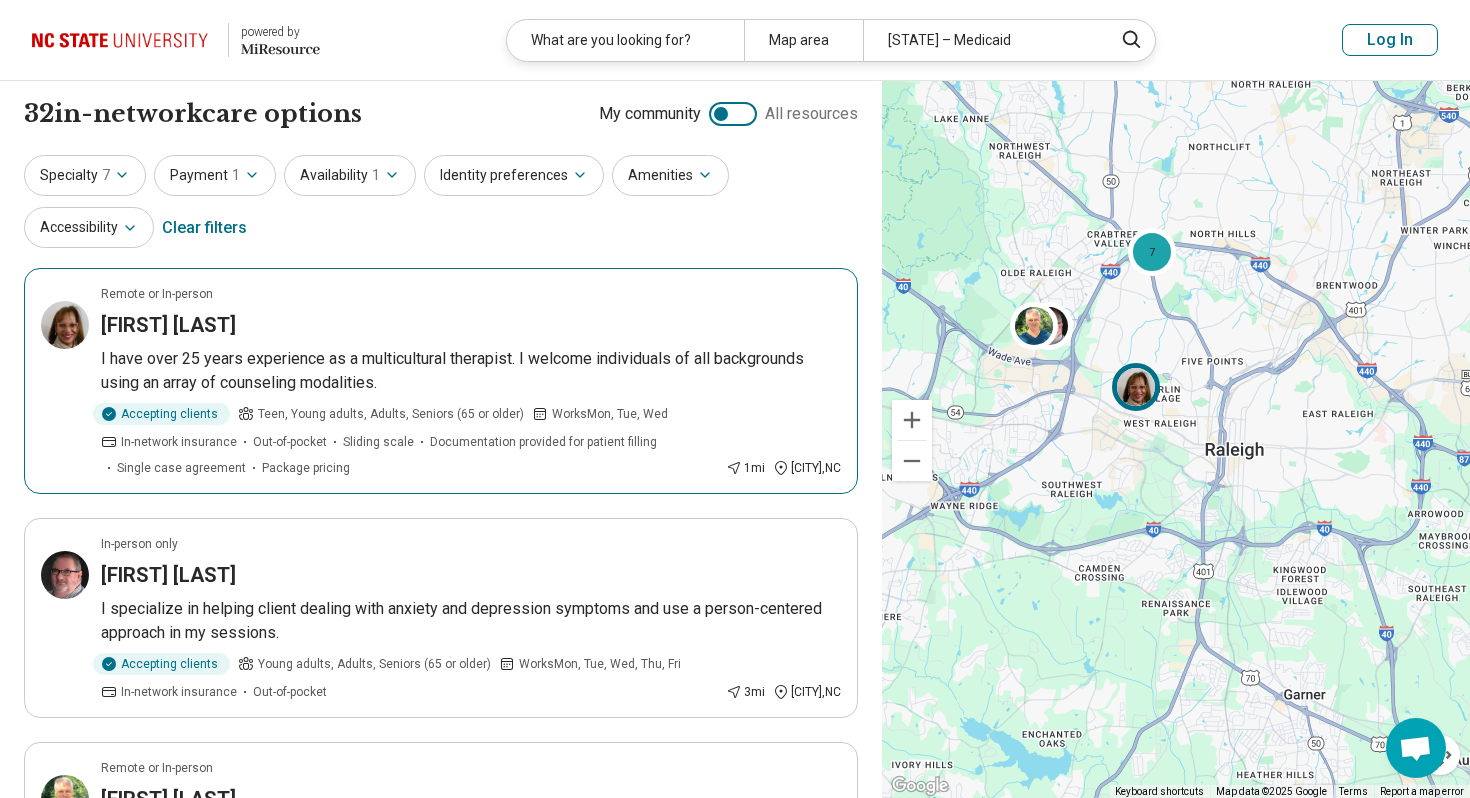 click on "Angeline Woodson" at bounding box center [168, 325] 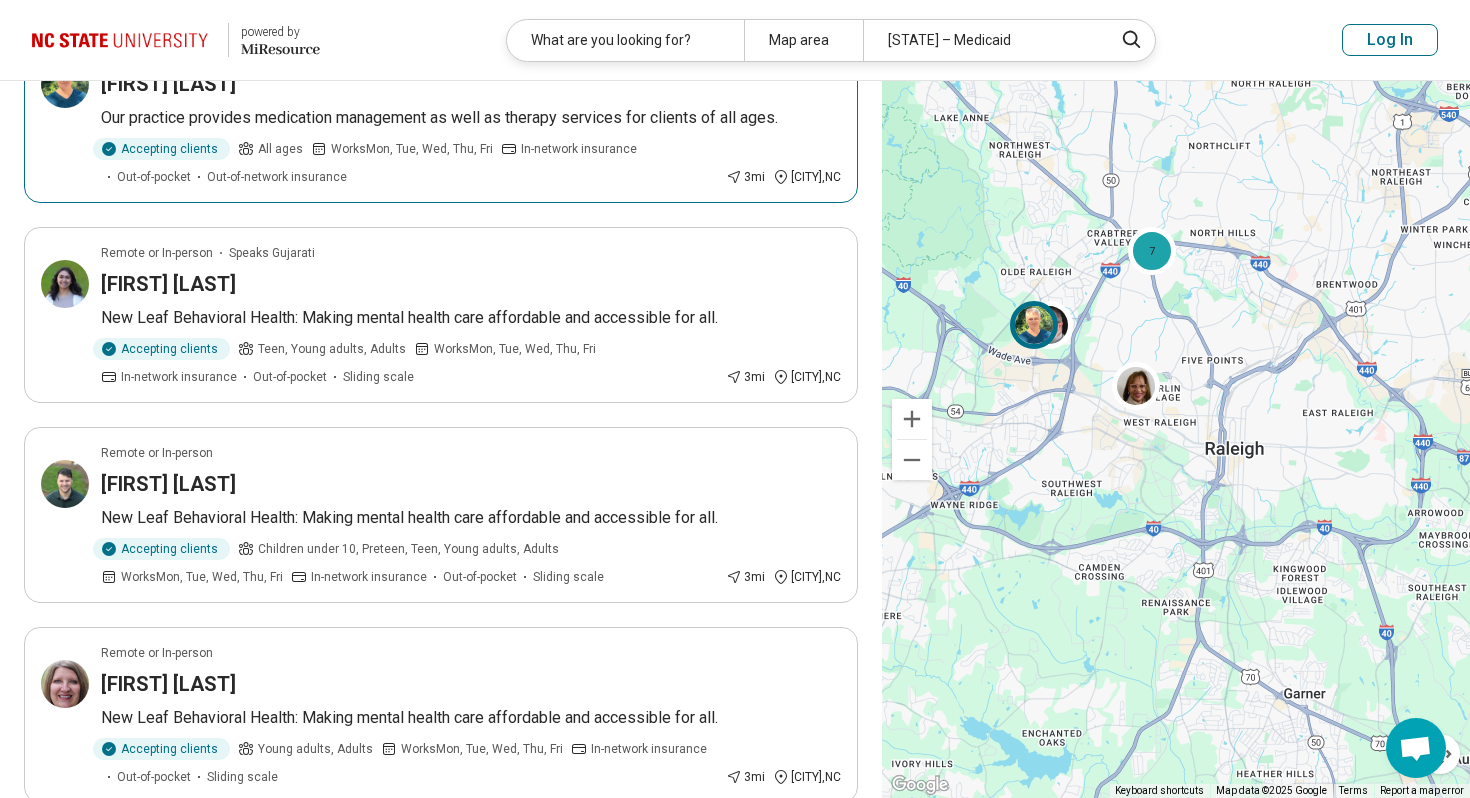 scroll, scrollTop: 744, scrollLeft: 0, axis: vertical 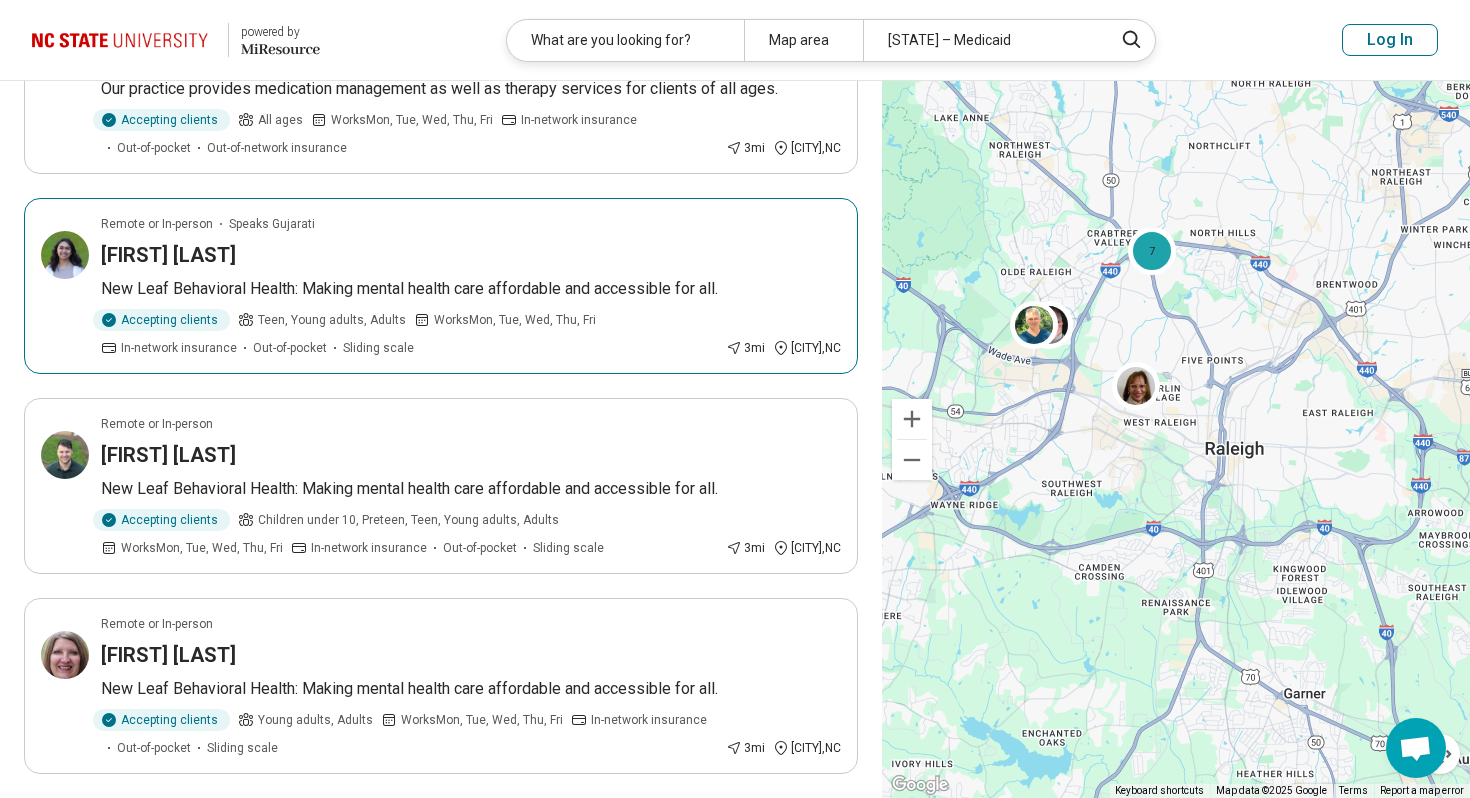 click on "Krina Patel" at bounding box center [168, 255] 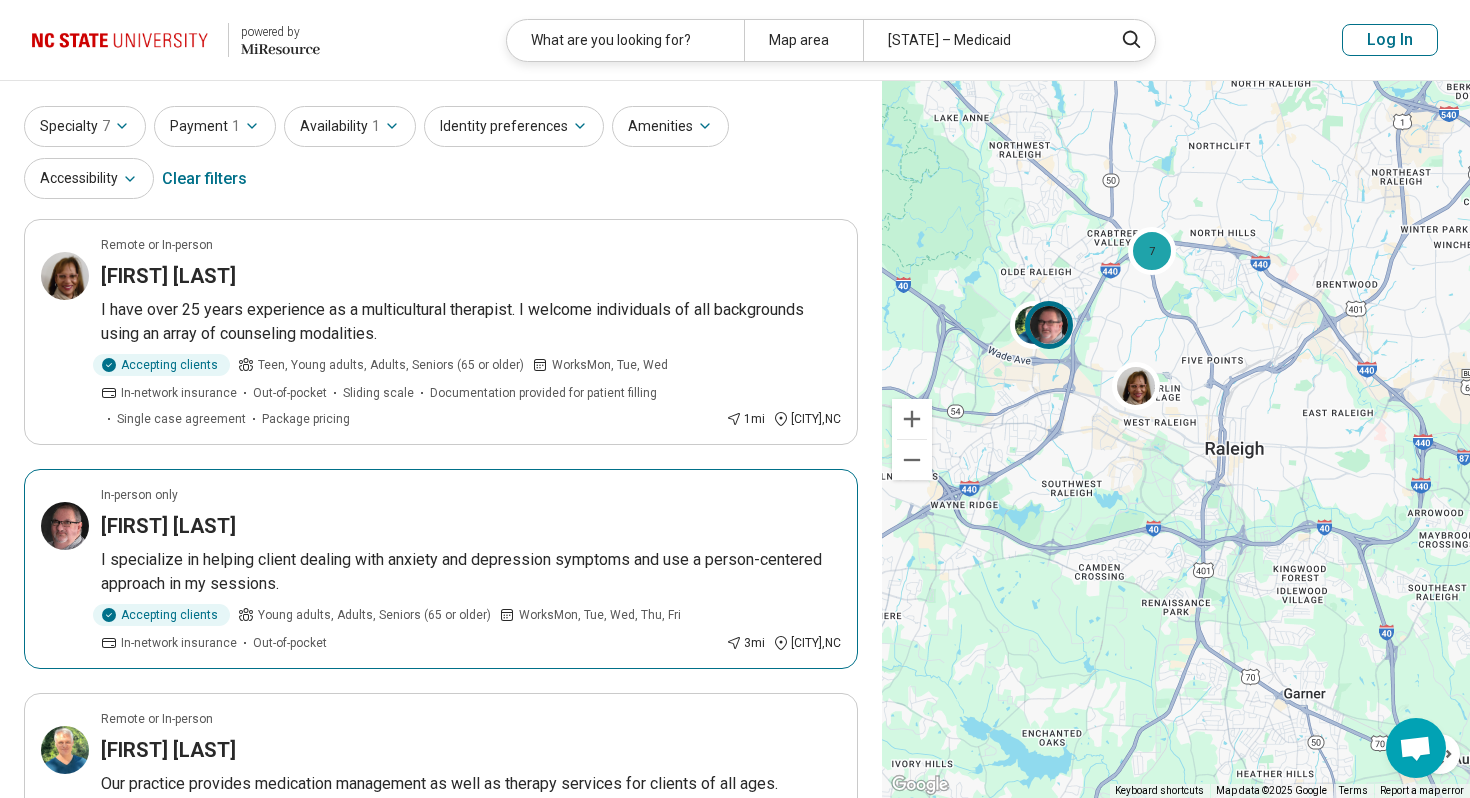 scroll, scrollTop: 0, scrollLeft: 0, axis: both 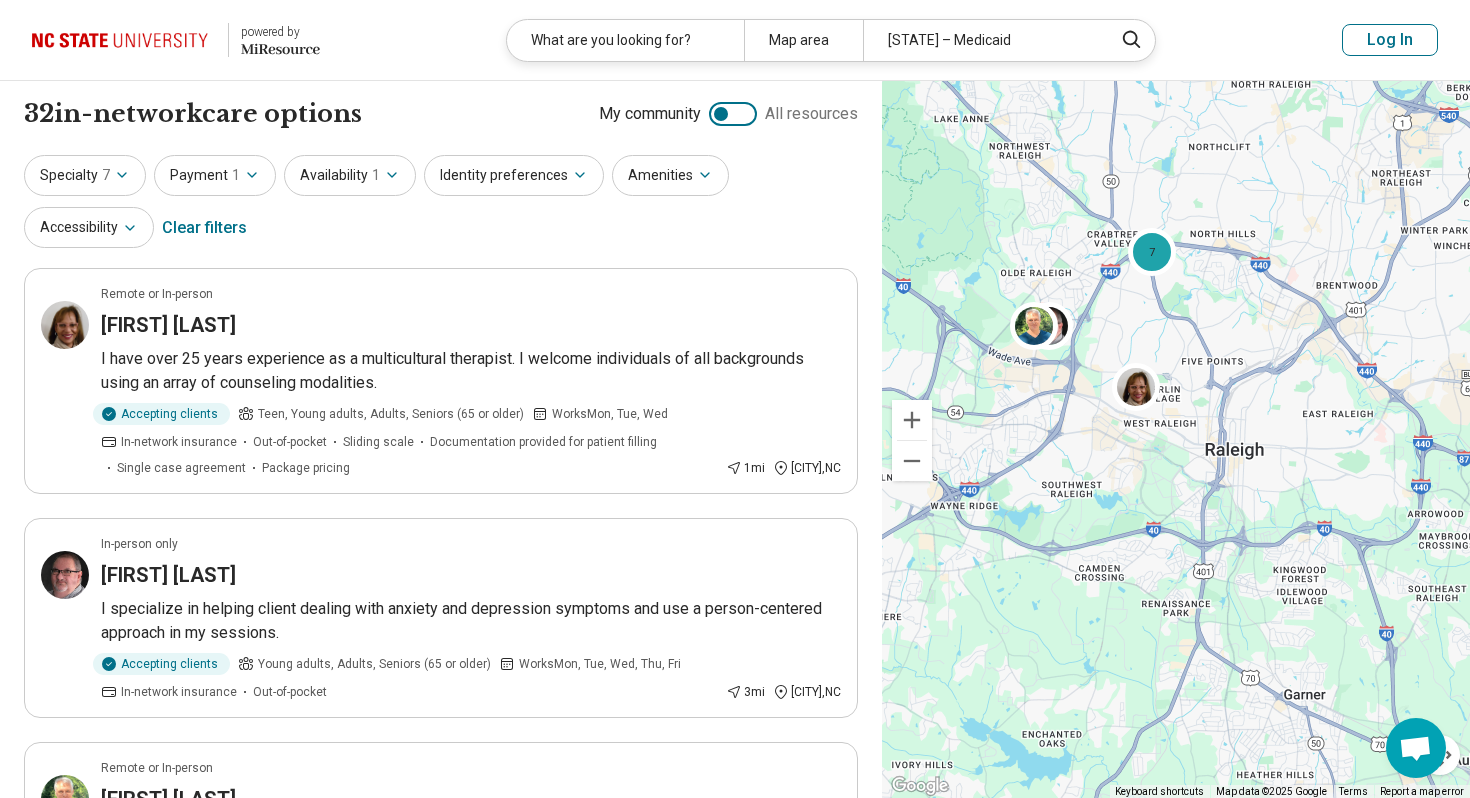 click on "Identity preferences" at bounding box center (514, 175) 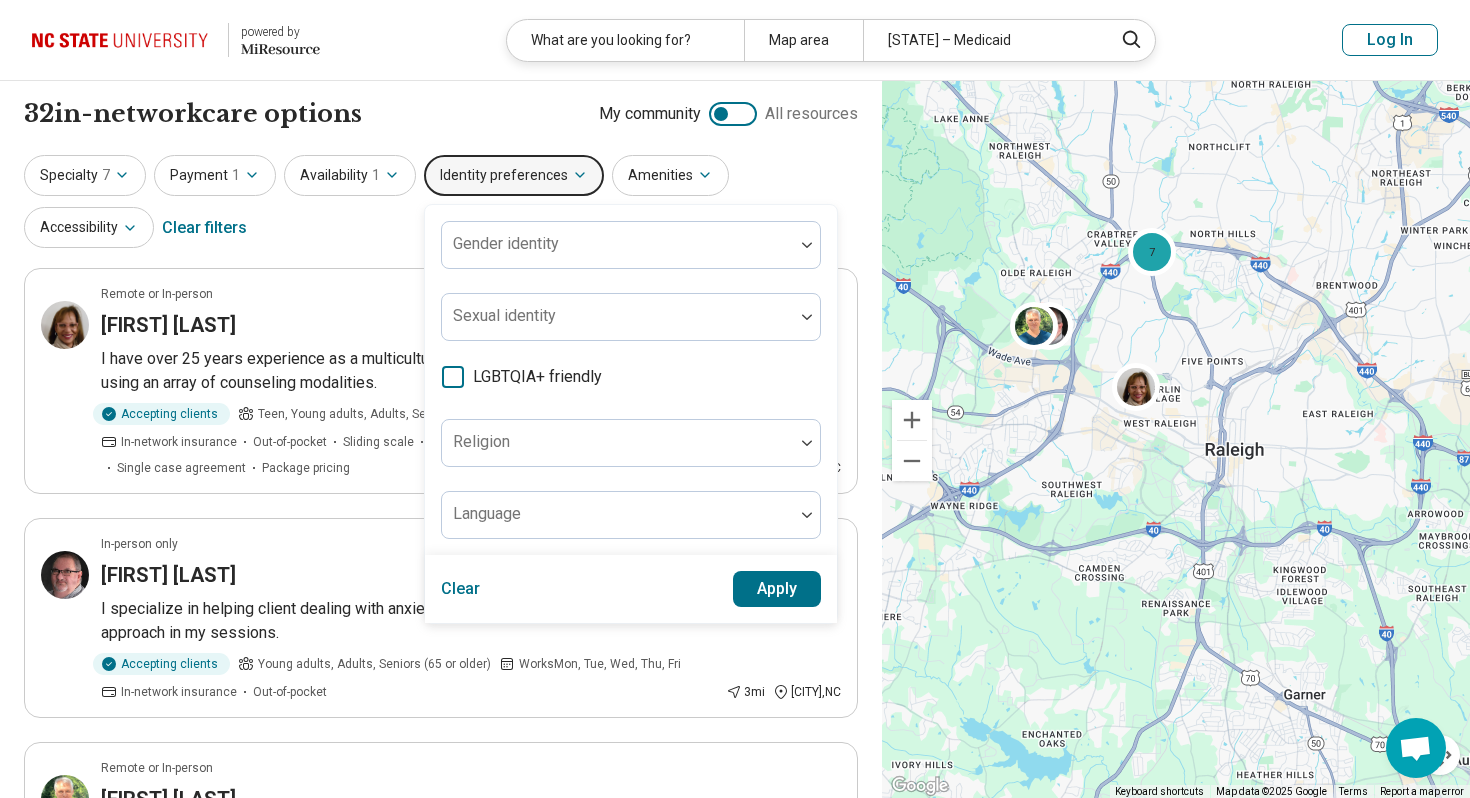 click on "Identity preferences" at bounding box center (514, 175) 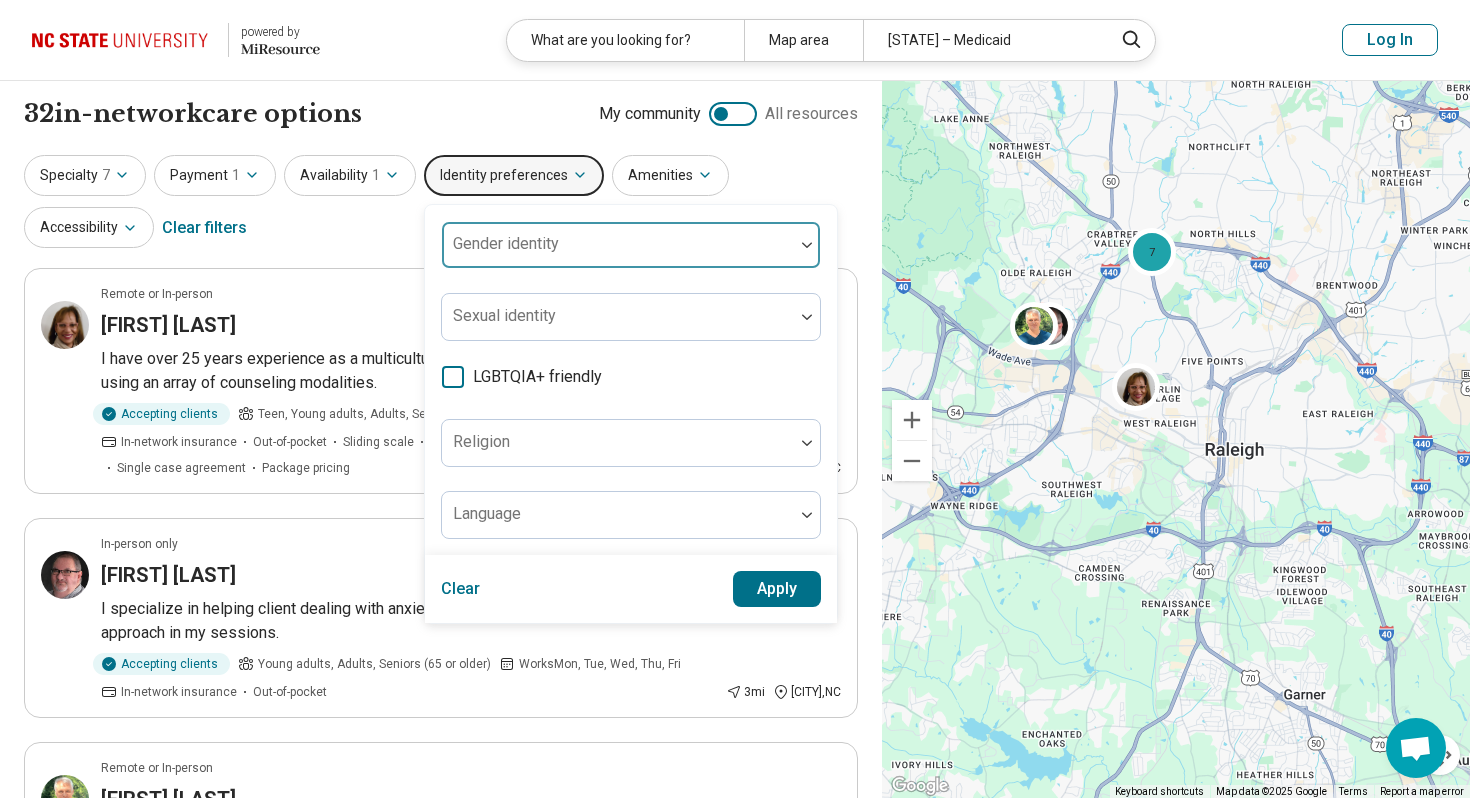click on "Gender identity" at bounding box center (631, 245) 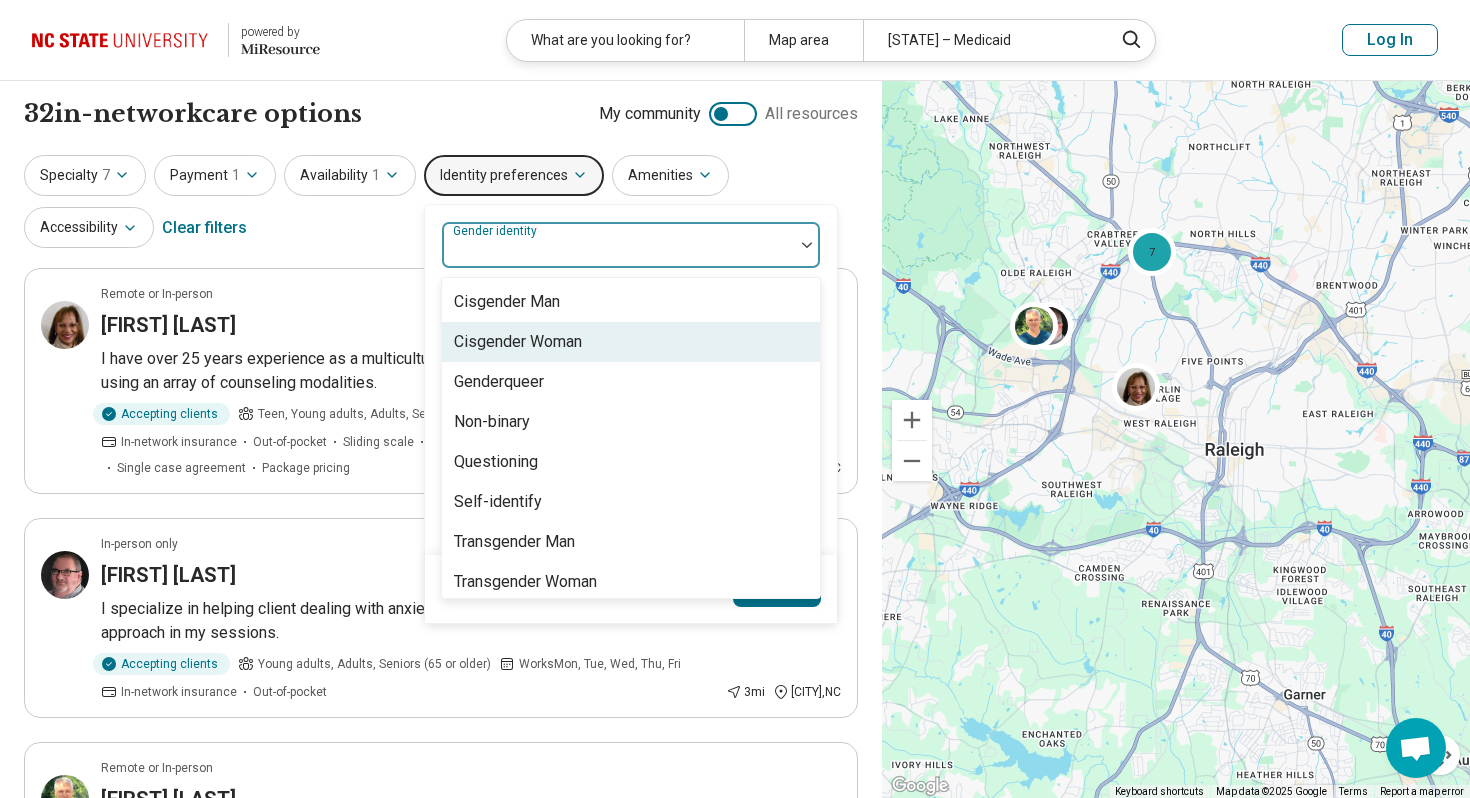 click on "Cisgender Woman" at bounding box center (518, 342) 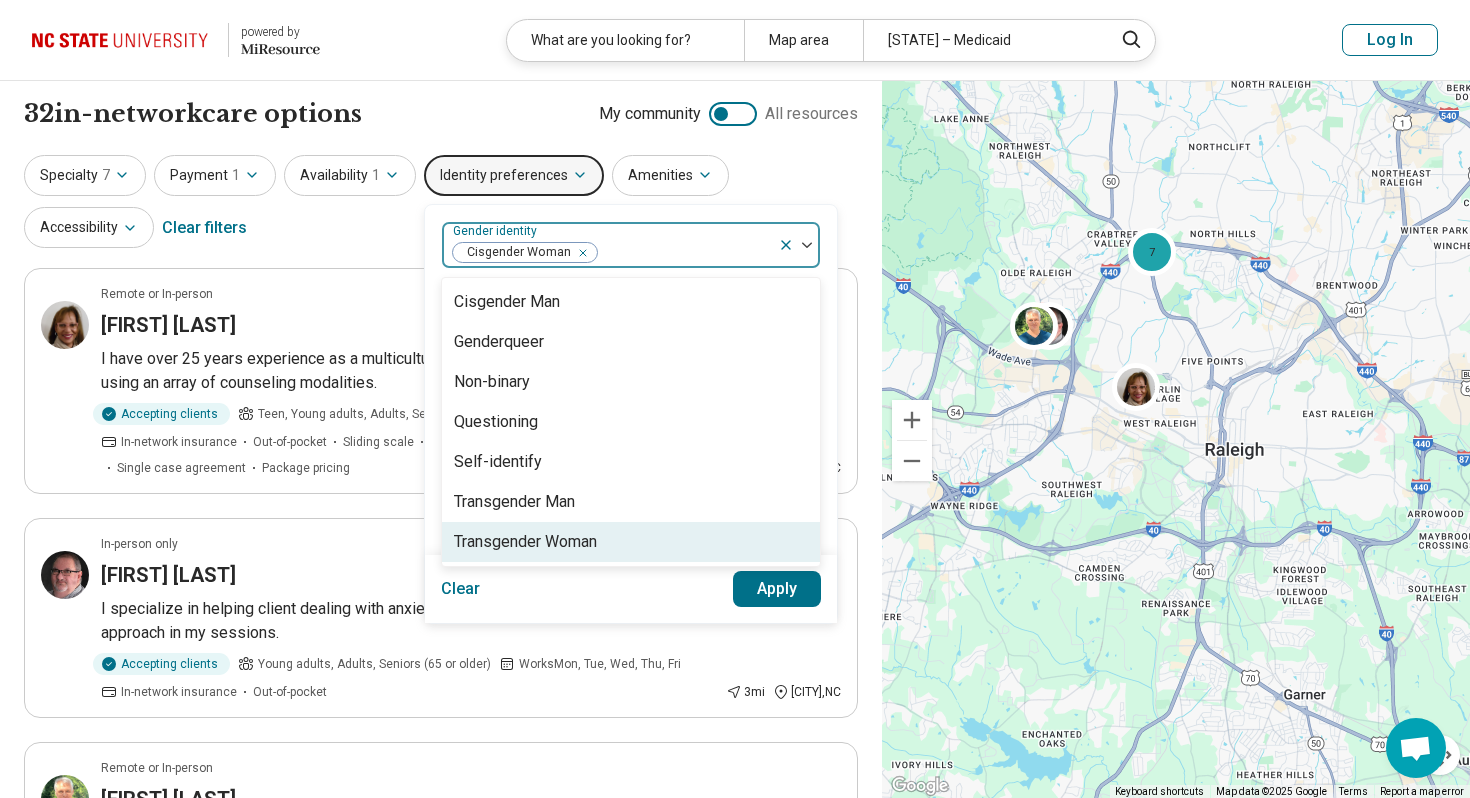 click on "Transgender Woman" at bounding box center (525, 542) 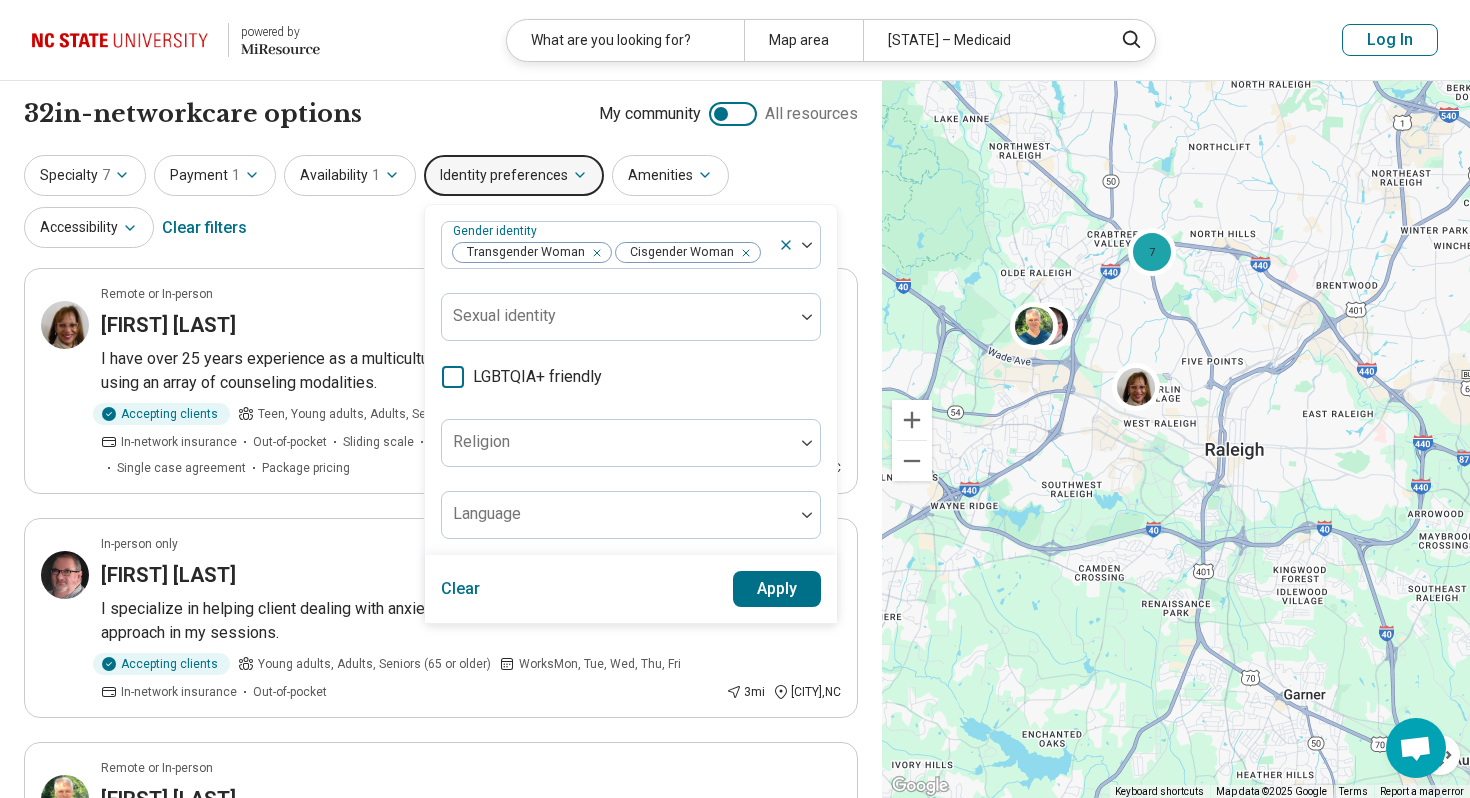 click on "Apply" at bounding box center (777, 589) 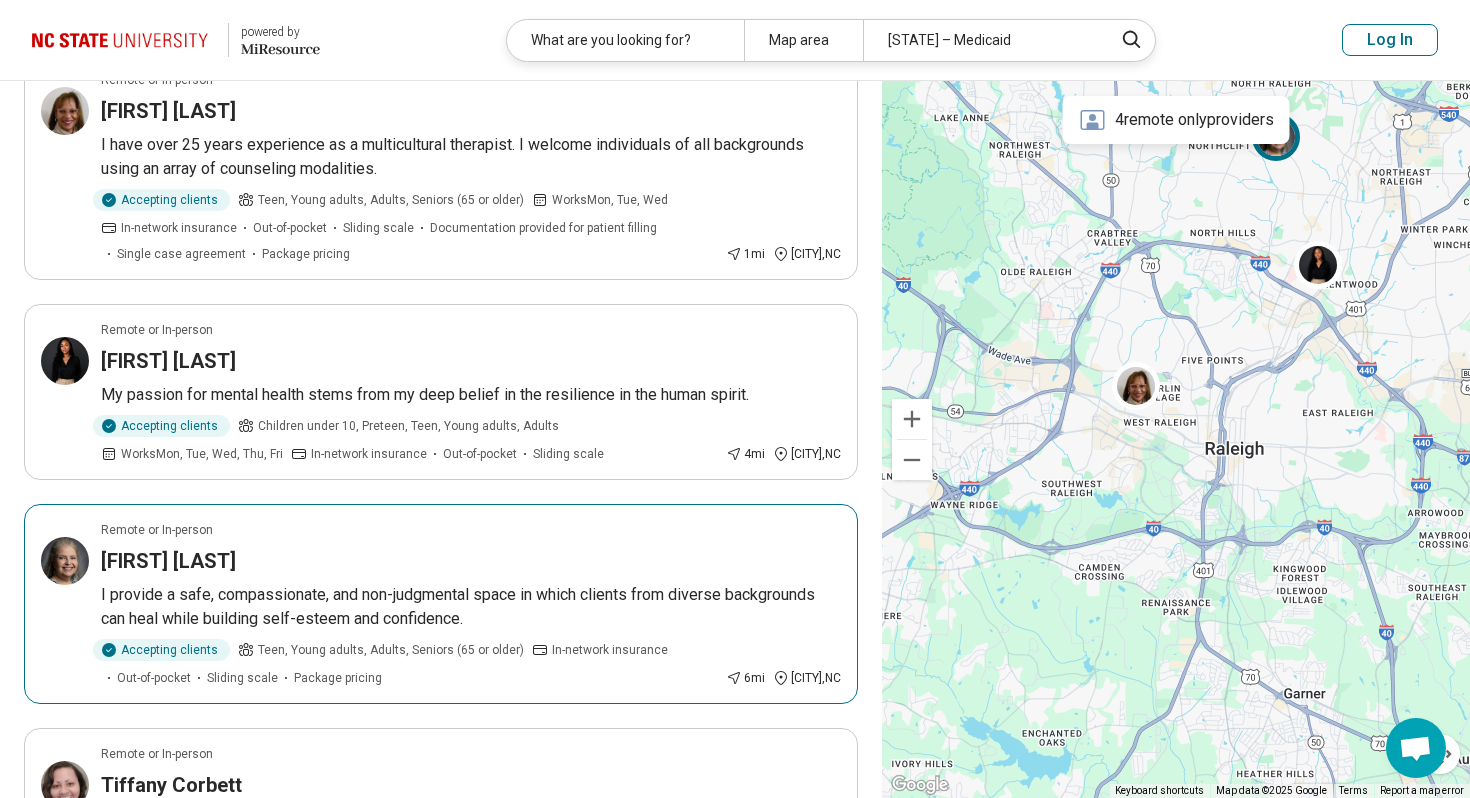 scroll, scrollTop: 274, scrollLeft: 0, axis: vertical 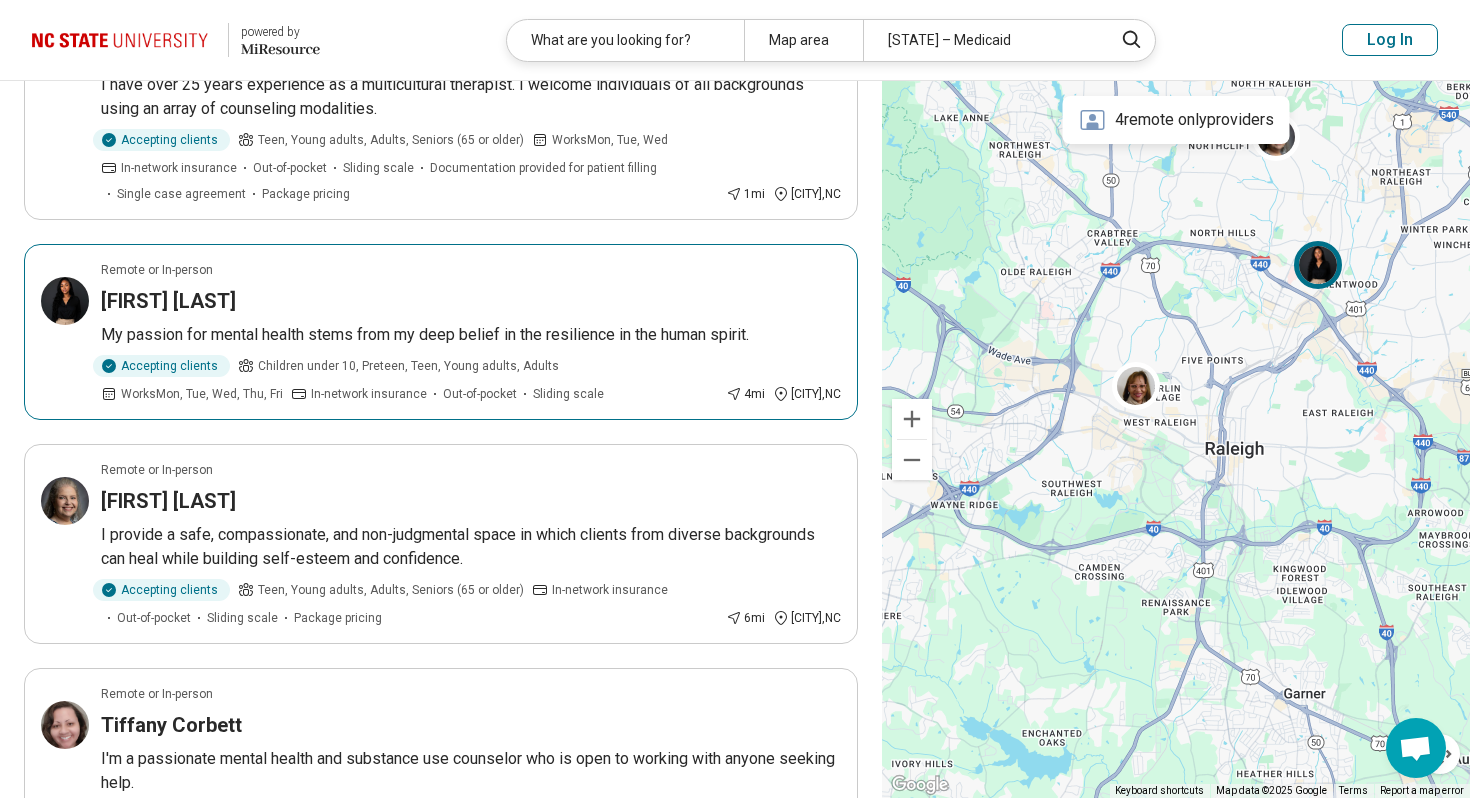 click on "TaBrea Sledge" at bounding box center (471, 301) 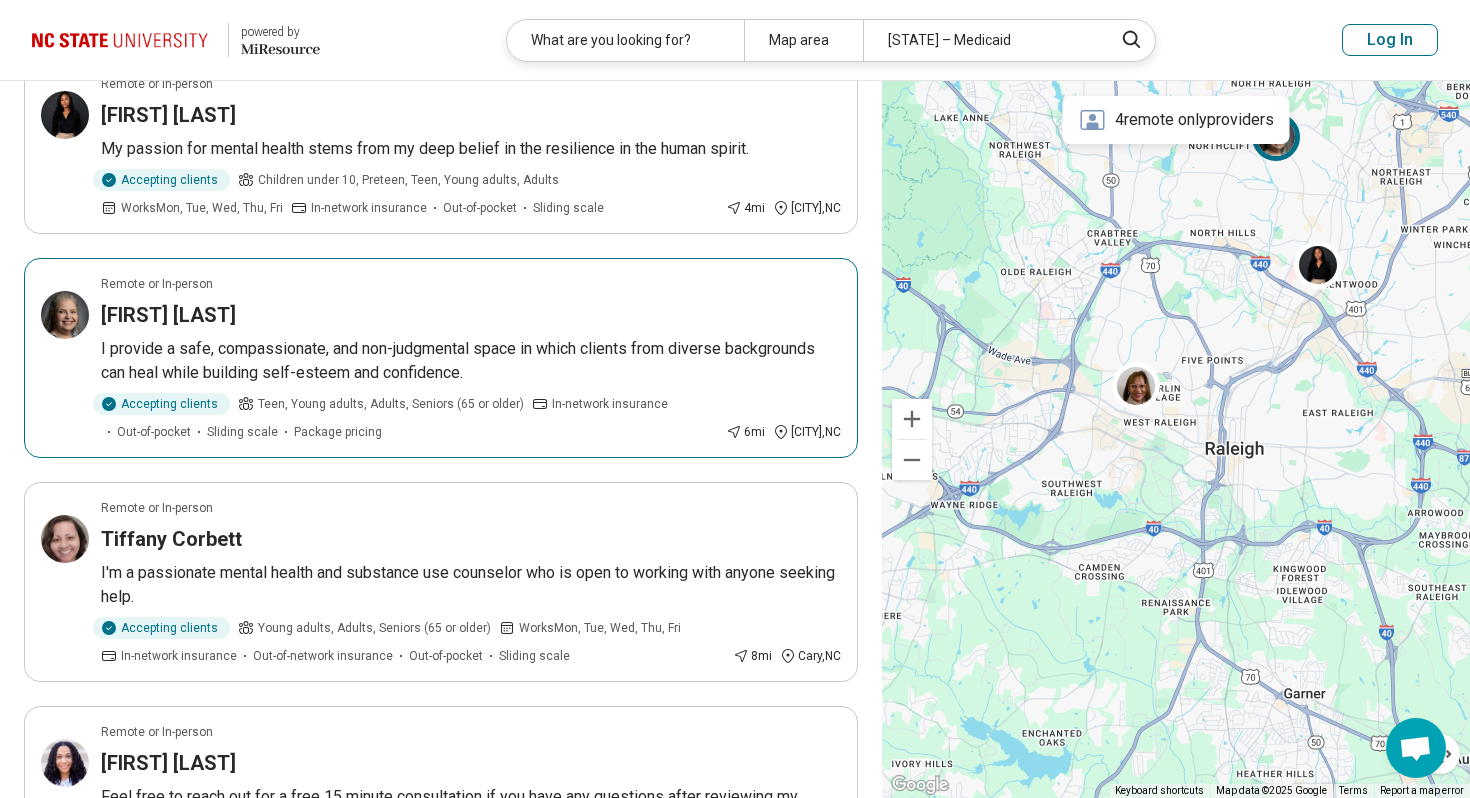 scroll, scrollTop: 461, scrollLeft: 0, axis: vertical 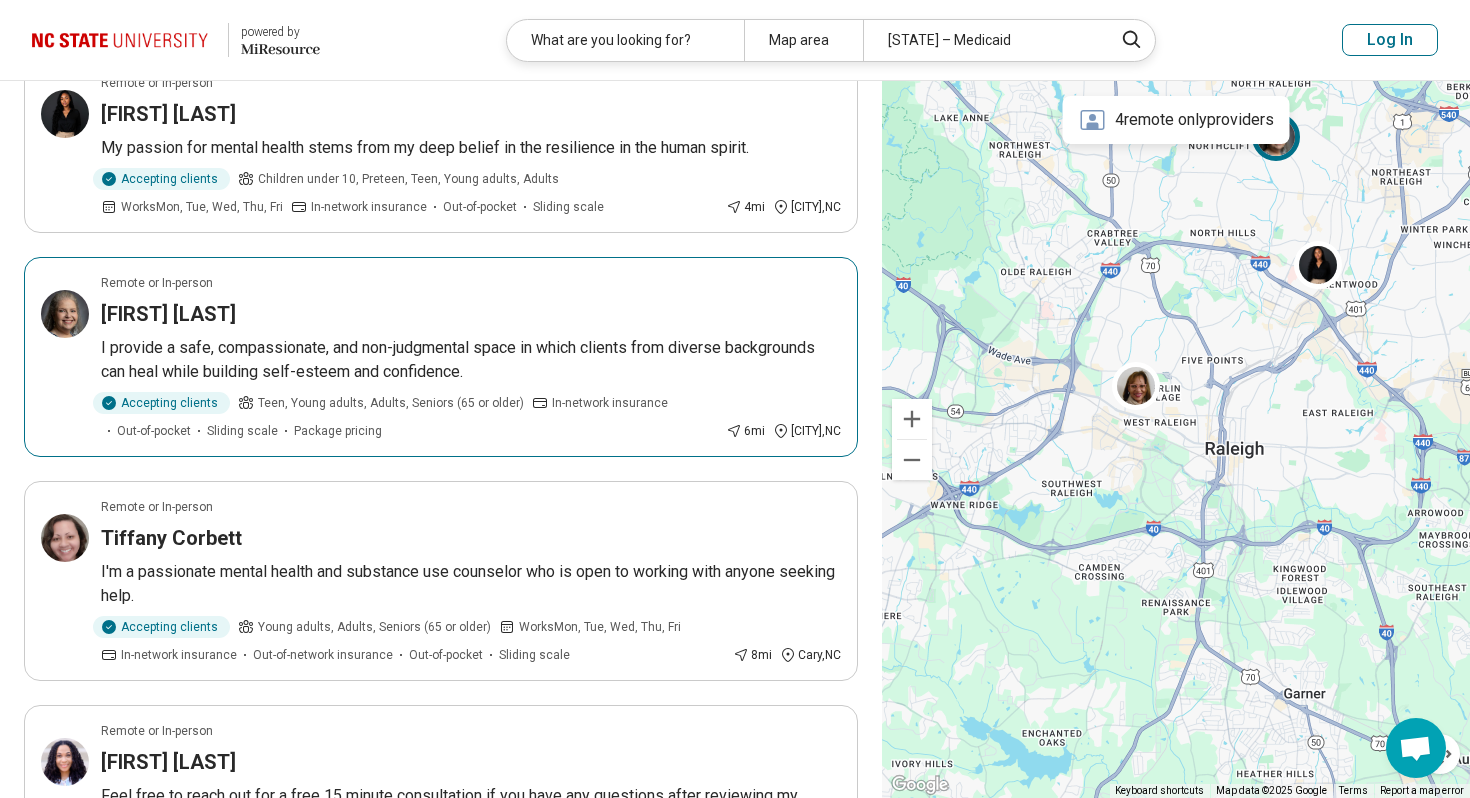 click on "Vicki Pinson" at bounding box center (471, 314) 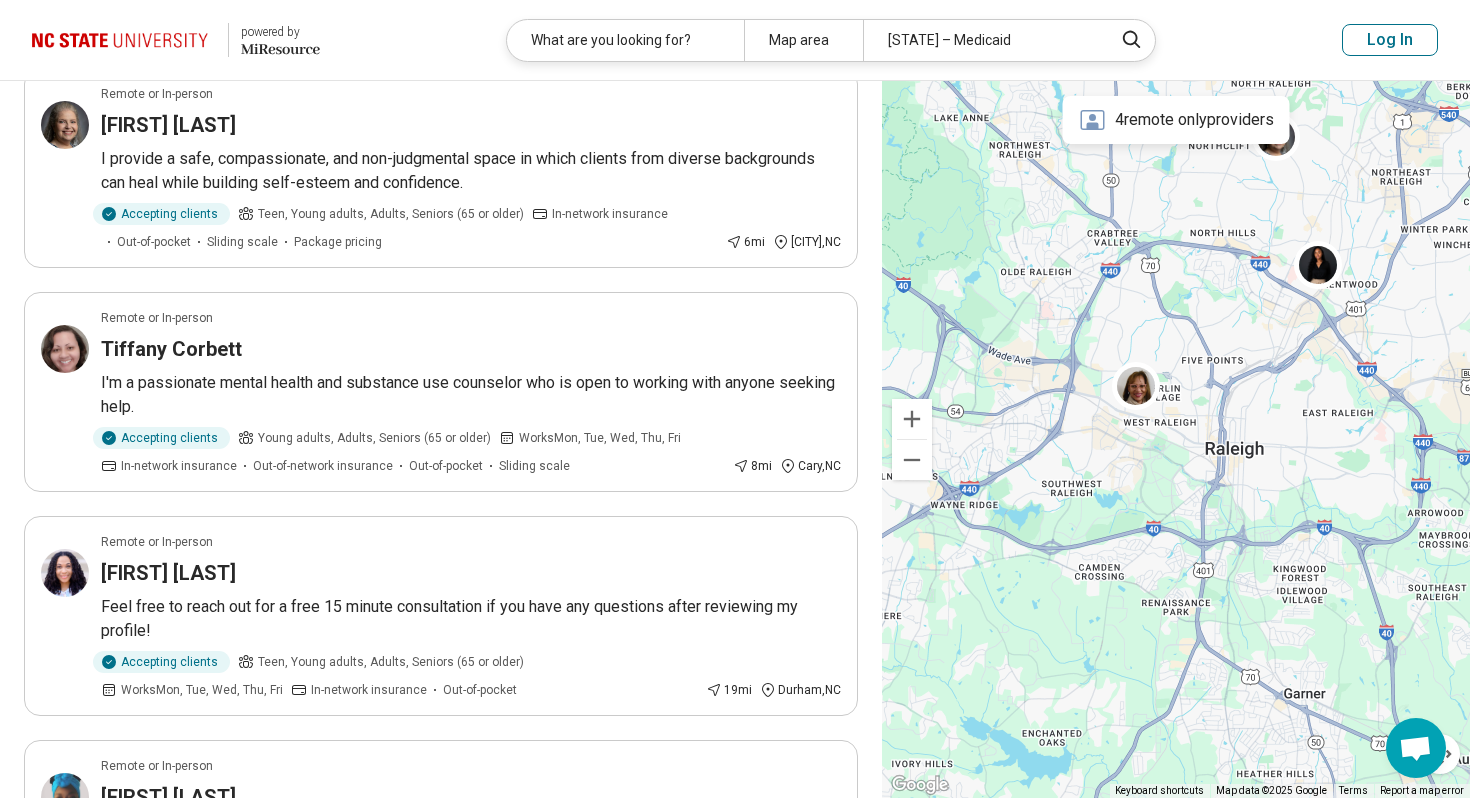 scroll, scrollTop: 751, scrollLeft: 0, axis: vertical 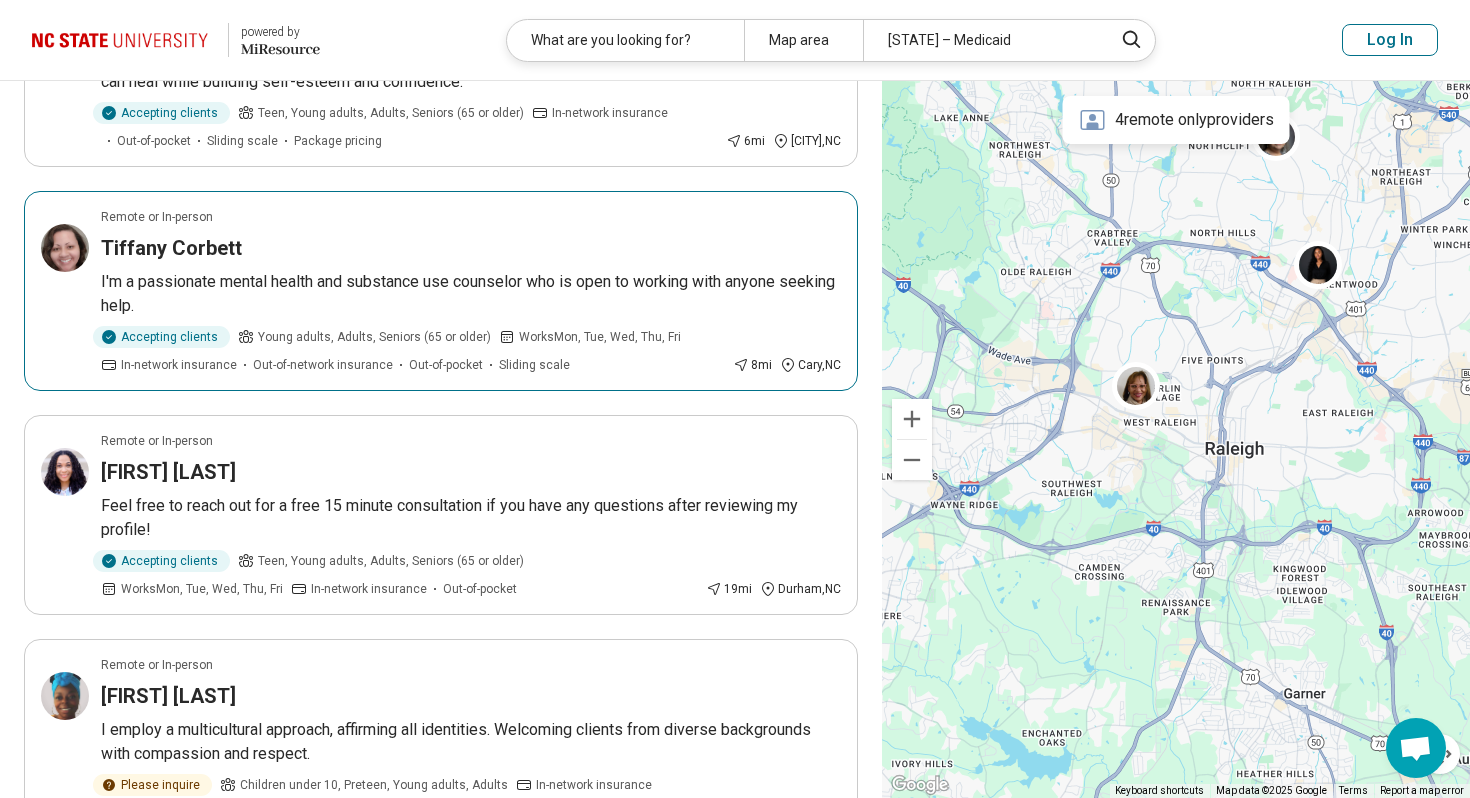 click on "I'm a passionate mental health and substance use counselor who is open to working with anyone seeking help." at bounding box center [471, 294] 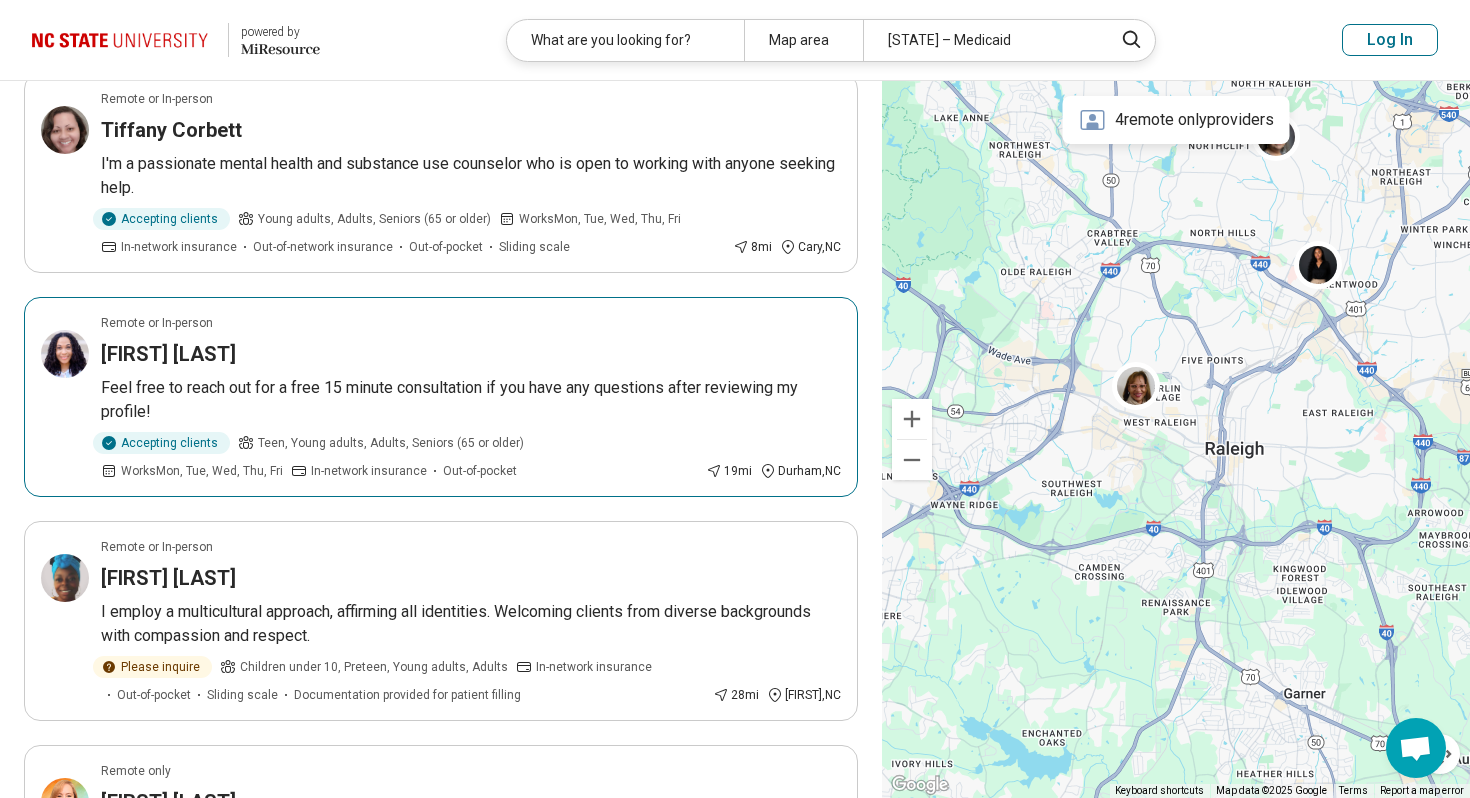 scroll, scrollTop: 923, scrollLeft: 0, axis: vertical 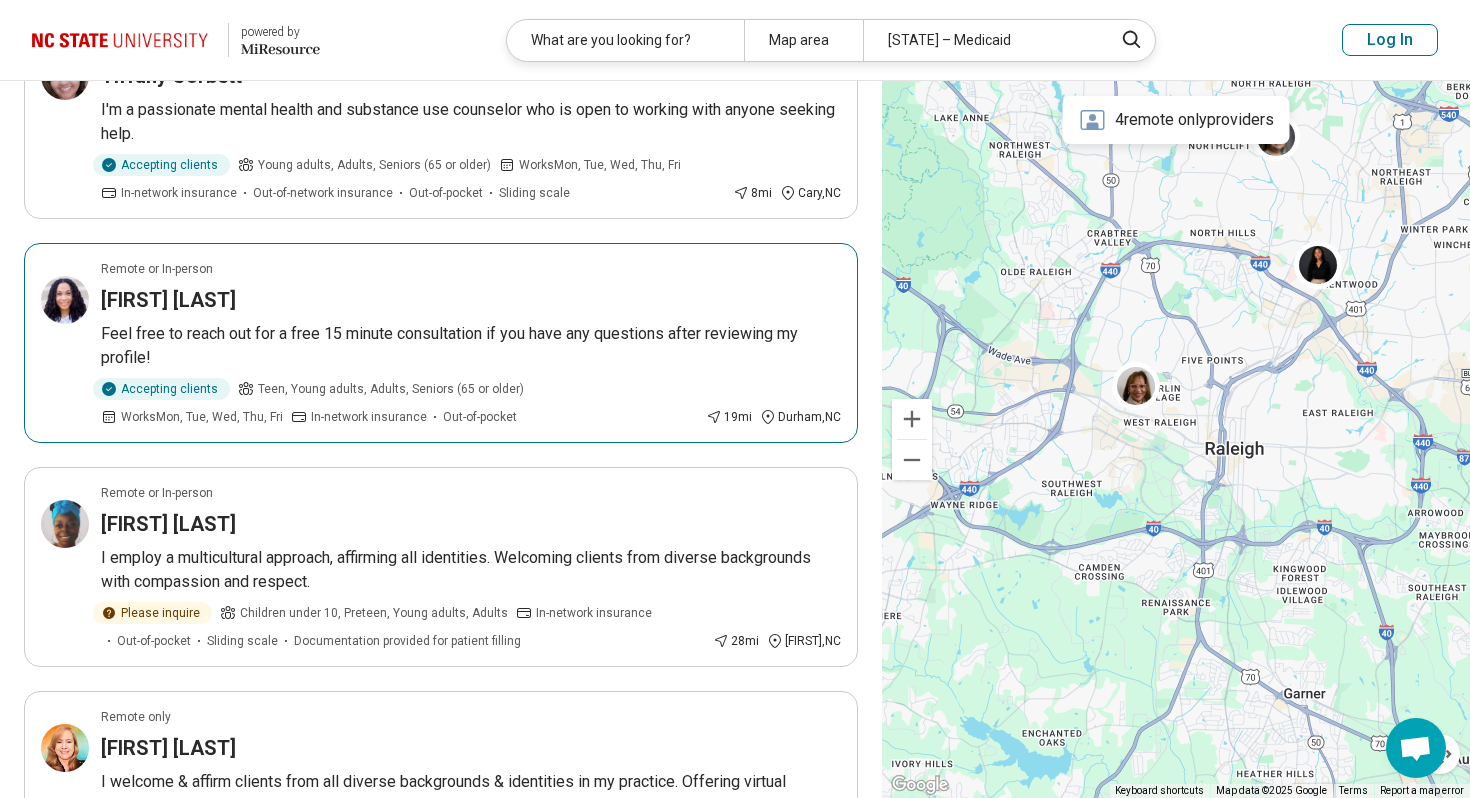 click on "Feel free to reach out for a free 15 minute consultation if you have any questions after reviewing my profile!" at bounding box center [471, 346] 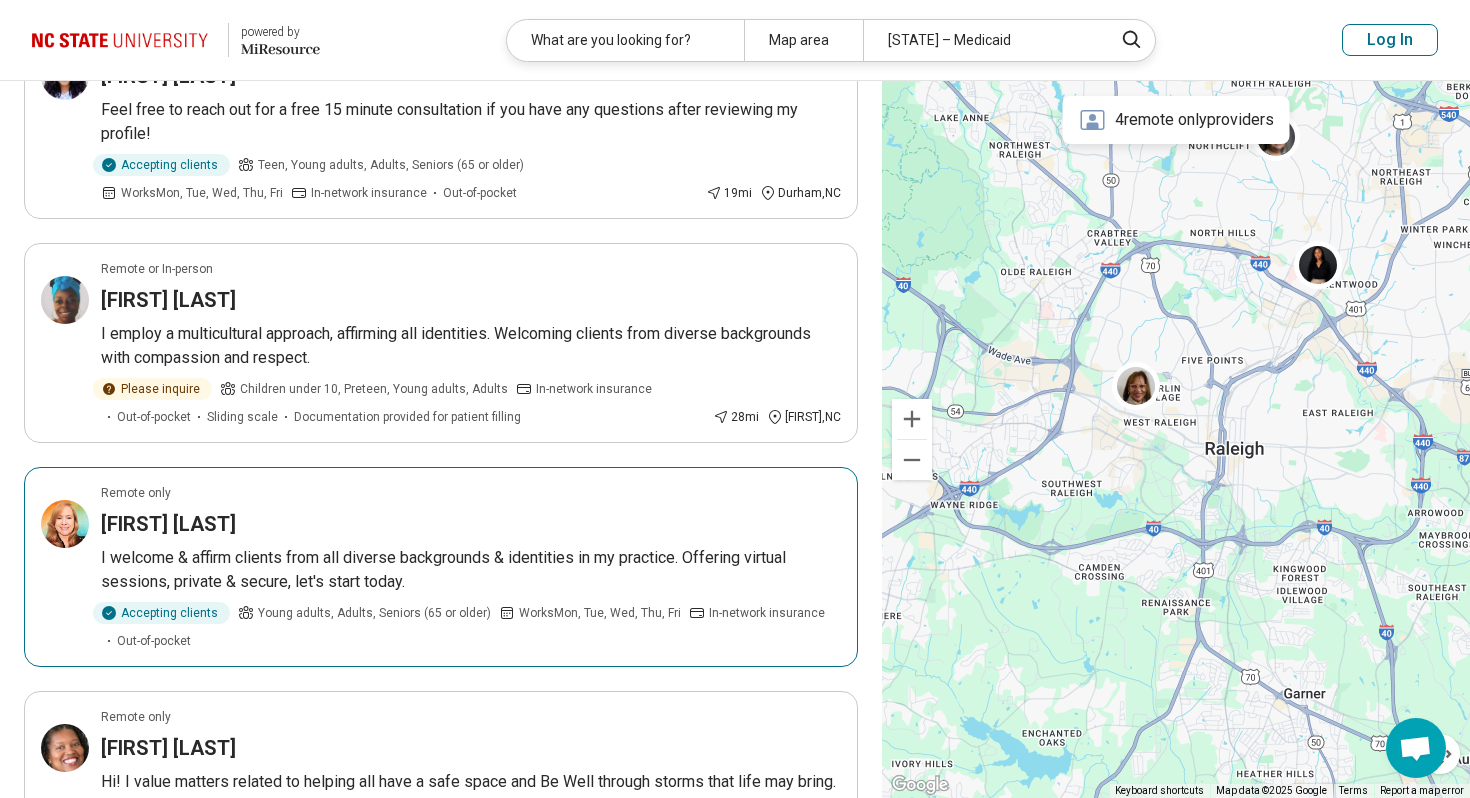 scroll, scrollTop: 1167, scrollLeft: 0, axis: vertical 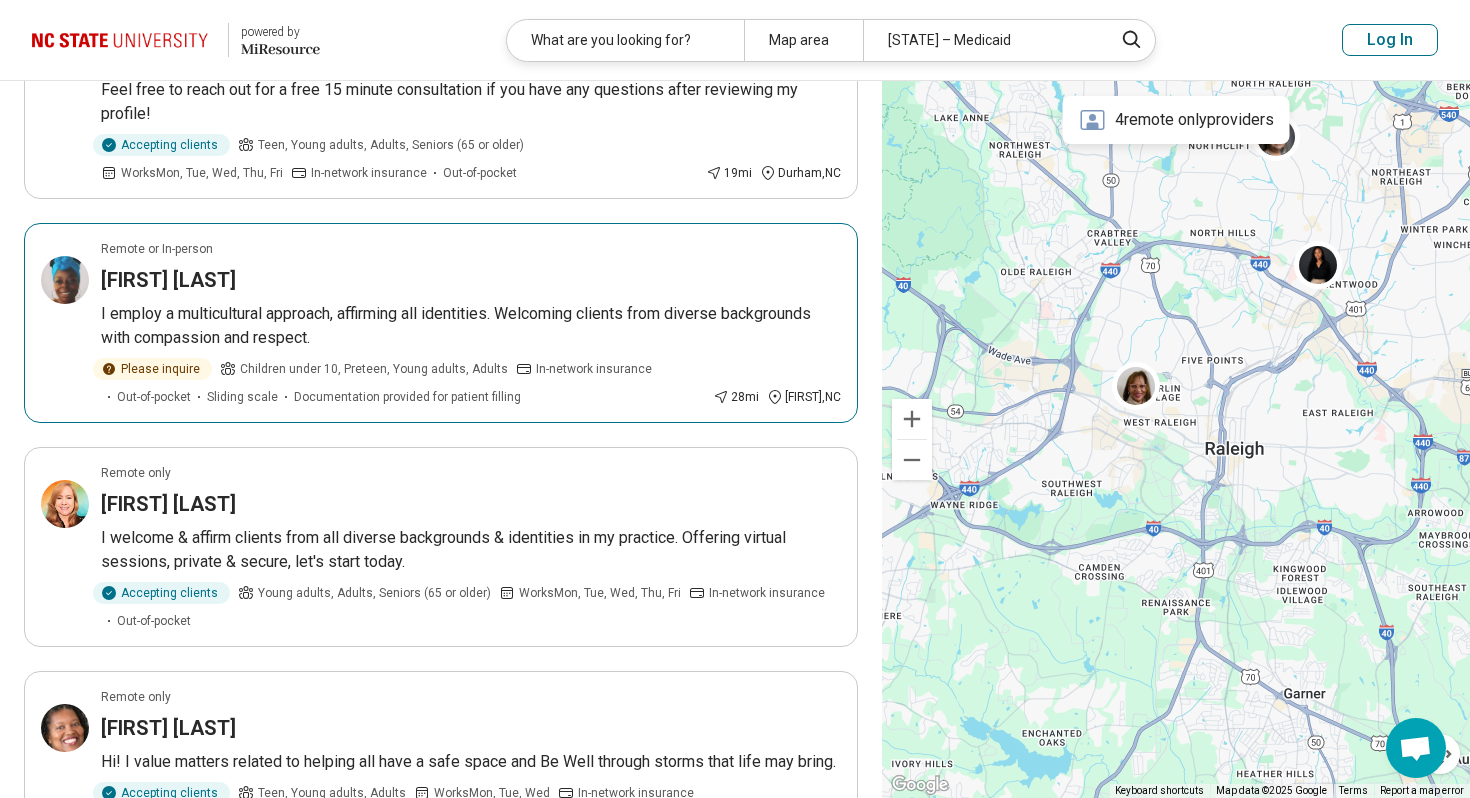 click on "I employ a multicultural approach, affirming all identities. Welcoming clients from diverse backgrounds with compassion and respect." at bounding box center [471, 326] 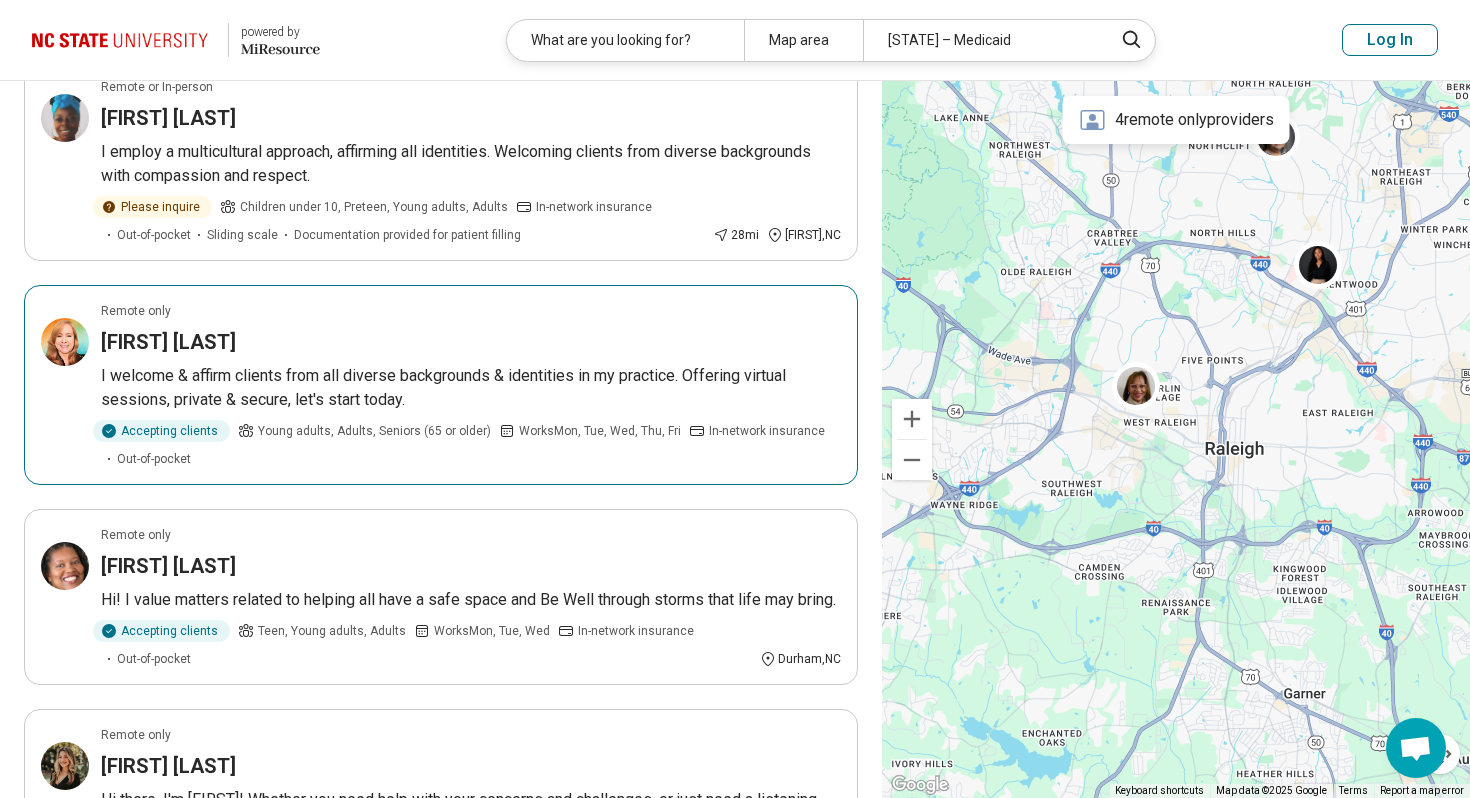 scroll, scrollTop: 1430, scrollLeft: 0, axis: vertical 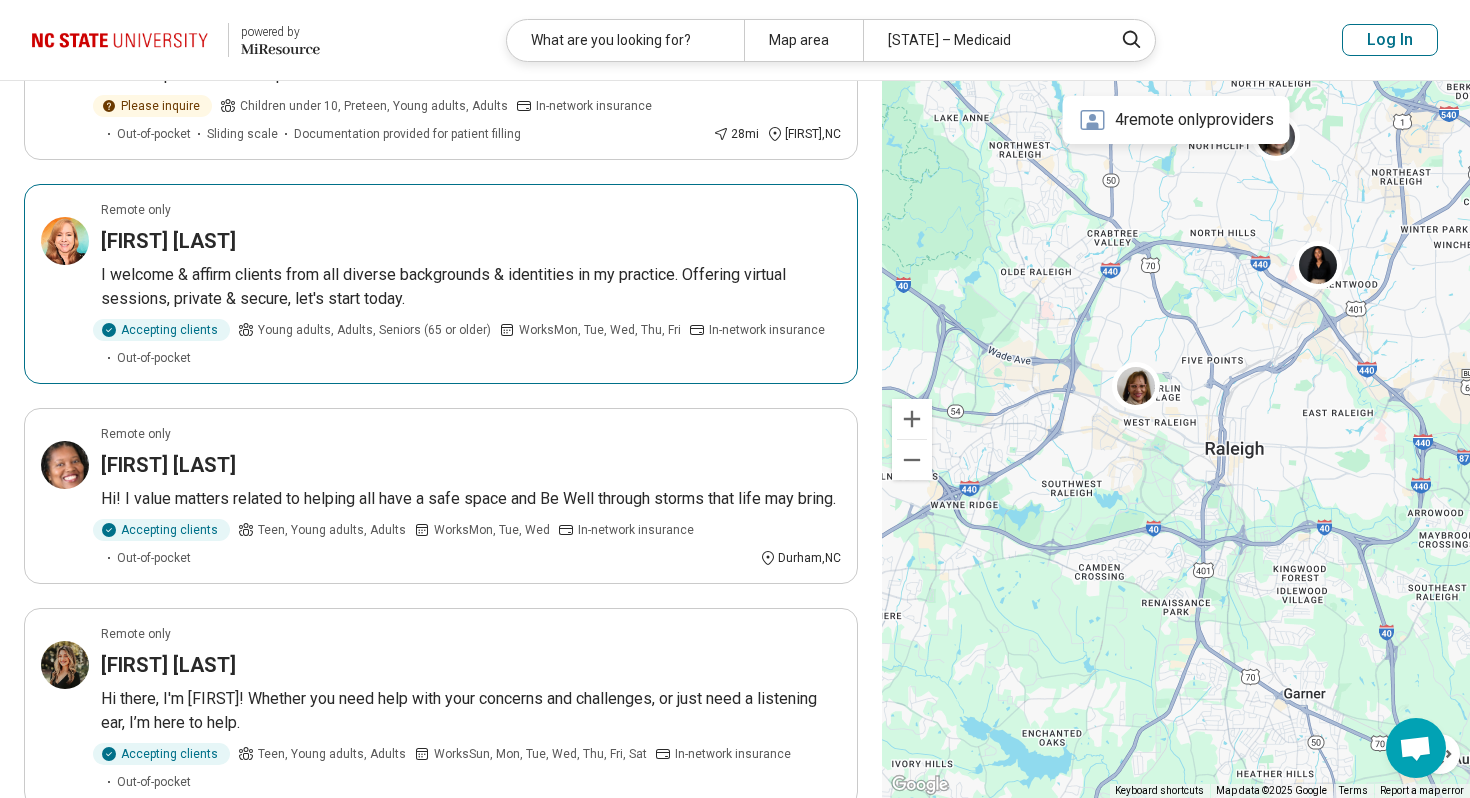 click on "Accepting clients Young adults, Adults, Seniors (65 or older) Works  Mon, Tue, Wed, Thu, Fri In-network insurance Out-of-pocket" at bounding box center [471, 343] 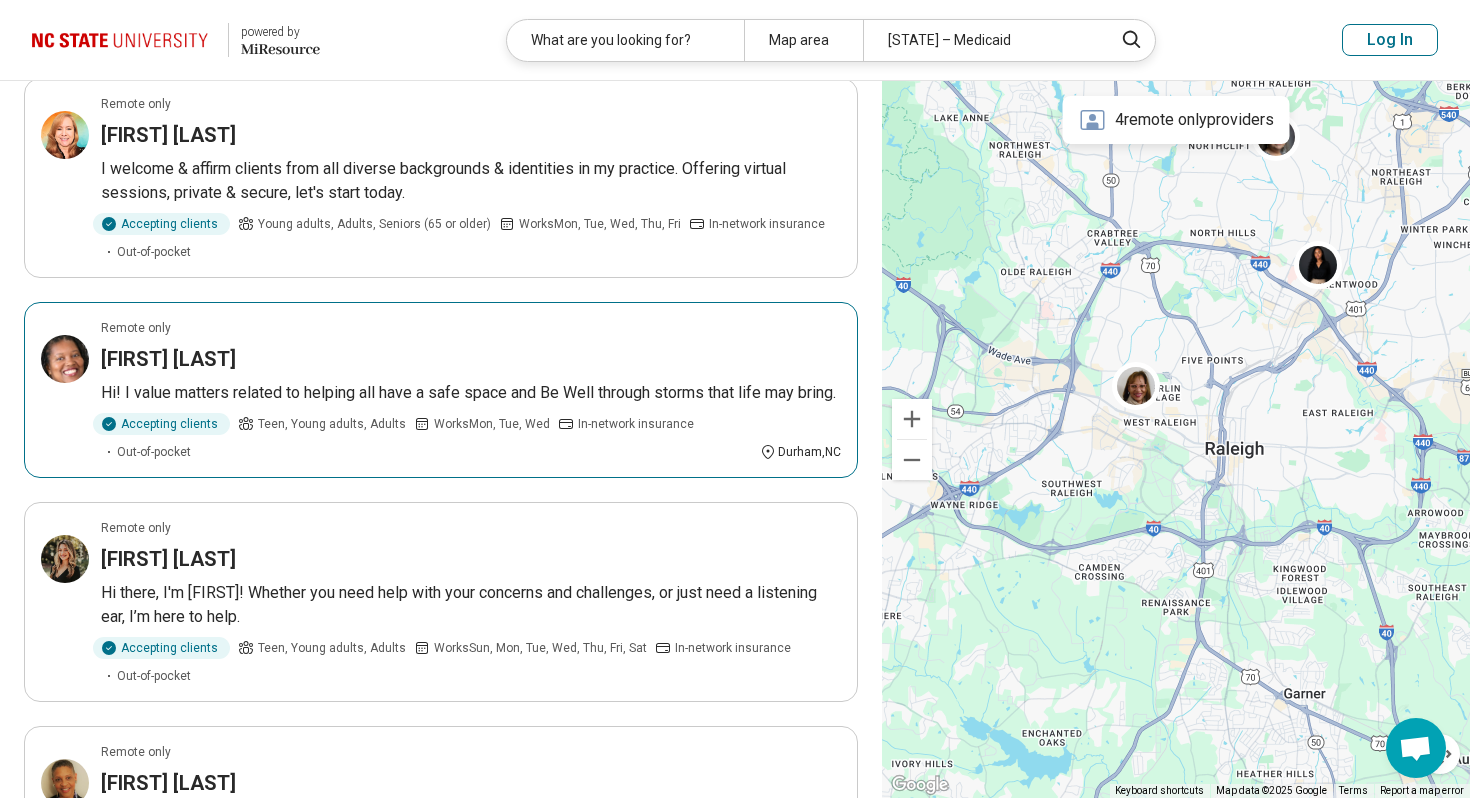 scroll, scrollTop: 1545, scrollLeft: 0, axis: vertical 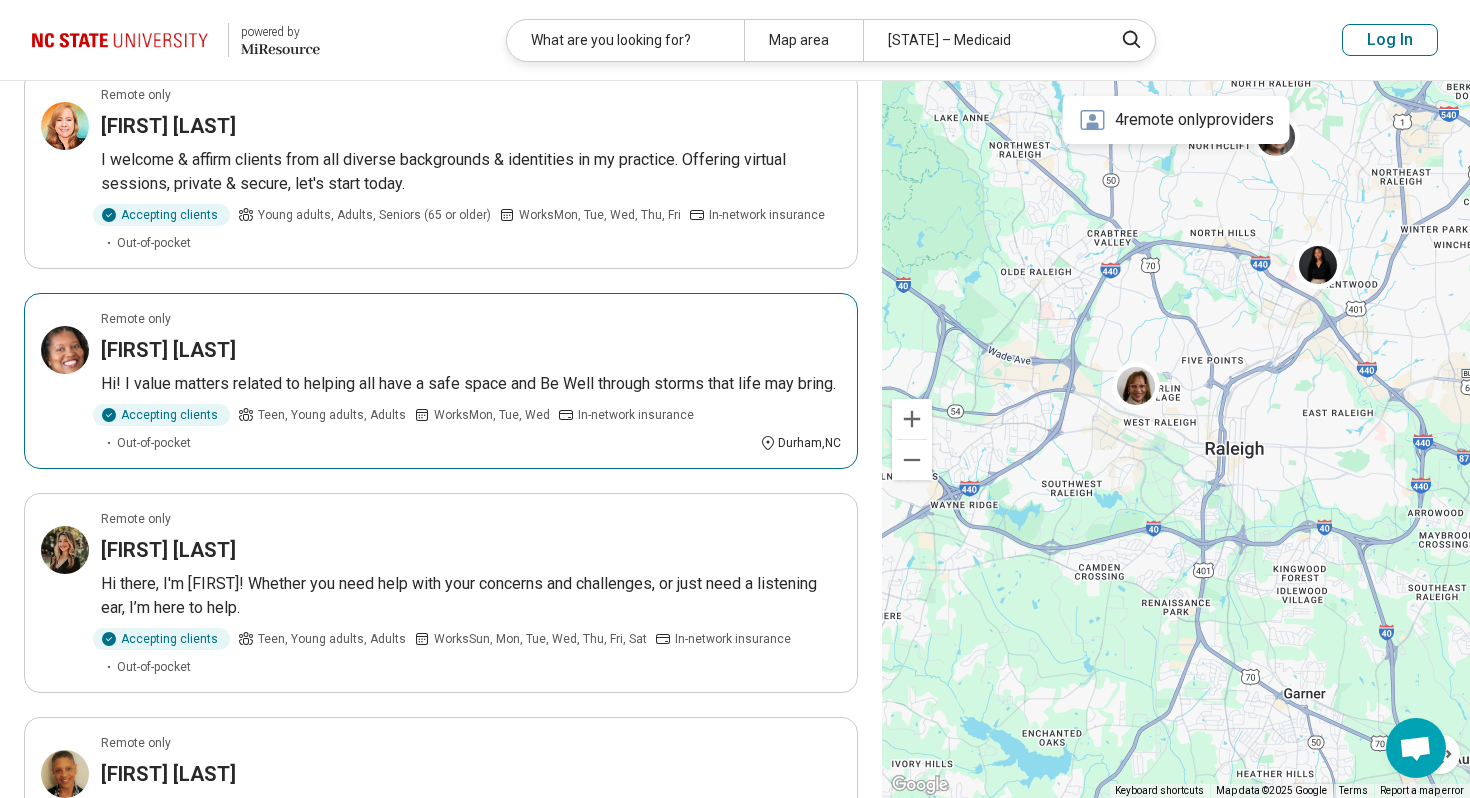 click on "Hi! I value matters related to helping all have a safe space and Be Well through storms that life may bring." at bounding box center [471, 384] 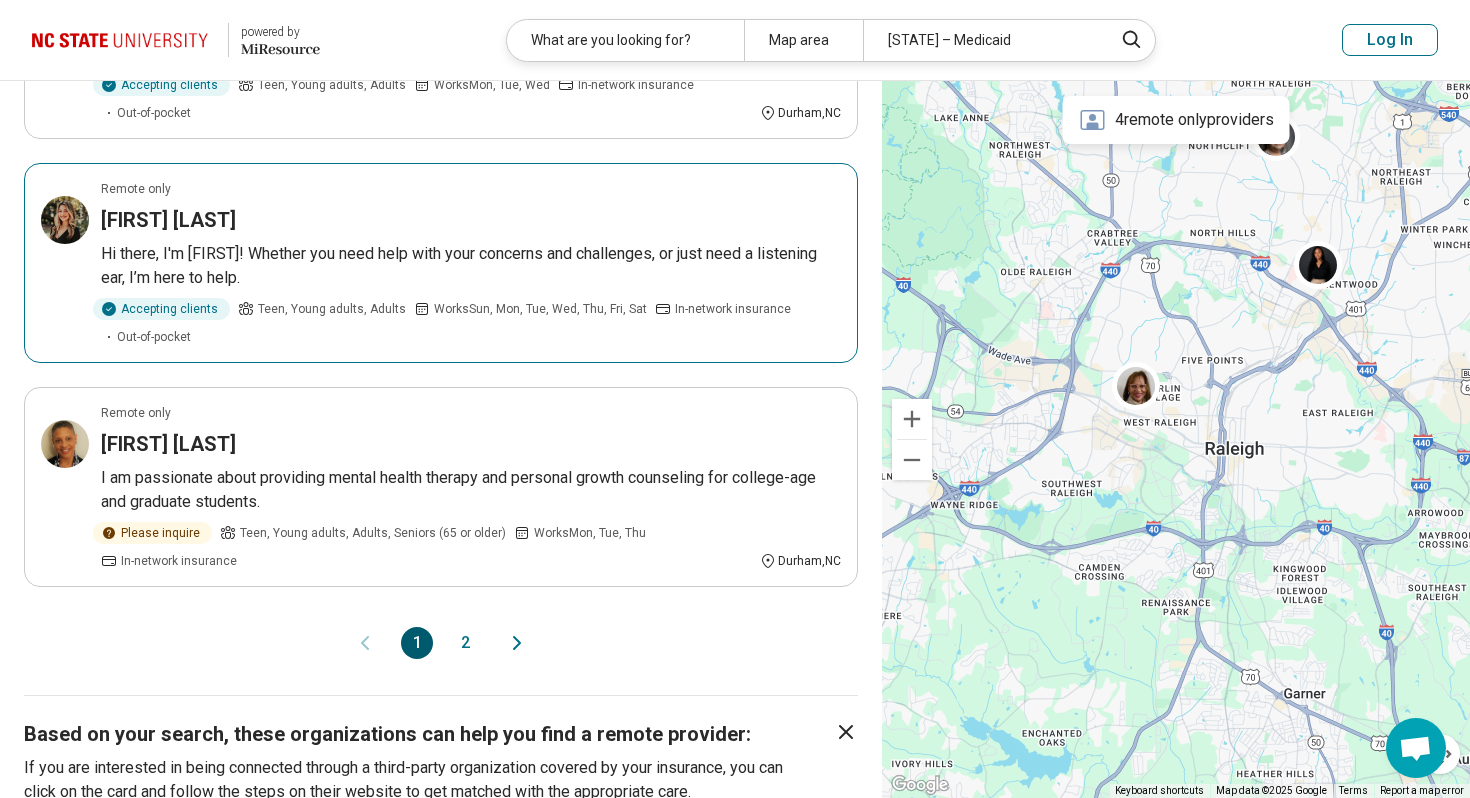 scroll, scrollTop: 1881, scrollLeft: 0, axis: vertical 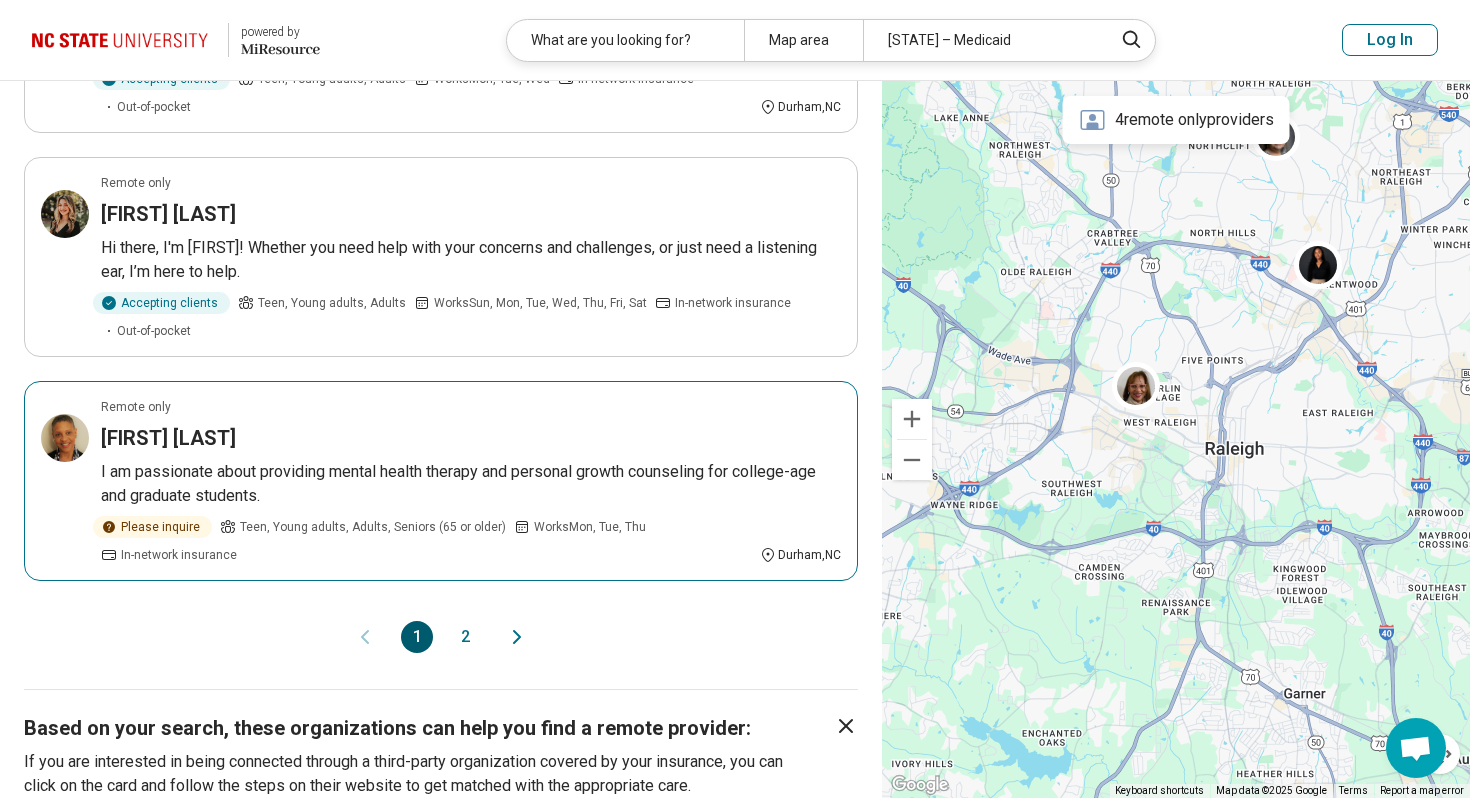 click on "Kim Nichols" at bounding box center (471, 438) 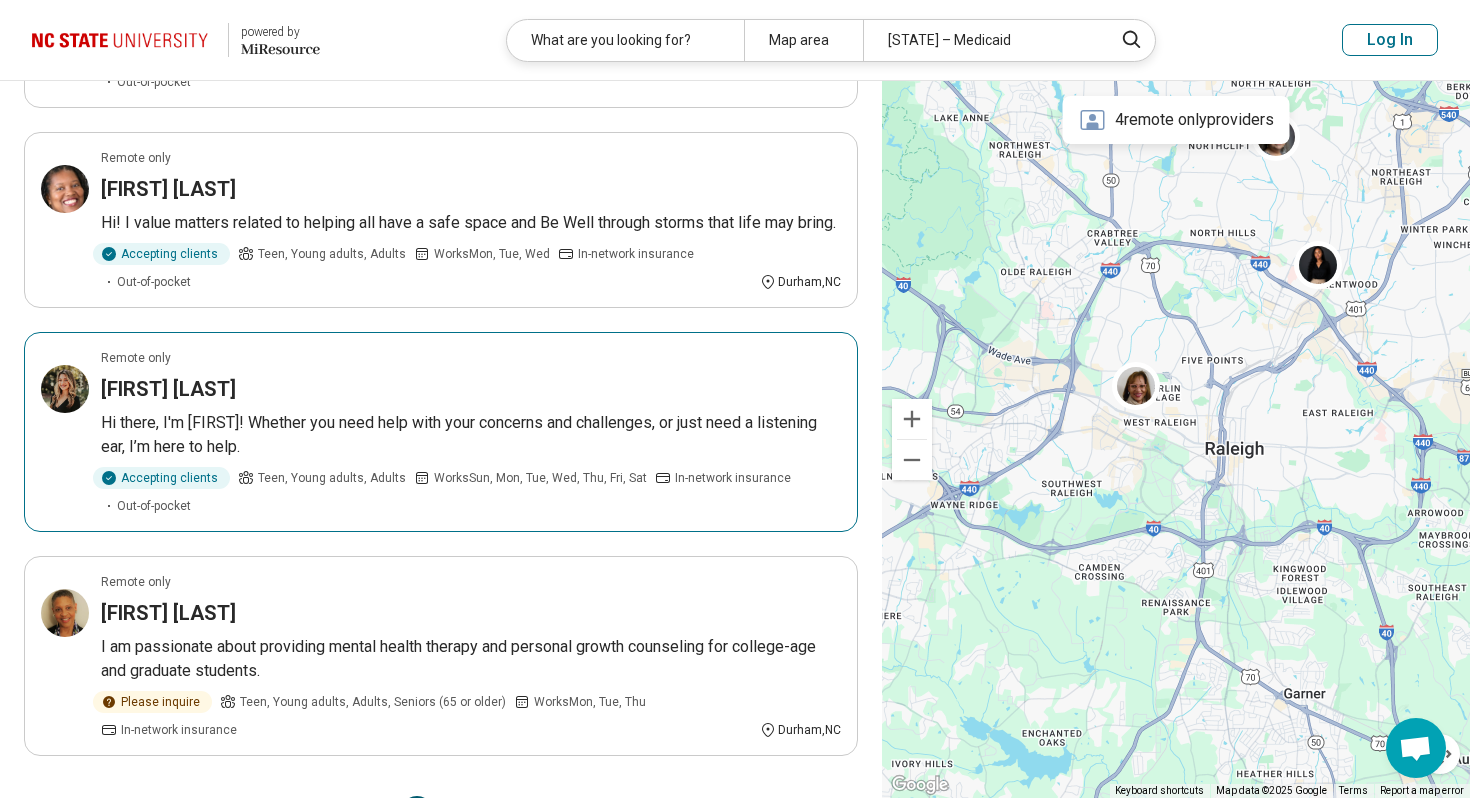 scroll, scrollTop: 1367, scrollLeft: 0, axis: vertical 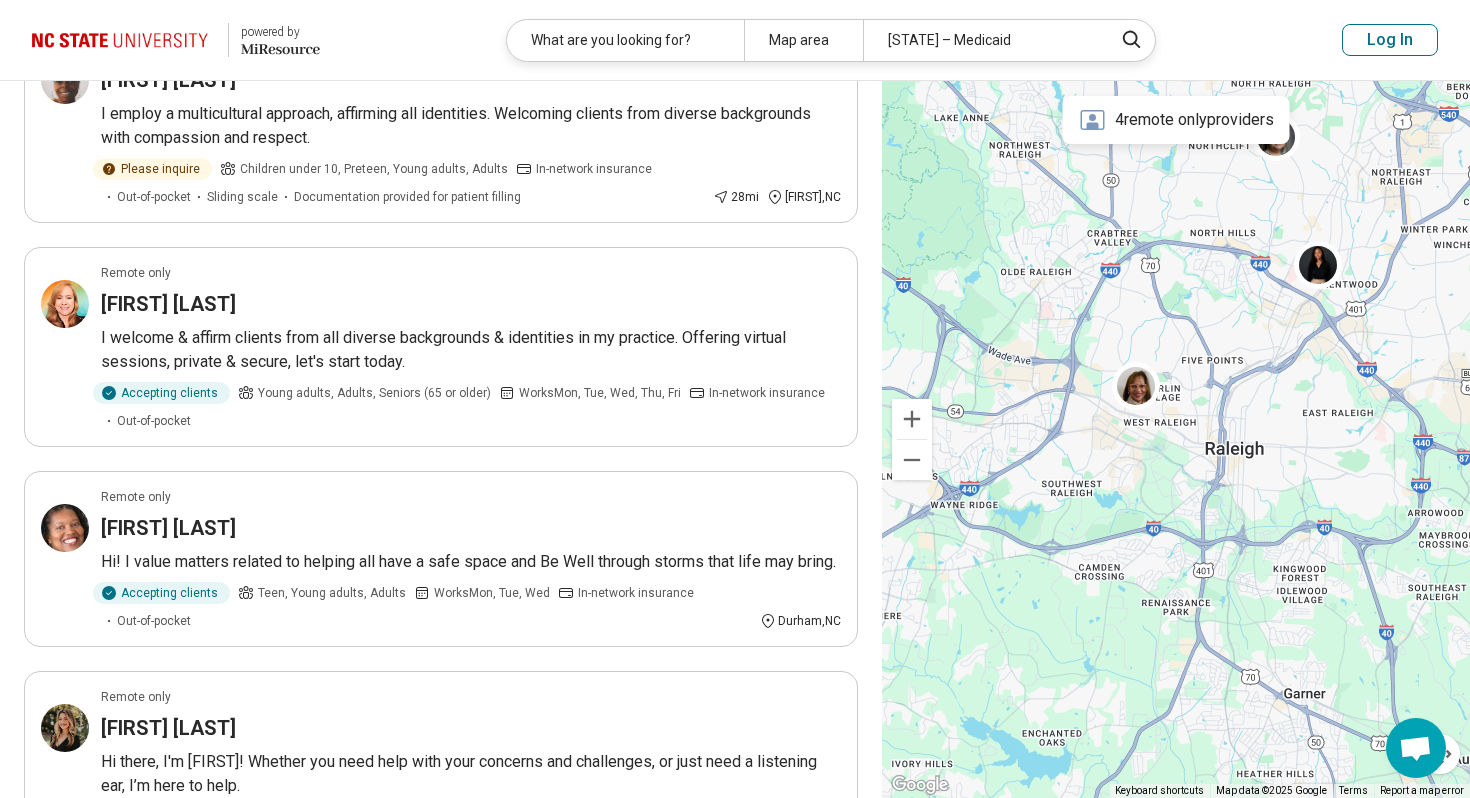 click at bounding box center [124, 40] 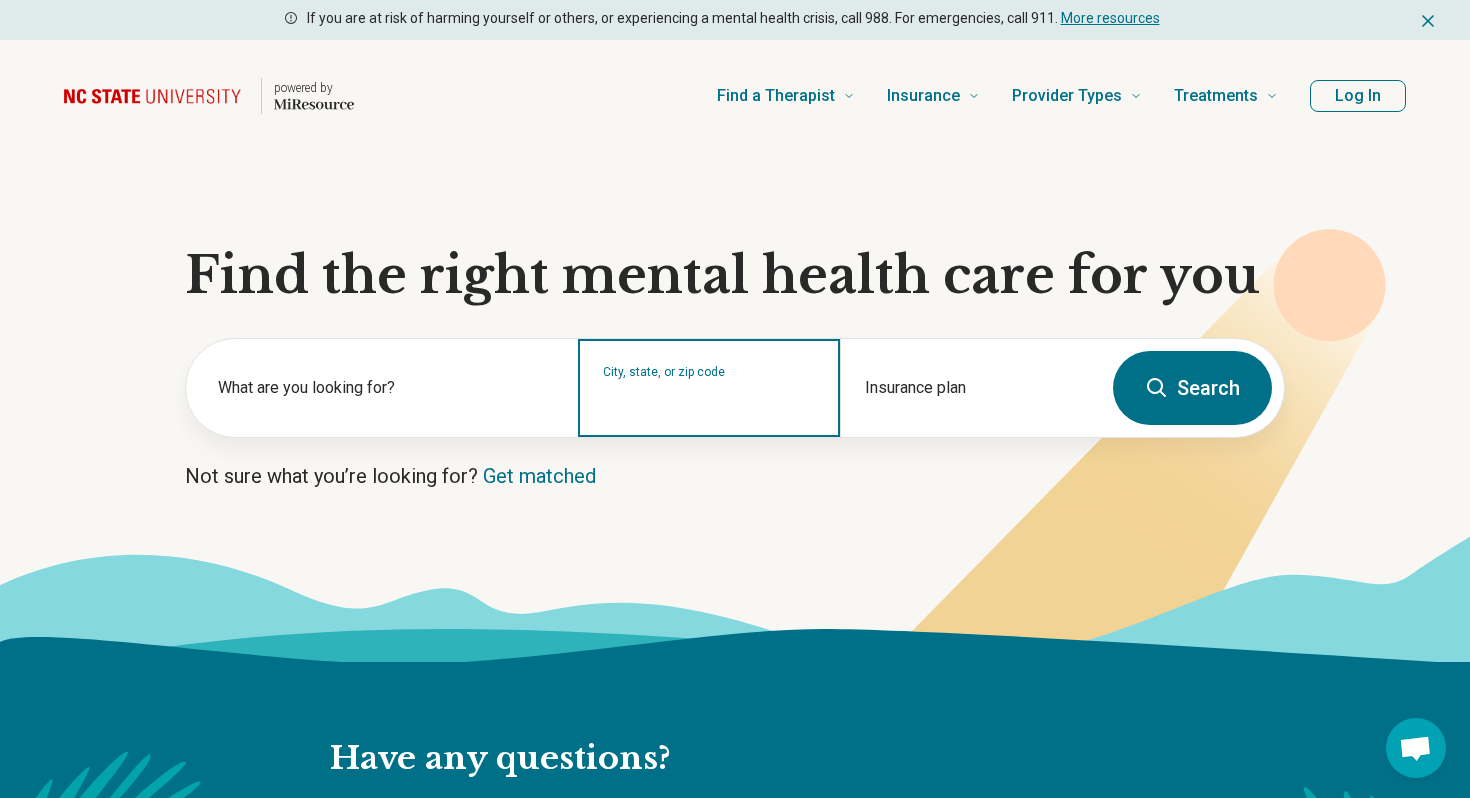 click on "City, state, or zip code" at bounding box center [709, 401] 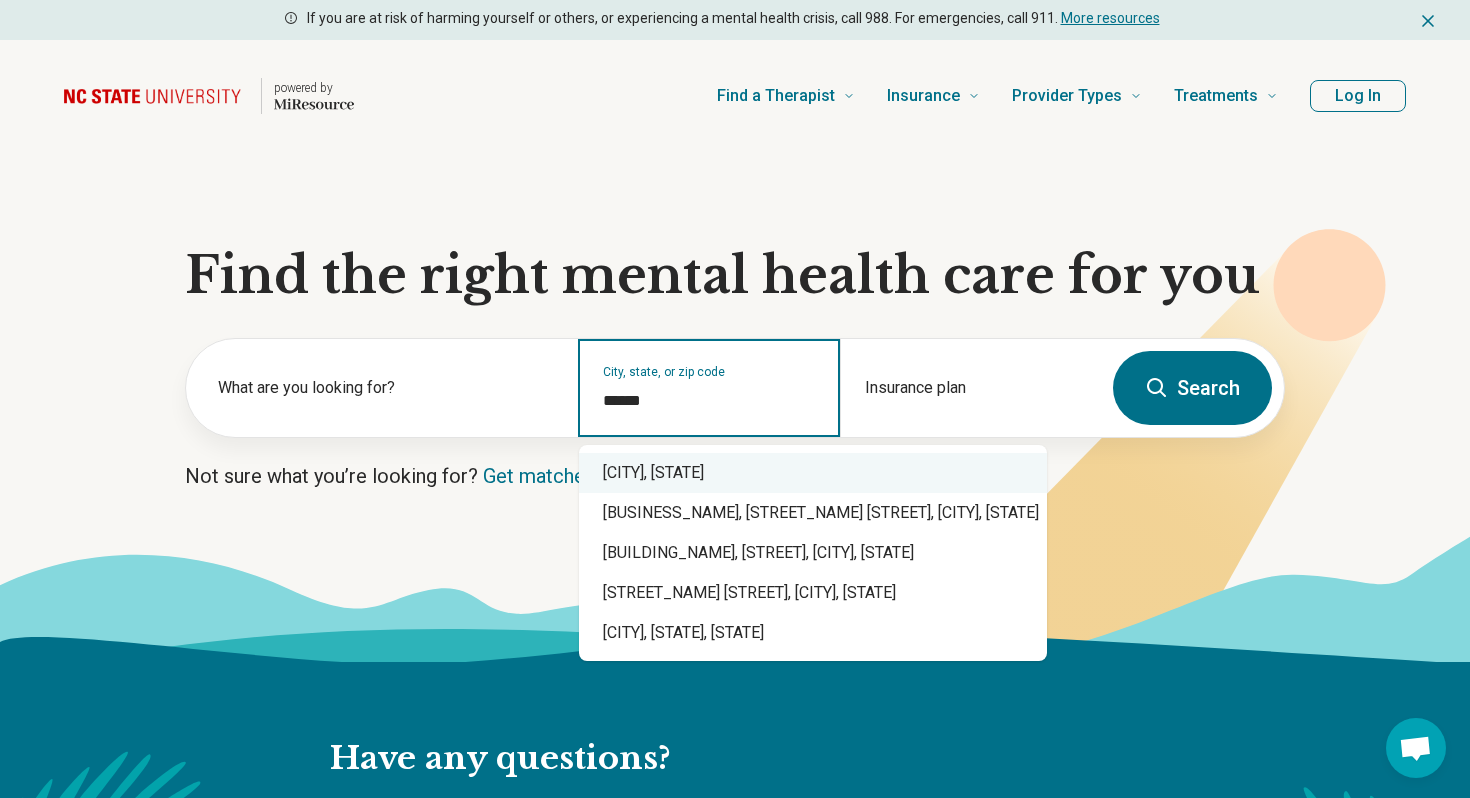 click on "[CITY], [STATE]" at bounding box center (813, 473) 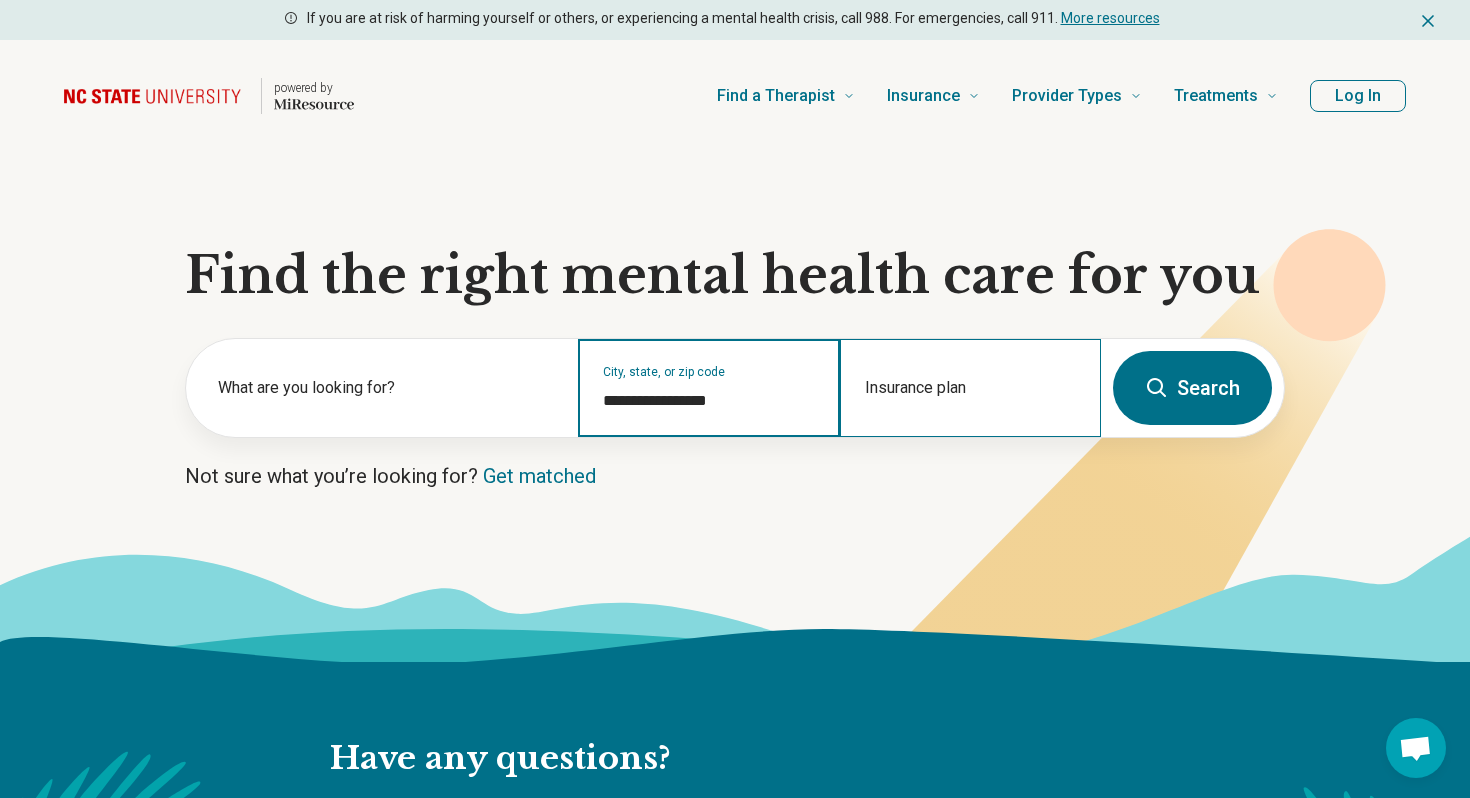 type on "**********" 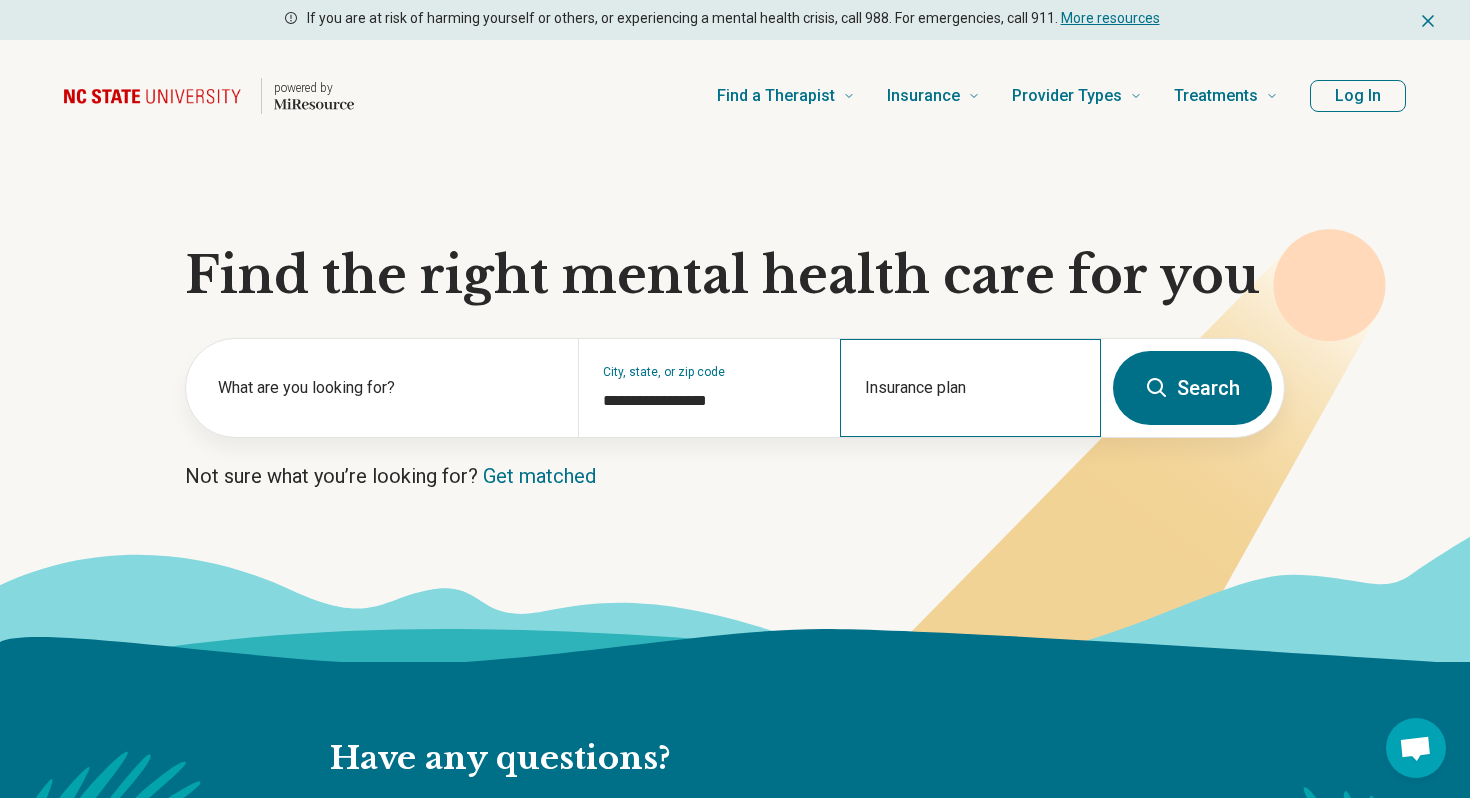 click on "Insurance plan" at bounding box center (970, 388) 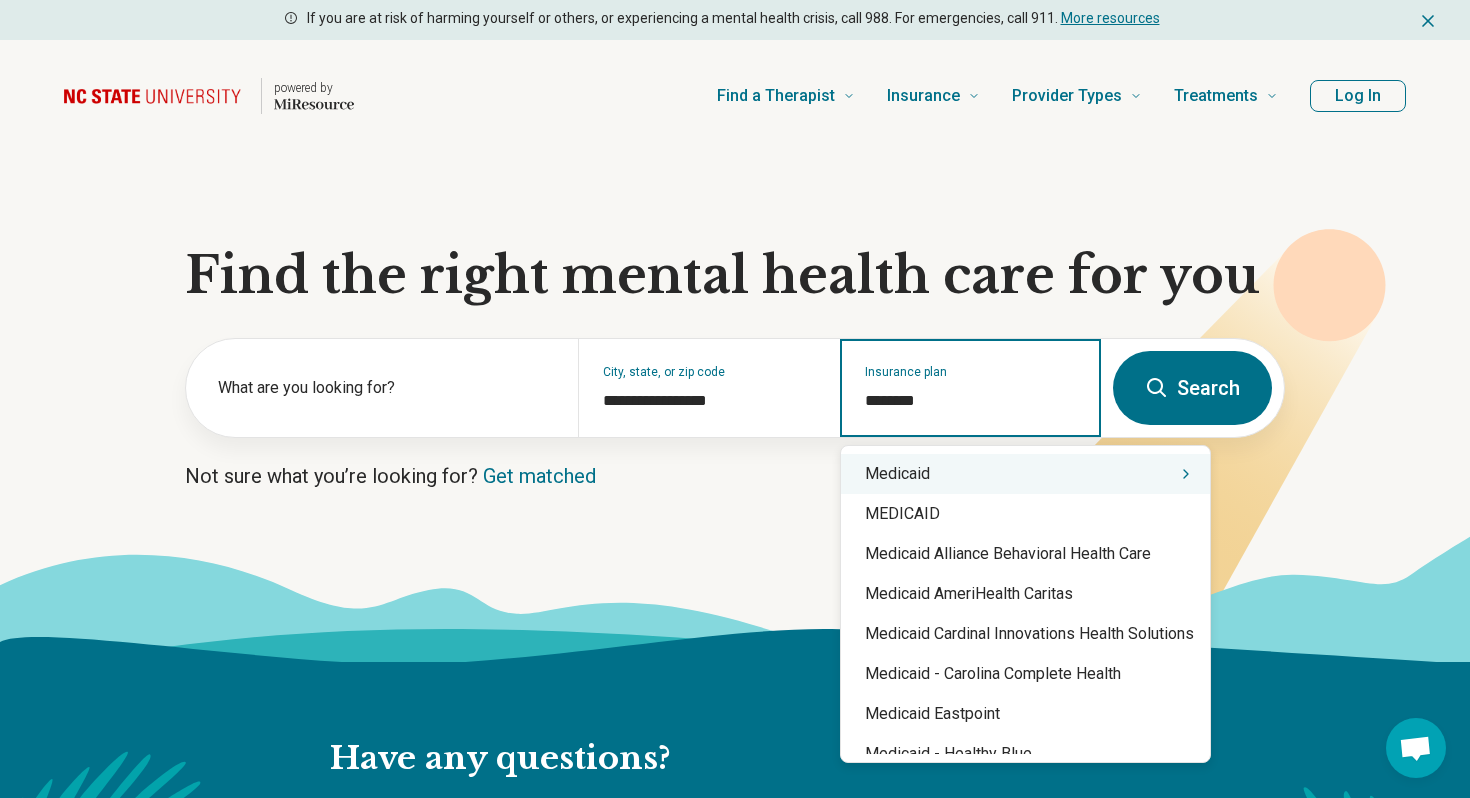 type on "********" 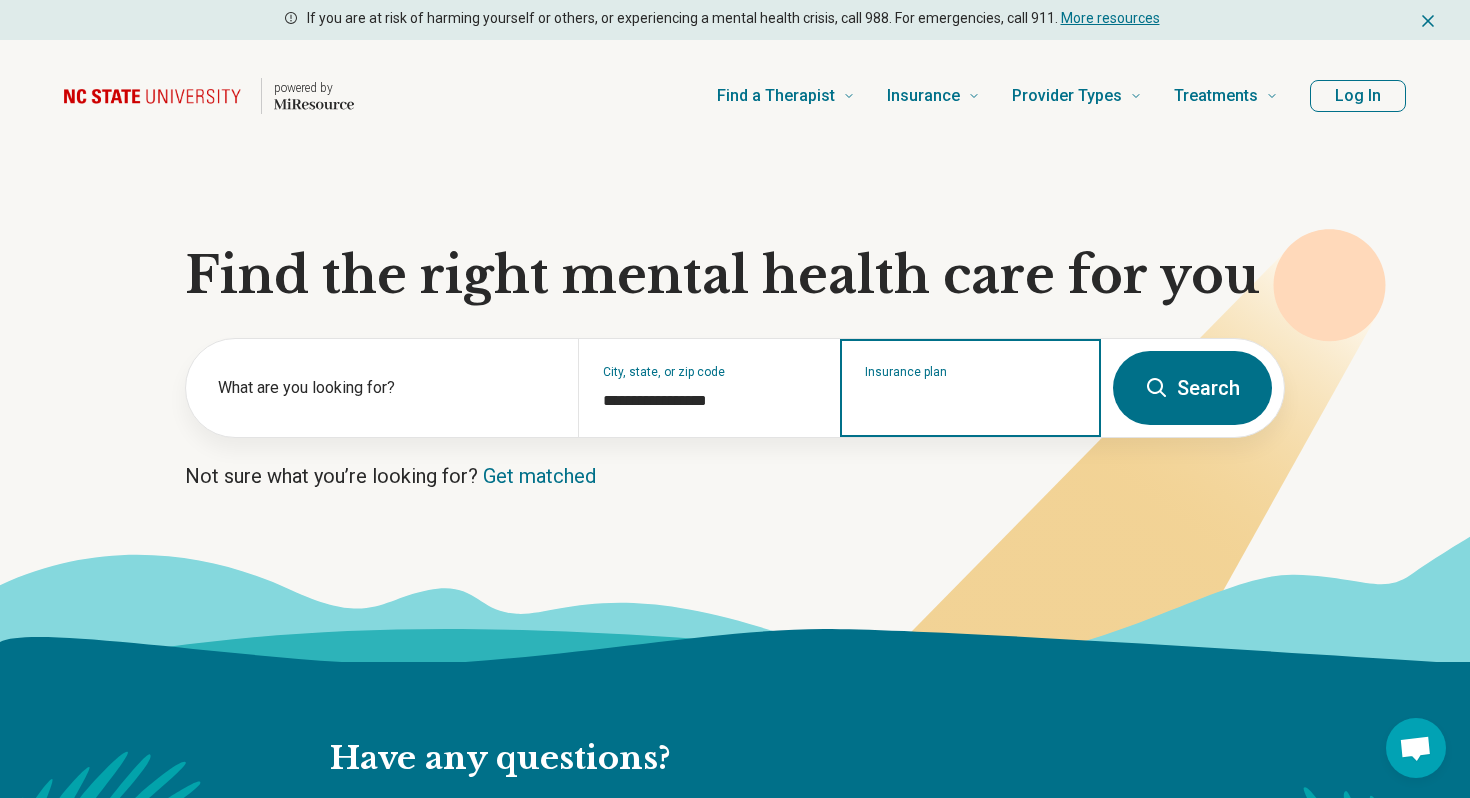 click on "Insurance plan" at bounding box center (971, 401) 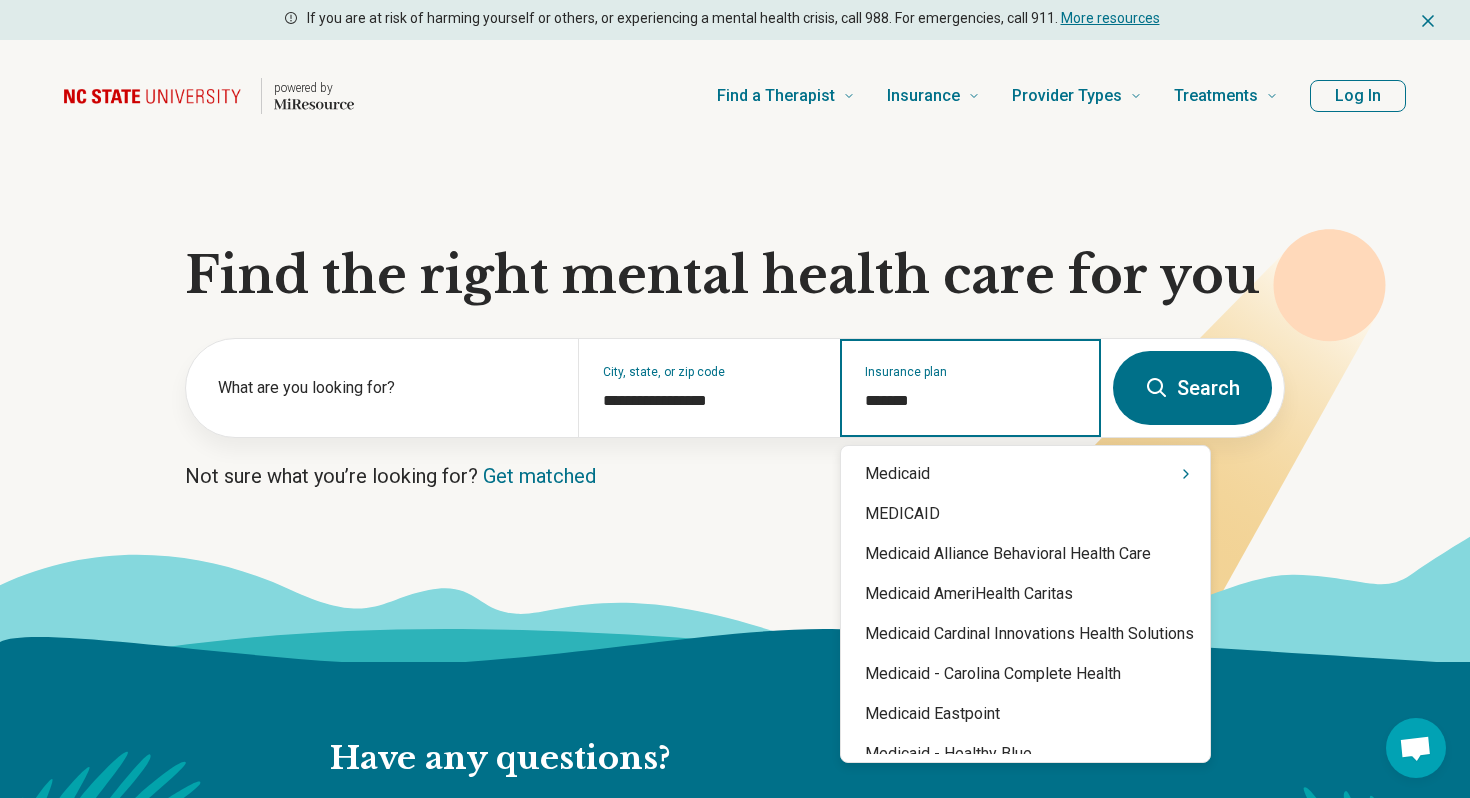 type on "********" 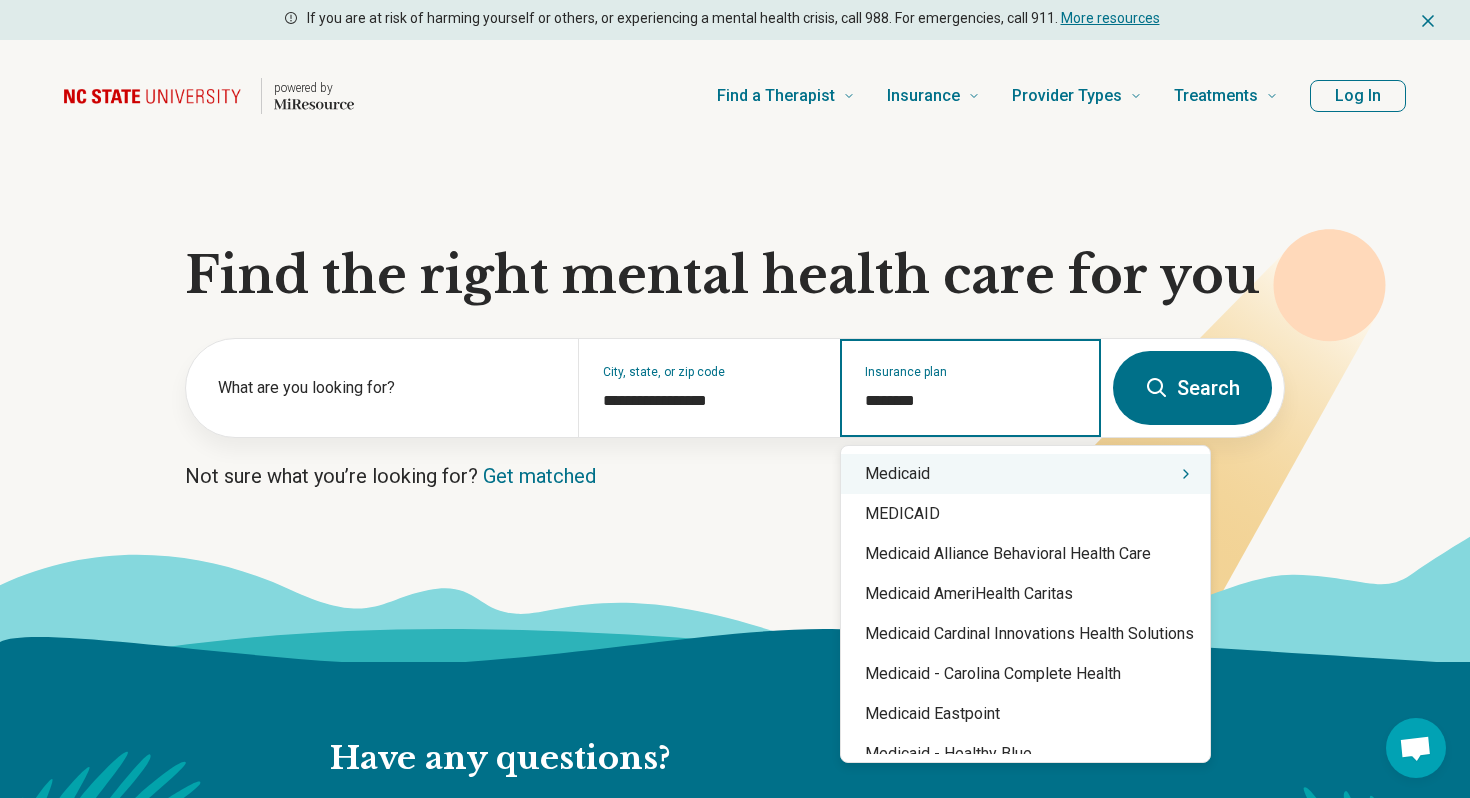 click on "Medicaid" at bounding box center [1025, 474] 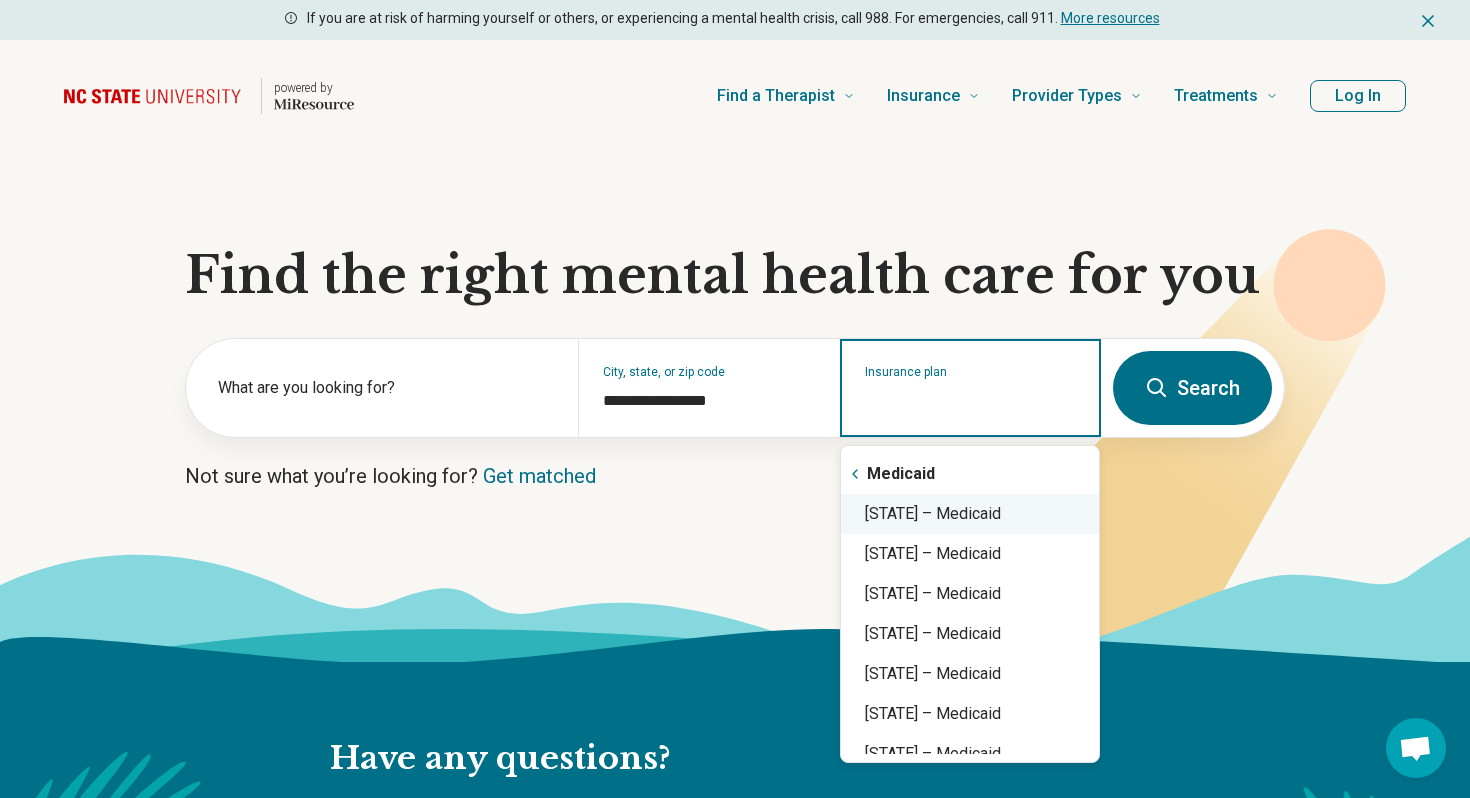 click on "North Carolina – Medicaid" at bounding box center (970, 514) 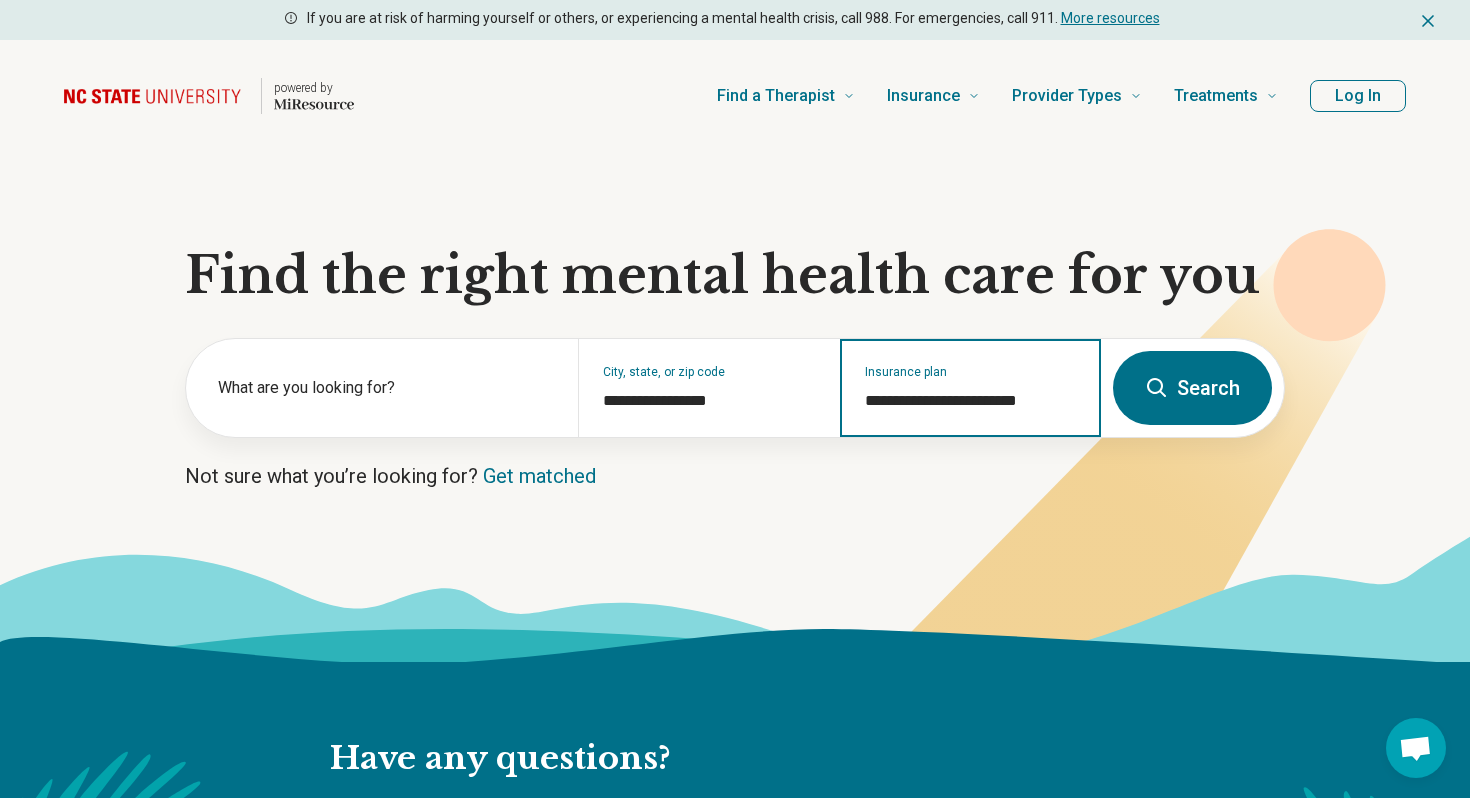 type on "**********" 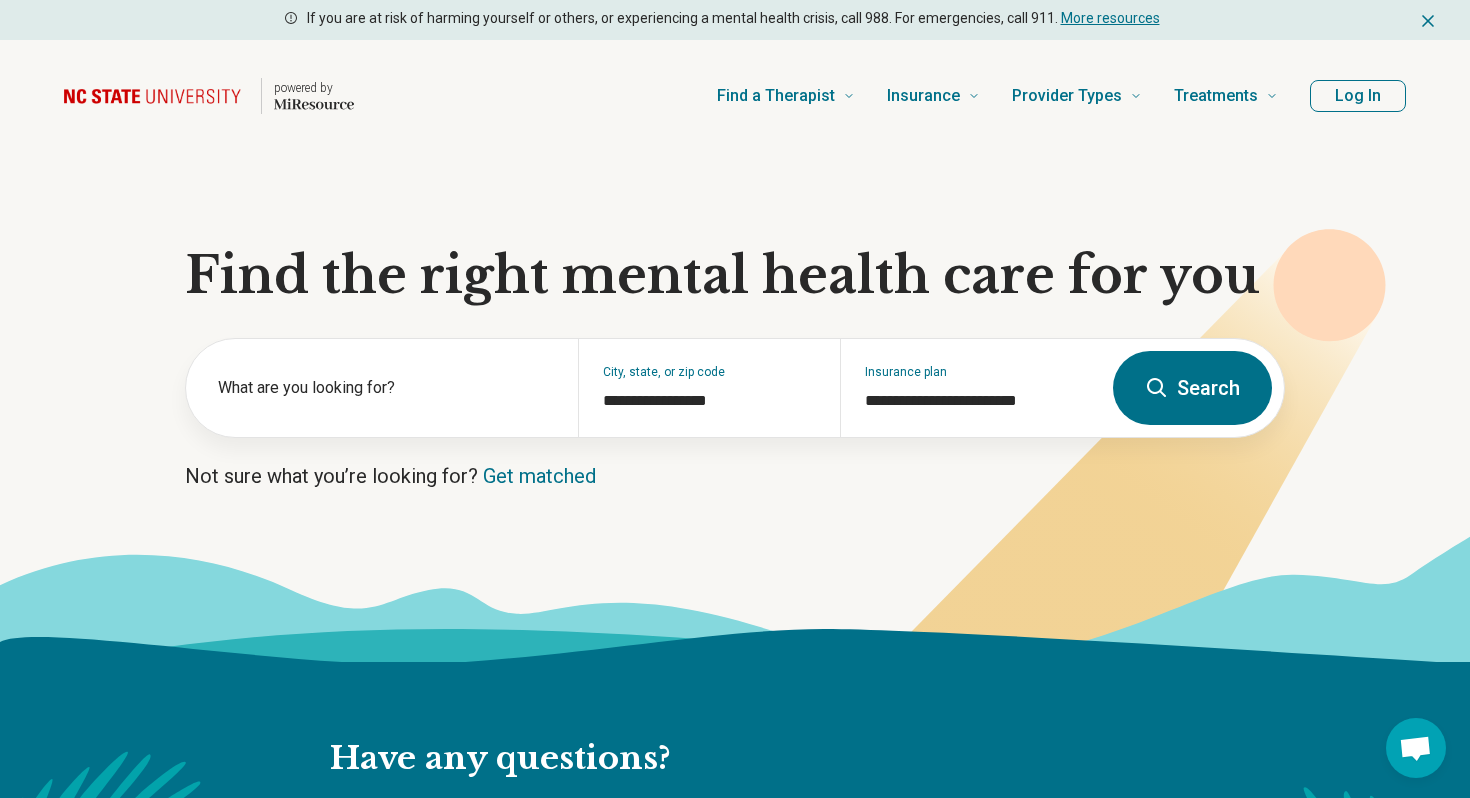 click on "**********" at bounding box center [735, 388] 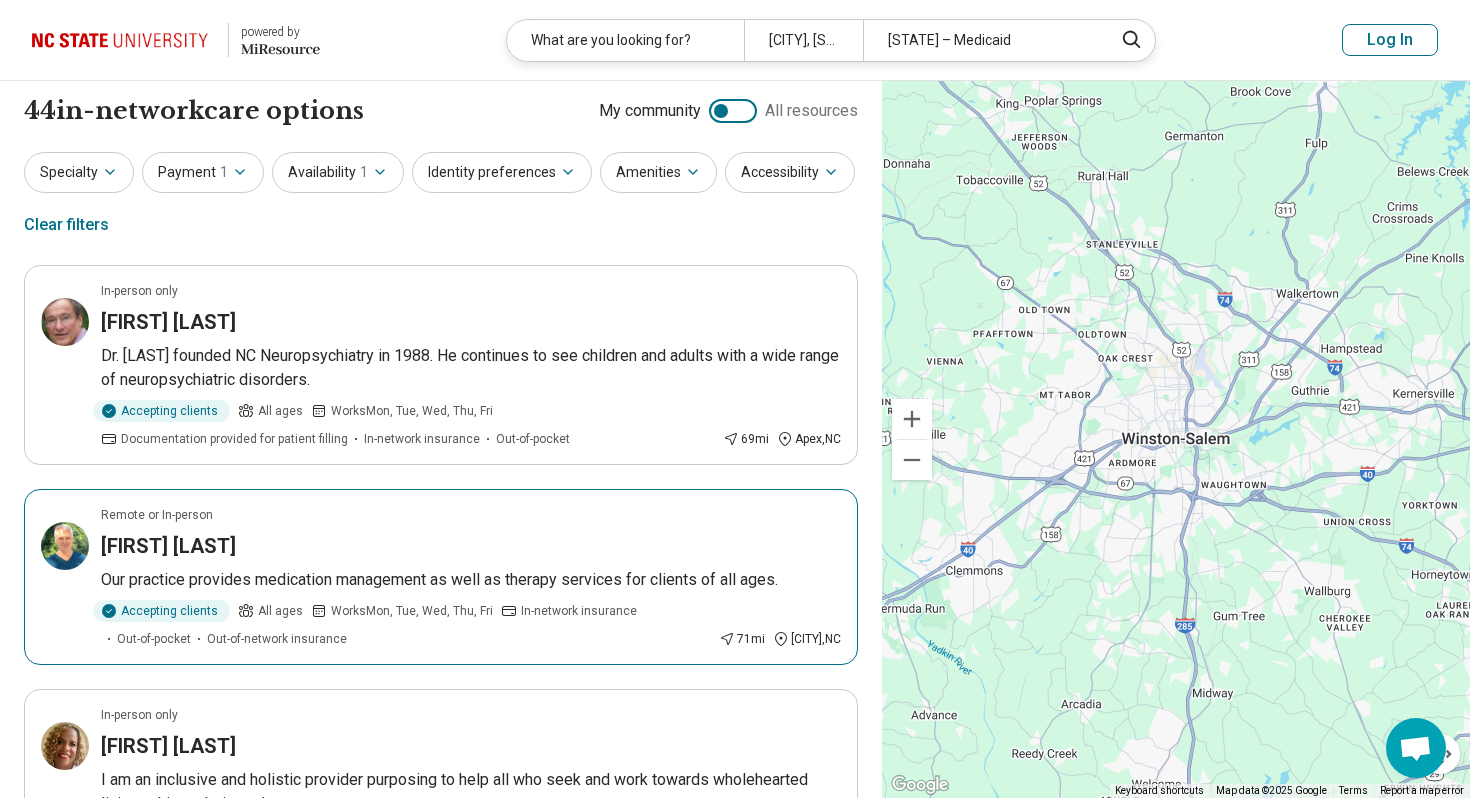 scroll, scrollTop: 0, scrollLeft: 0, axis: both 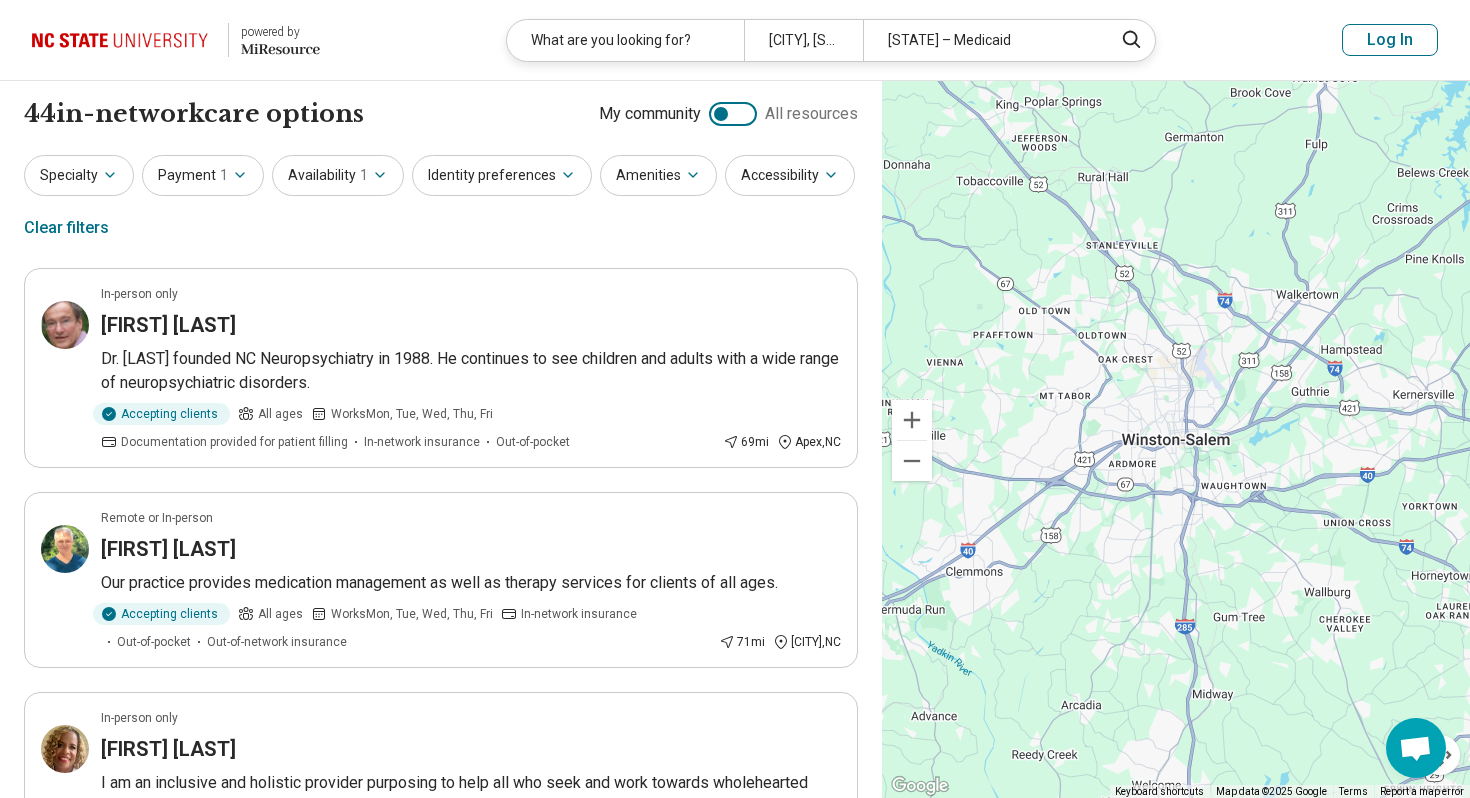 click 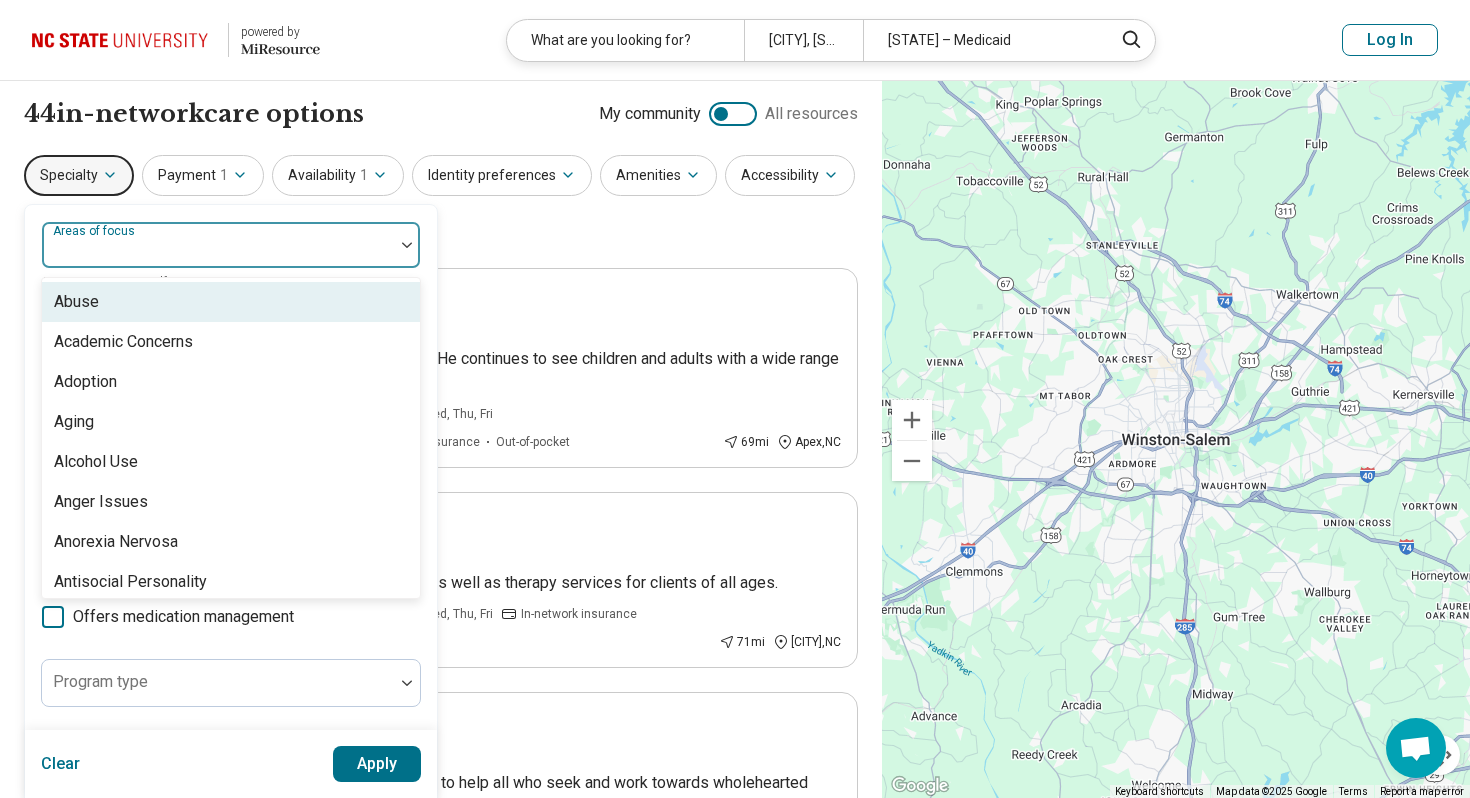 click at bounding box center [218, 253] 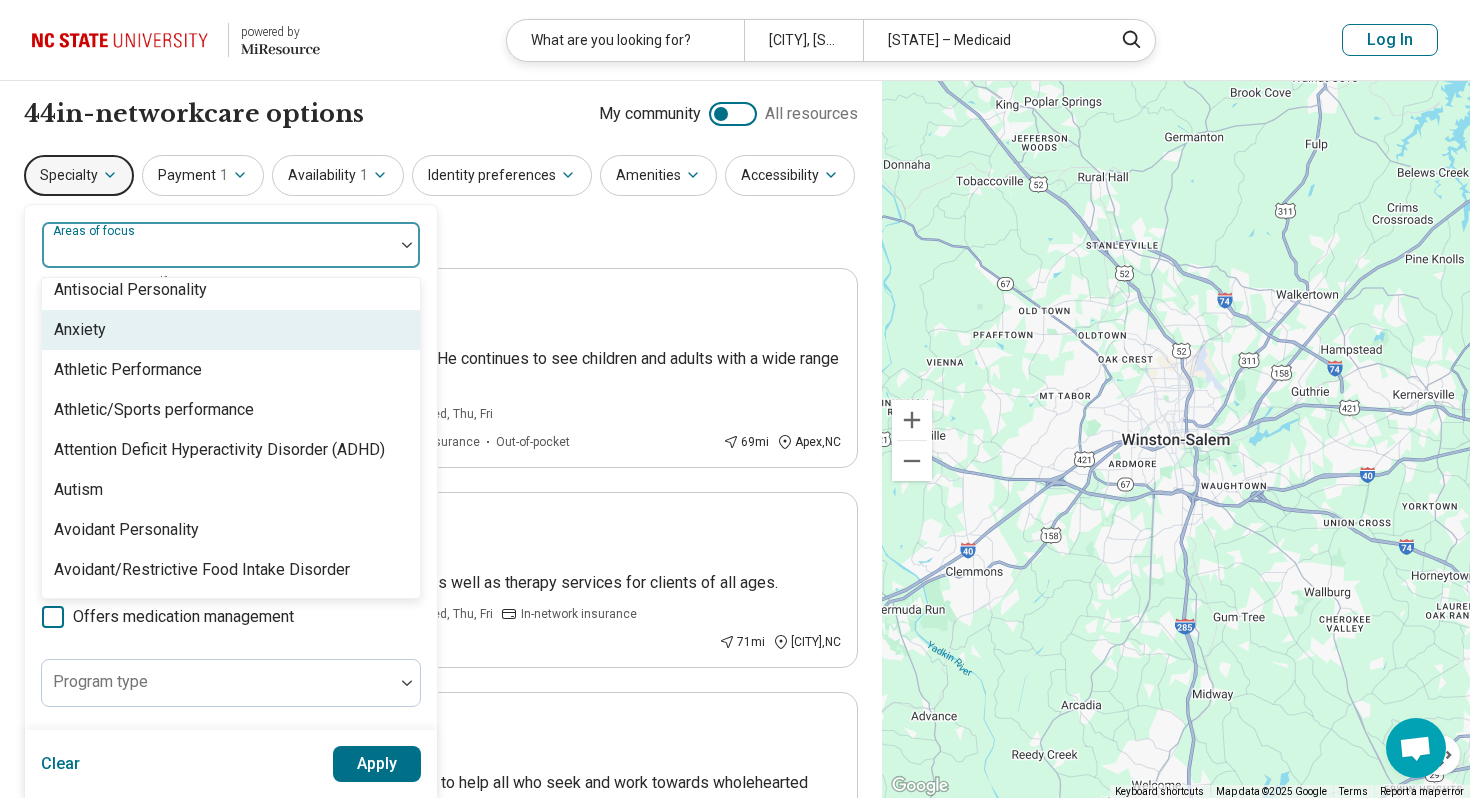 scroll, scrollTop: 300, scrollLeft: 0, axis: vertical 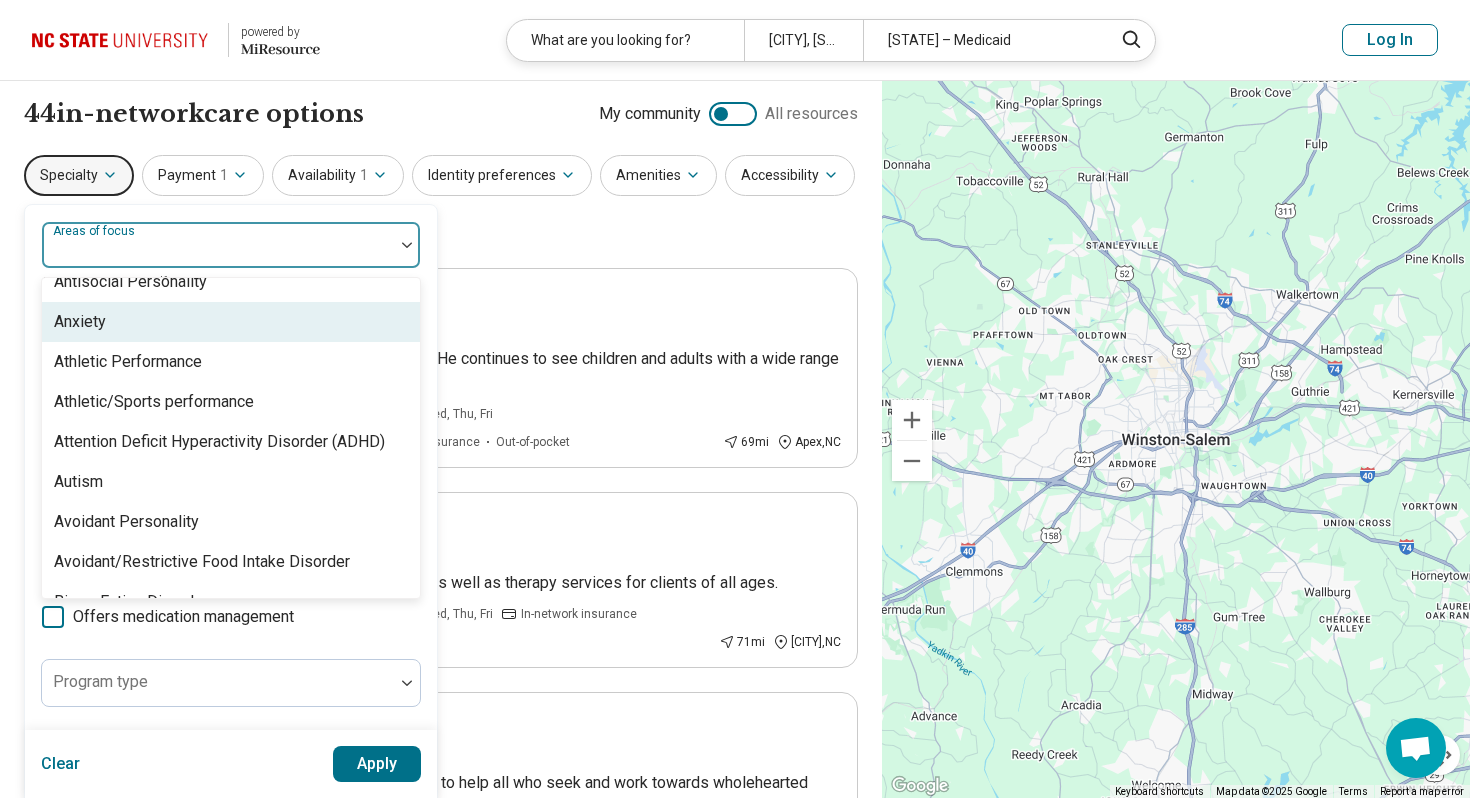 click on "Anxiety" at bounding box center (231, 322) 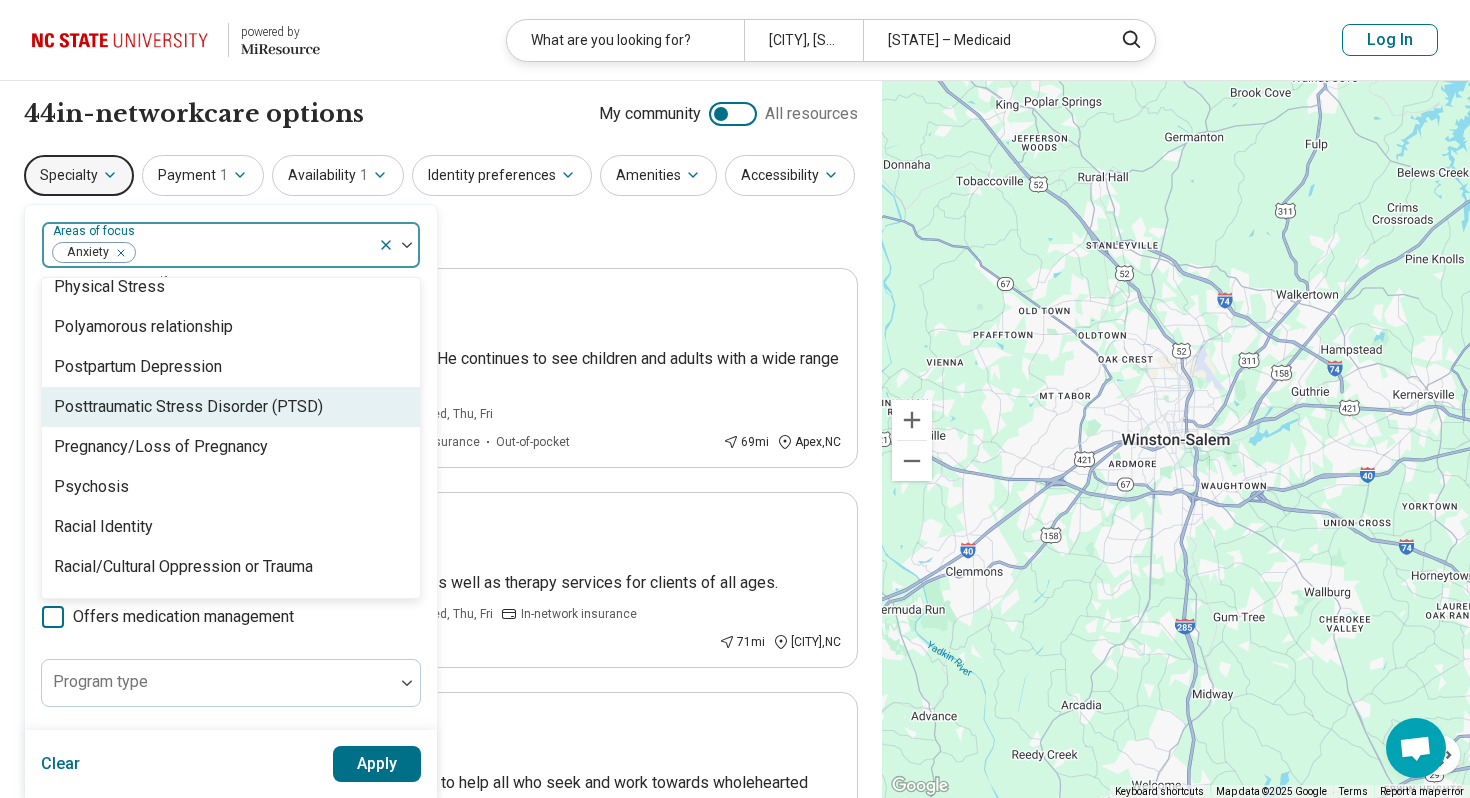 scroll, scrollTop: 2792, scrollLeft: 0, axis: vertical 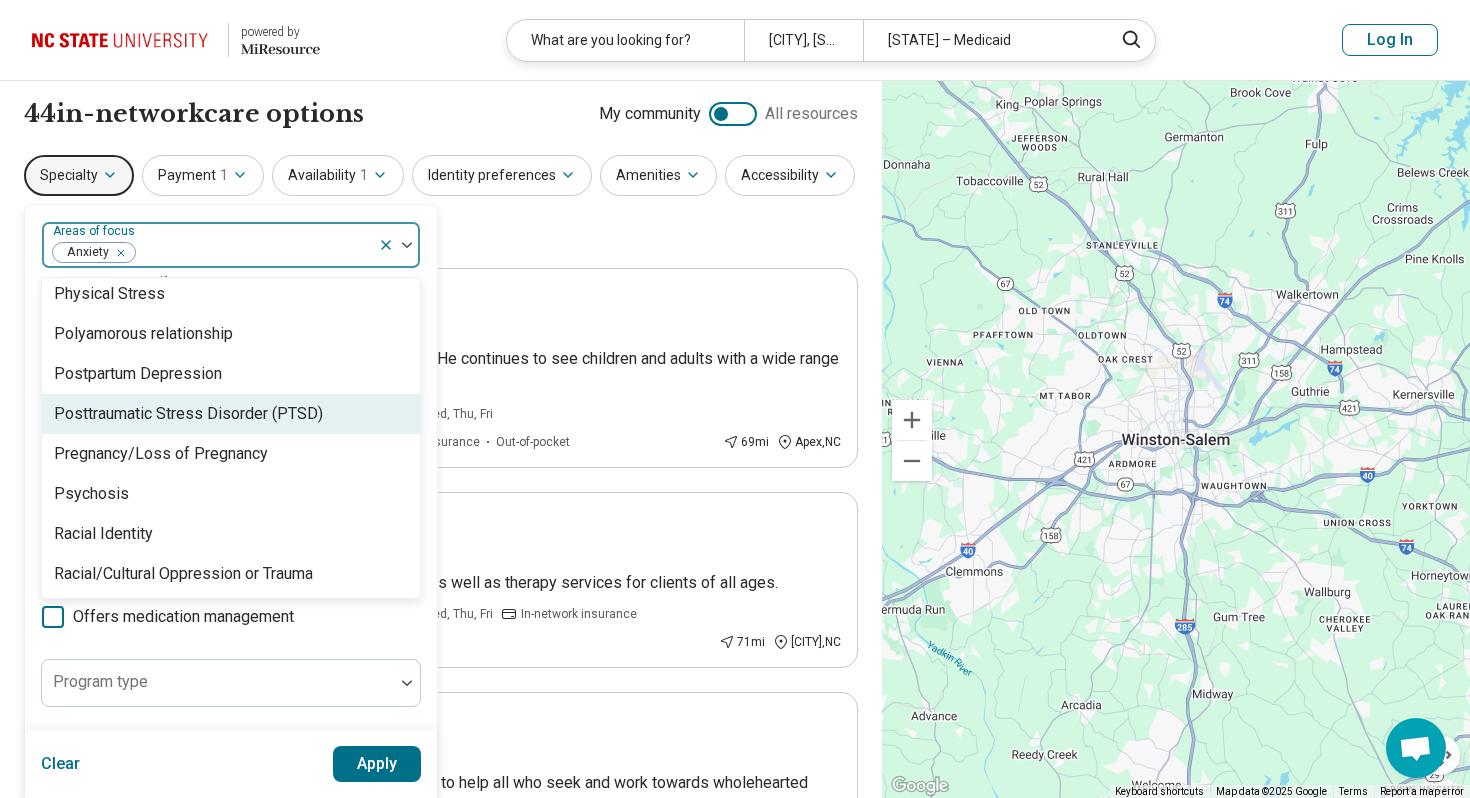 click on "Posttraumatic Stress Disorder (PTSD)" at bounding box center [188, 414] 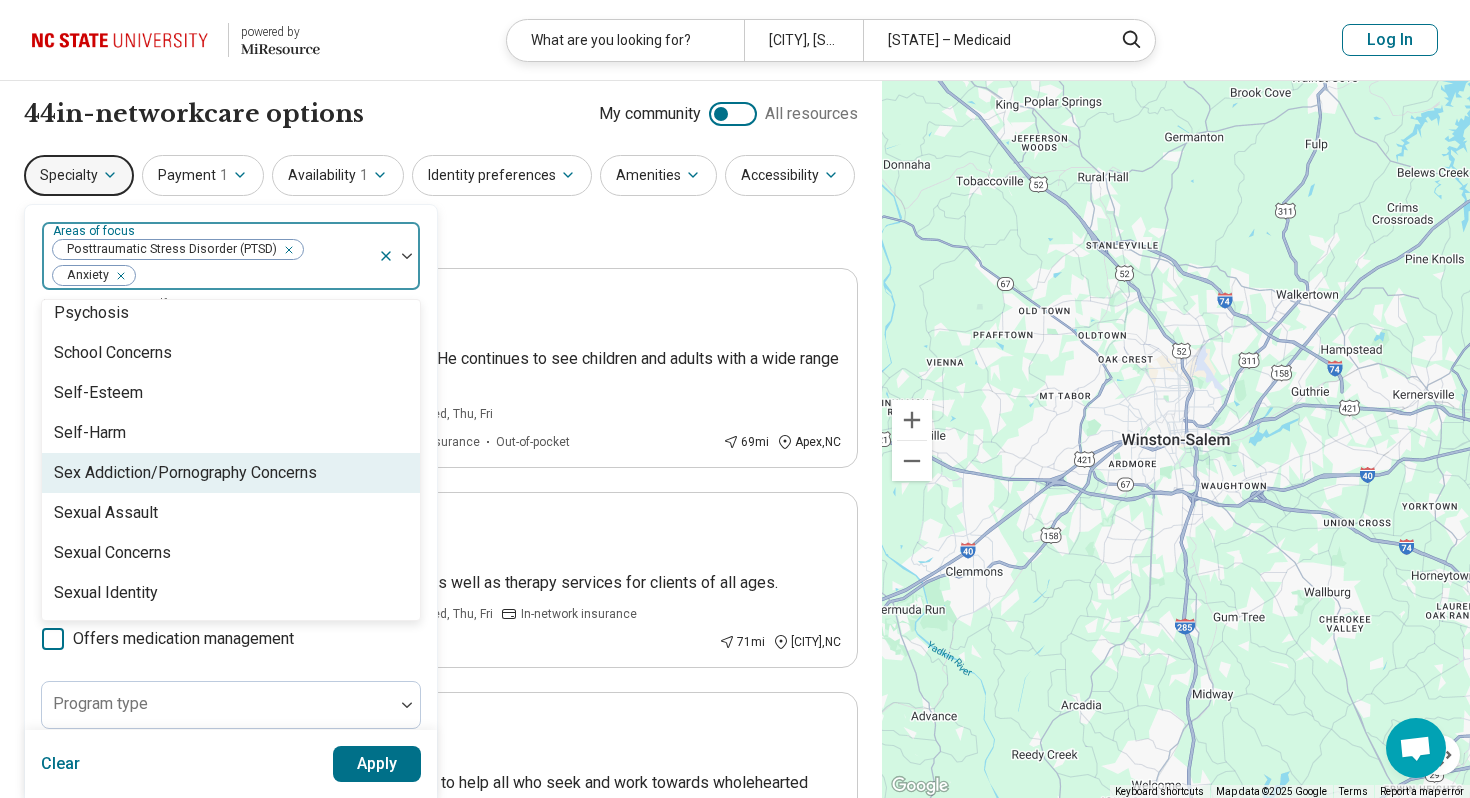 scroll, scrollTop: 3298, scrollLeft: 0, axis: vertical 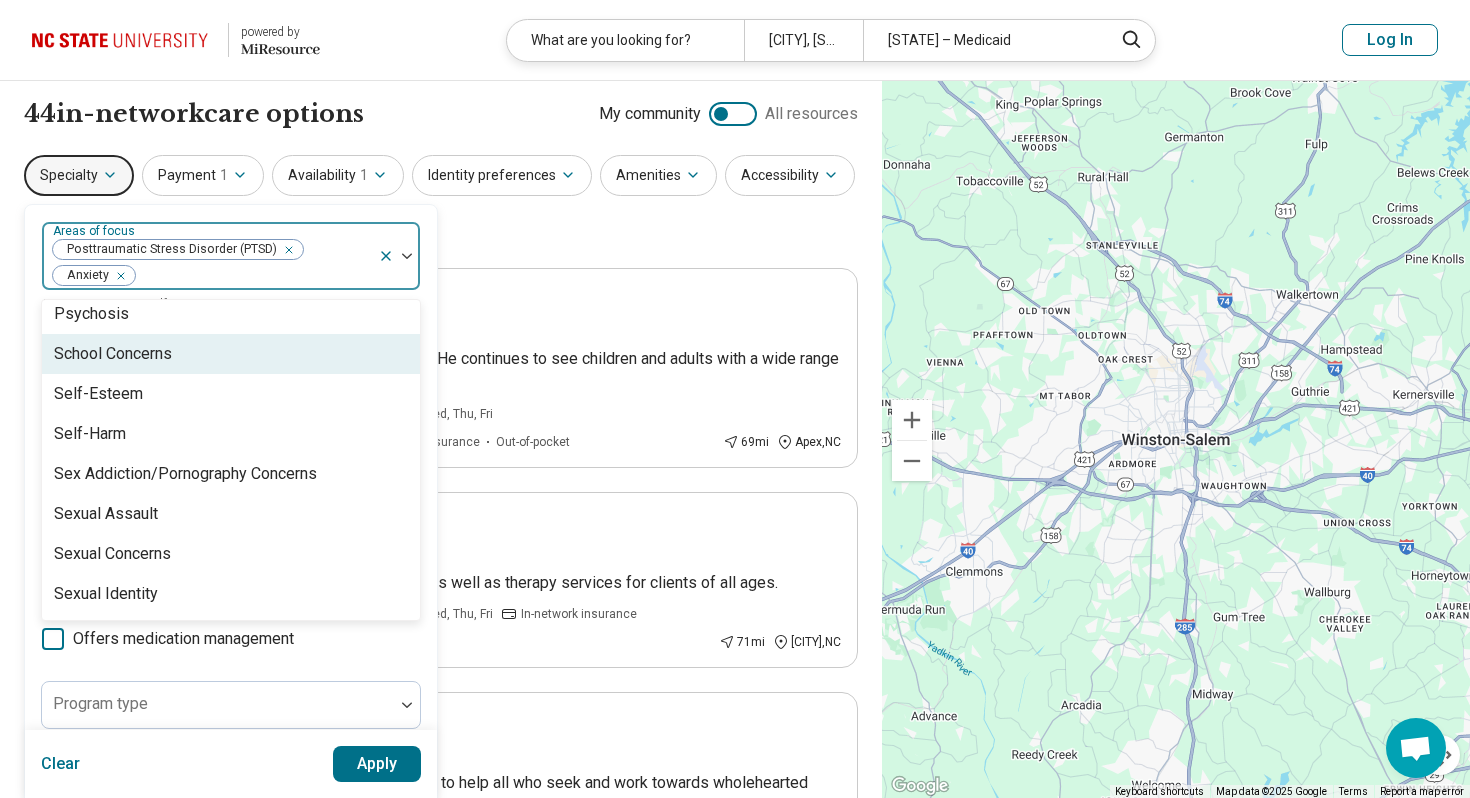 click on "School Concerns" at bounding box center [231, 354] 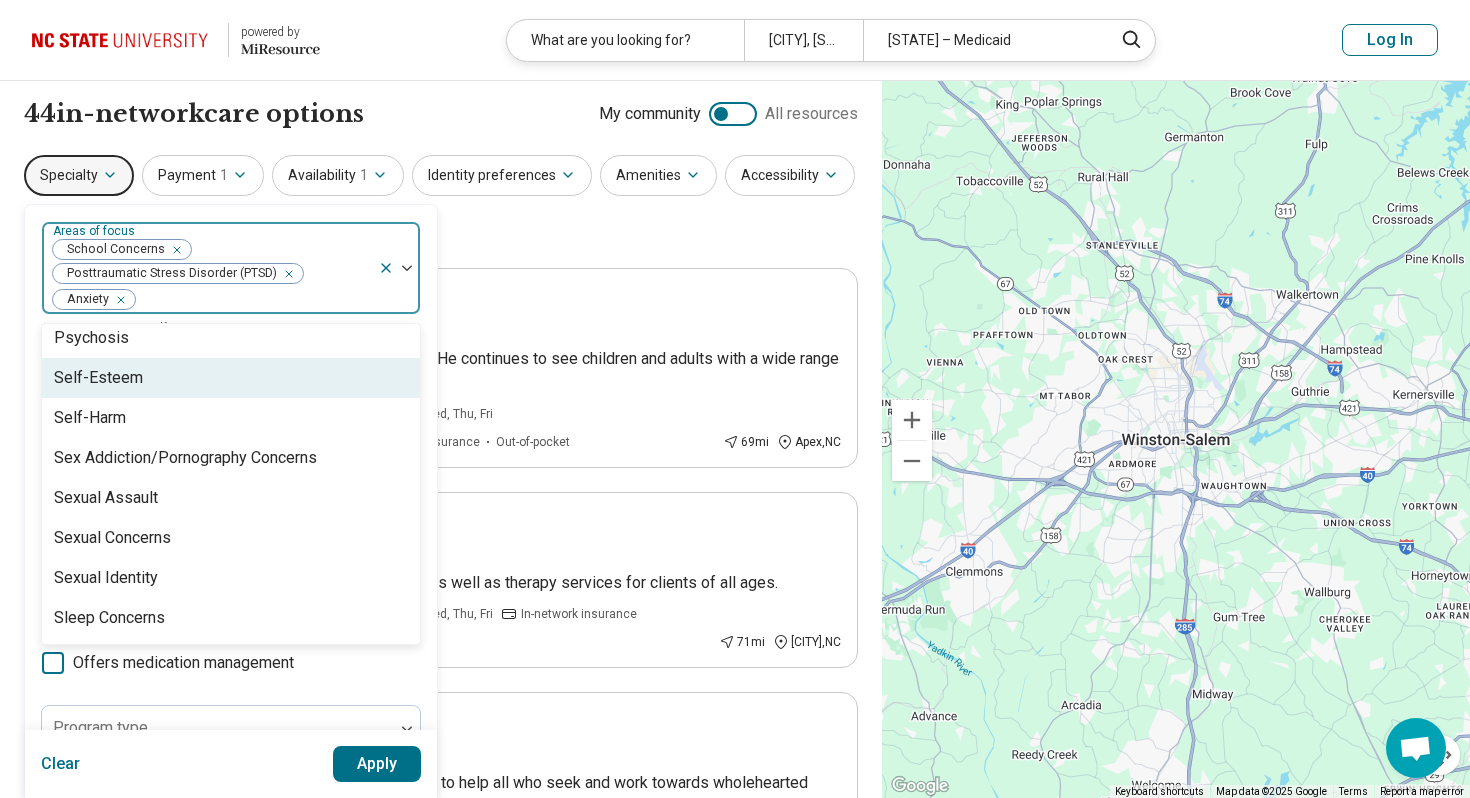 click on "Self-Esteem" at bounding box center [231, 378] 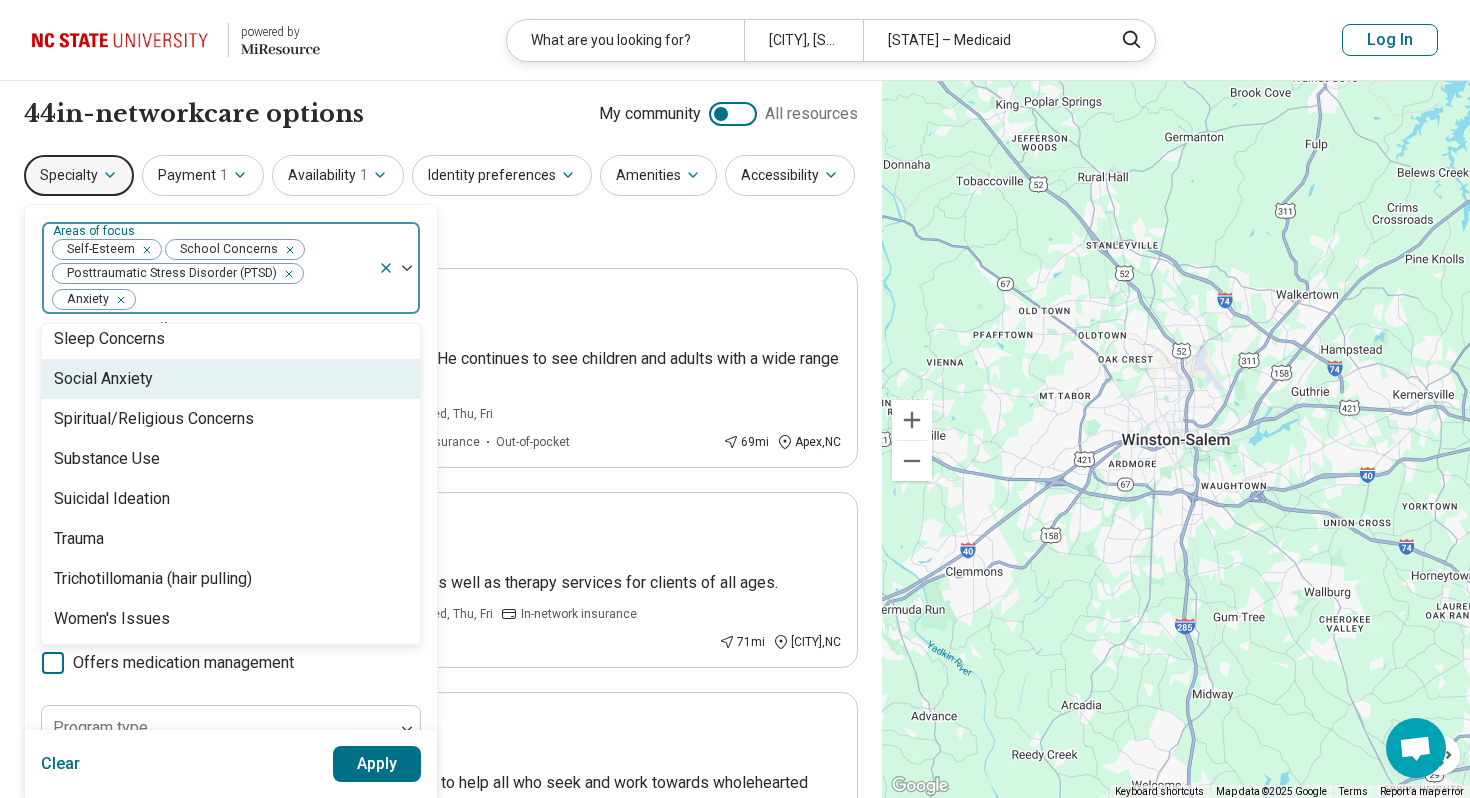 click on "Social Anxiety" at bounding box center (231, 379) 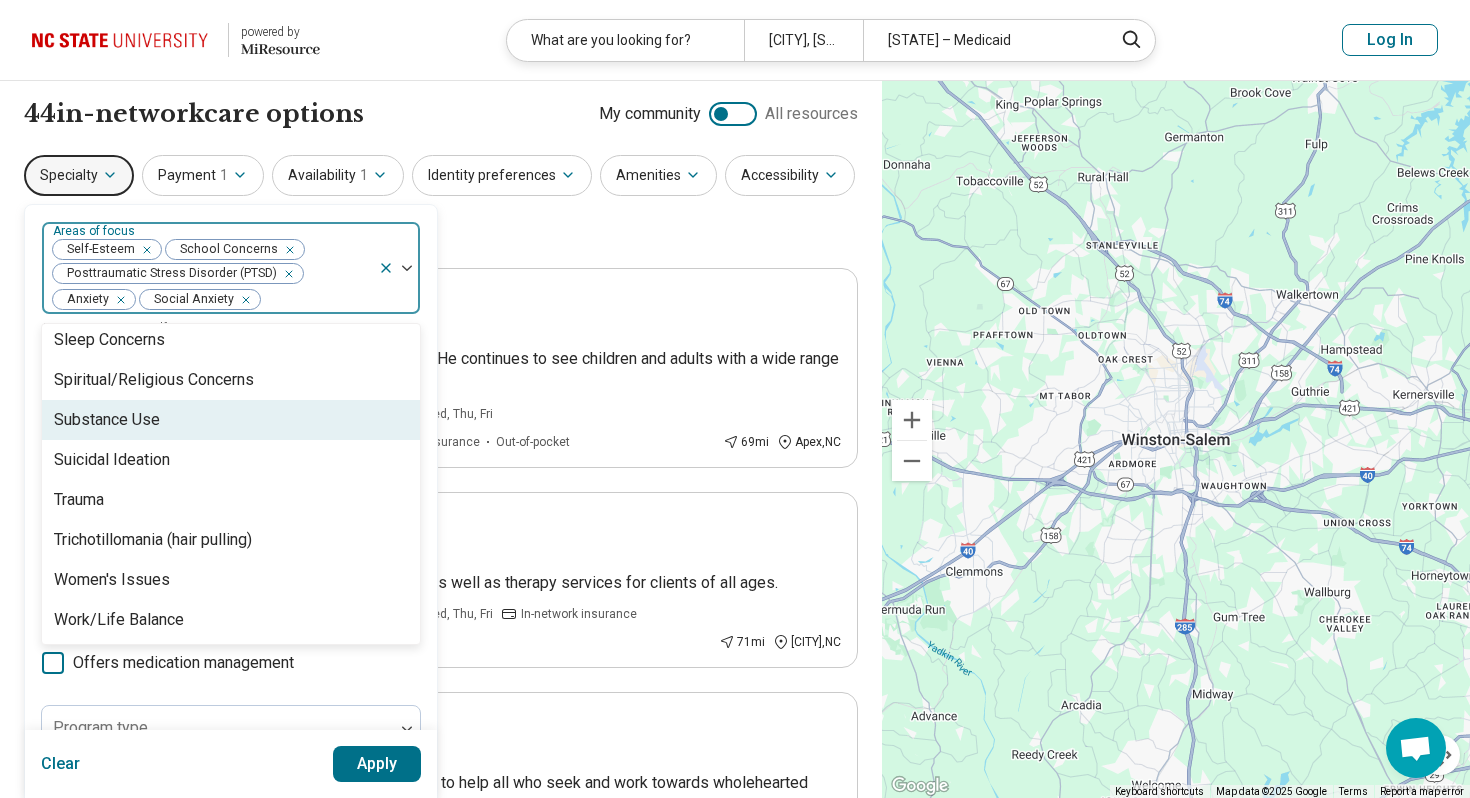click on "Substance Use" at bounding box center (107, 420) 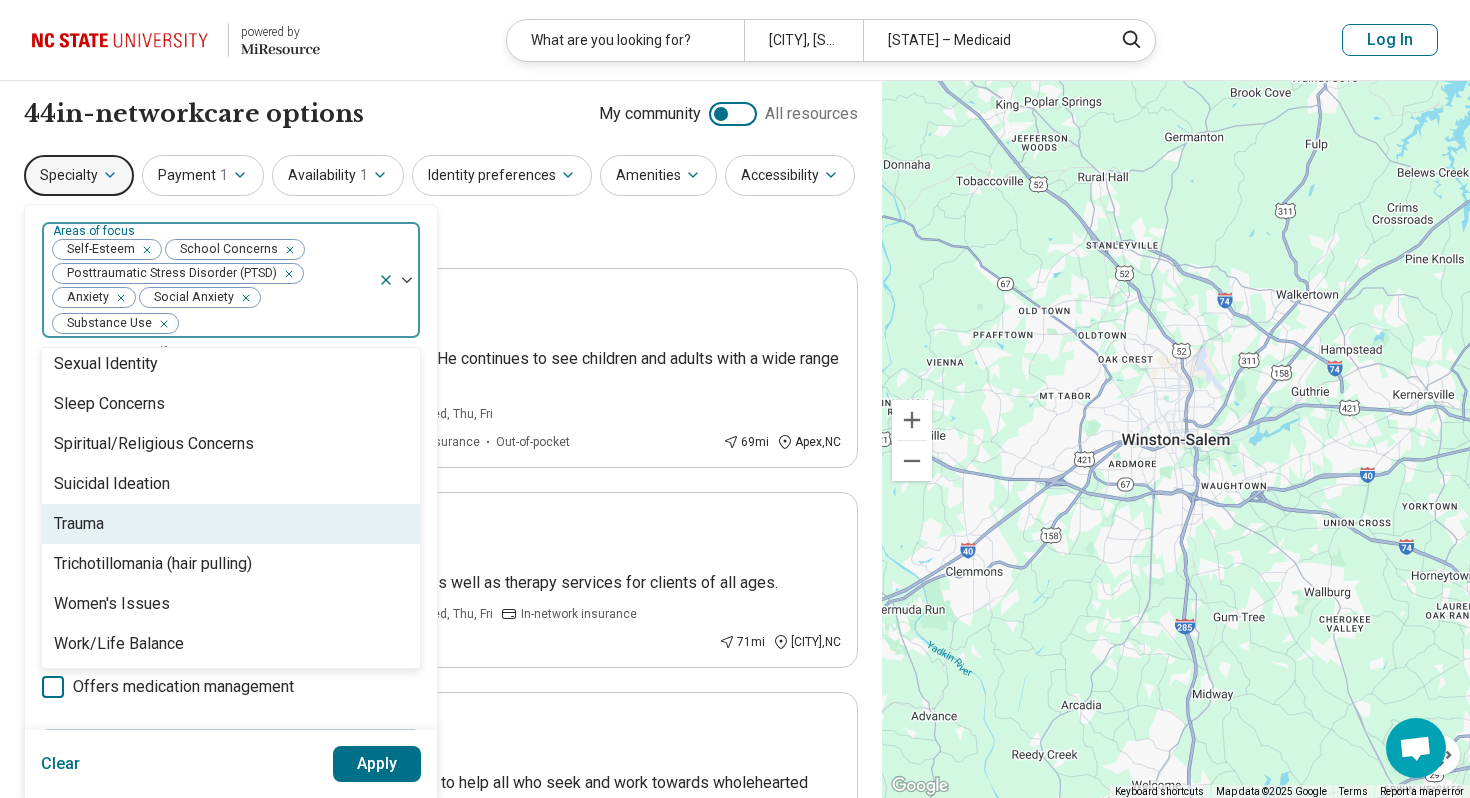click on "Trauma" at bounding box center (231, 524) 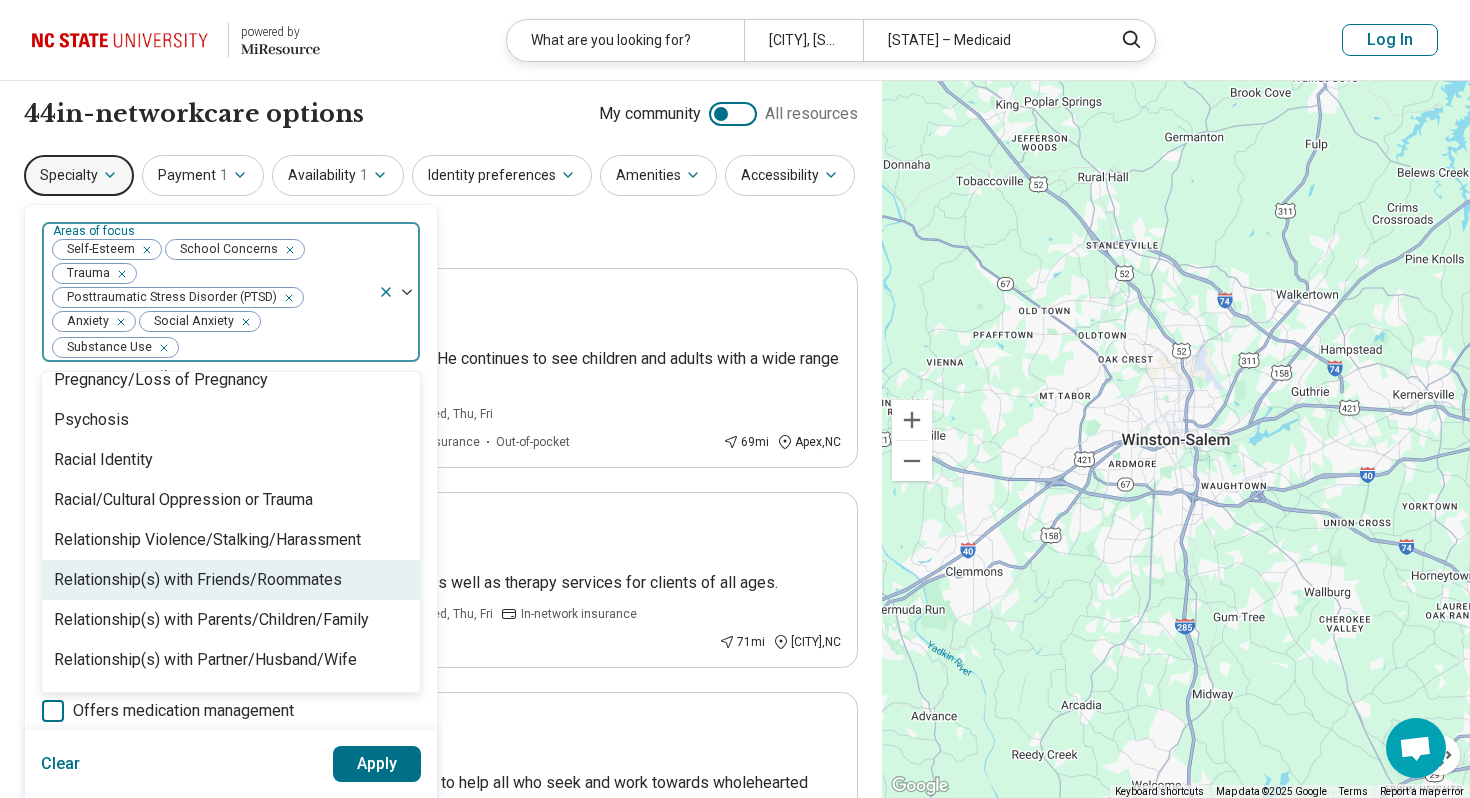 scroll, scrollTop: 2910, scrollLeft: 0, axis: vertical 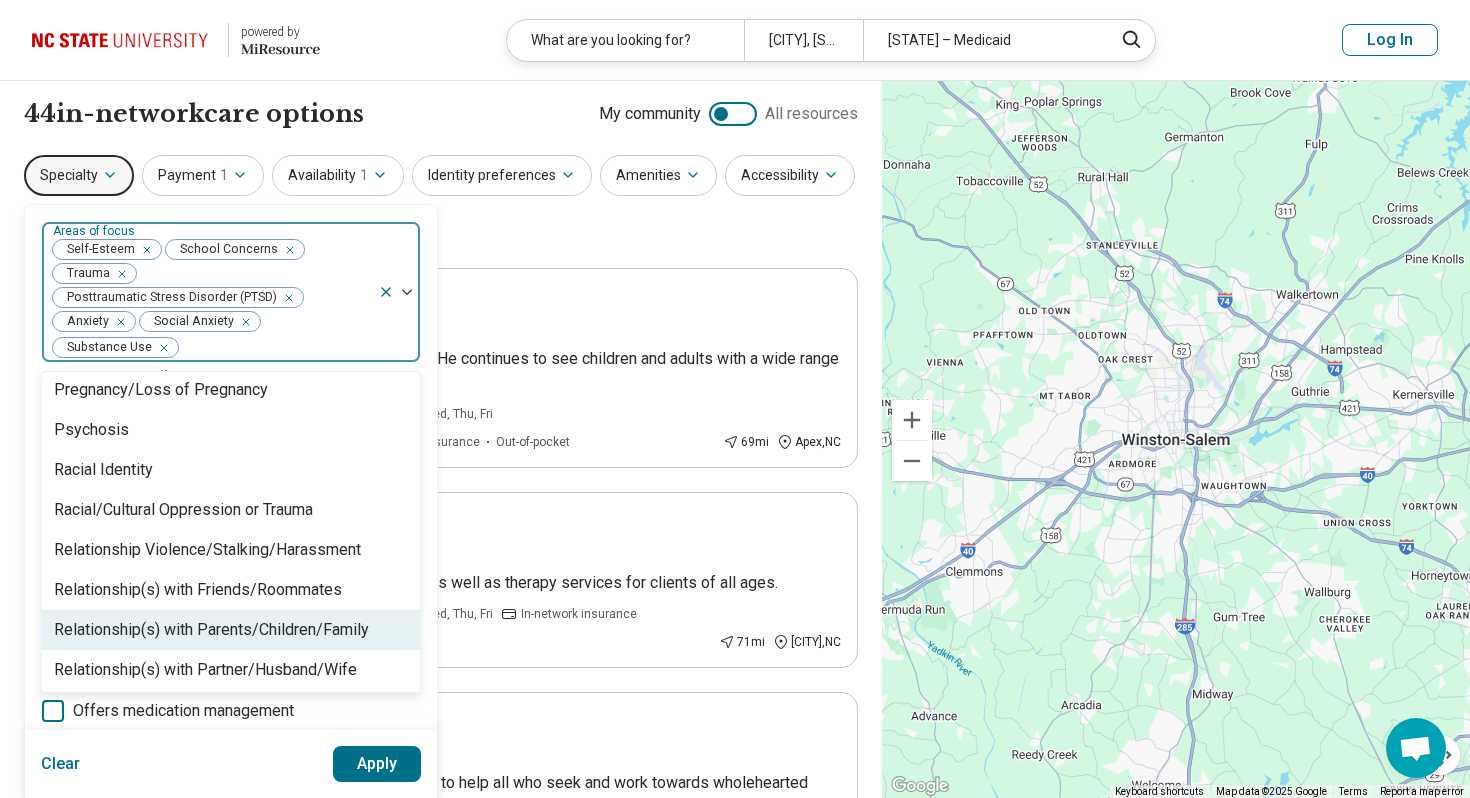 click on "Relationship(s) with Parents/Children/Family" at bounding box center [211, 630] 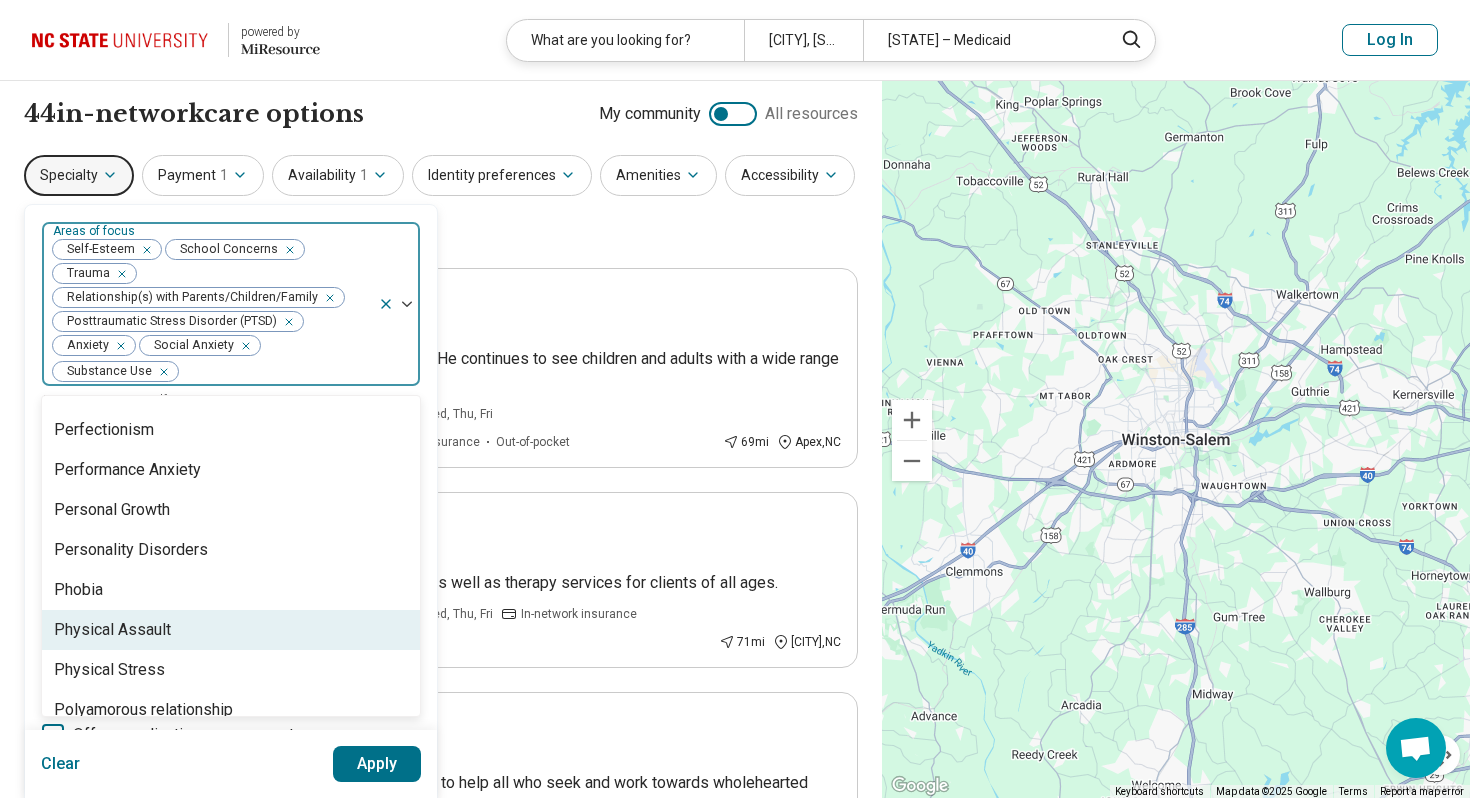 scroll, scrollTop: 2487, scrollLeft: 0, axis: vertical 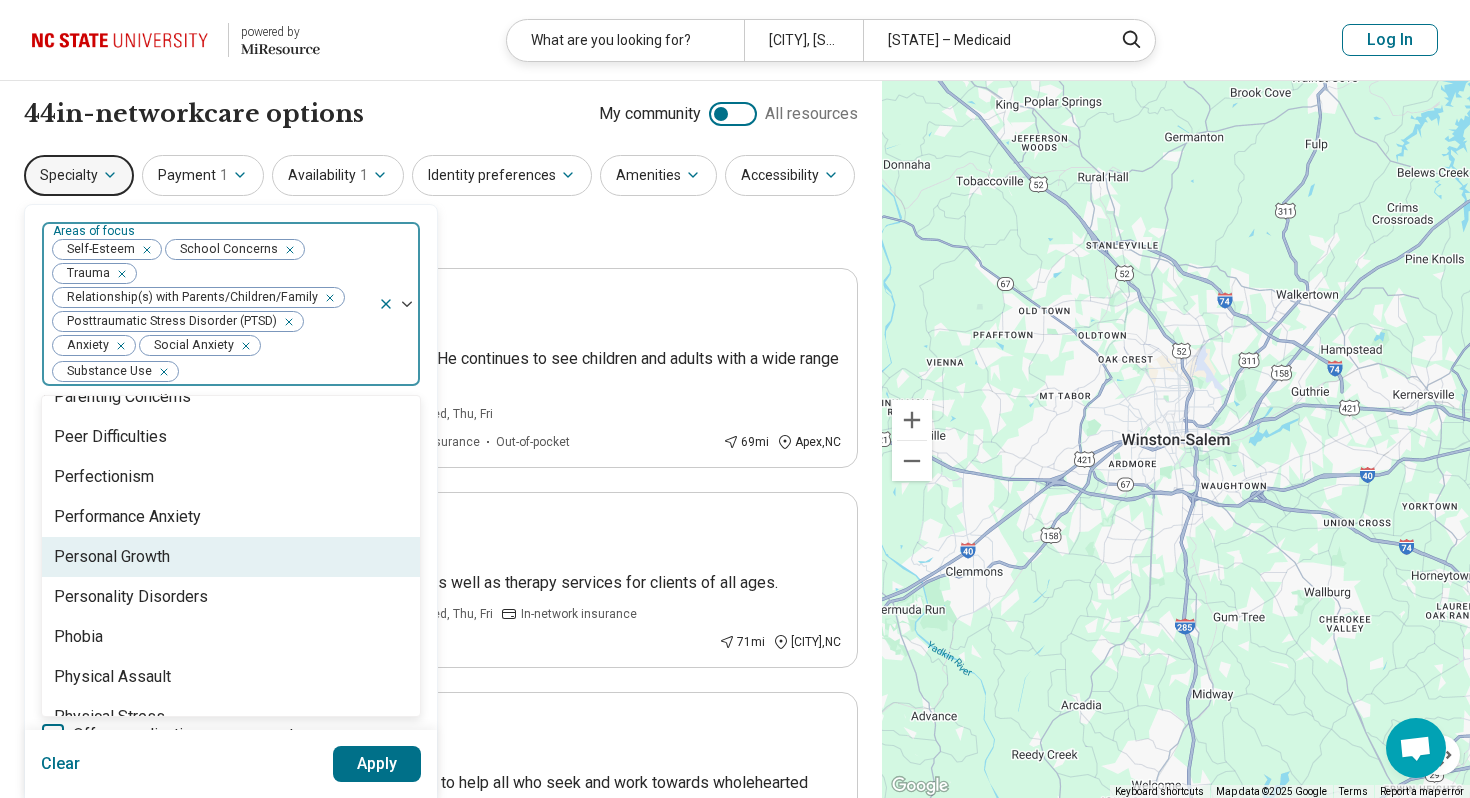 click on "Personal Growth" at bounding box center (231, 557) 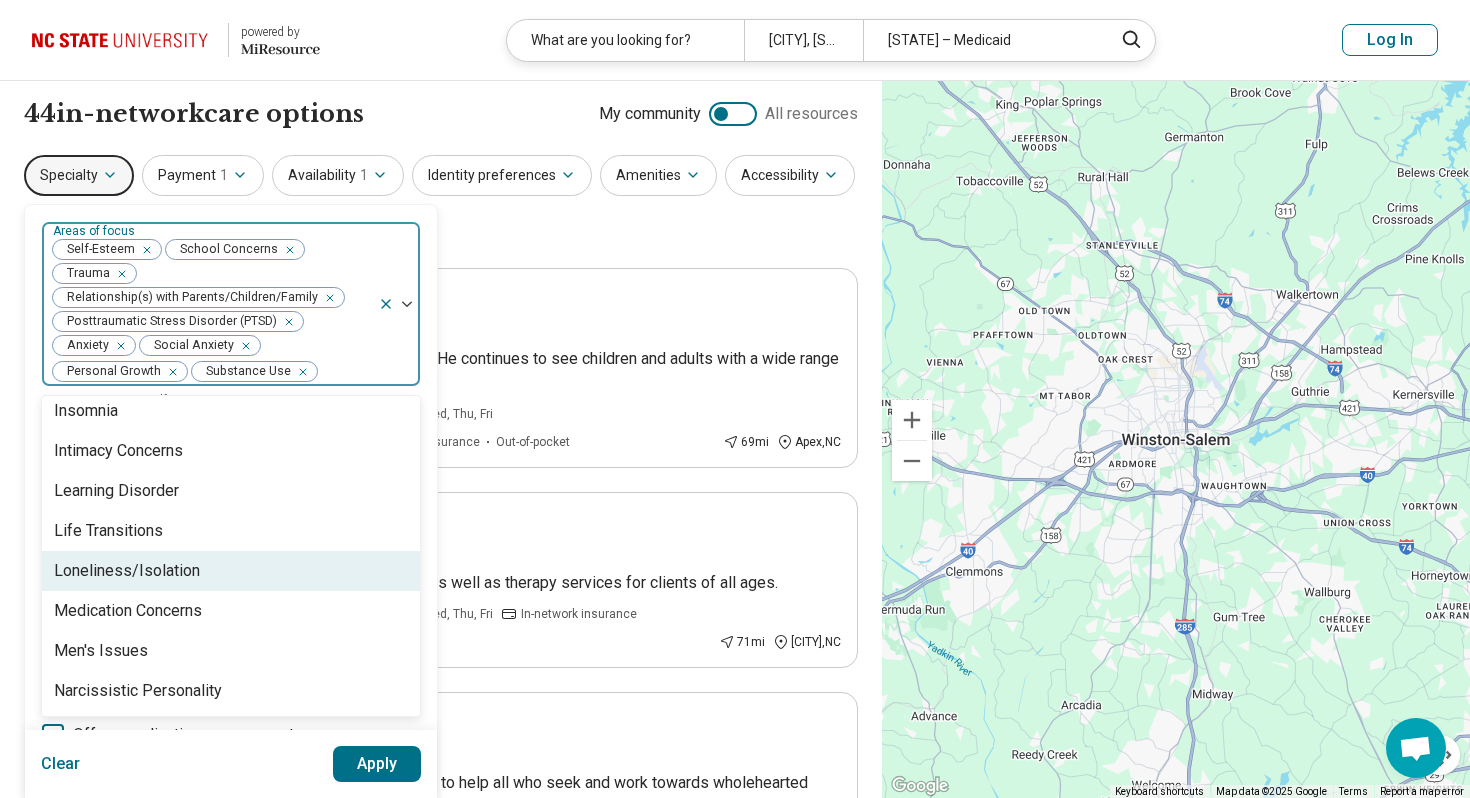 scroll, scrollTop: 1894, scrollLeft: 0, axis: vertical 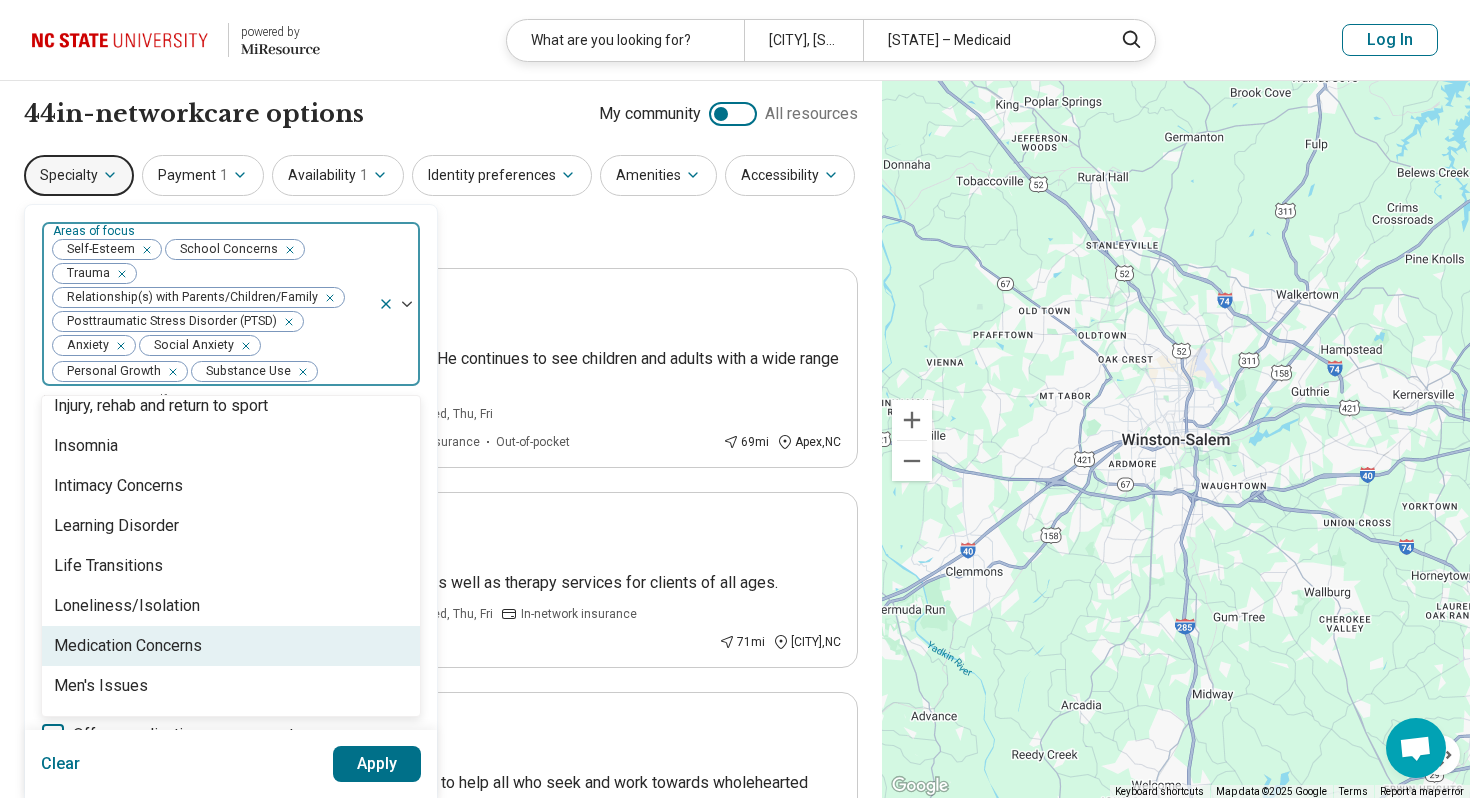 click on "Medication Concerns" at bounding box center (231, 646) 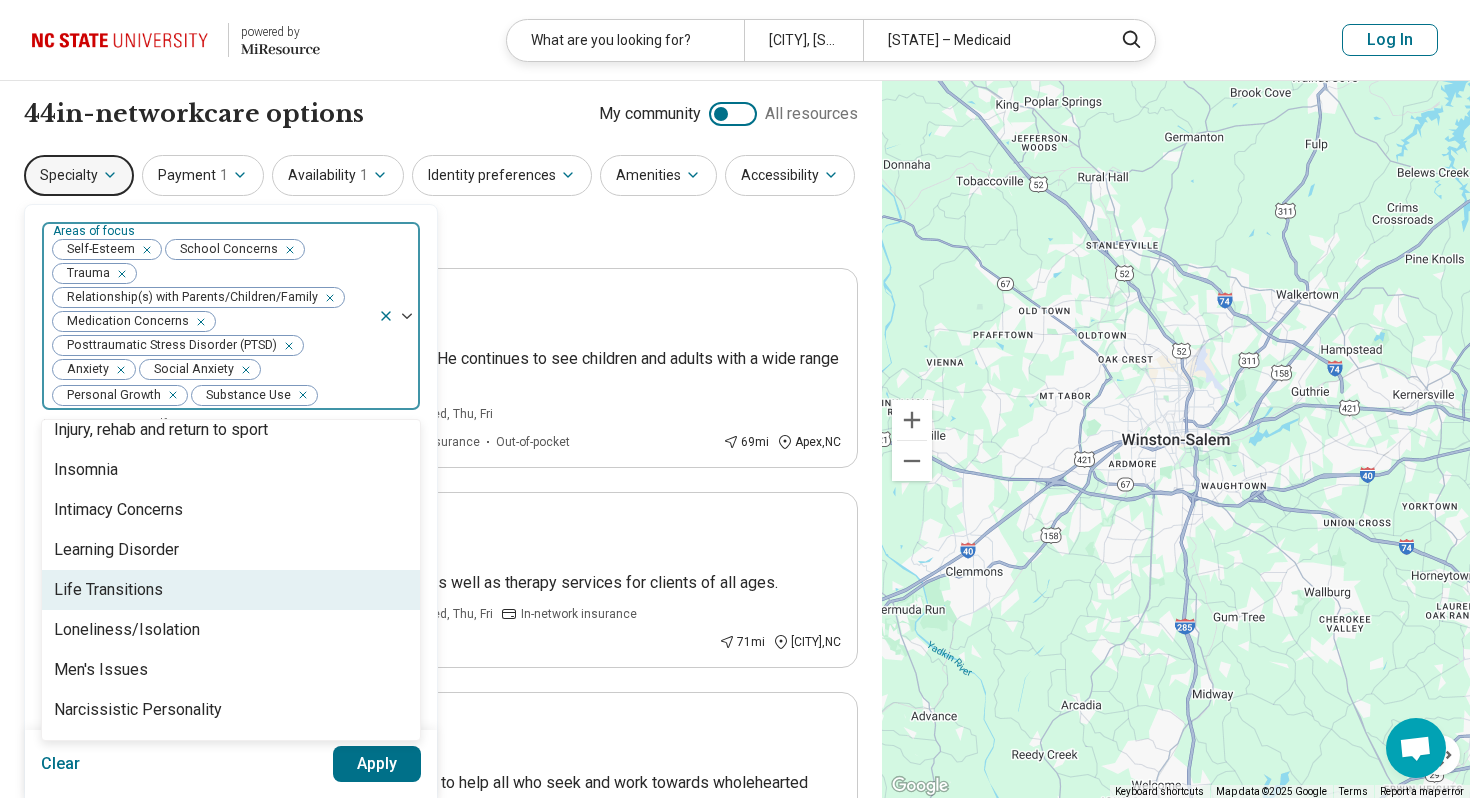 click on "Life Transitions" at bounding box center (231, 590) 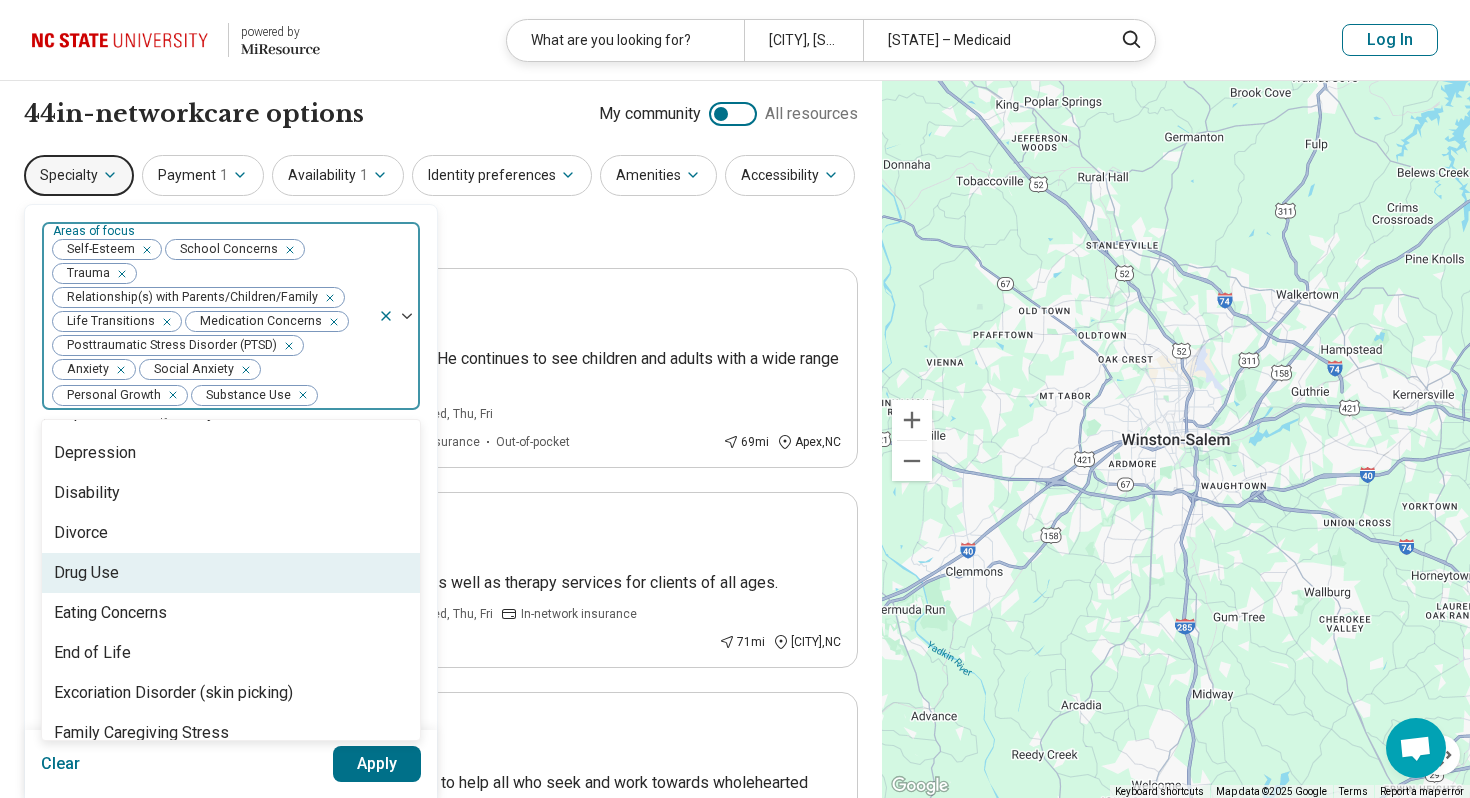 scroll, scrollTop: 1149, scrollLeft: 0, axis: vertical 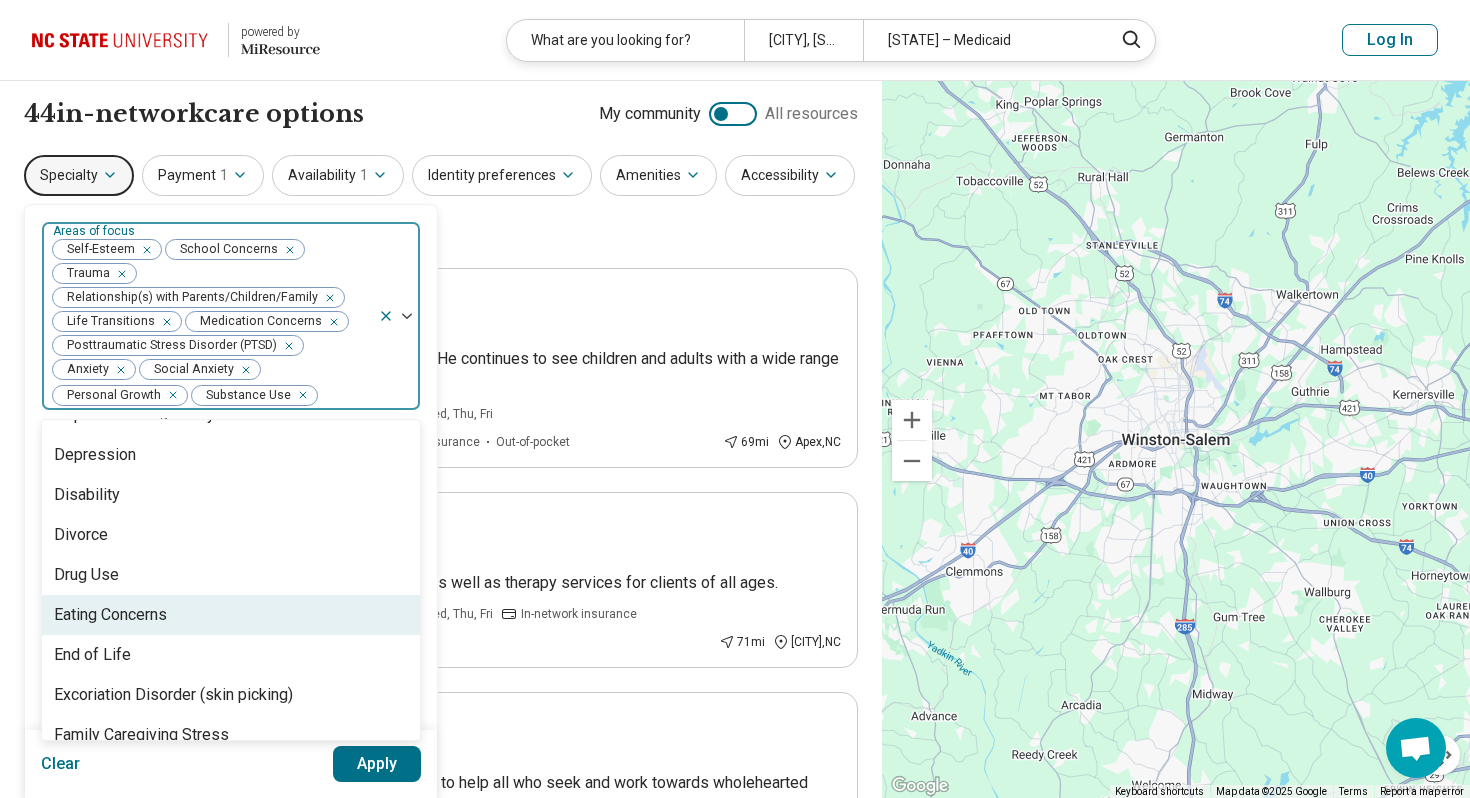click on "Eating Concerns" at bounding box center (231, 615) 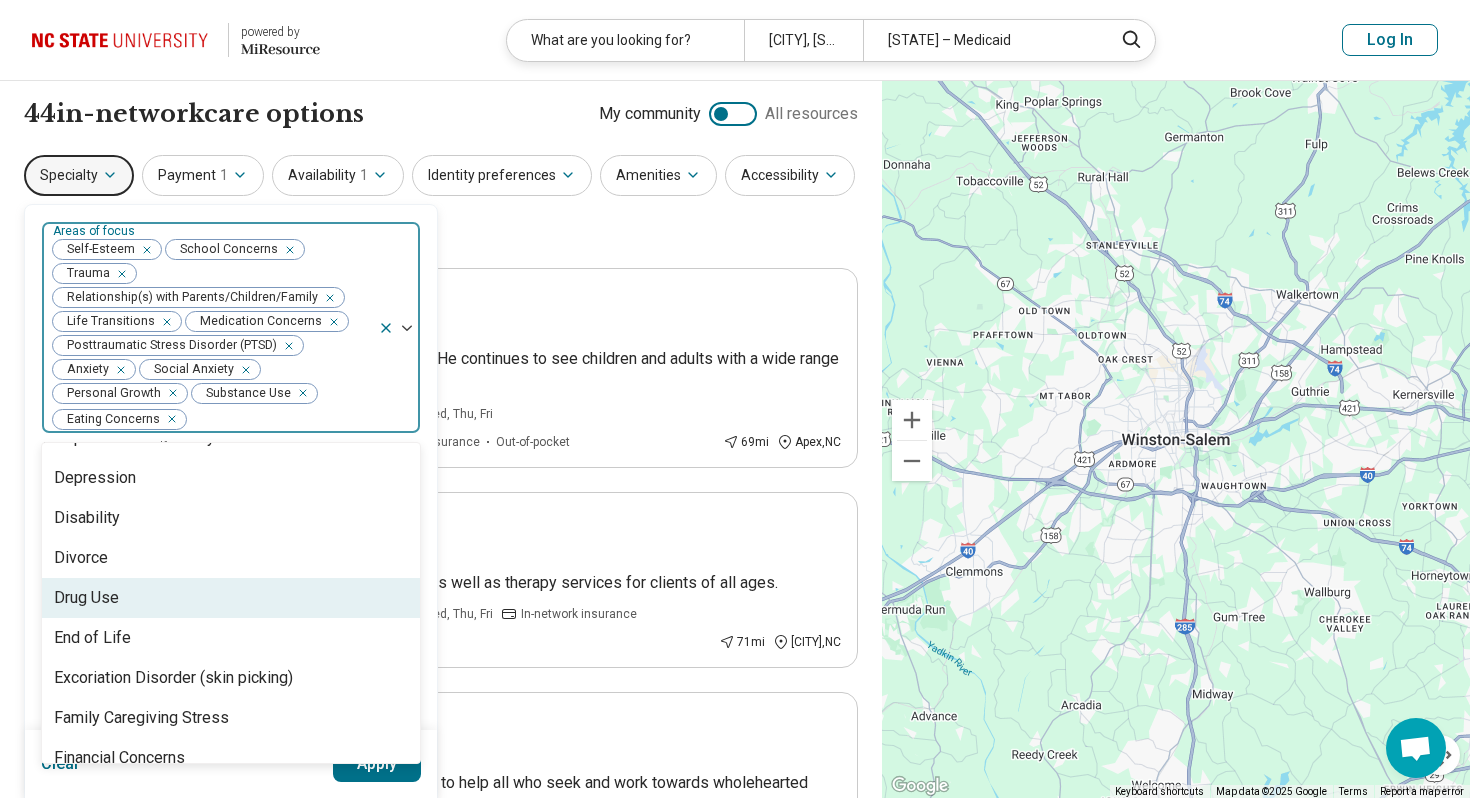click on "Drug Use" at bounding box center [231, 598] 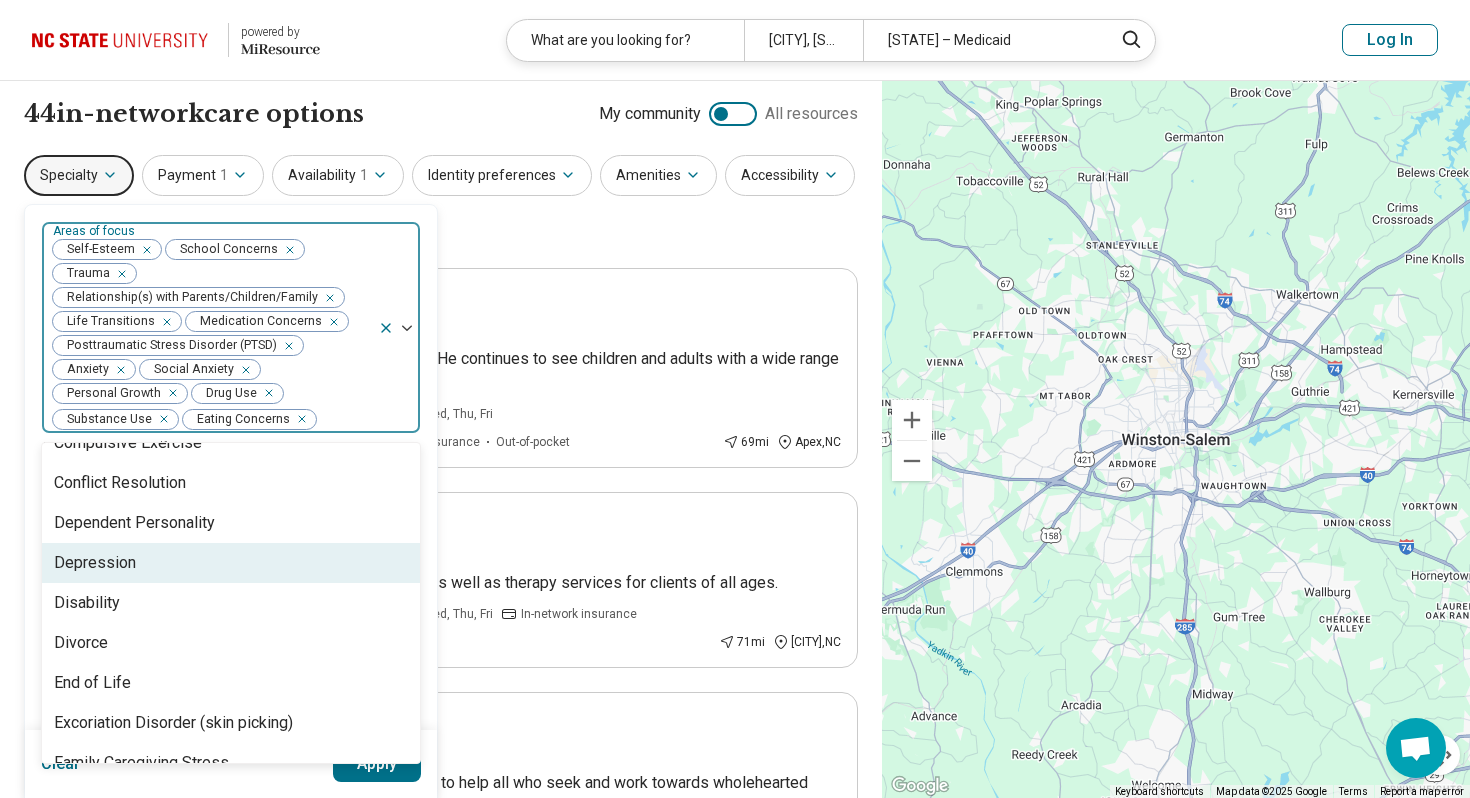 scroll, scrollTop: 1062, scrollLeft: 0, axis: vertical 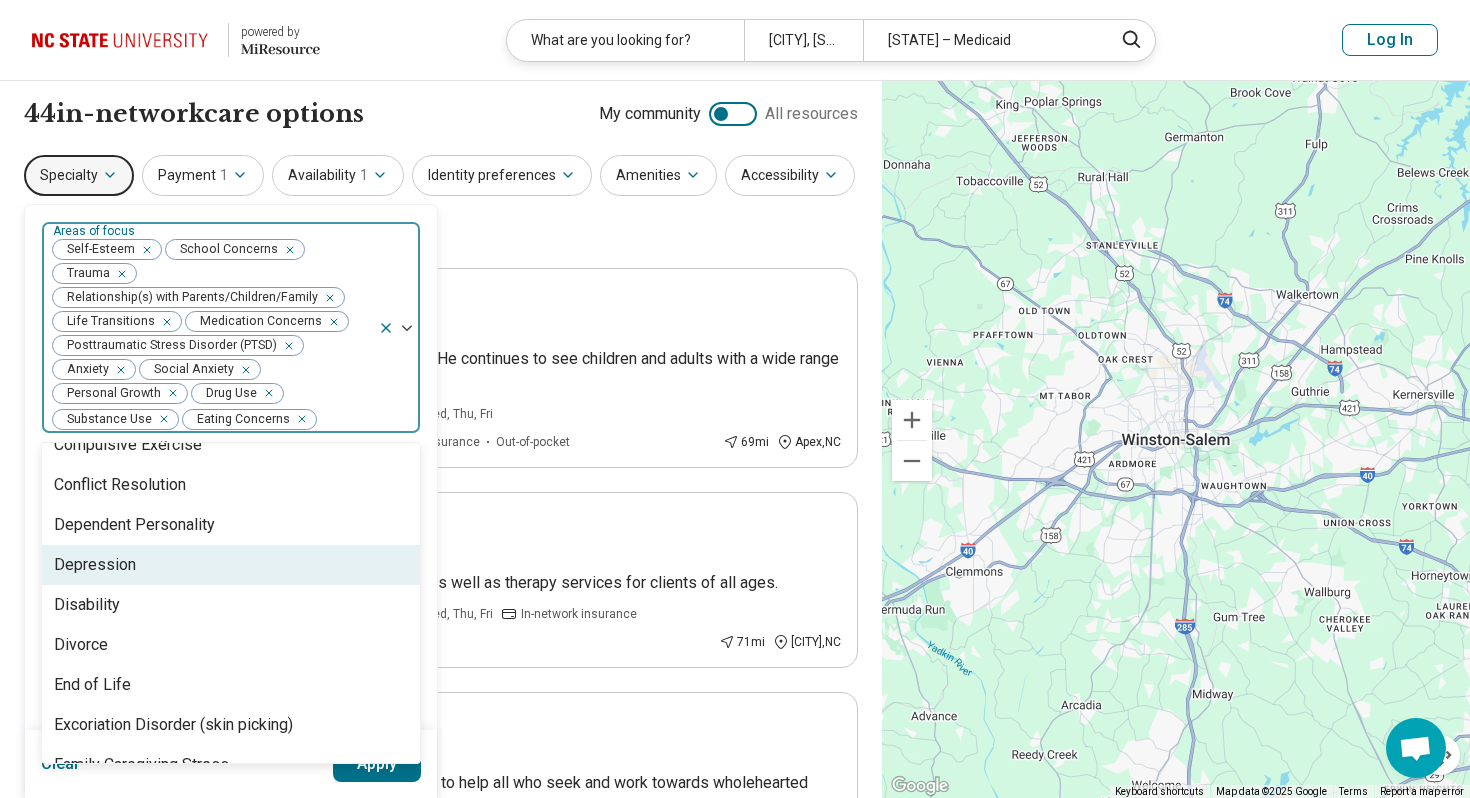 click on "Depression" at bounding box center [231, 565] 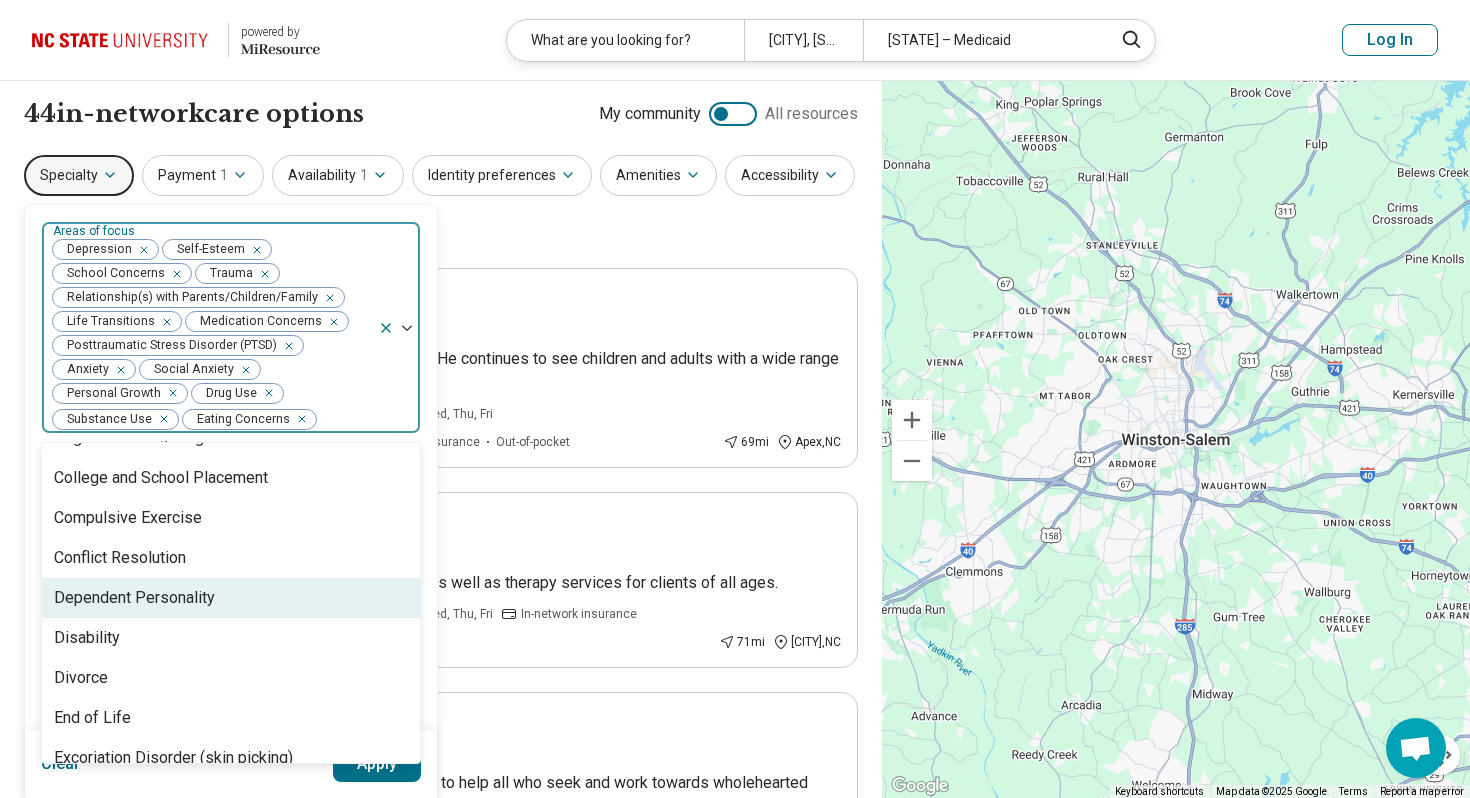 scroll, scrollTop: 986, scrollLeft: 0, axis: vertical 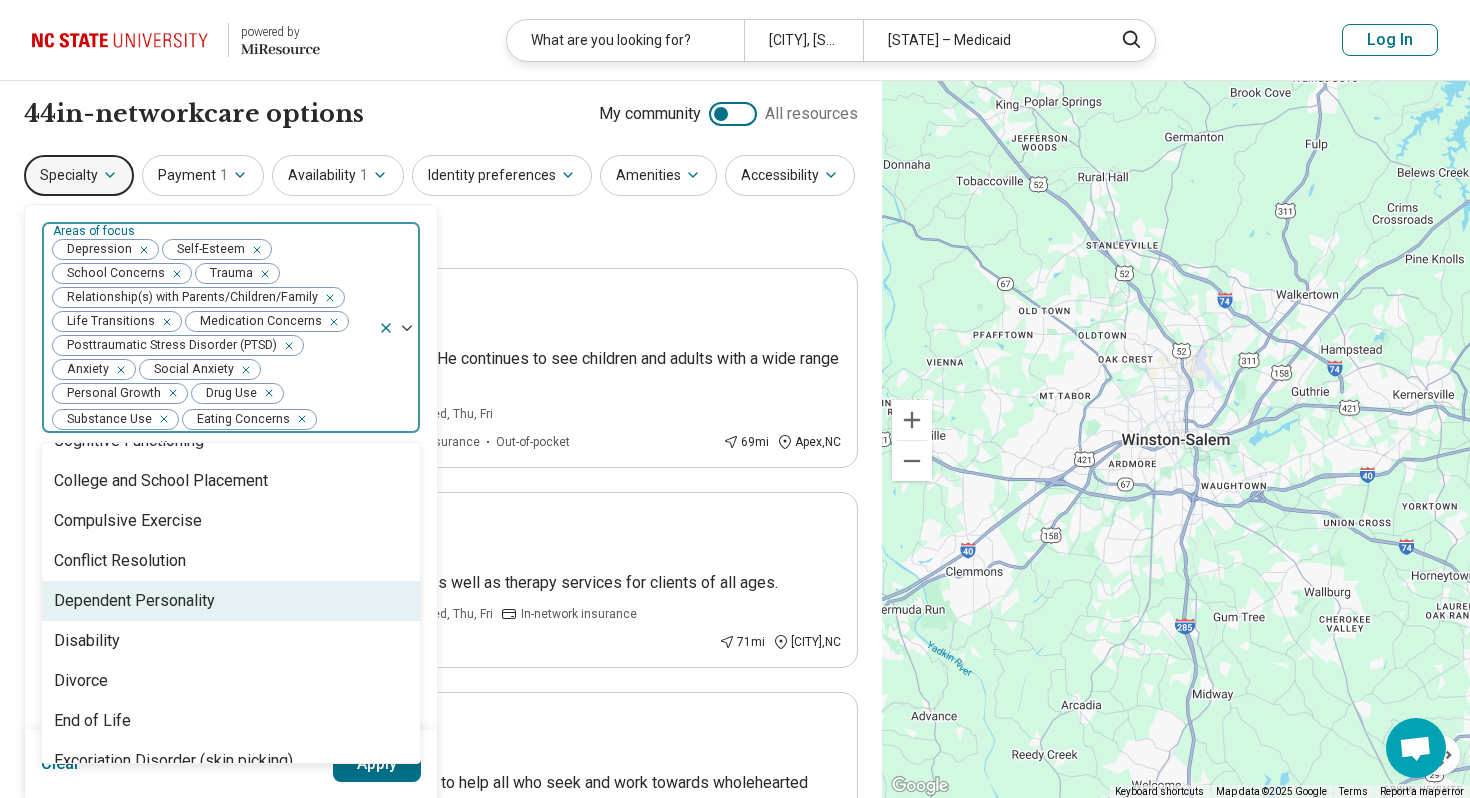 click on "Dependent Personality" at bounding box center (134, 601) 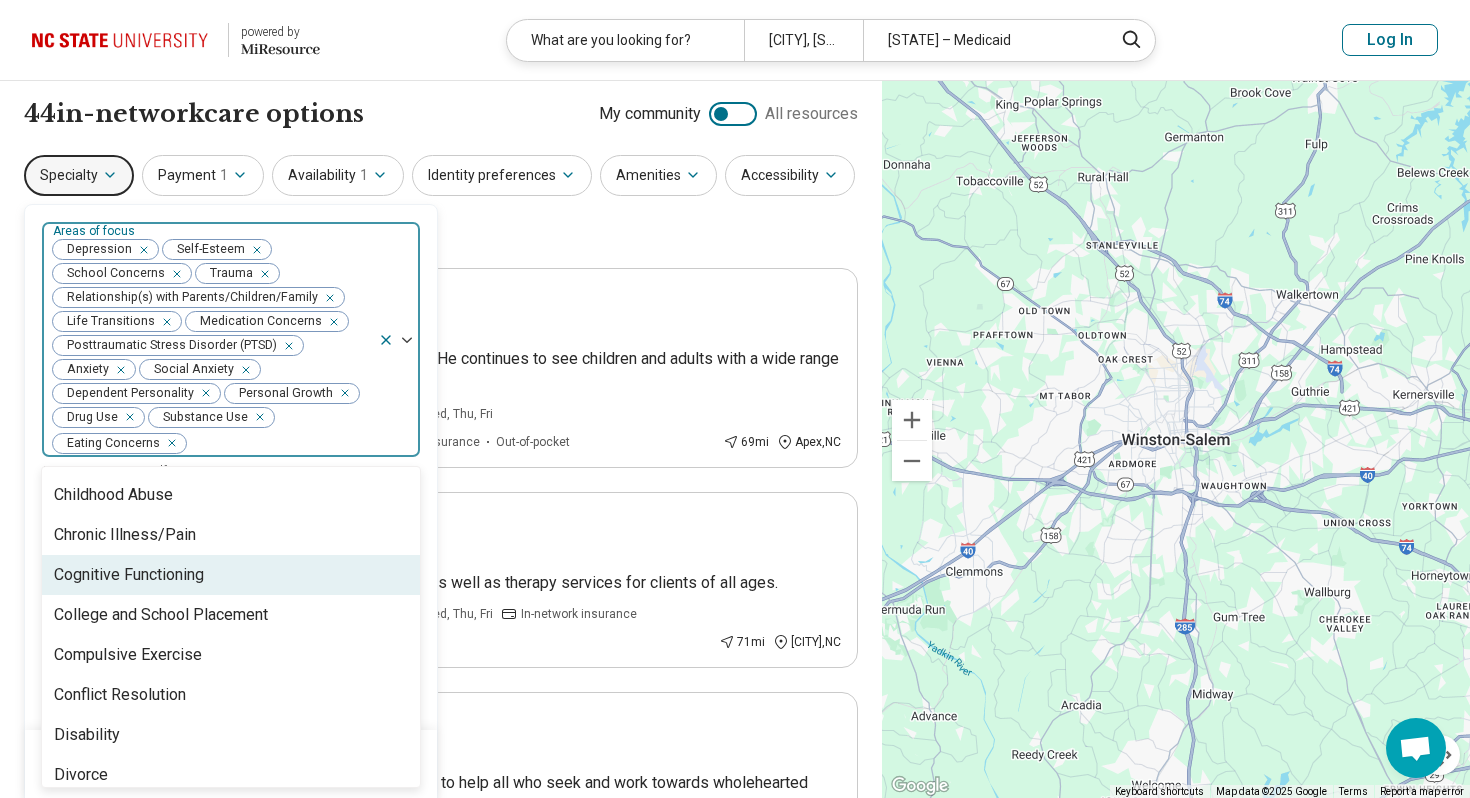 scroll, scrollTop: 841, scrollLeft: 0, axis: vertical 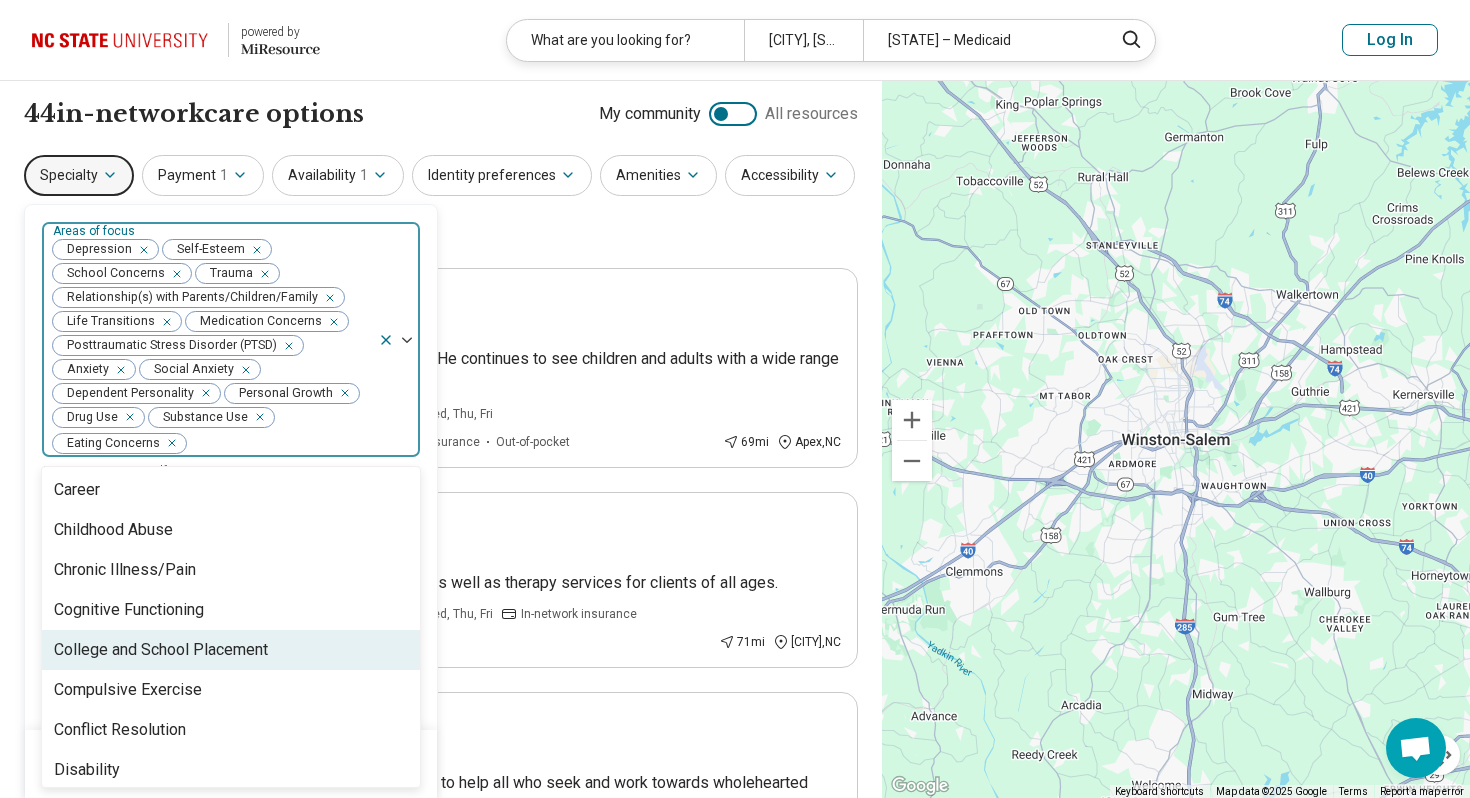 click on "College and School Placement" at bounding box center (161, 650) 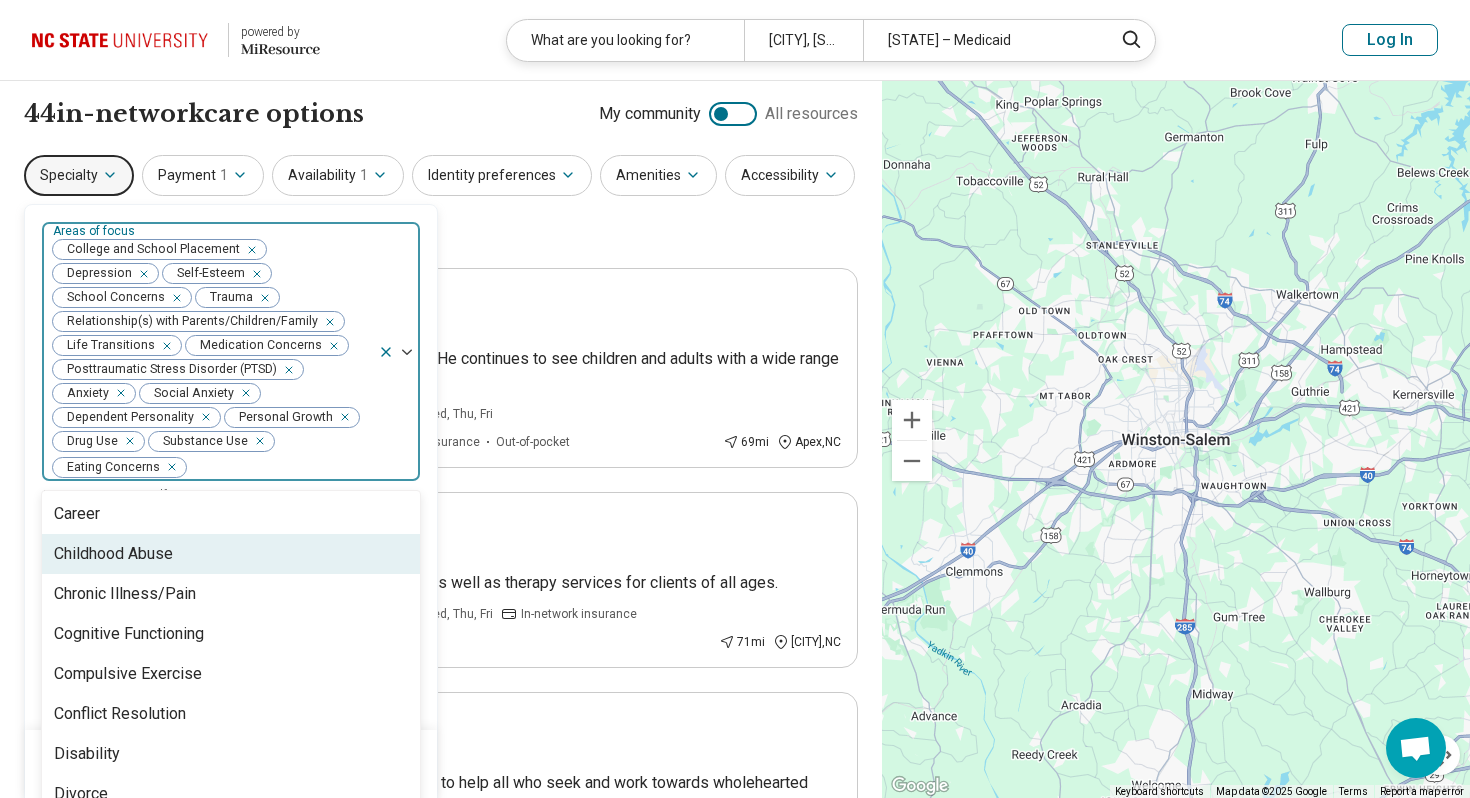 scroll, scrollTop: 799, scrollLeft: 0, axis: vertical 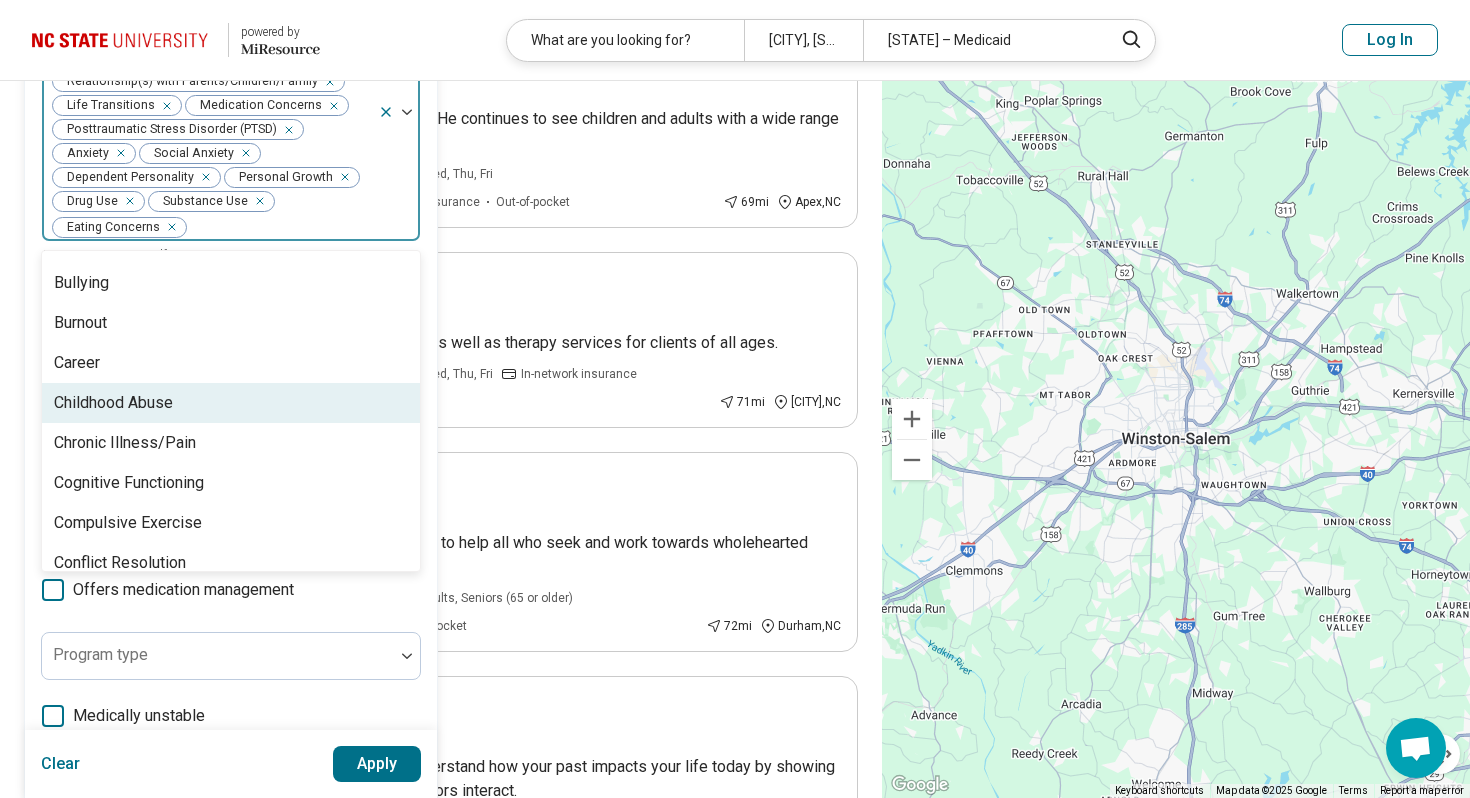click on "Childhood Abuse" at bounding box center (231, 403) 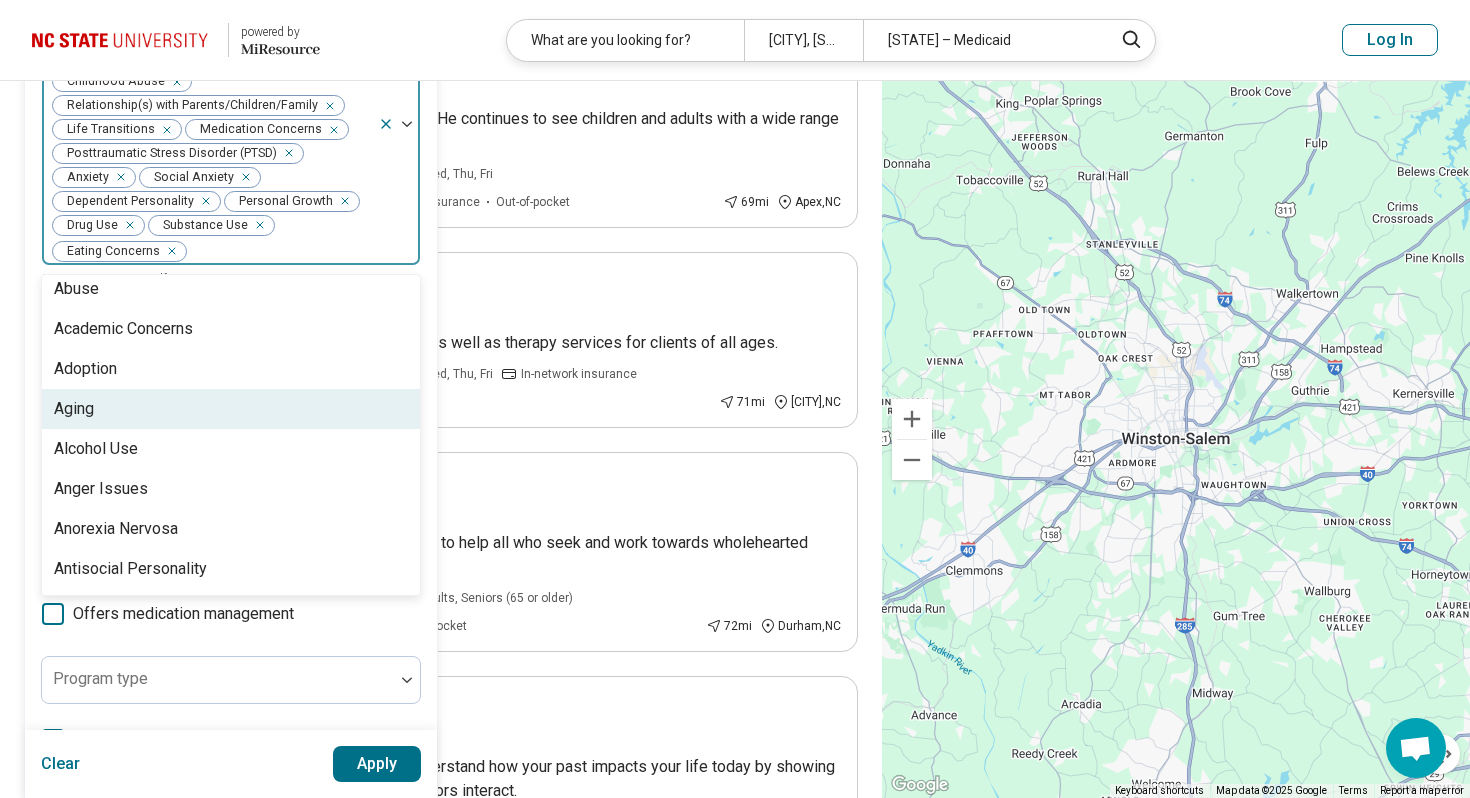 scroll, scrollTop: 0, scrollLeft: 0, axis: both 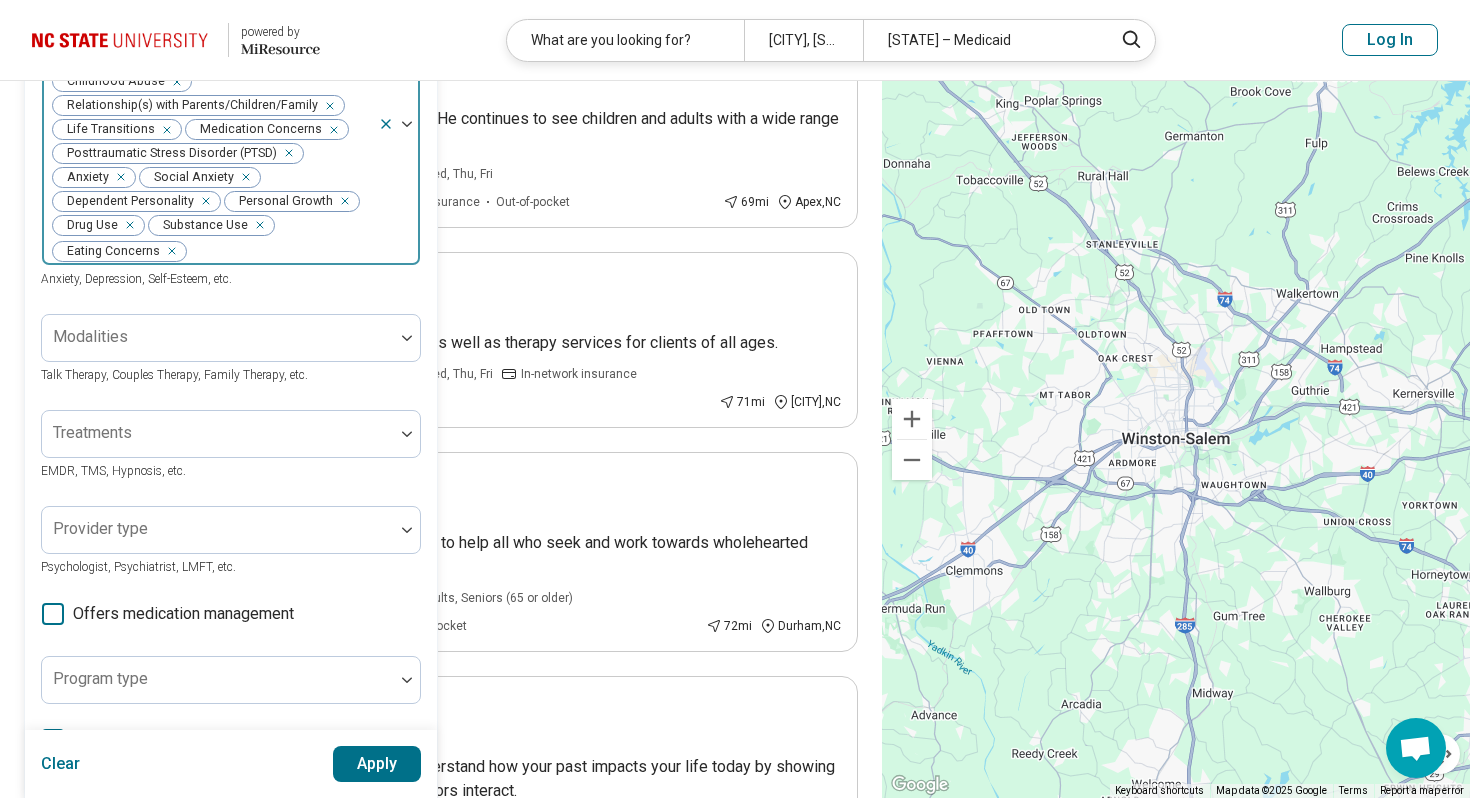 click at bounding box center (399, 124) 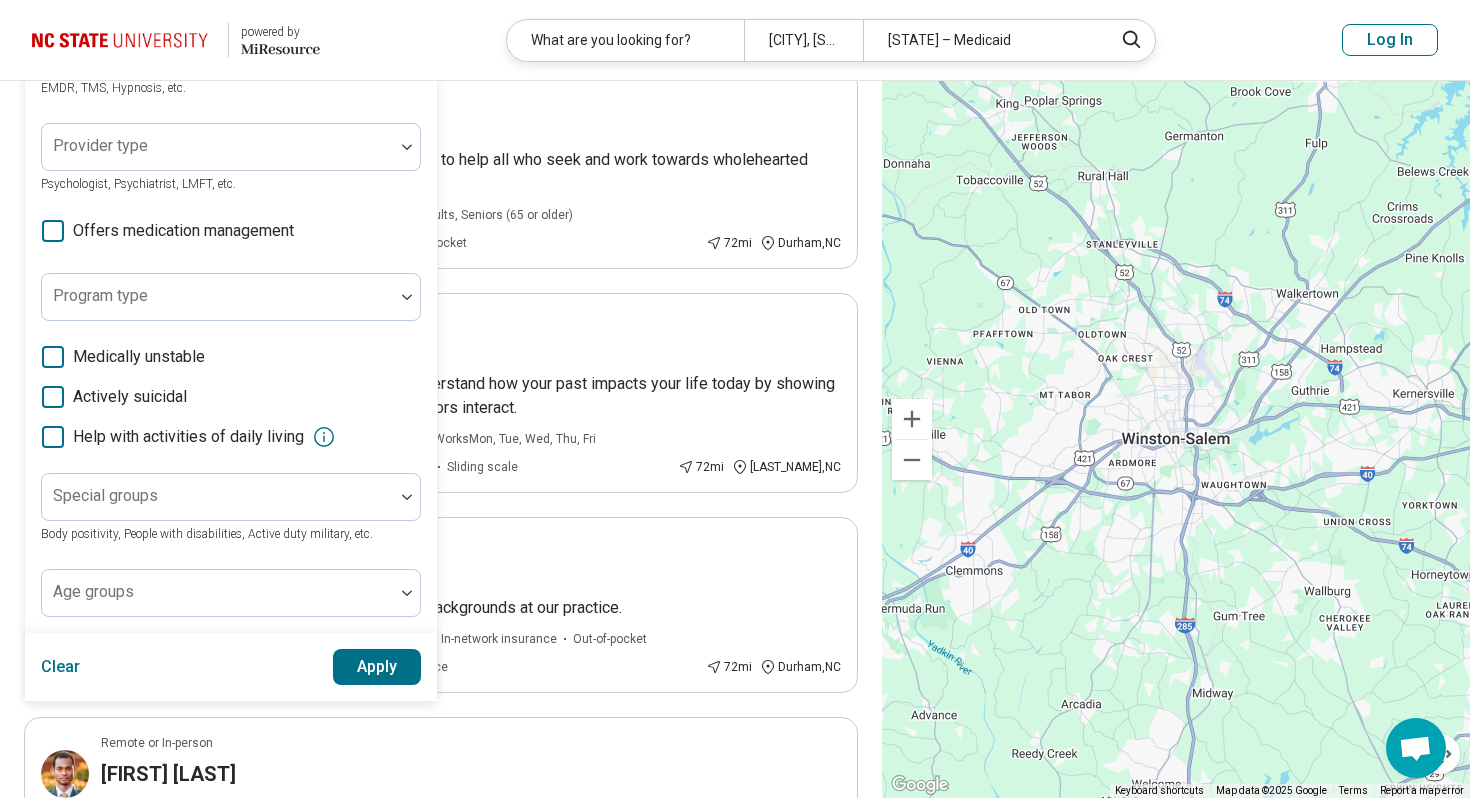 scroll, scrollTop: 661, scrollLeft: 0, axis: vertical 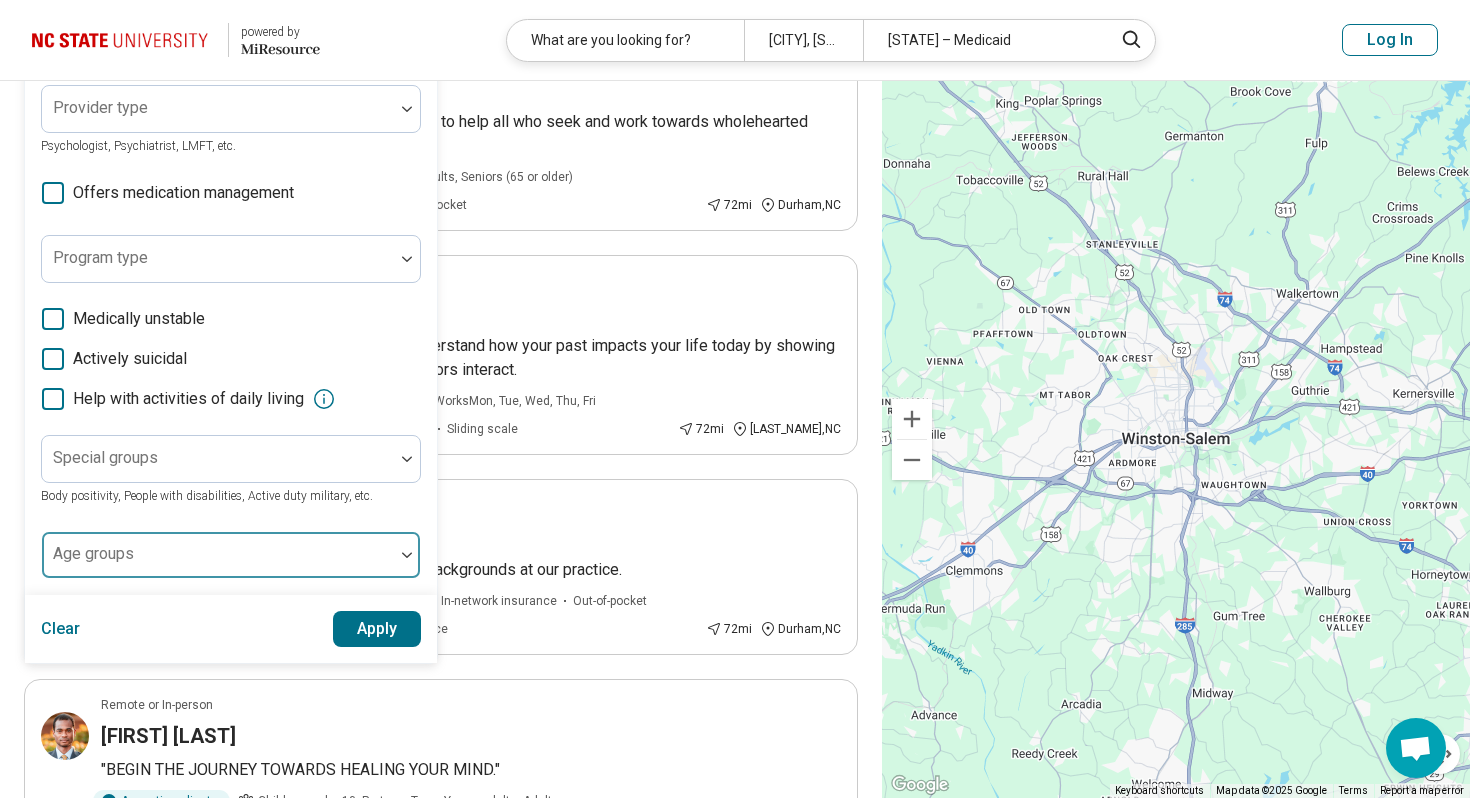 click at bounding box center [218, 555] 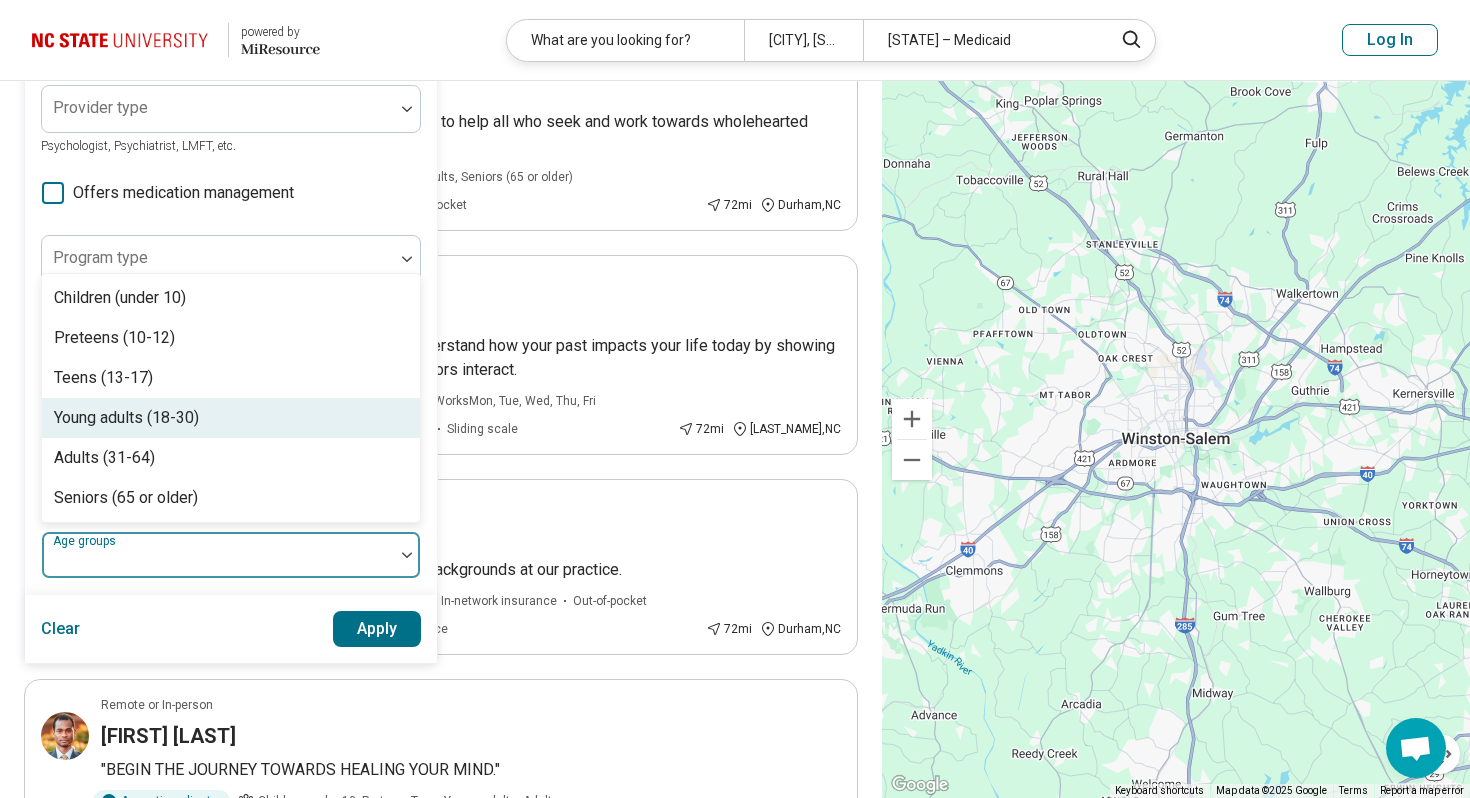 click on "Young adults (18-30)" at bounding box center [231, 418] 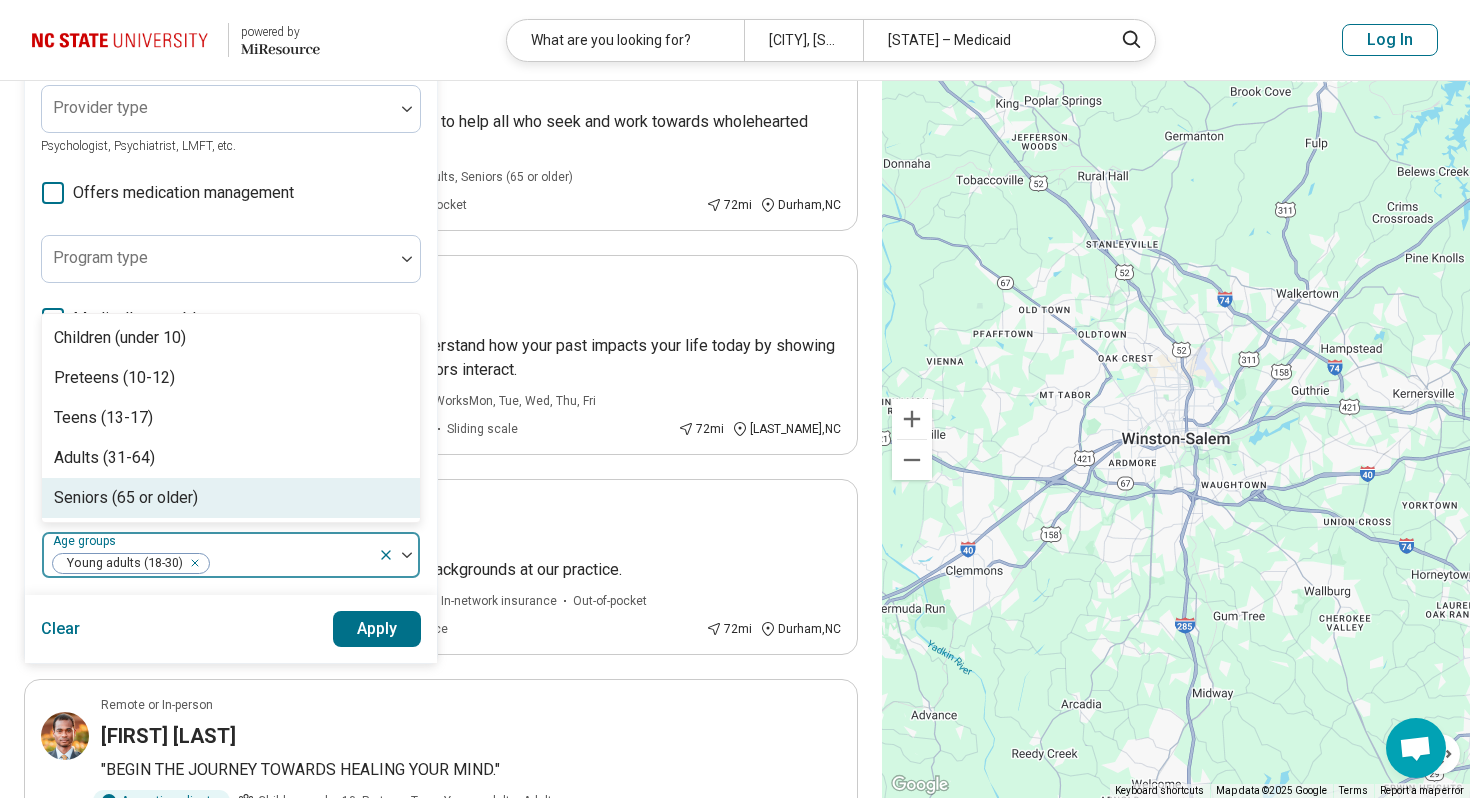 click on "Apply" at bounding box center [377, 629] 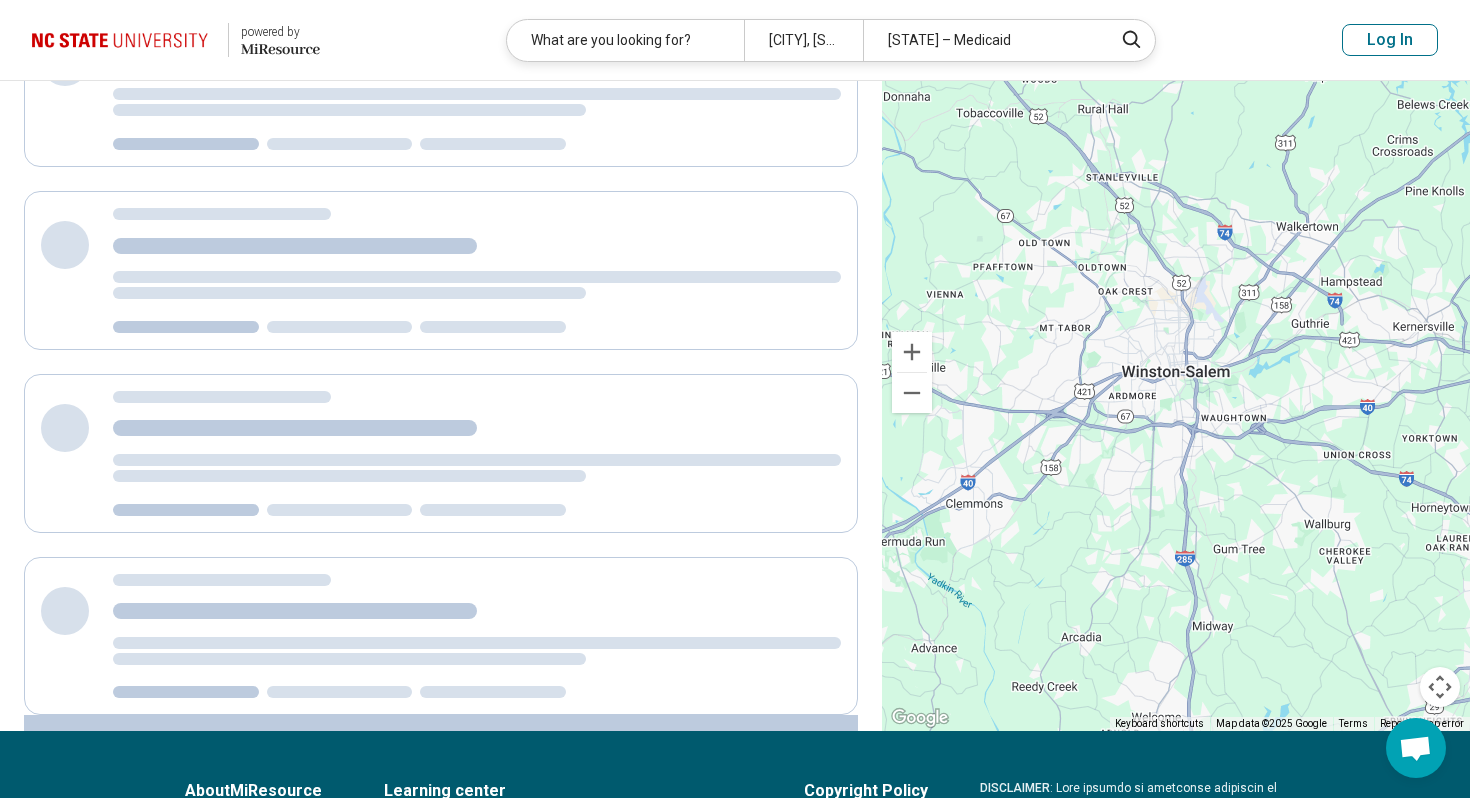 scroll, scrollTop: 0, scrollLeft: 0, axis: both 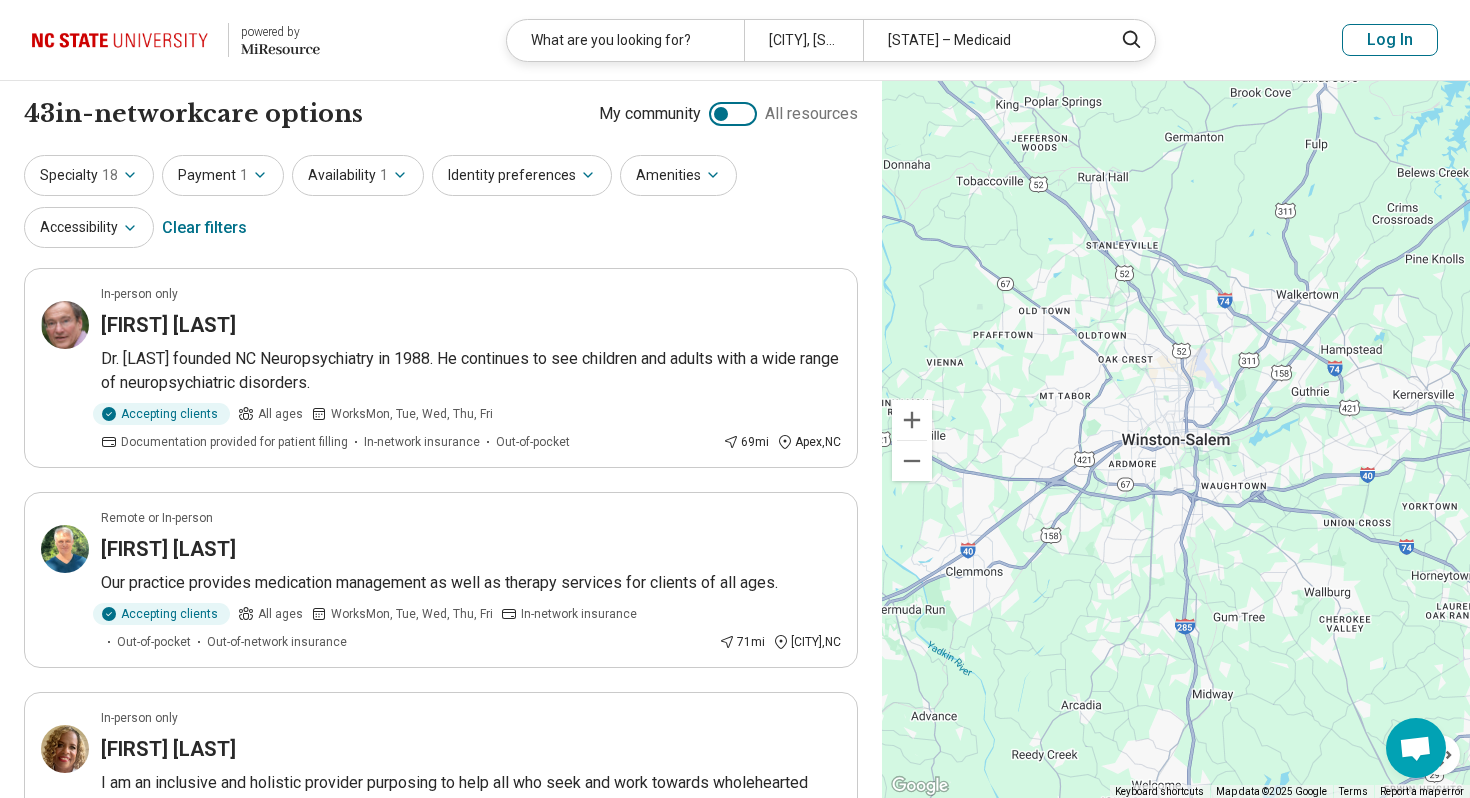 click on "Identity preferences" at bounding box center [522, 175] 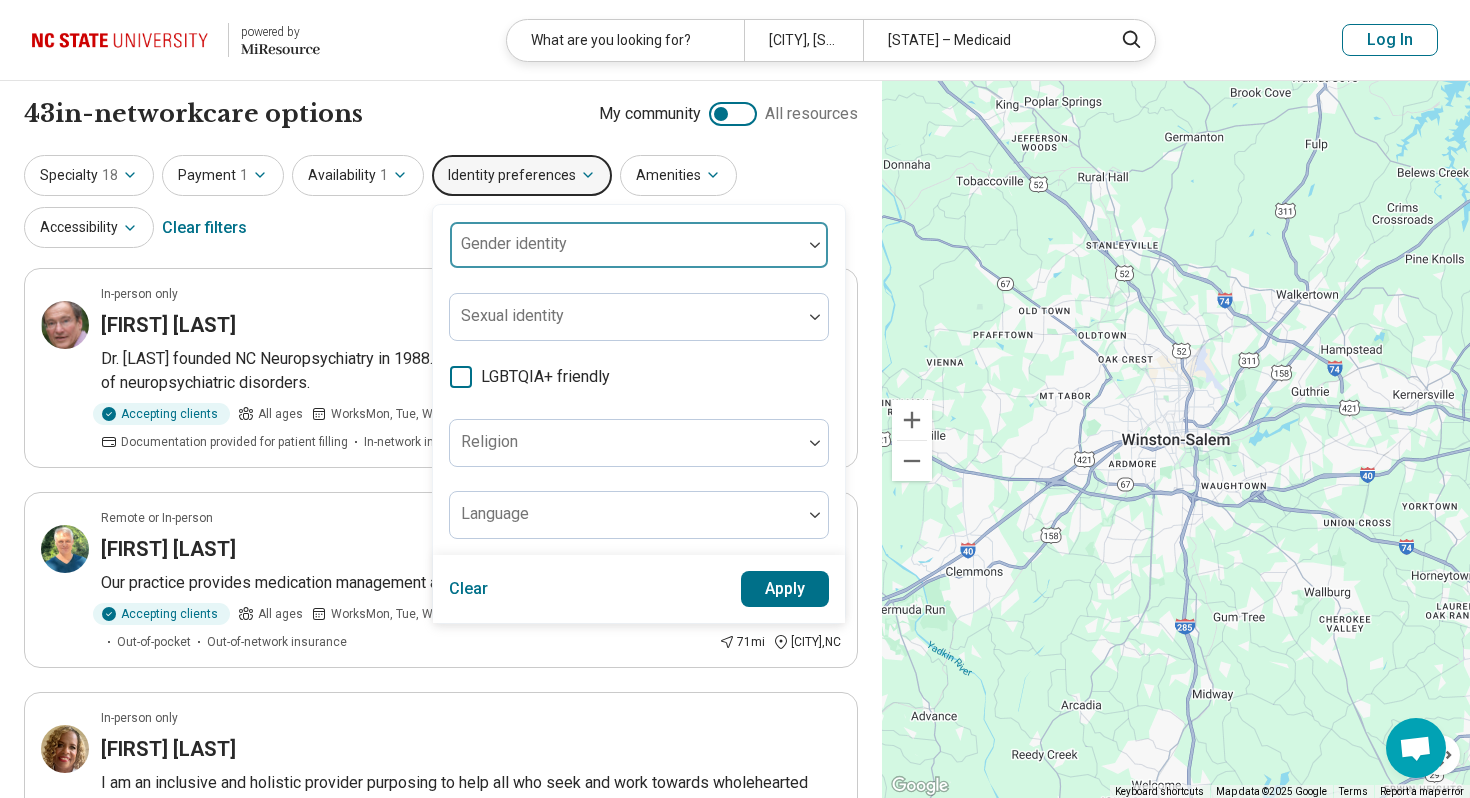 click on "Gender identity" at bounding box center (514, 243) 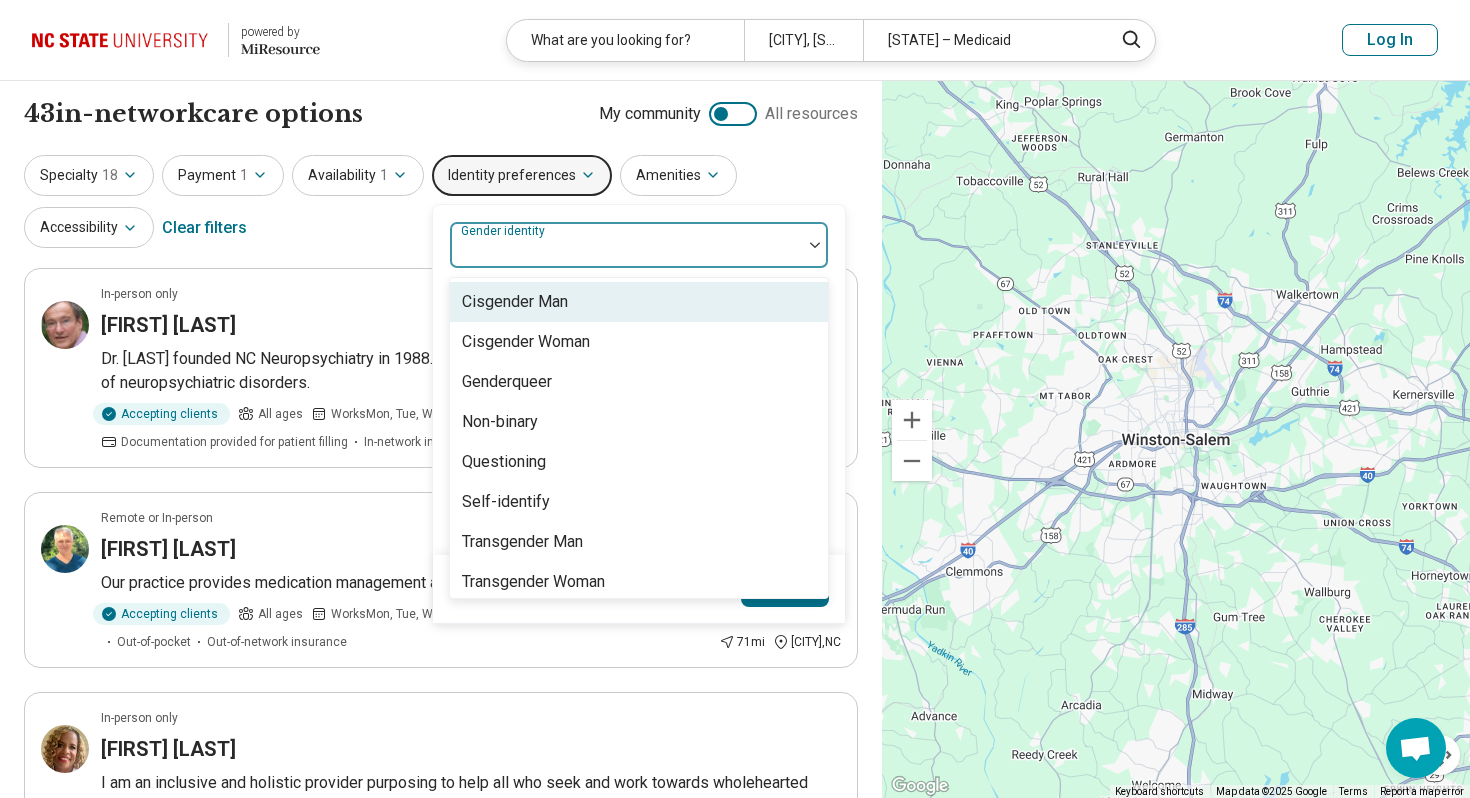 click on "Cisgender Woman" at bounding box center [526, 342] 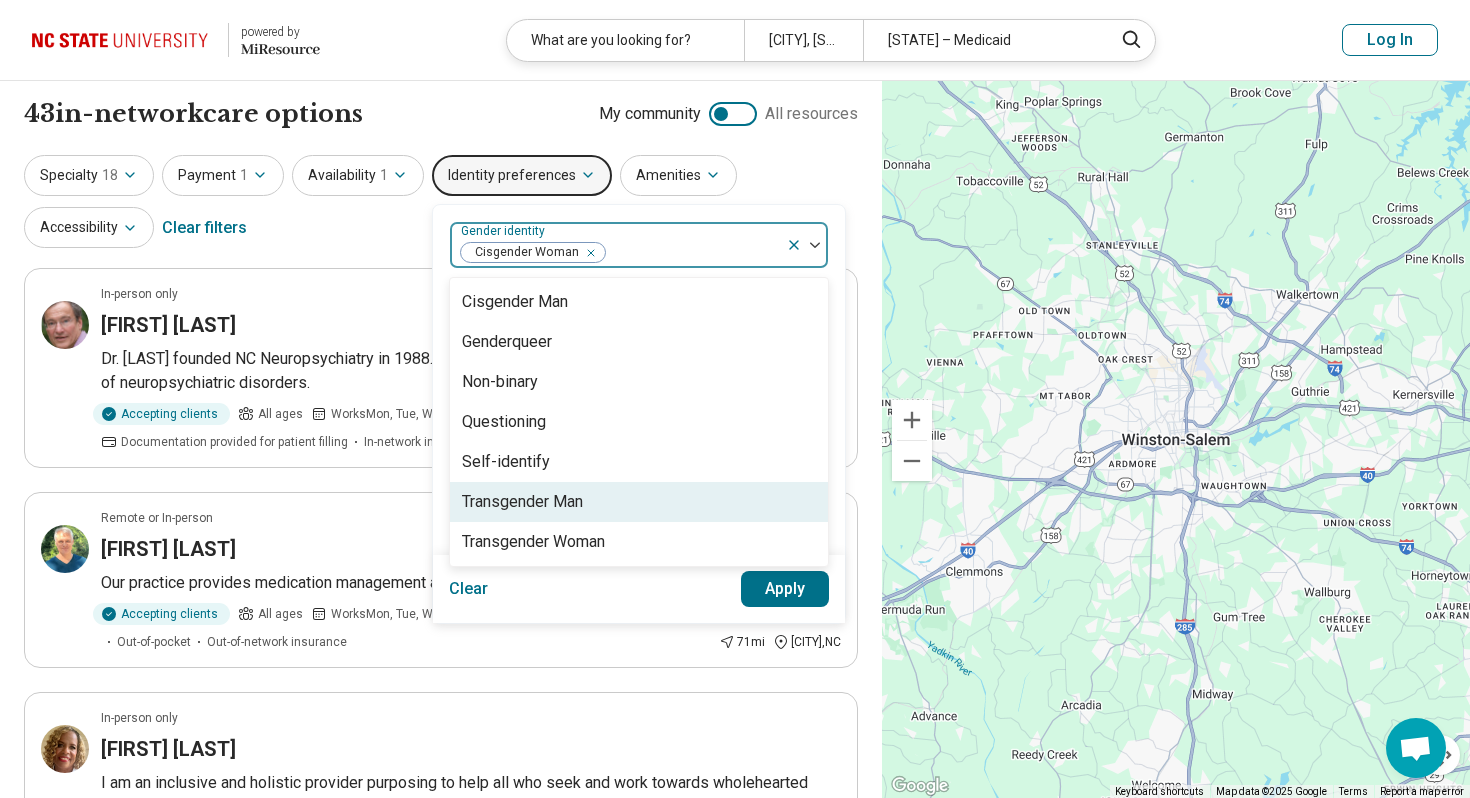 click on "Transgender Woman" at bounding box center (533, 542) 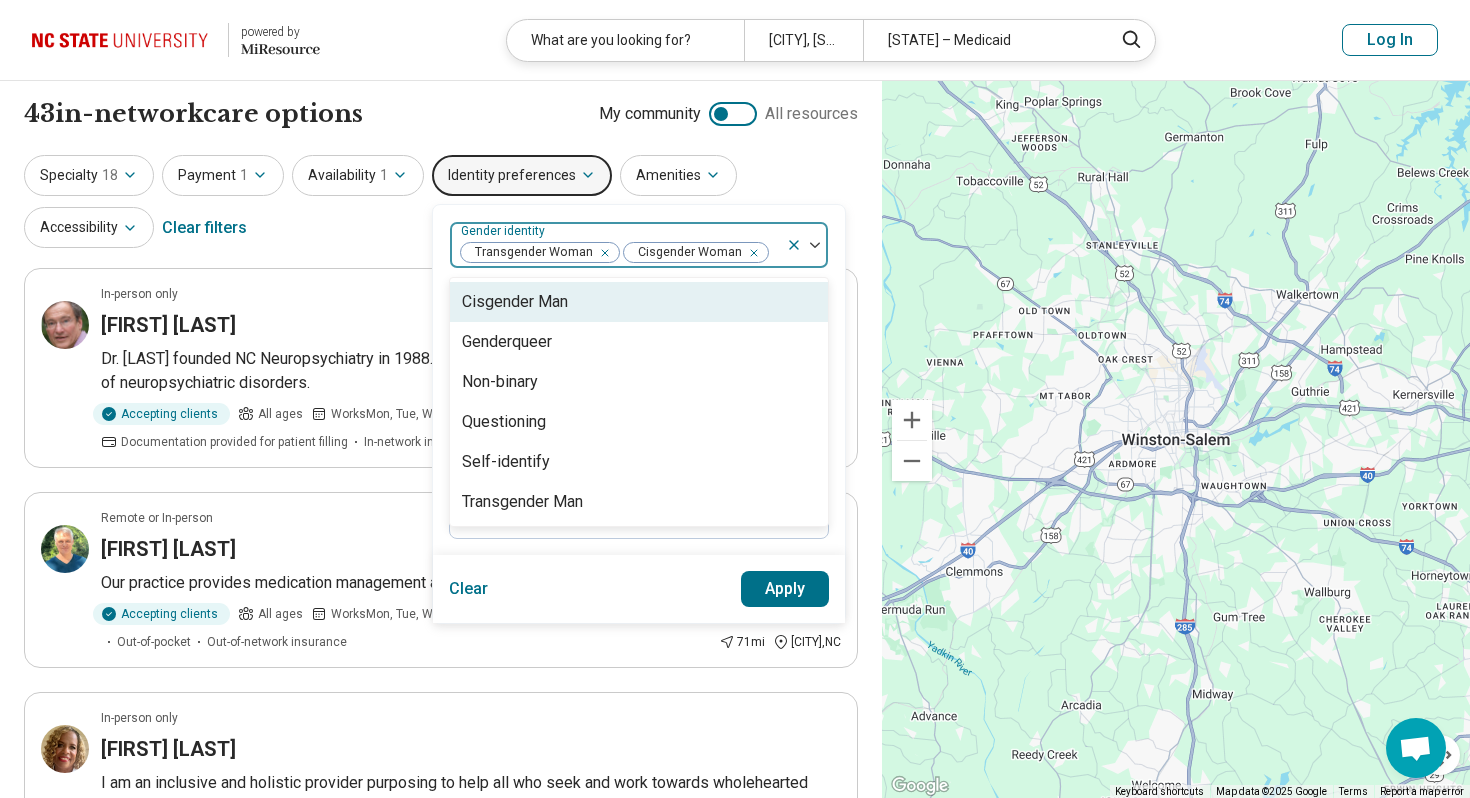 click on "Apply" at bounding box center (785, 589) 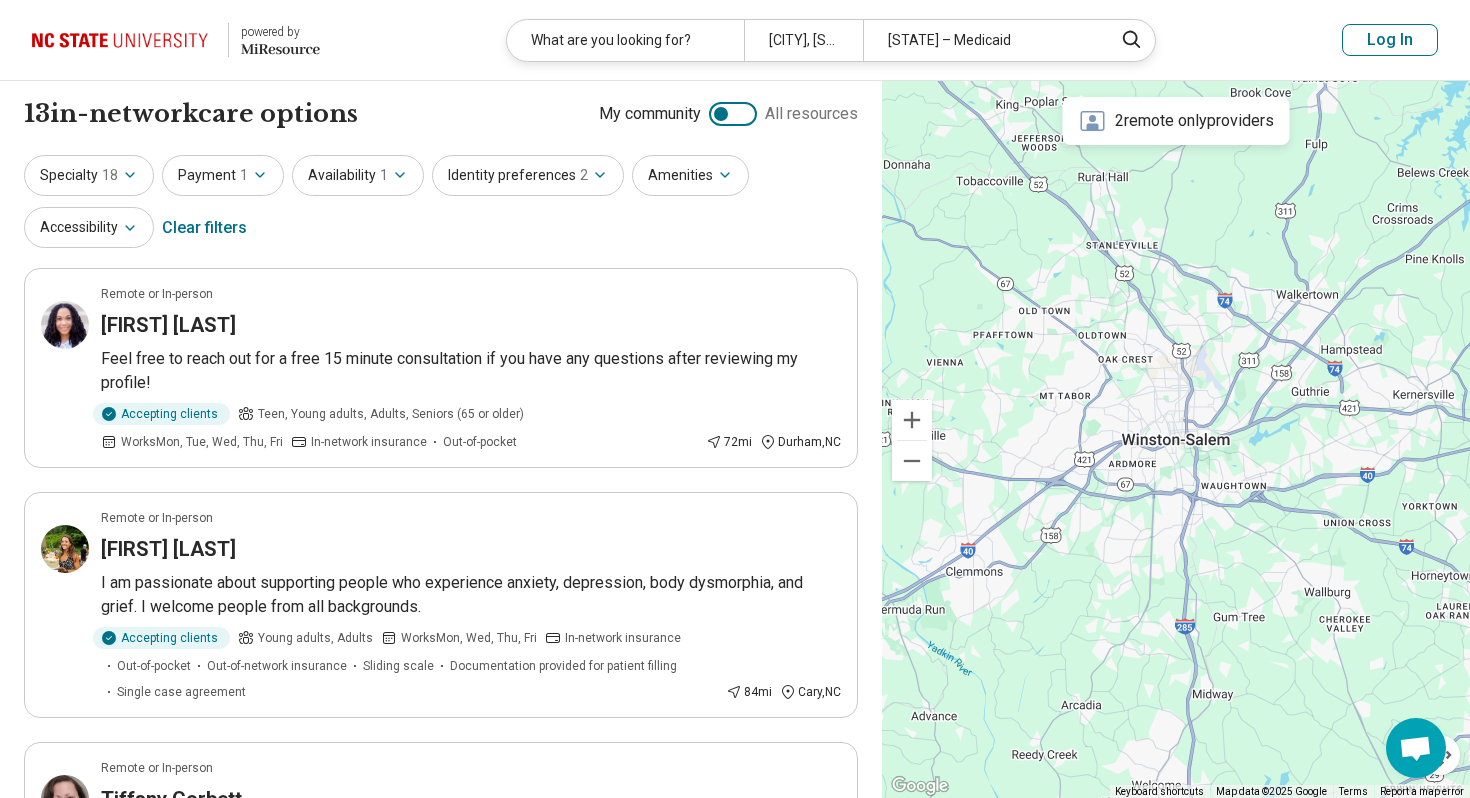 click on "Destinee Burch" at bounding box center (471, 325) 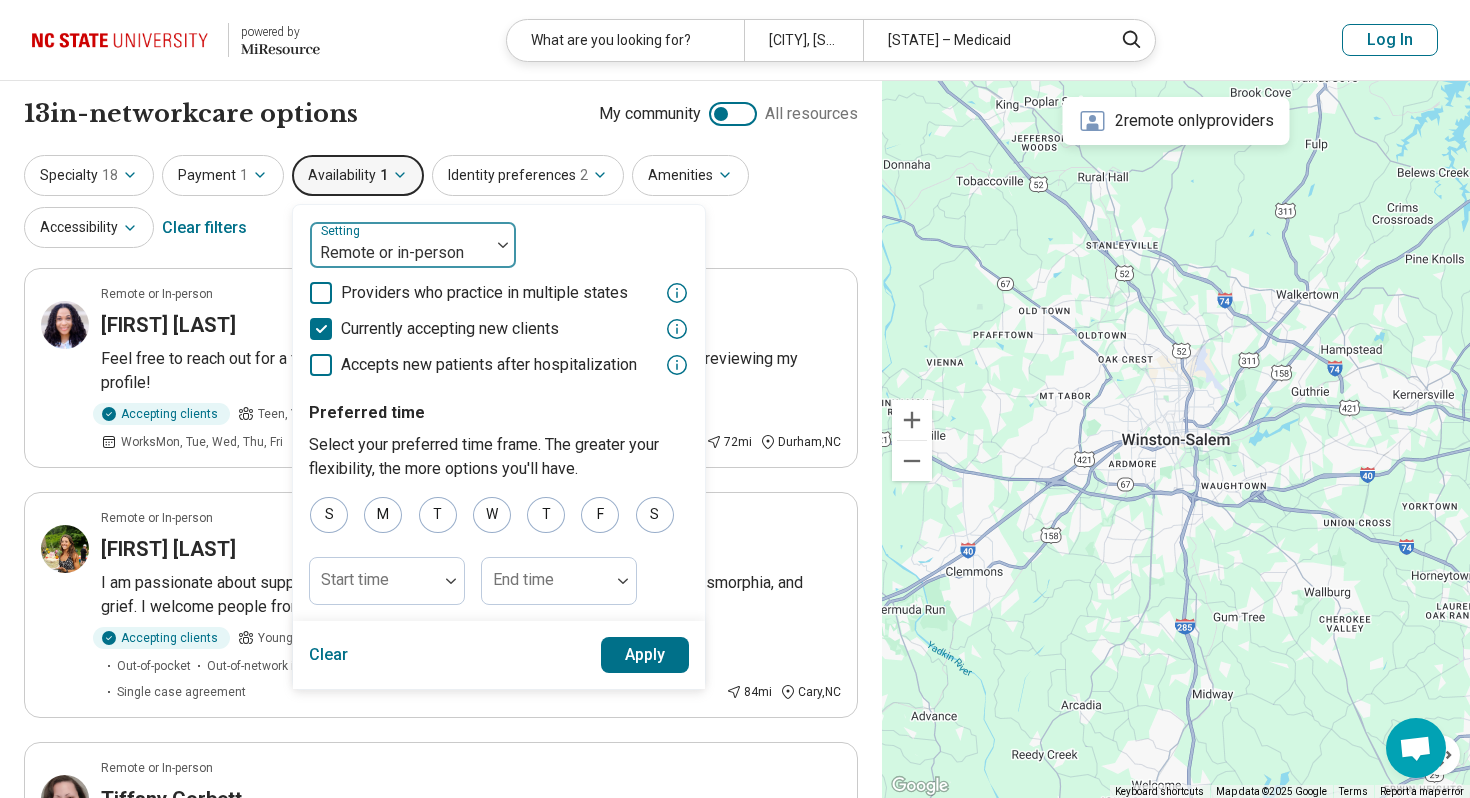 click on "Remote or in-person" at bounding box center [400, 245] 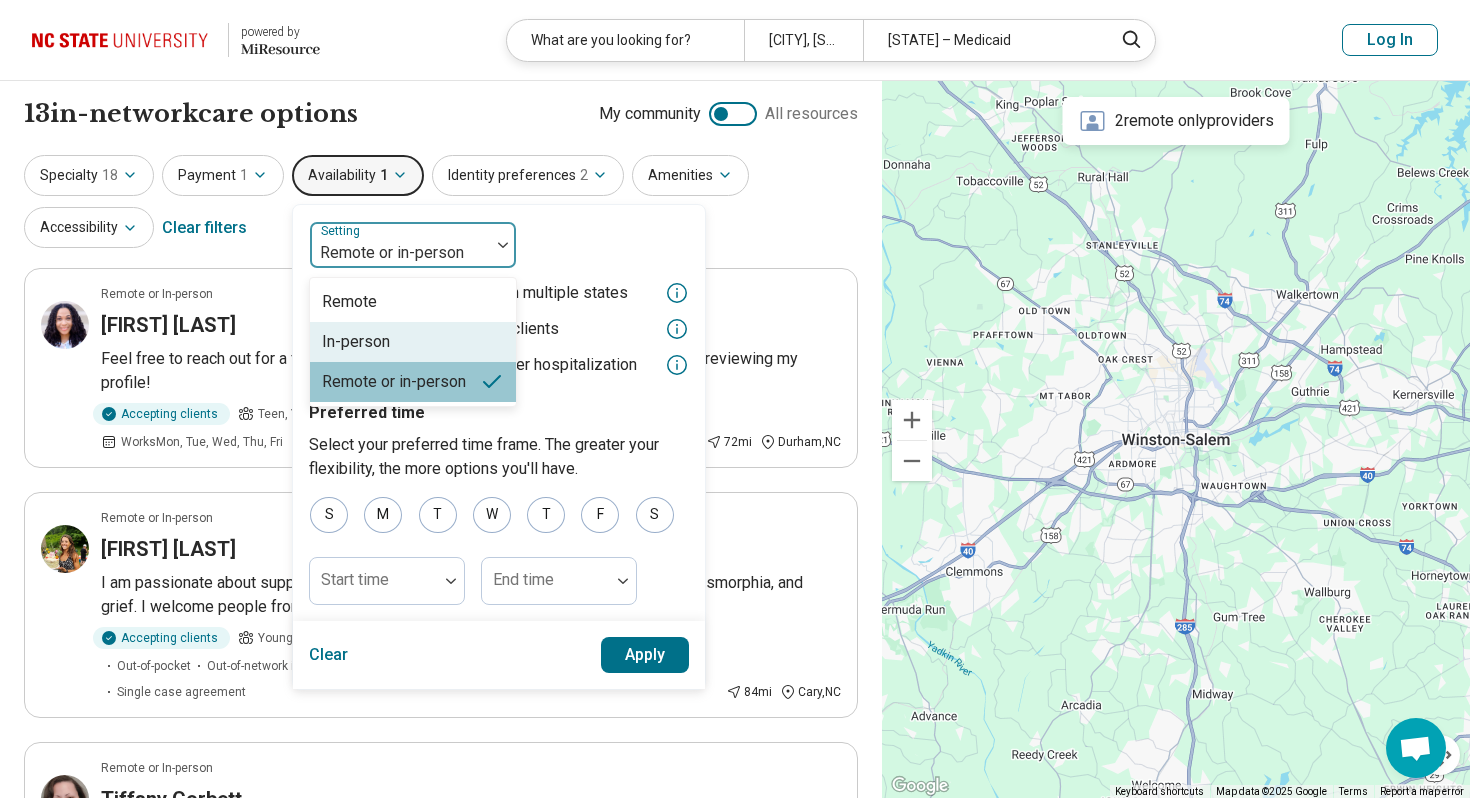 click on "In-person" at bounding box center [356, 342] 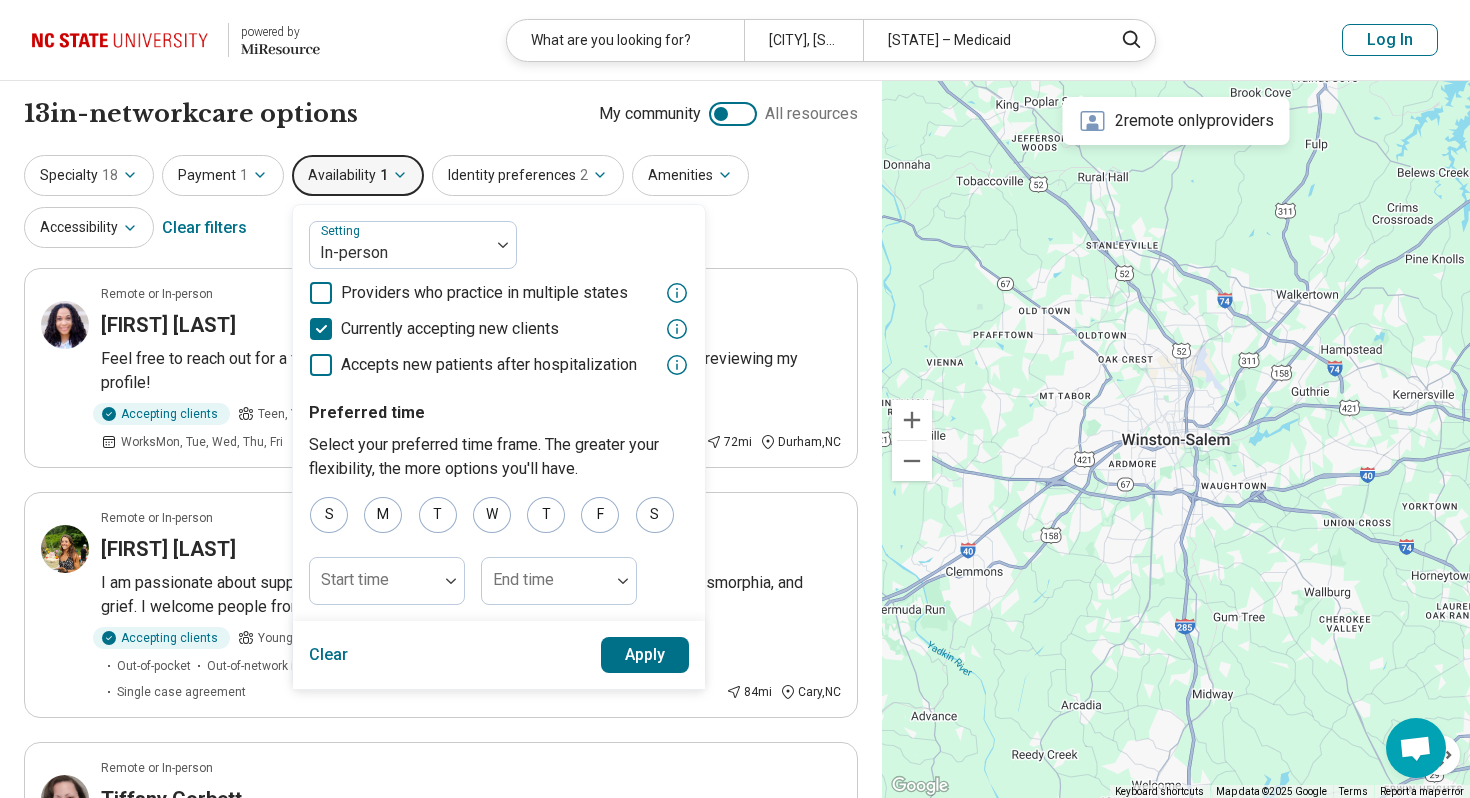click on "Apply" at bounding box center [645, 655] 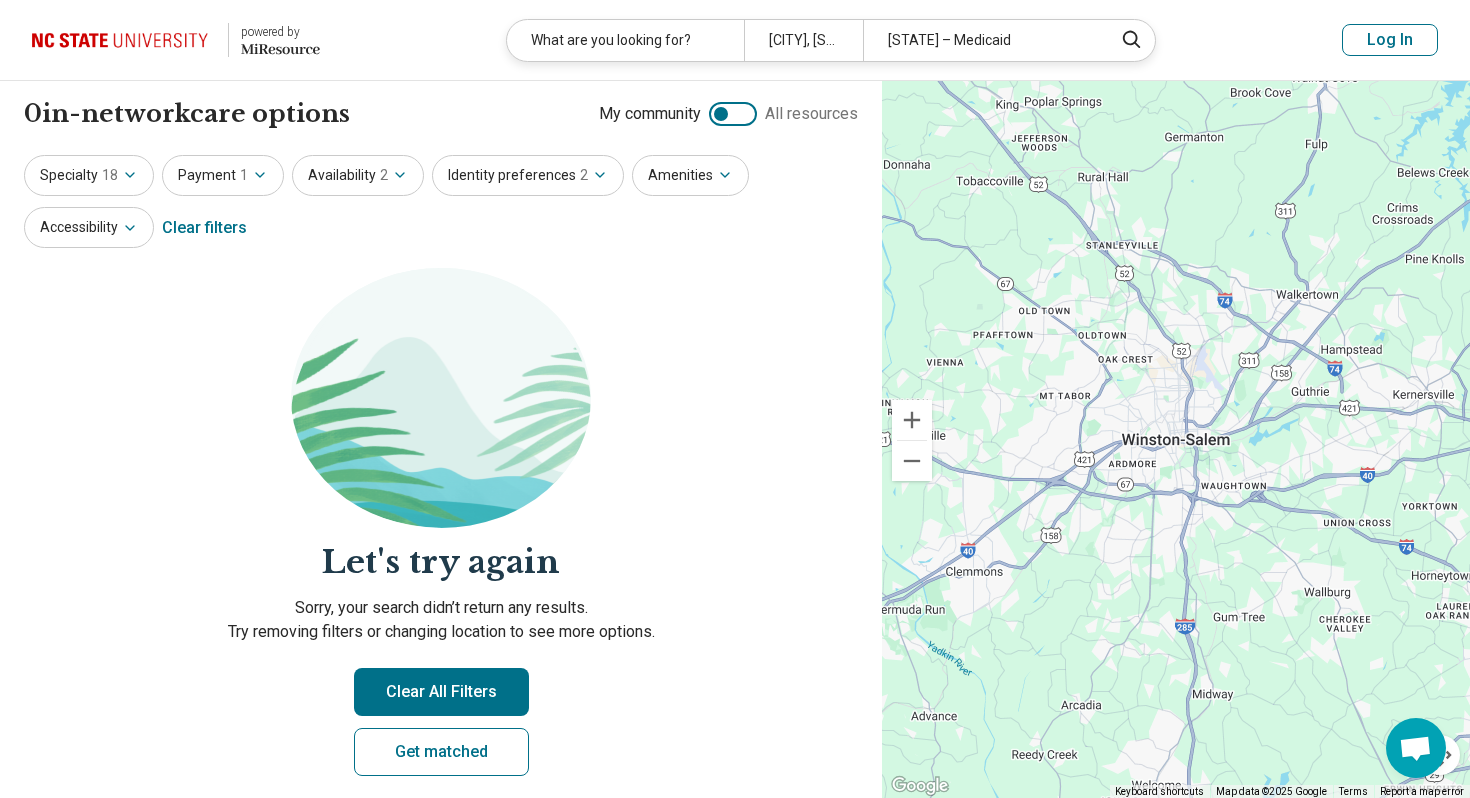 click on "Identity preferences 2" at bounding box center [528, 175] 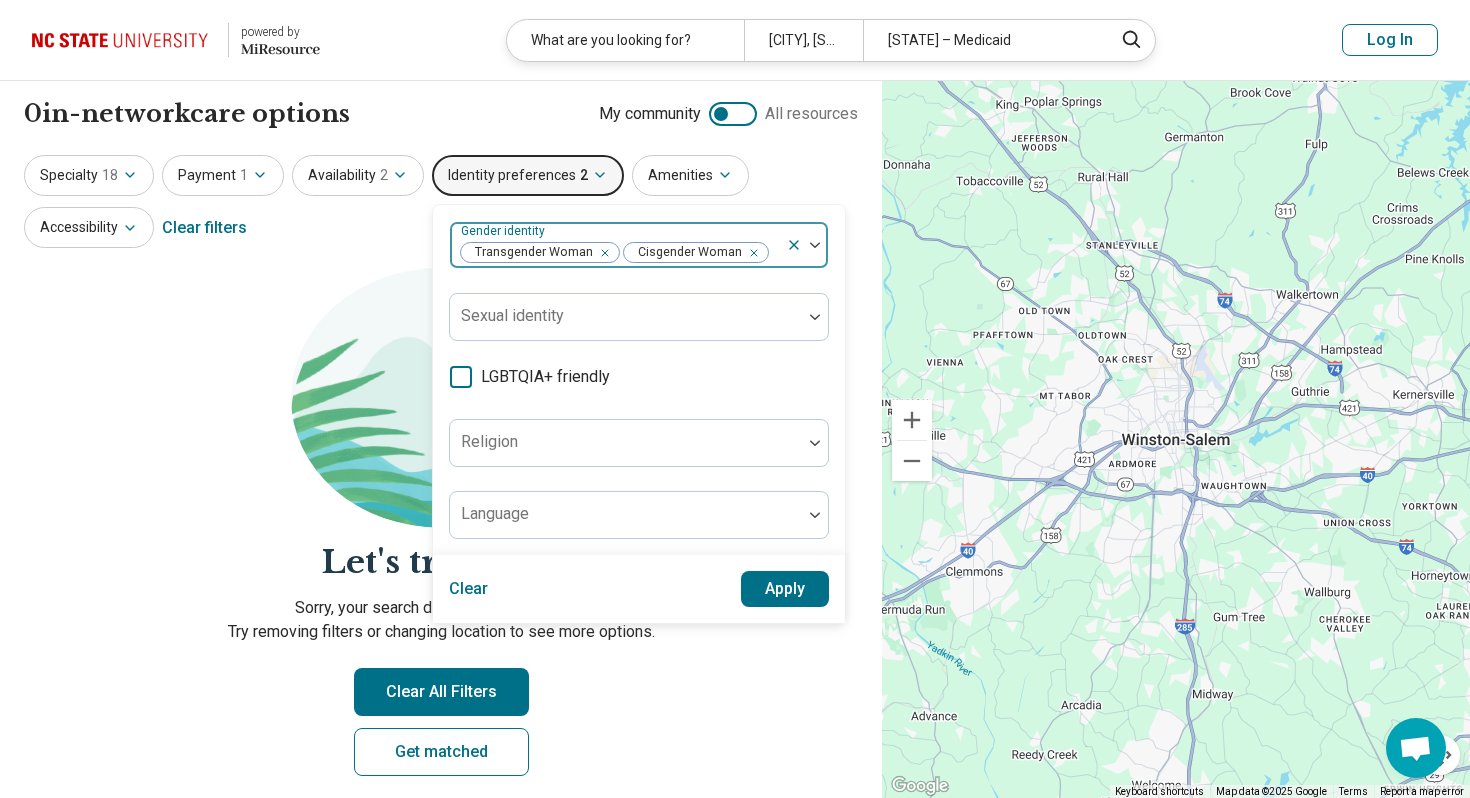 click 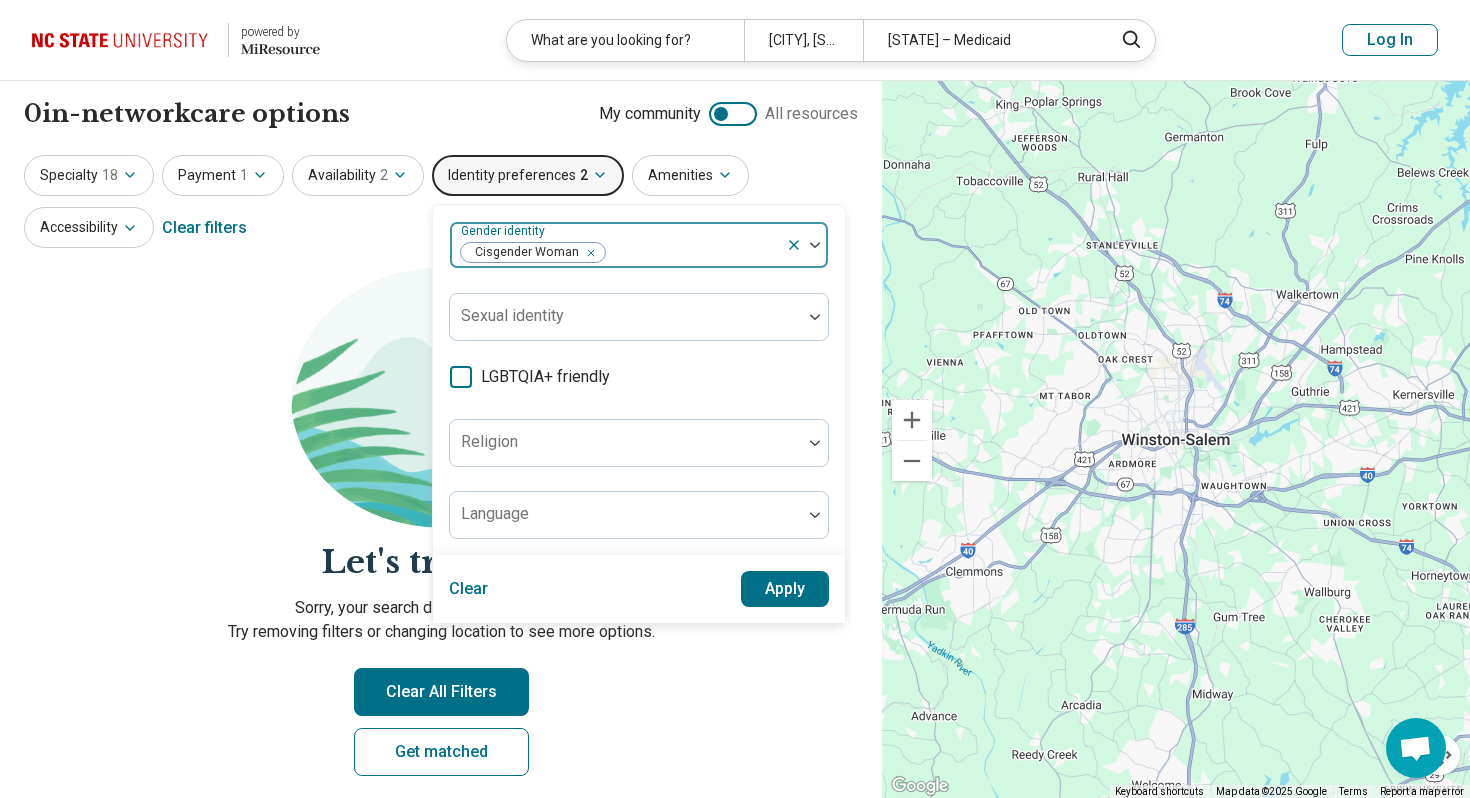 click on "Apply" at bounding box center (785, 589) 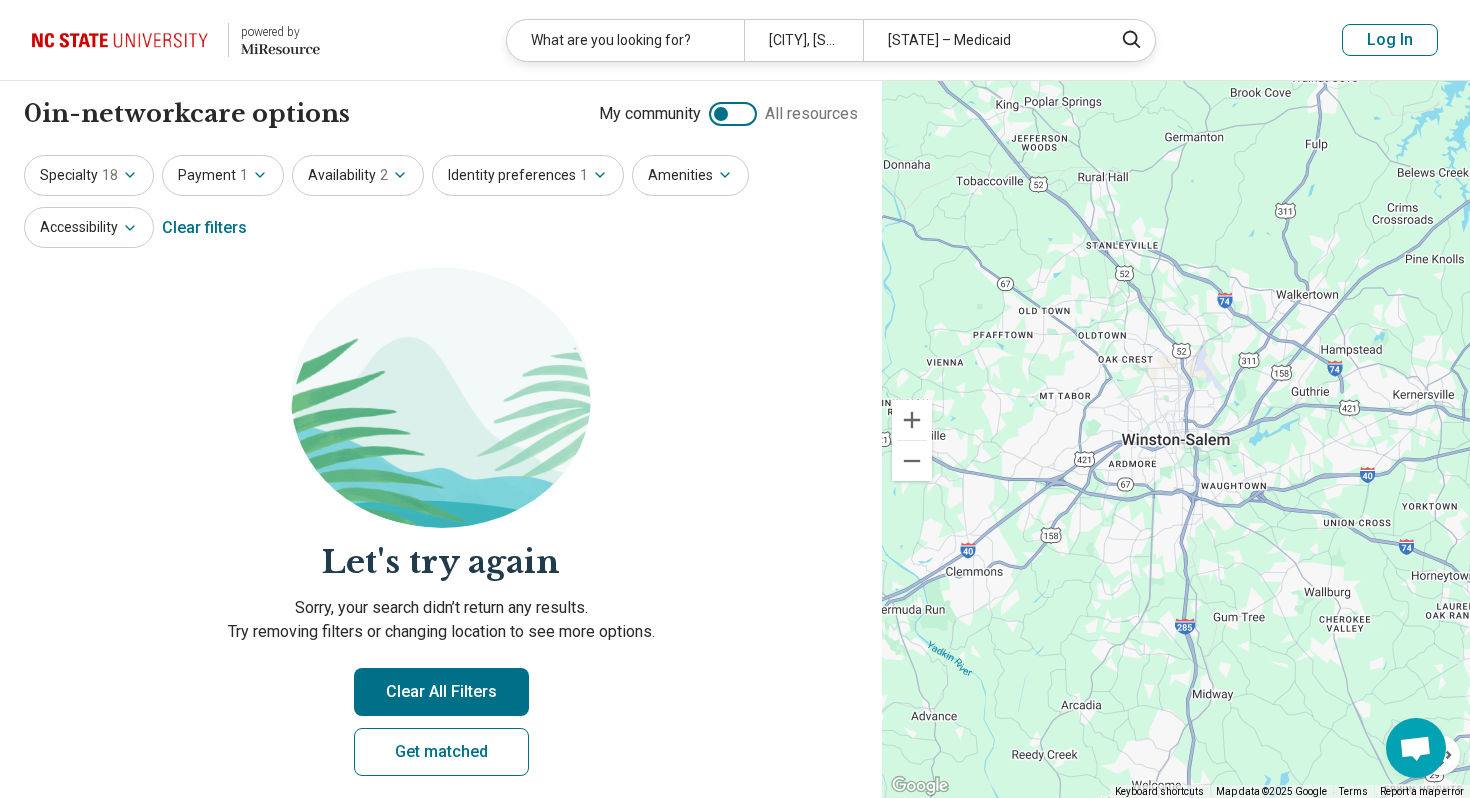 click on "Payment 1" at bounding box center (223, 175) 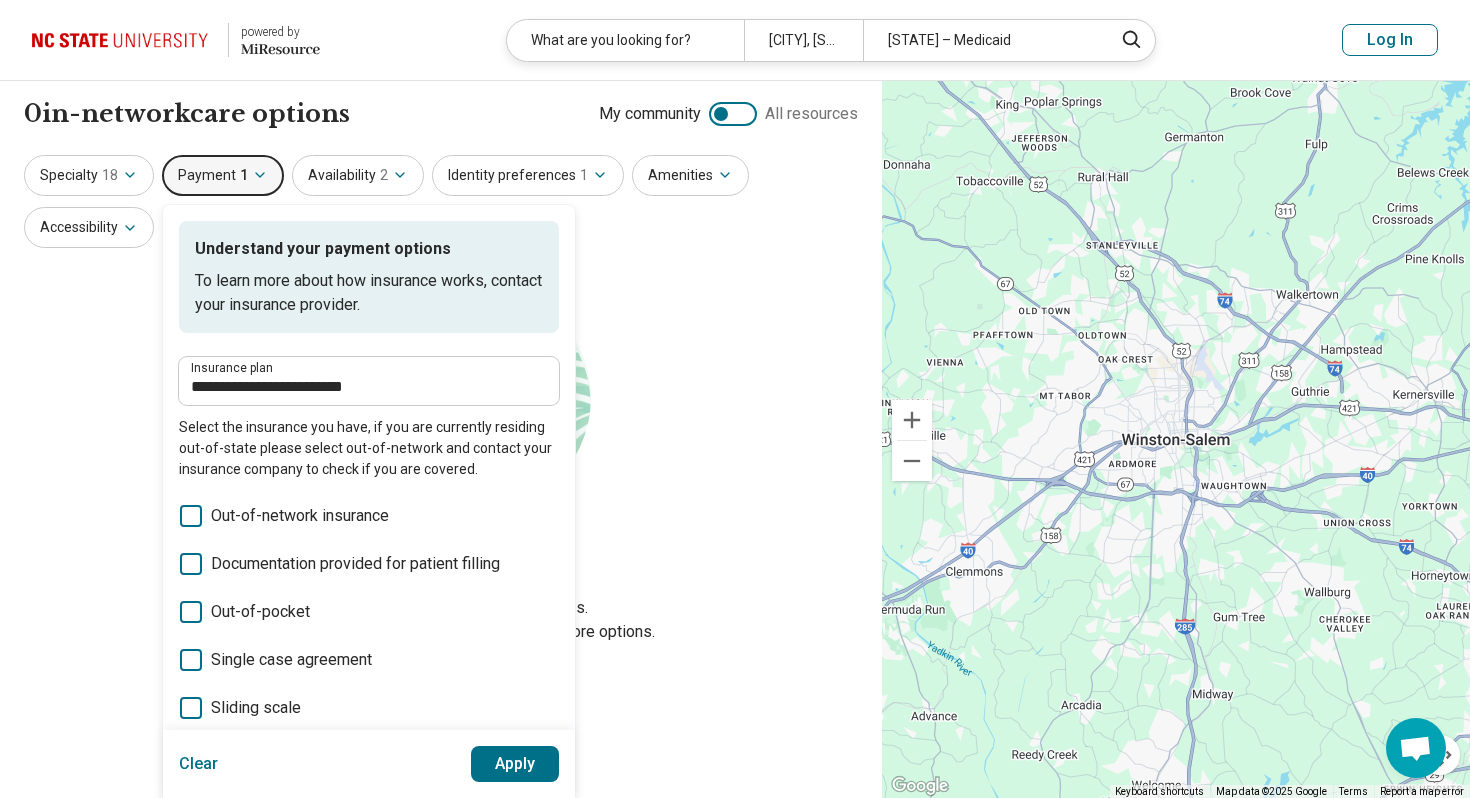 click on "Payment 1" at bounding box center [223, 175] 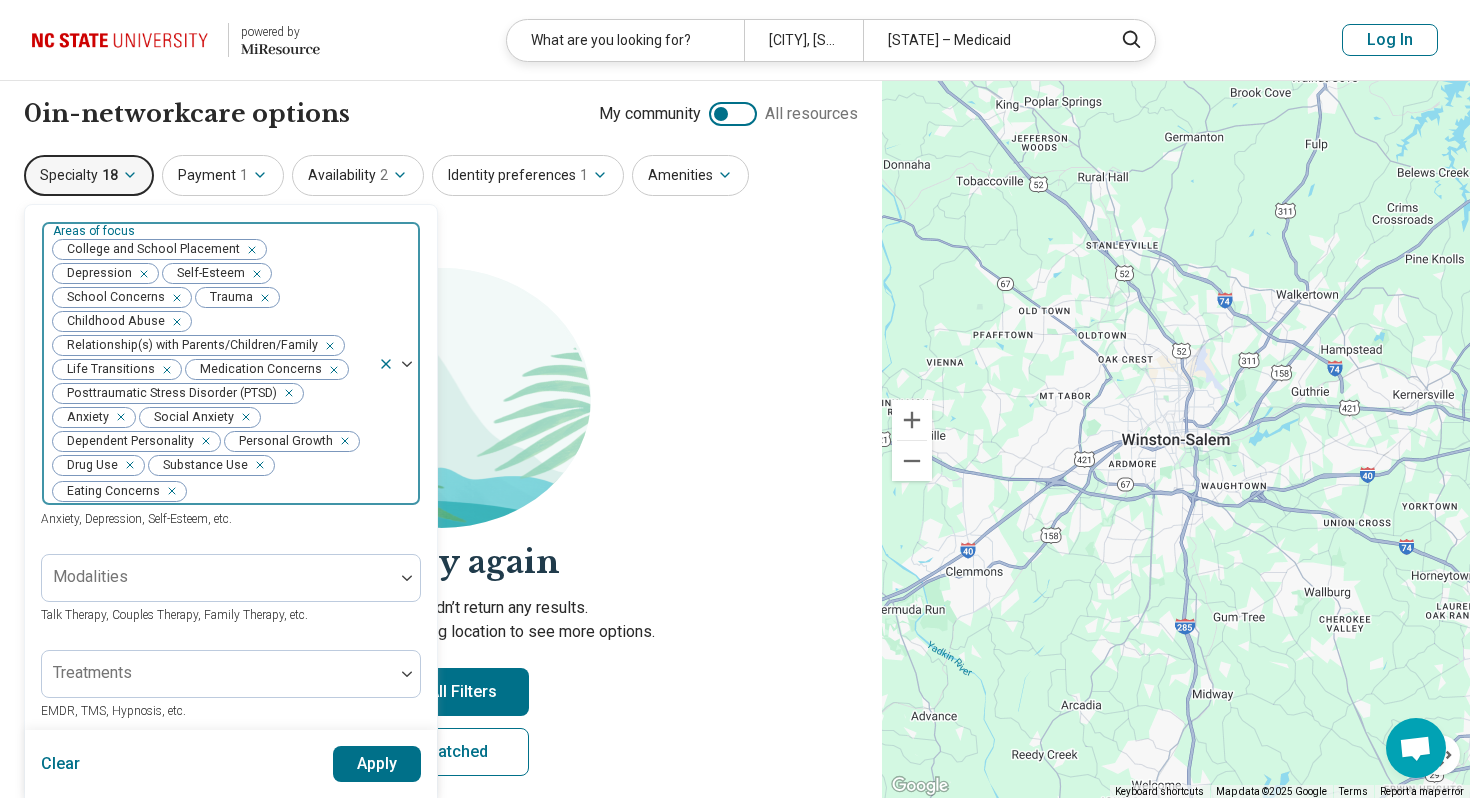 click 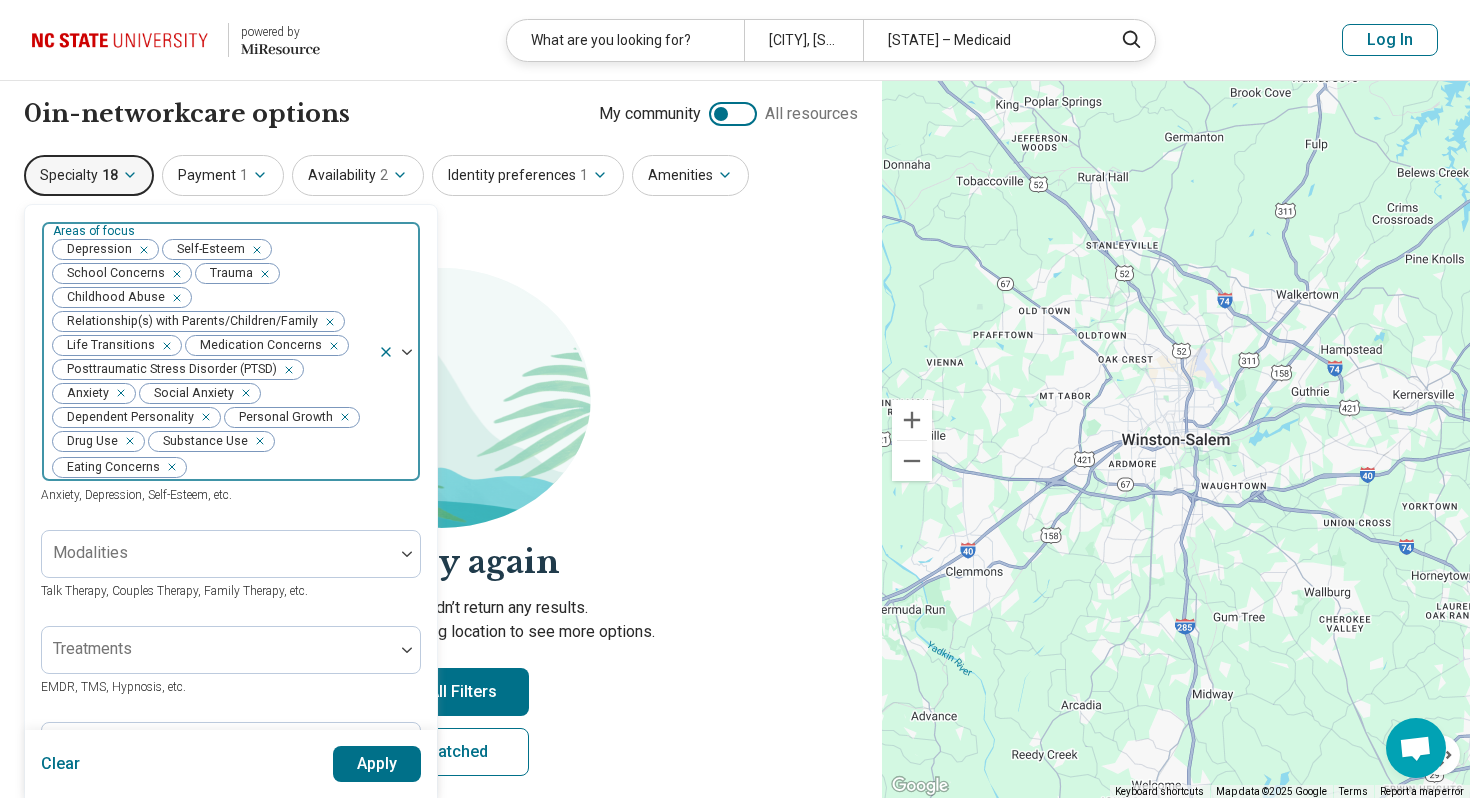 click on "Apply" at bounding box center [377, 764] 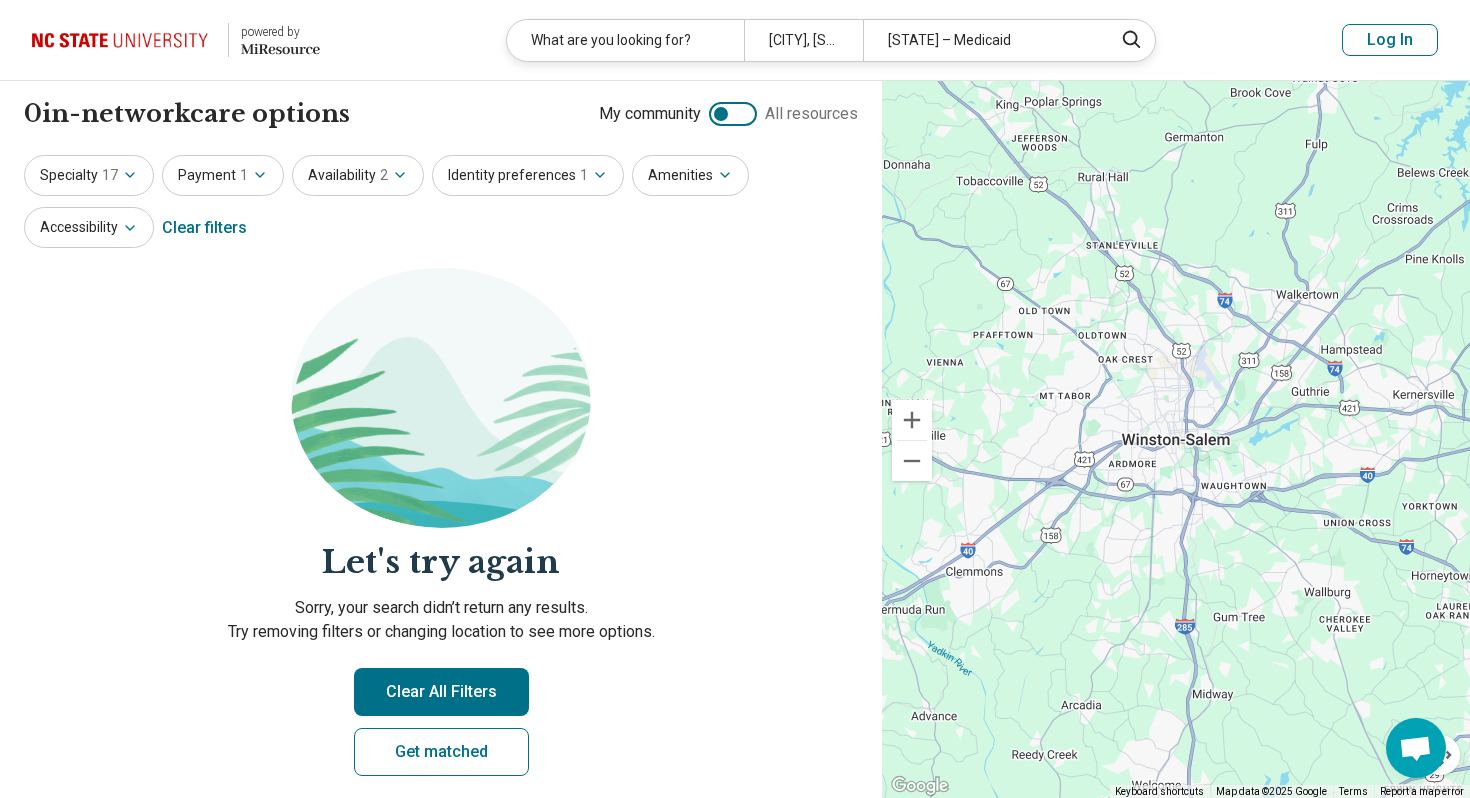 click on "Specialty 17" at bounding box center [89, 175] 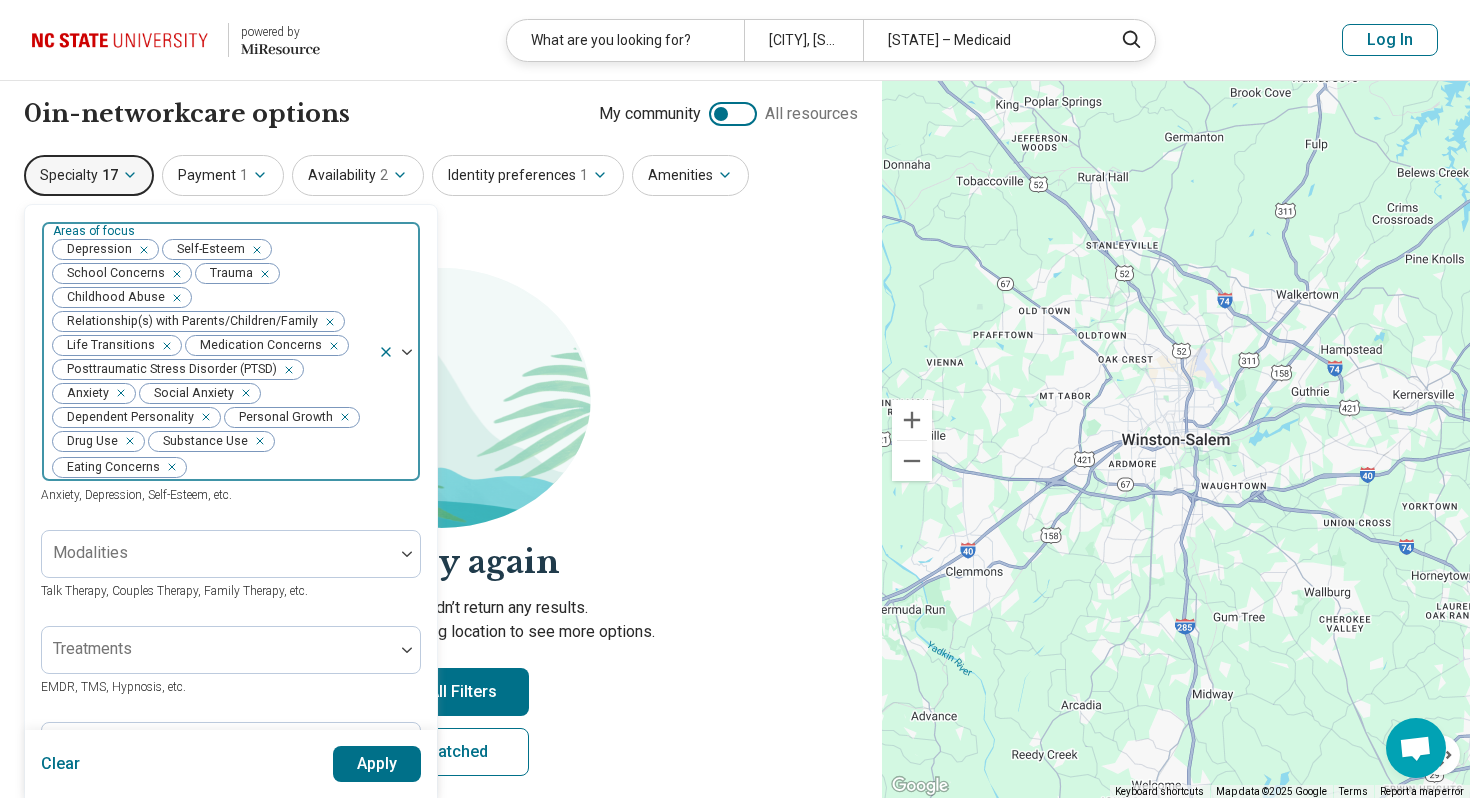 click at bounding box center (173, 274) 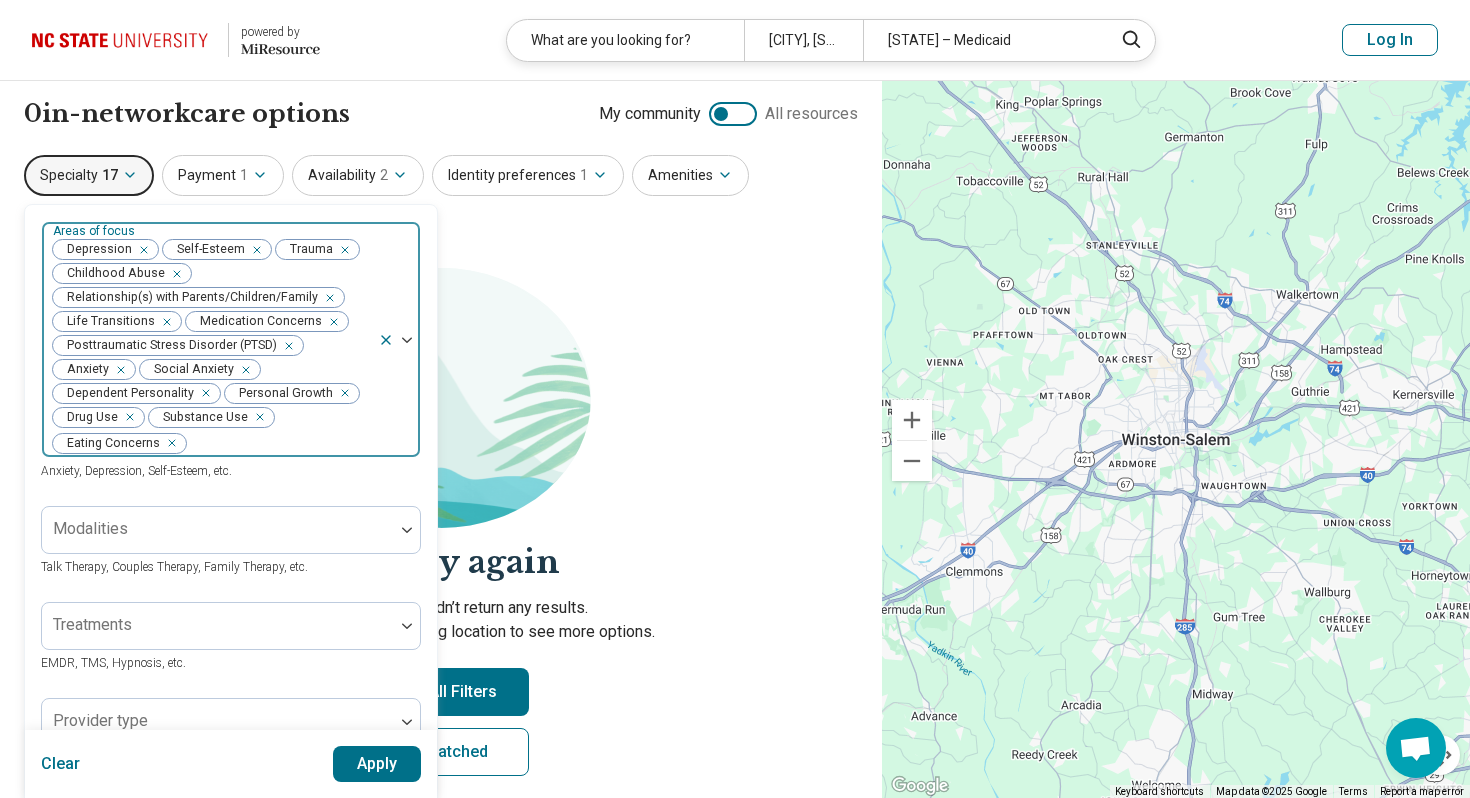 click at bounding box center (173, 274) 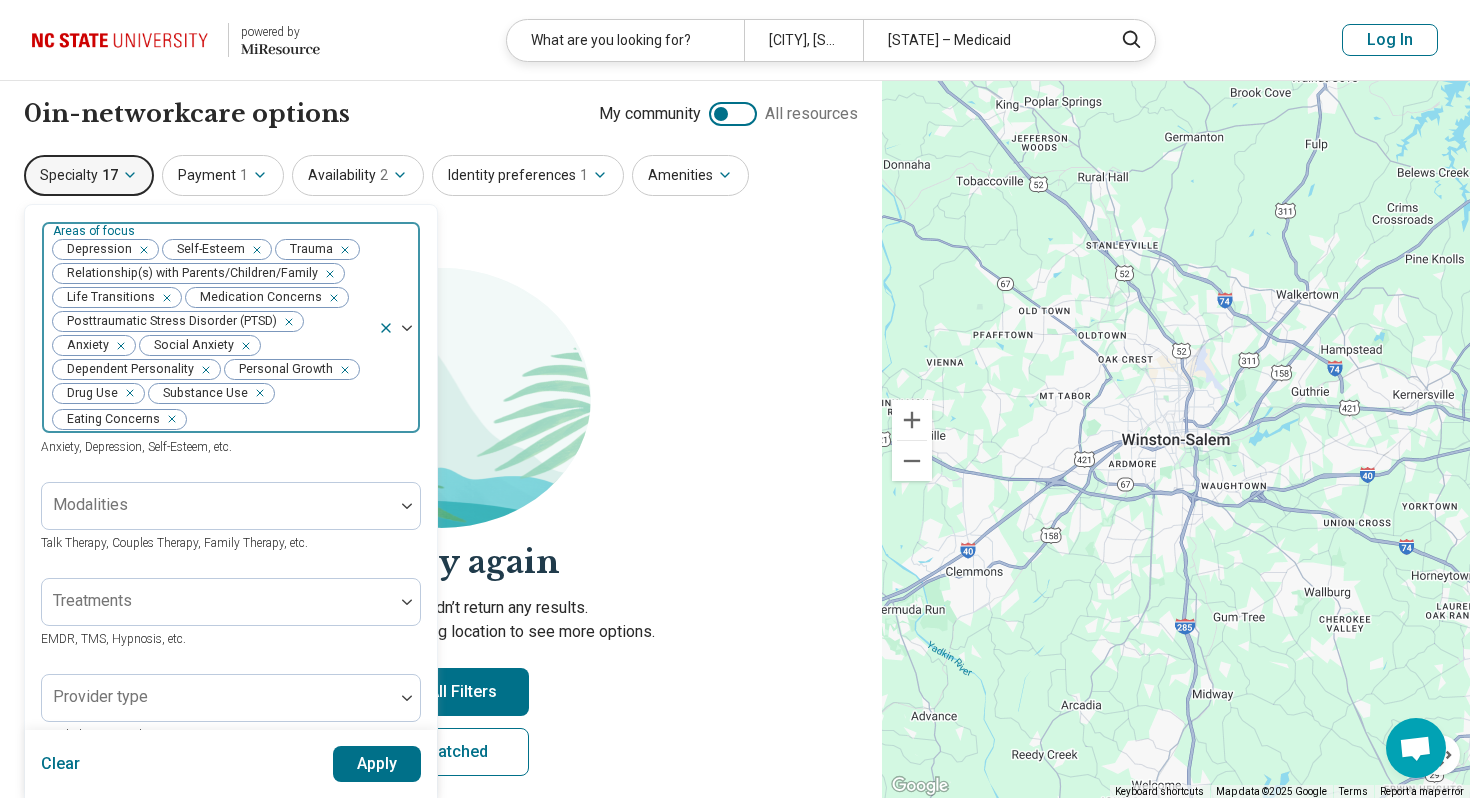click 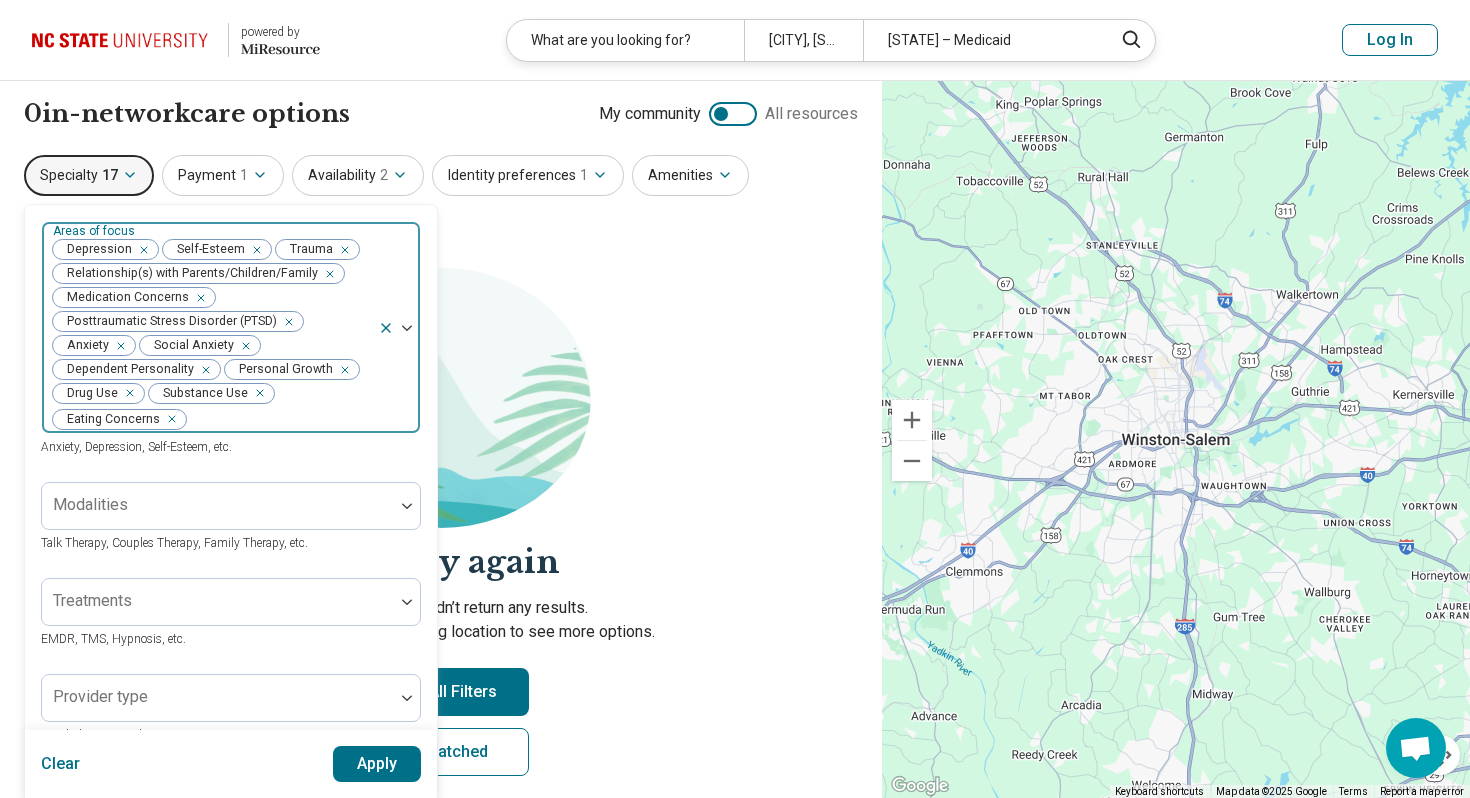 click 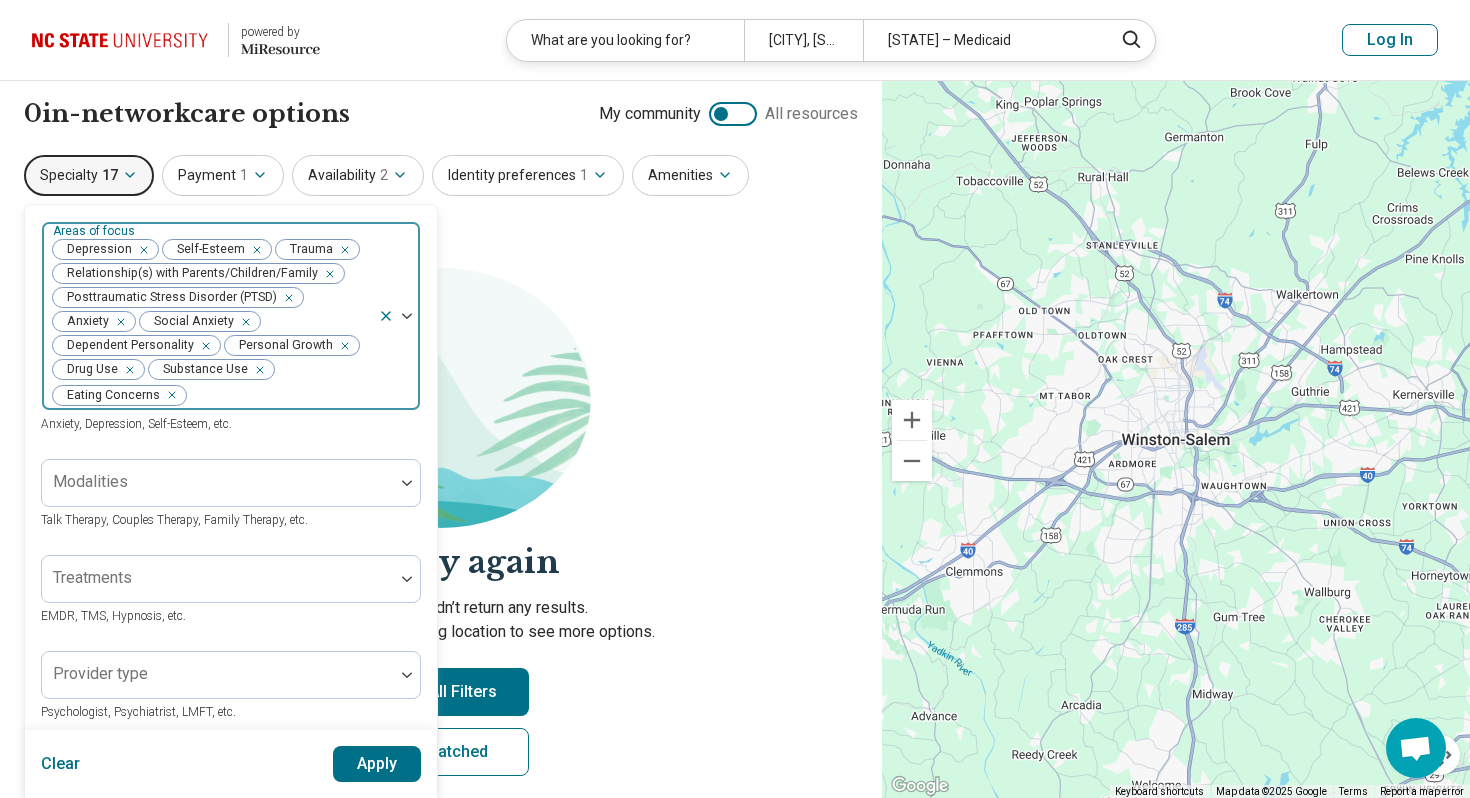 click at bounding box center [242, 322] 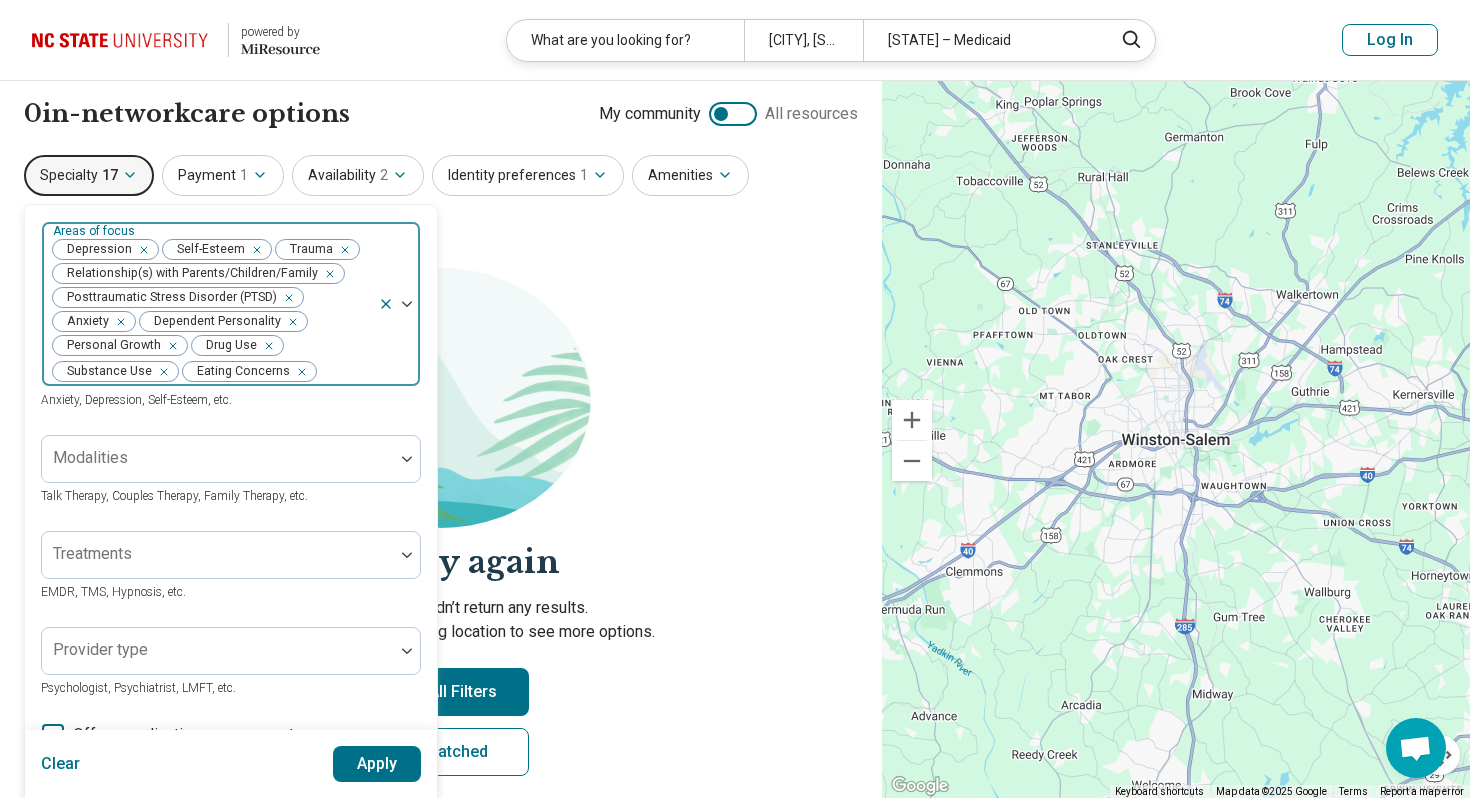 click 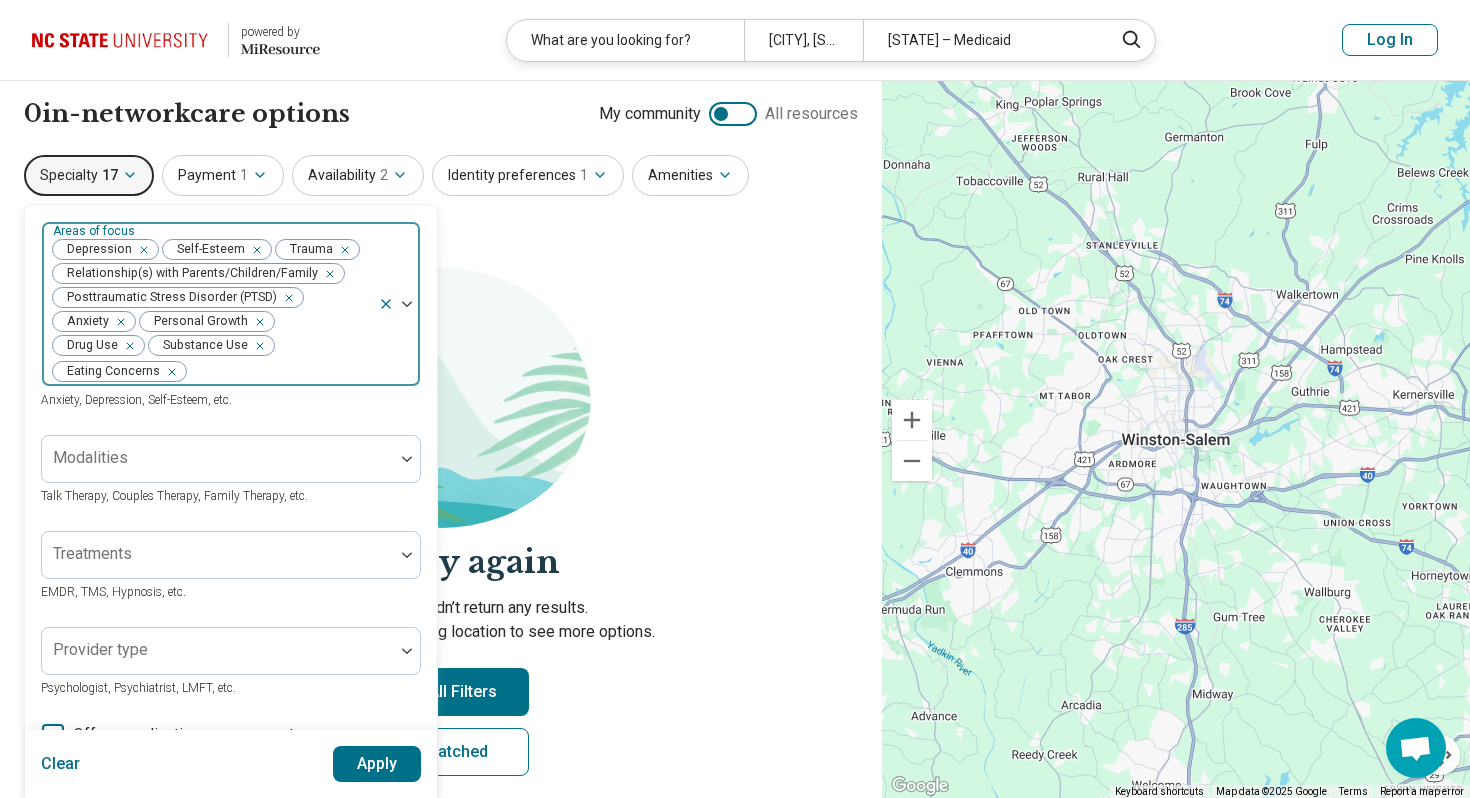 click 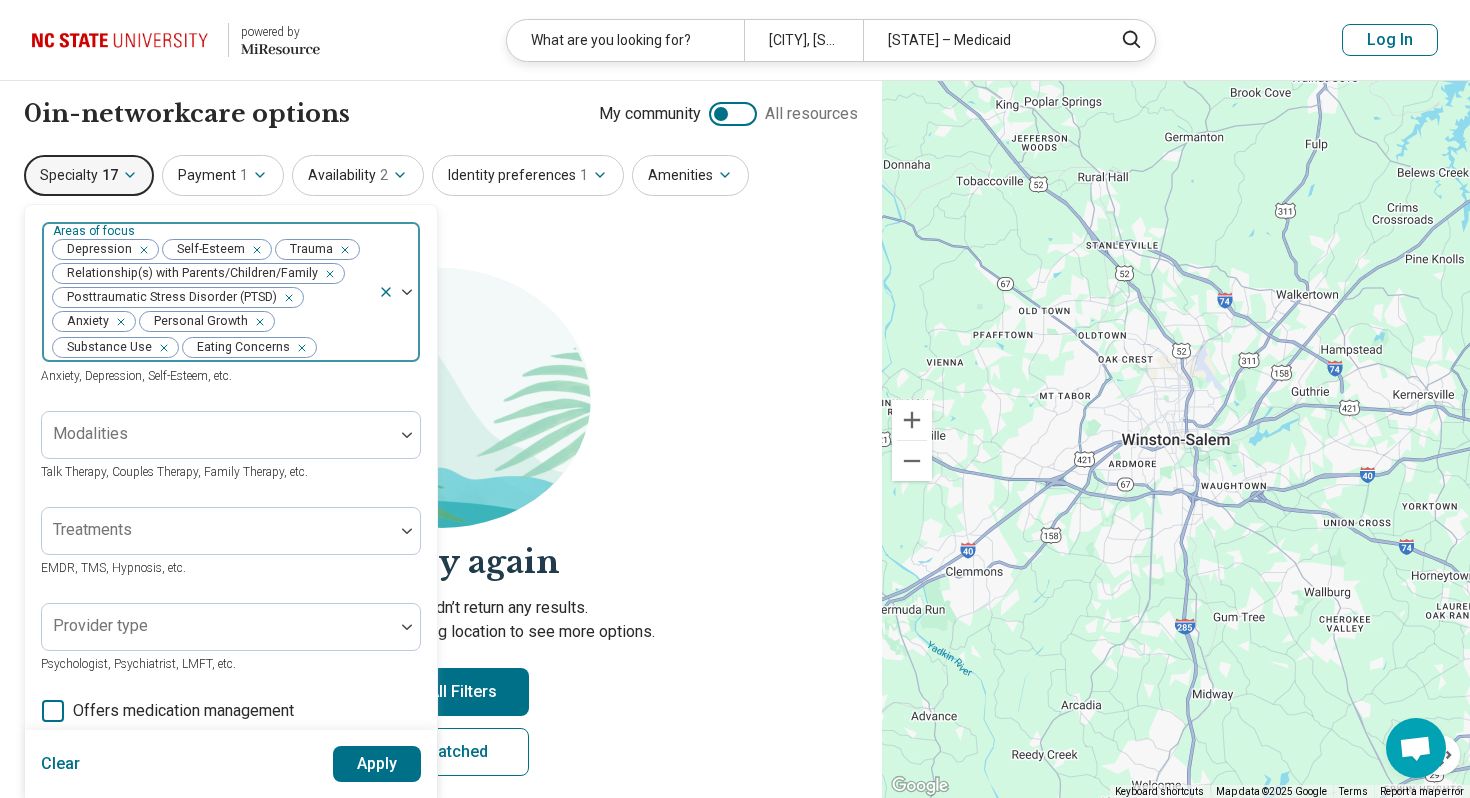 click on "Apply" at bounding box center (377, 764) 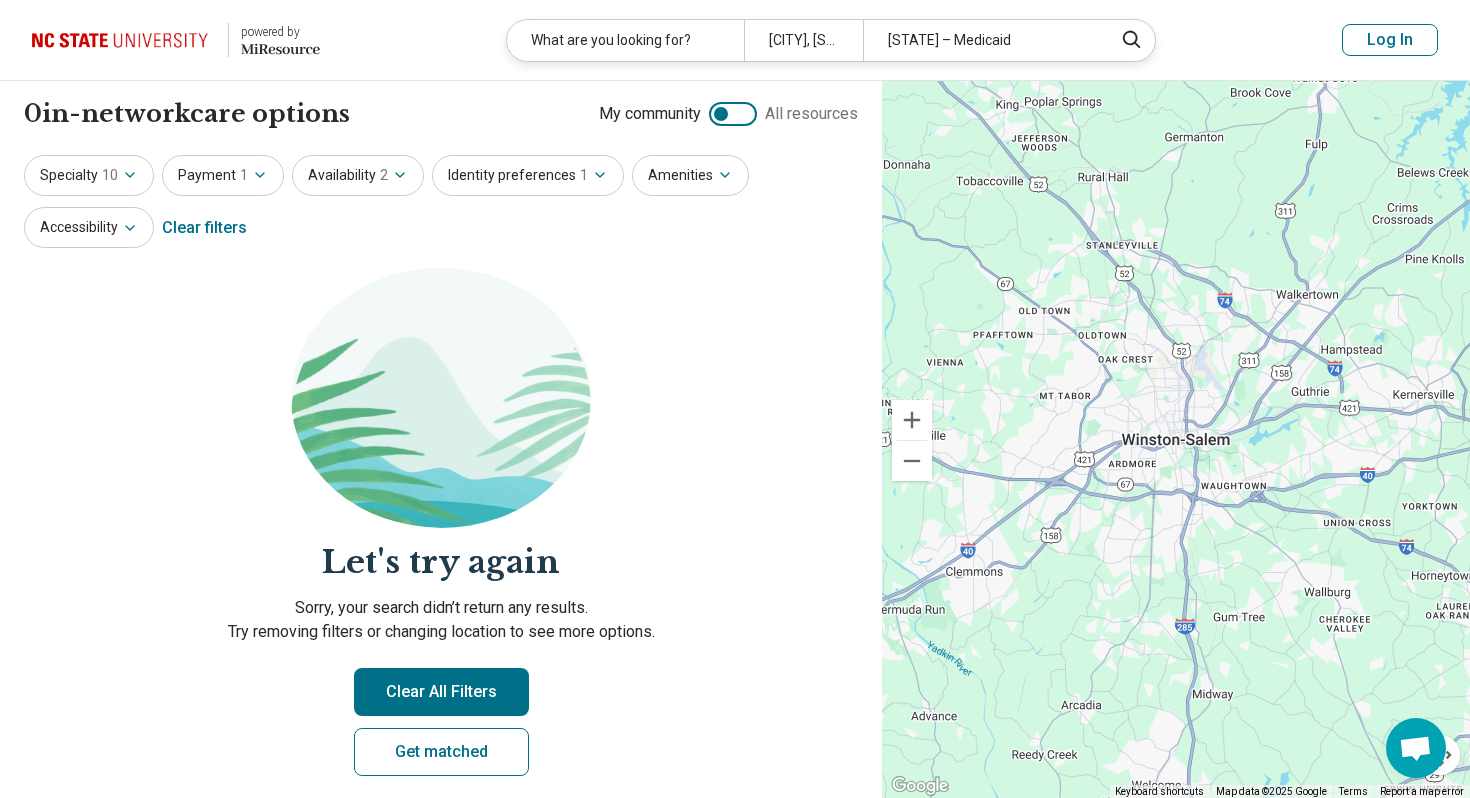 click 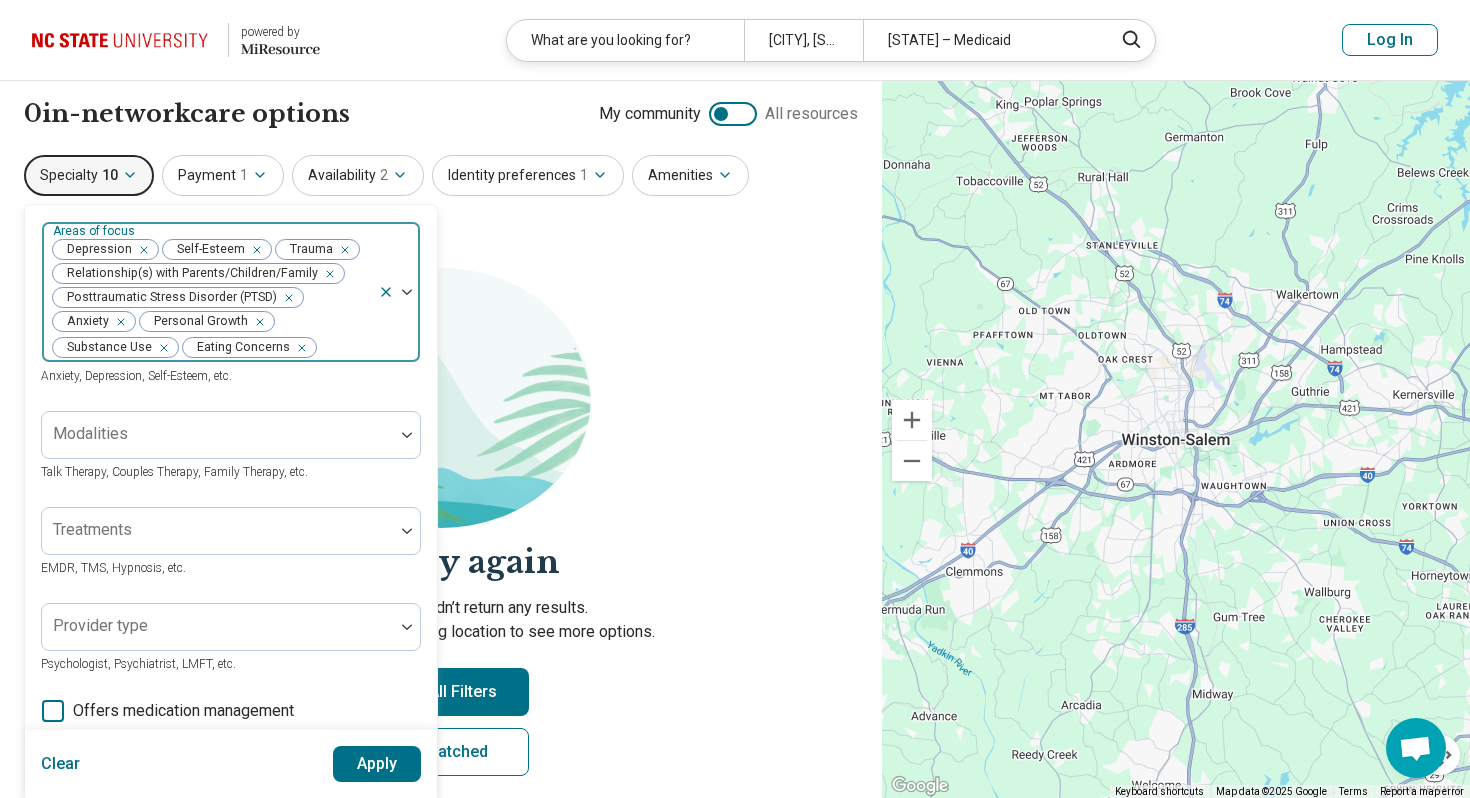 click 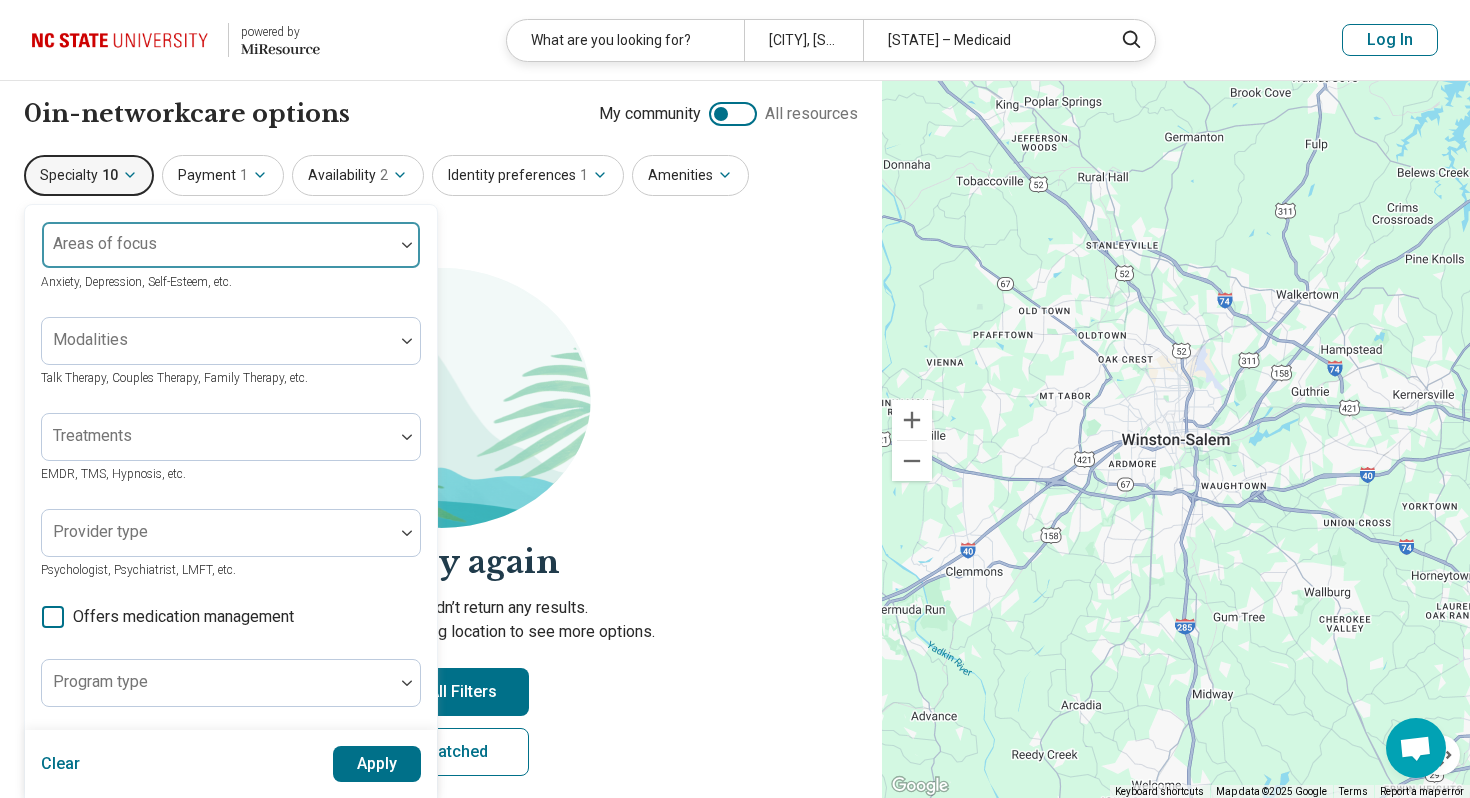 click at bounding box center [407, 245] 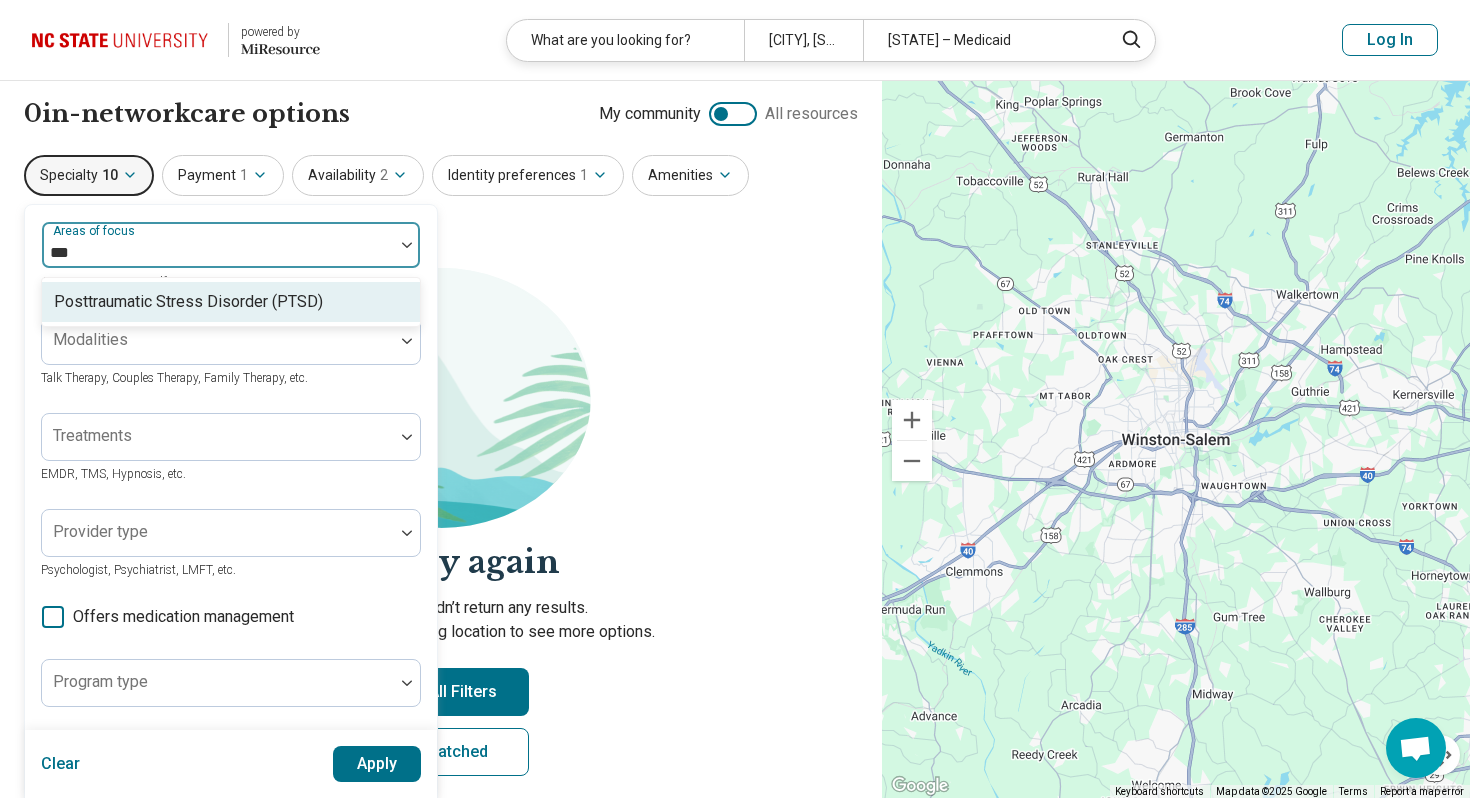 type on "****" 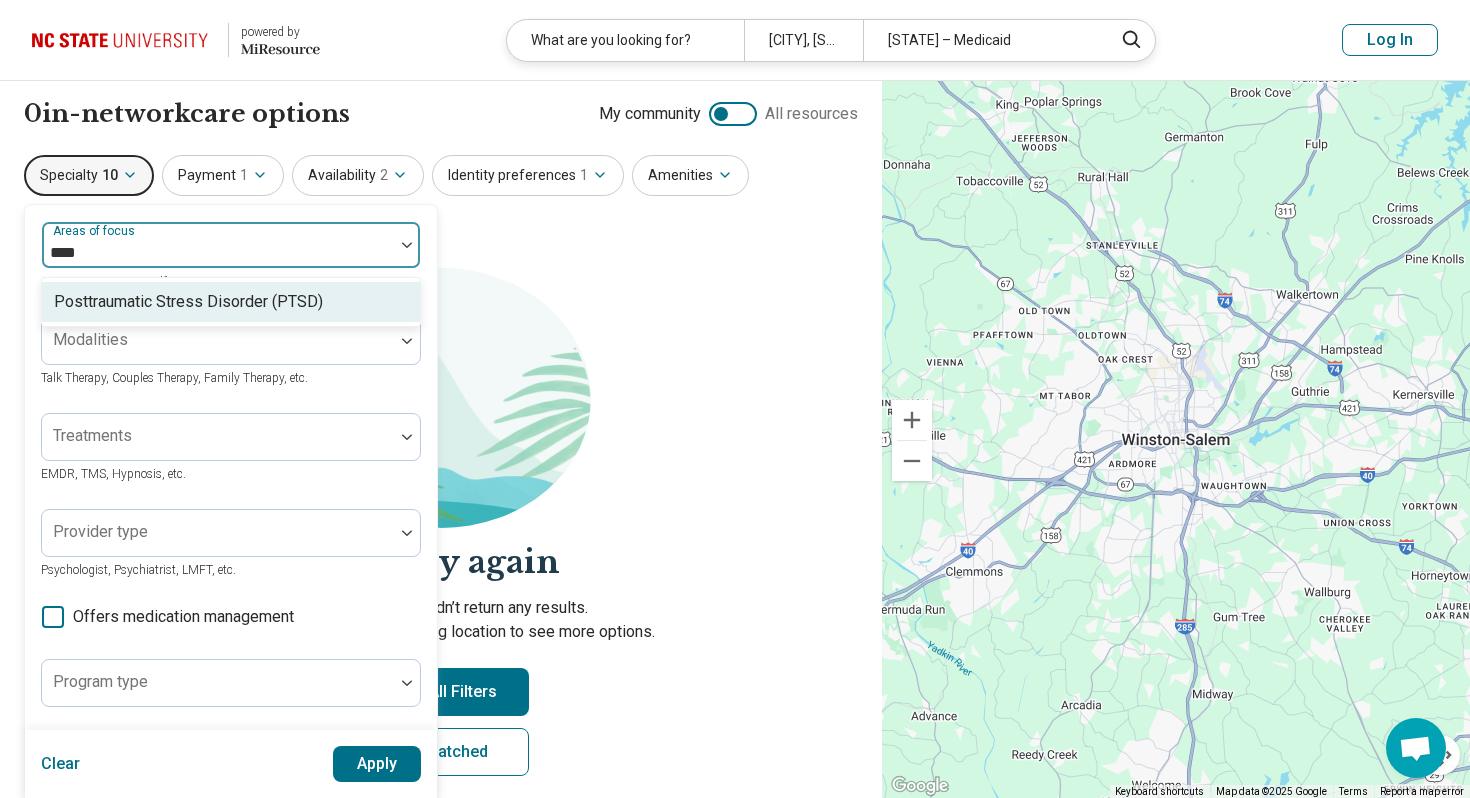 click on "Posttraumatic Stress Disorder (PTSD)" at bounding box center (231, 302) 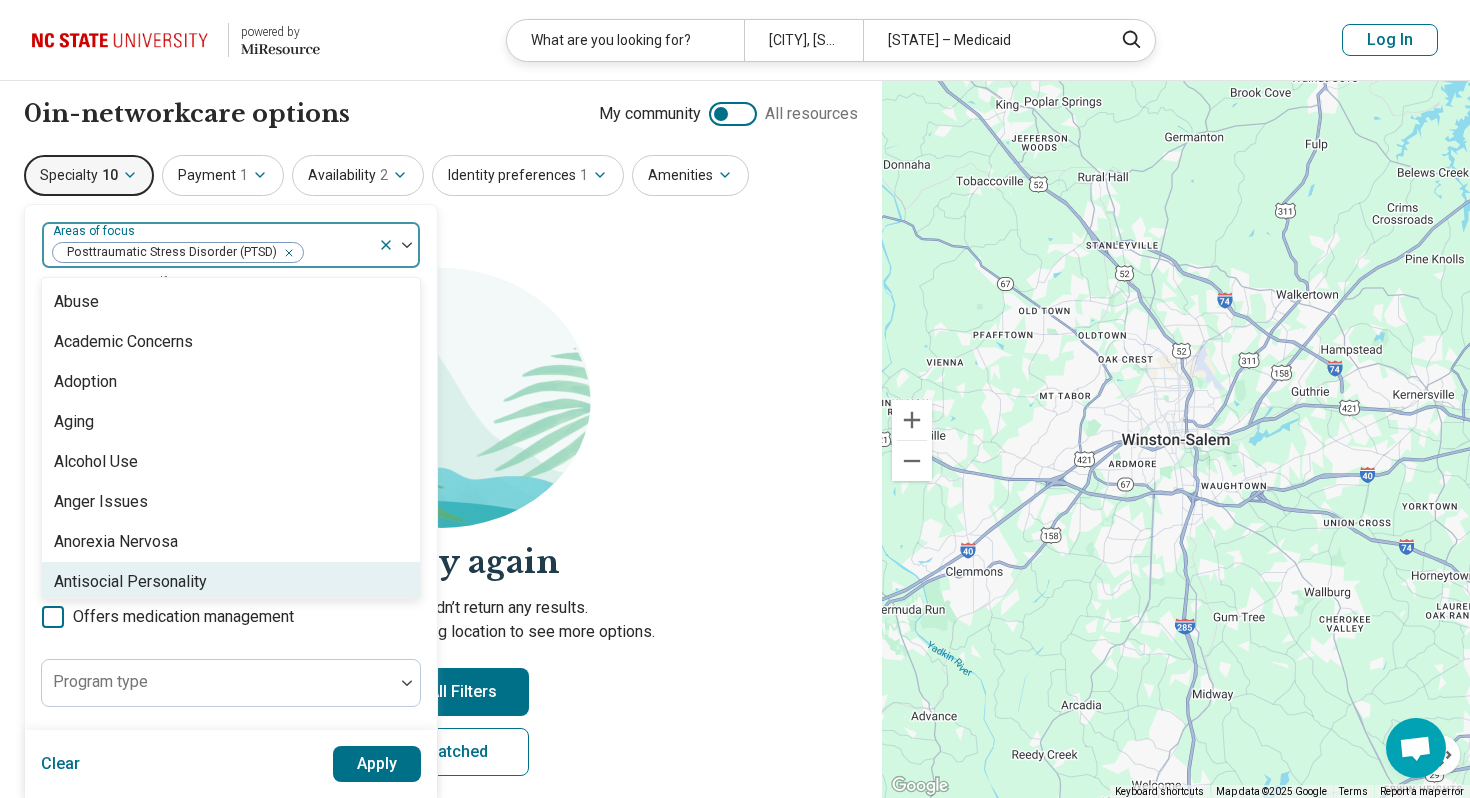 click on "Apply" at bounding box center [377, 764] 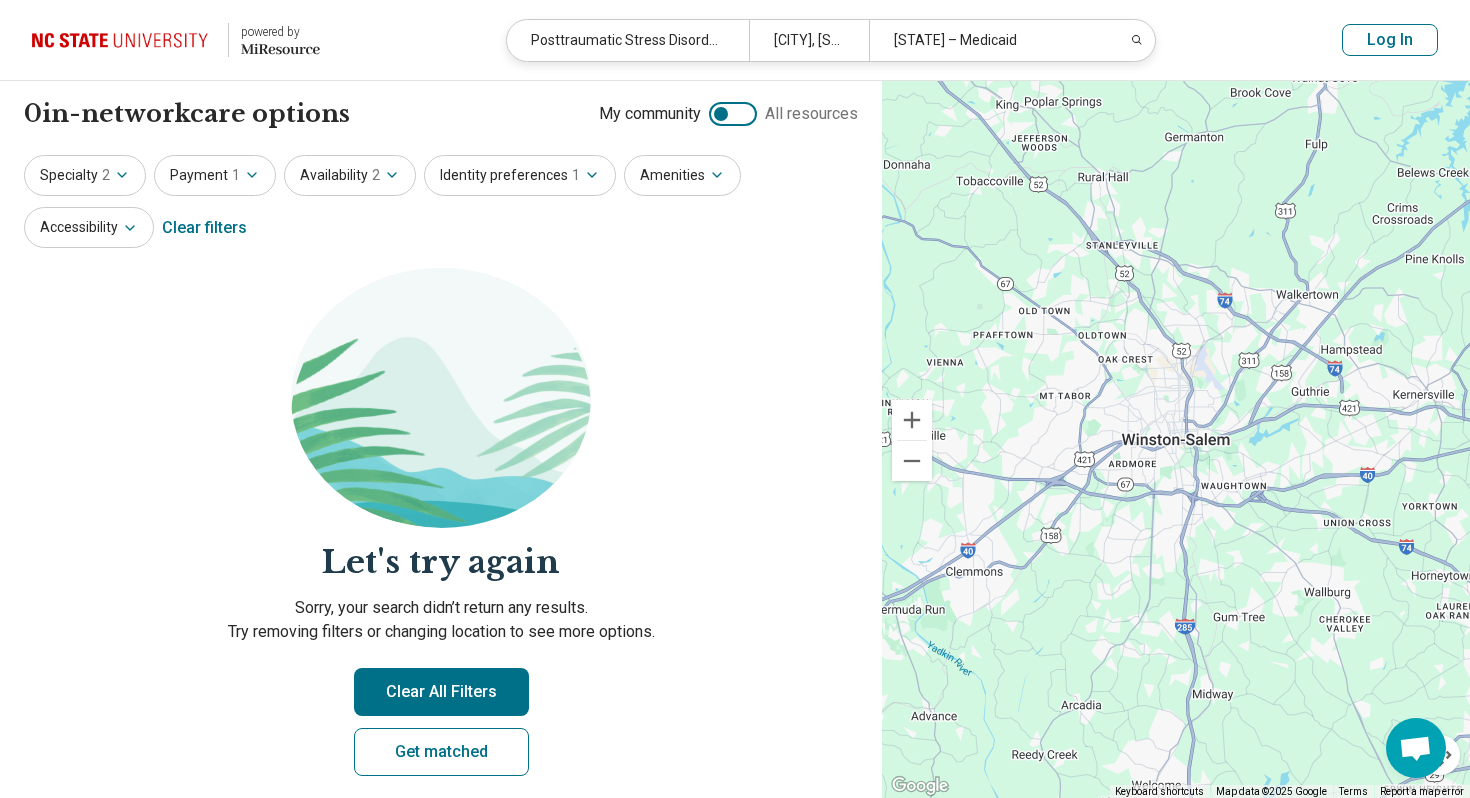 click on "Specialty 2" at bounding box center (85, 175) 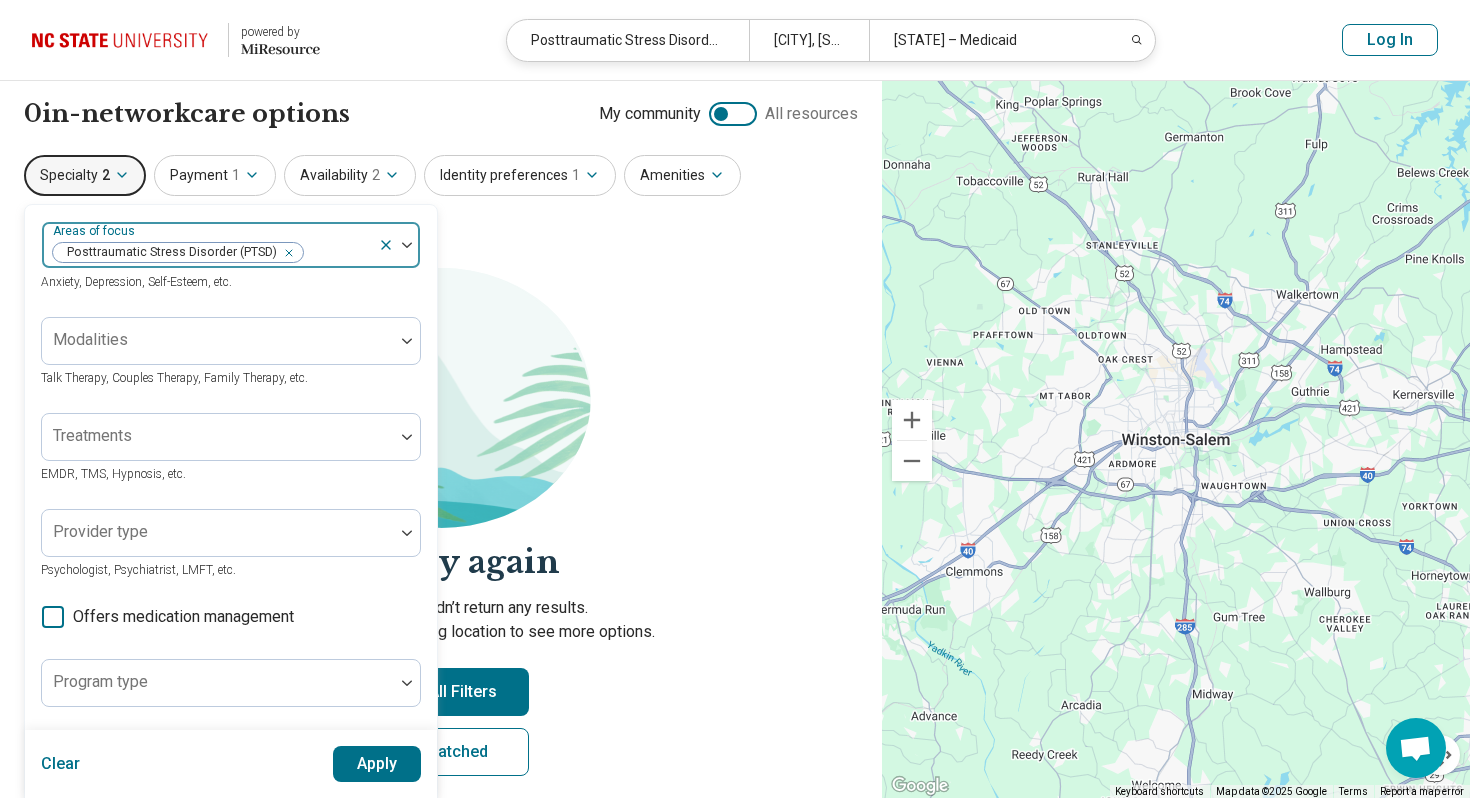 click 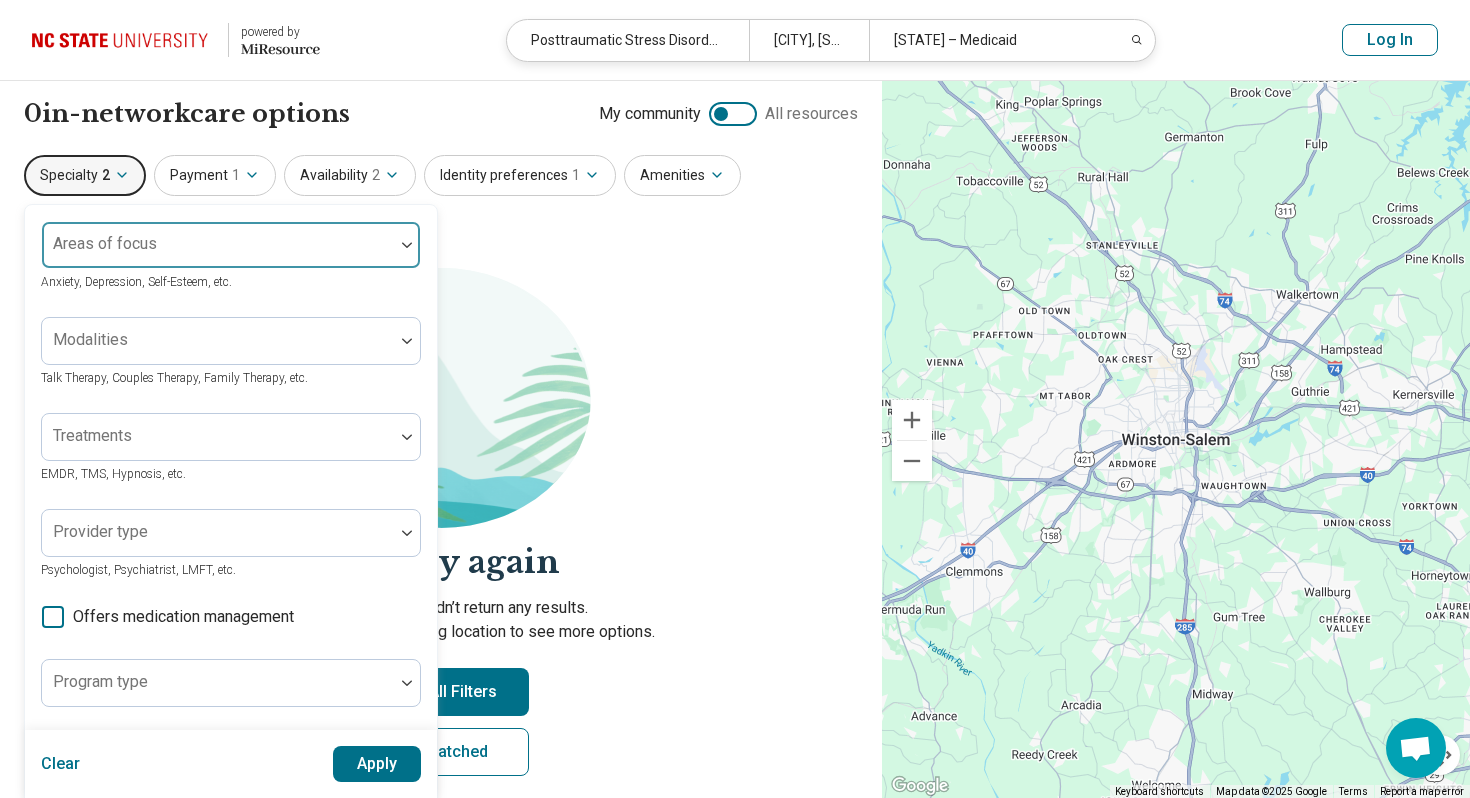 click on "Apply" at bounding box center [377, 764] 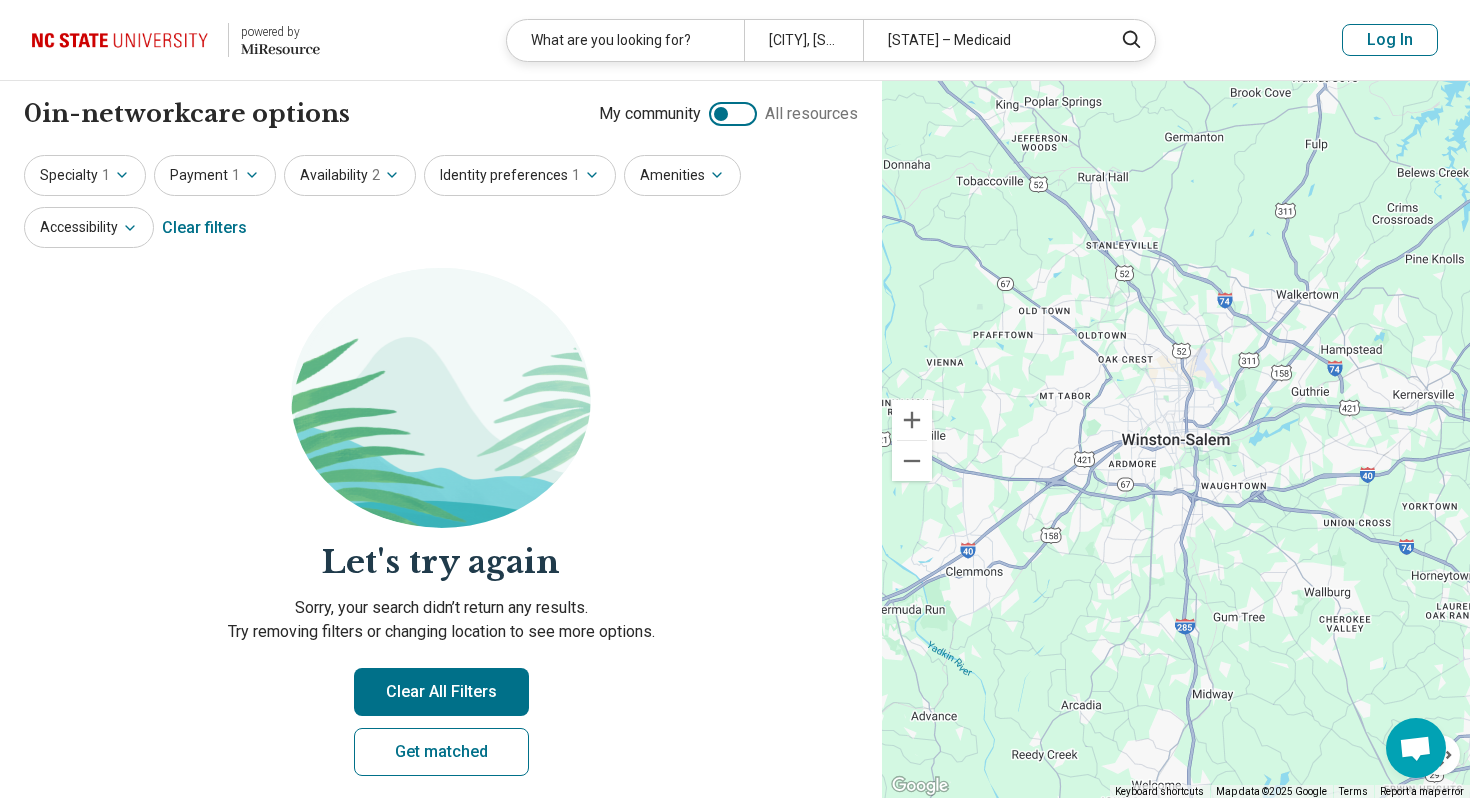 click on "Payment 1" at bounding box center (215, 175) 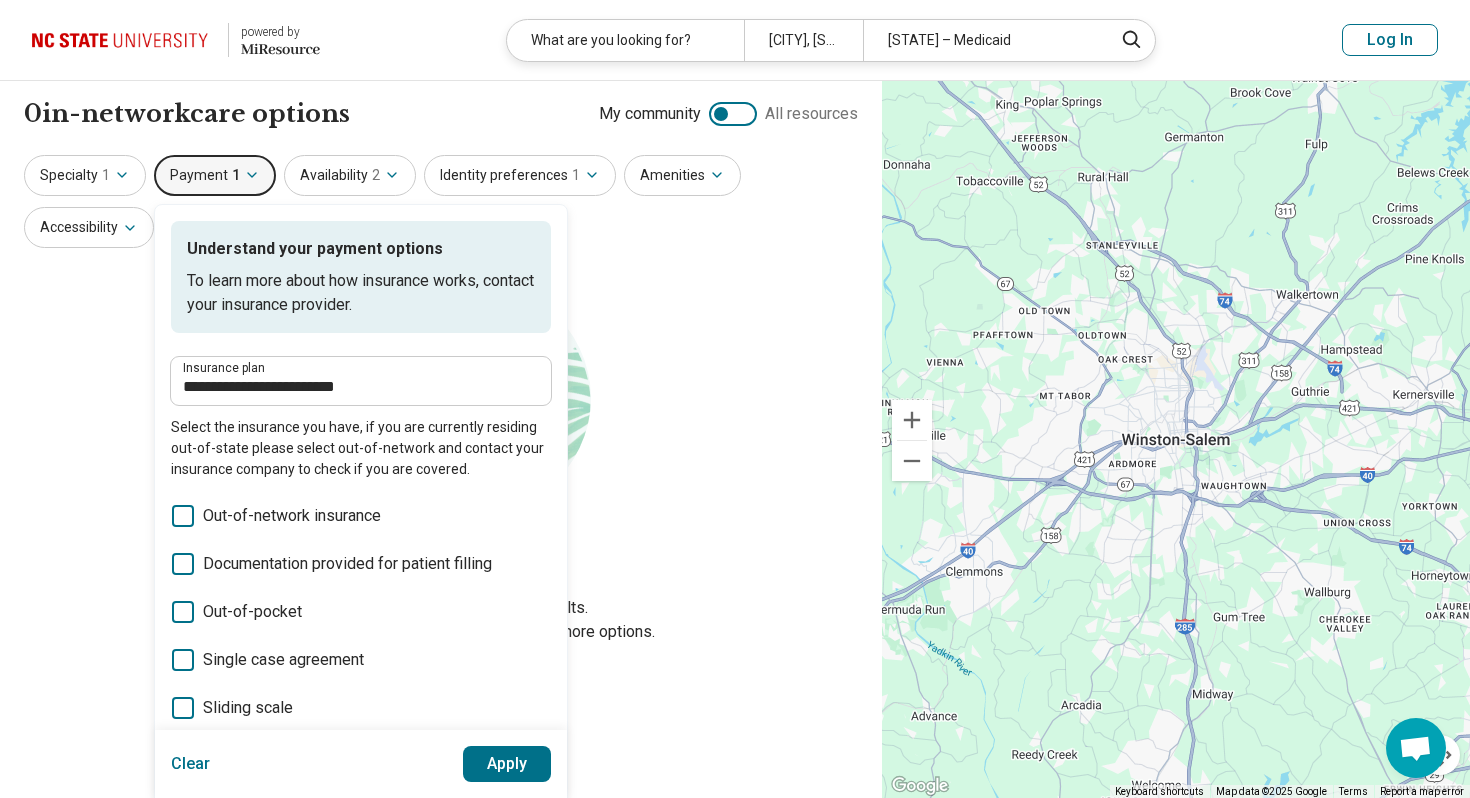 click on "Payment 1" at bounding box center (215, 175) 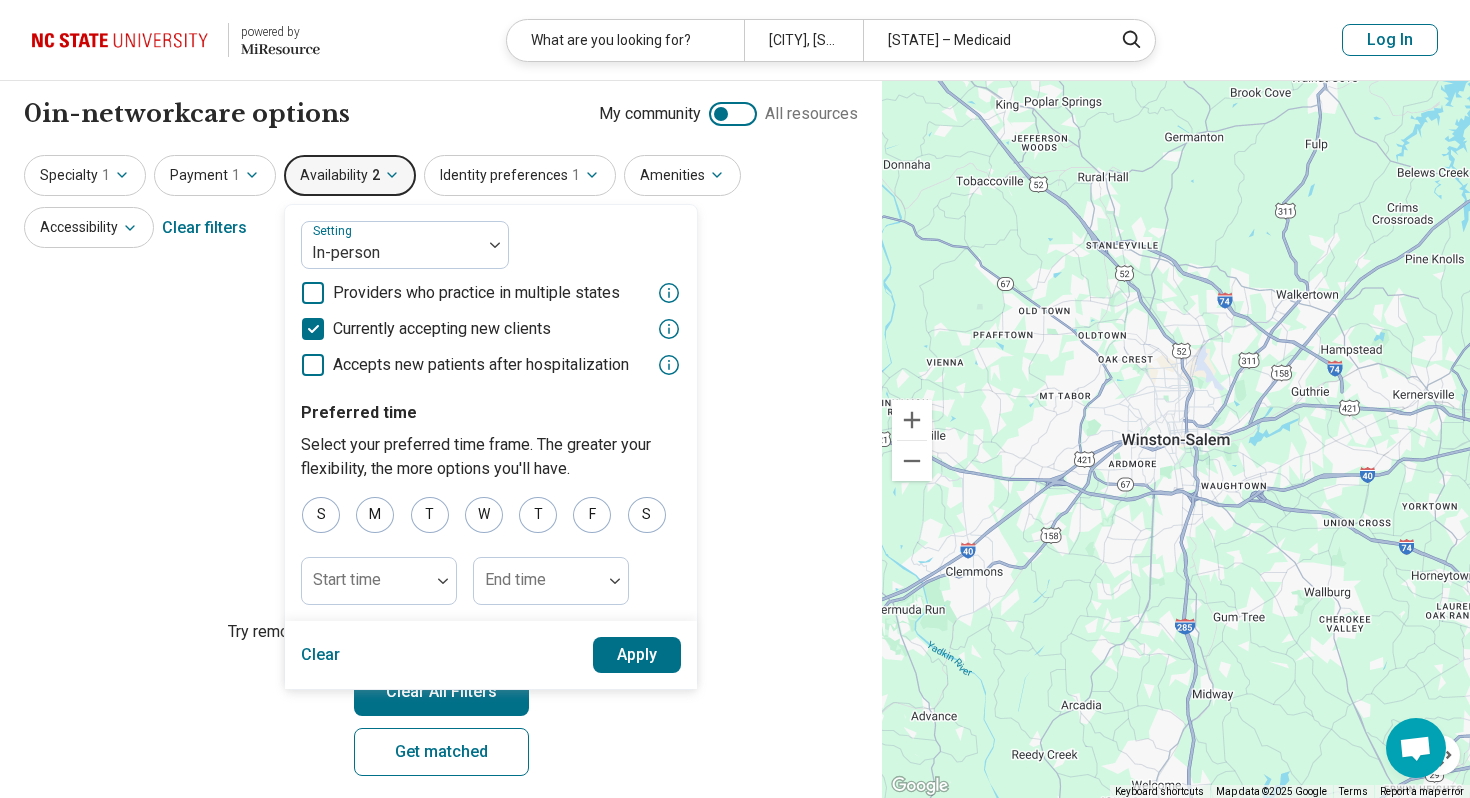 click on "Identity preferences 1" at bounding box center [520, 175] 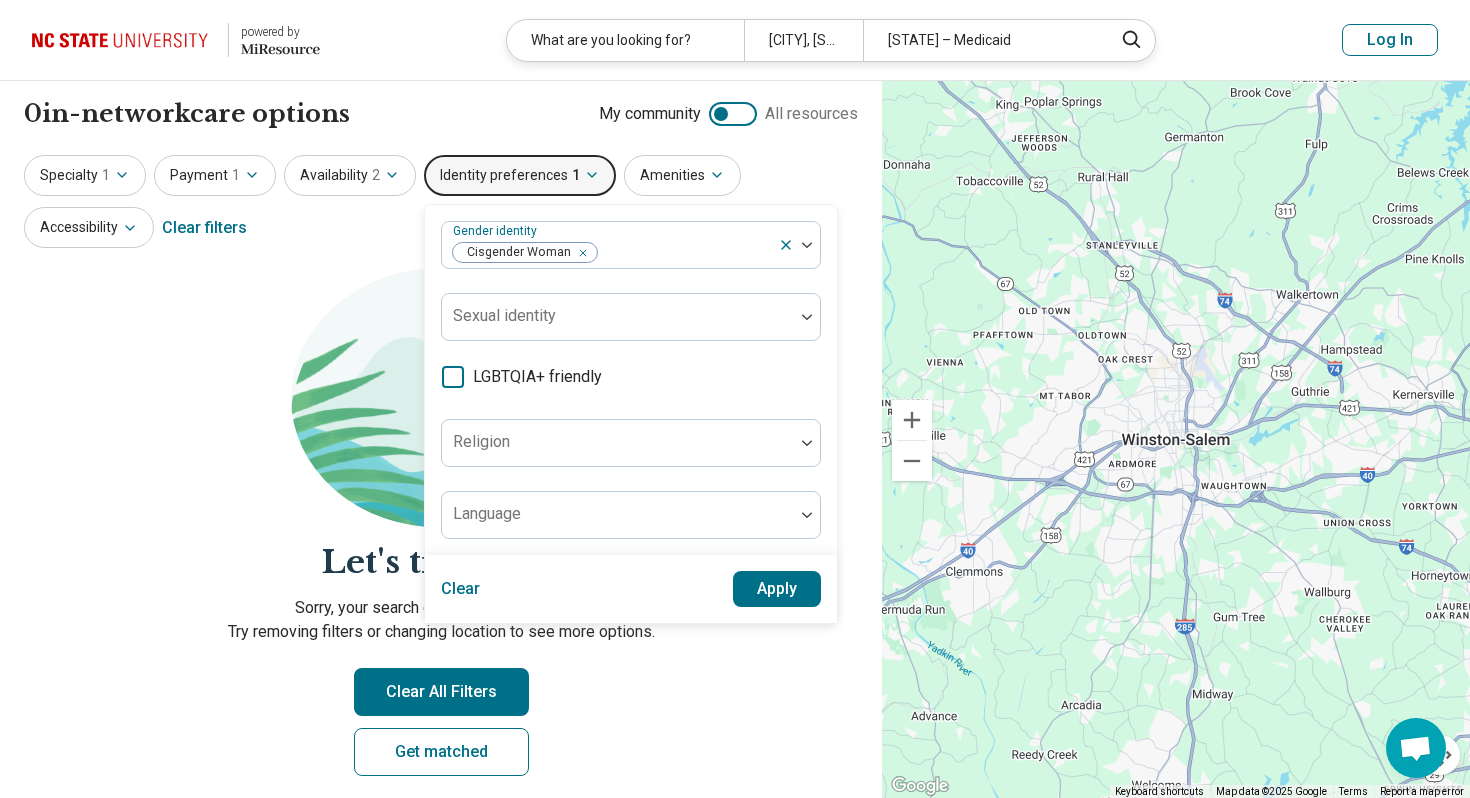 click on "Let's try again Sorry, your search didn’t return any results. Try removing filters or changing location to see more options. Clear All Filters Get matched" at bounding box center (441, 538) 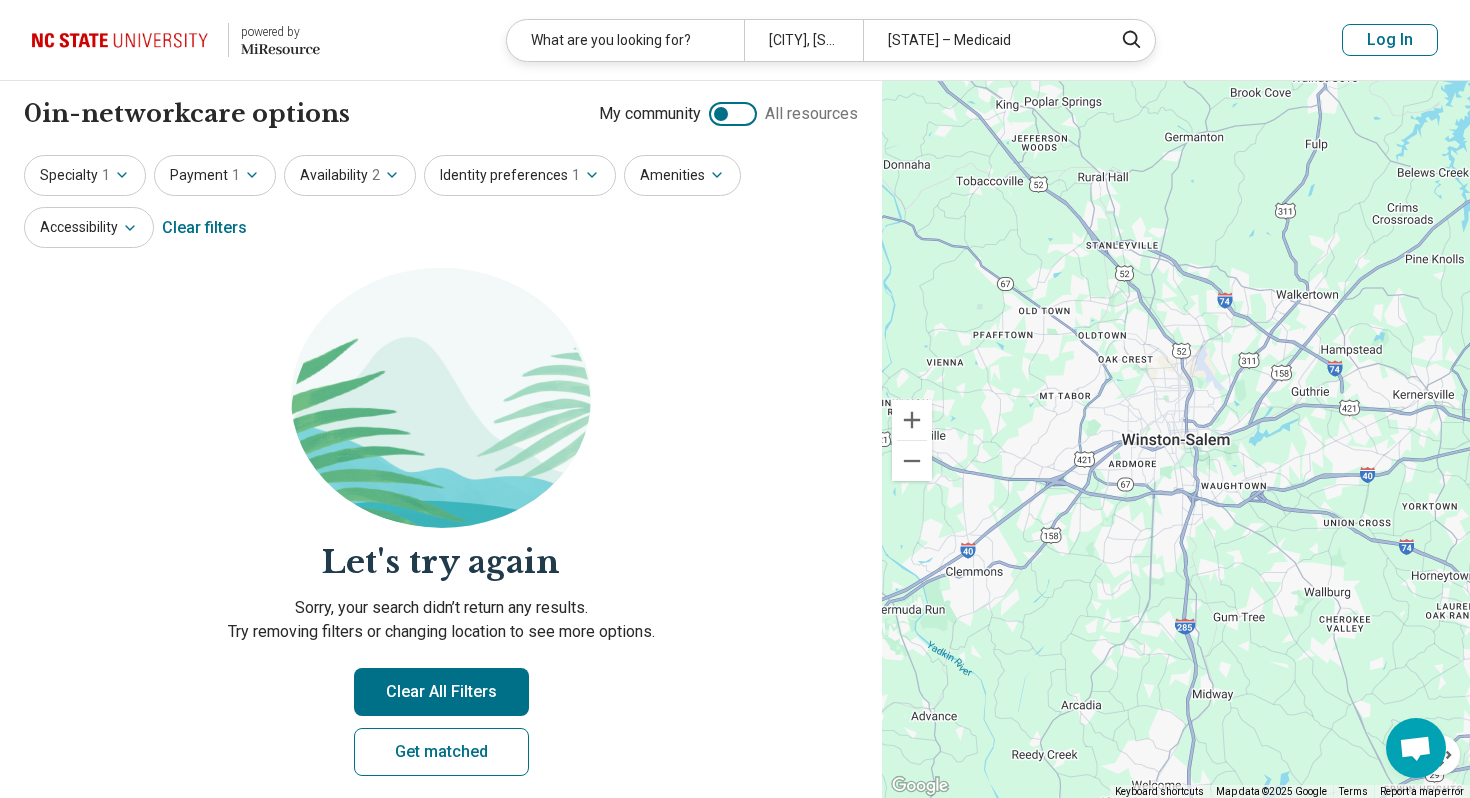 click on "Identity preferences 1" at bounding box center [520, 175] 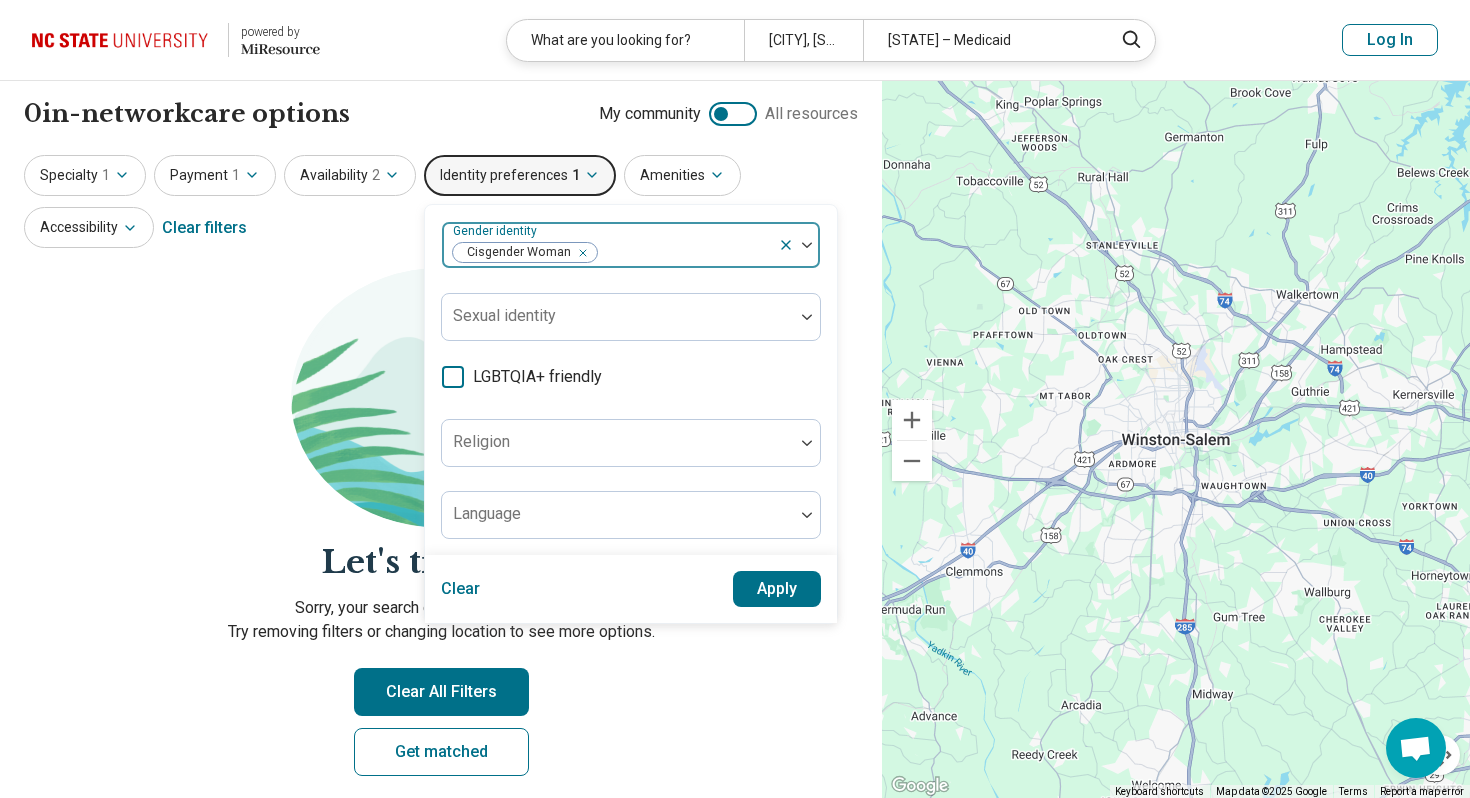 click 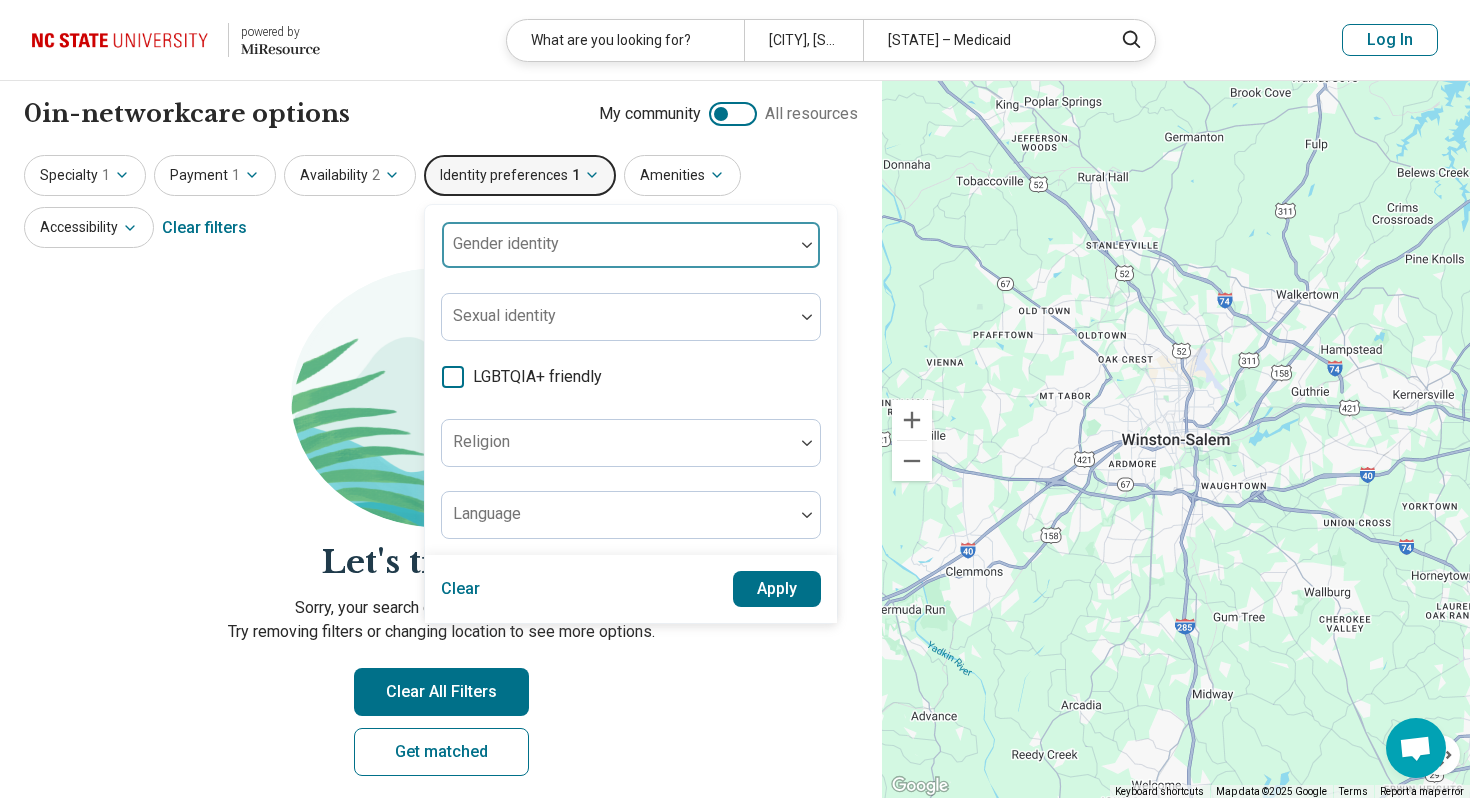 click on "Apply" at bounding box center (777, 589) 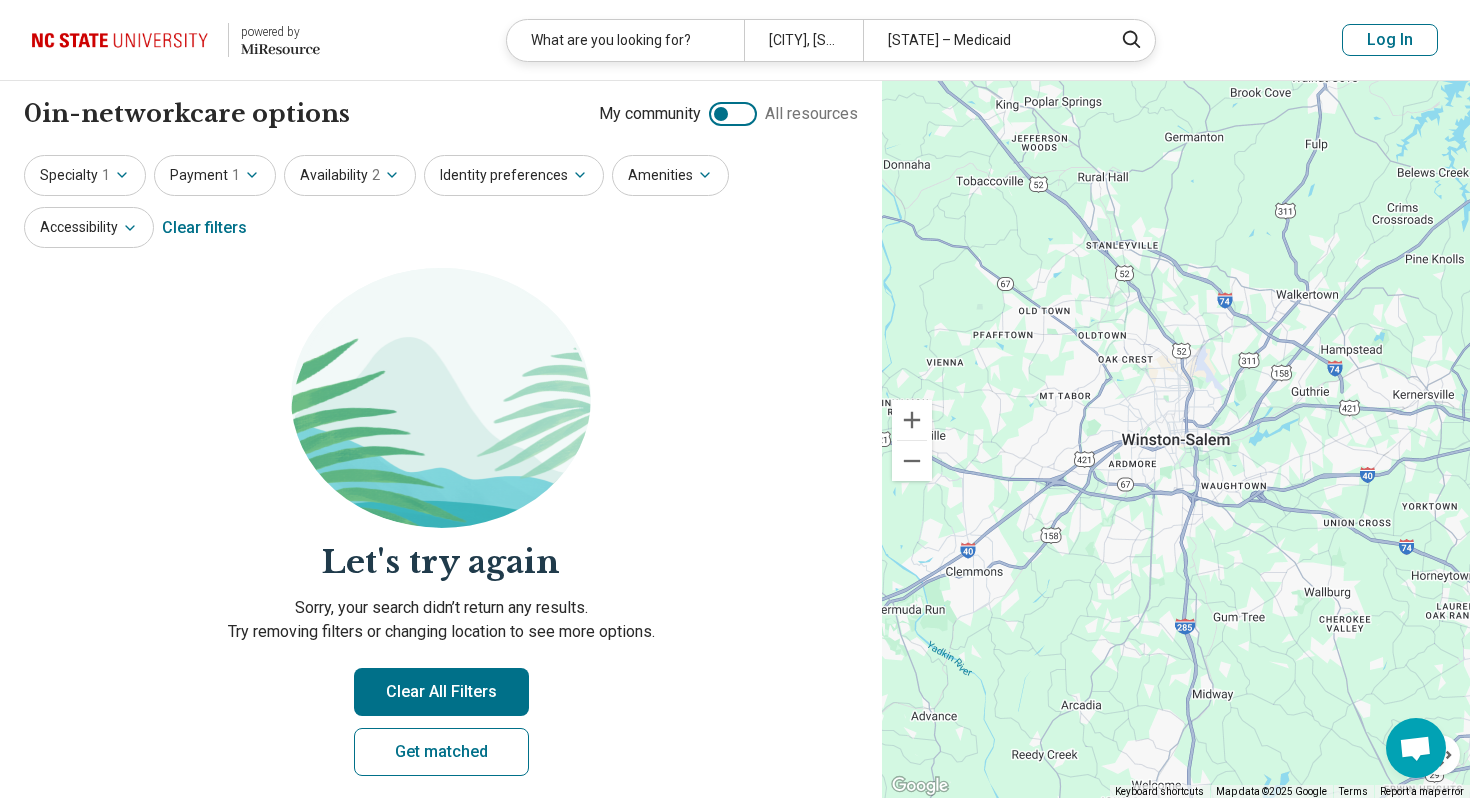 click on "Clear All Filters" at bounding box center [441, 692] 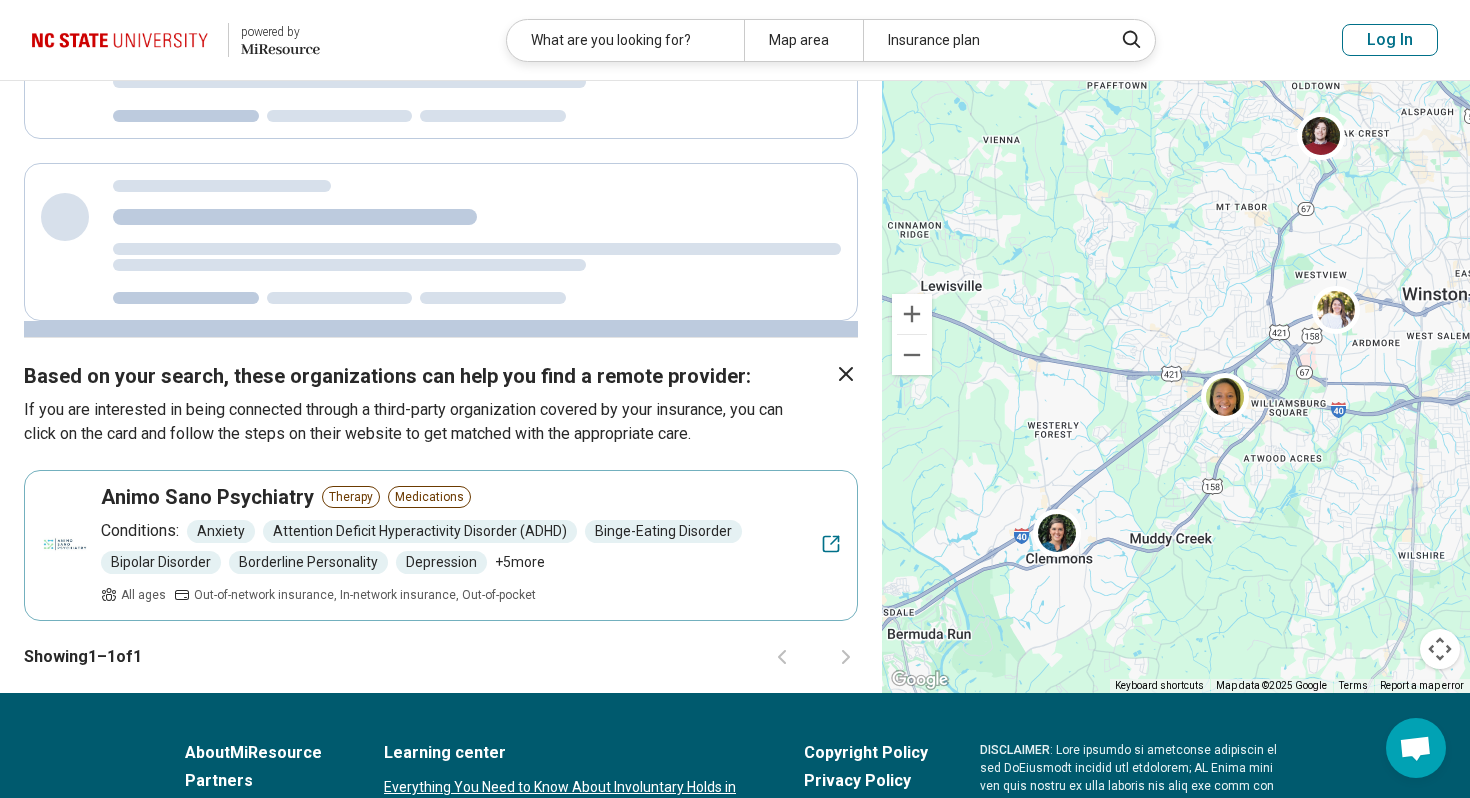 scroll, scrollTop: 969, scrollLeft: 0, axis: vertical 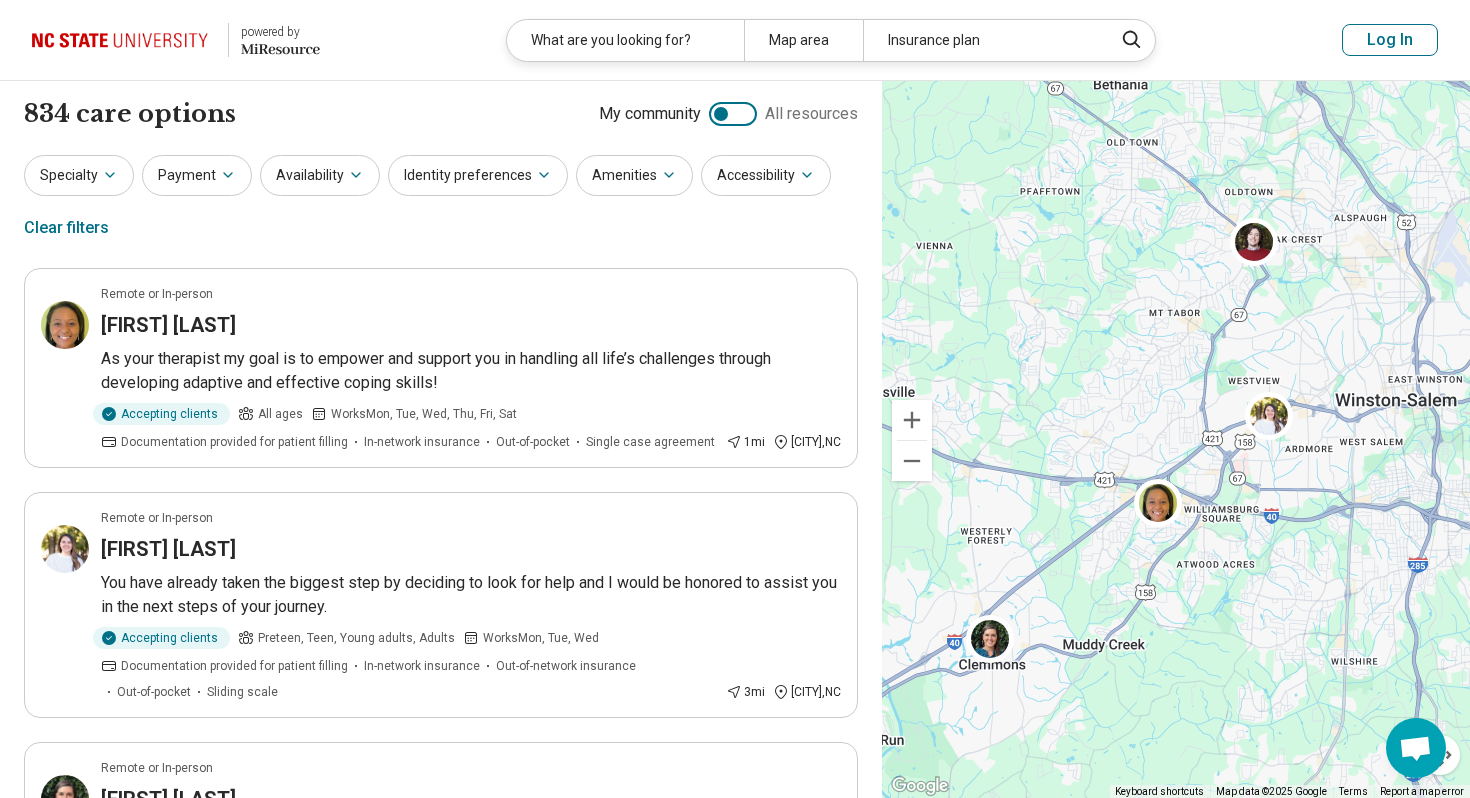 drag, startPoint x: 1083, startPoint y: 479, endPoint x: 1013, endPoint y: 479, distance: 70 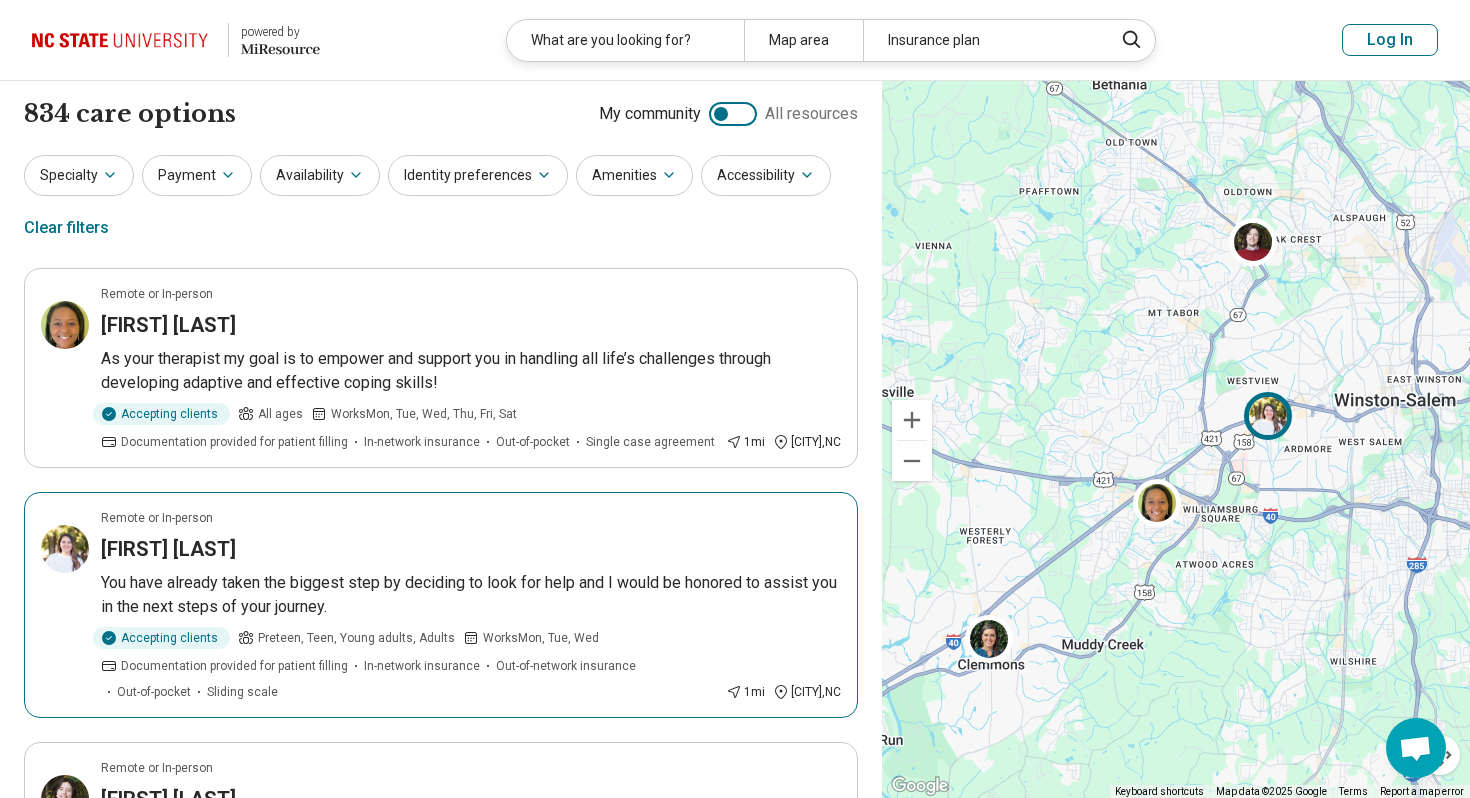click at bounding box center (1268, 416) 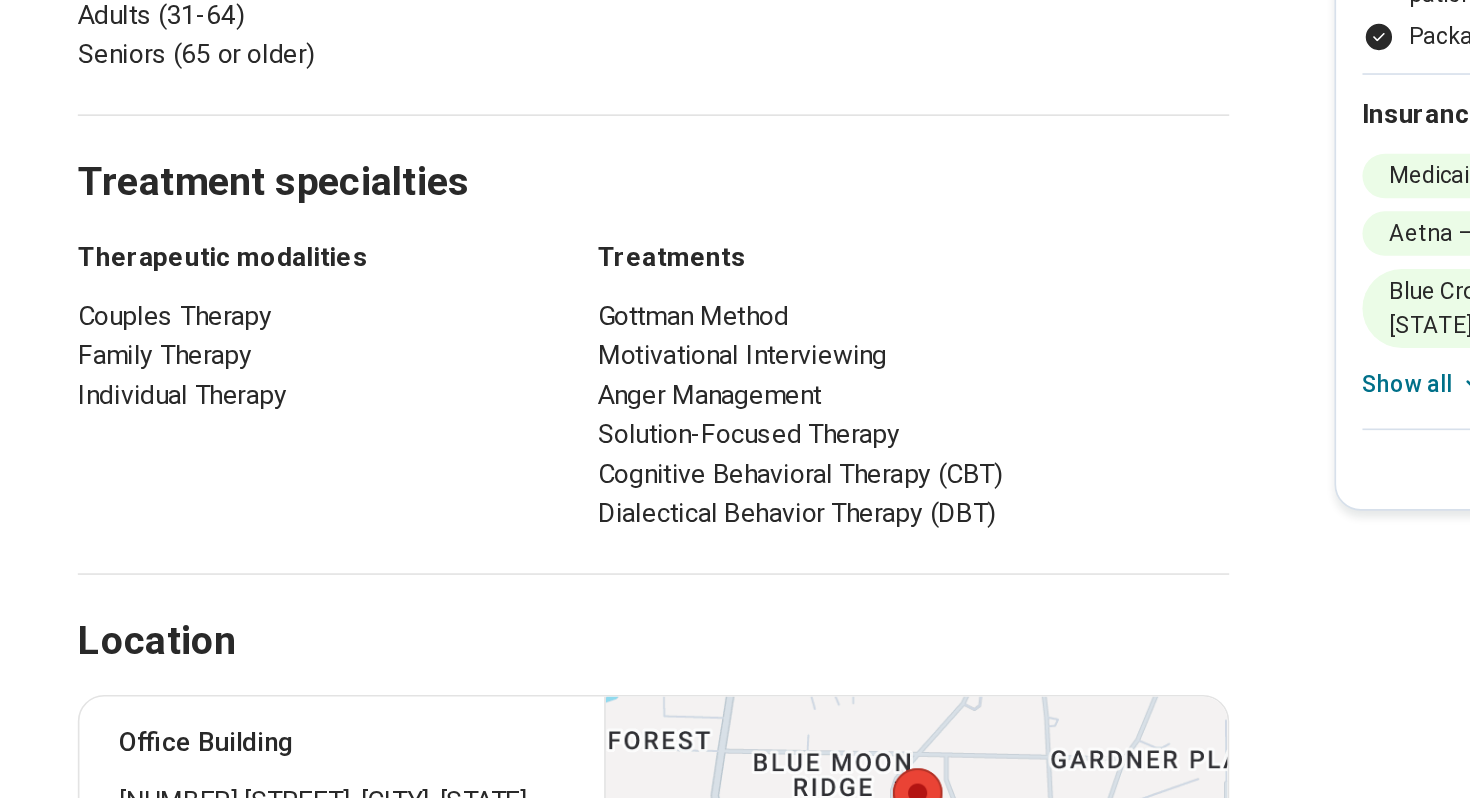 scroll, scrollTop: 665, scrollLeft: 0, axis: vertical 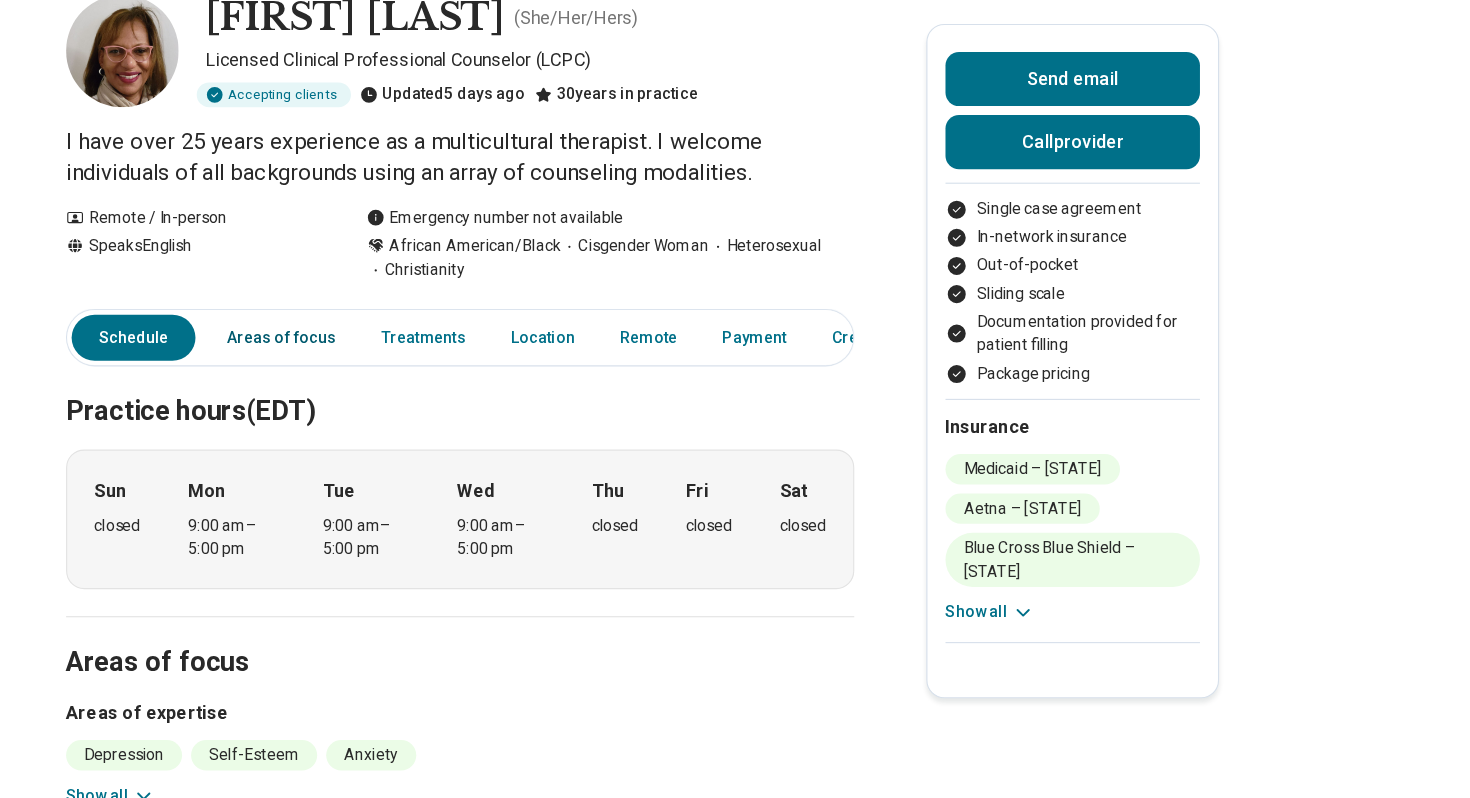 click on "Areas of focus" at bounding box center [414, 302] 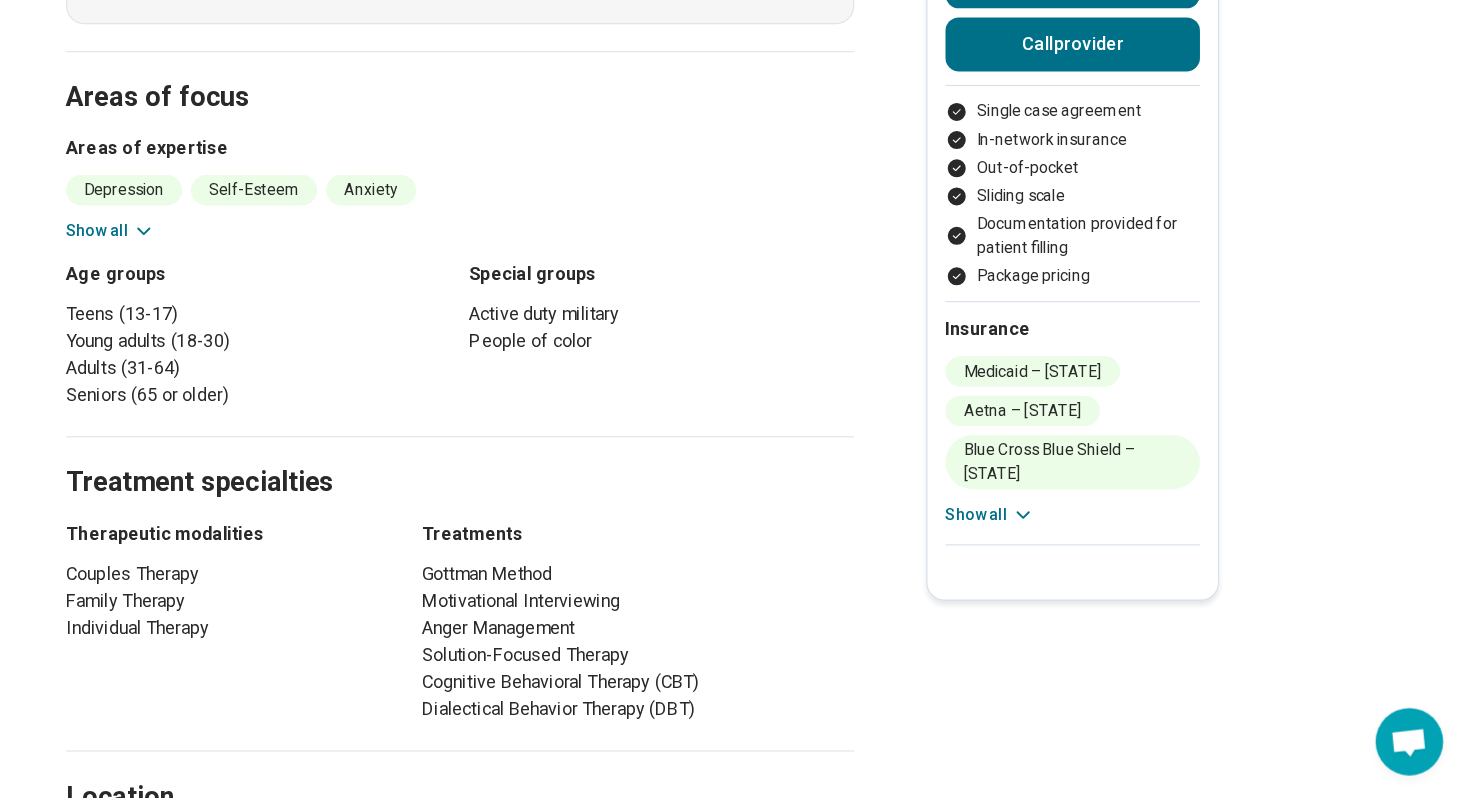 scroll, scrollTop: 555, scrollLeft: 0, axis: vertical 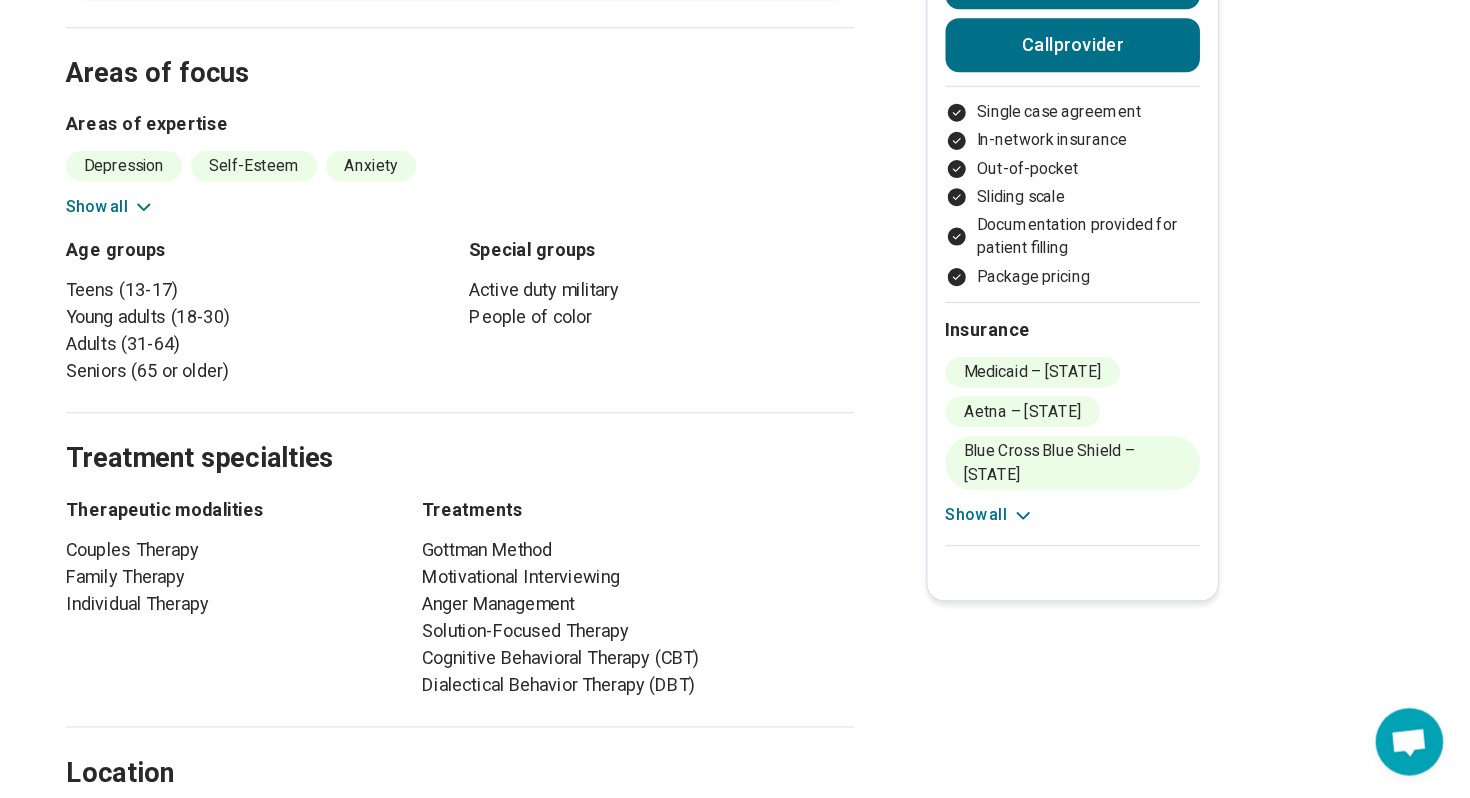 click 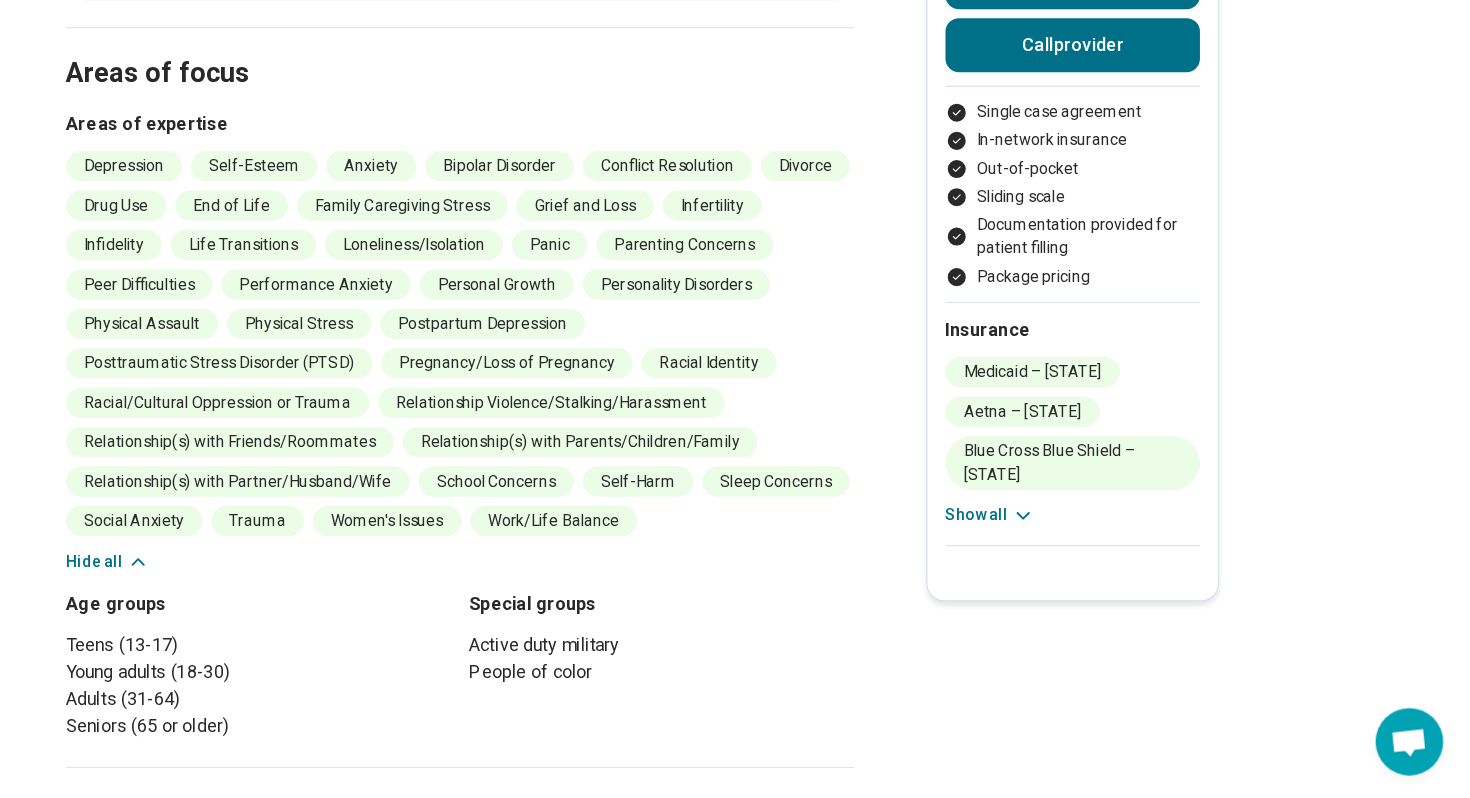 click on "Hide all" at bounding box center (260, 587) 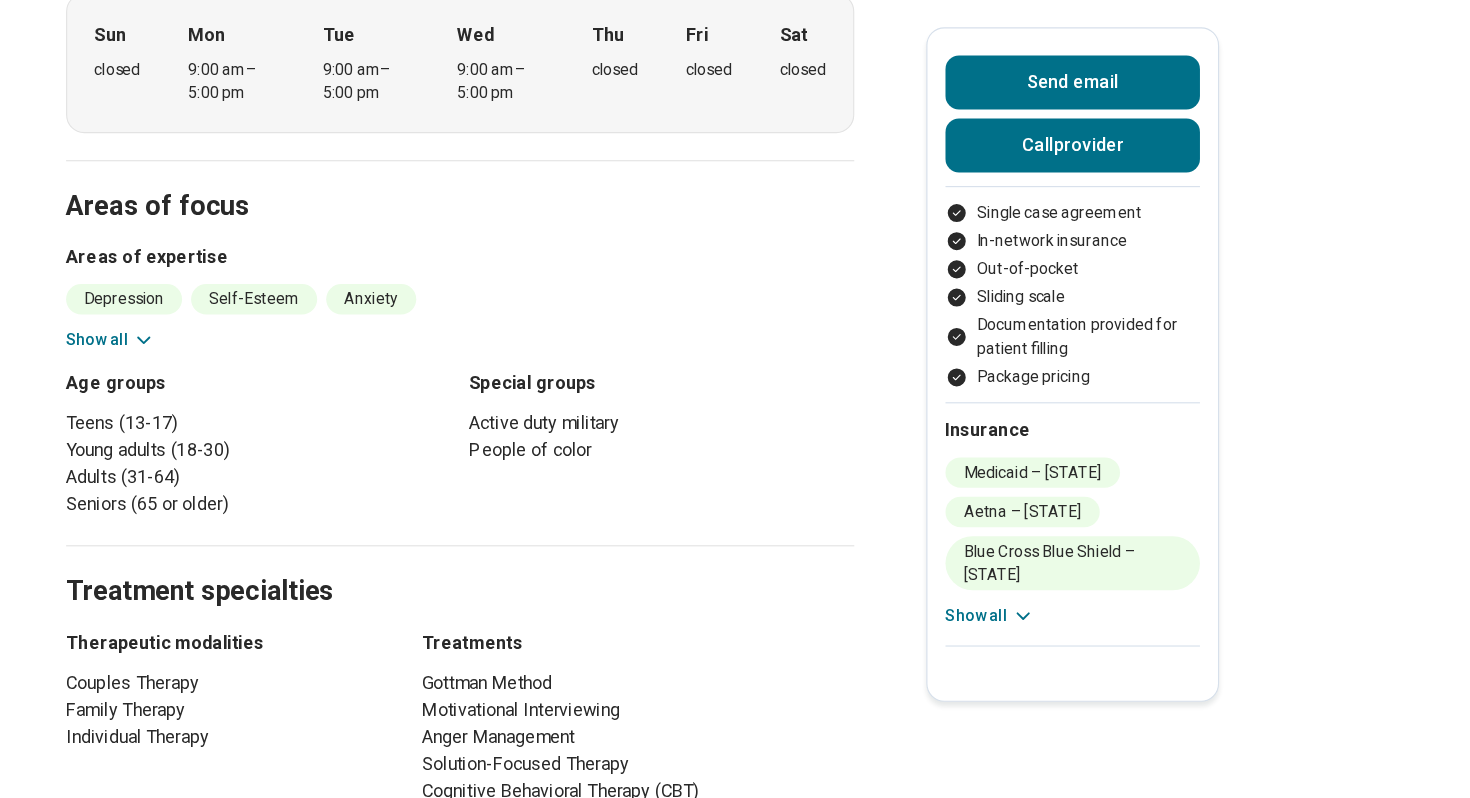 scroll, scrollTop: 469, scrollLeft: 0, axis: vertical 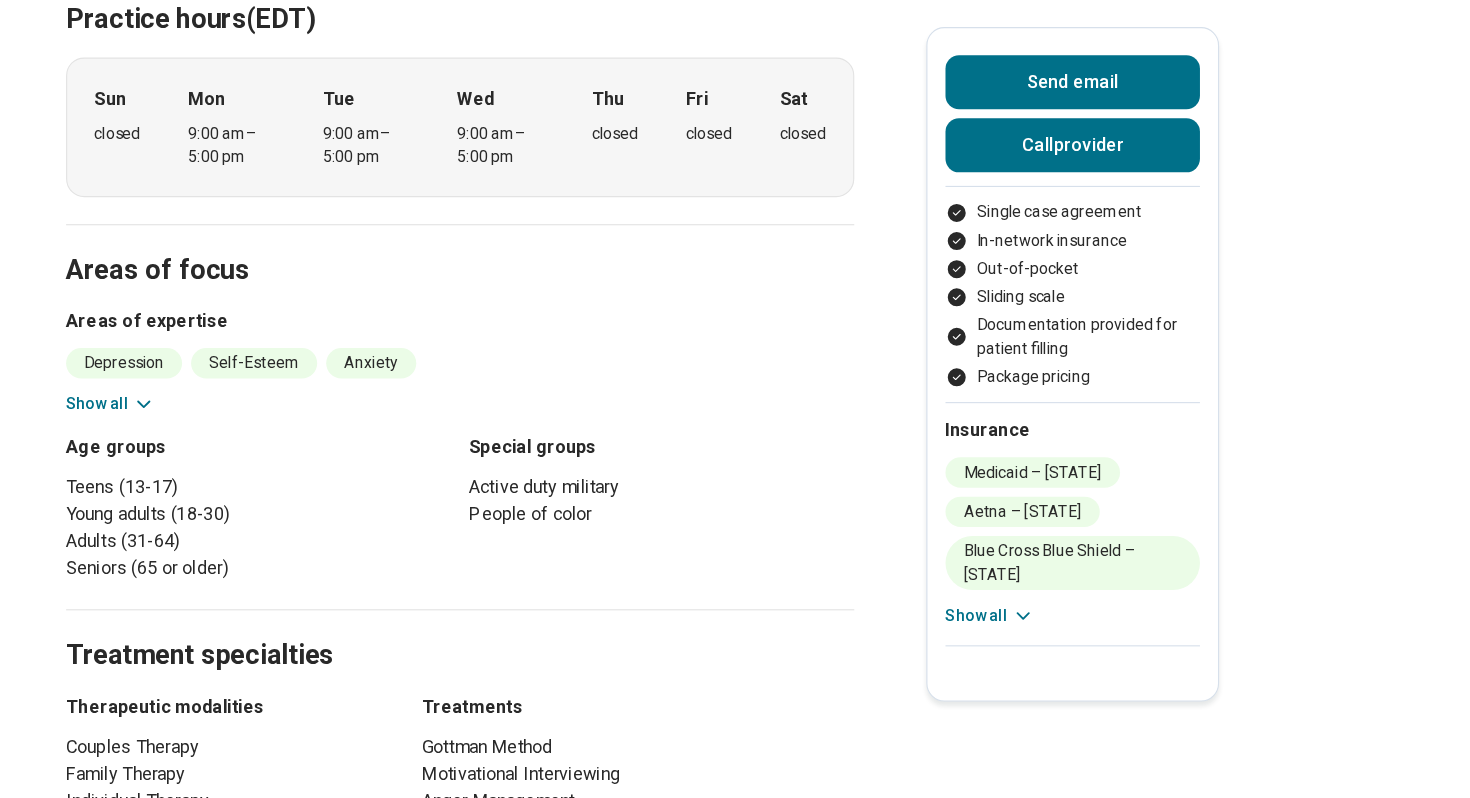 click on "Areas of focus Areas of expertise Depression Self-Esteem Anxiety Bipolar Disorder Conflict Resolution Divorce Drug Use End of Life Family Caregiving Stress Grief and Loss Infertility Infidelity Life Transitions Loneliness/Isolation Panic Parenting Concerns Peer Difficulties Performance Anxiety Personal Growth Personality Disorders Physical Assault Physical Stress Postpartum Depression Posttraumatic Stress Disorder (PTSD) Pregnancy/Loss of Pregnancy Racial Identity Racial/Cultural Oppression or Trauma Relationship Violence/Stalking/Harassment Relationship(s) with Friends/Roommates Relationship(s) with Parents/Children/Family Relationship(s) with Partner/Husband/Wife School Concerns Self-Harm Sleep Concerns Social Anxiety Trauma Women's Issues Work/Life Balance Show all Age groups Teens (13-17) Young adults (18-30) Adults (31-64) Seniors (65 or older) Special groups Active duty military People of color" at bounding box center (573, 370) 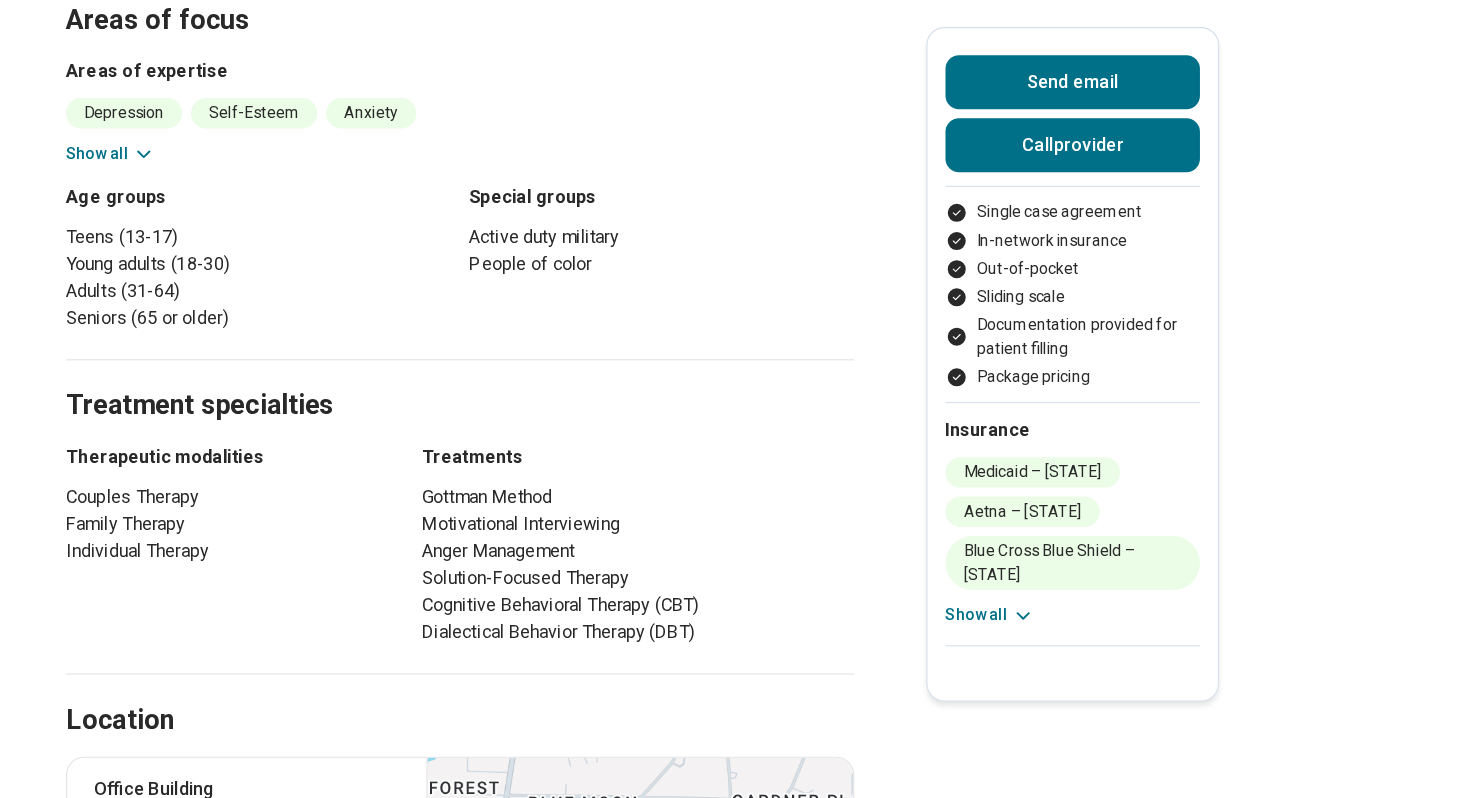 scroll, scrollTop: 594, scrollLeft: 0, axis: vertical 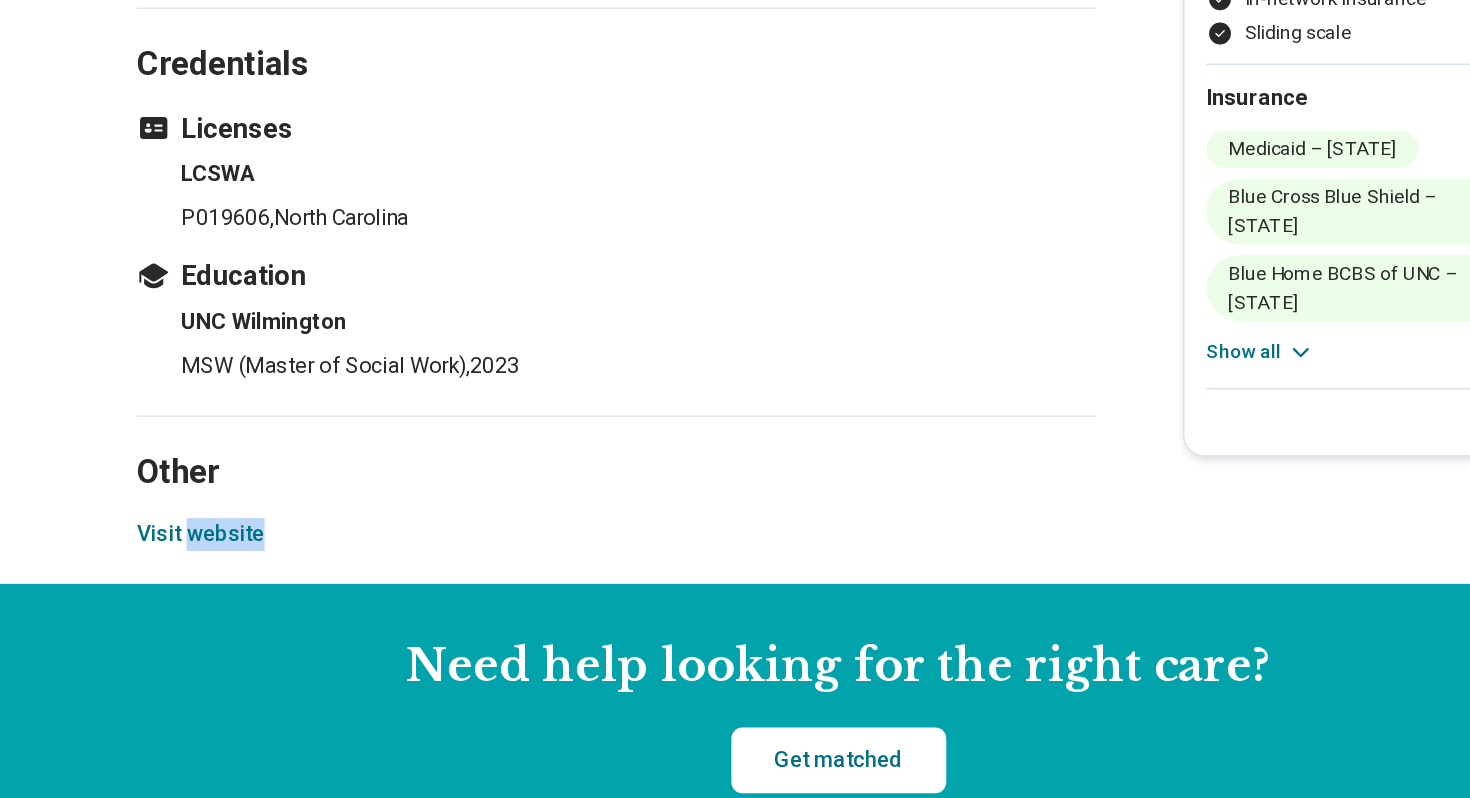 click on "Visit website" at bounding box center [269, 605] 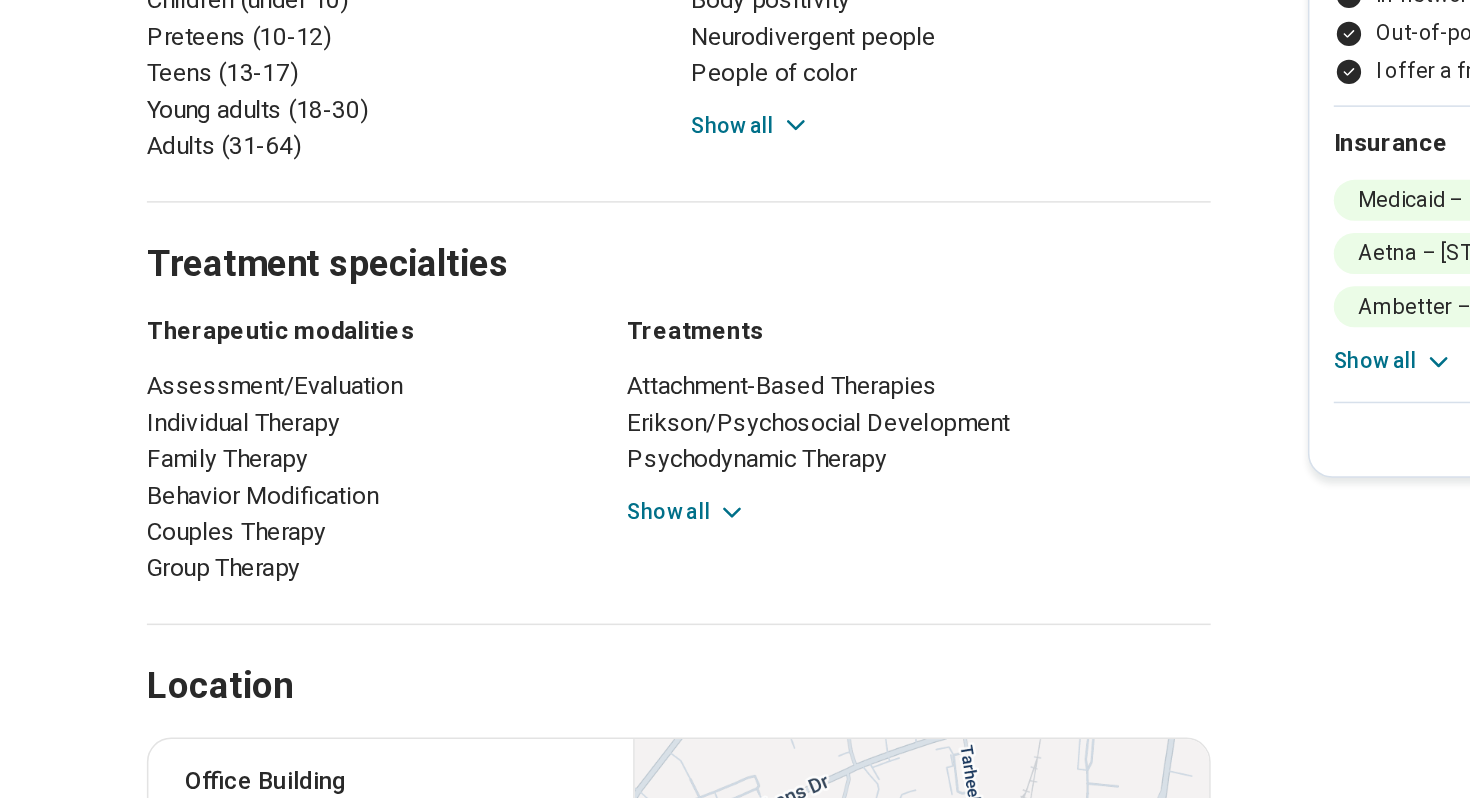 scroll, scrollTop: 1048, scrollLeft: 0, axis: vertical 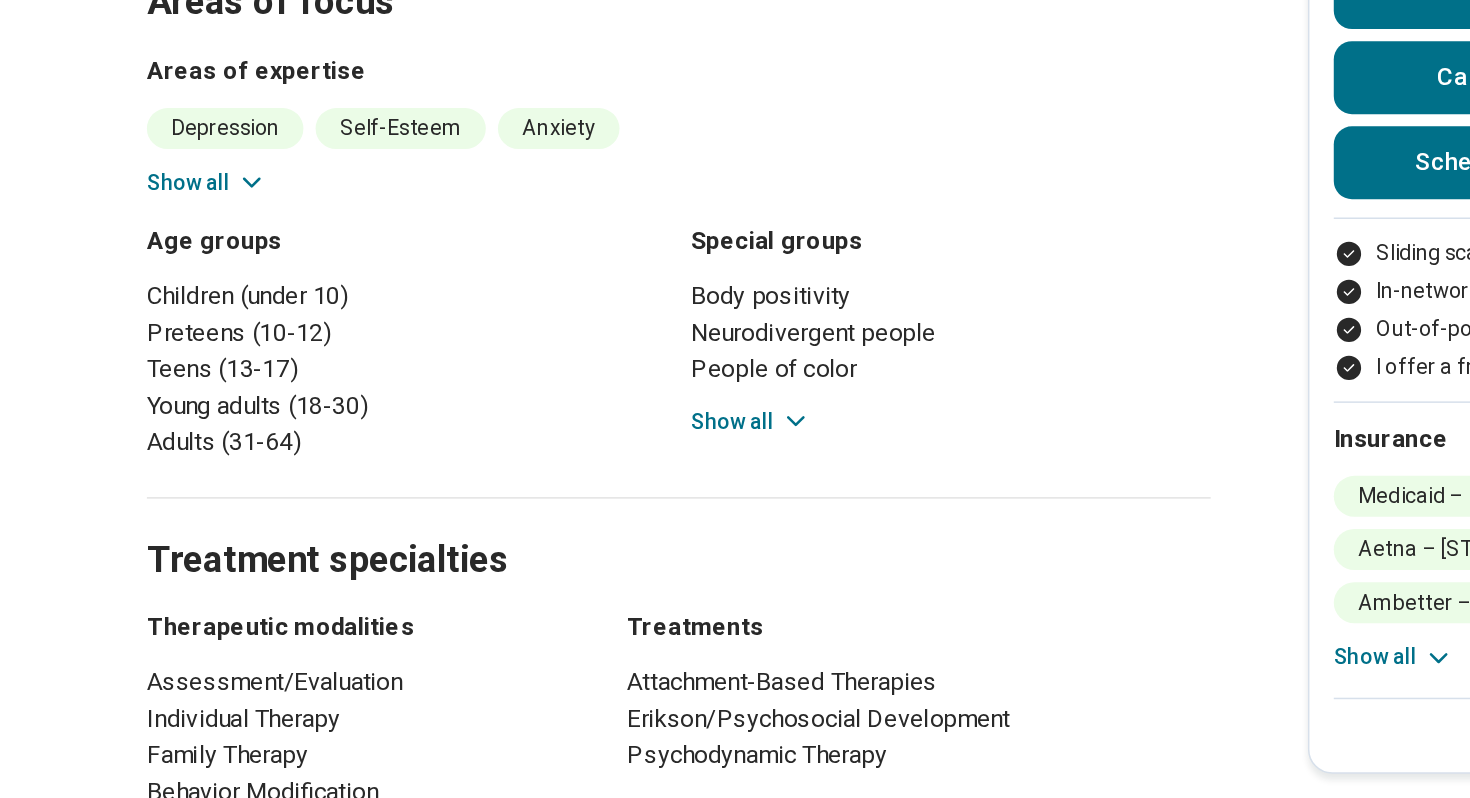 click on "Show all" at bounding box center [620, 355] 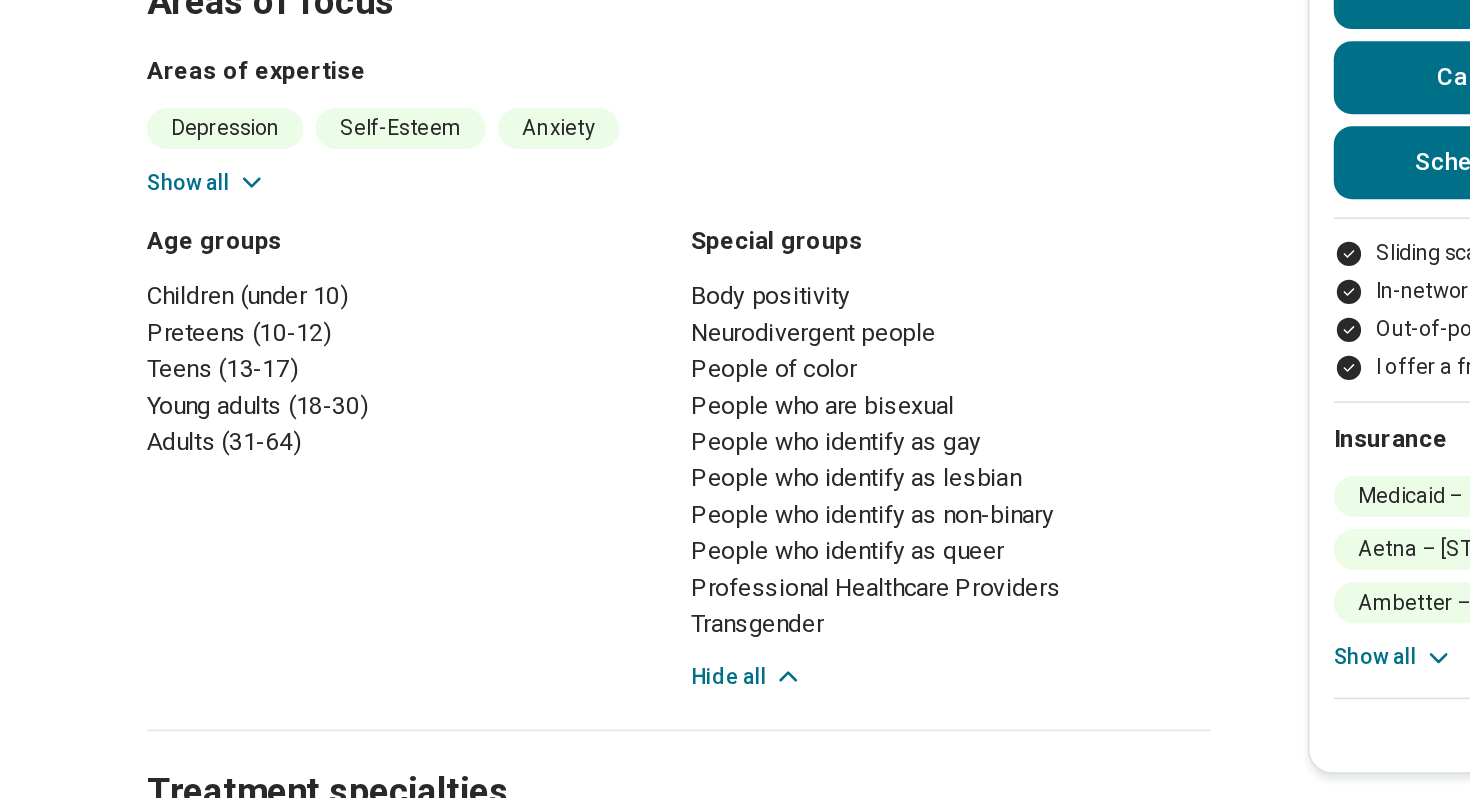 click on "Hide all" at bounding box center (618, 523) 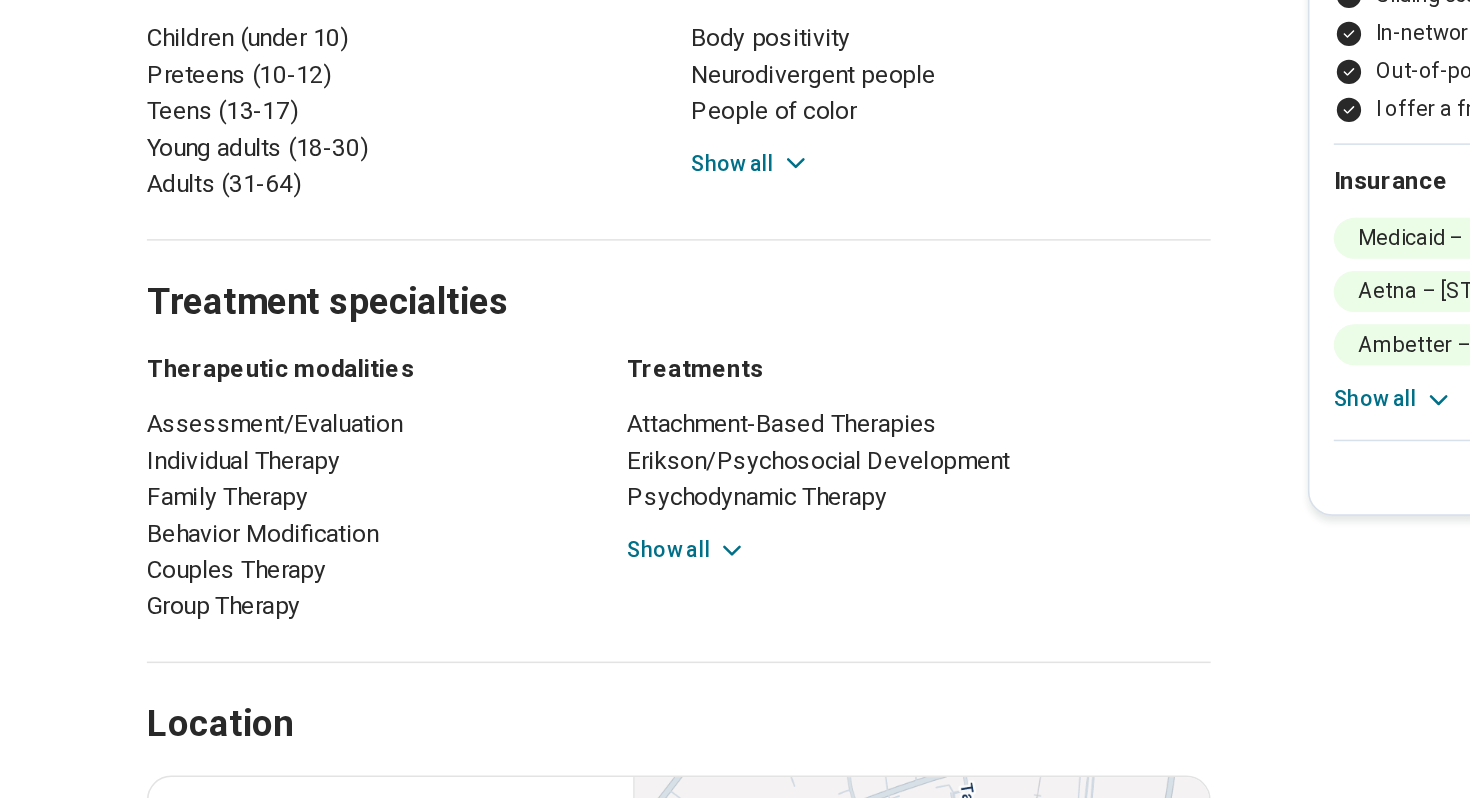 click on "Show all" at bounding box center [578, 609] 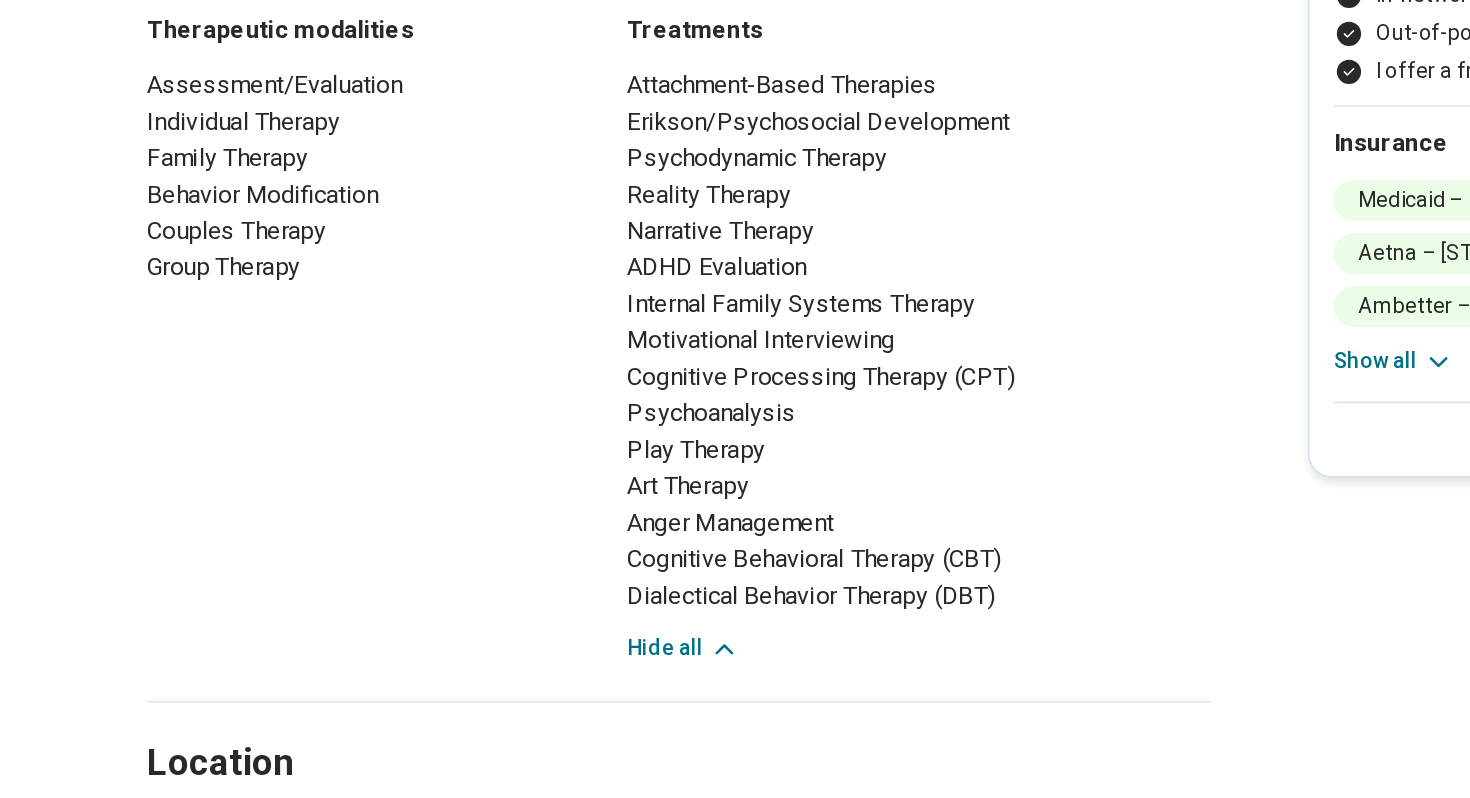 scroll, scrollTop: 1264, scrollLeft: 0, axis: vertical 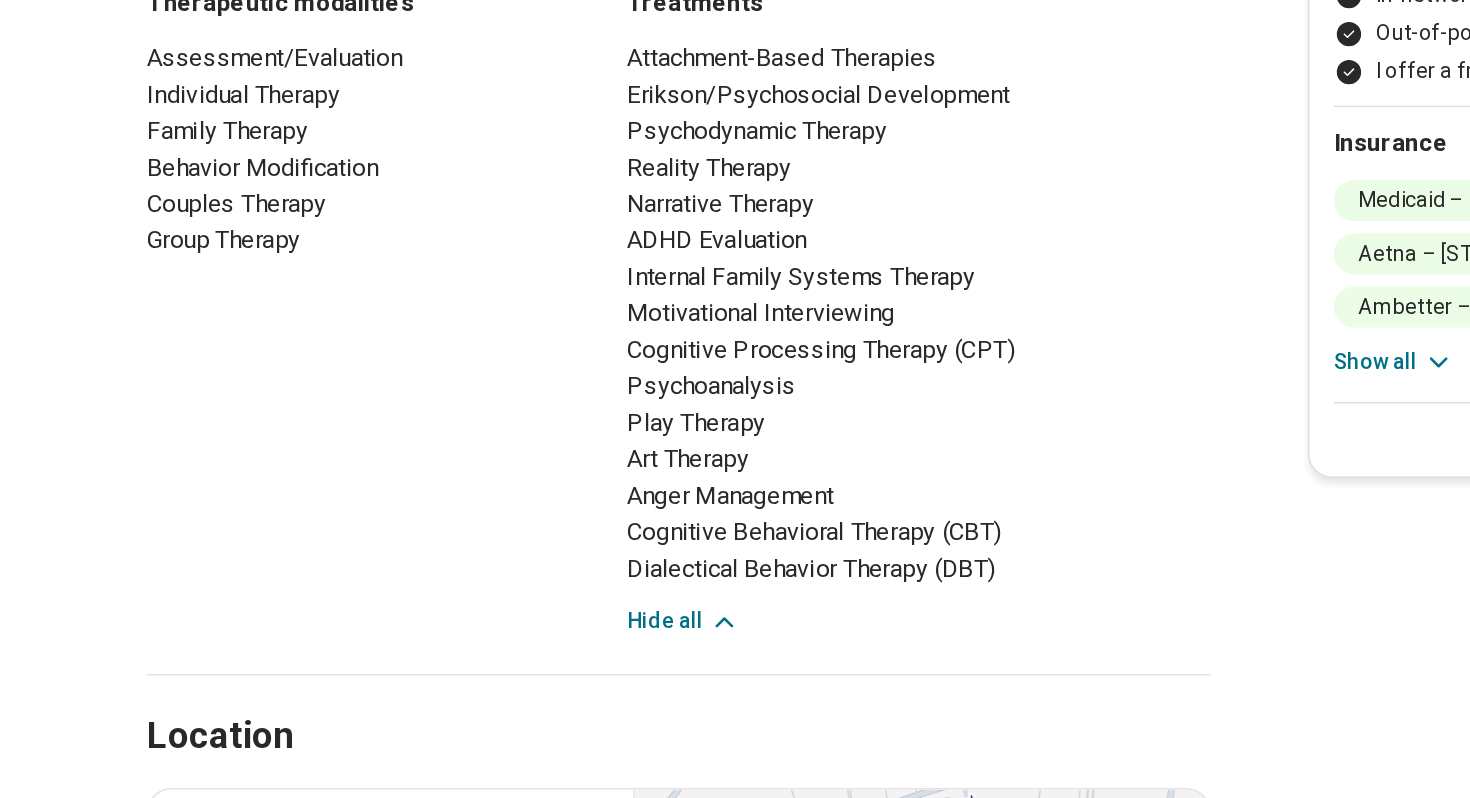 click on "Hide all" at bounding box center (576, 681) 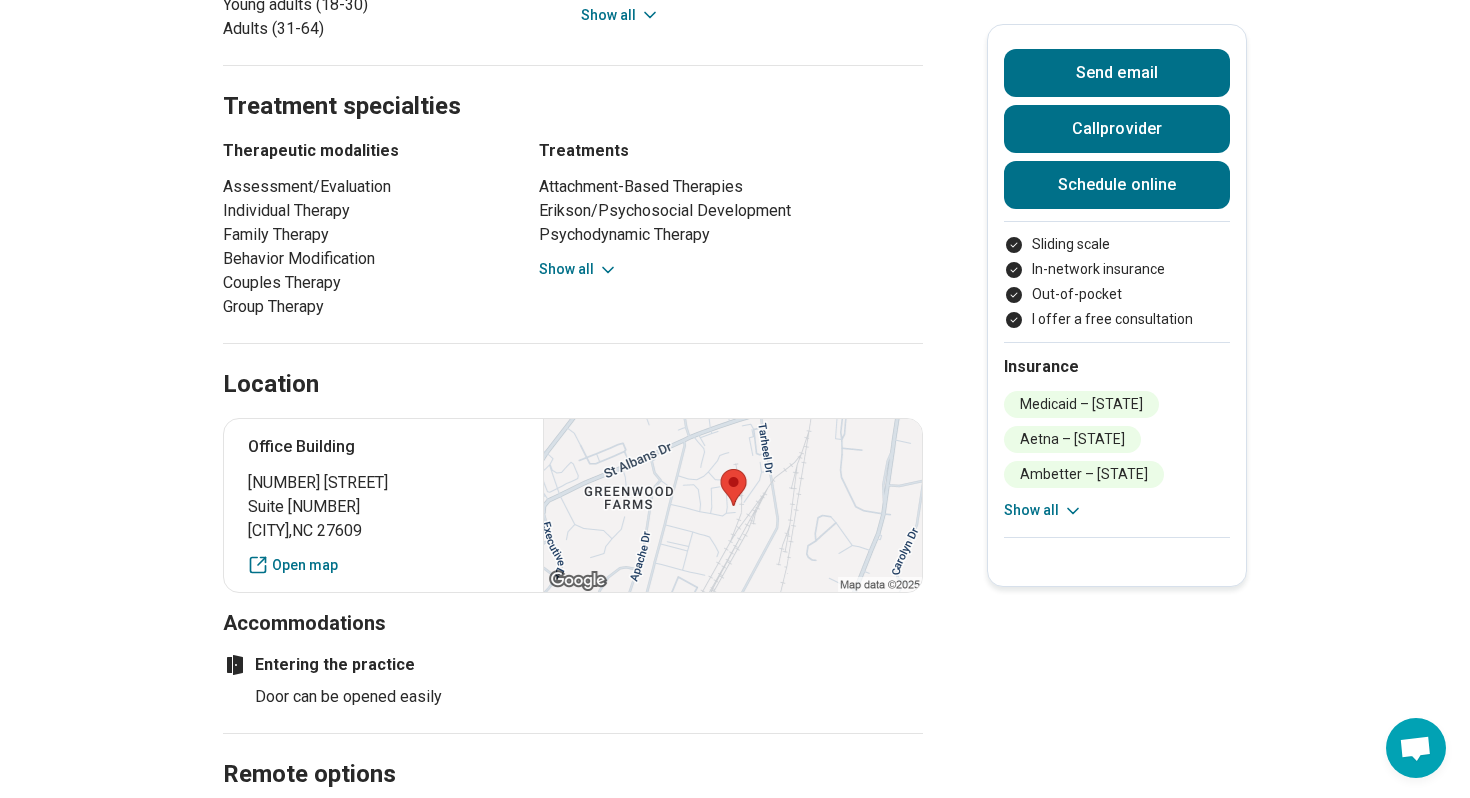 scroll, scrollTop: 1384, scrollLeft: 0, axis: vertical 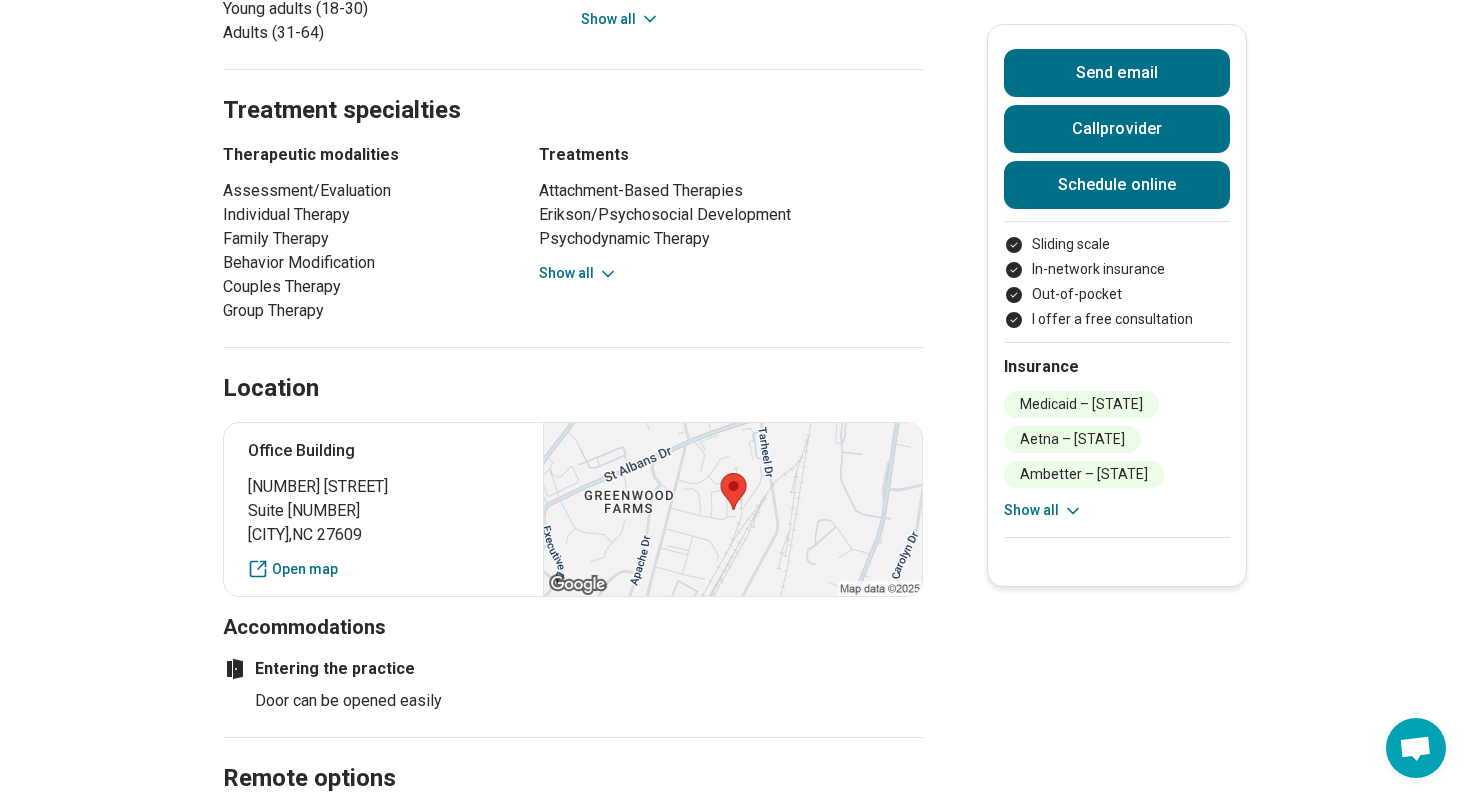 click on "Show all" at bounding box center (578, 273) 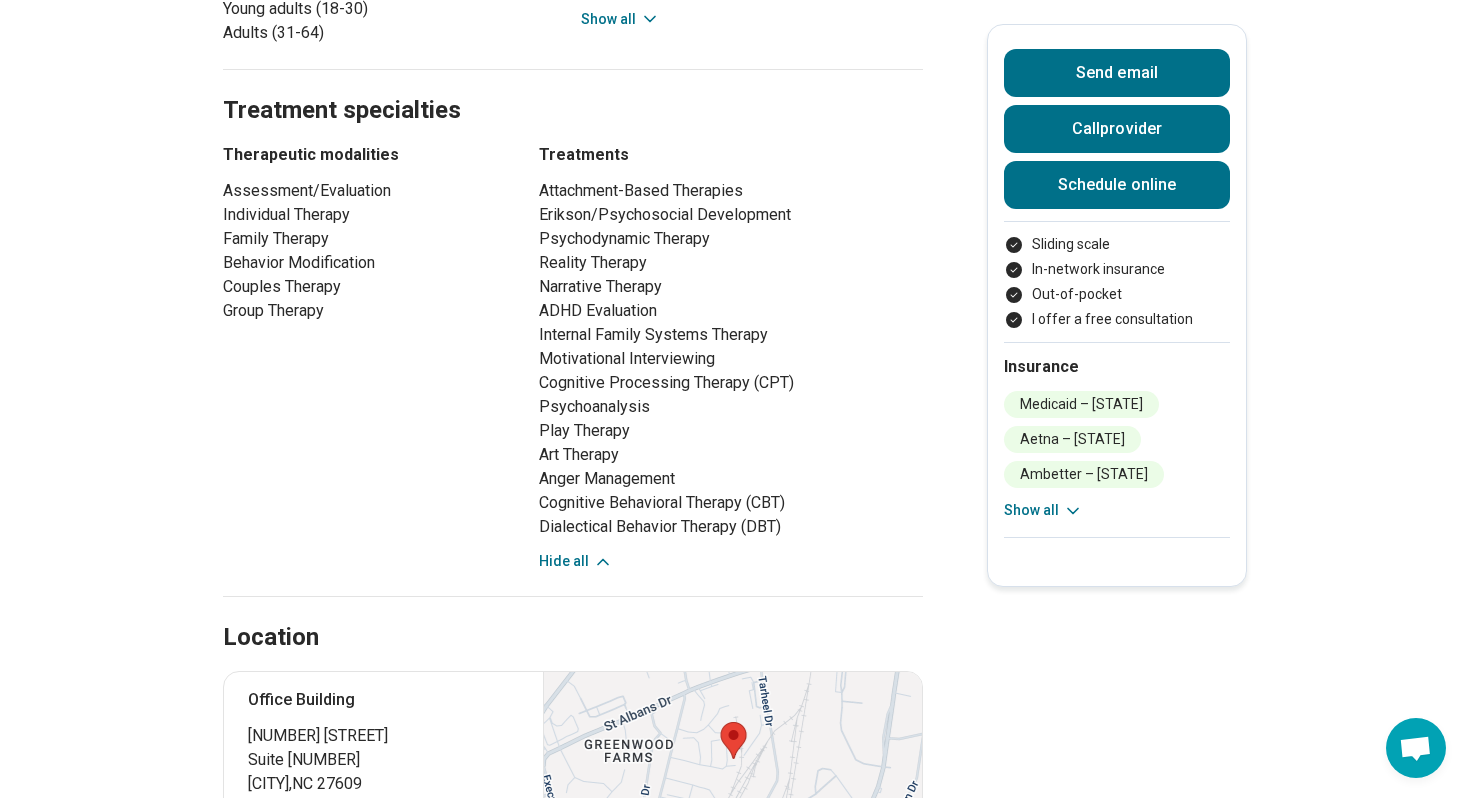 click on "Hide all" at bounding box center [576, 561] 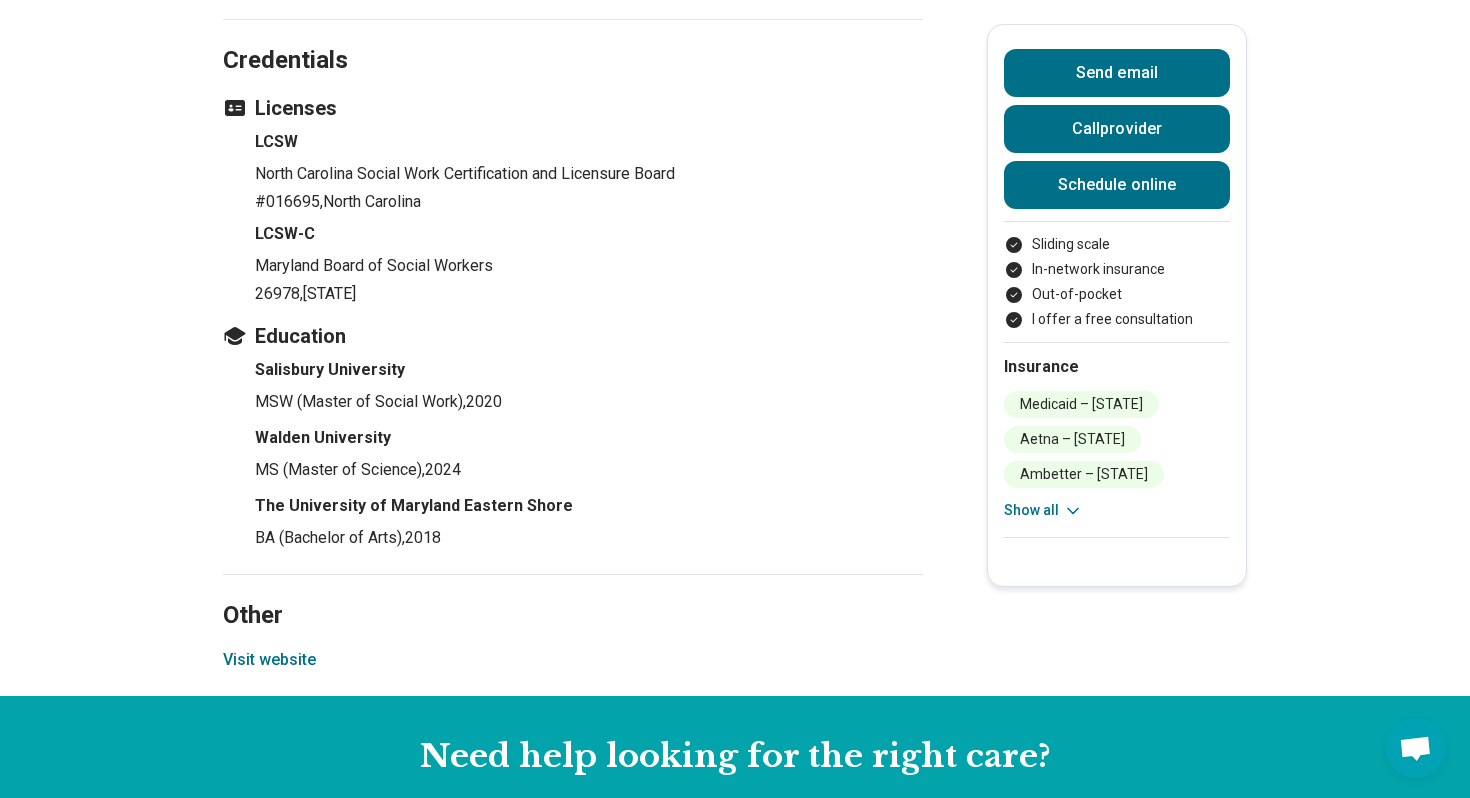 scroll, scrollTop: 2754, scrollLeft: 0, axis: vertical 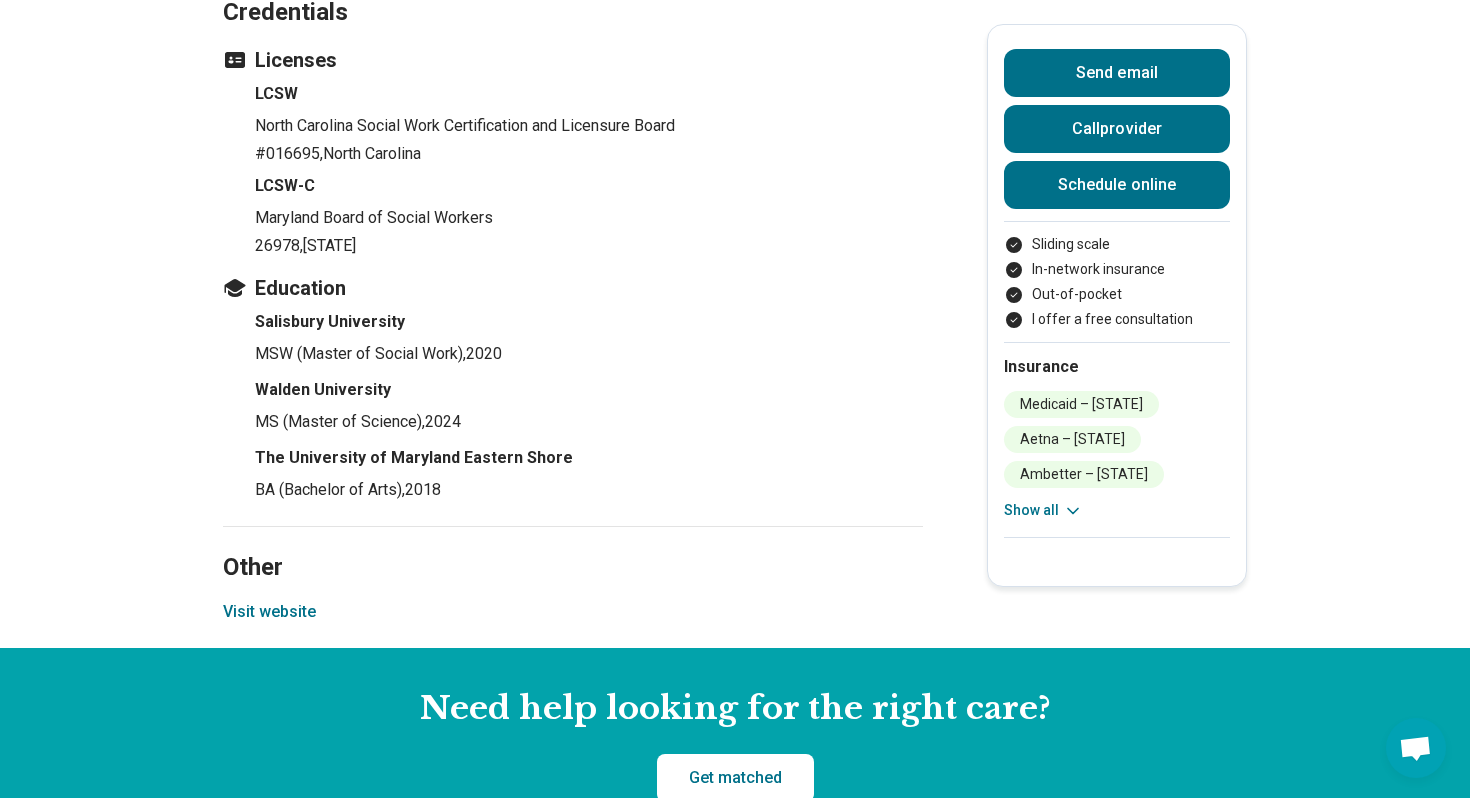 click on "Visit website" at bounding box center (269, 612) 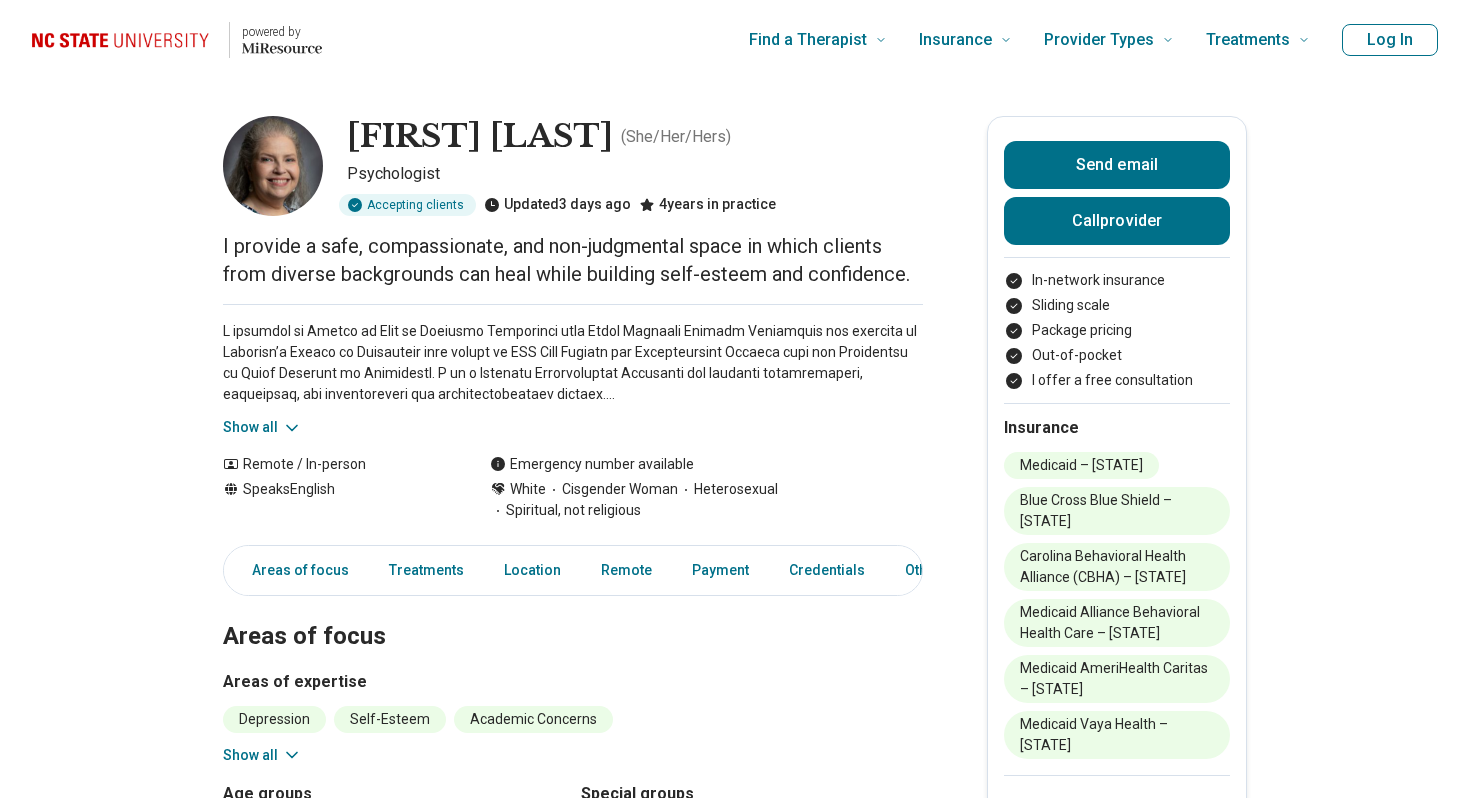 scroll, scrollTop: 0, scrollLeft: 0, axis: both 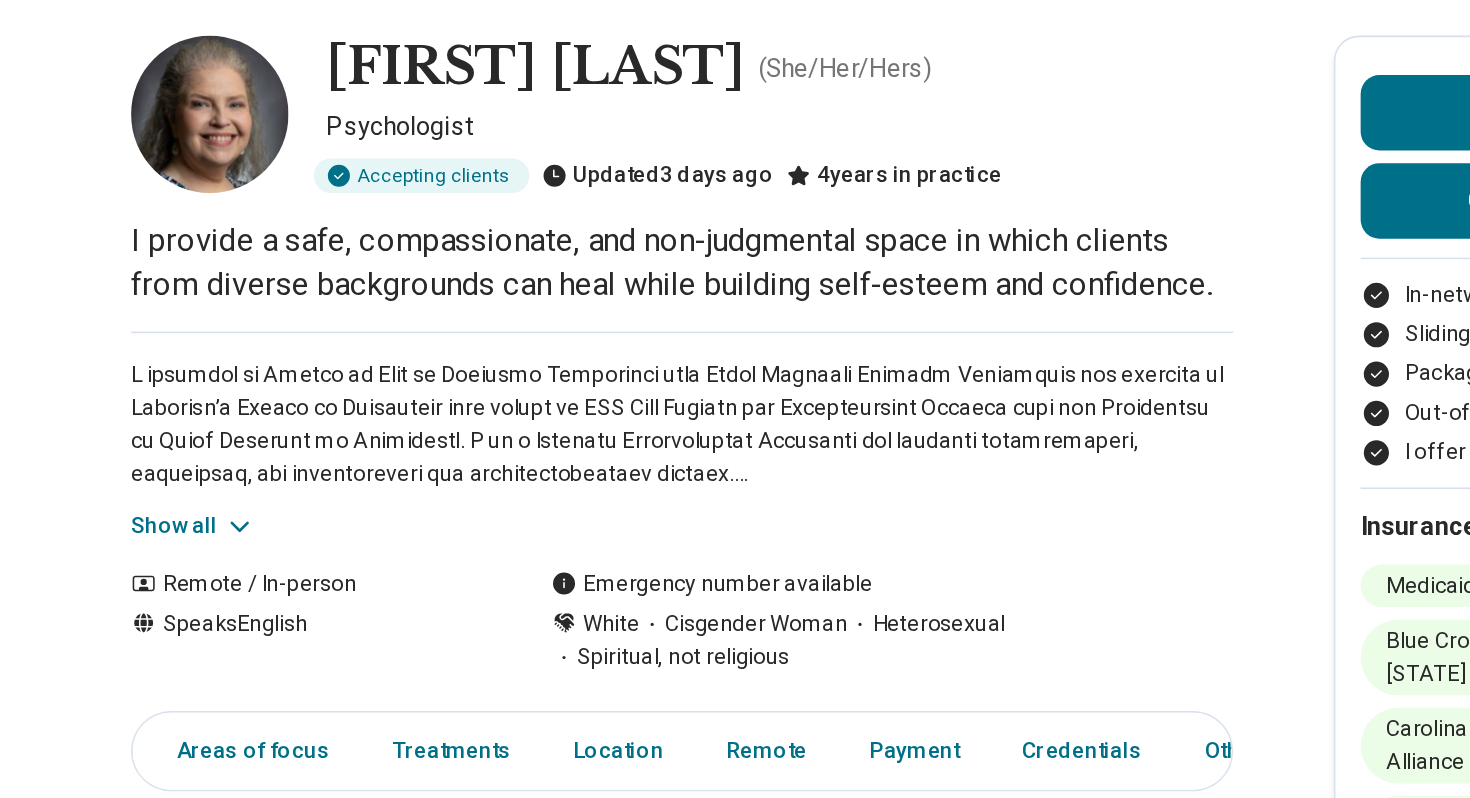 click on "Show all" at bounding box center (262, 427) 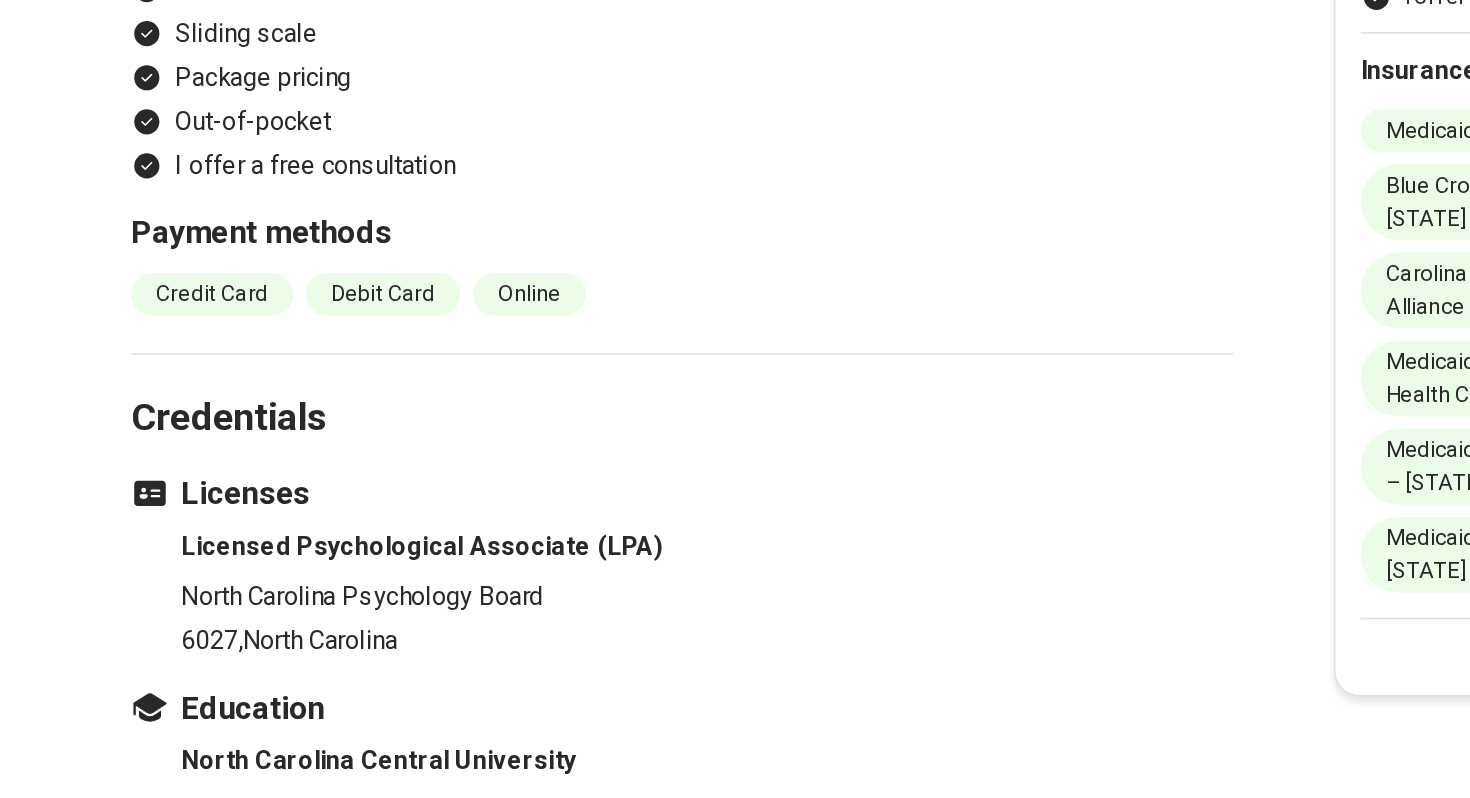 scroll, scrollTop: 2236, scrollLeft: 0, axis: vertical 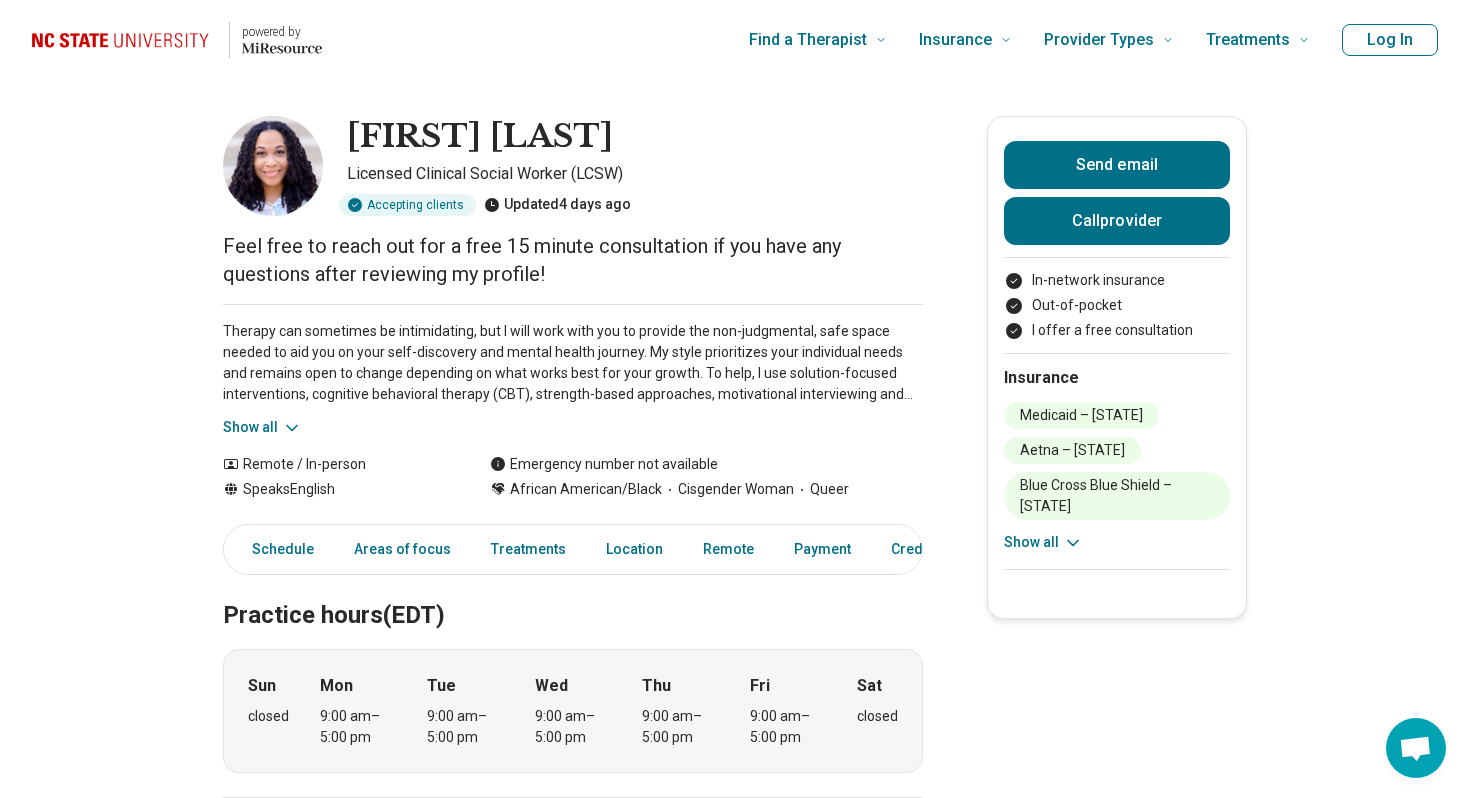 click on "Show all" at bounding box center [262, 427] 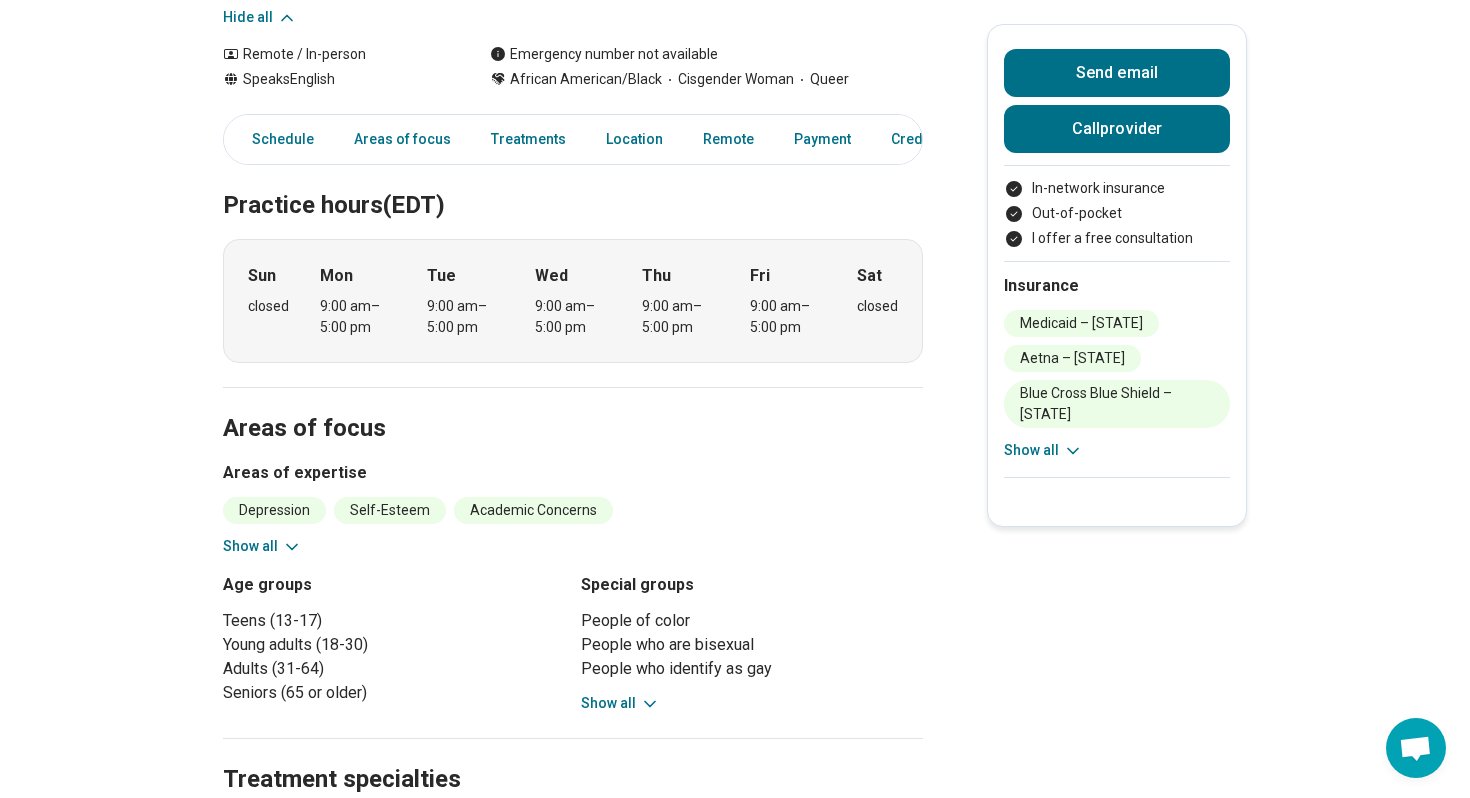 scroll, scrollTop: 766, scrollLeft: 0, axis: vertical 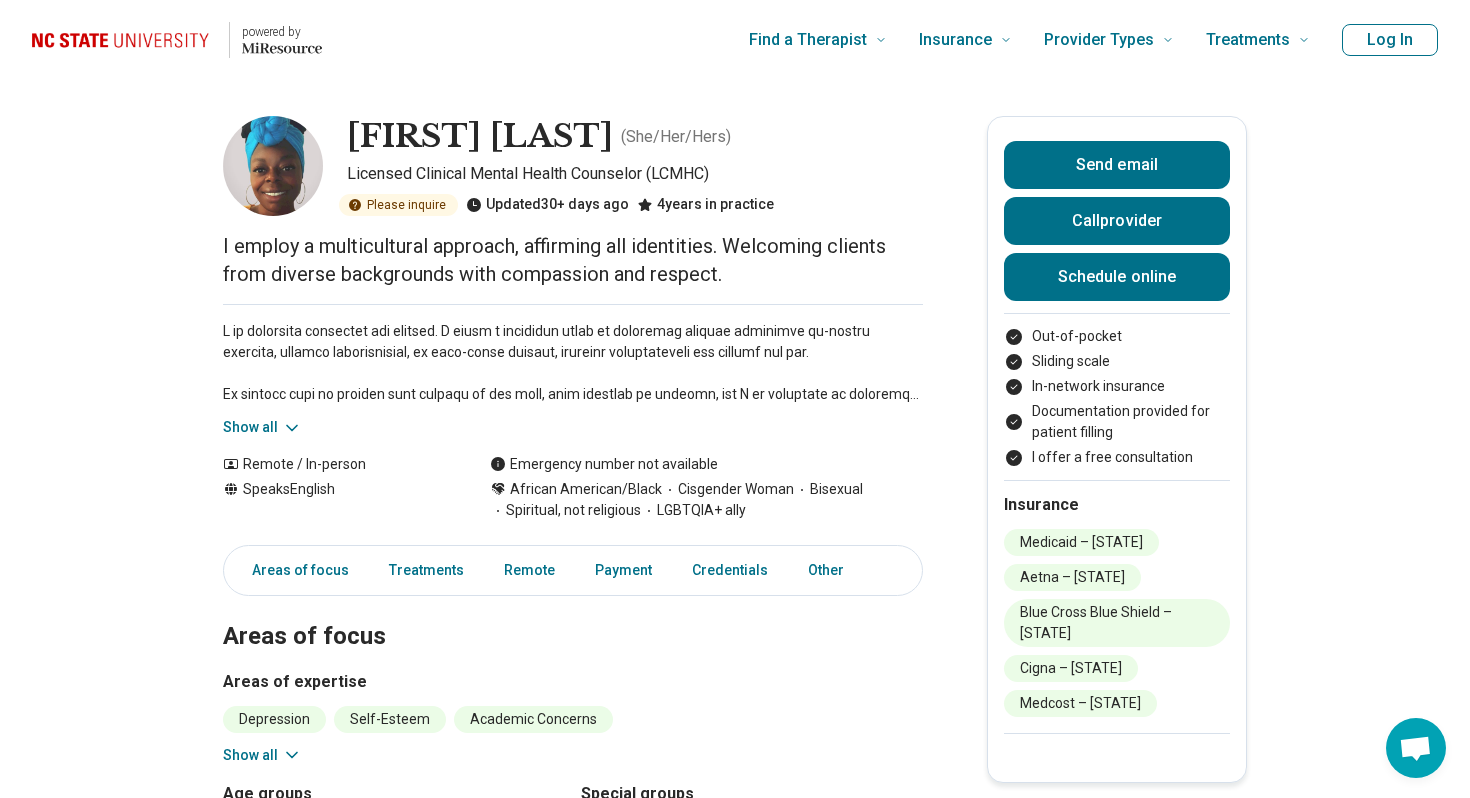 click on "Show all" at bounding box center [262, 427] 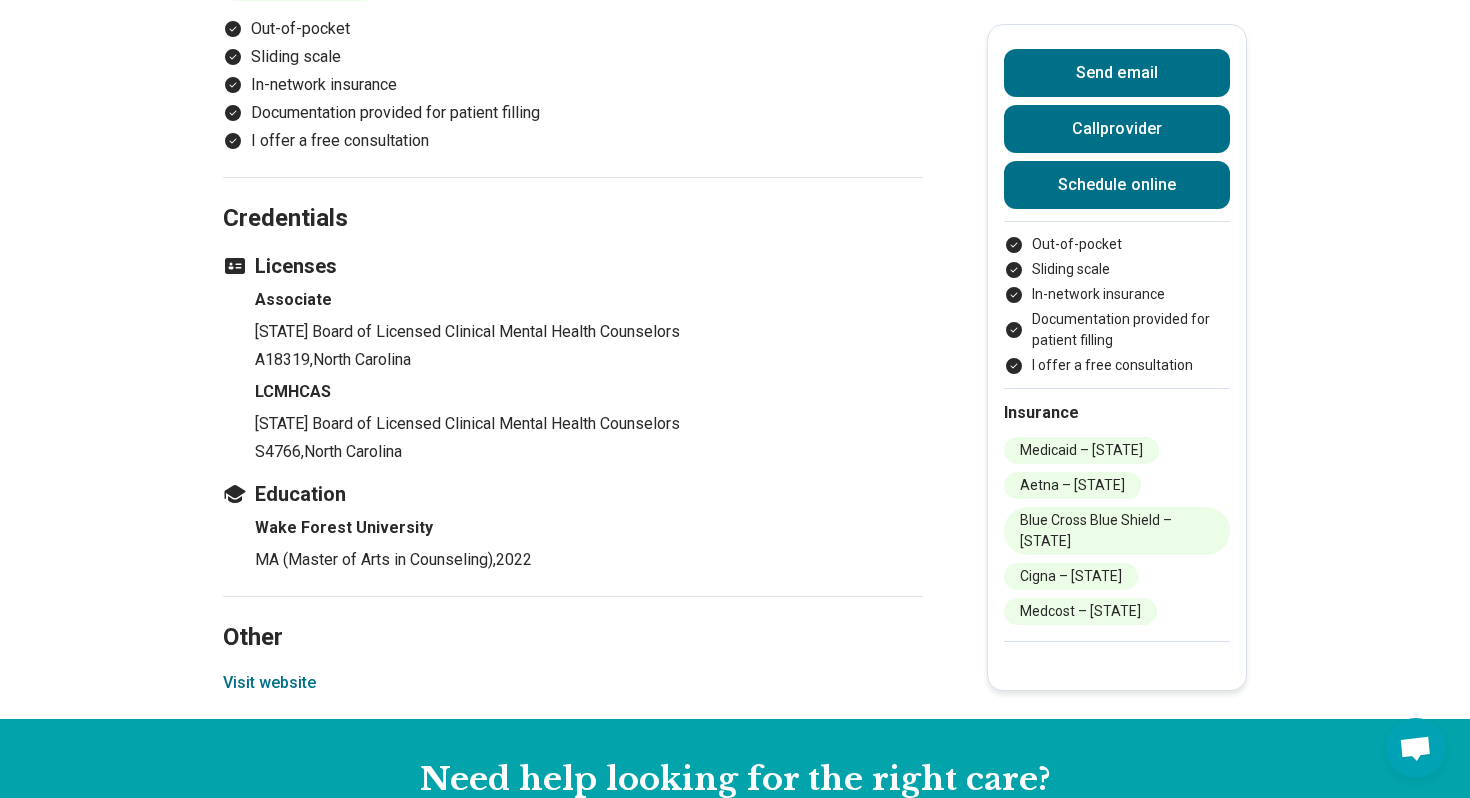 scroll, scrollTop: 1747, scrollLeft: 0, axis: vertical 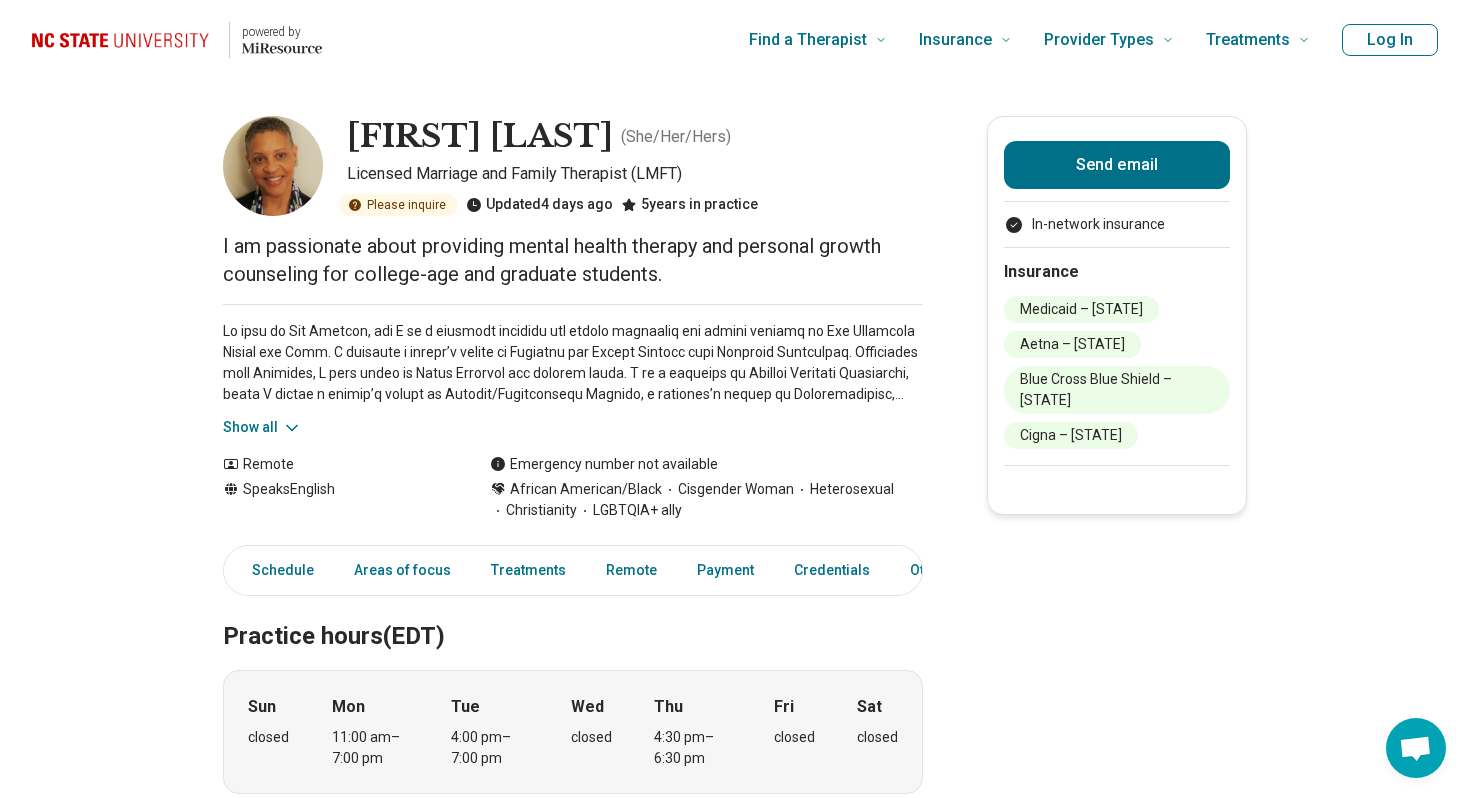 click 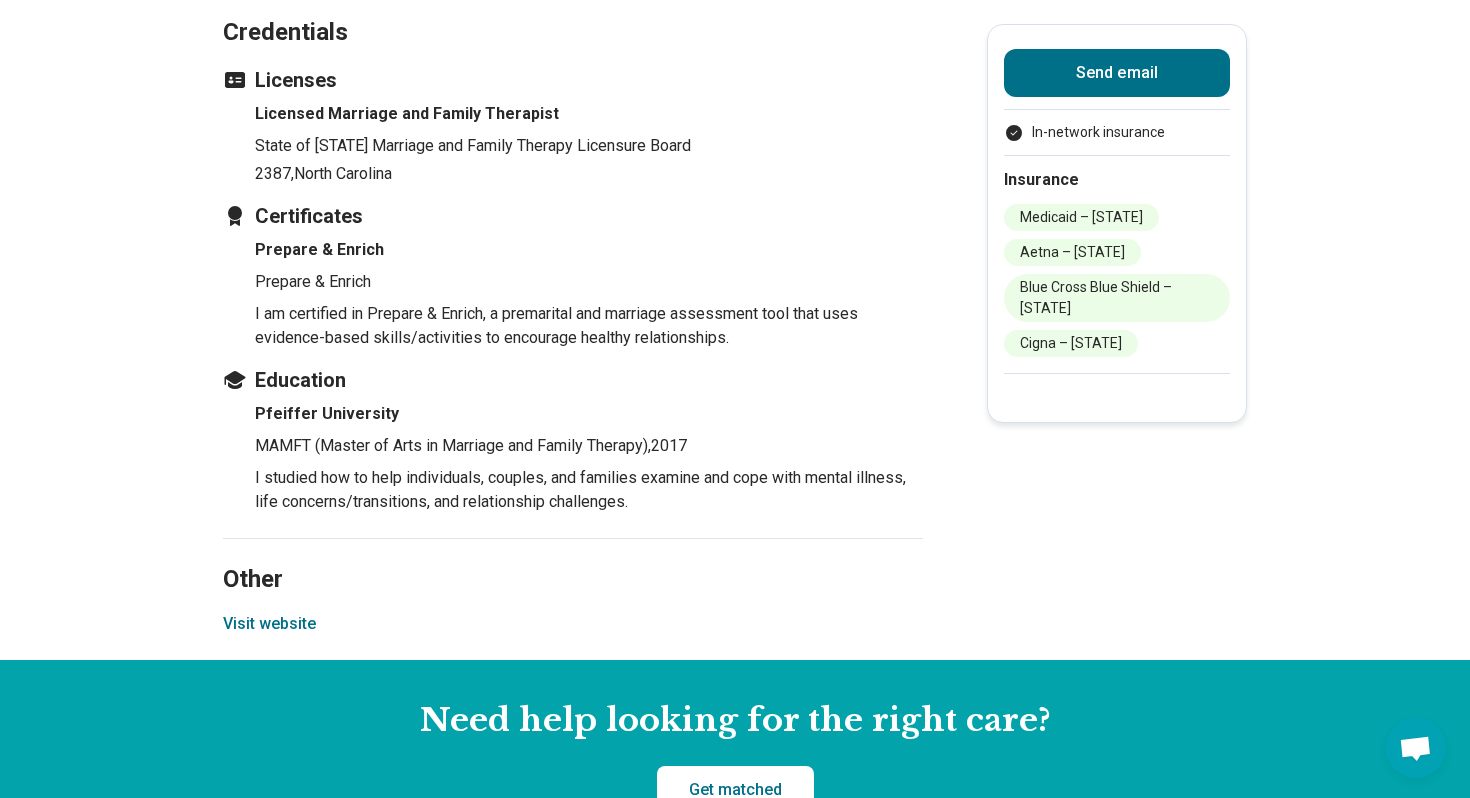 scroll, scrollTop: 2184, scrollLeft: 0, axis: vertical 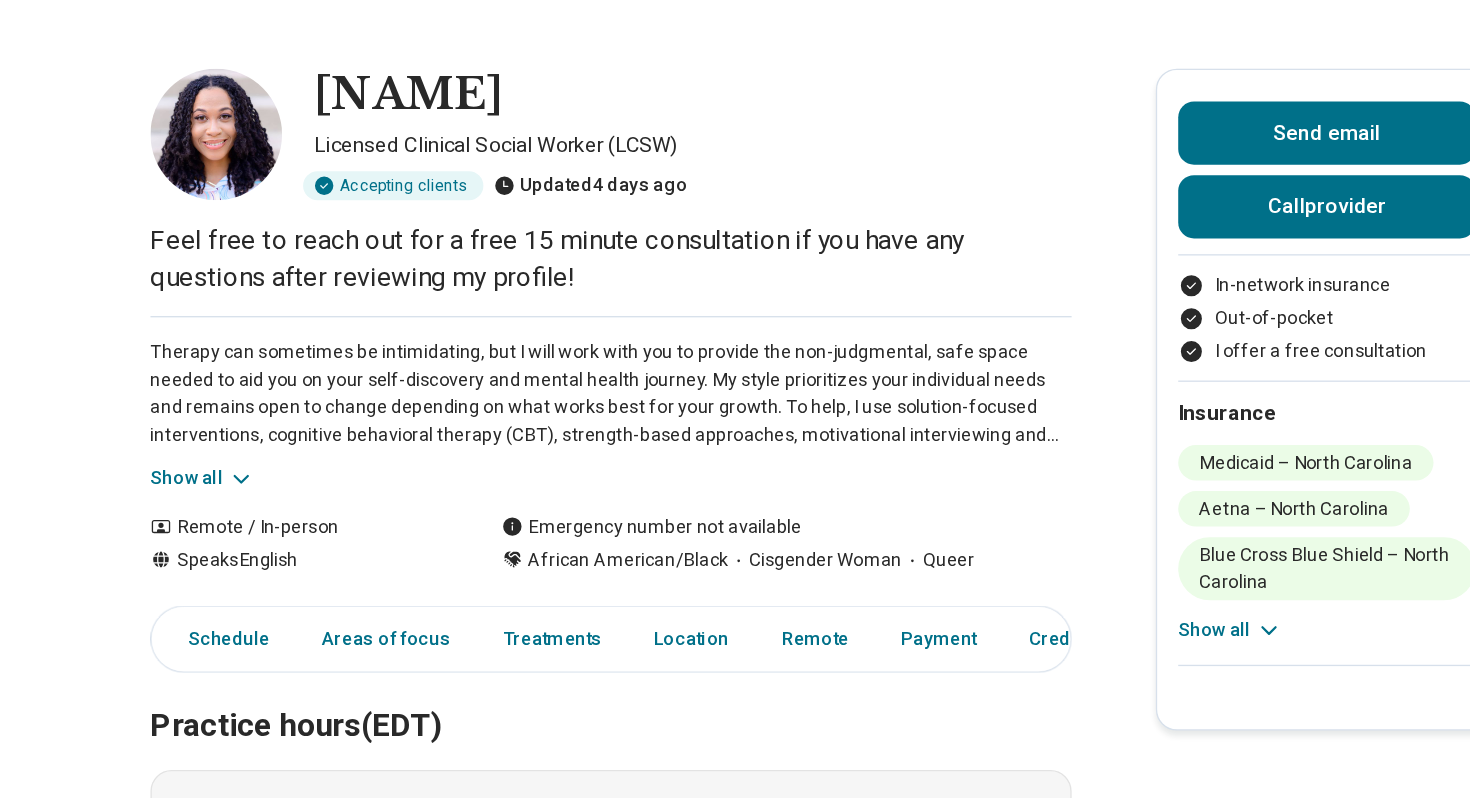 click on "Show all" at bounding box center [262, 427] 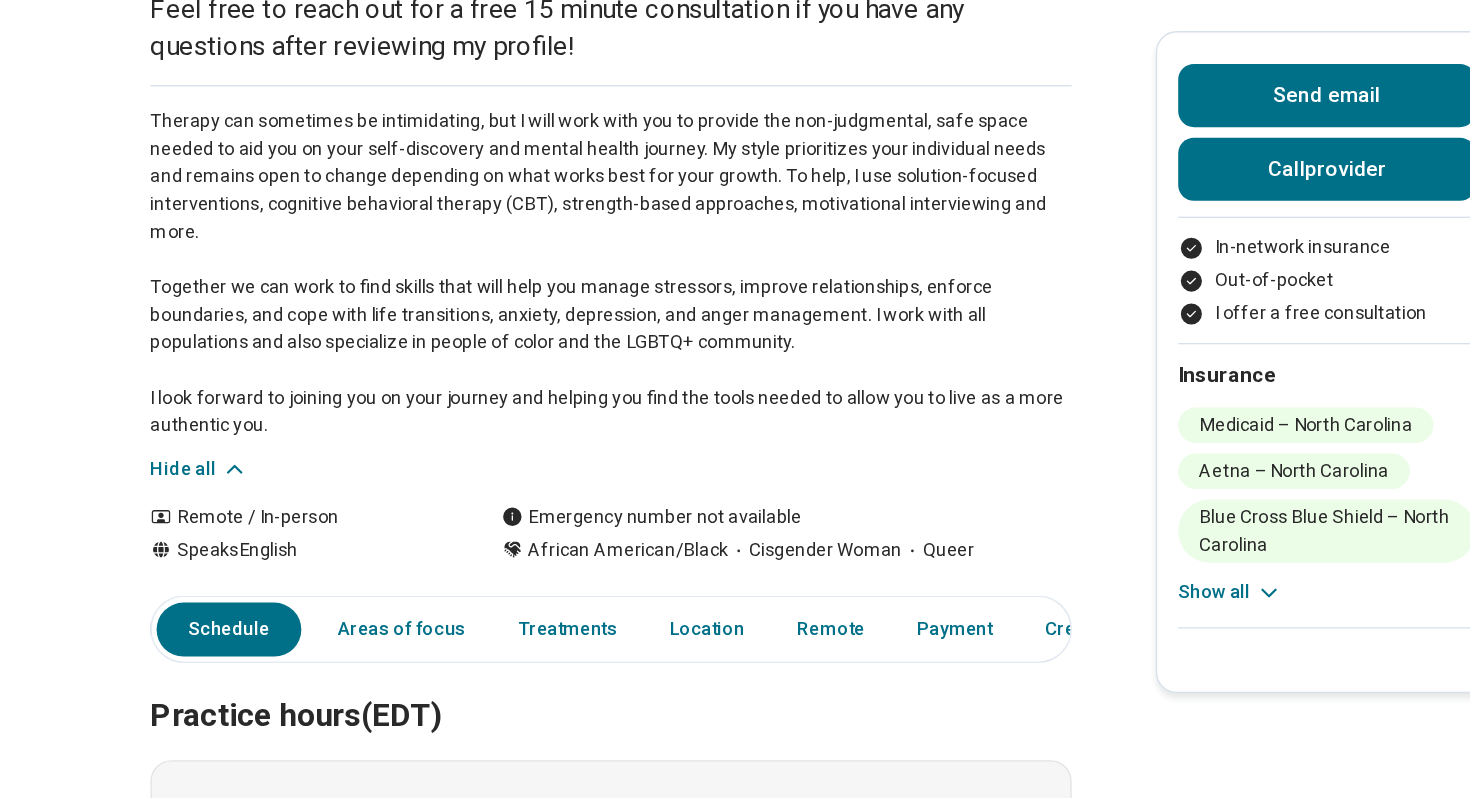 scroll, scrollTop: 0, scrollLeft: 0, axis: both 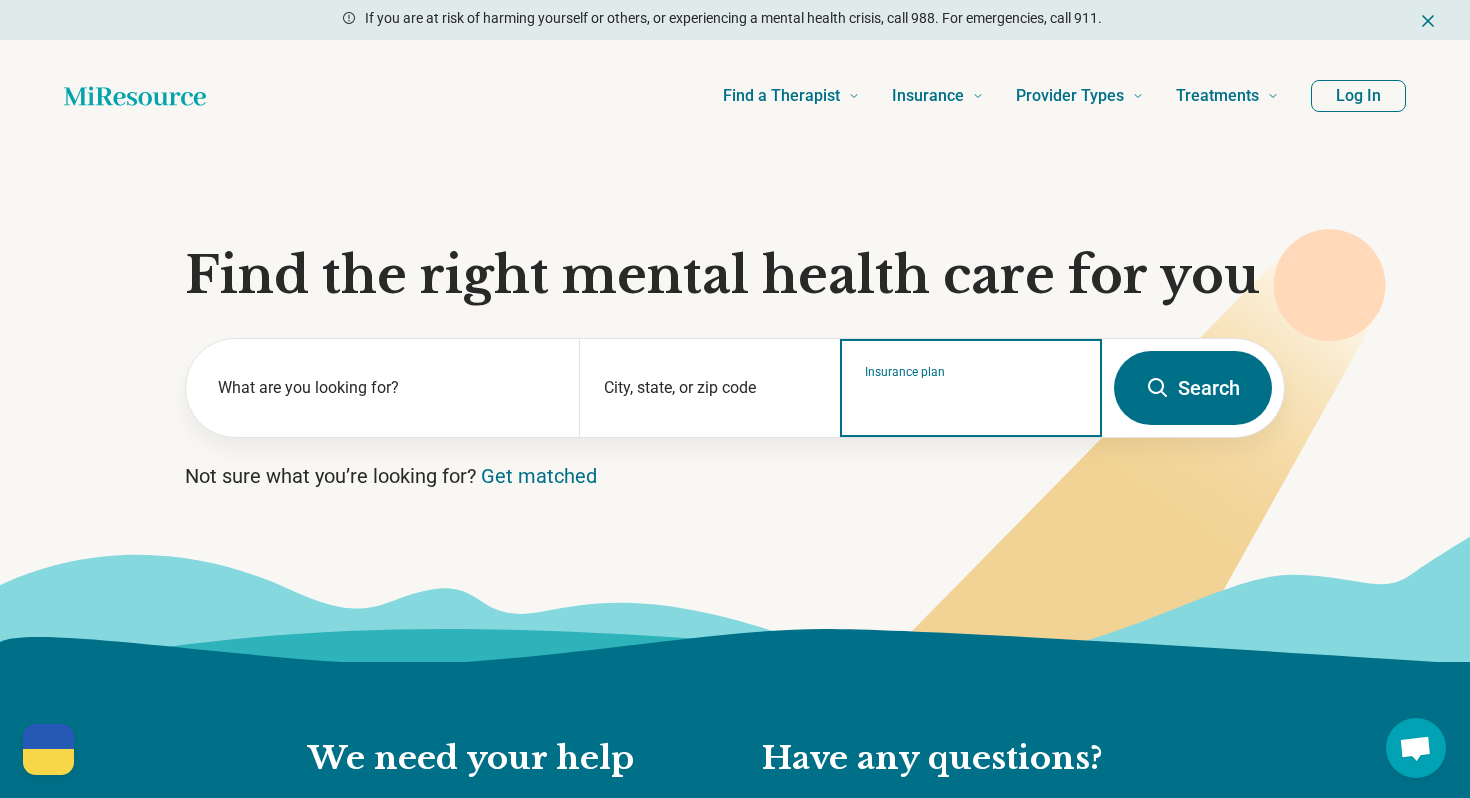 click on "Insurance plan" at bounding box center [971, 401] 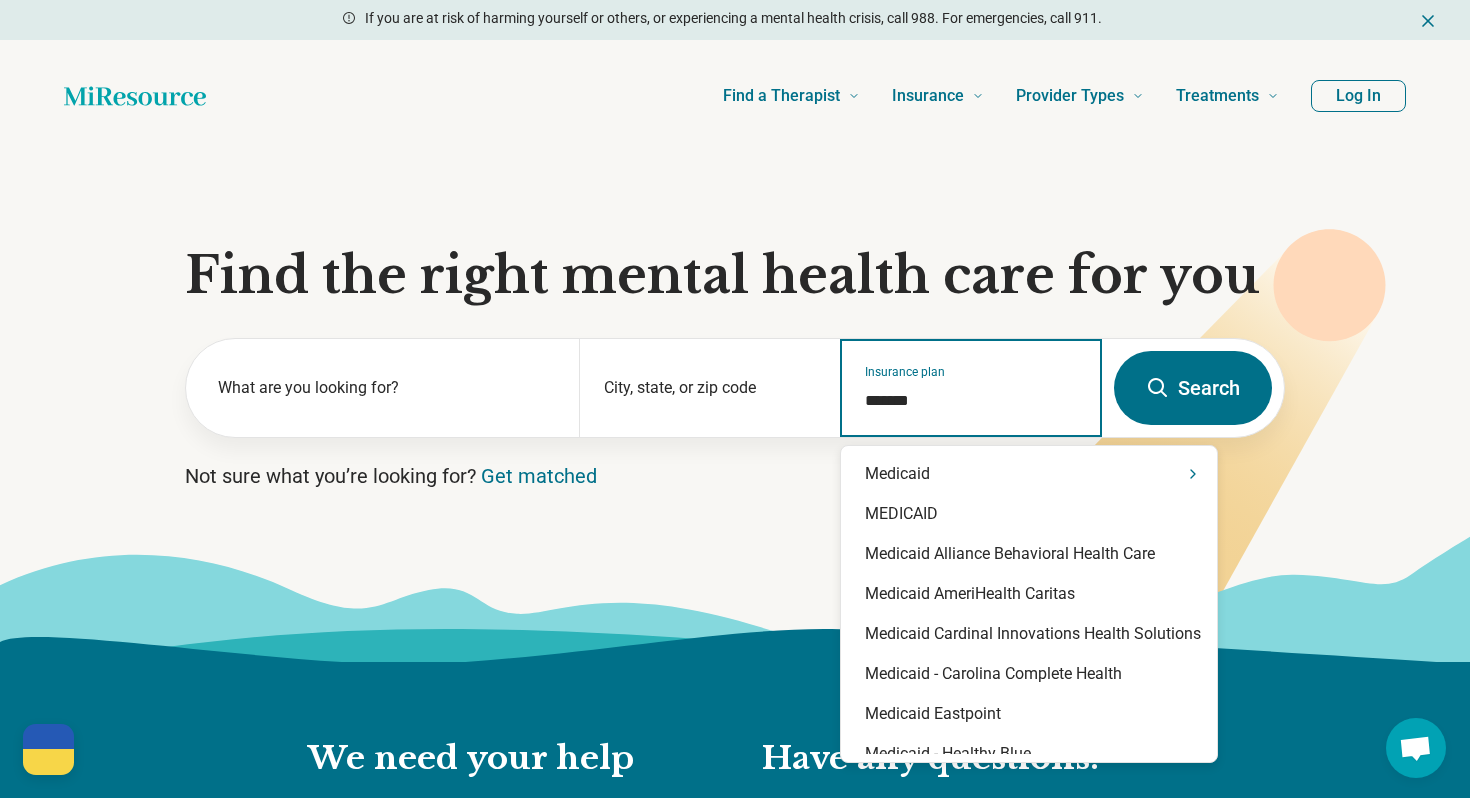 type on "********" 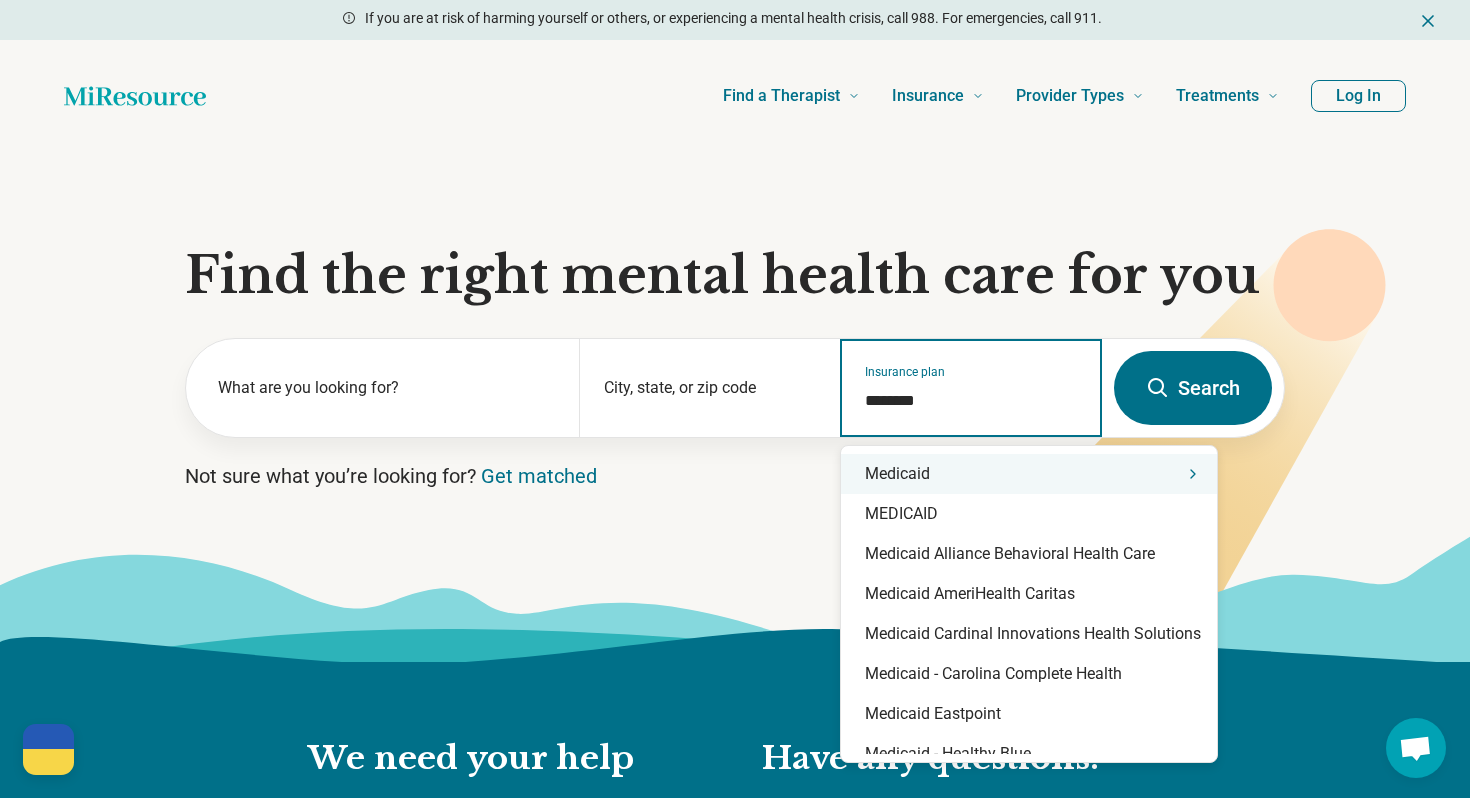 click on "Medicaid" at bounding box center [1029, 474] 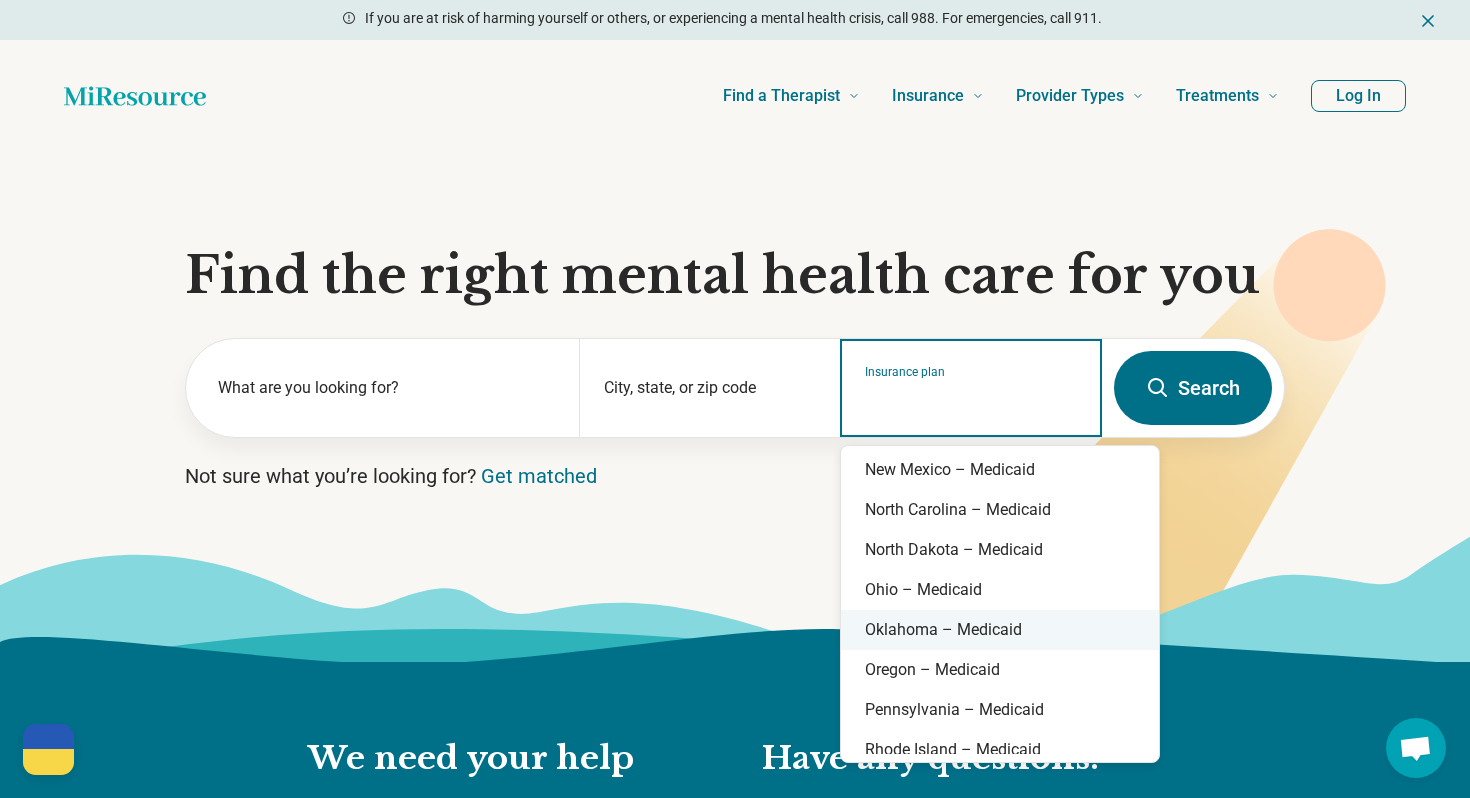 scroll, scrollTop: 1216, scrollLeft: 0, axis: vertical 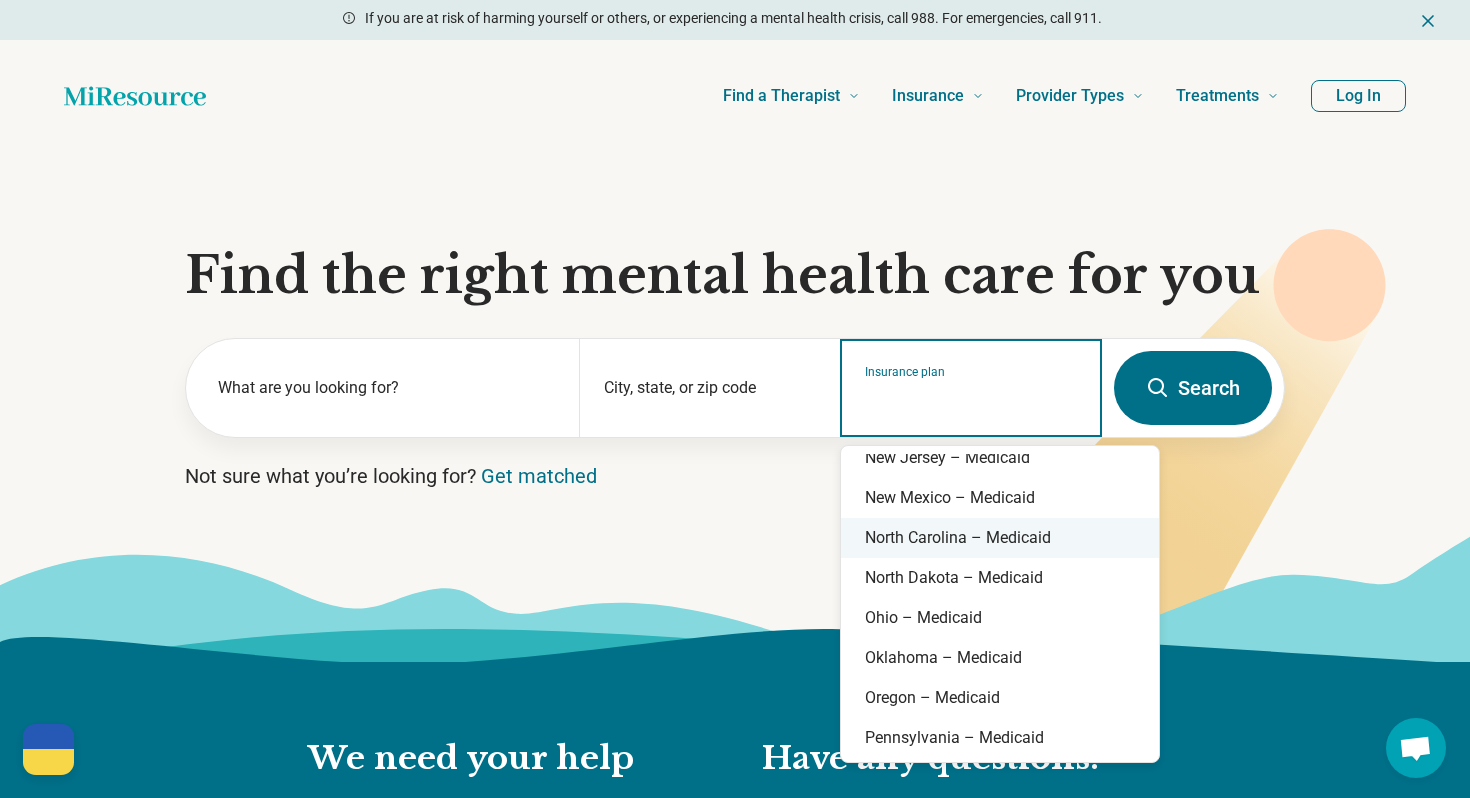 click on "North Carolina – Medicaid" at bounding box center (1000, 538) 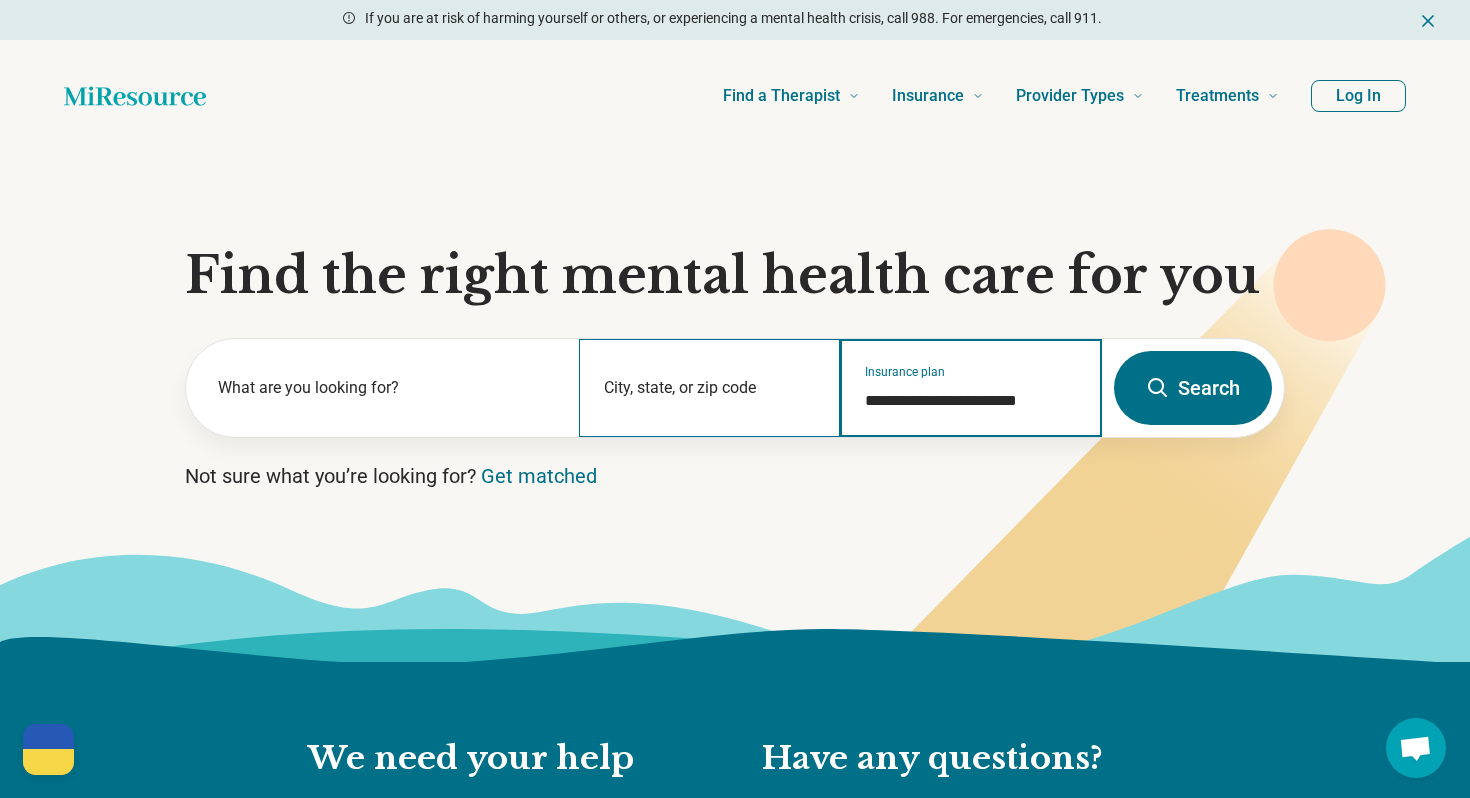 type on "**********" 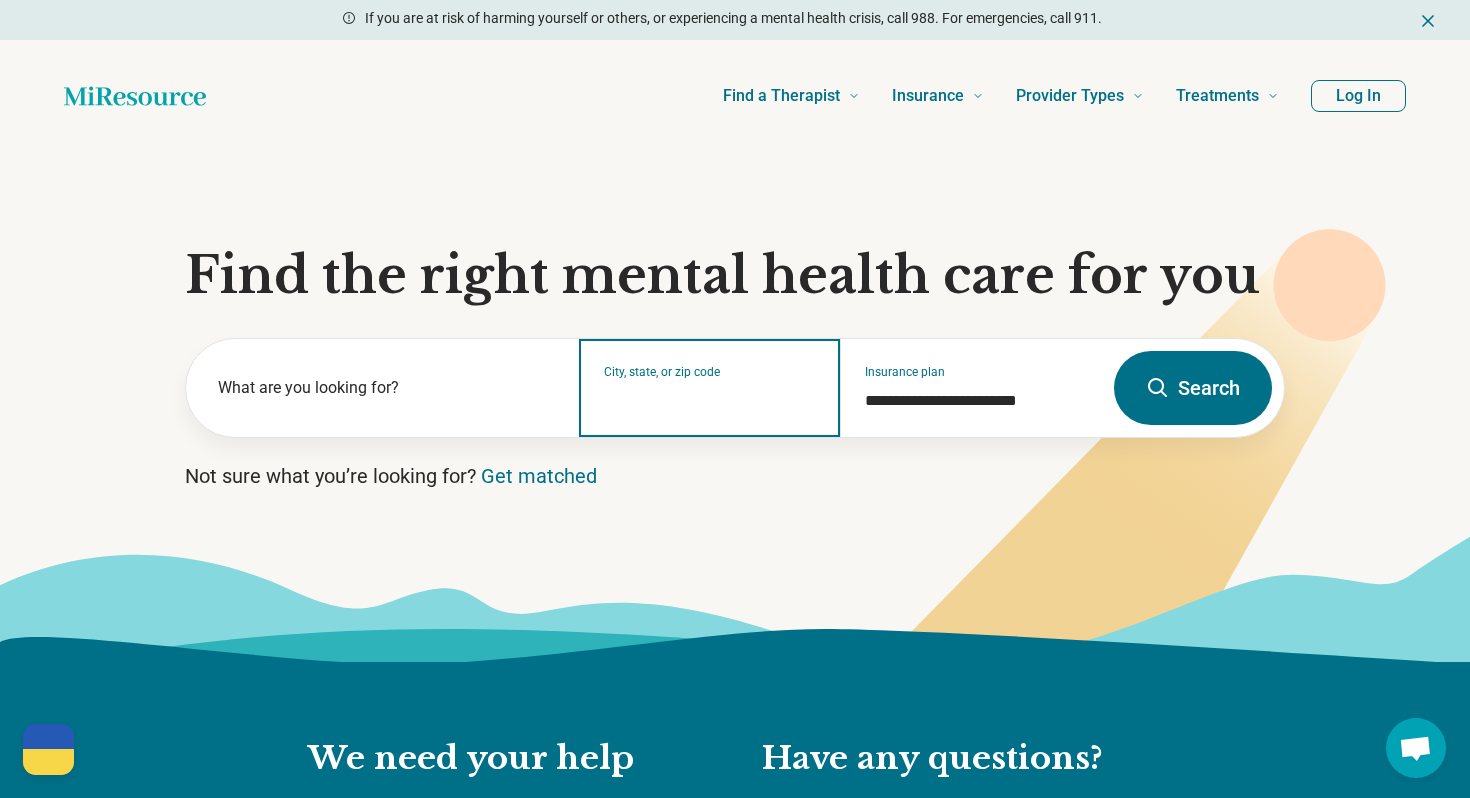 click on "City, state, or zip code" at bounding box center (710, 401) 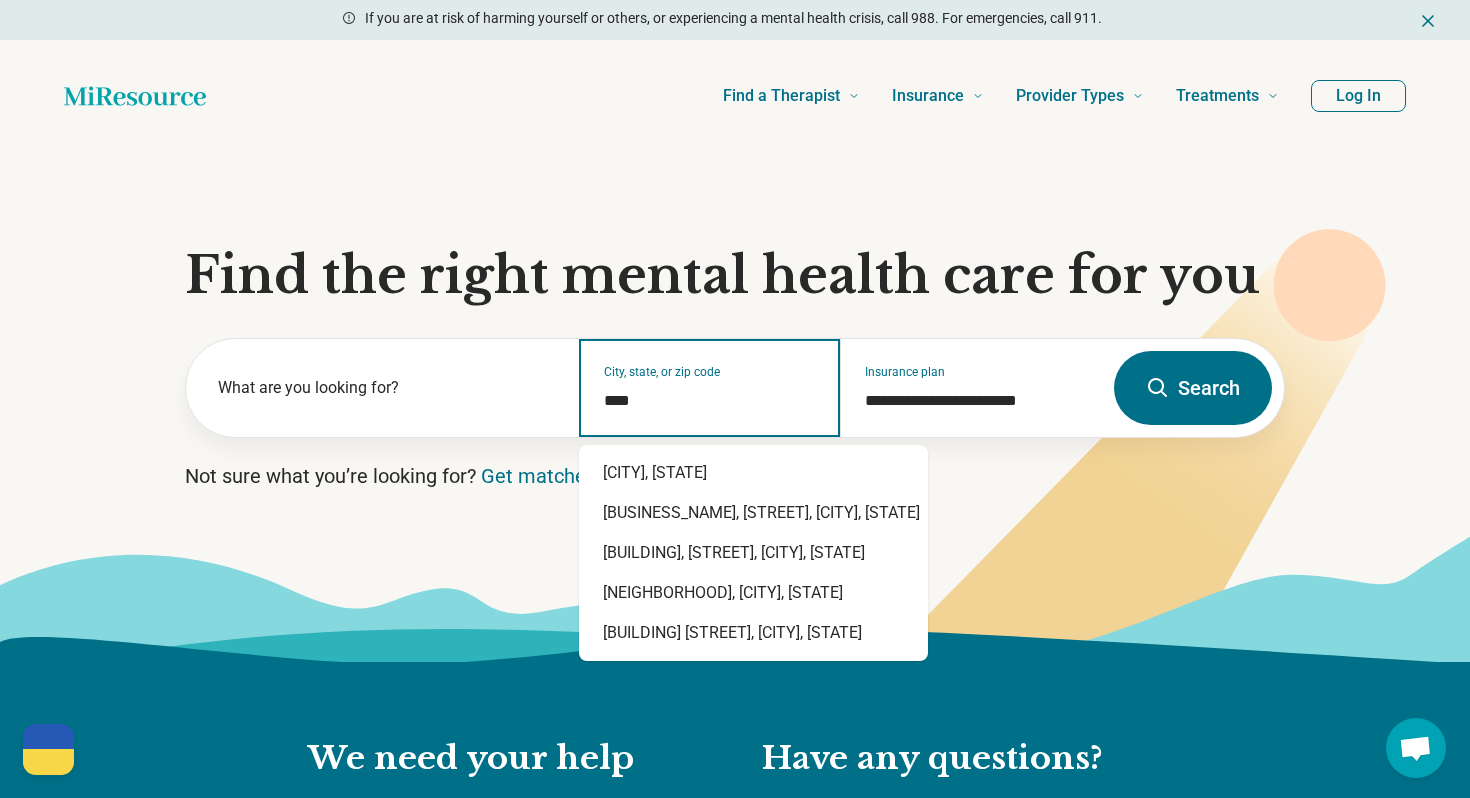 click on "[CITY], [STATE] [BUSINESS_NAME], [STREET], [CITY], [STATE] [BUILDING], [STREET], [CITY], [STATE] [NEIGHBORHOOD], [CITY], [STATE] [BUILDING], [STREET], [CITY], [STATE]" at bounding box center [753, 553] 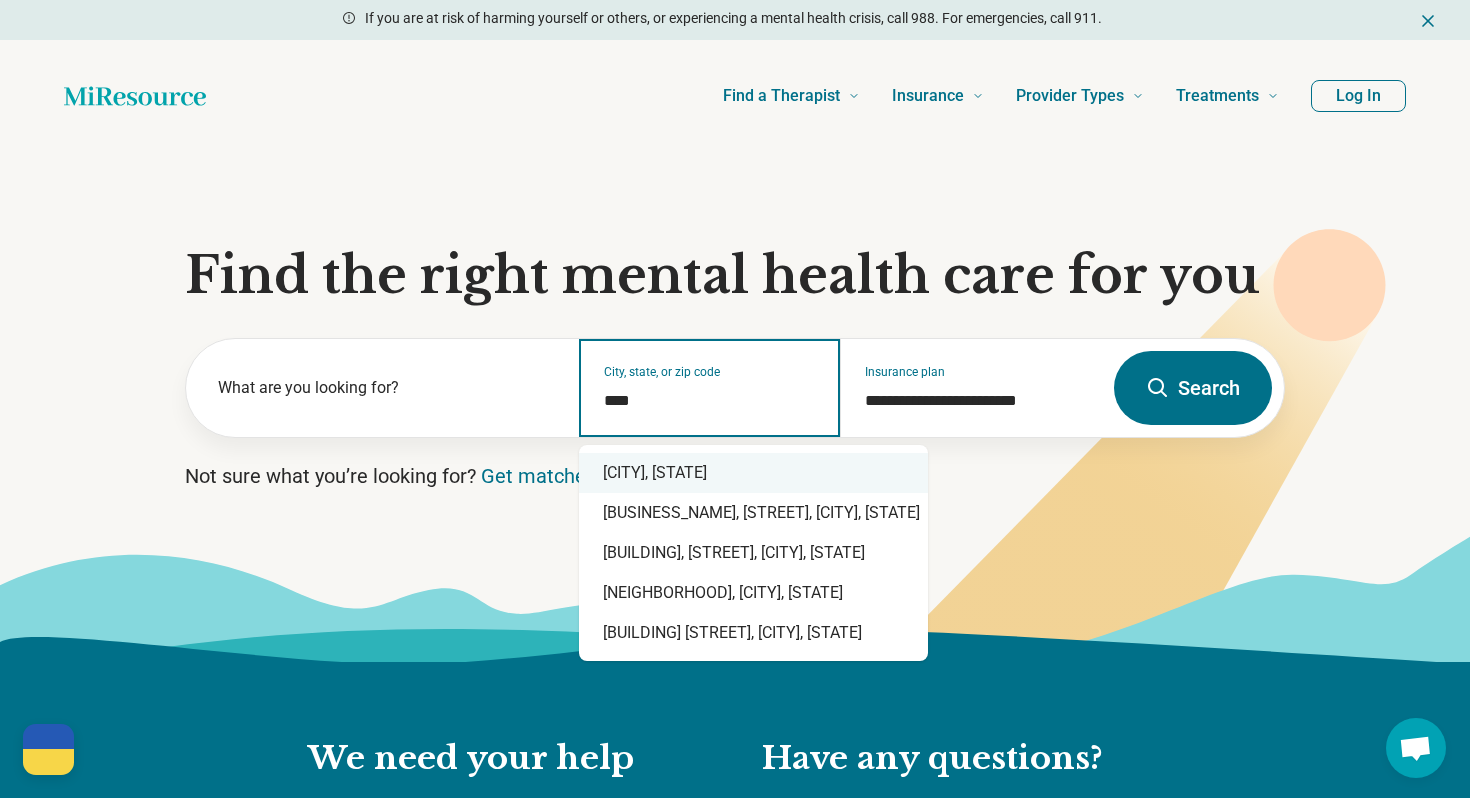 click on "[CITY], [STATE]" at bounding box center [753, 473] 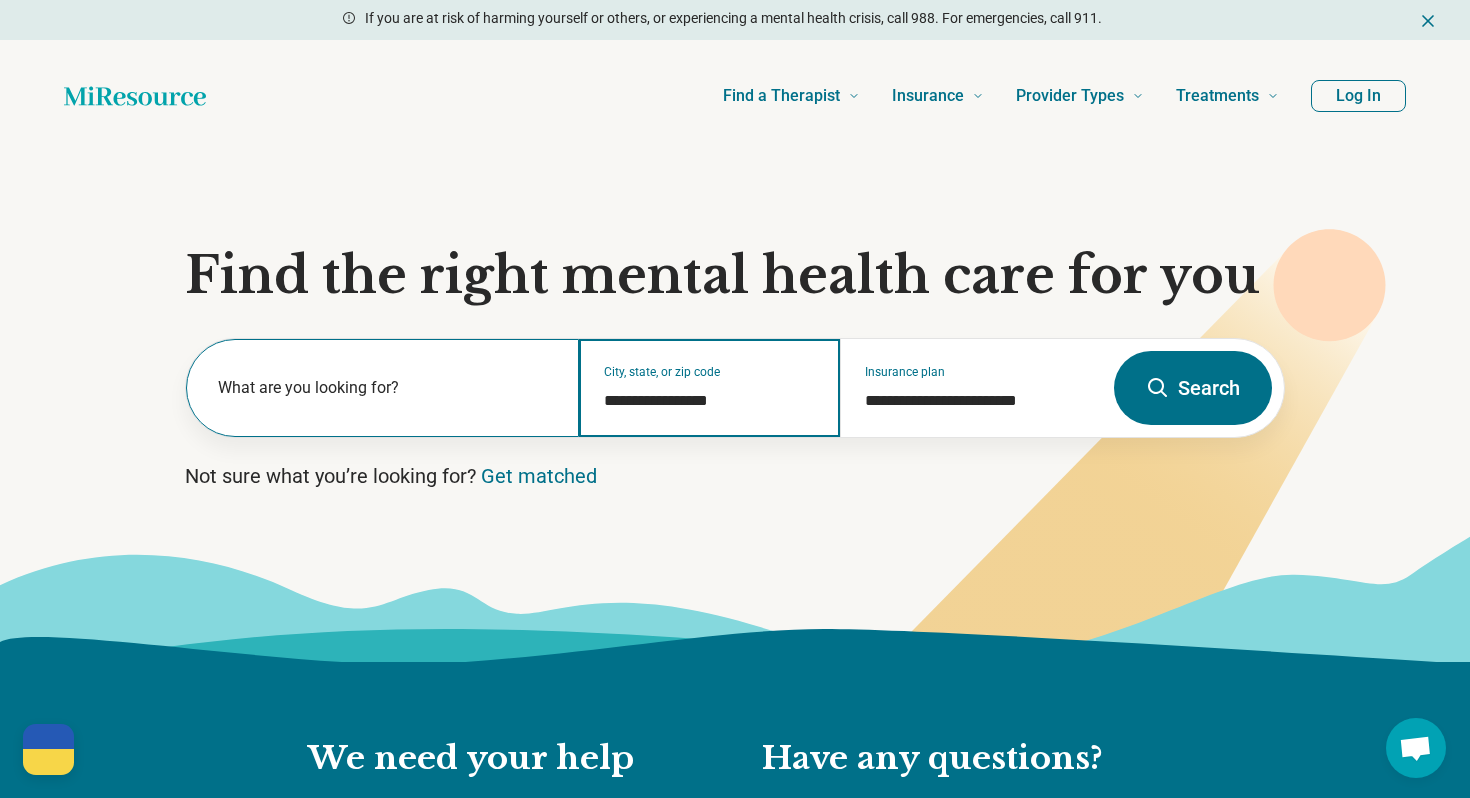 type on "**********" 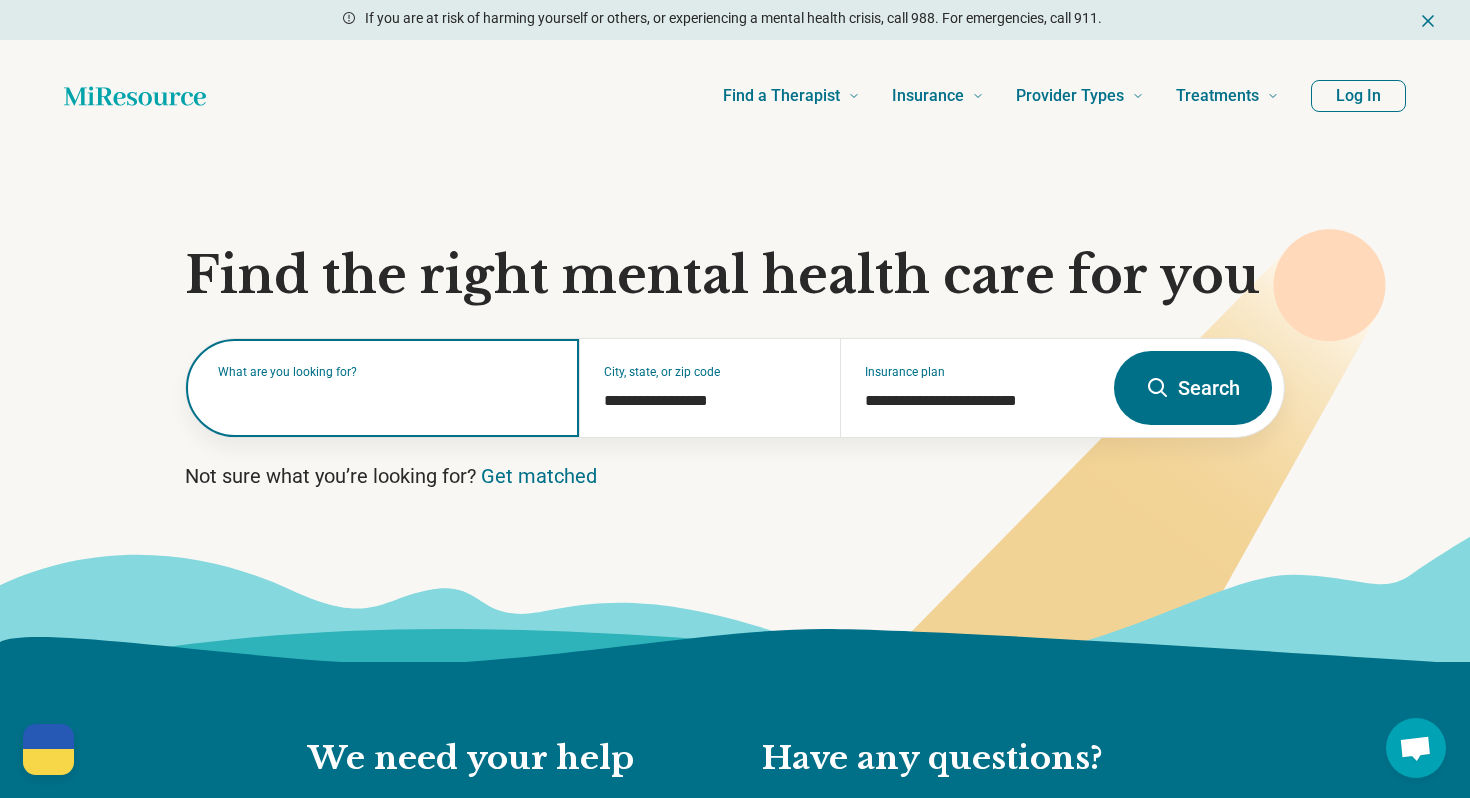 click at bounding box center [386, 398] 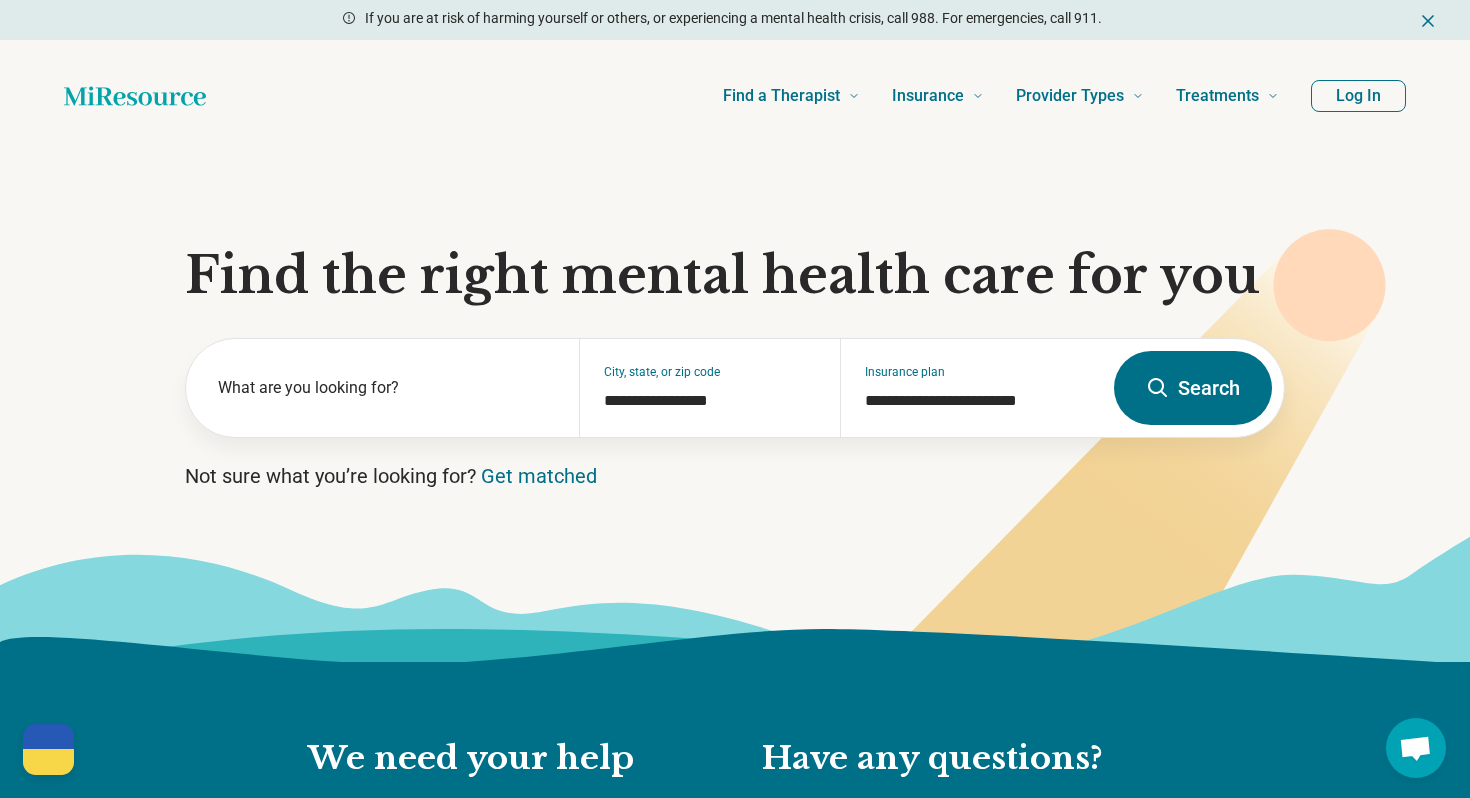 click 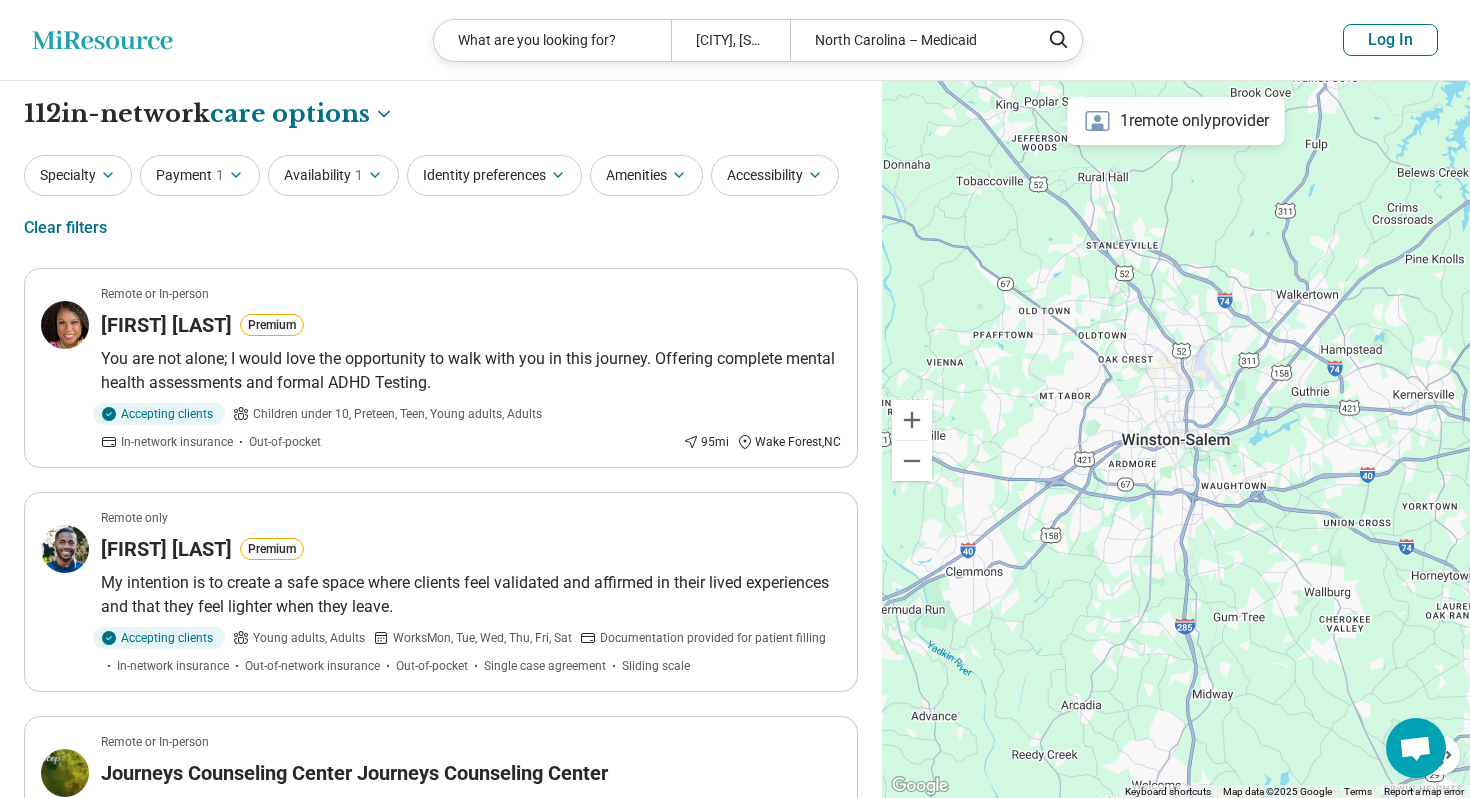 click 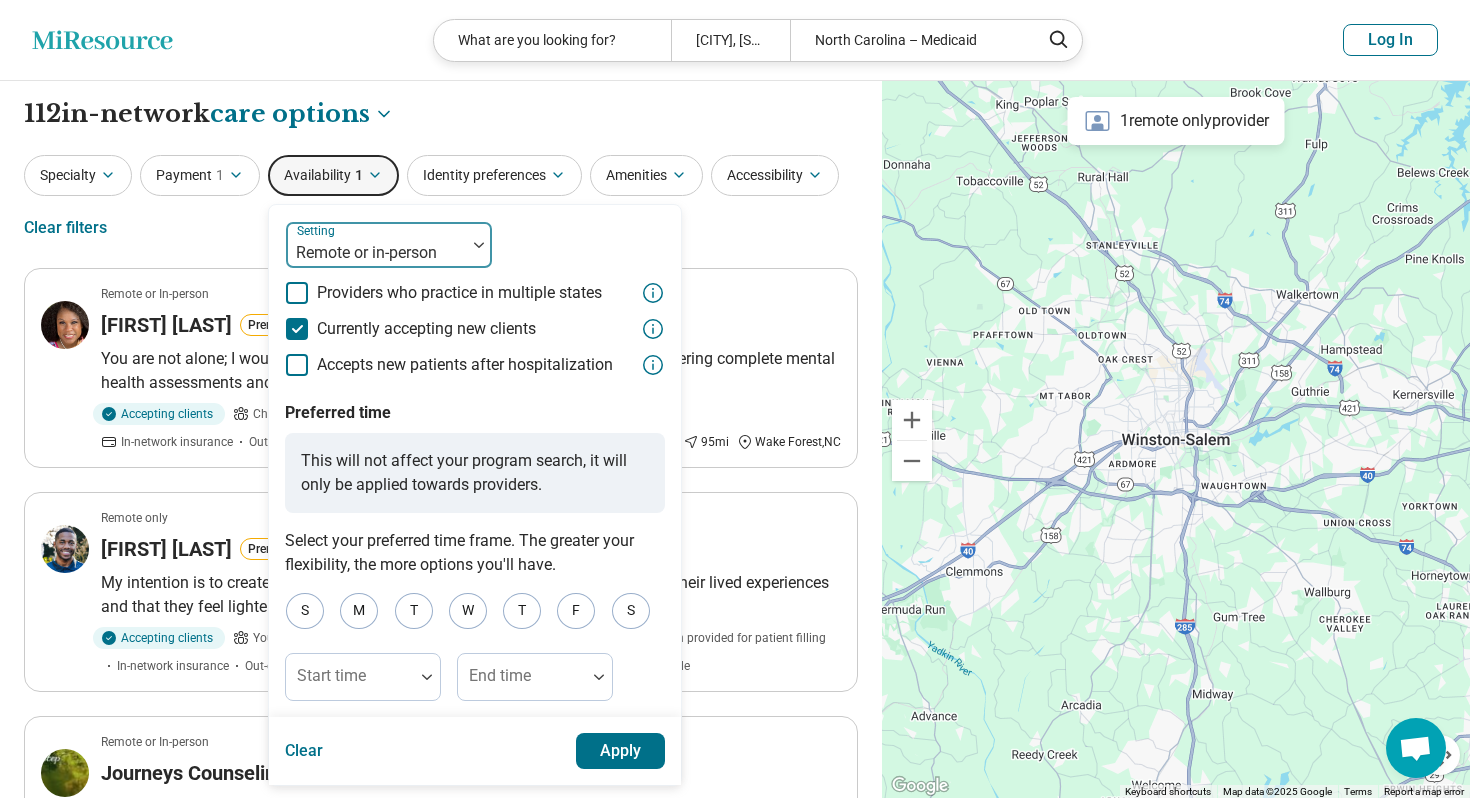 click at bounding box center [376, 253] 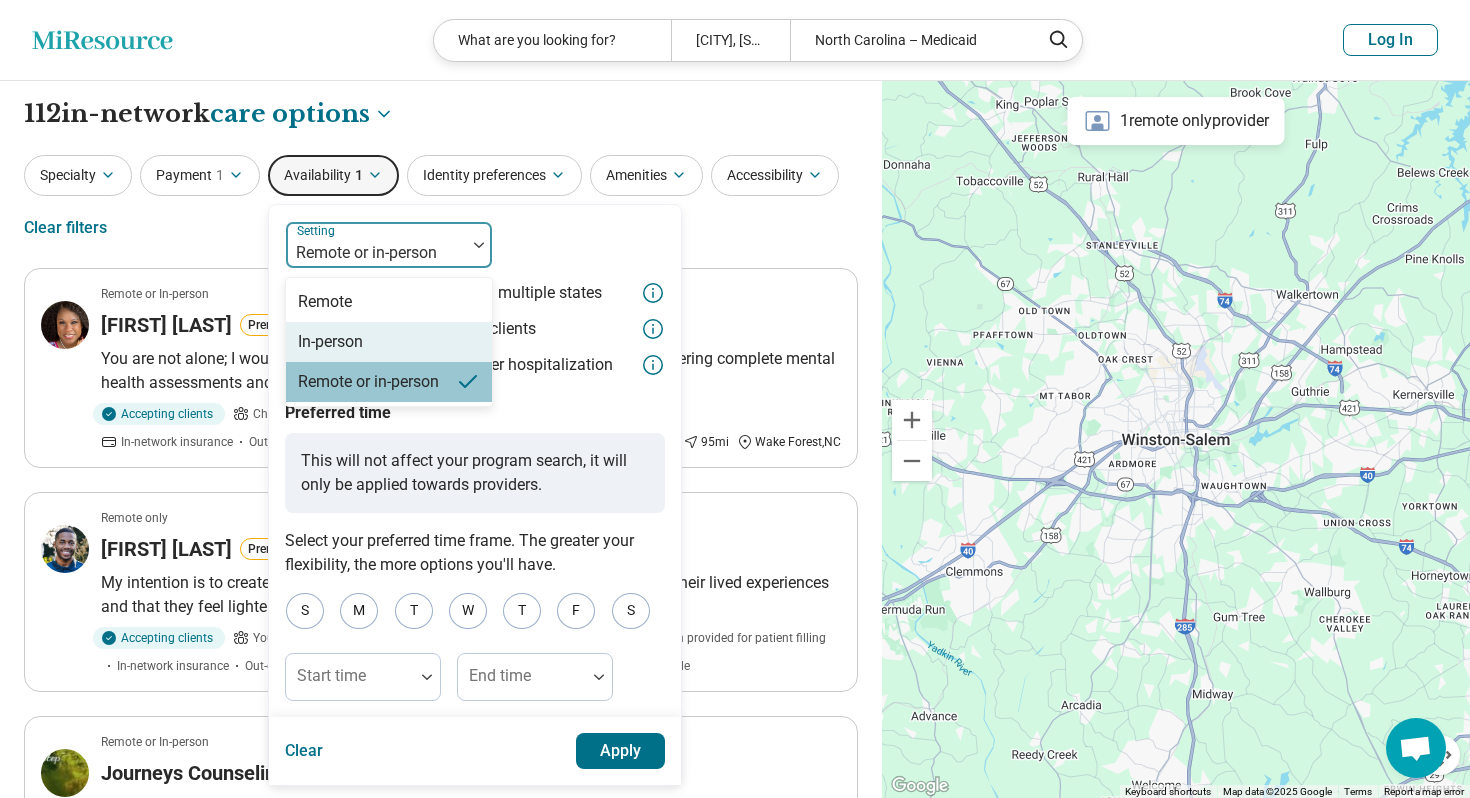 click on "In-person" at bounding box center (389, 342) 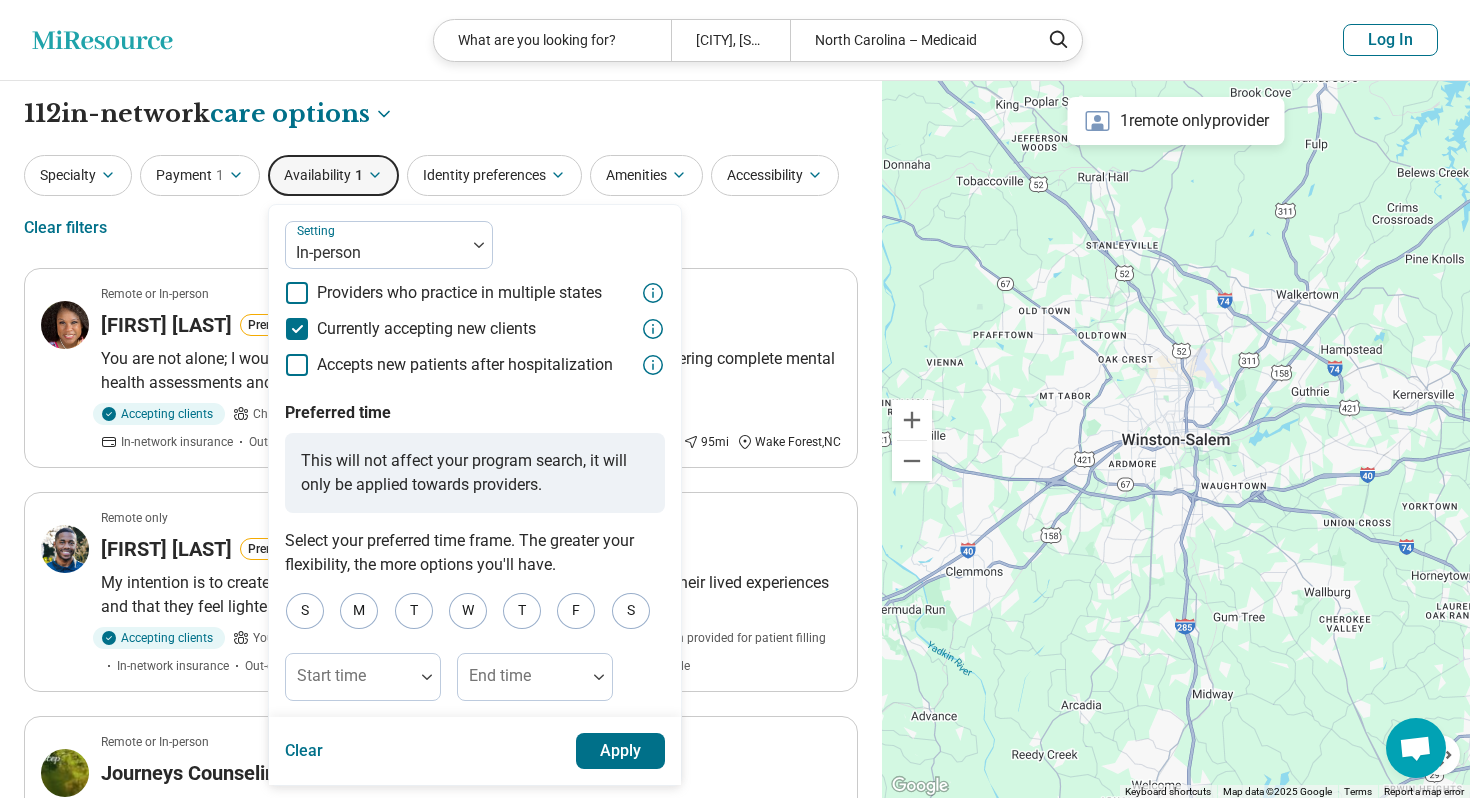 click on "Apply" at bounding box center (621, 751) 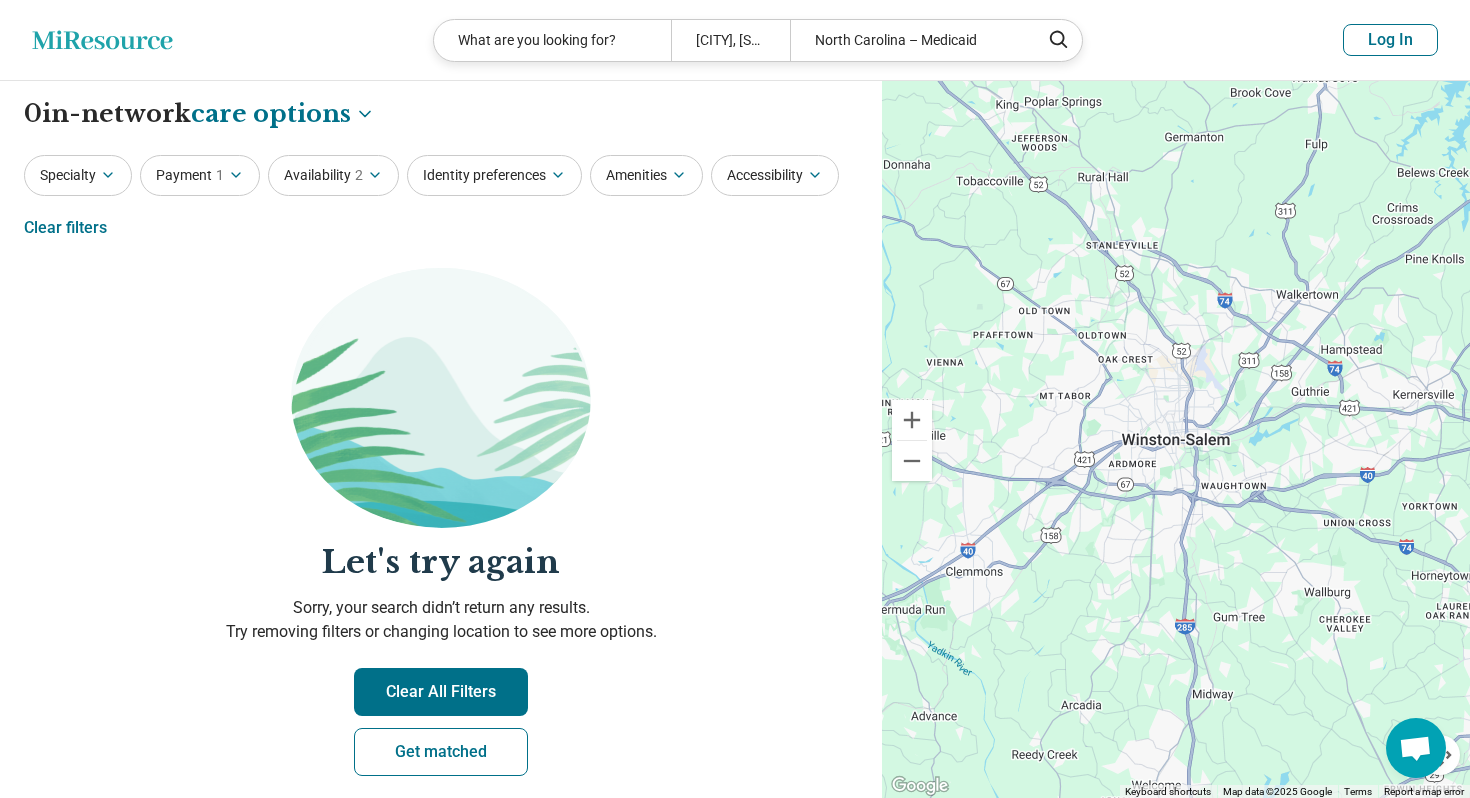 click 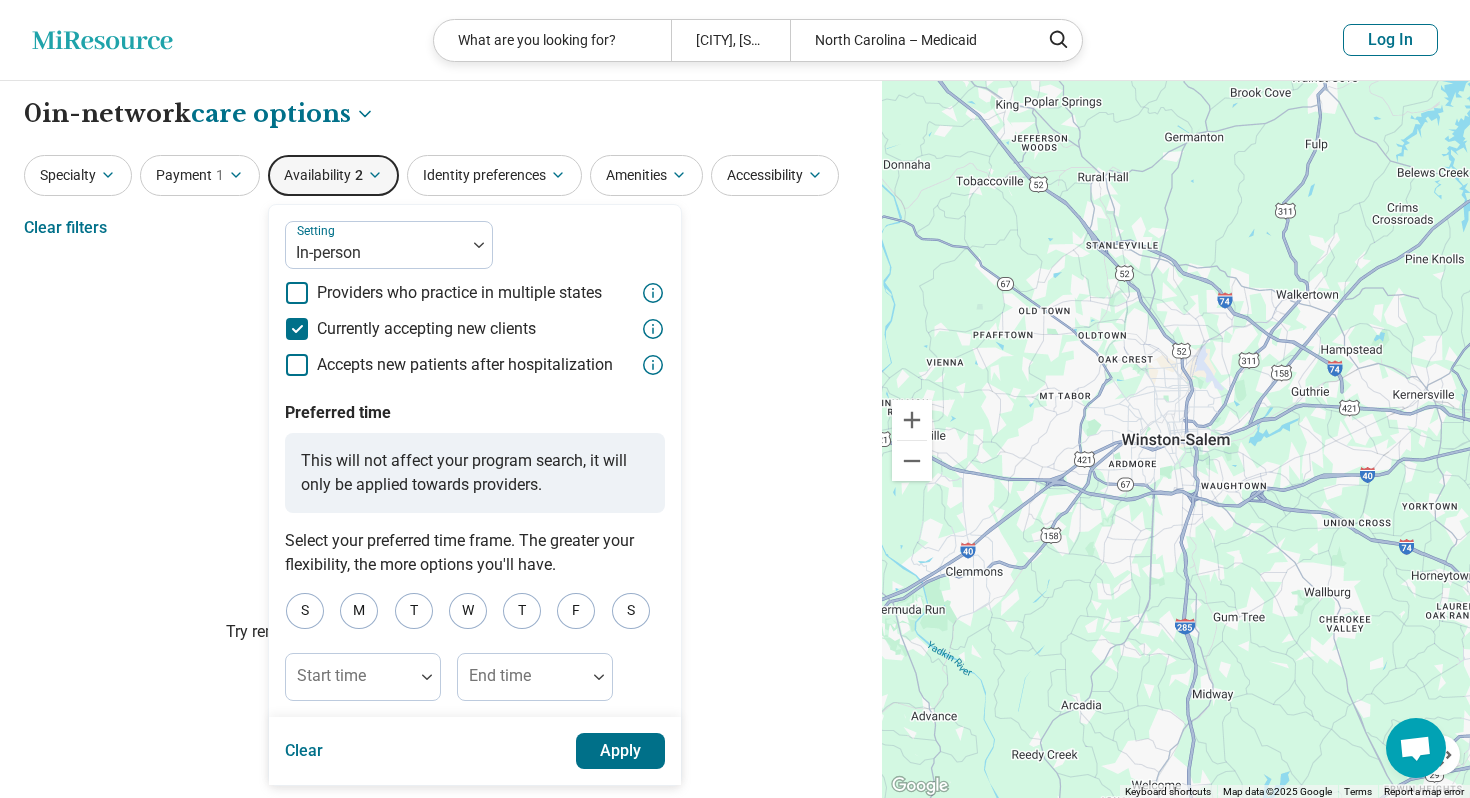 click on "Apply" at bounding box center (621, 751) 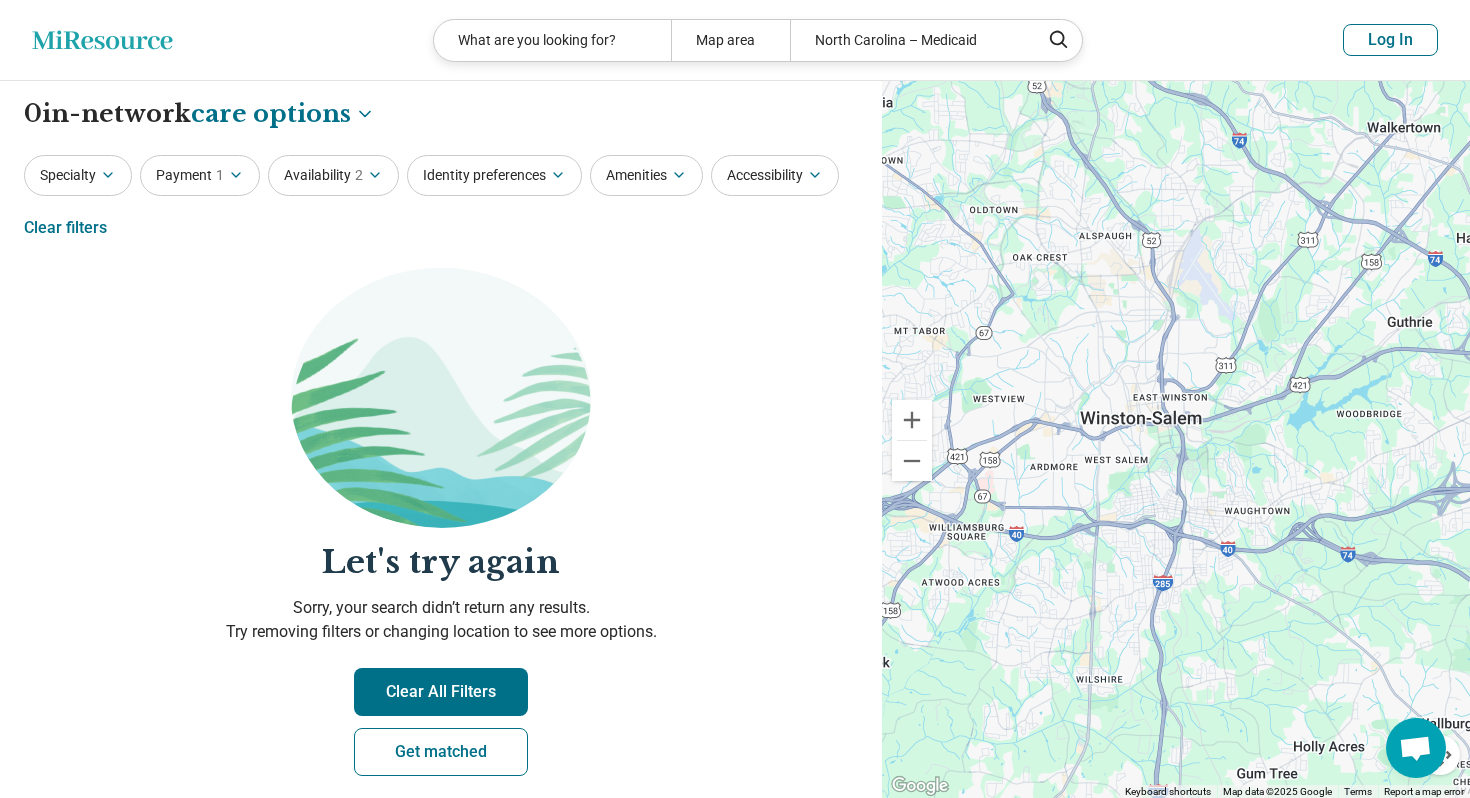 drag, startPoint x: 1153, startPoint y: 472, endPoint x: 1153, endPoint y: 544, distance: 72 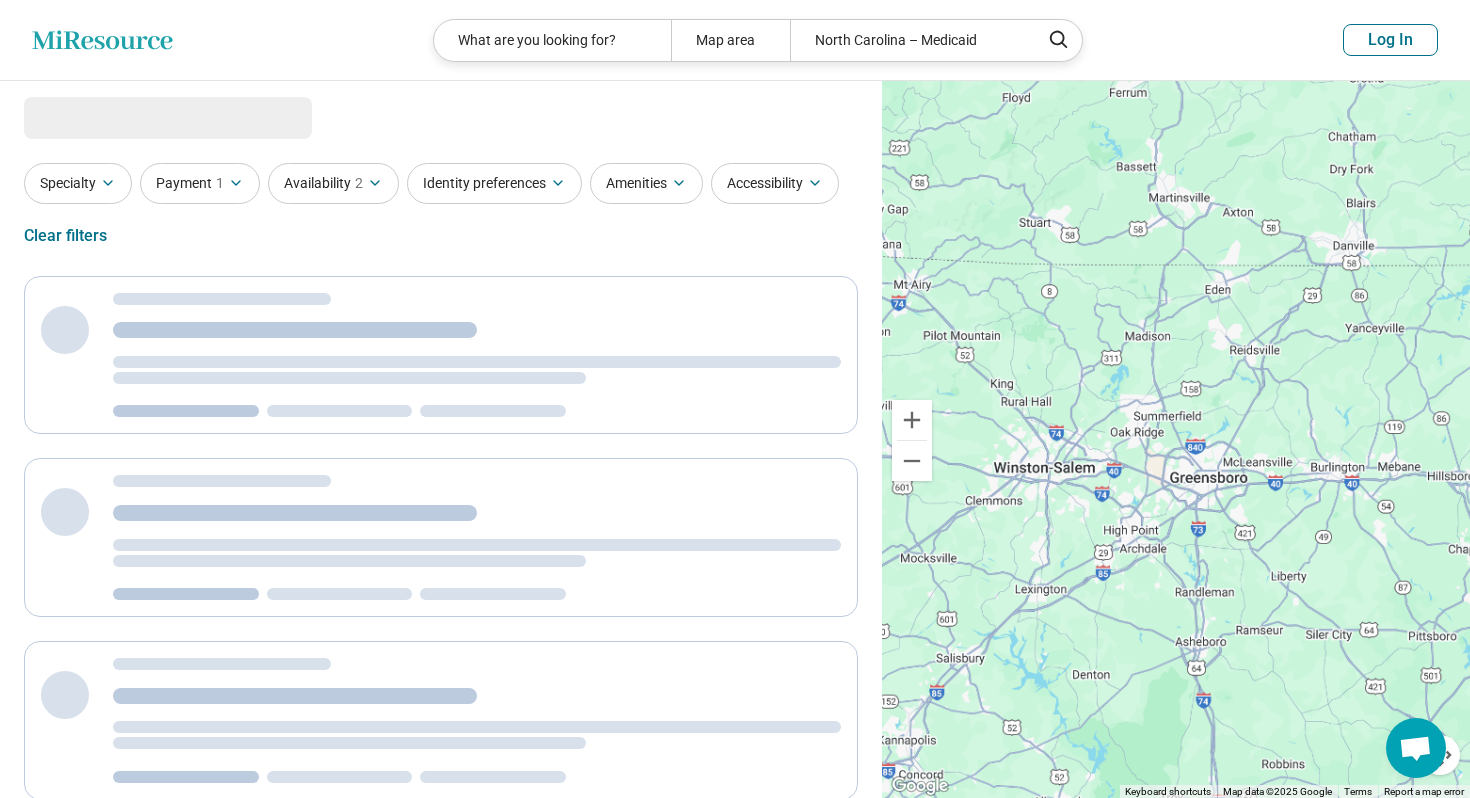 select on "***" 